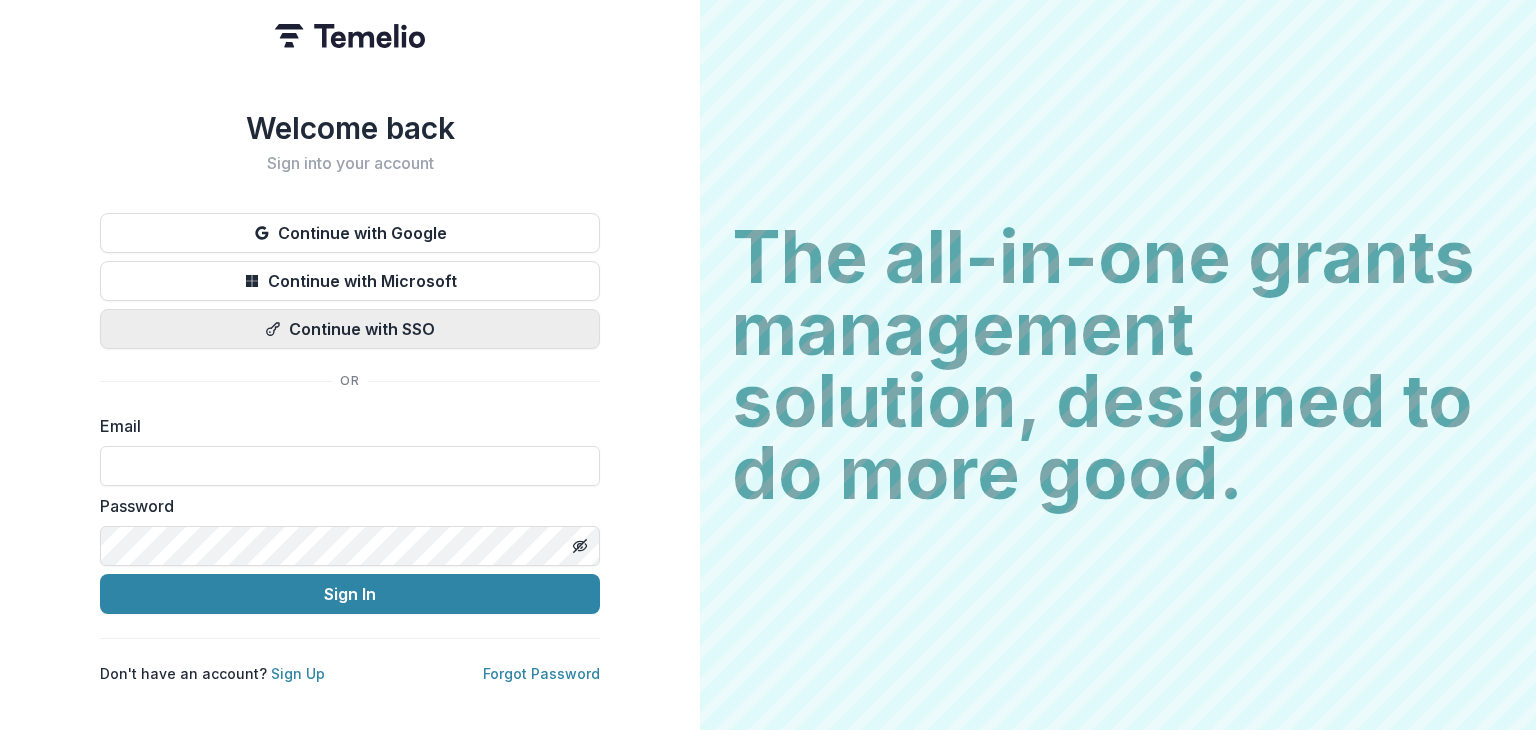 scroll, scrollTop: 0, scrollLeft: 0, axis: both 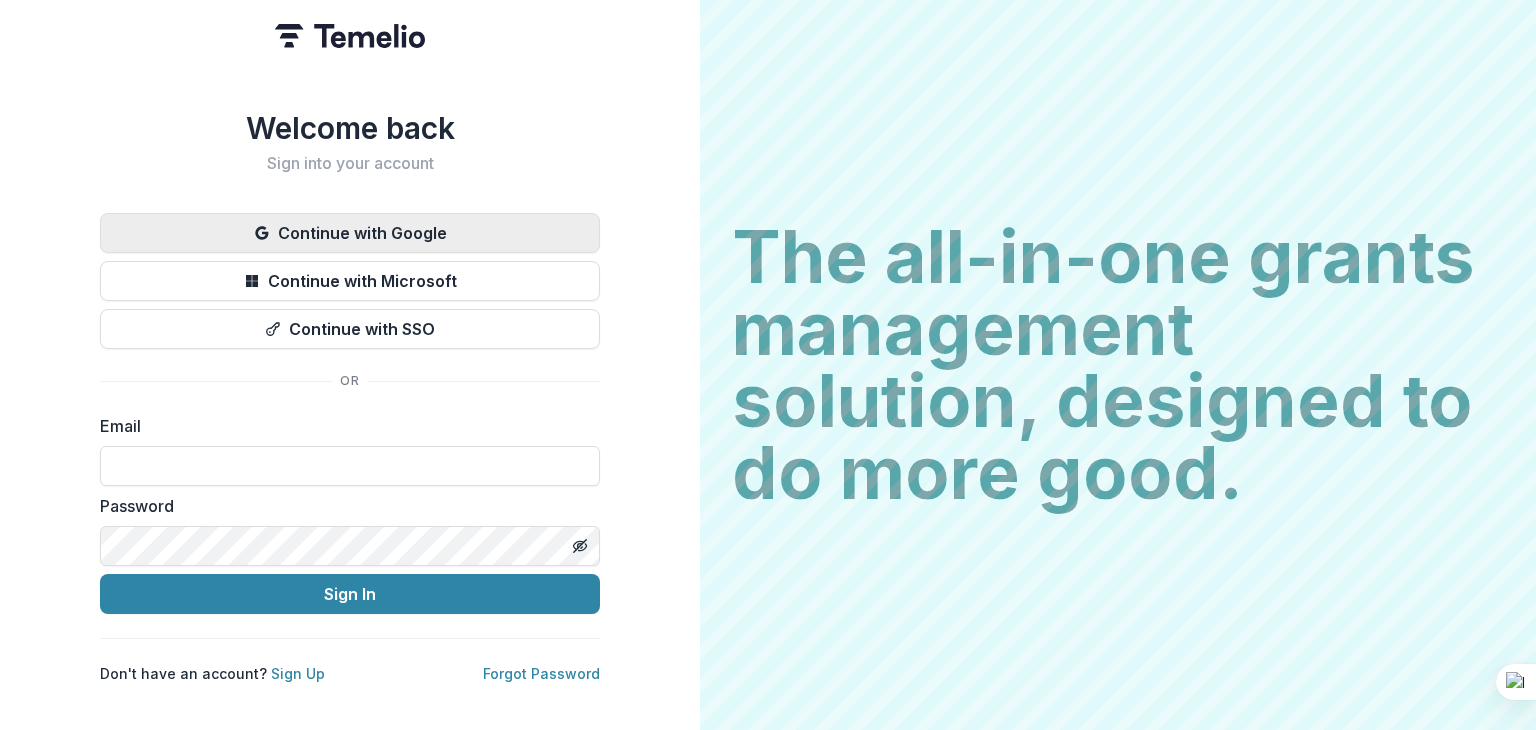 click on "Continue with Google" at bounding box center [350, 233] 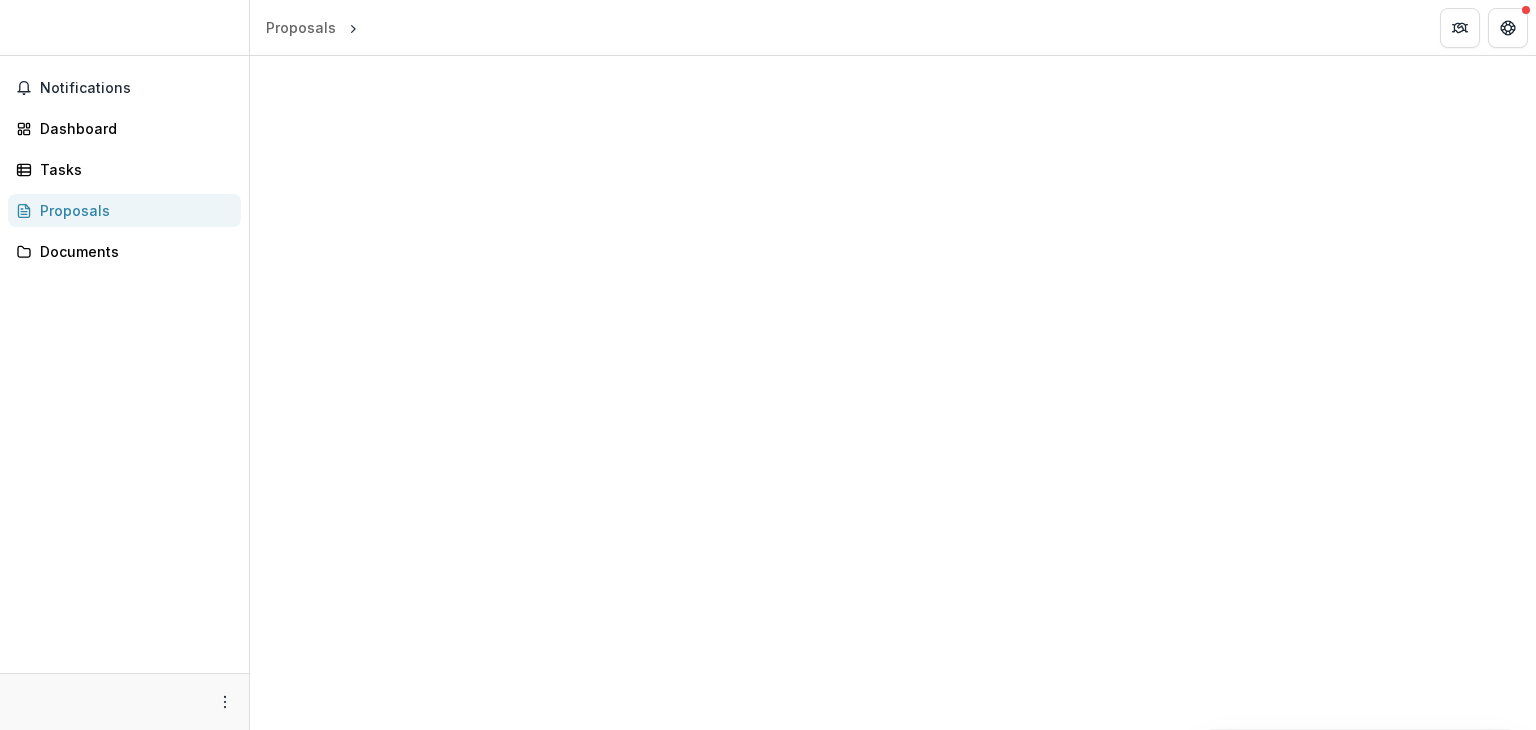 scroll, scrollTop: 0, scrollLeft: 0, axis: both 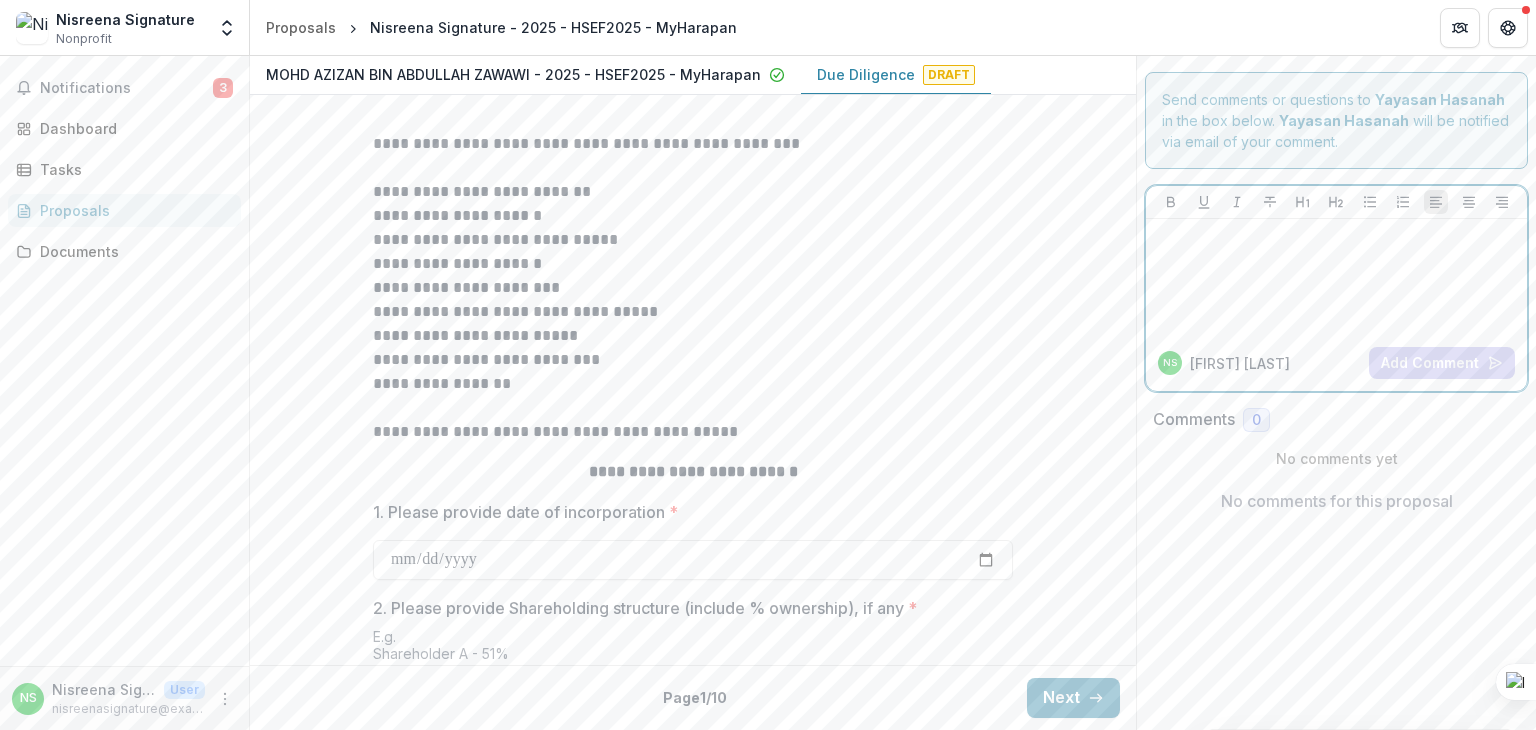 click at bounding box center (1336, 277) 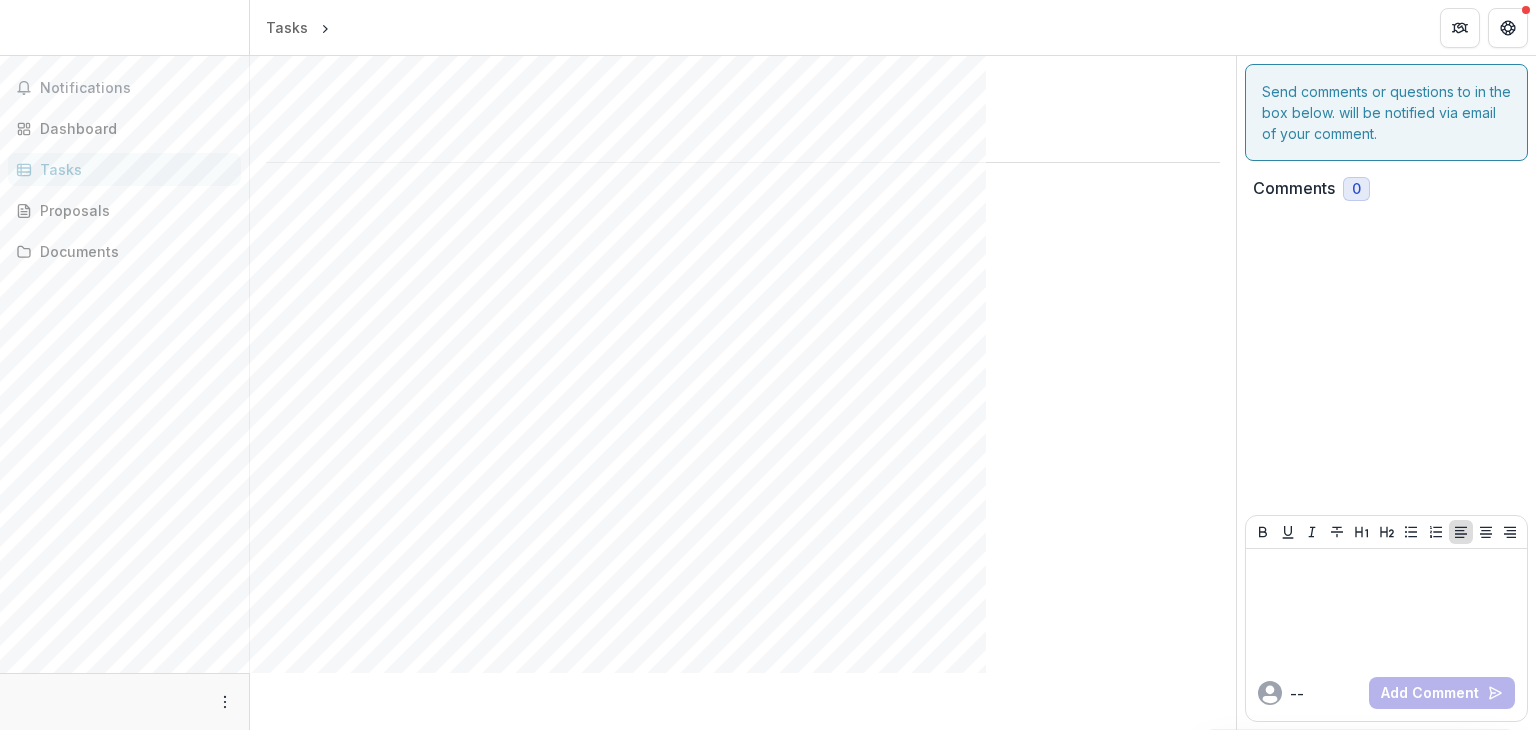 scroll, scrollTop: 0, scrollLeft: 0, axis: both 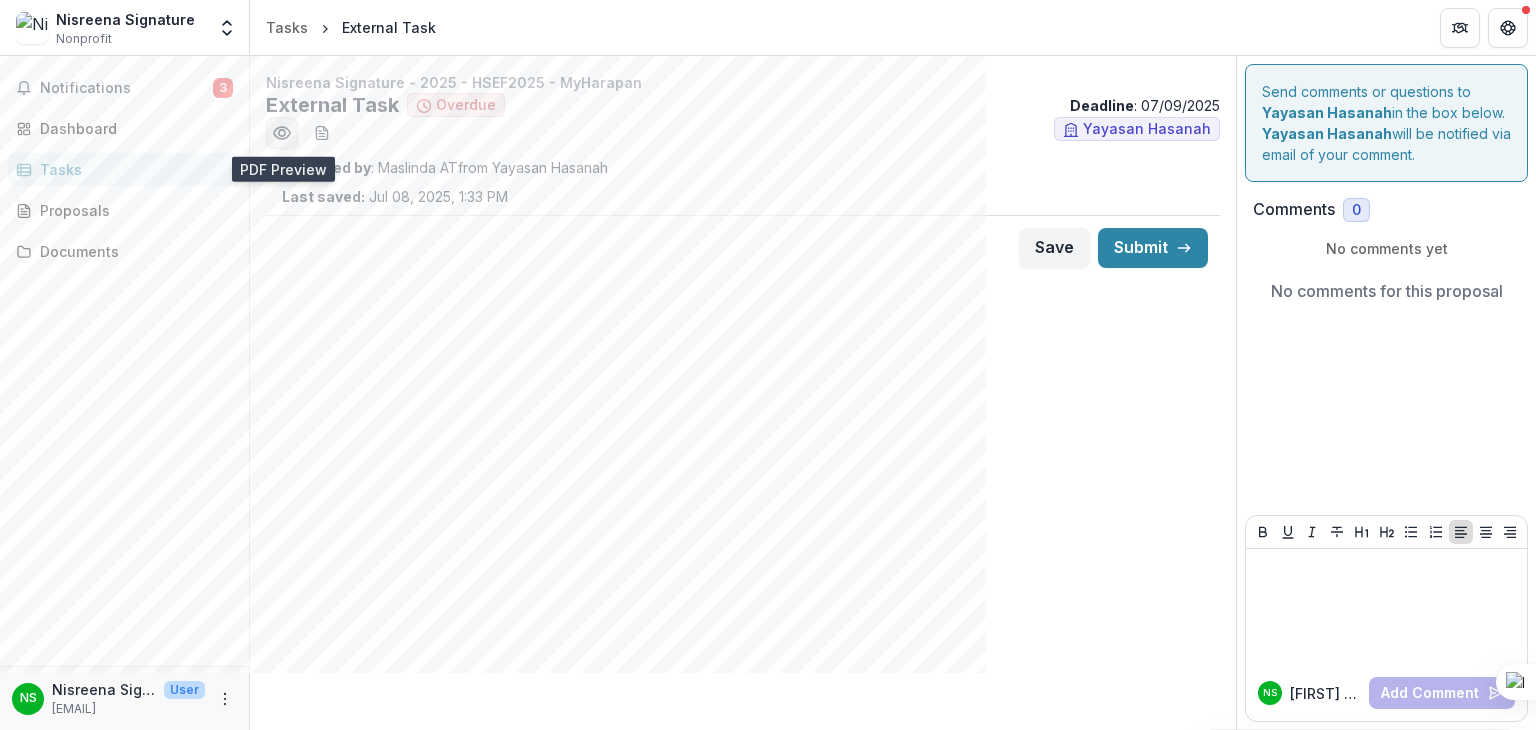 click 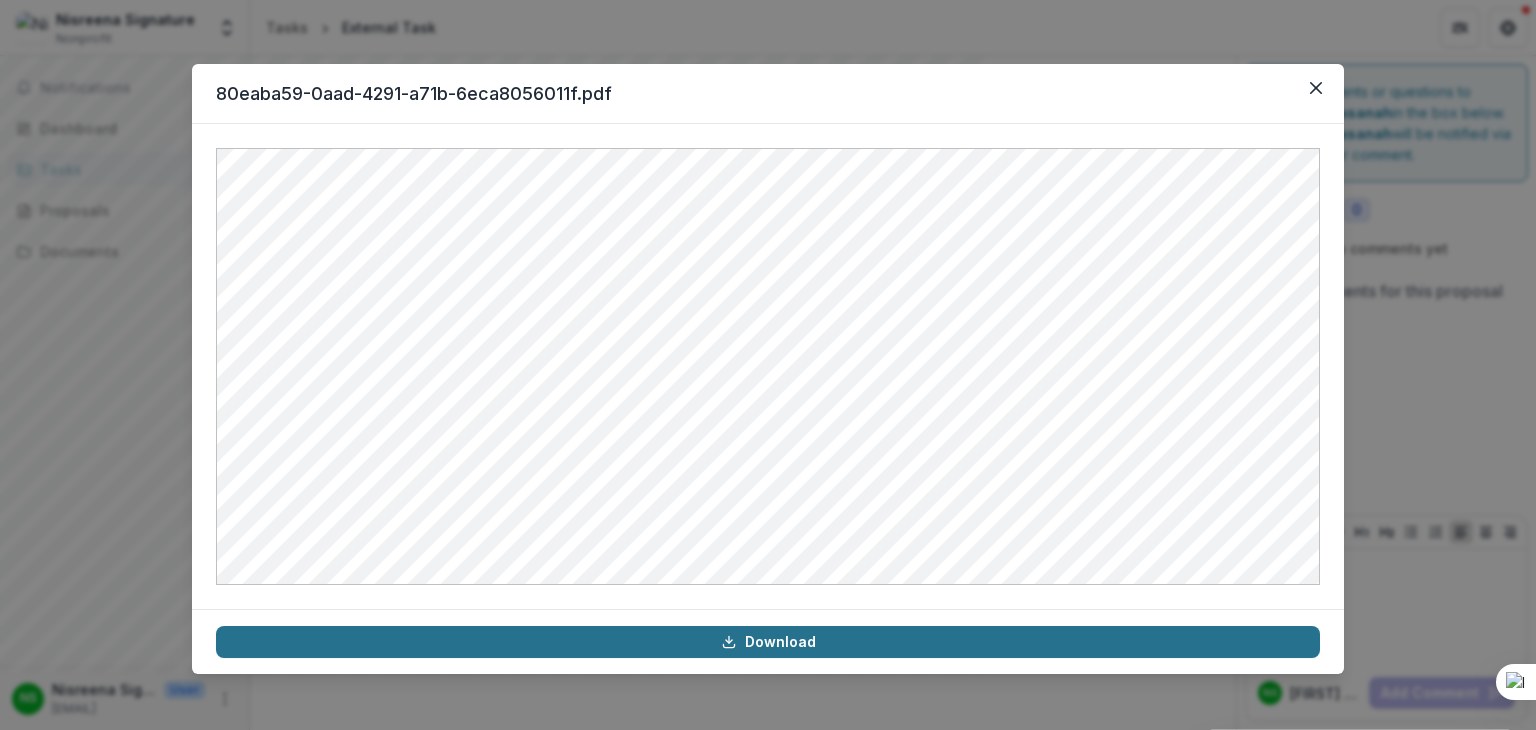 click on "Download" at bounding box center [768, 642] 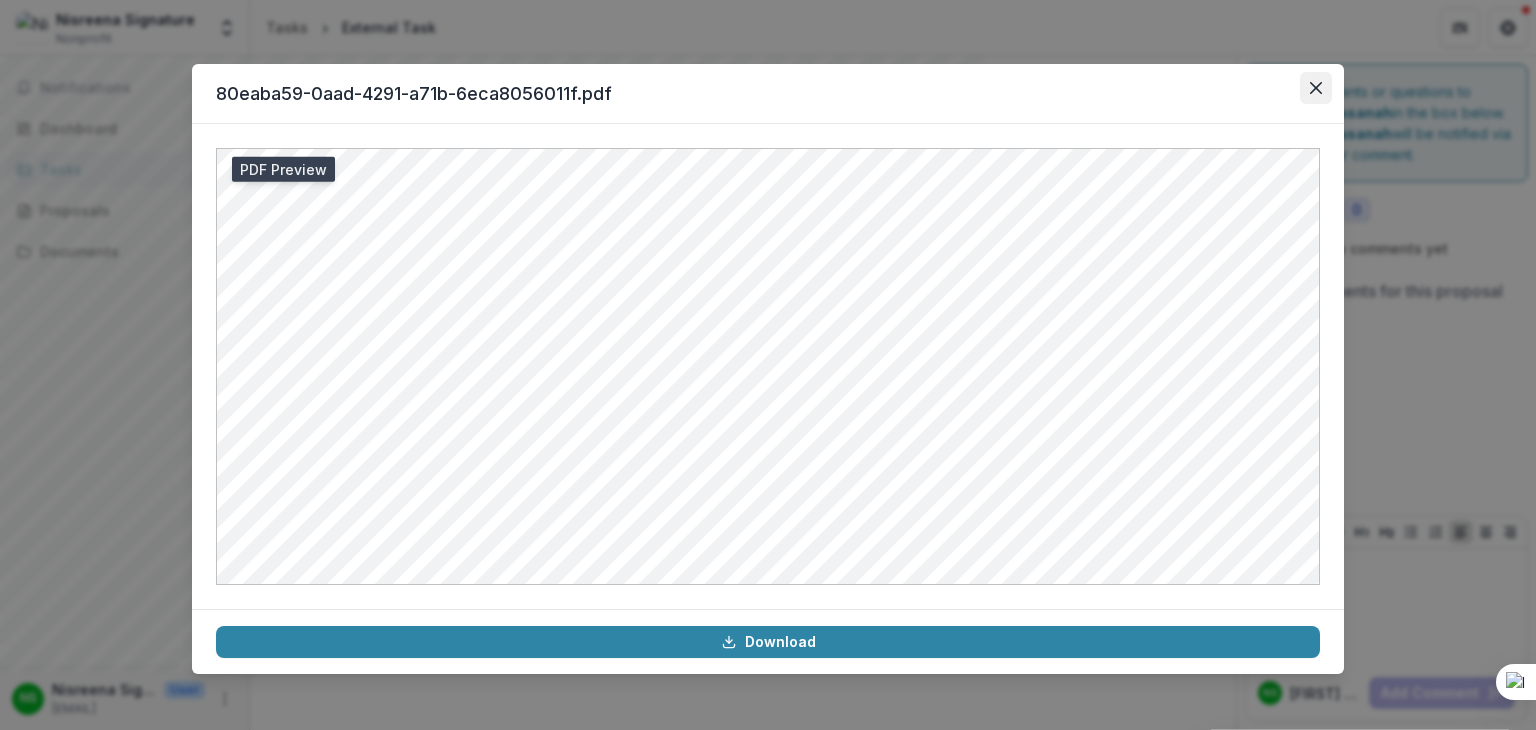 click 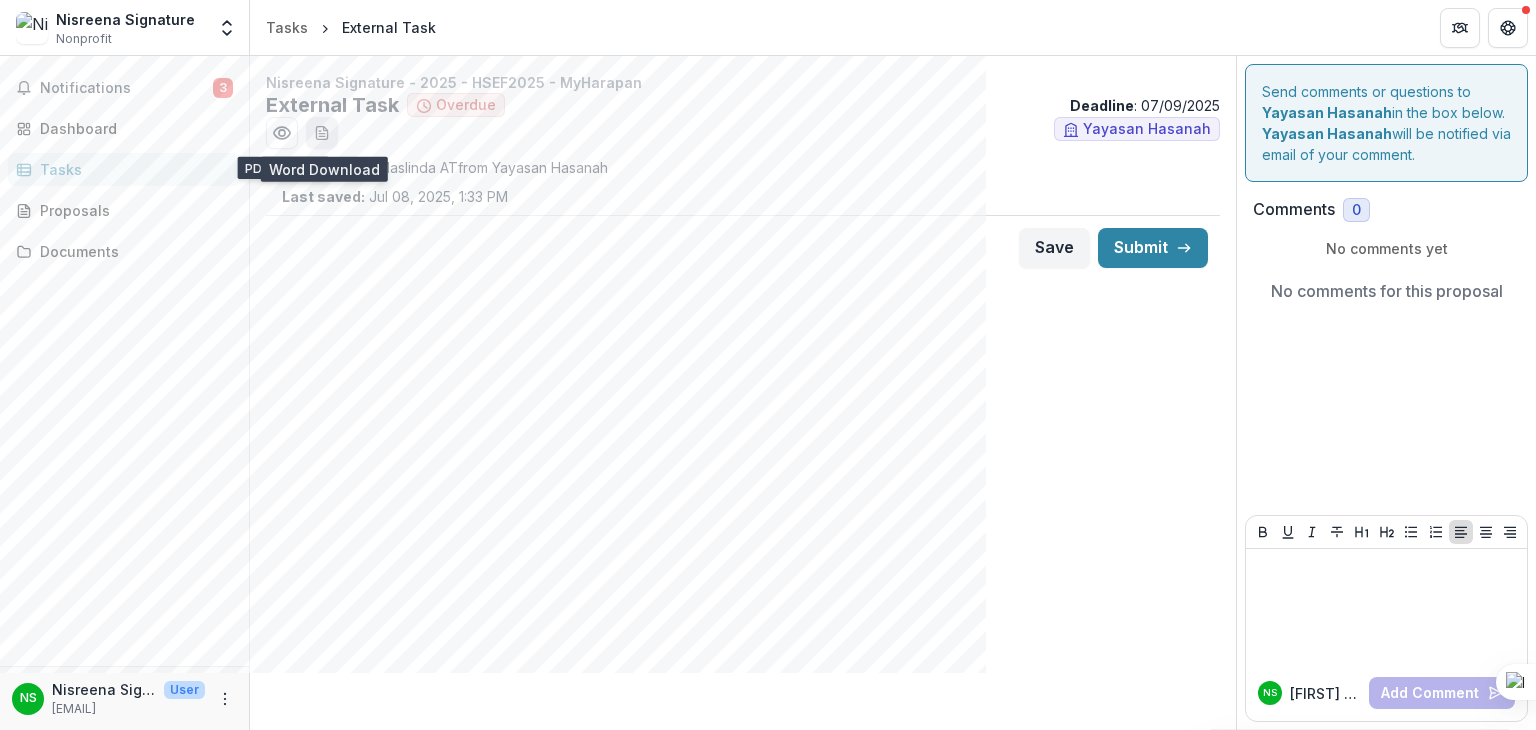 click 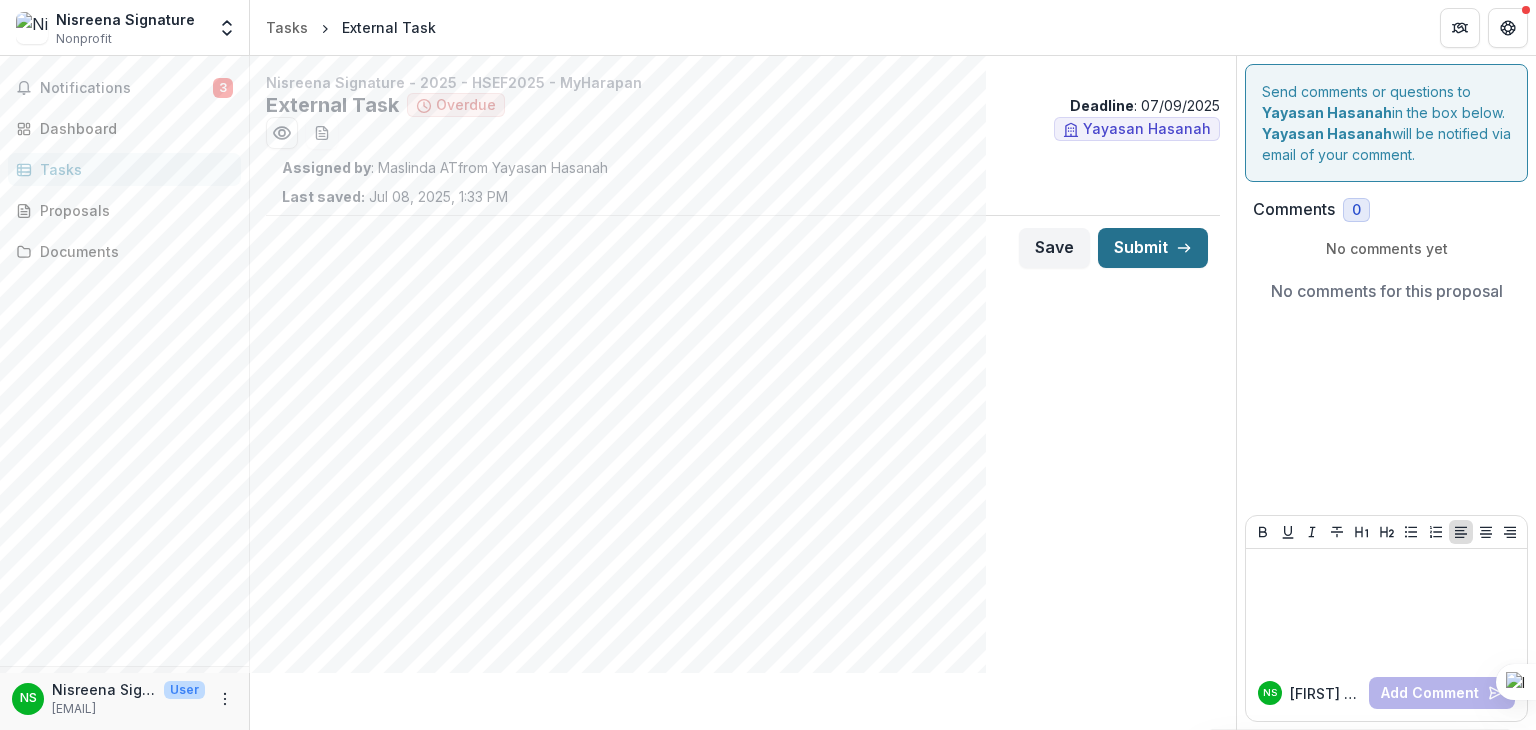 click on "Submit" at bounding box center [1153, 248] 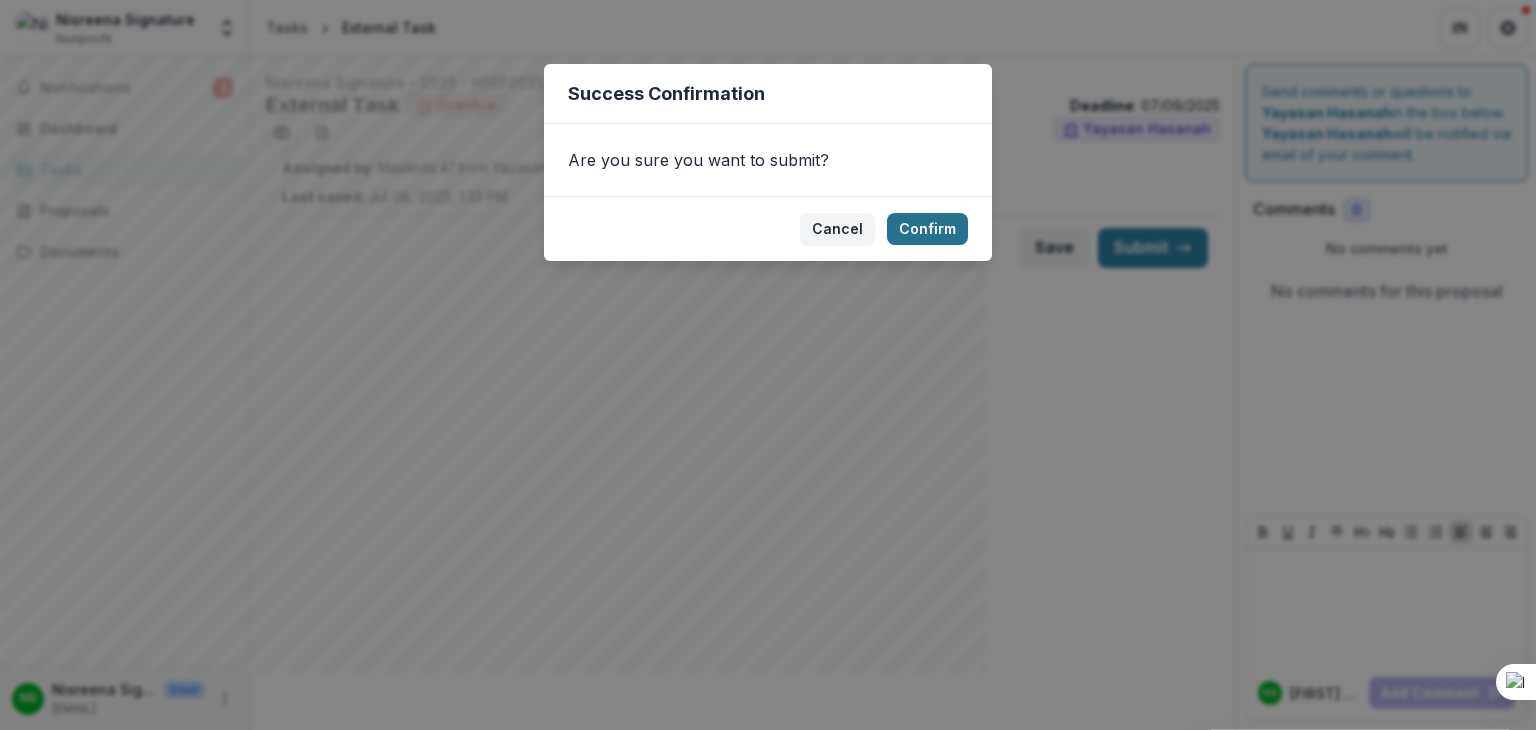 click on "Confirm" at bounding box center [927, 229] 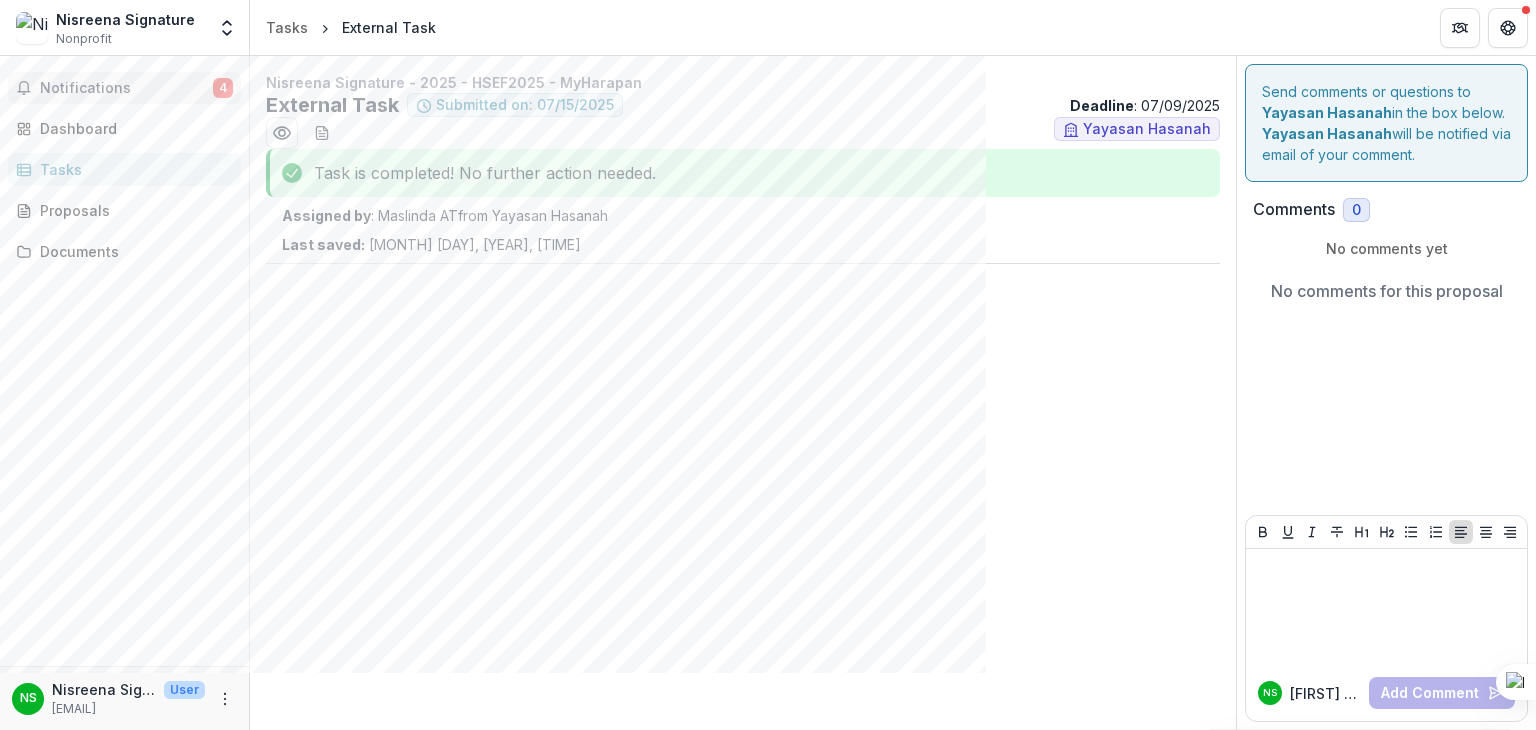 click on "Notifications" at bounding box center (126, 88) 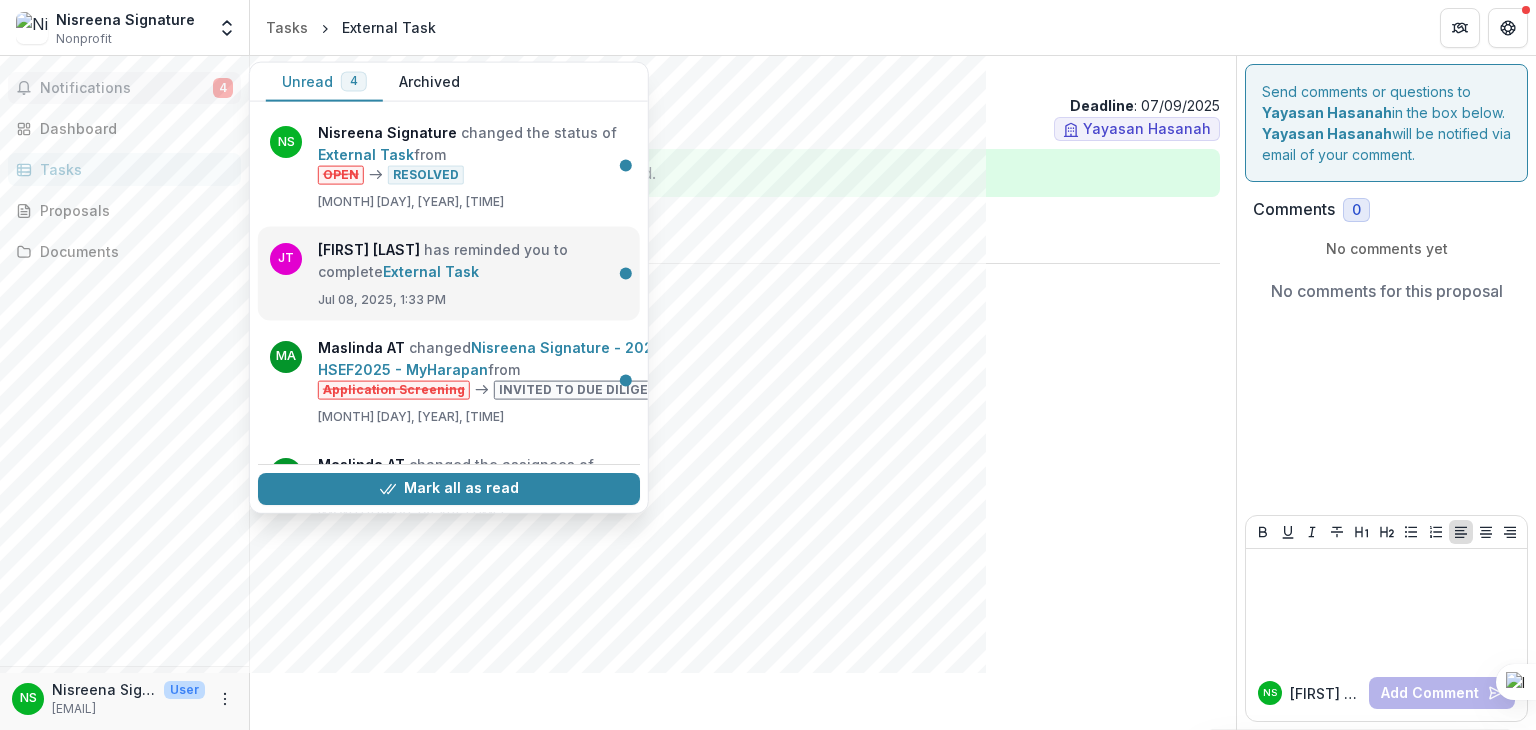 click on "External Task" at bounding box center [431, 270] 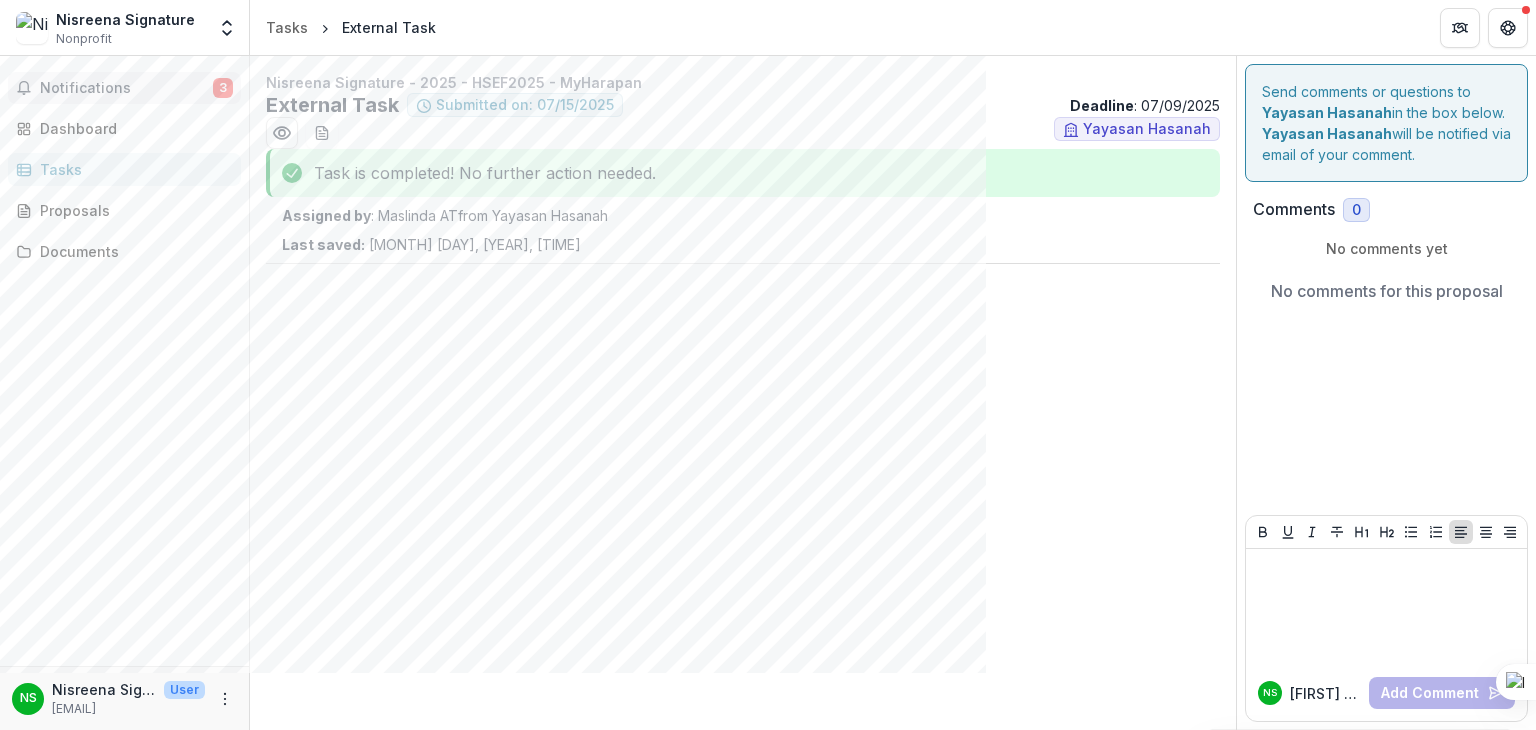 click on "3" at bounding box center (223, 88) 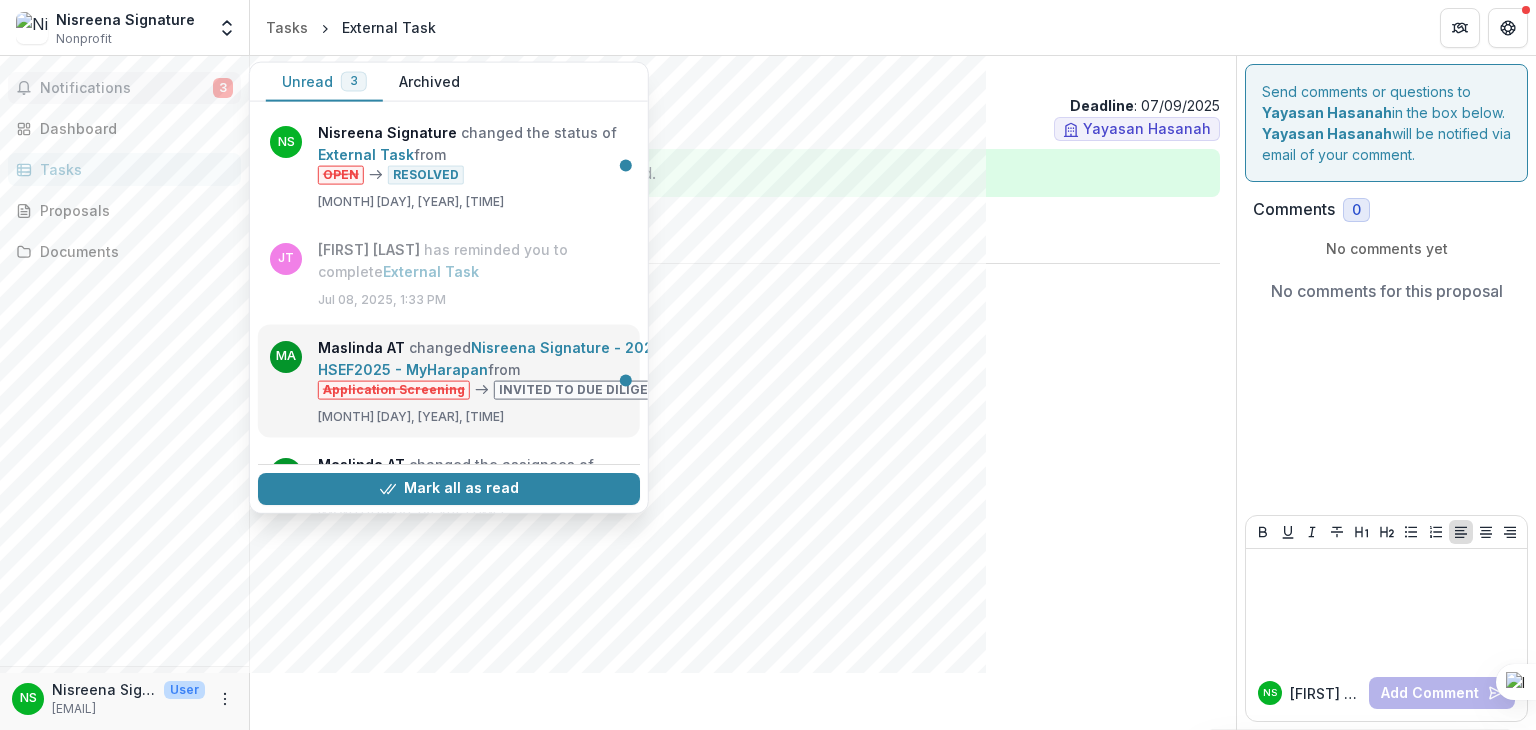 click on "Nisreena Signature - 2025 - HSEF2025 - MyHarapan" at bounding box center (497, 357) 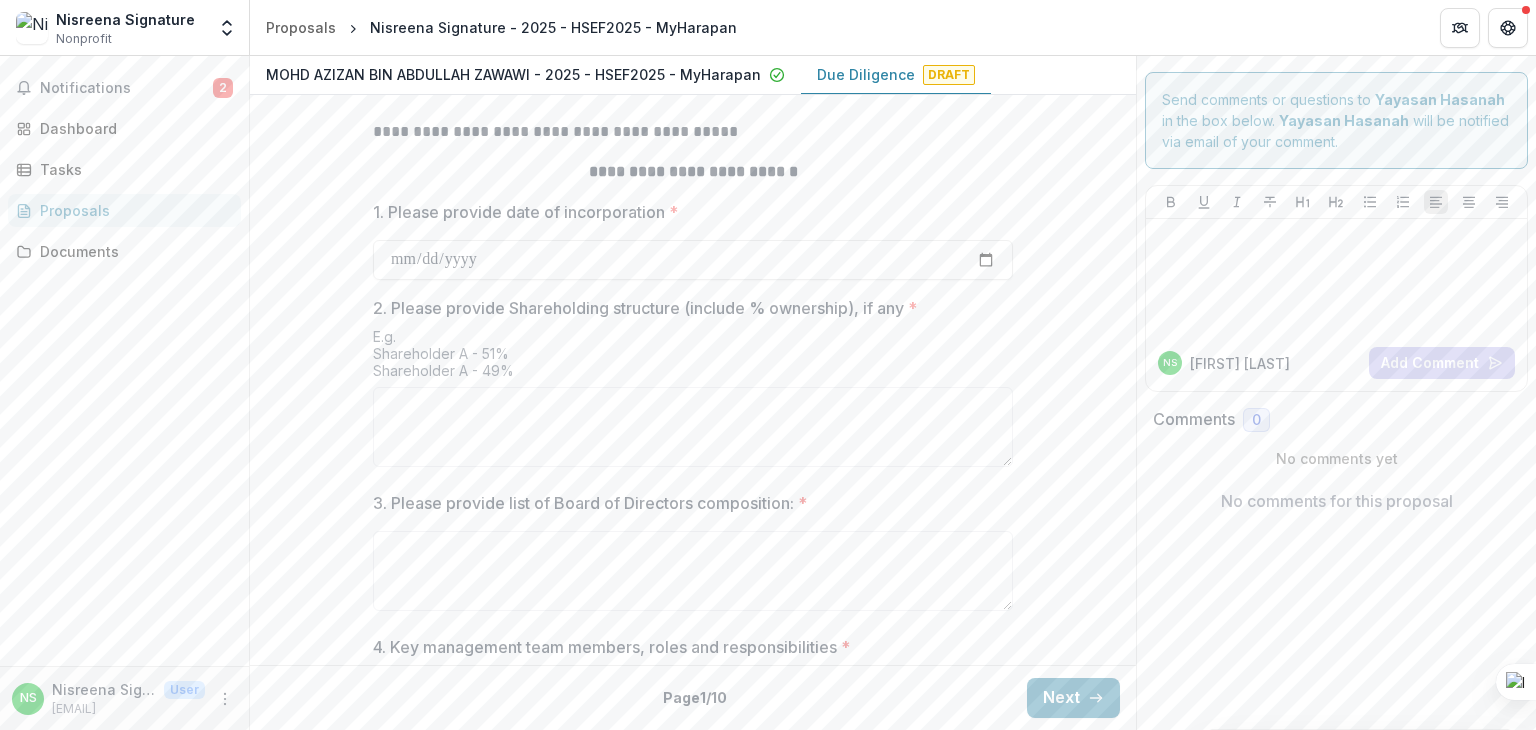 scroll, scrollTop: 700, scrollLeft: 0, axis: vertical 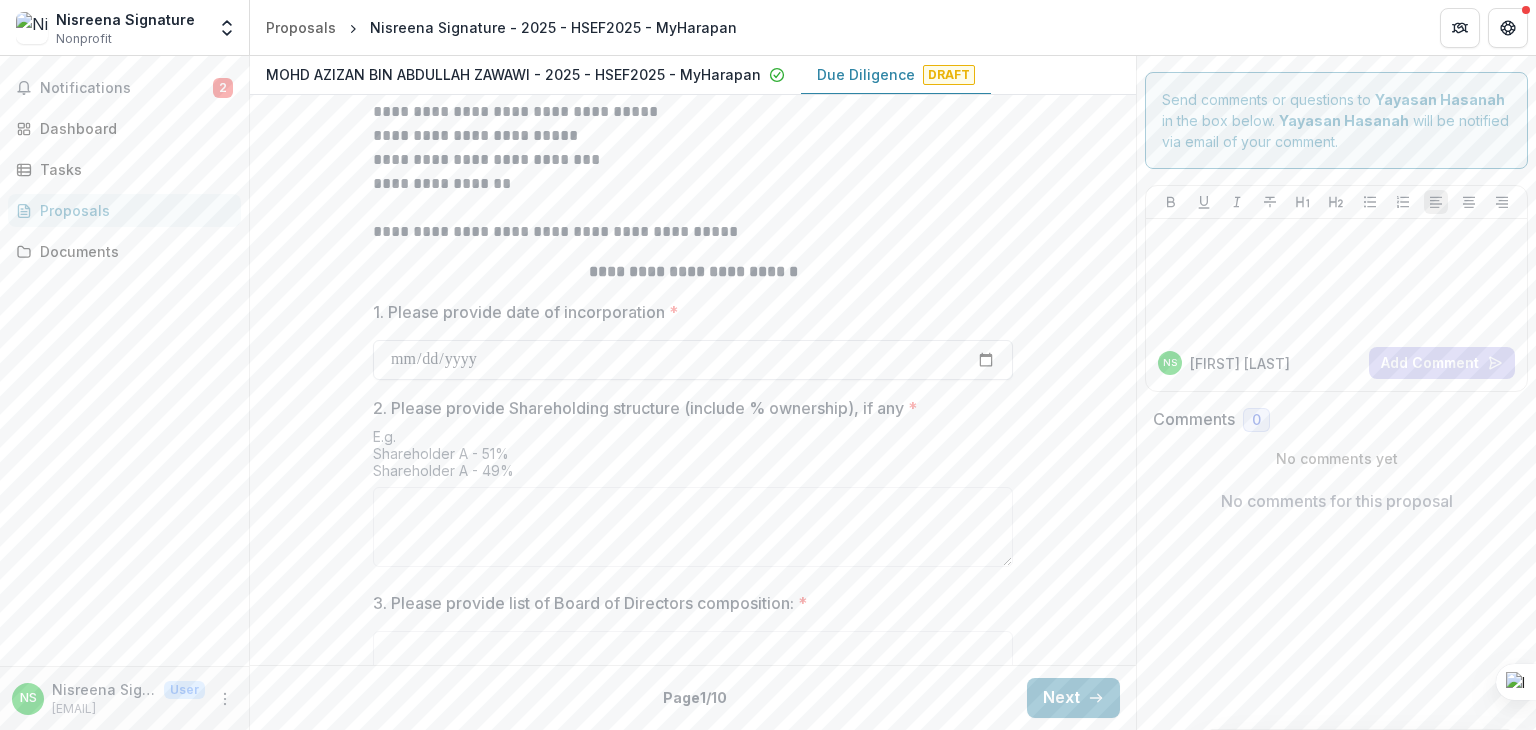click on "1. Please provide date of incorporation *" at bounding box center [693, 360] 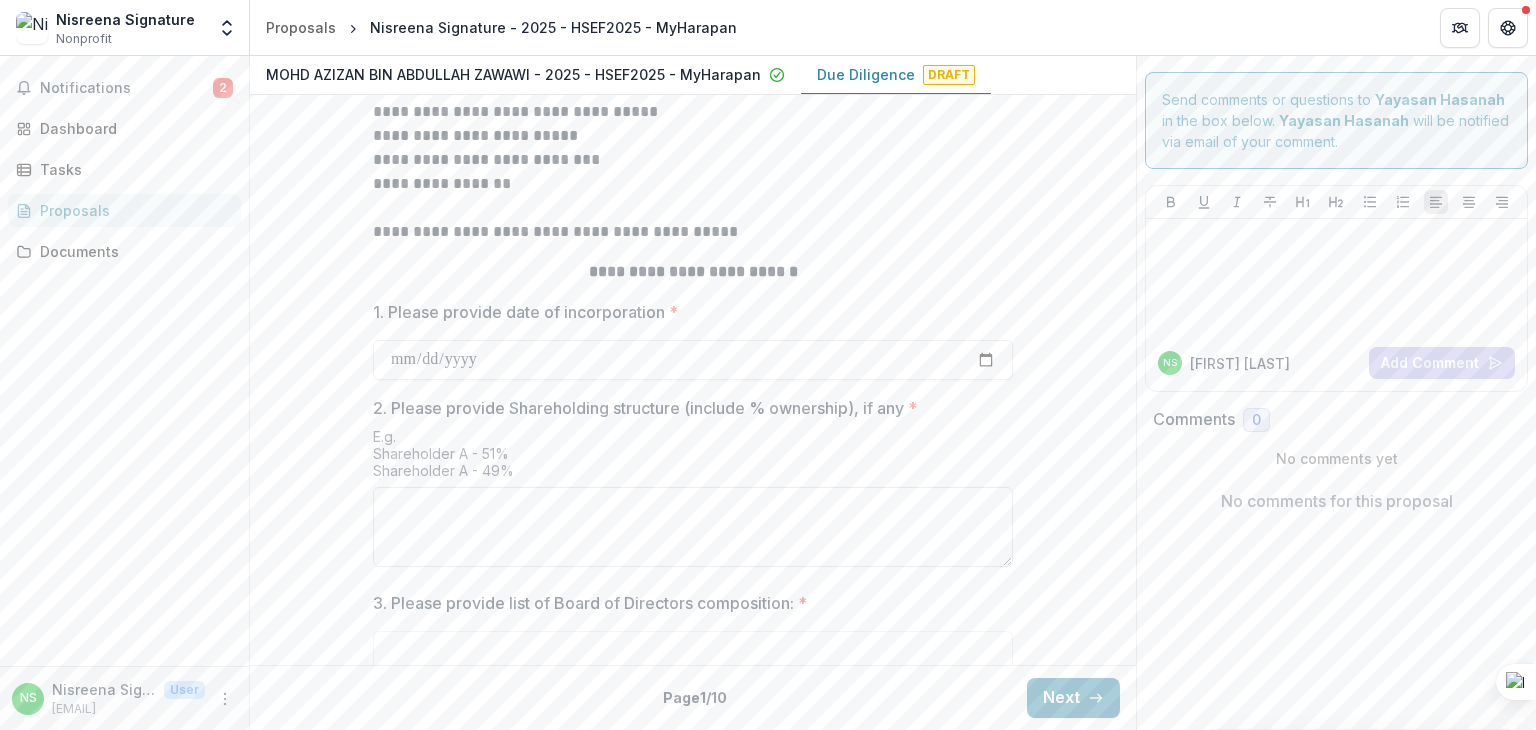 type on "**********" 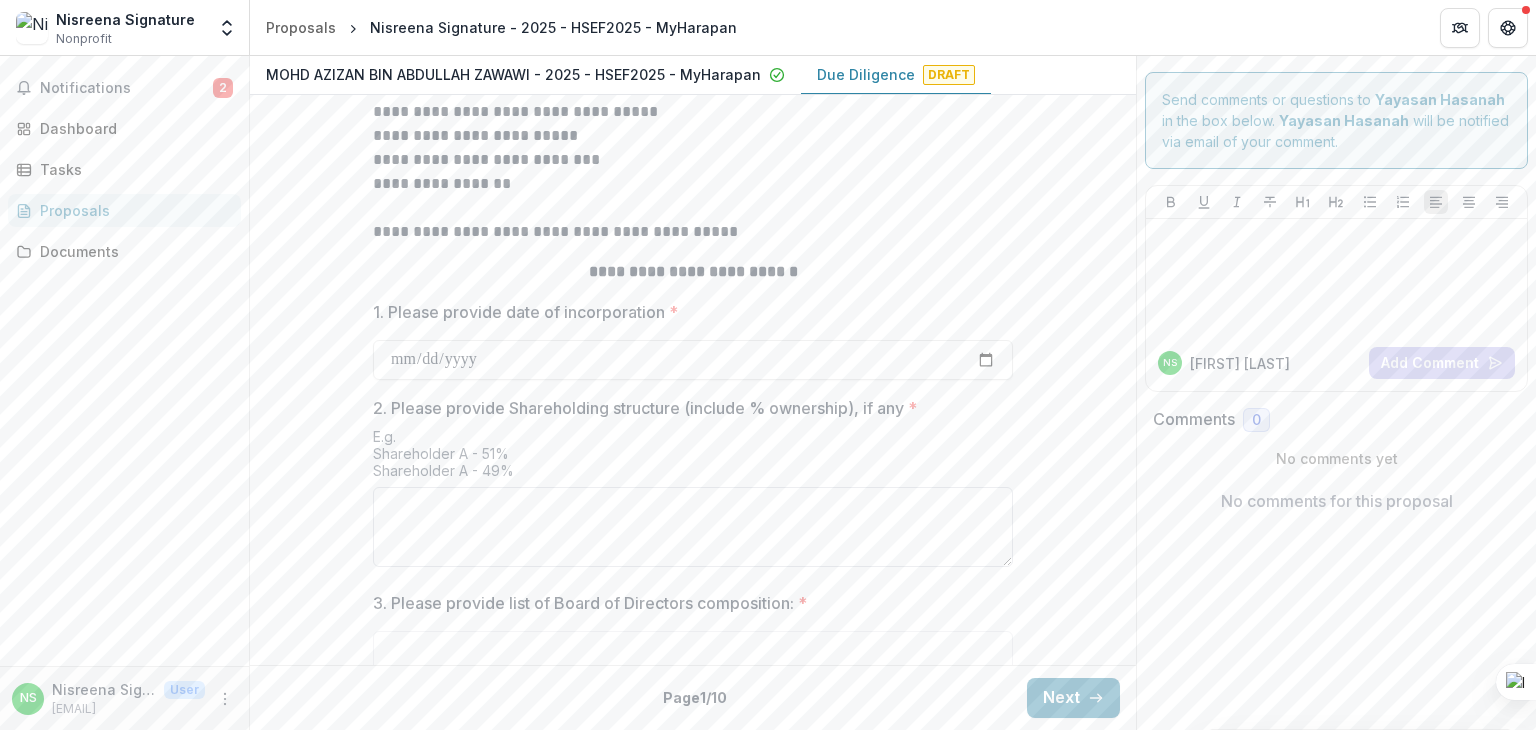 scroll, scrollTop: 800, scrollLeft: 0, axis: vertical 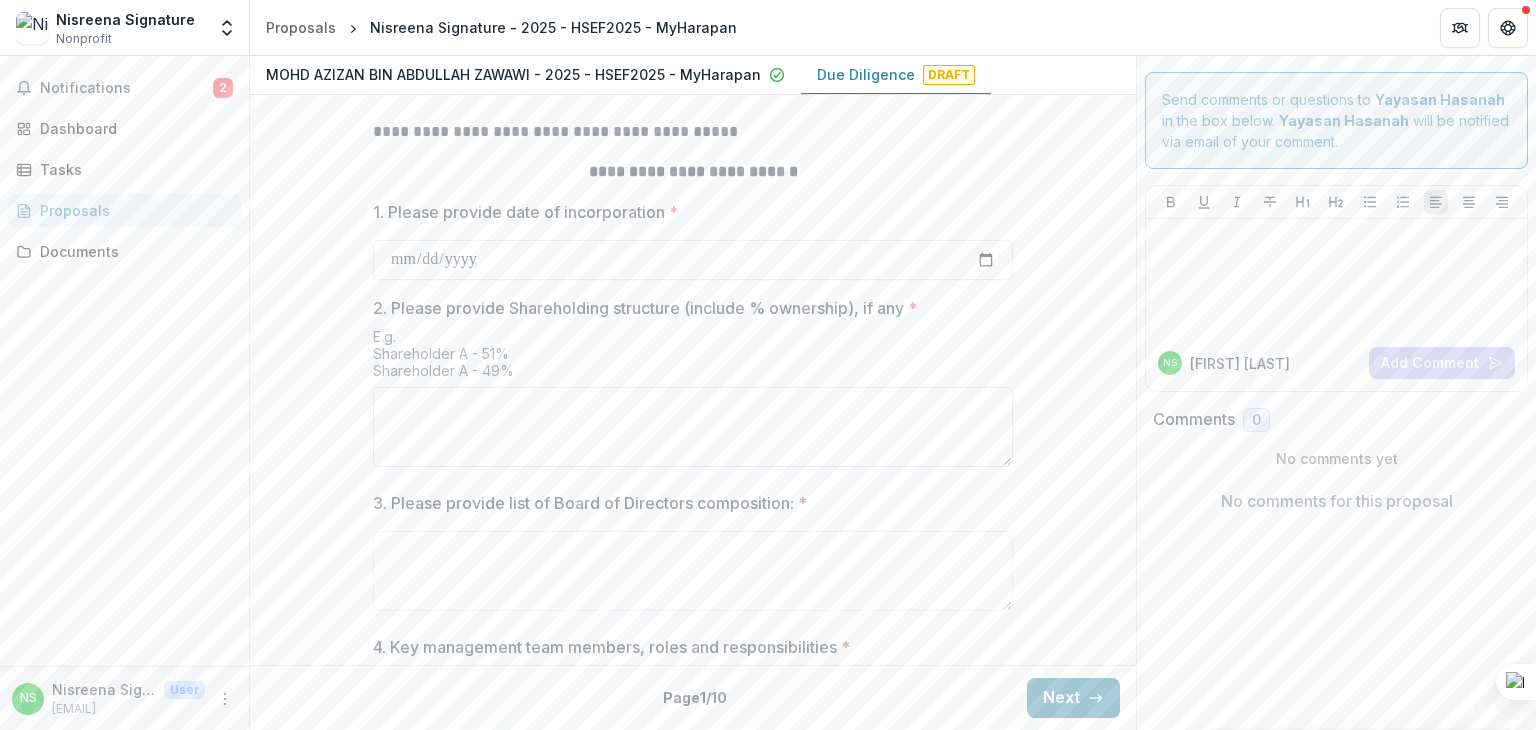 click on "2. Please provide Shareholding structure (include % ownership), if any *" at bounding box center [693, 427] 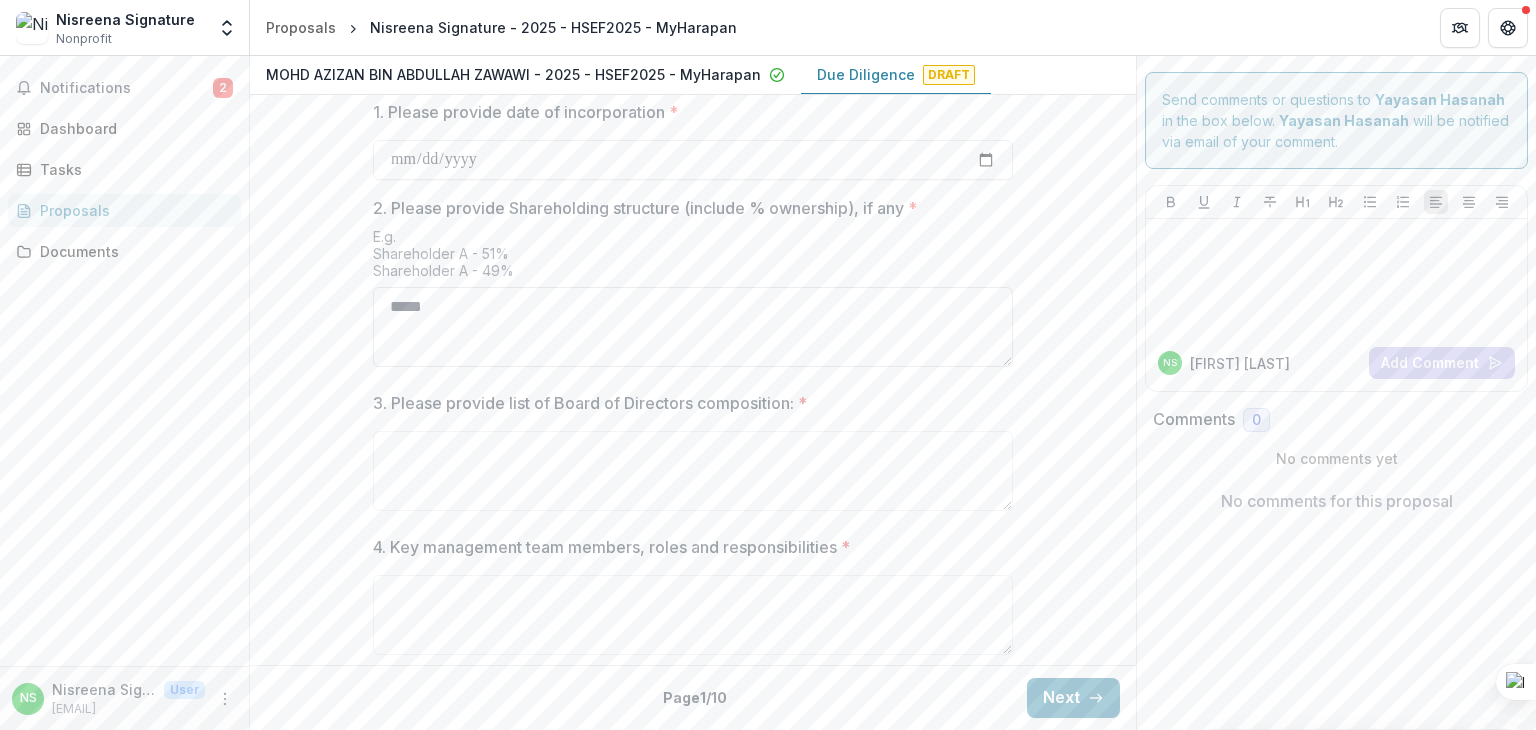 scroll, scrollTop: 920, scrollLeft: 0, axis: vertical 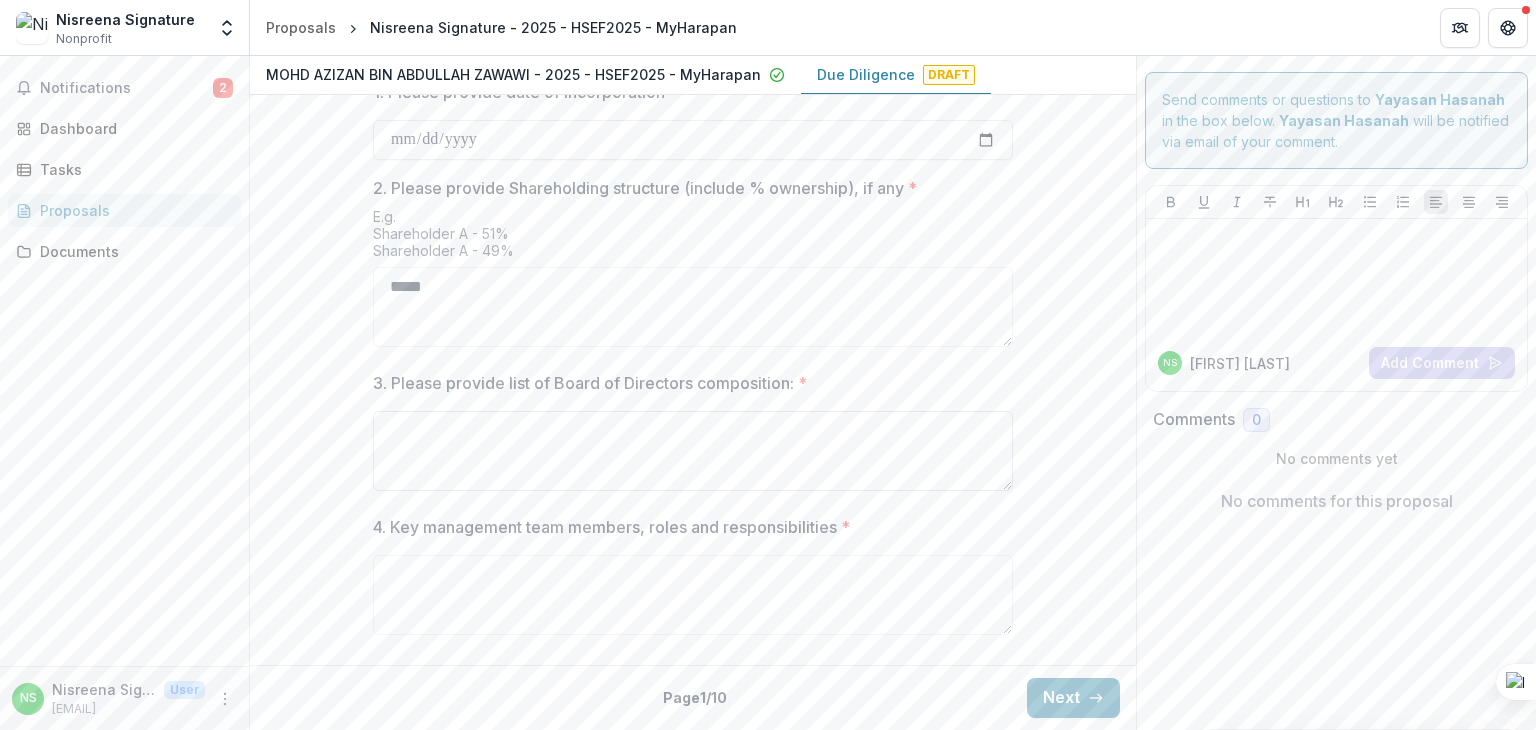 type on "*****" 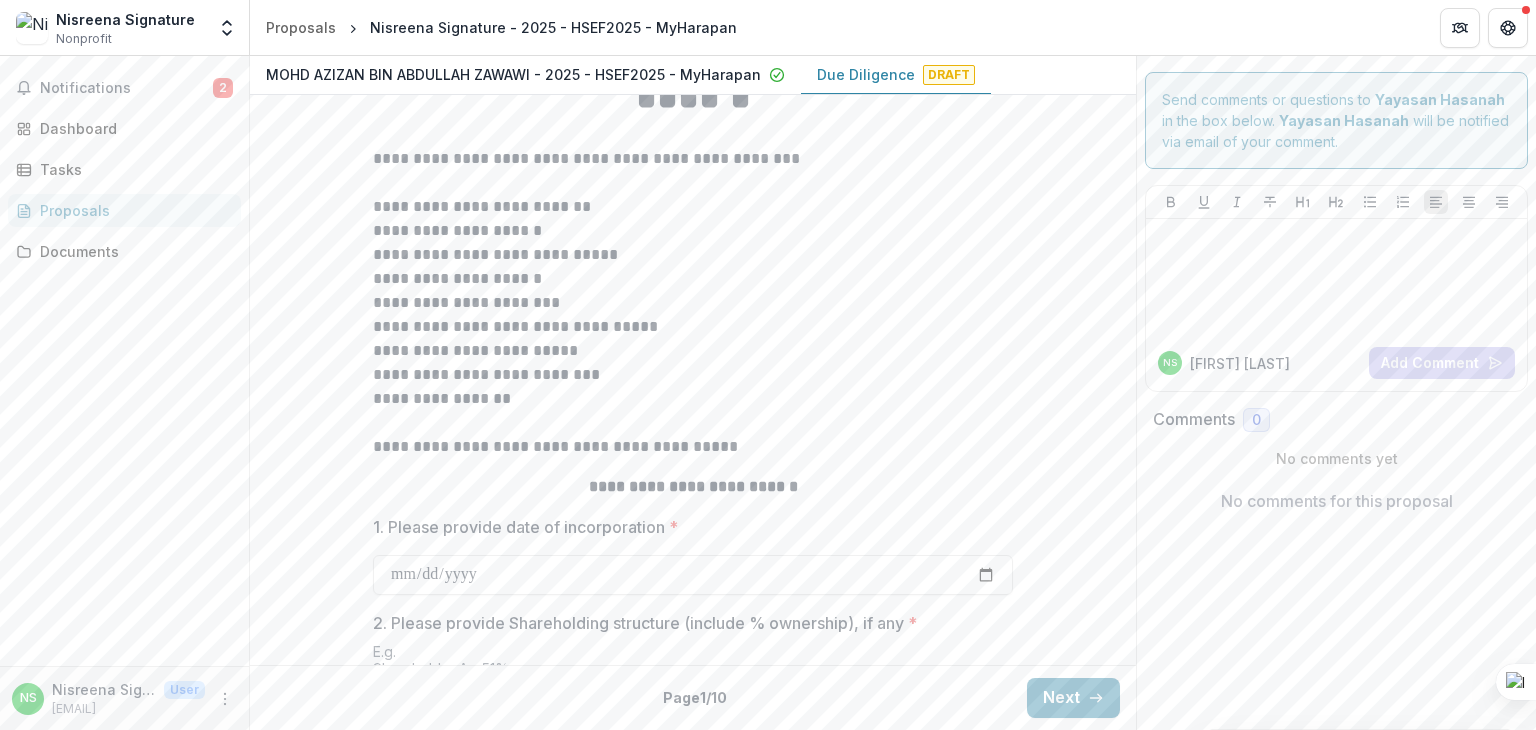 scroll, scrollTop: 320, scrollLeft: 0, axis: vertical 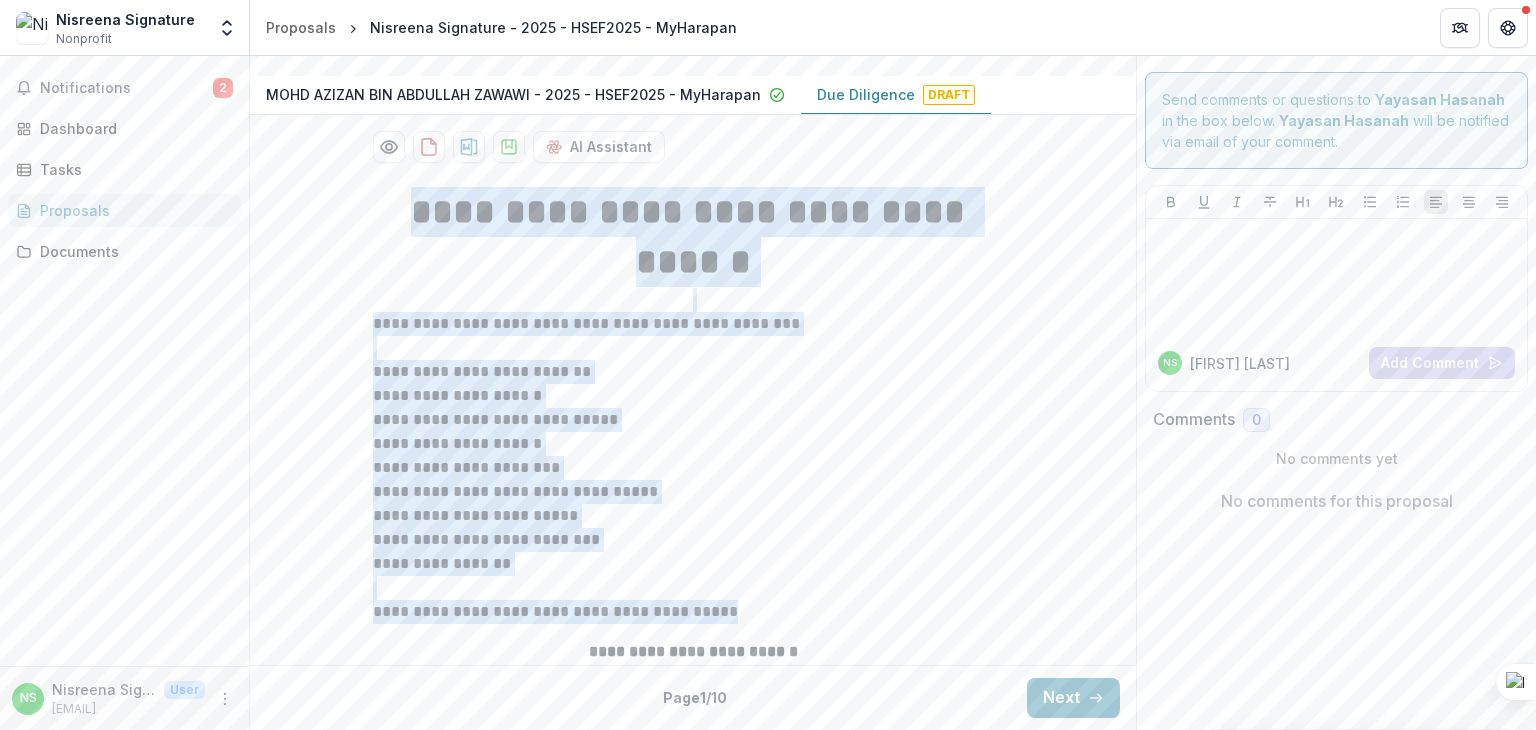 drag, startPoint x: 458, startPoint y: 193, endPoint x: 861, endPoint y: 618, distance: 585.69104 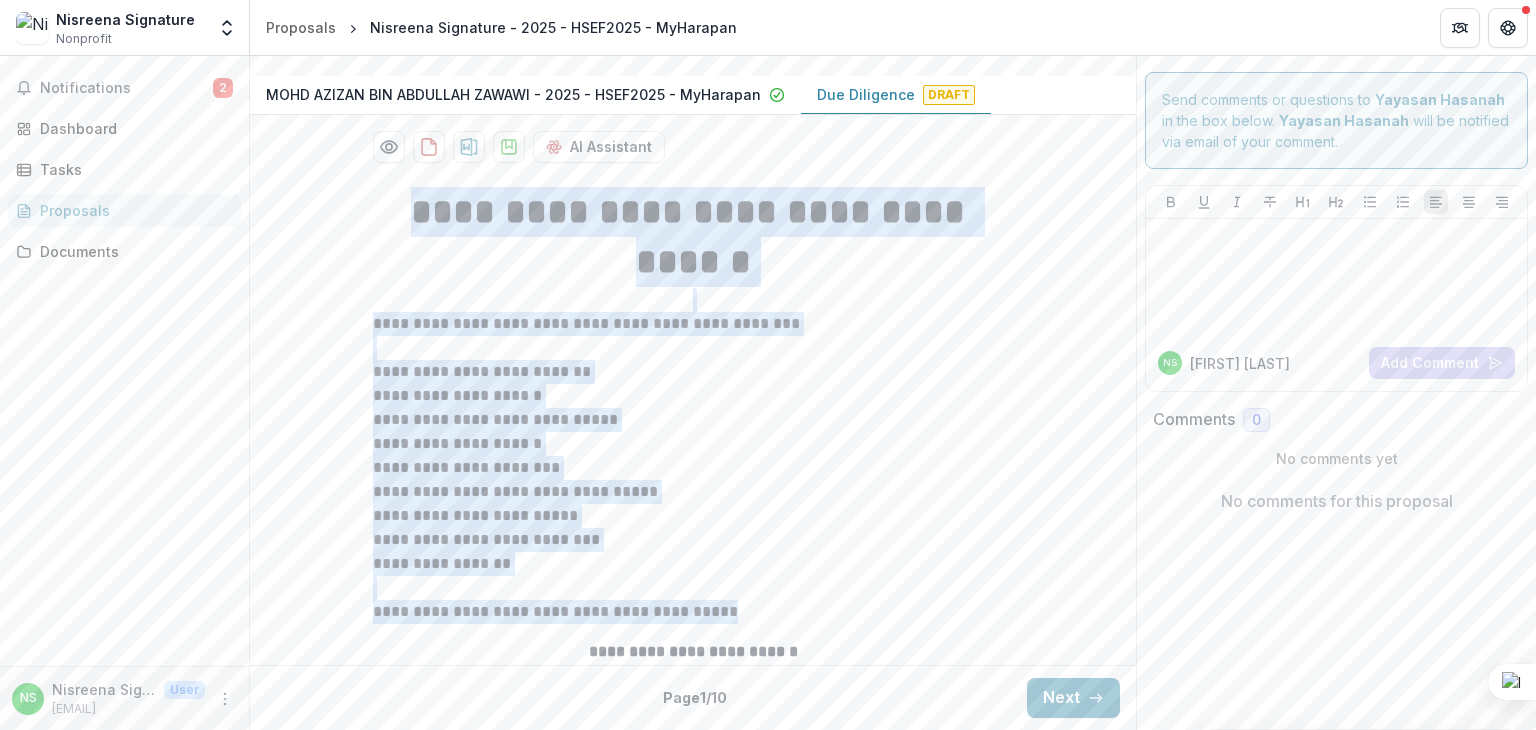 copy on "**********" 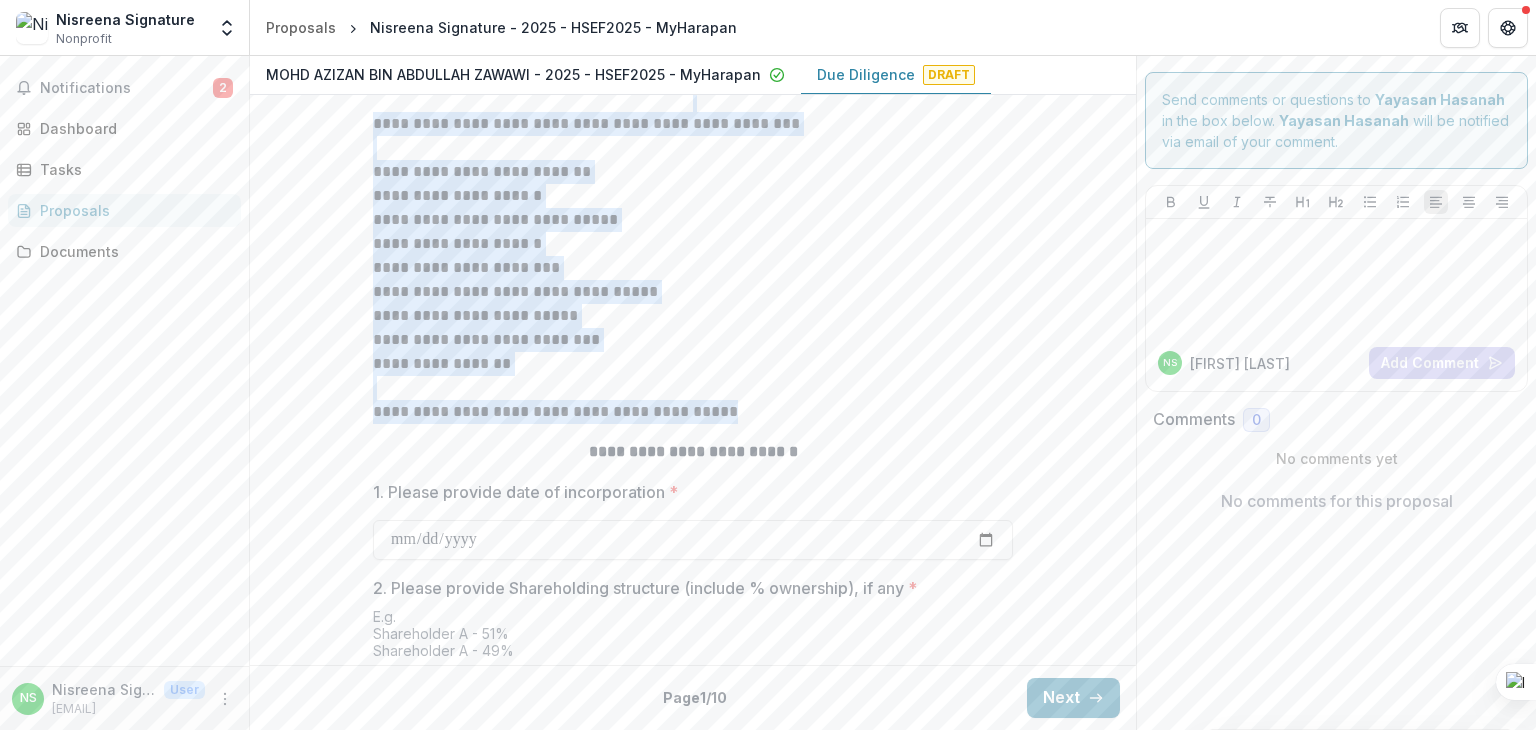 scroll, scrollTop: 820, scrollLeft: 0, axis: vertical 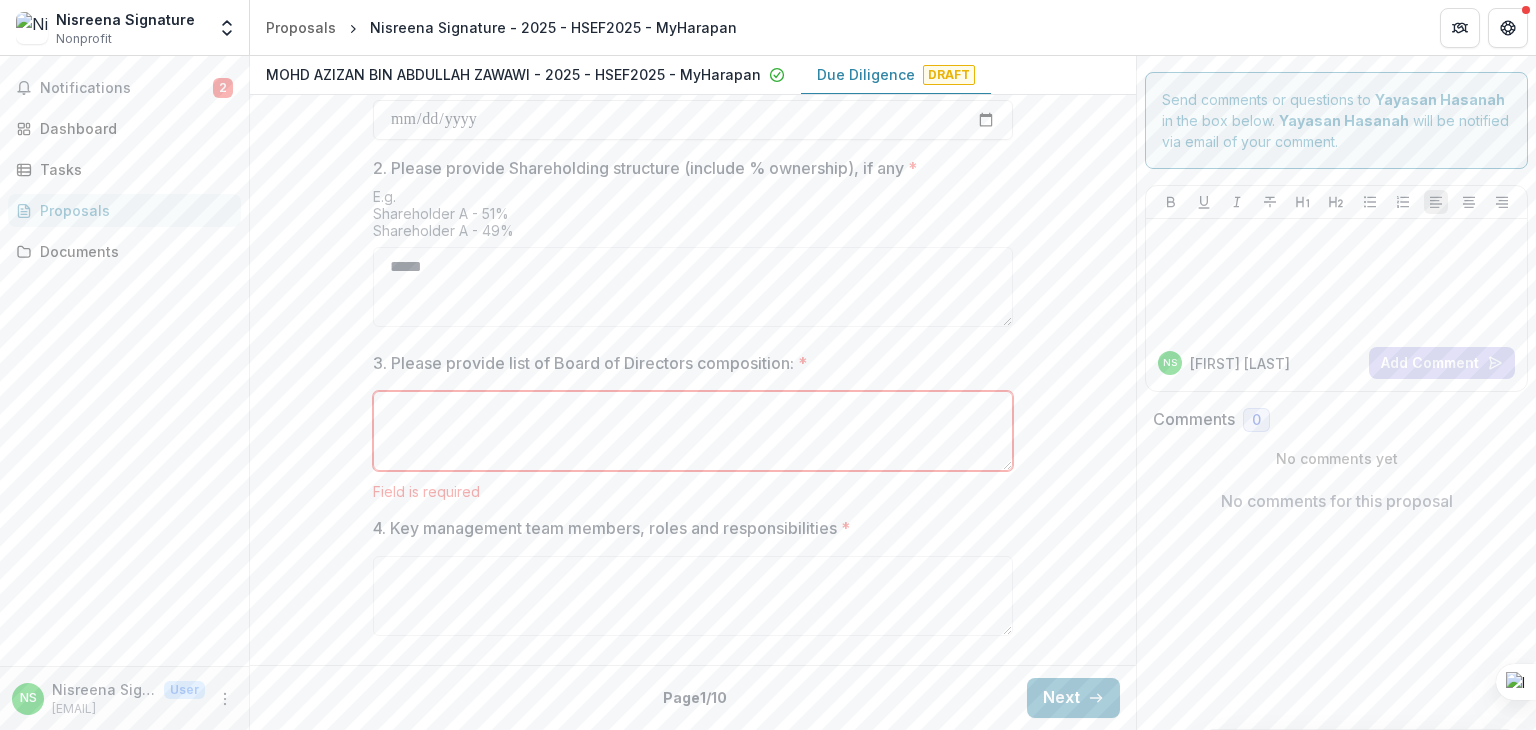 click on "3. Please provide list of Board of Directors composition:  *" at bounding box center [693, 431] 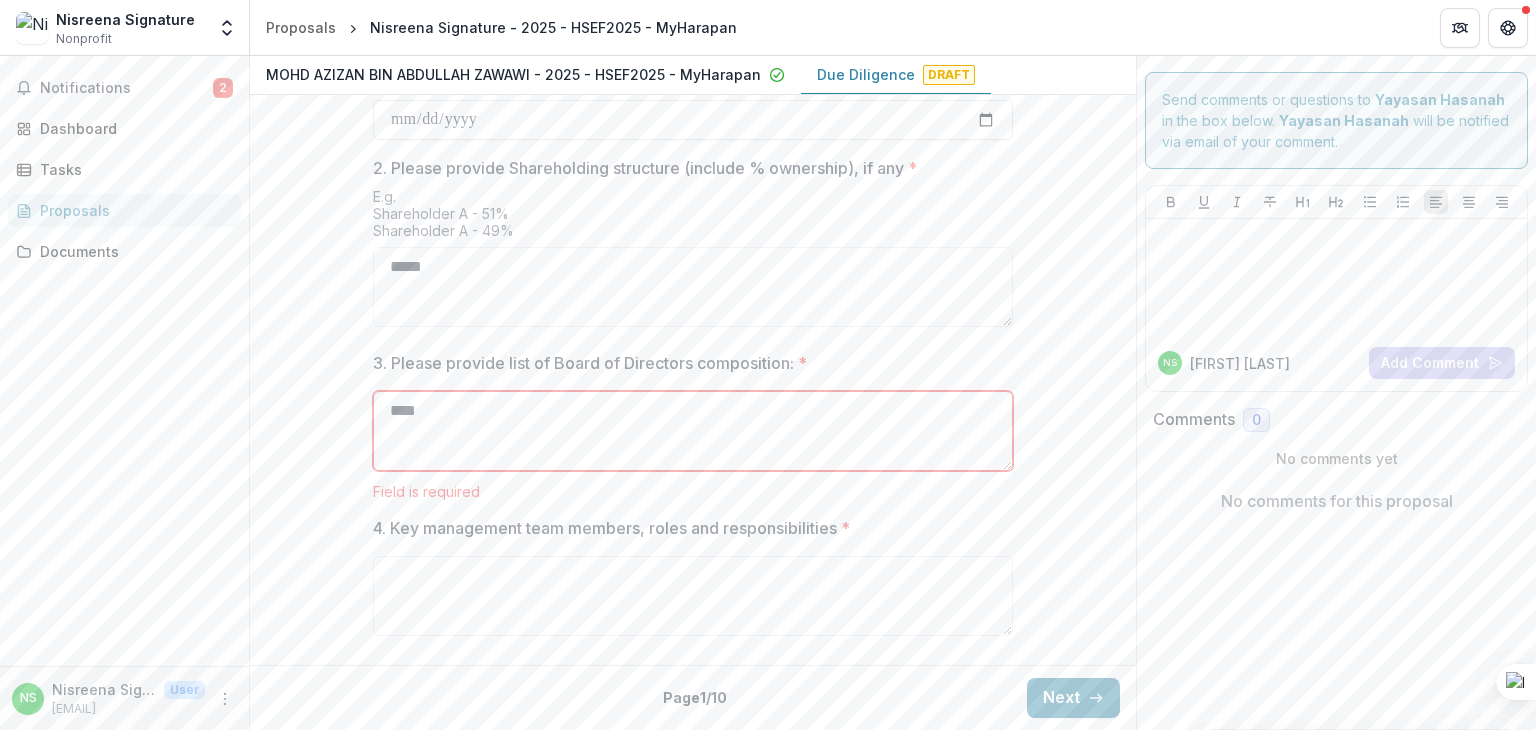 type on "****" 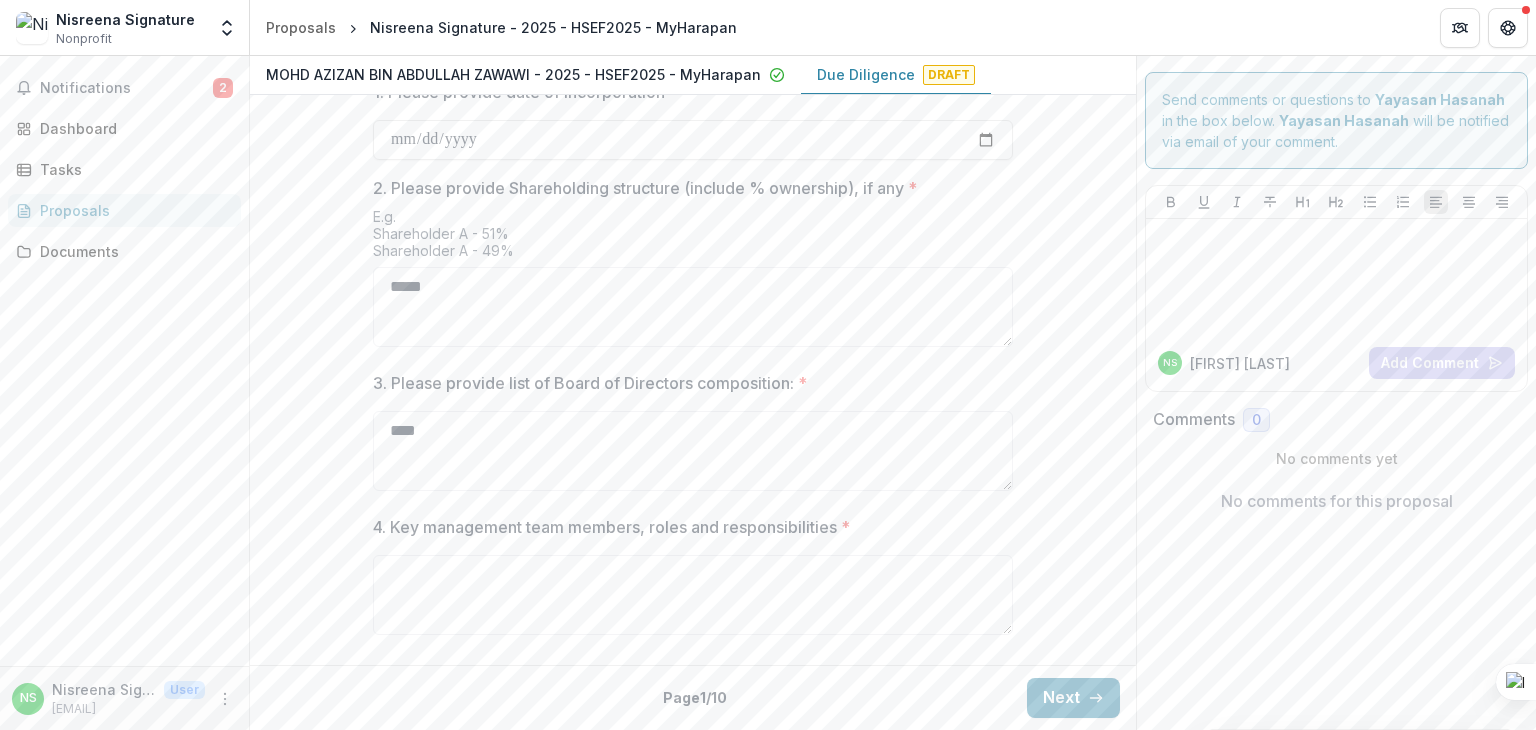 click at bounding box center [693, 551] 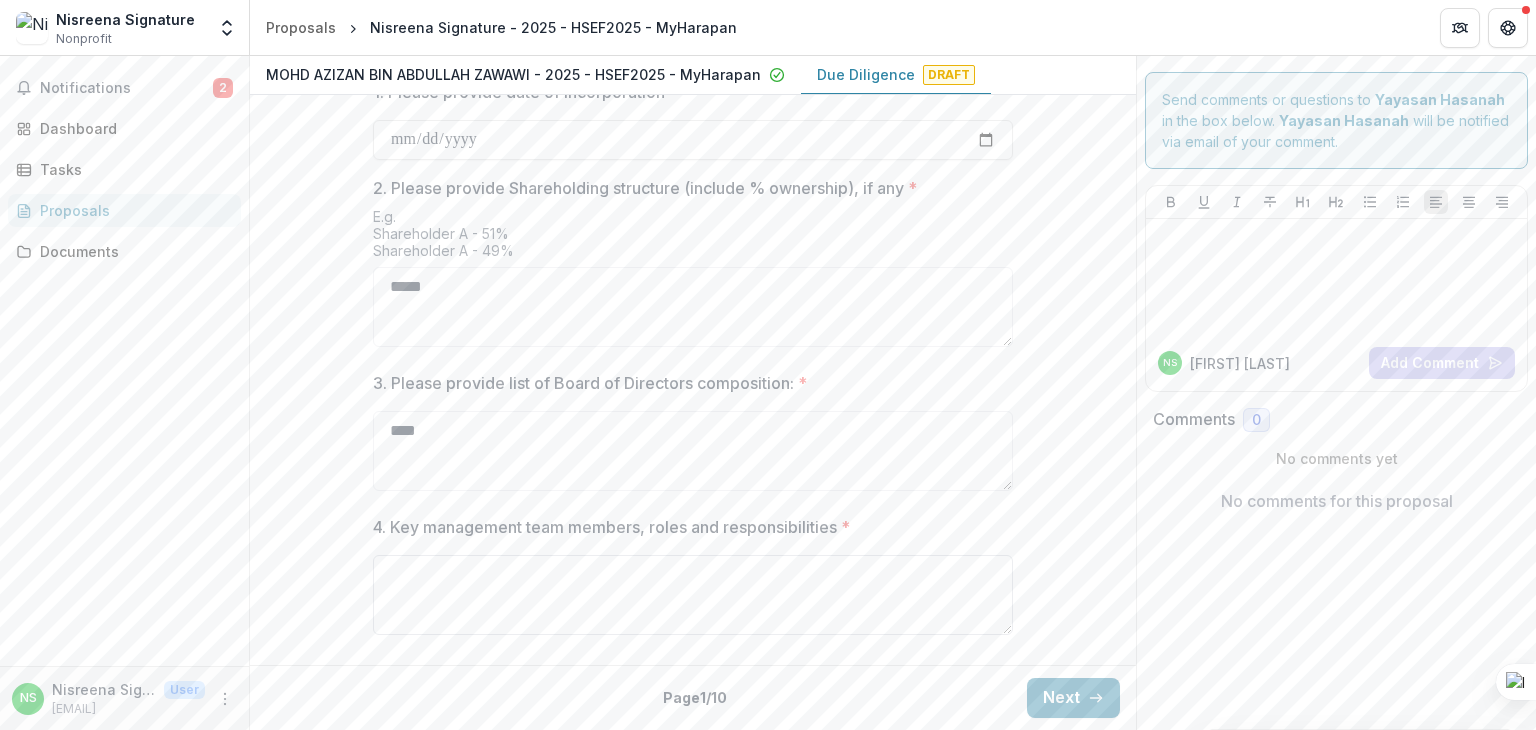 click on "4. Key management team members, roles and responsibilities *" at bounding box center [693, 595] 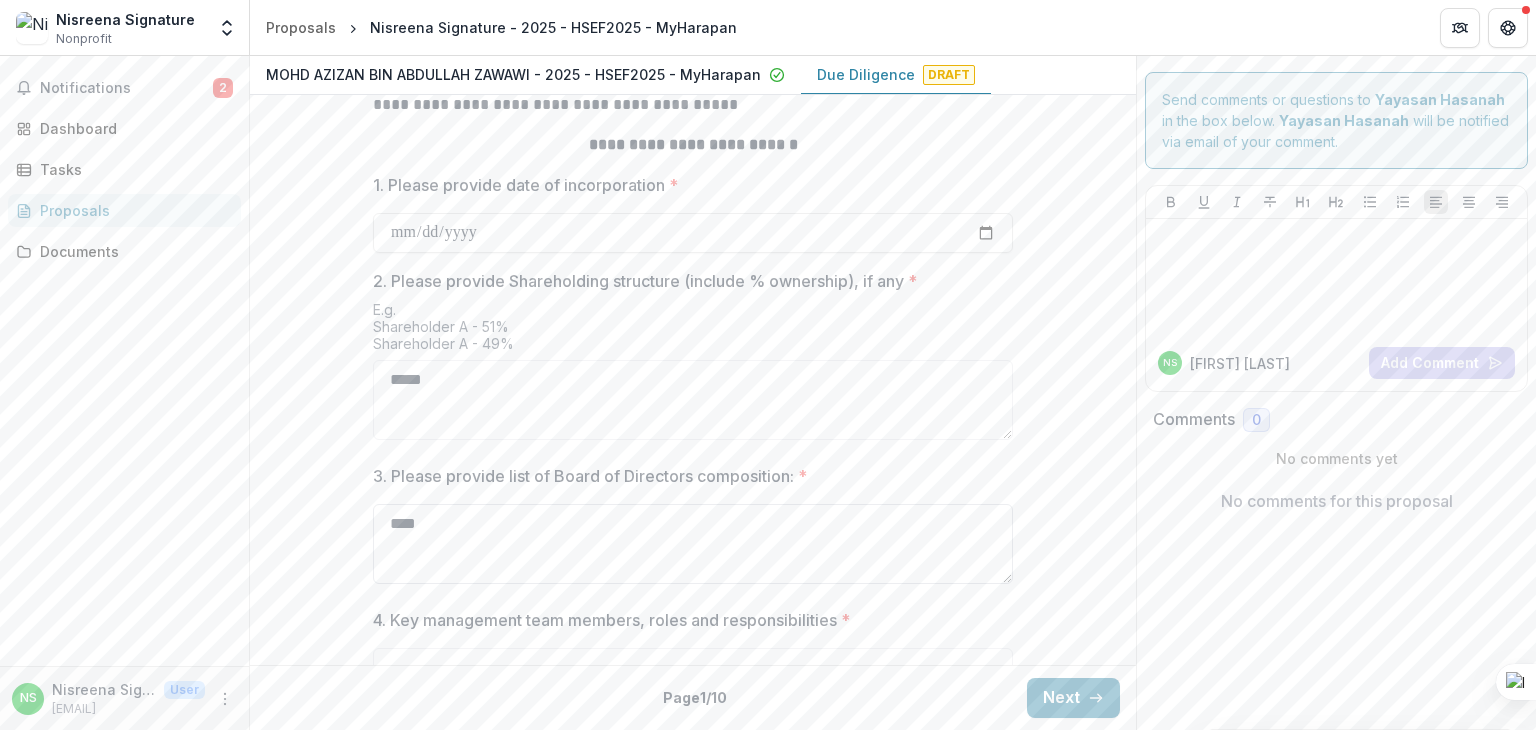 scroll, scrollTop: 920, scrollLeft: 0, axis: vertical 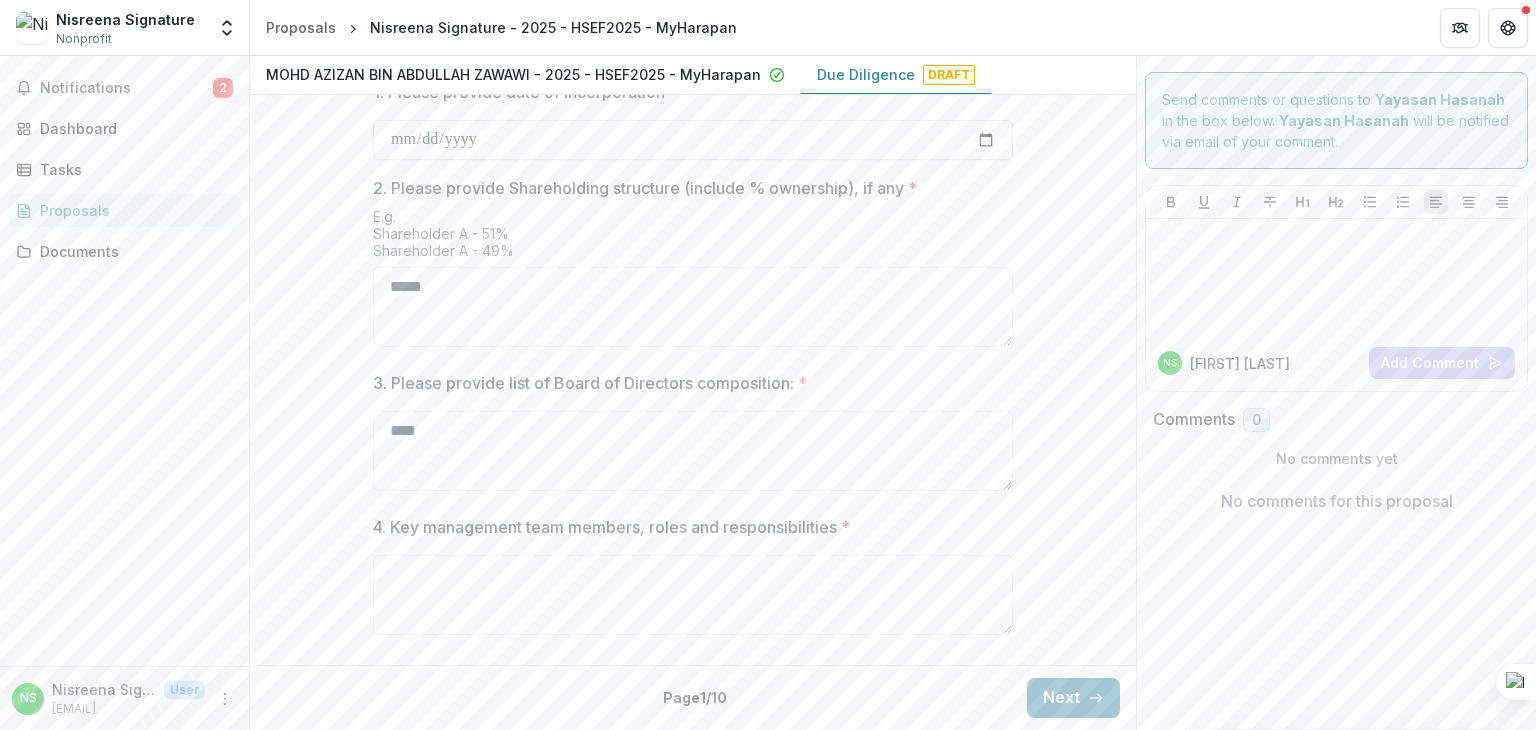 click on "4. Key management team members, roles and responsibilities *" at bounding box center (687, 527) 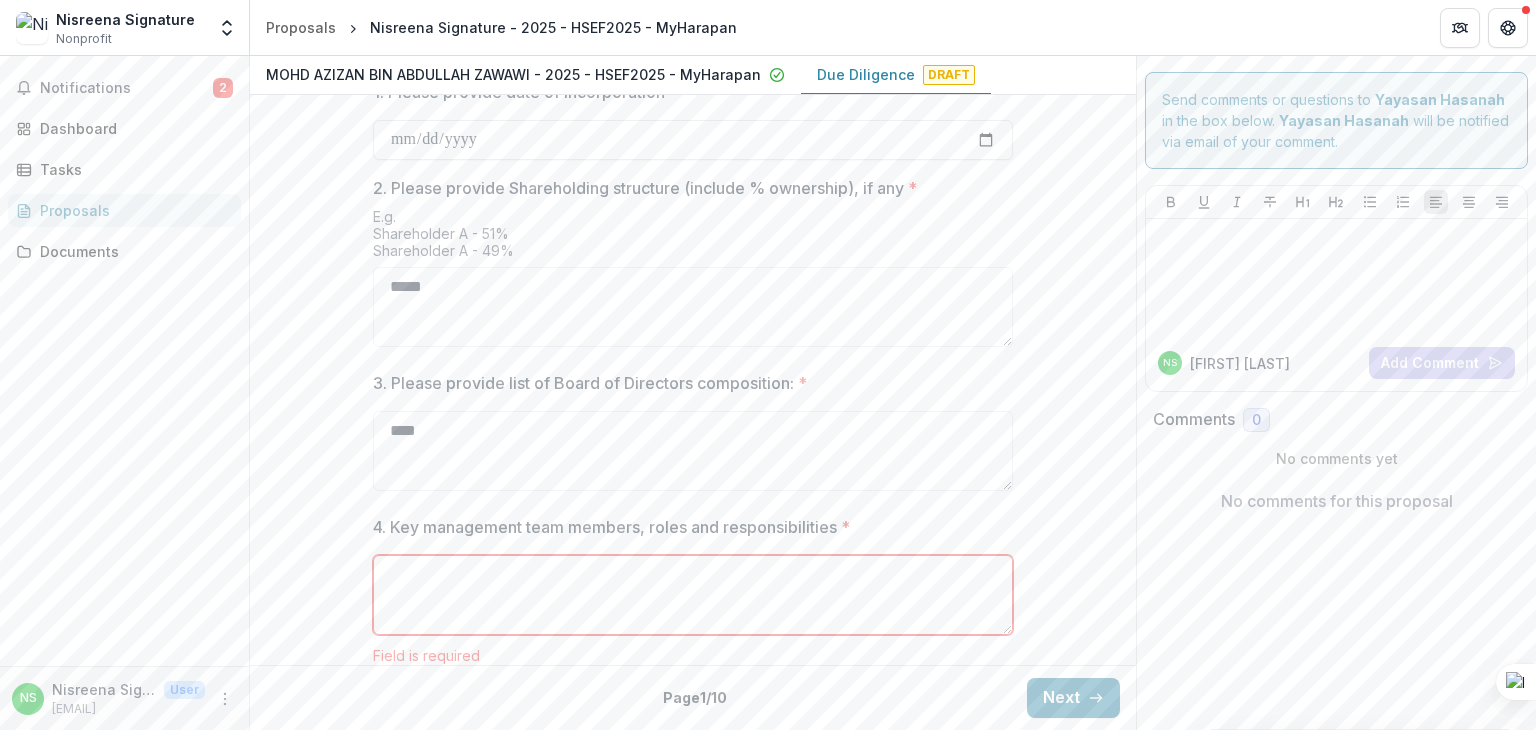 click on "4. Key management team members, roles and responsibilities *" at bounding box center [687, 527] 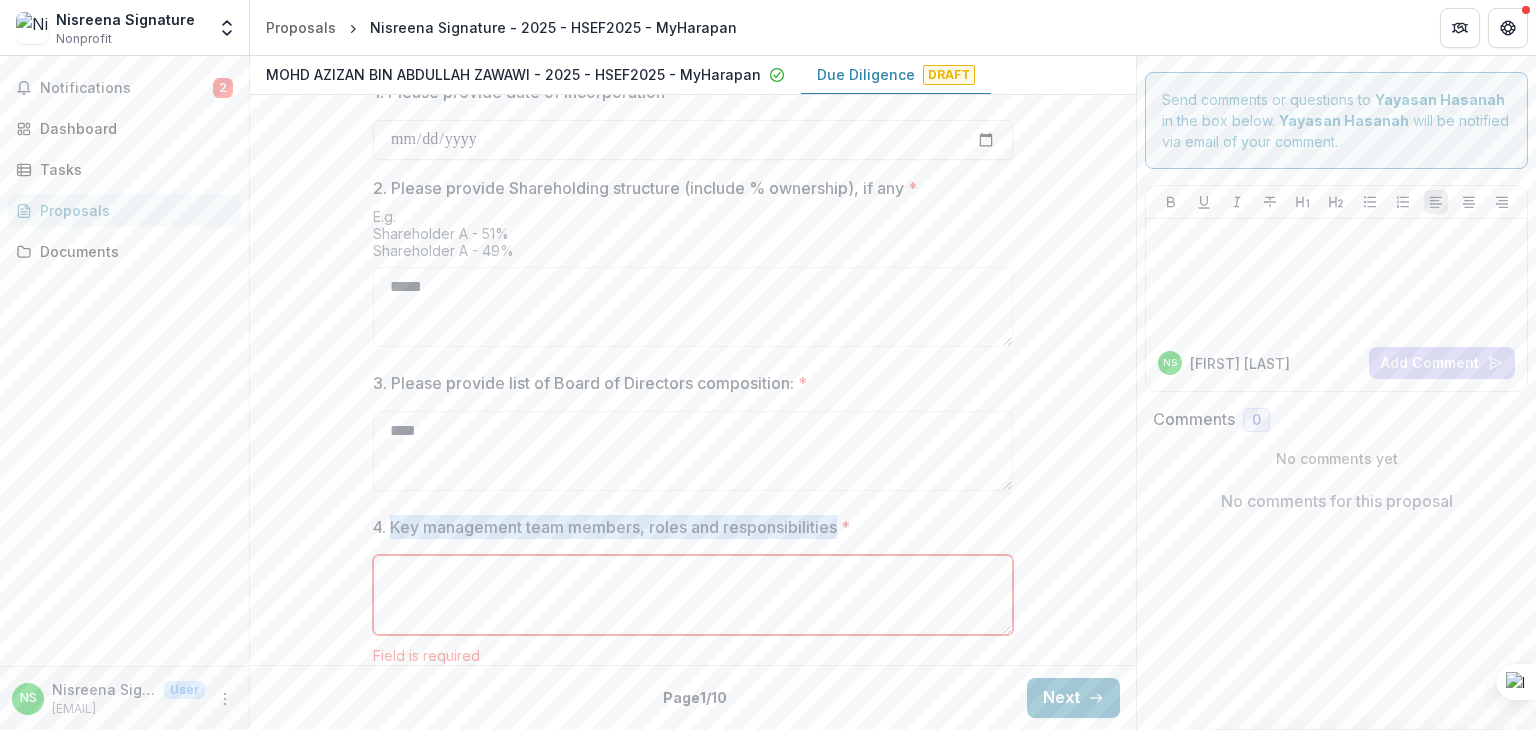 drag, startPoint x: 389, startPoint y: 516, endPoint x: 844, endPoint y: 519, distance: 455.0099 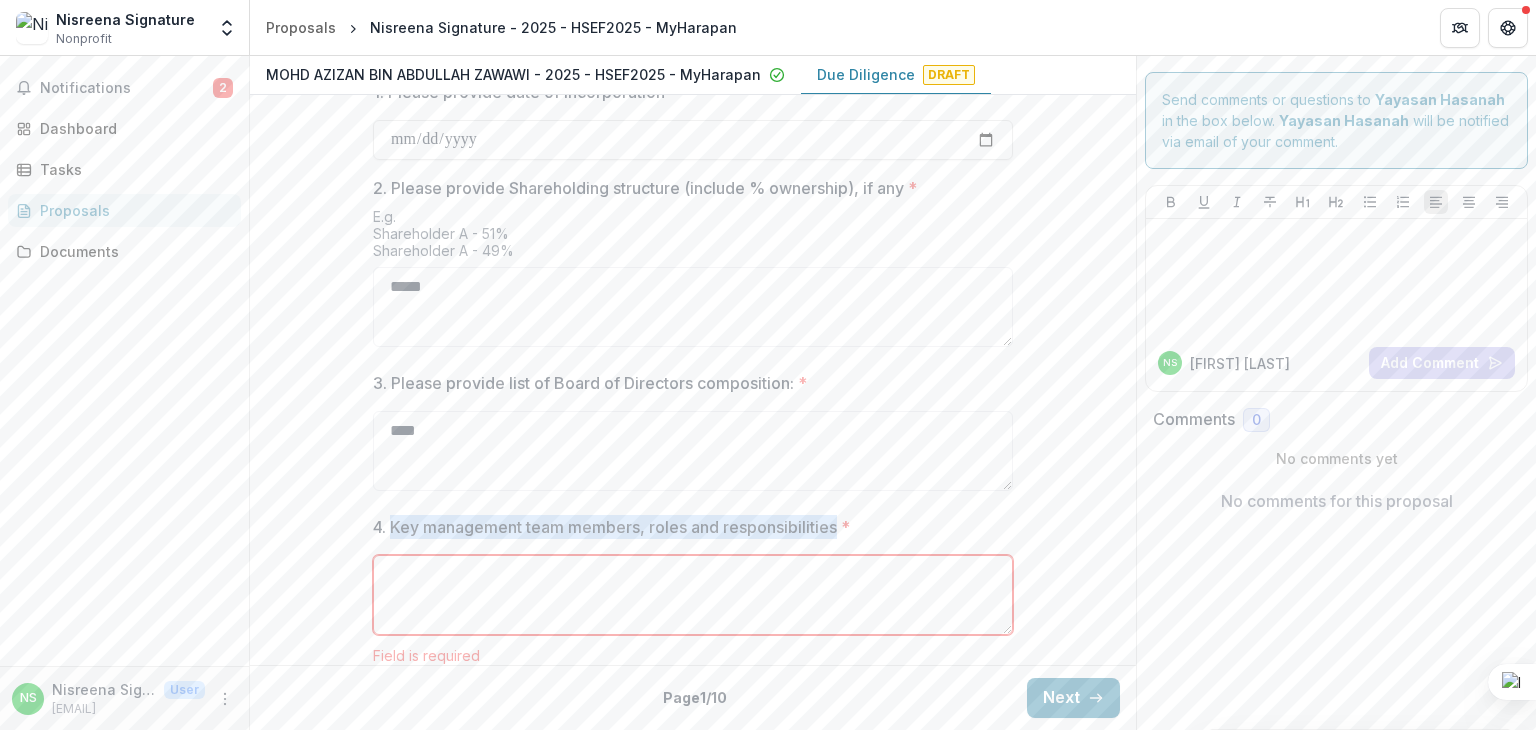 copy on "Key management team members, roles and responsibilities" 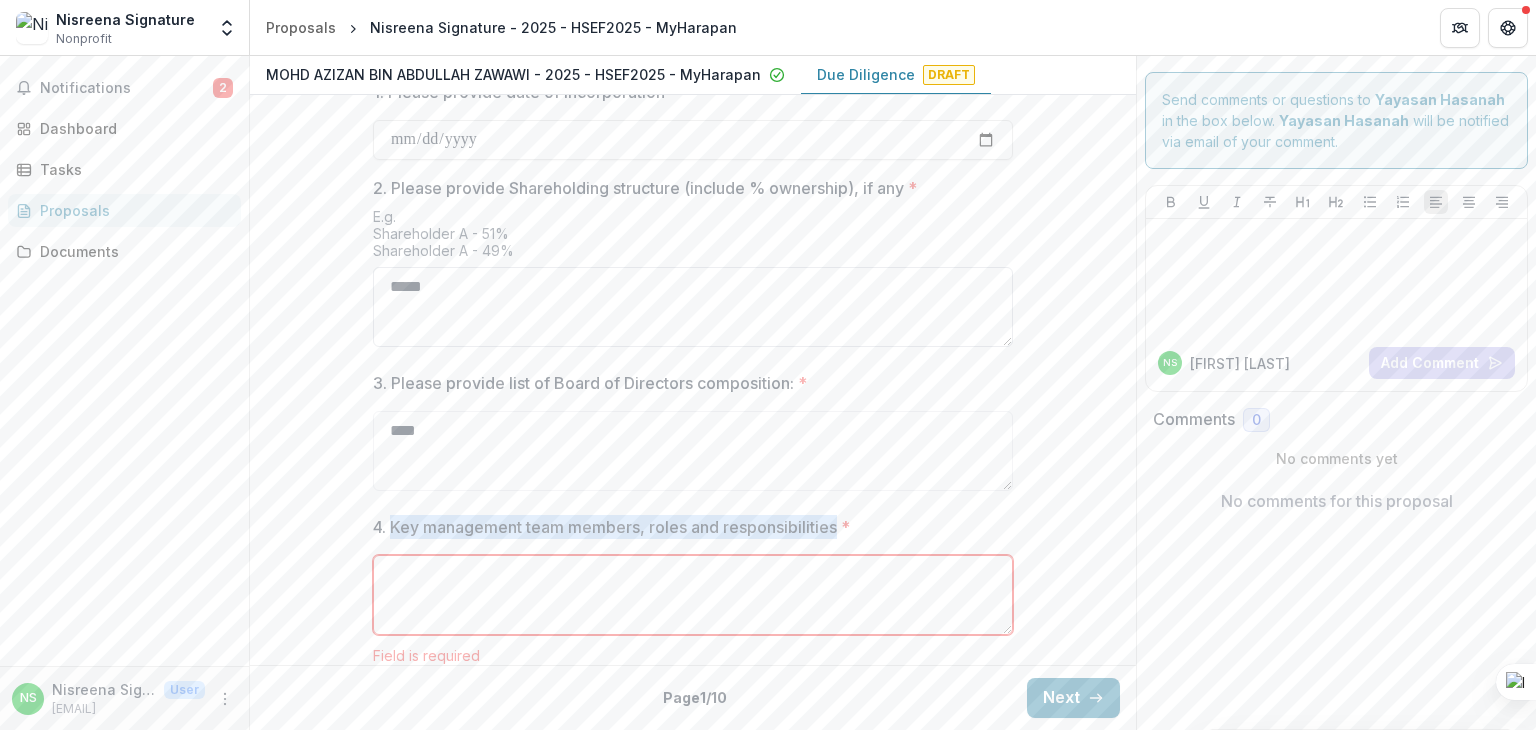 scroll, scrollTop: 940, scrollLeft: 0, axis: vertical 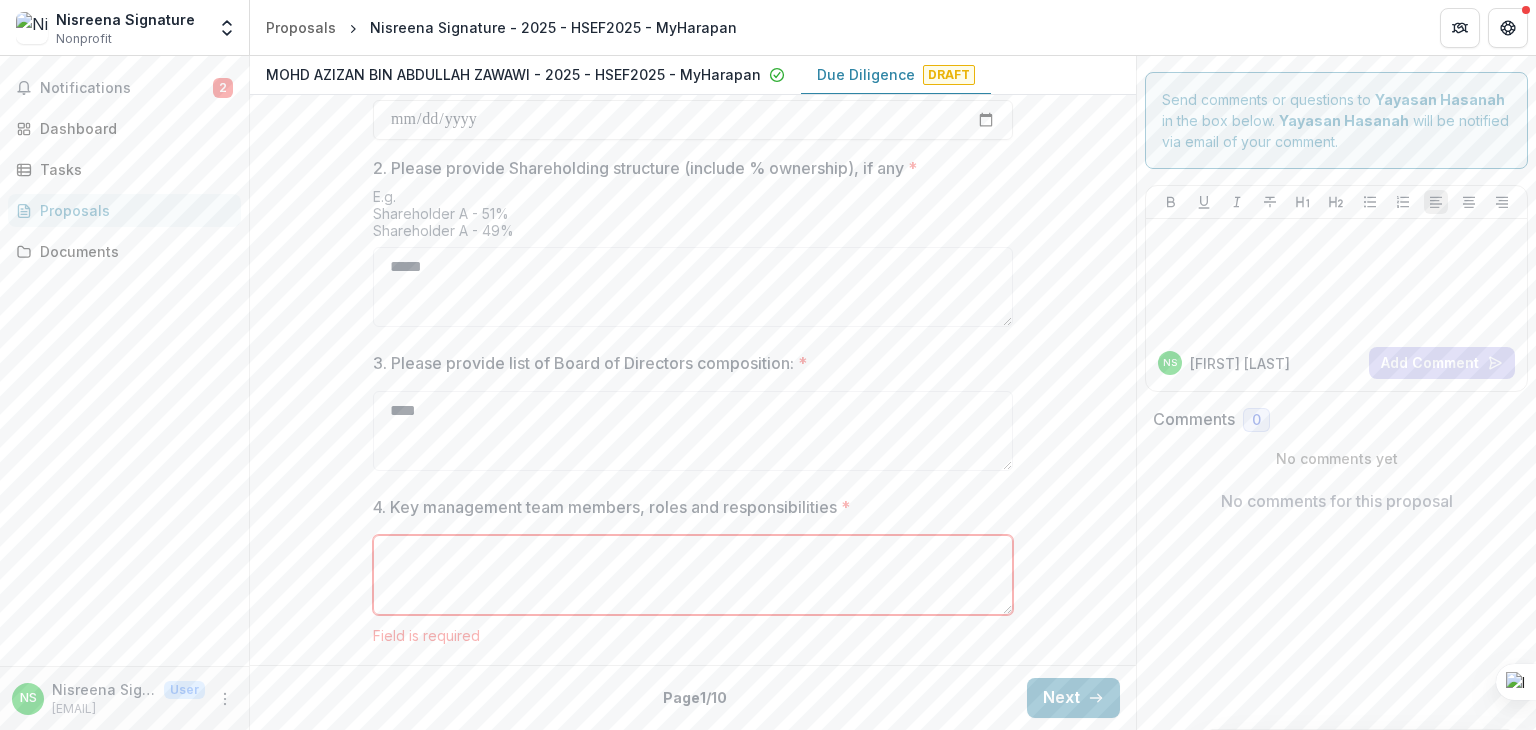click on "**********" at bounding box center [693, 105] 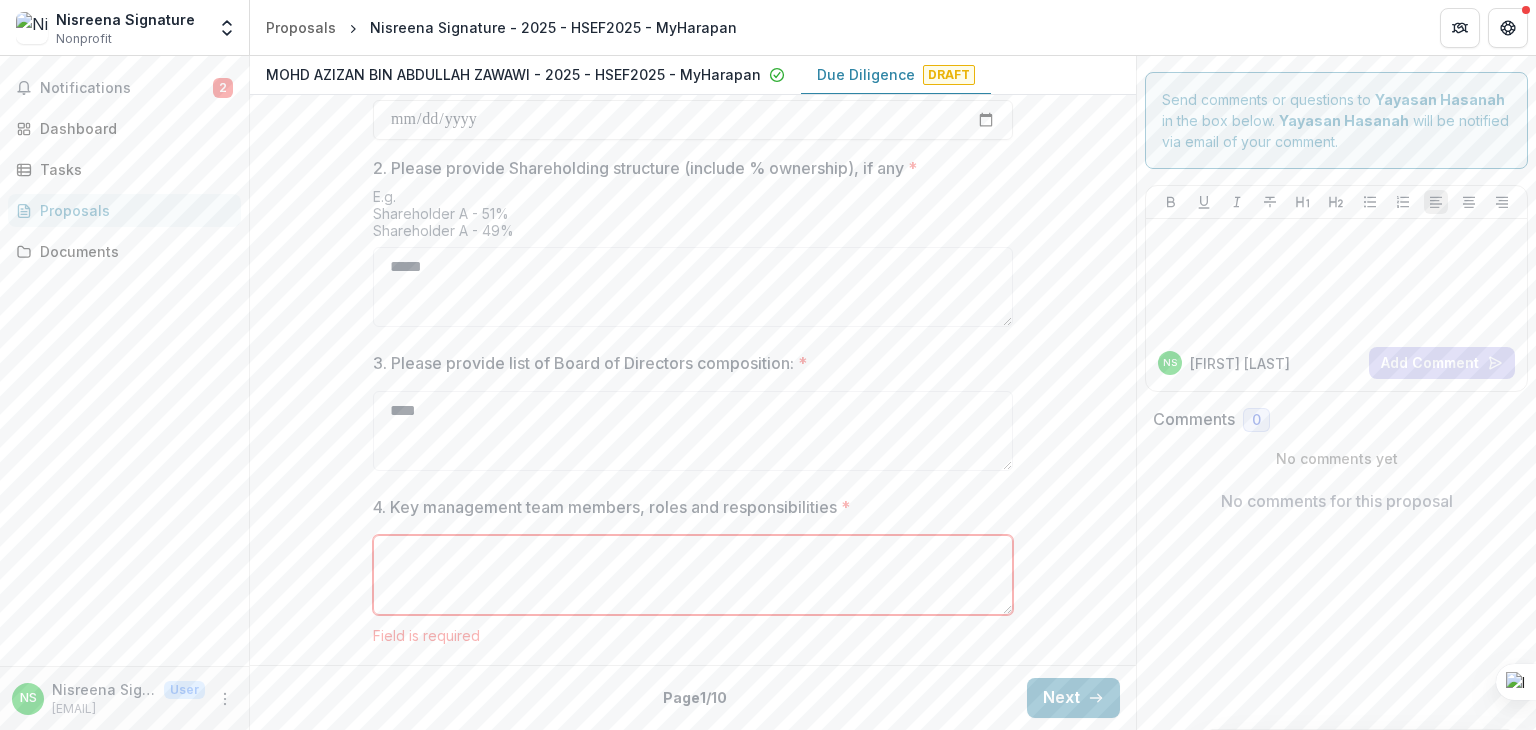 click on "4. Key management team members, roles and responsibilities *" at bounding box center (693, 575) 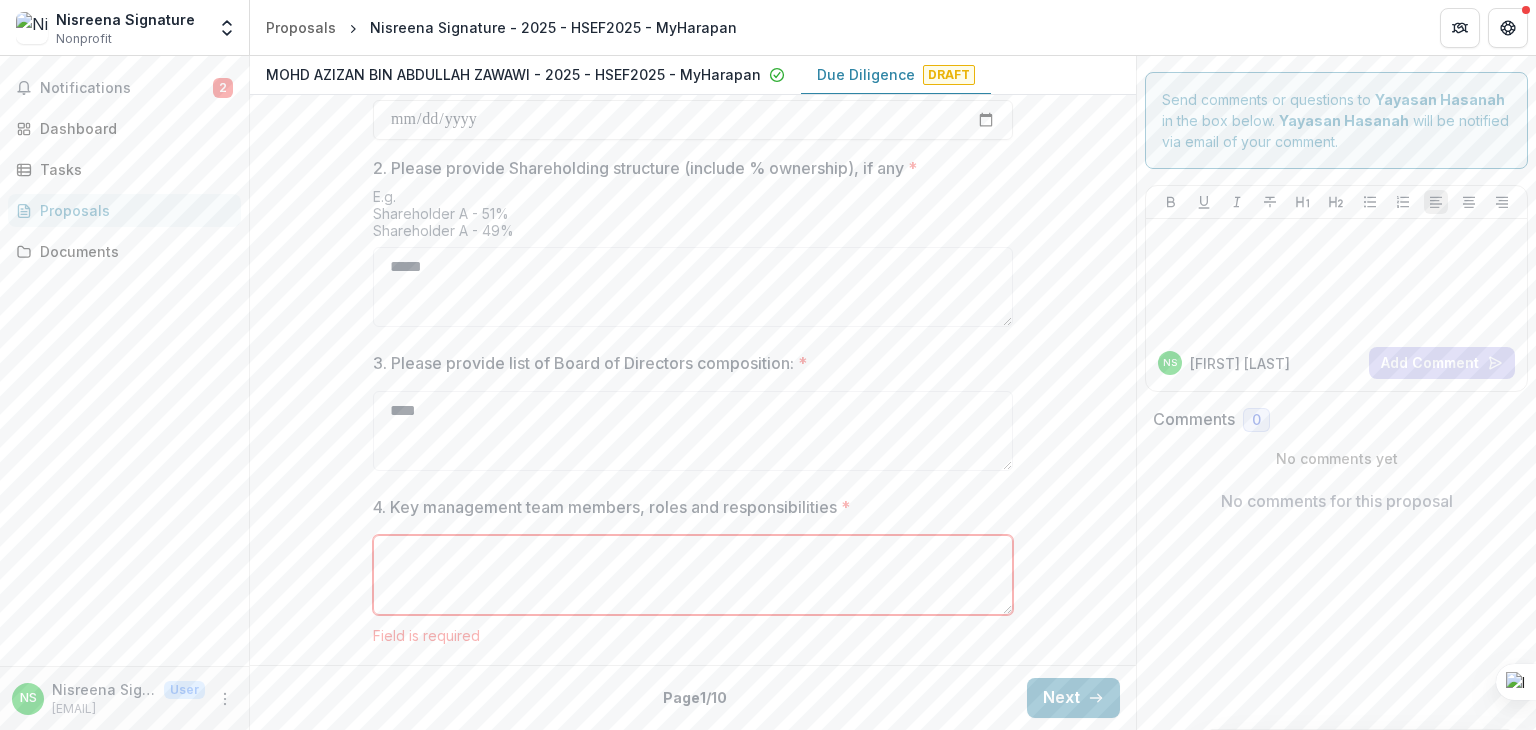 paste on "**********" 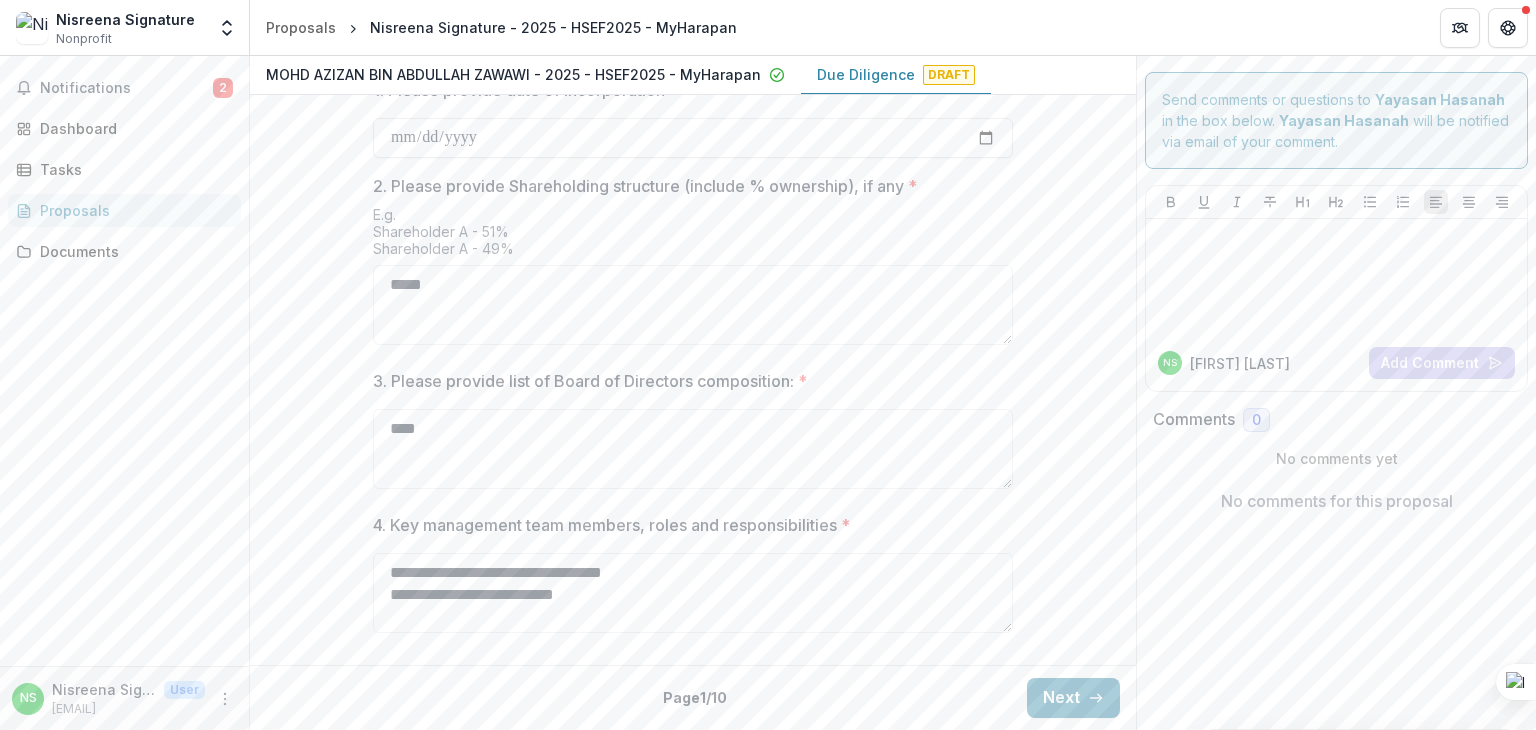 scroll, scrollTop: 920, scrollLeft: 0, axis: vertical 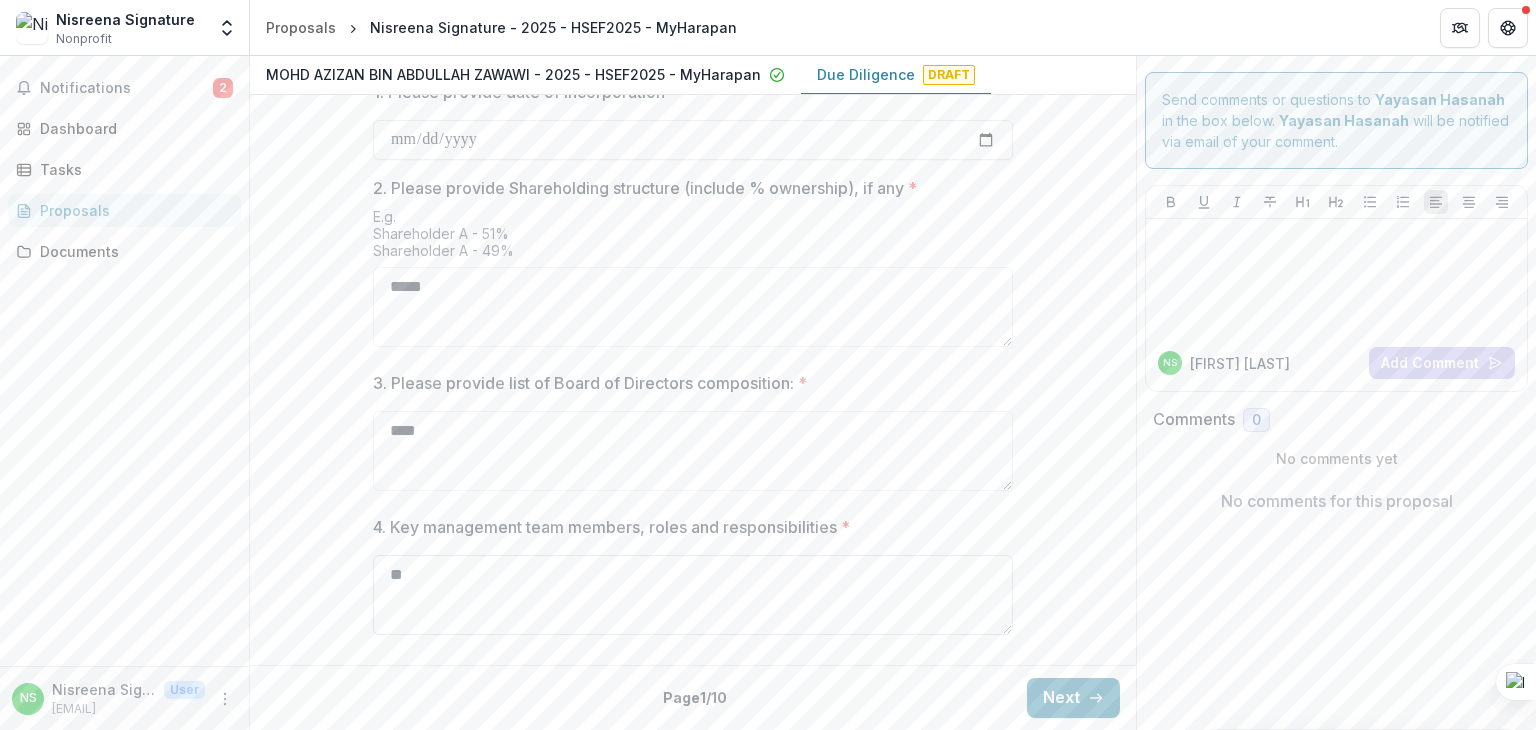 type on "*" 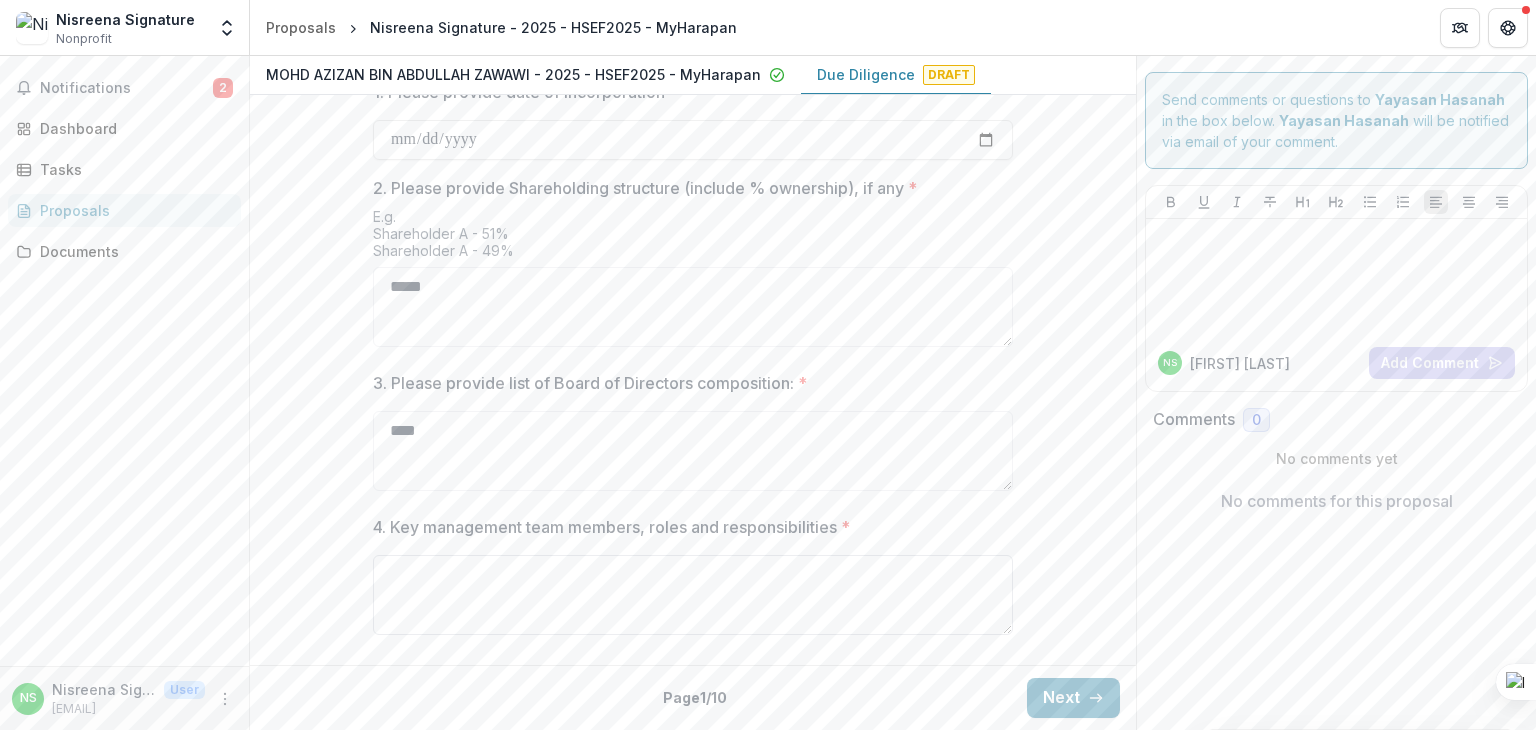 paste on "**********" 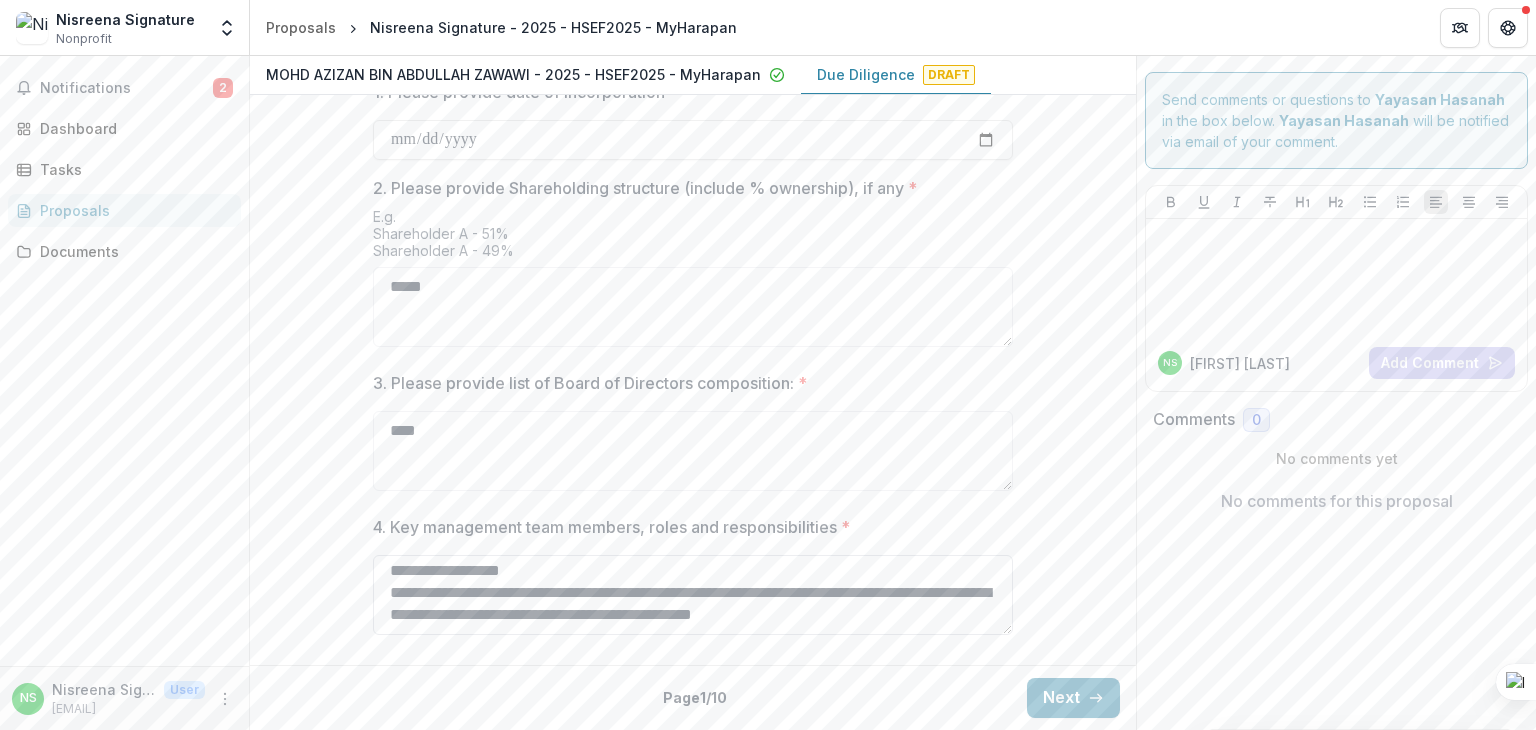 scroll, scrollTop: 421, scrollLeft: 0, axis: vertical 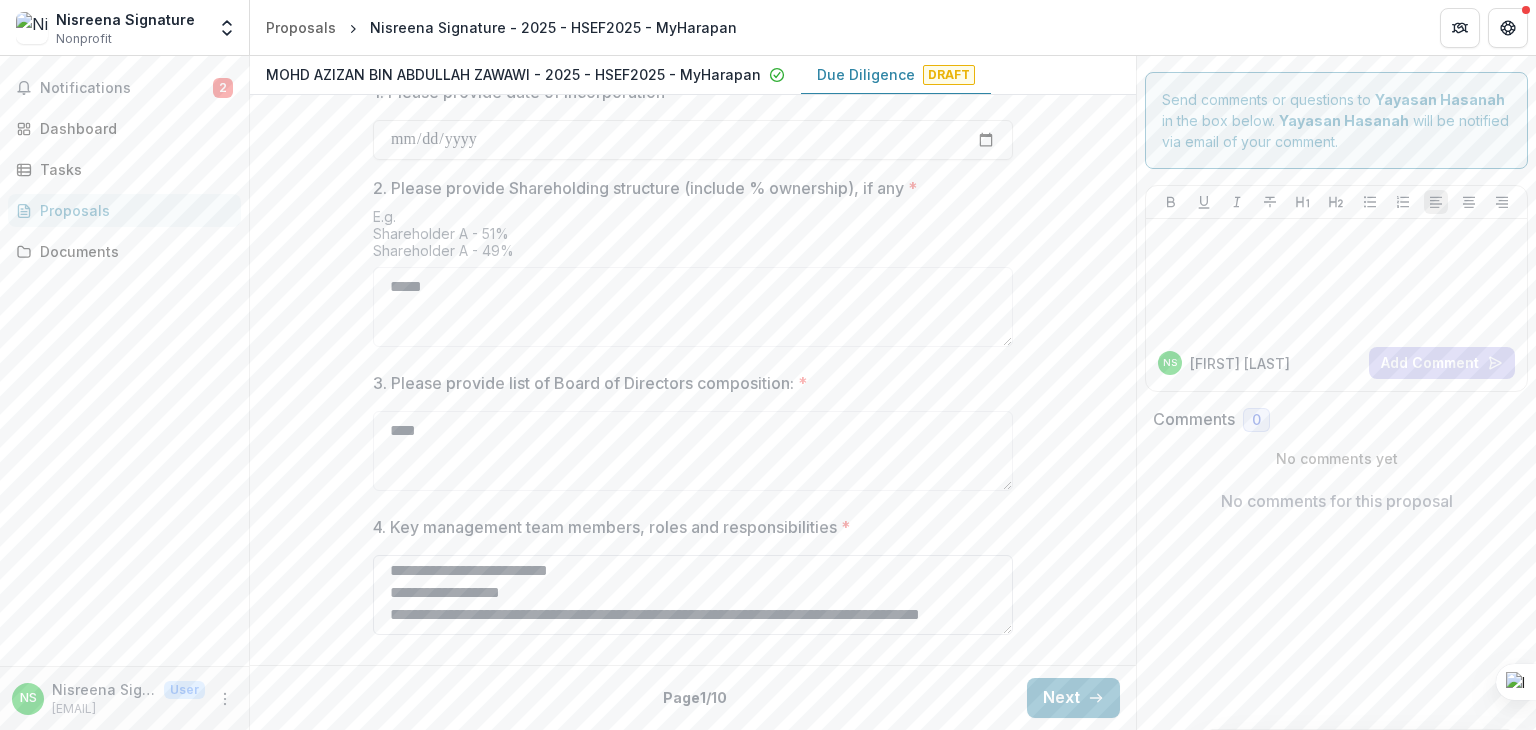 click on "**********" at bounding box center (693, 595) 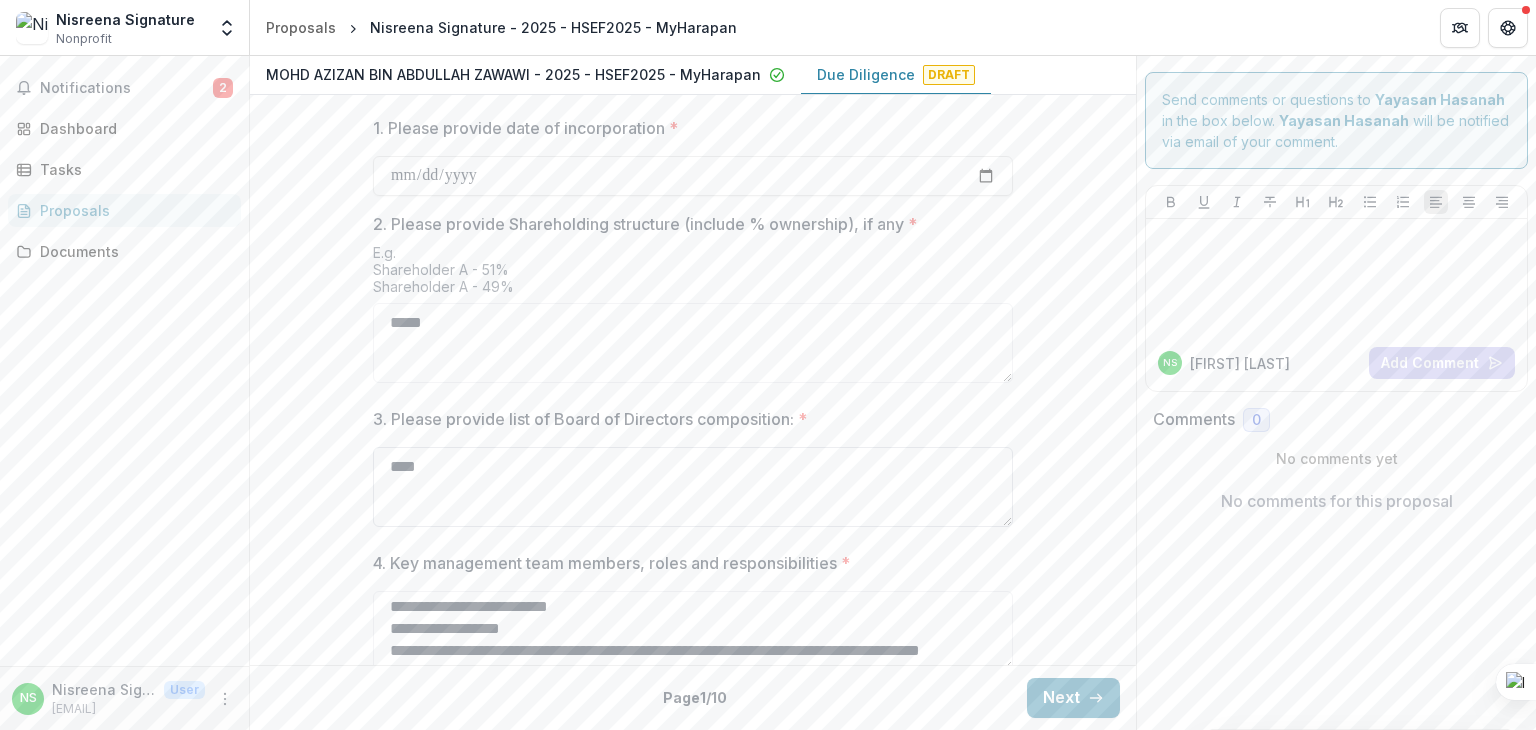 scroll, scrollTop: 920, scrollLeft: 0, axis: vertical 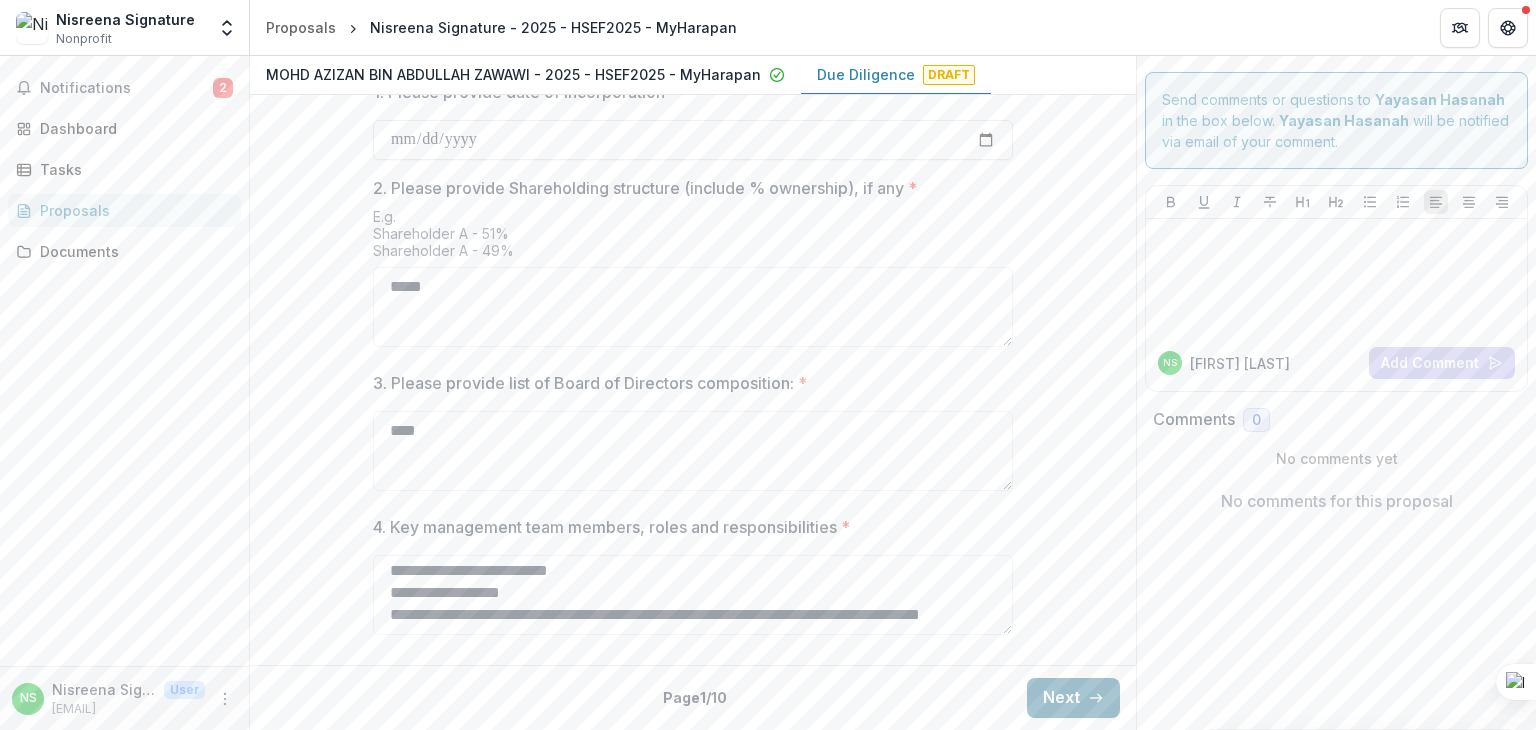 type on "**********" 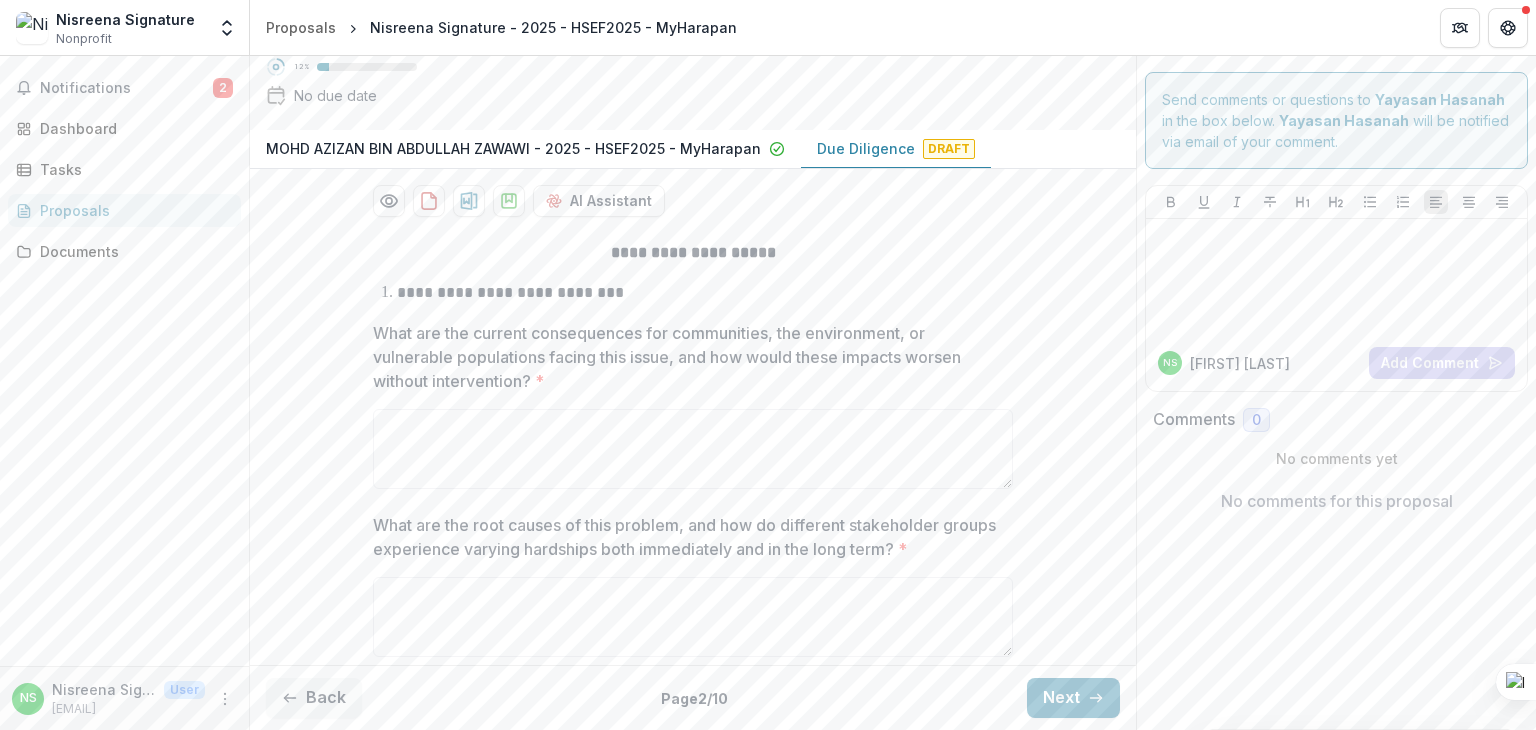 scroll, scrollTop: 300, scrollLeft: 0, axis: vertical 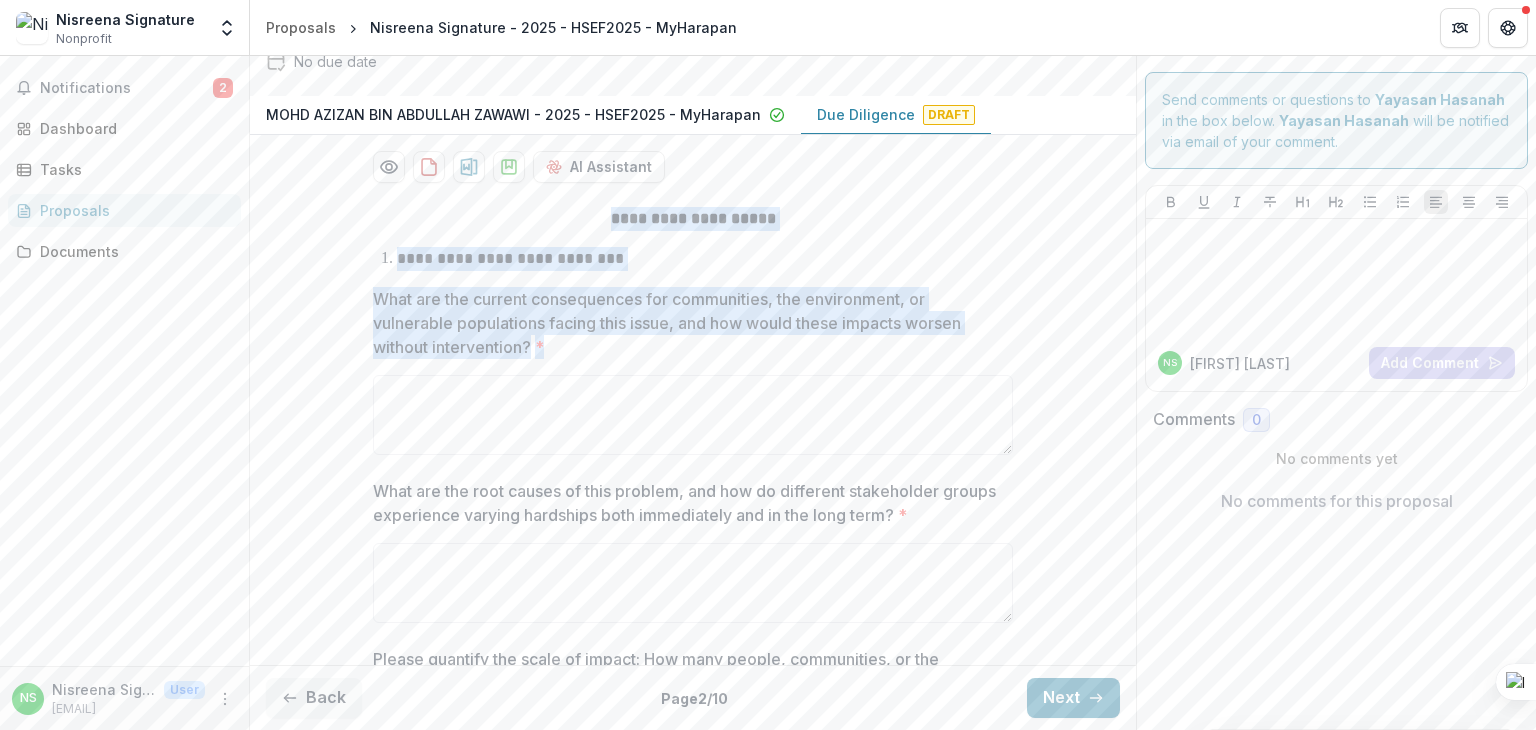 drag, startPoint x: 588, startPoint y: 213, endPoint x: 712, endPoint y: 335, distance: 173.95401 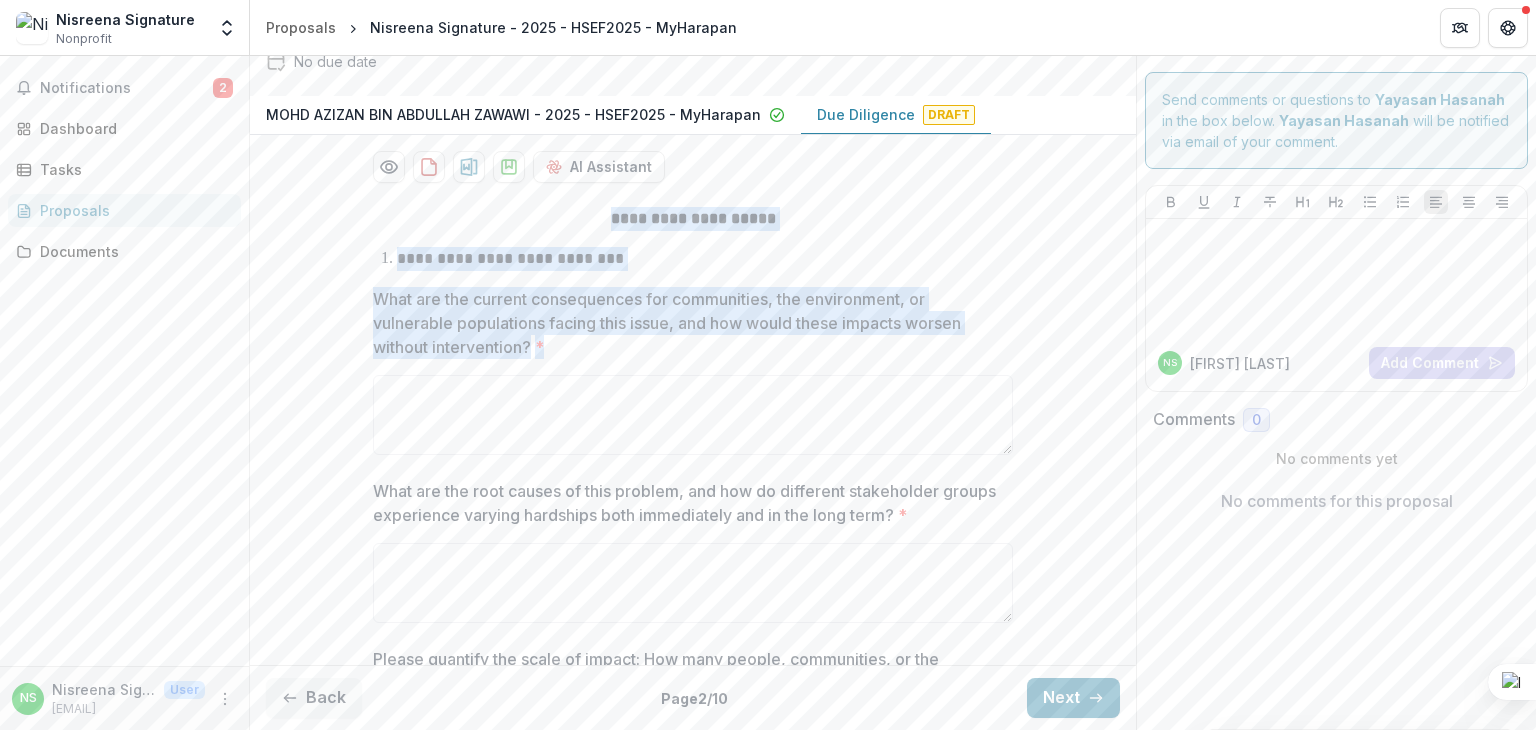 copy on "**********" 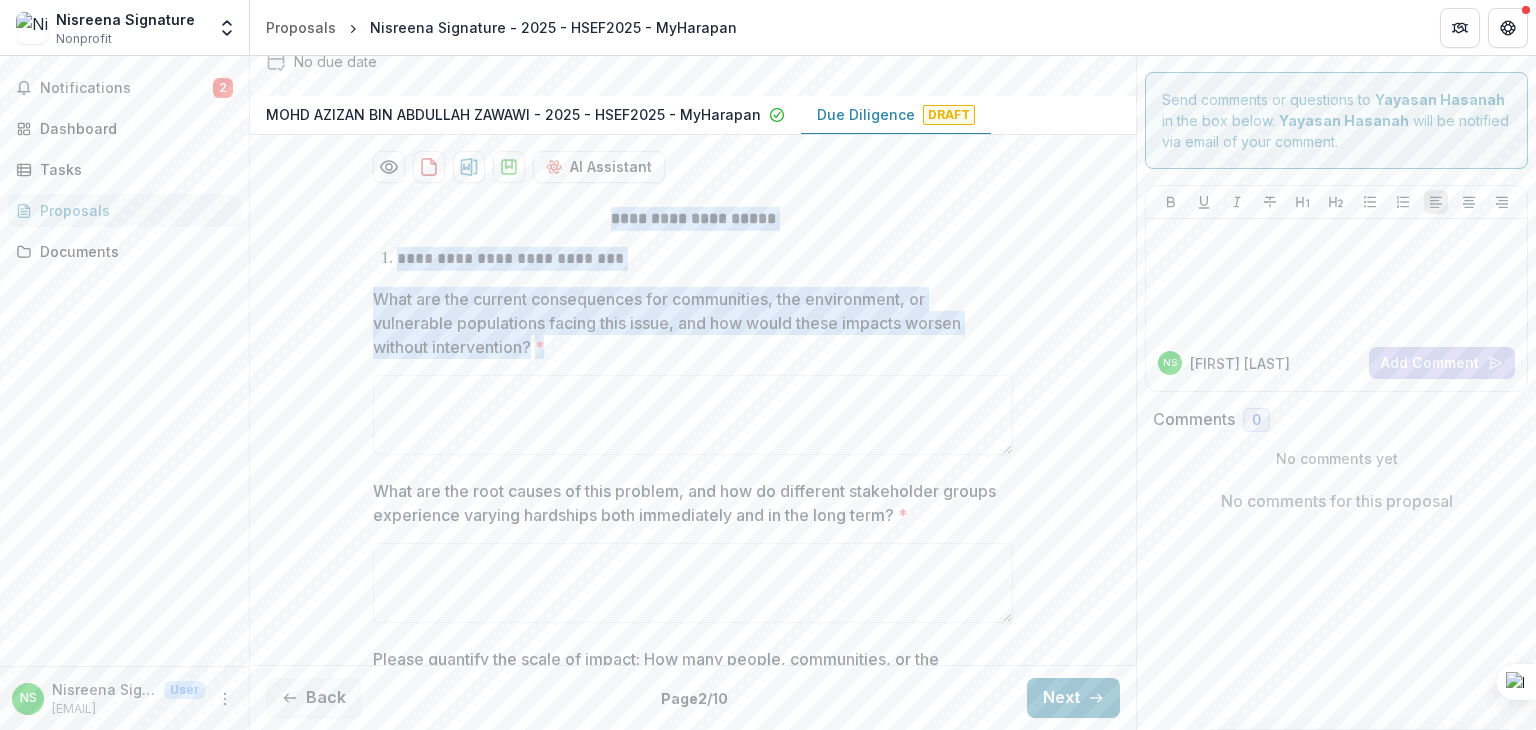 copy on "**********" 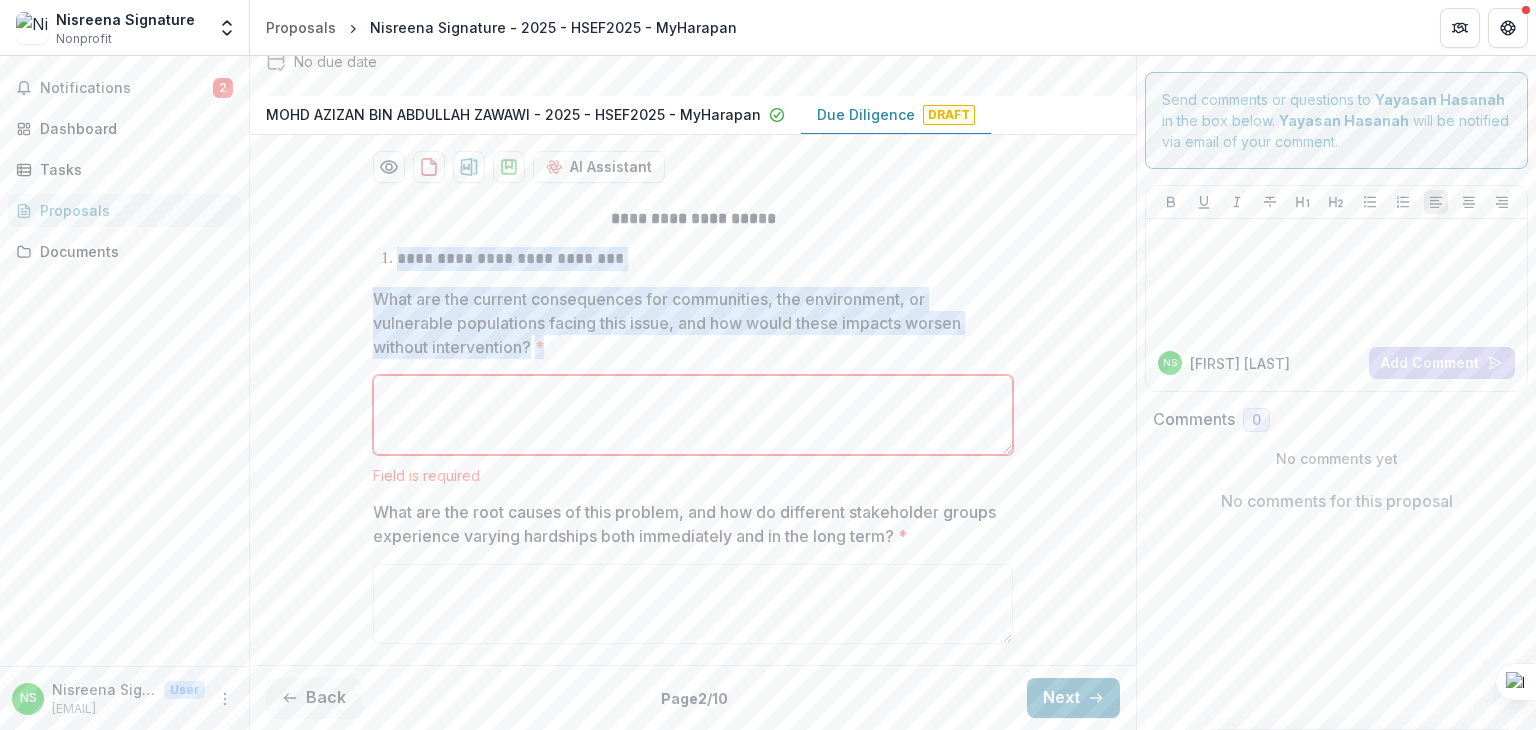 drag, startPoint x: 376, startPoint y: 247, endPoint x: 587, endPoint y: 338, distance: 229.78687 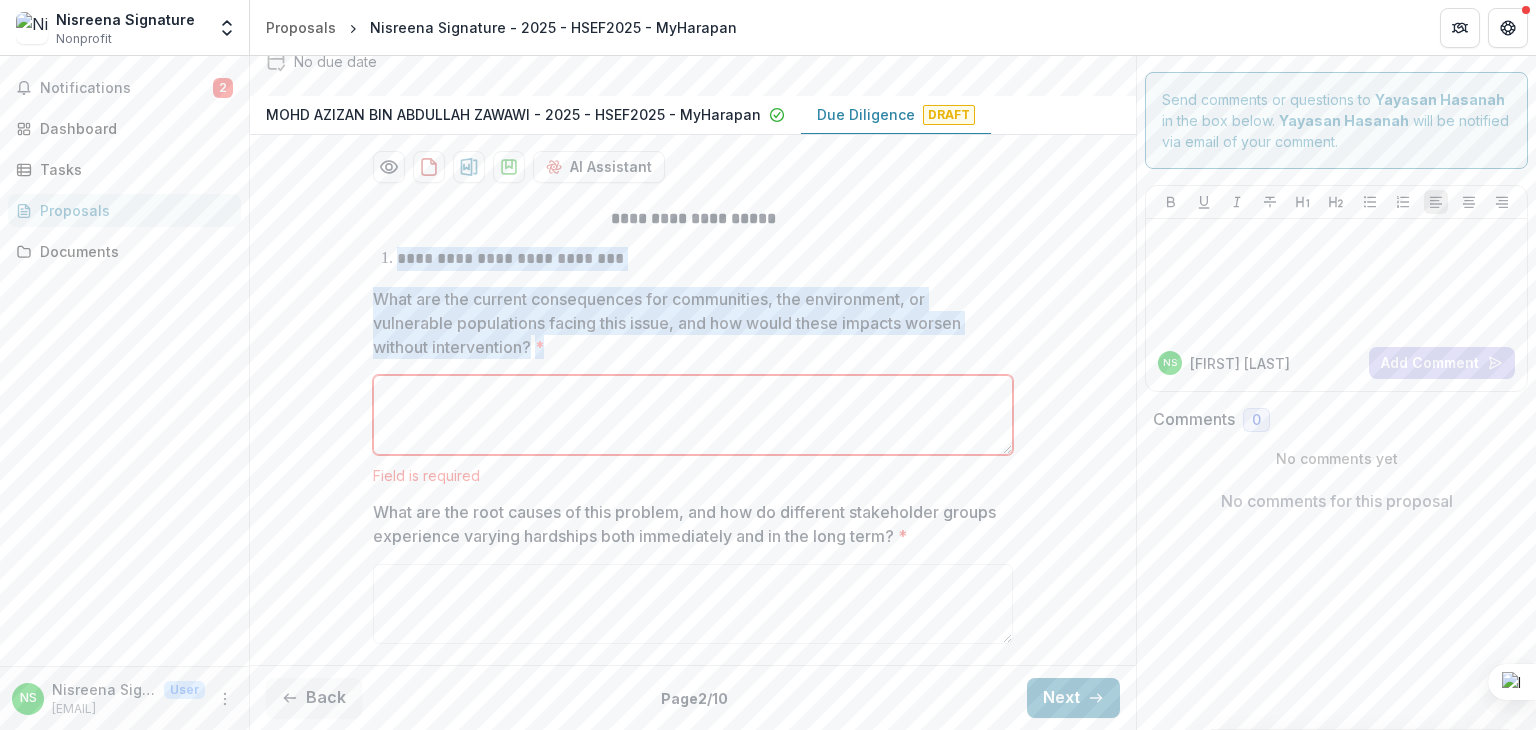 copy on "**********" 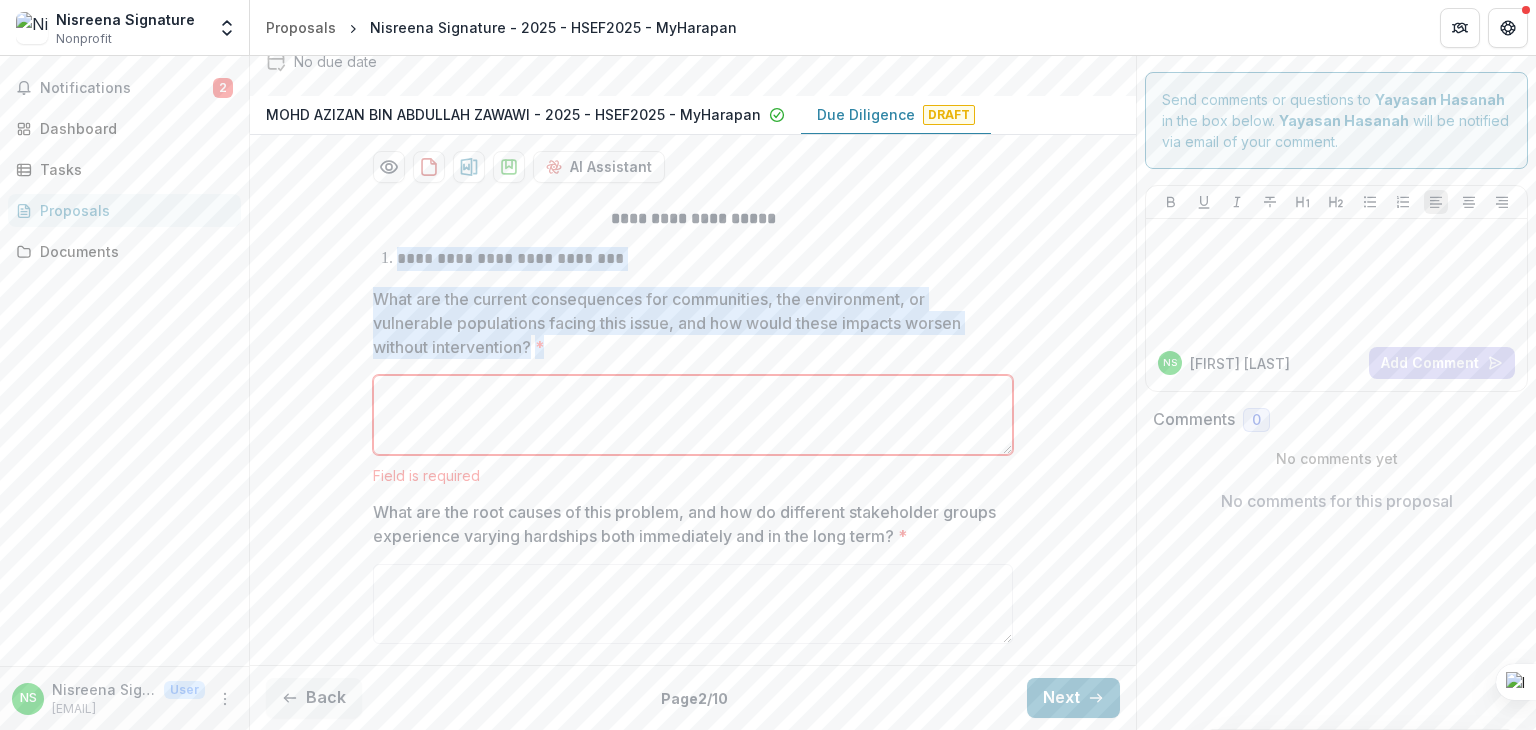 click on "AI Assistant What are the current consequences for communities, the environment, or vulnerable populations facing this issue, and how would these impacts worsen without intervention? * Field is required What are the root causes of this problem, and how do different stakeholder groups experience varying hardships both immediately and in the long term? * Please quantify the scale of impact: How many people, communities, or the environment are currently affected, and what growth trajectory do you project if effective solutions aren't implemented? * What makes addressing your identified social/environmental issue urgent? What potential irreversible consequences could emerge across economic, social, and environmental systems if this problem remains unsolved? * What aspects of this challenge are uniquely Malaysian in context, requiring solutions tailored to local conditions and systems? *" at bounding box center [693, 705] 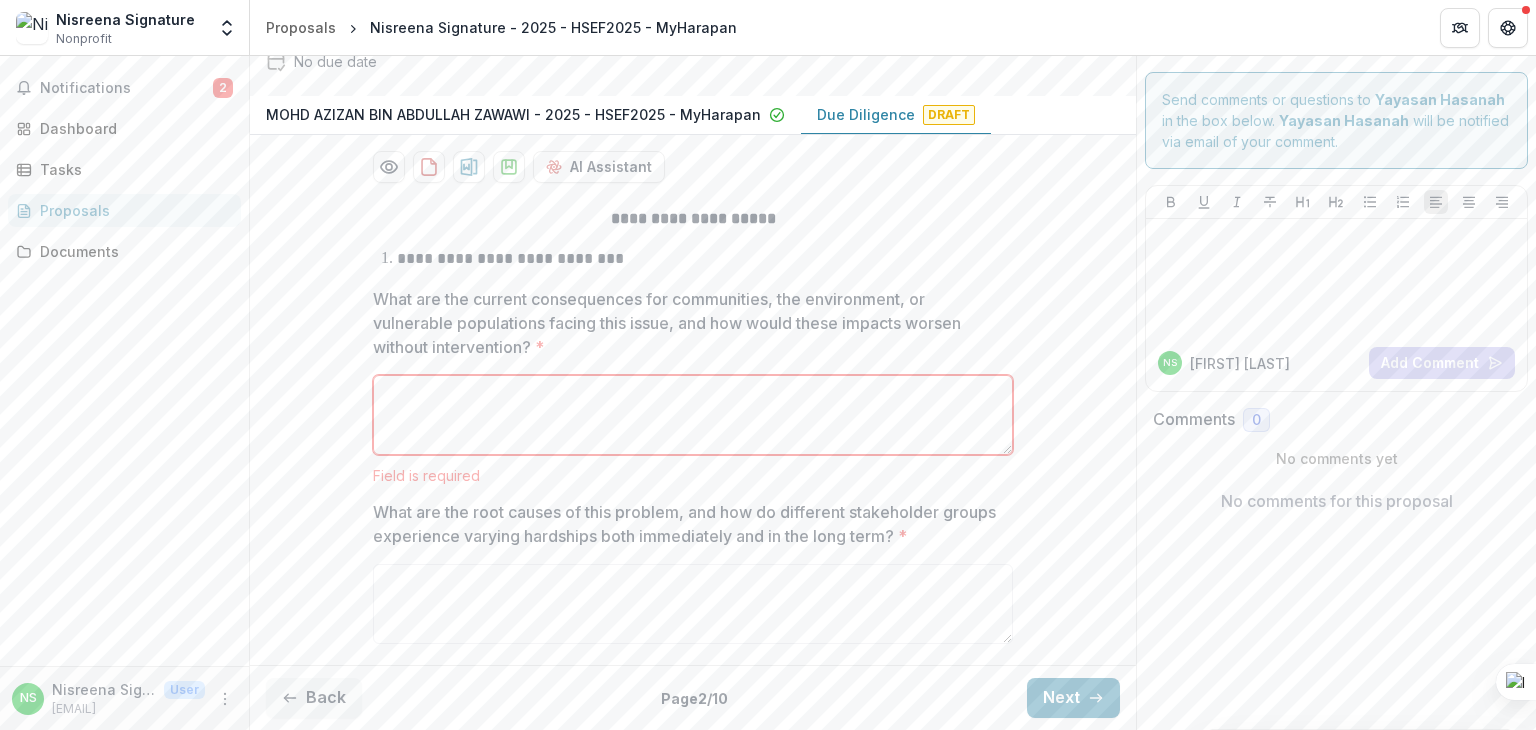 click on "What are the current consequences for communities, the environment, or vulnerable populations facing this issue, and how would these impacts worsen without intervention? *" at bounding box center (687, 323) 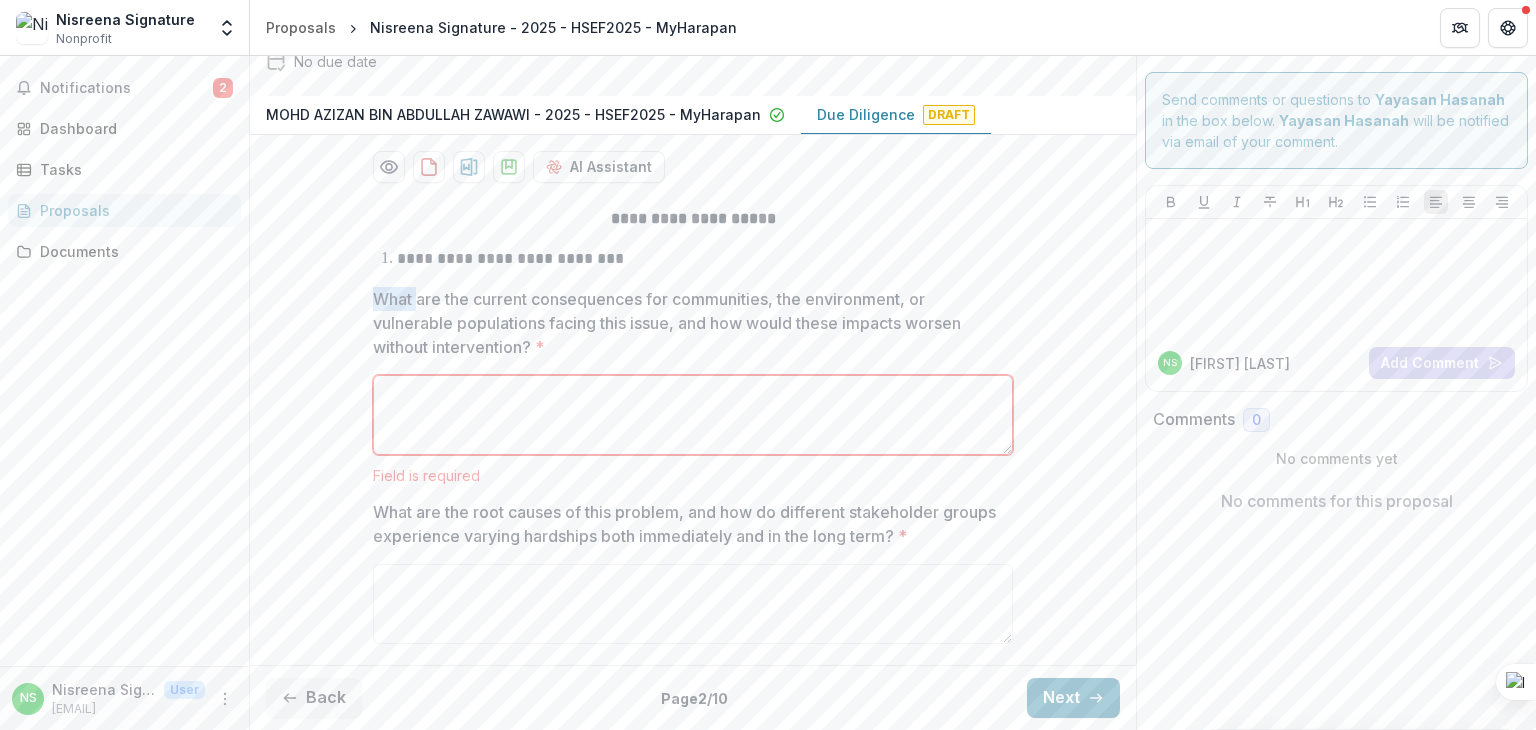 click on "AI Assistant What are the current consequences for communities, the environment, or vulnerable populations facing this issue, and how would these impacts worsen without intervention? * Field is required What are the root causes of this problem, and how do different stakeholder groups experience varying hardships both immediately and in the long term? * Please quantify the scale of impact: How many people, communities, or the environment are currently affected, and what growth trajectory do you project if effective solutions aren't implemented? * What makes addressing your identified social/environmental issue urgent? What potential irreversible consequences could emerge across economic, social, and environmental systems if this problem remains unsolved? * What aspects of this challenge are uniquely Malaysian in context, requiring solutions tailored to local conditions and systems? *" at bounding box center (693, 705) 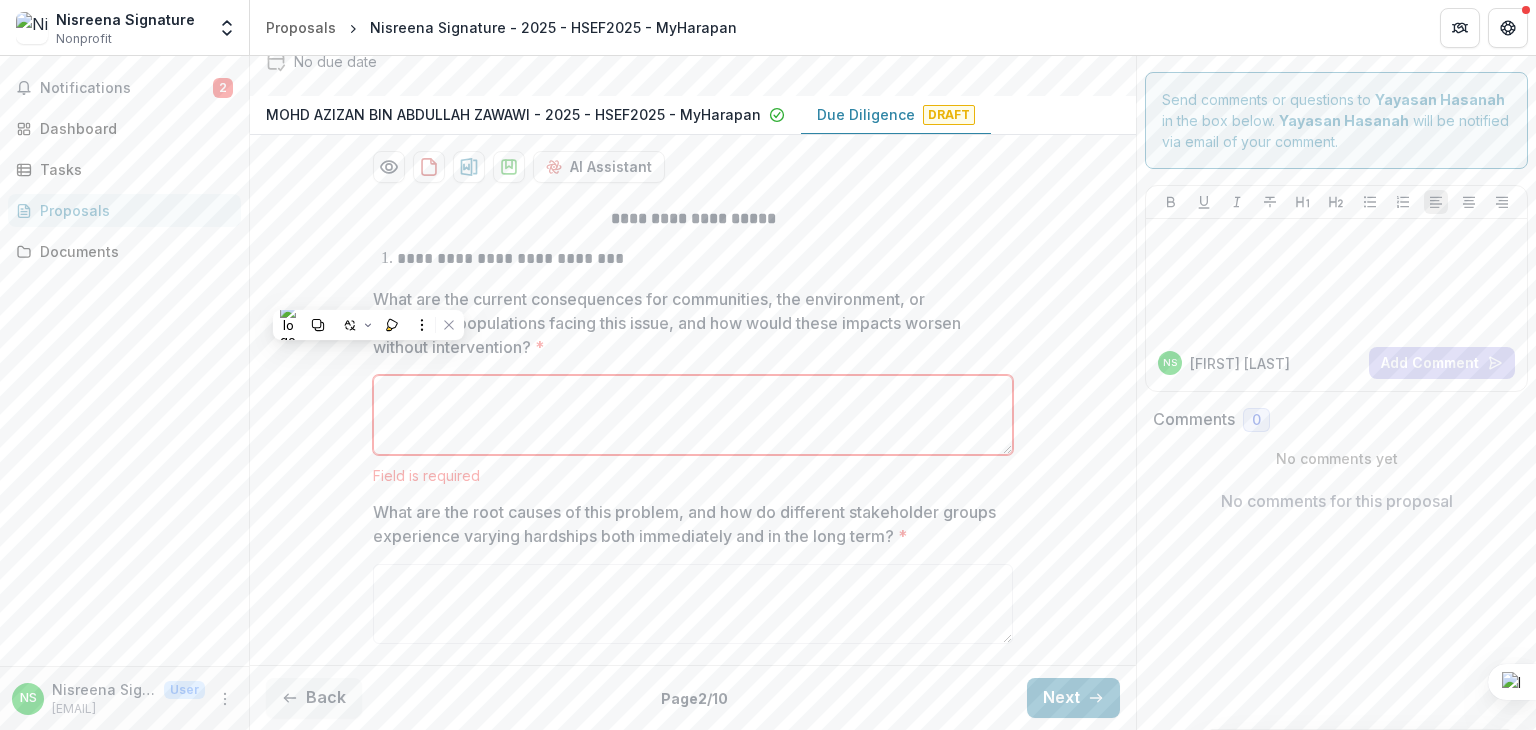 click on "AI Assistant What are the current consequences for communities, the environment, or vulnerable populations facing this issue, and how would these impacts worsen without intervention? * Field is required What are the root causes of this problem, and how do different stakeholder groups experience varying hardships both immediately and in the long term? * Please quantify the scale of impact: How many people, communities, or the environment are currently affected, and what growth trajectory do you project if effective solutions aren't implemented? * What makes addressing your identified social/environmental issue urgent? What potential irreversible consequences could emerge across economic, social, and environmental systems if this problem remains unsolved? * What aspects of this challenge are uniquely Malaysian in context, requiring solutions tailored to local conditions and systems? *" at bounding box center (693, 705) 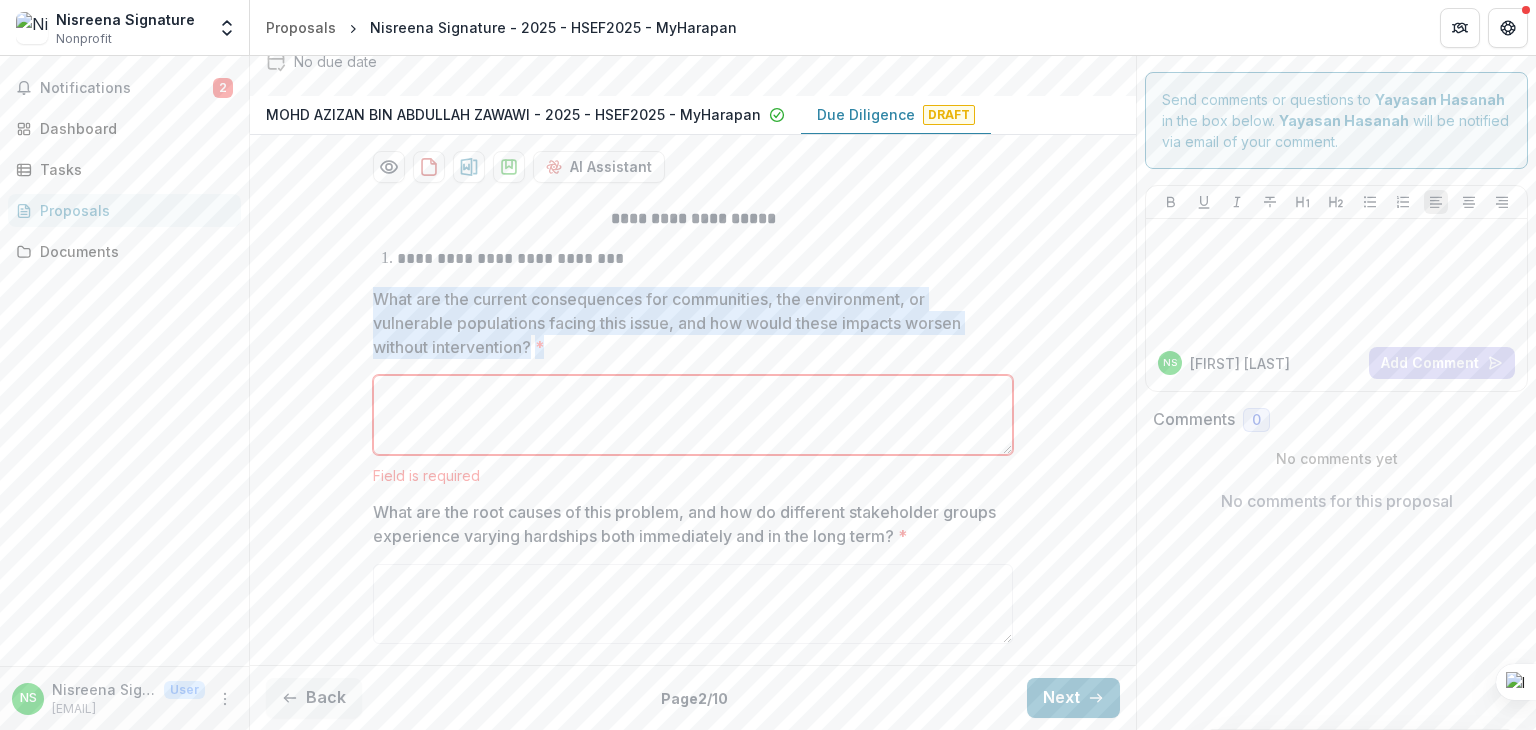 drag, startPoint x: 373, startPoint y: 291, endPoint x: 584, endPoint y: 339, distance: 216.39085 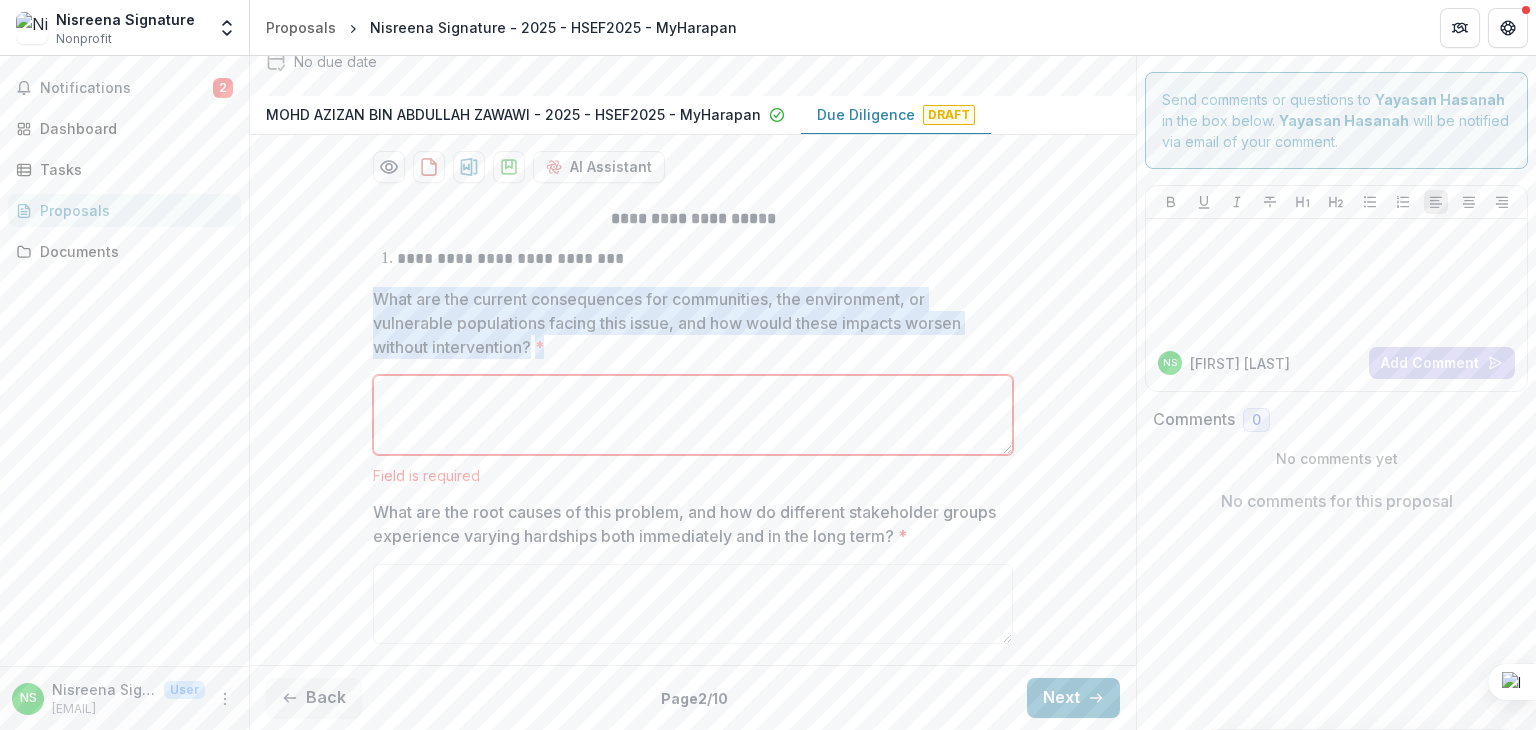 copy on "What are the current consequences for communities, the environment, or vulnerable populations facing this issue, and how would these impacts worsen without intervention? *" 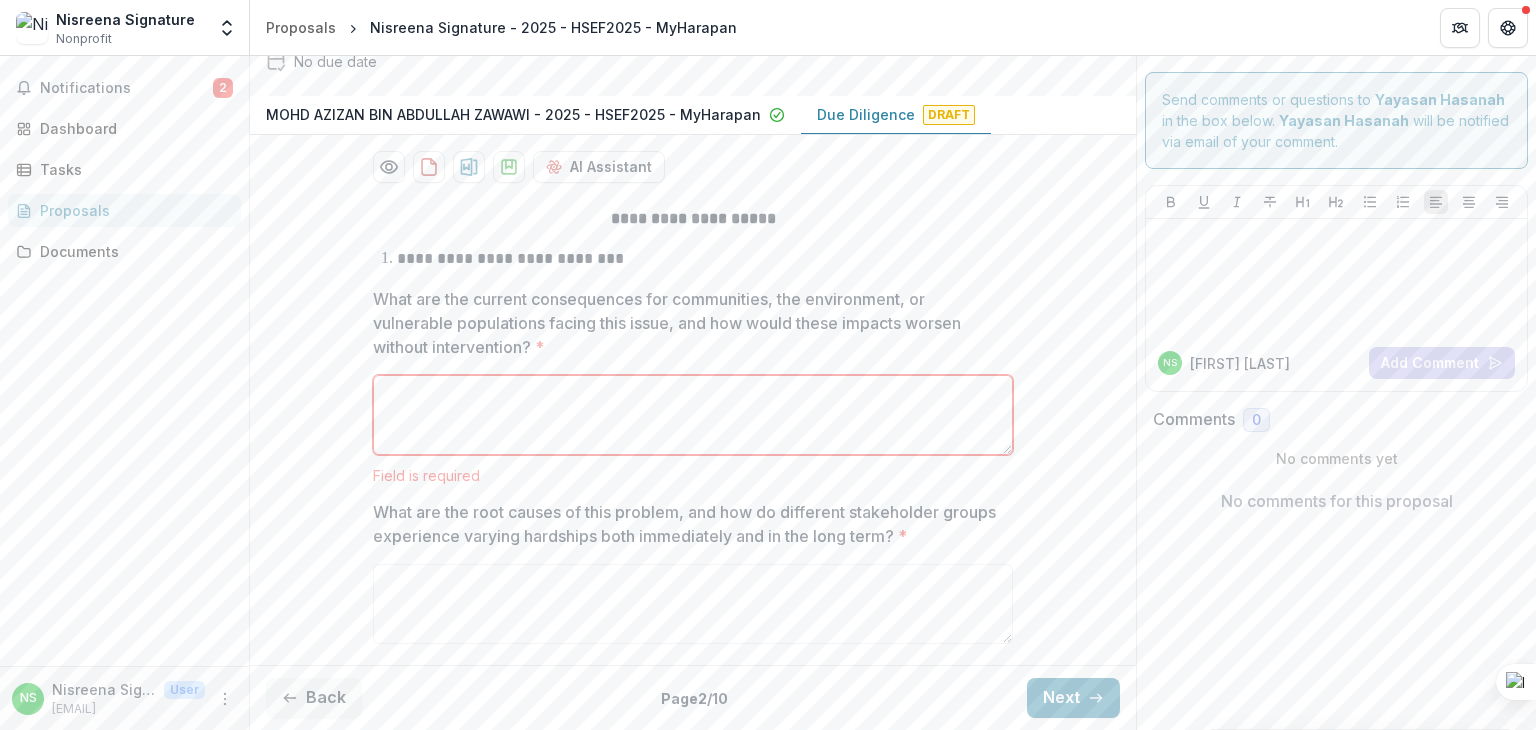 click on "What are the current consequences for communities, the environment, or vulnerable populations facing this issue, and how would these impacts worsen without intervention? *" at bounding box center (693, 415) 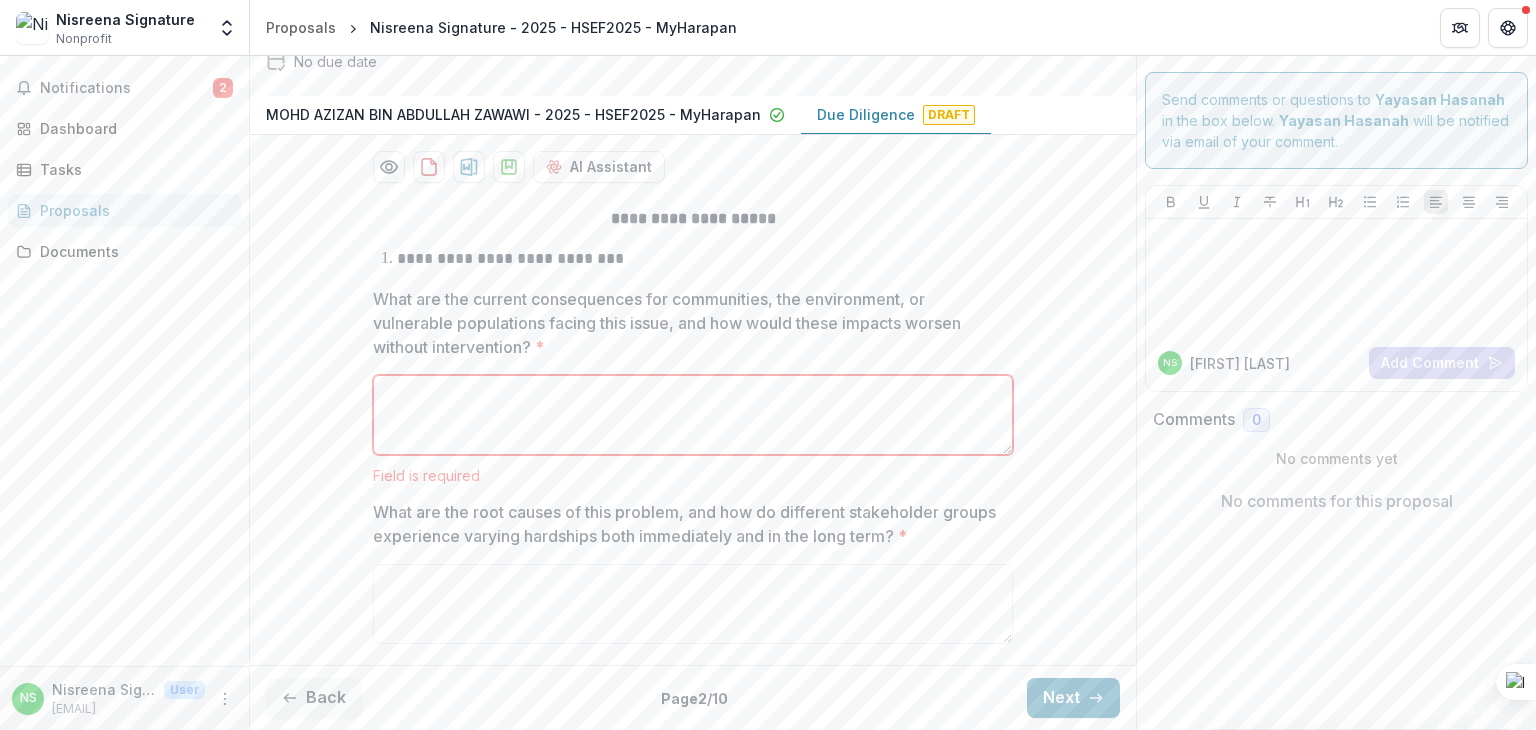 paste on "**********" 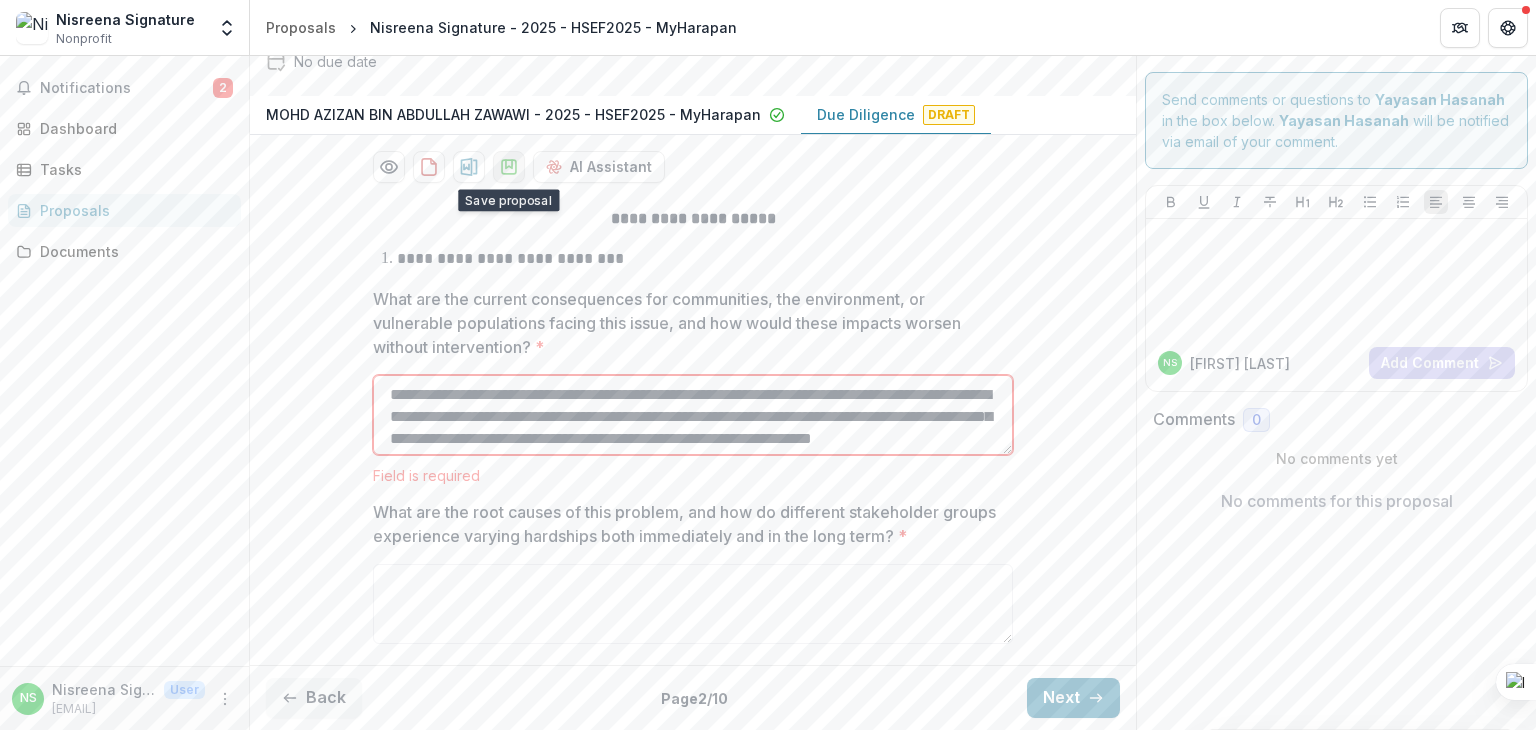 scroll, scrollTop: 214, scrollLeft: 0, axis: vertical 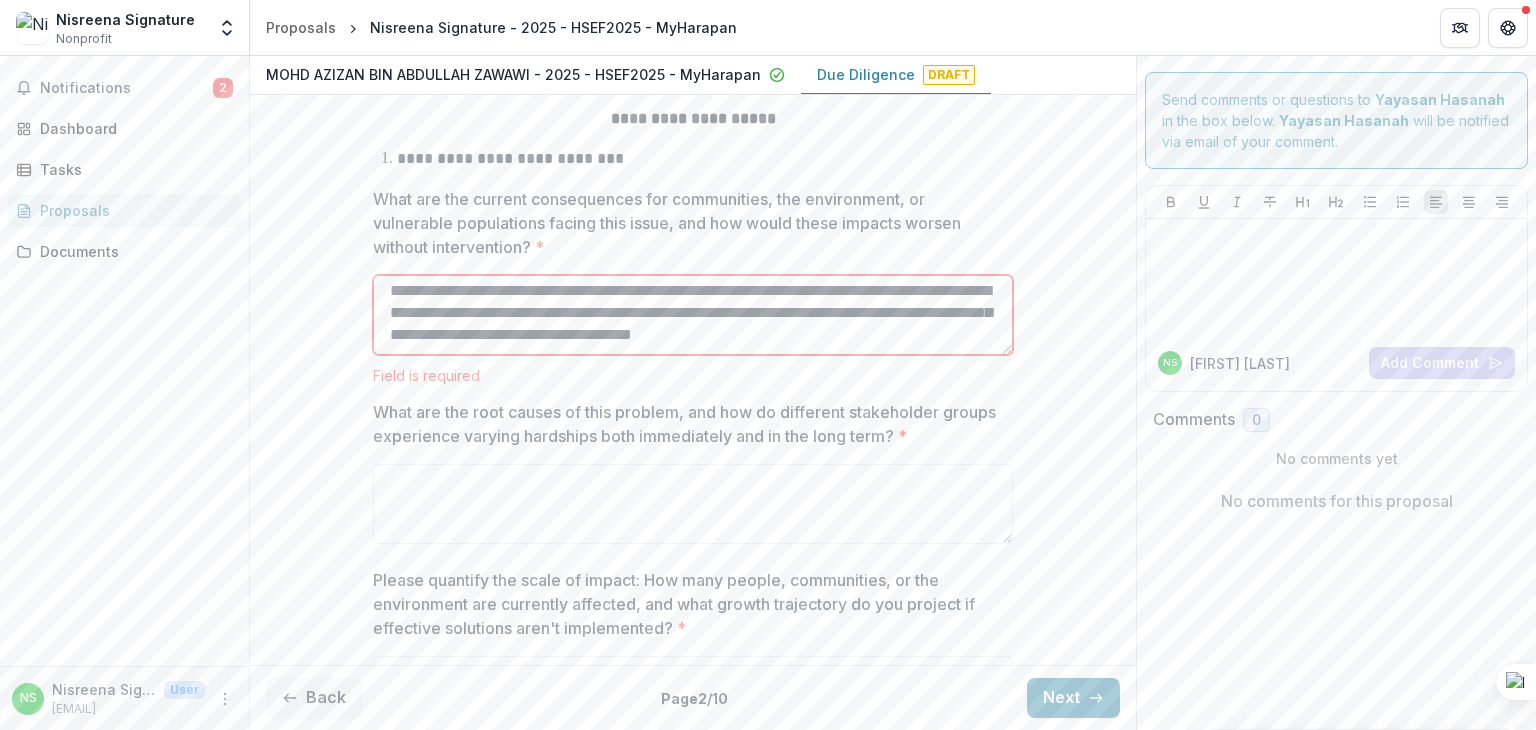 type on "**********" 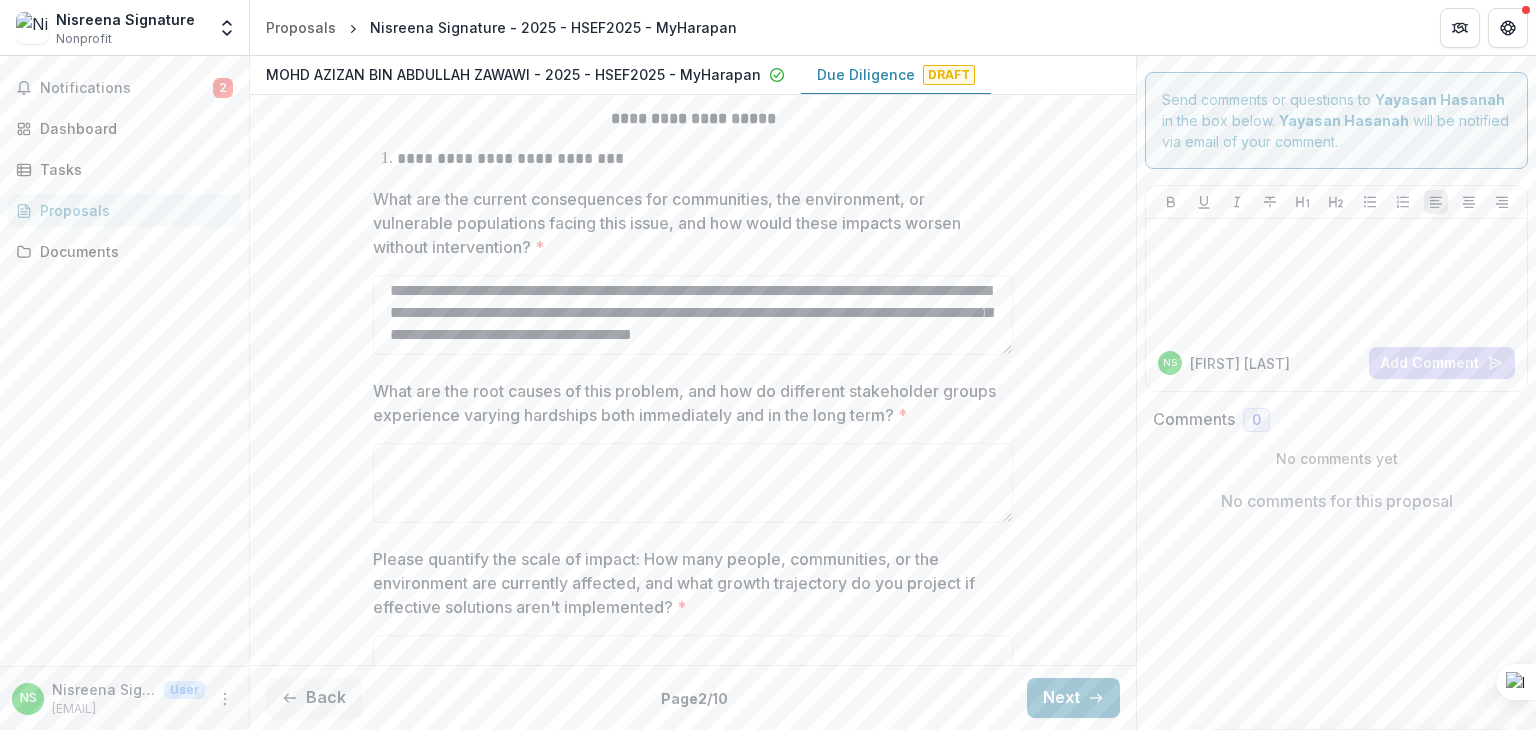 click on "**********" at bounding box center (693, 595) 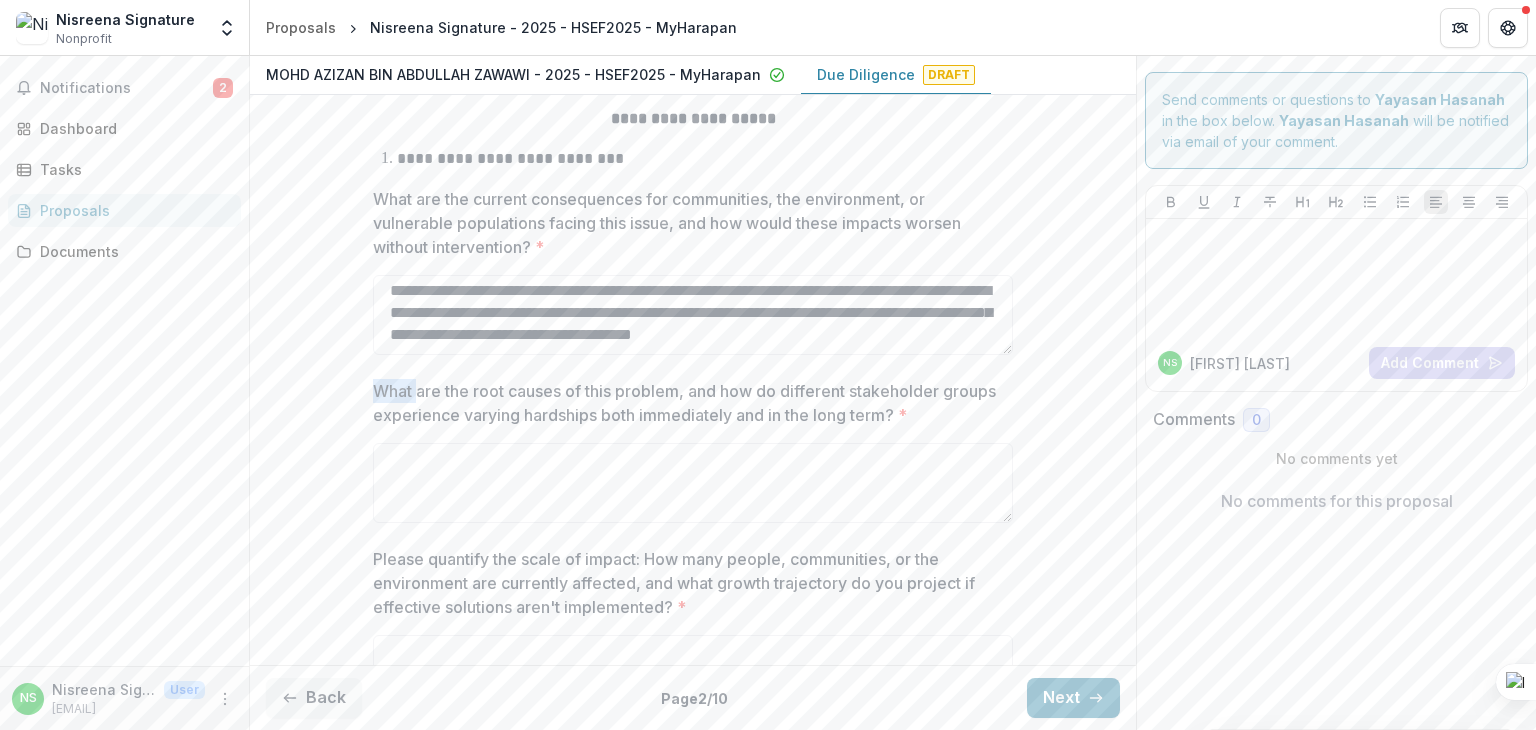 click on "What are the root causes of this problem, and how do different stakeholder groups experience varying hardships both immediately and in the long term? *" at bounding box center (687, 403) 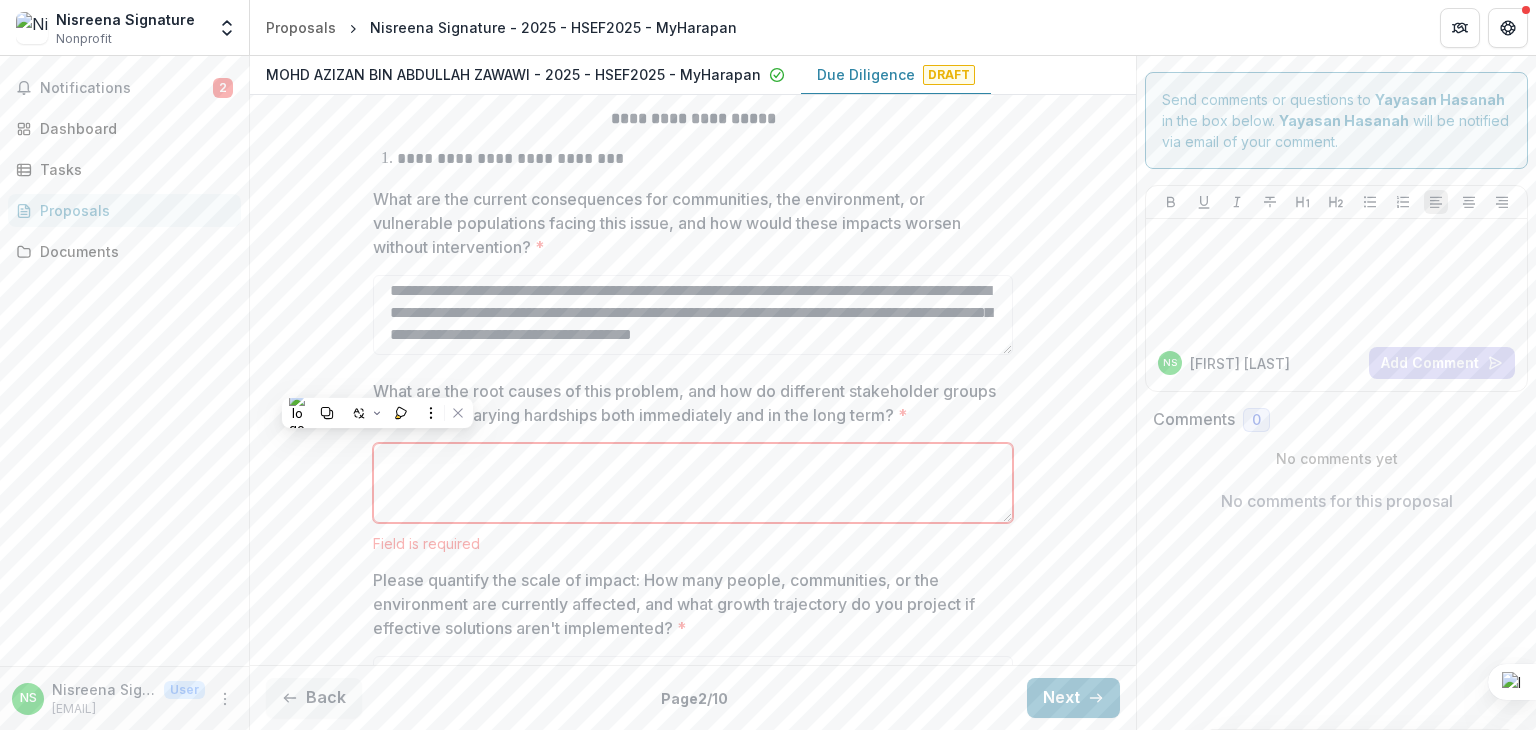 click on "**********" at bounding box center (693, 605) 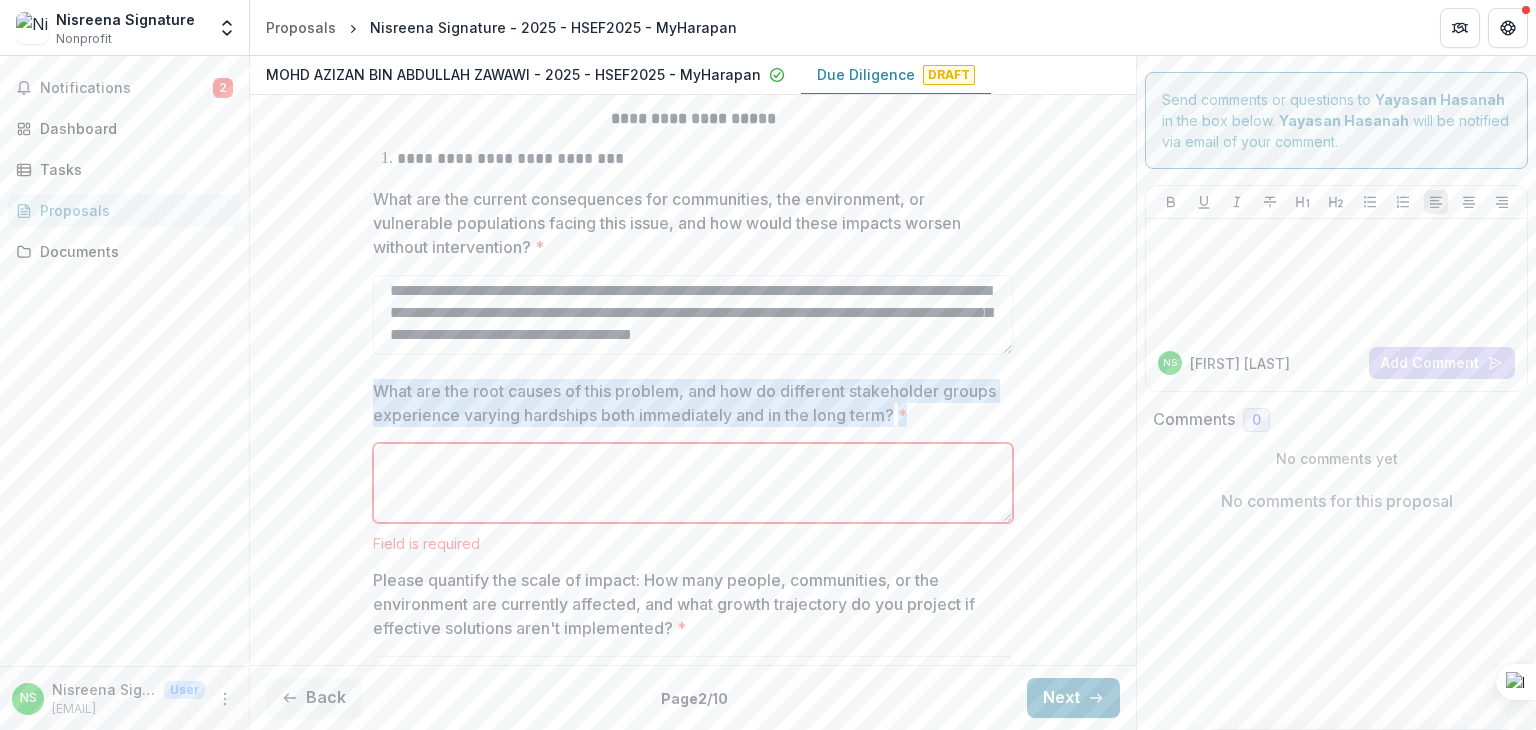 drag, startPoint x: 372, startPoint y: 386, endPoint x: 968, endPoint y: 417, distance: 596.80566 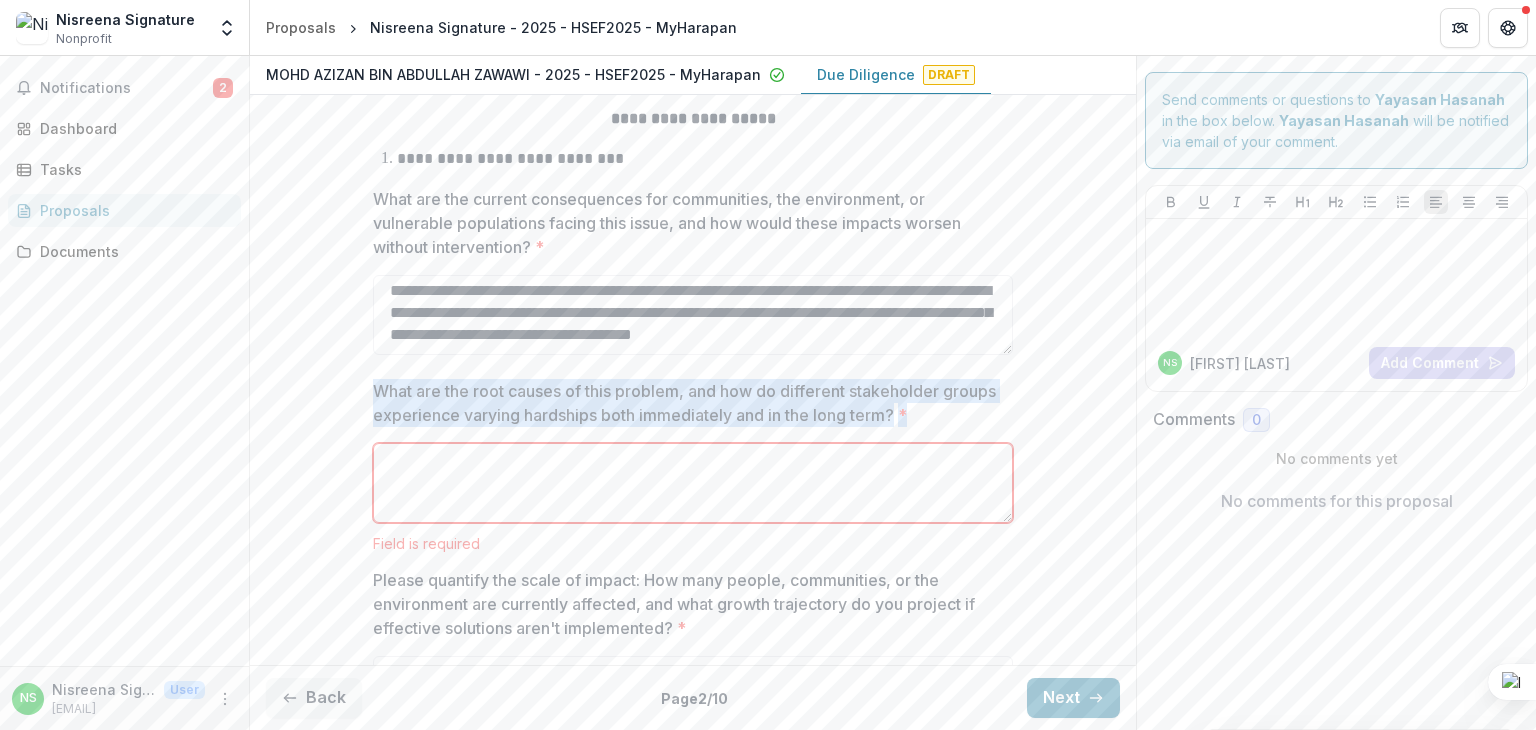 copy on "What are the root causes of this problem, and how do different stakeholder groups experience varying hardships both immediately and in the long term? *" 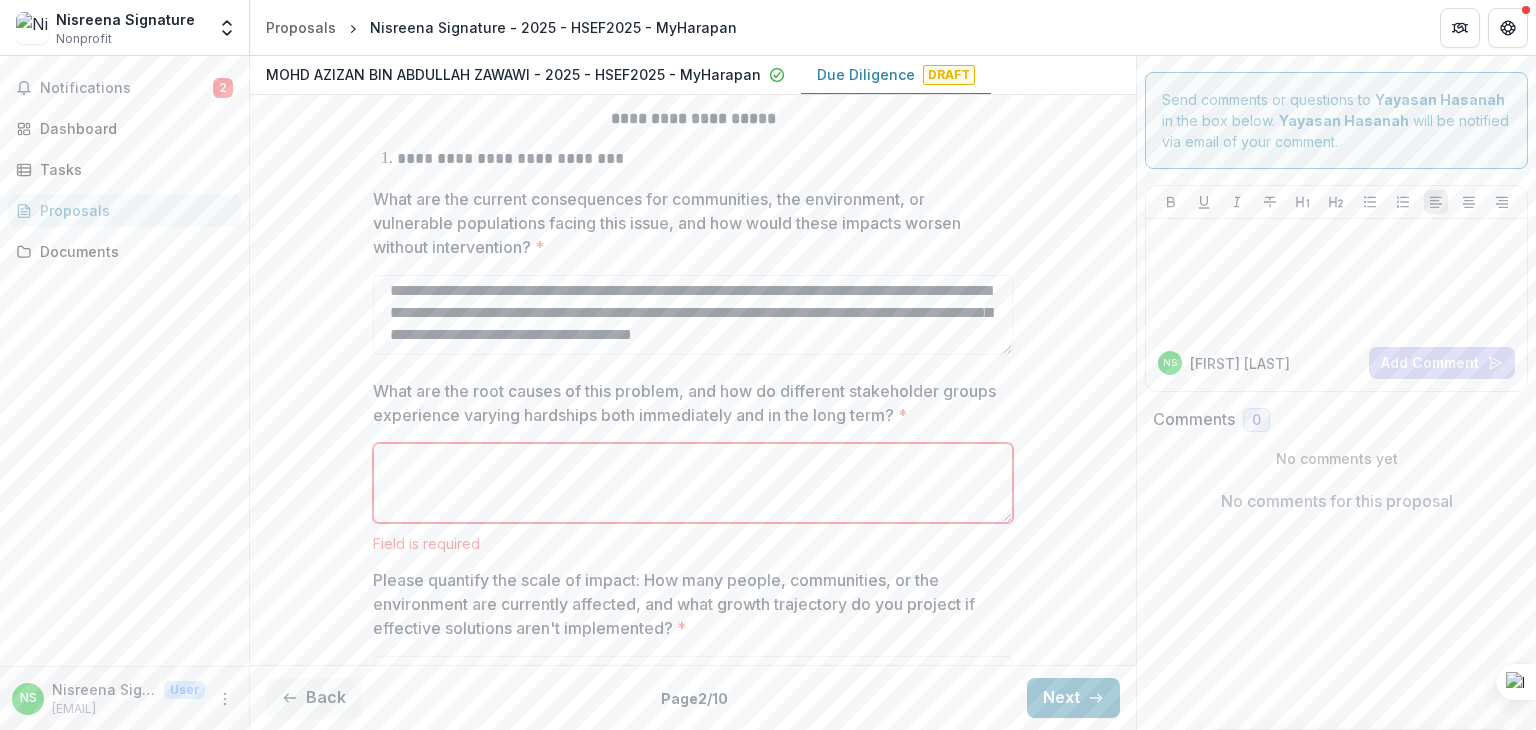 click on "What are the root causes of this problem, and how do different stakeholder groups experience varying hardships both immediately and in the long term? *" at bounding box center [693, 483] 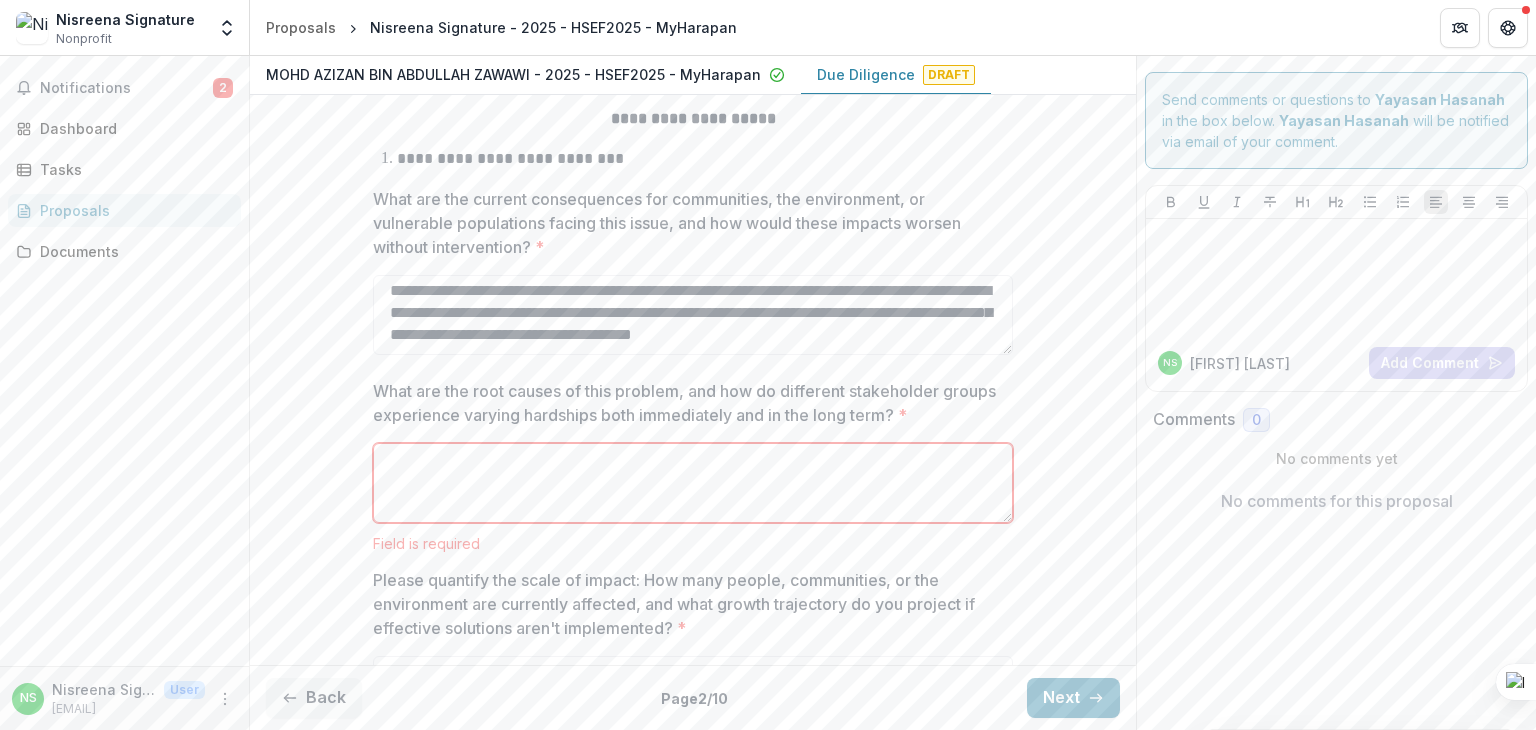 paste on "**********" 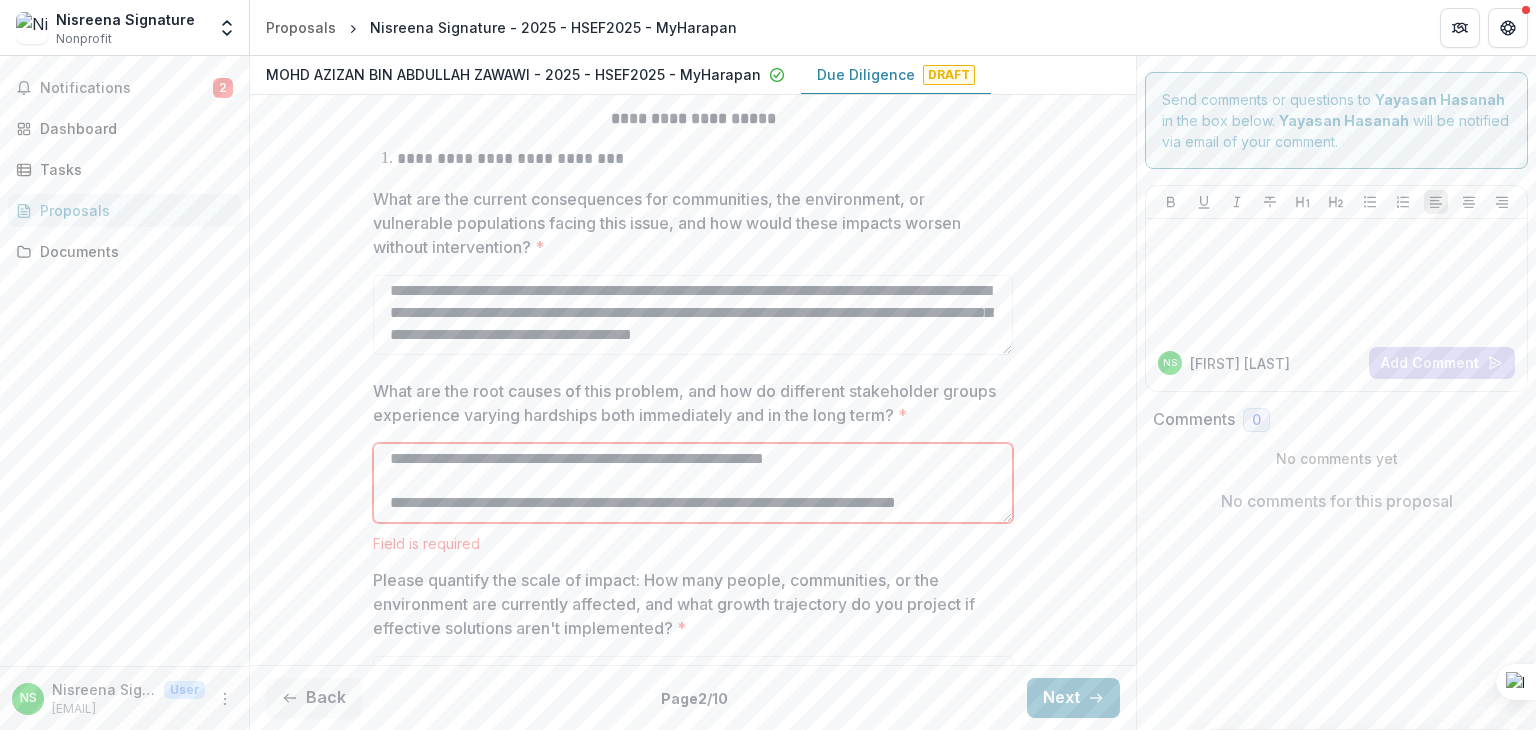 scroll, scrollTop: 444, scrollLeft: 0, axis: vertical 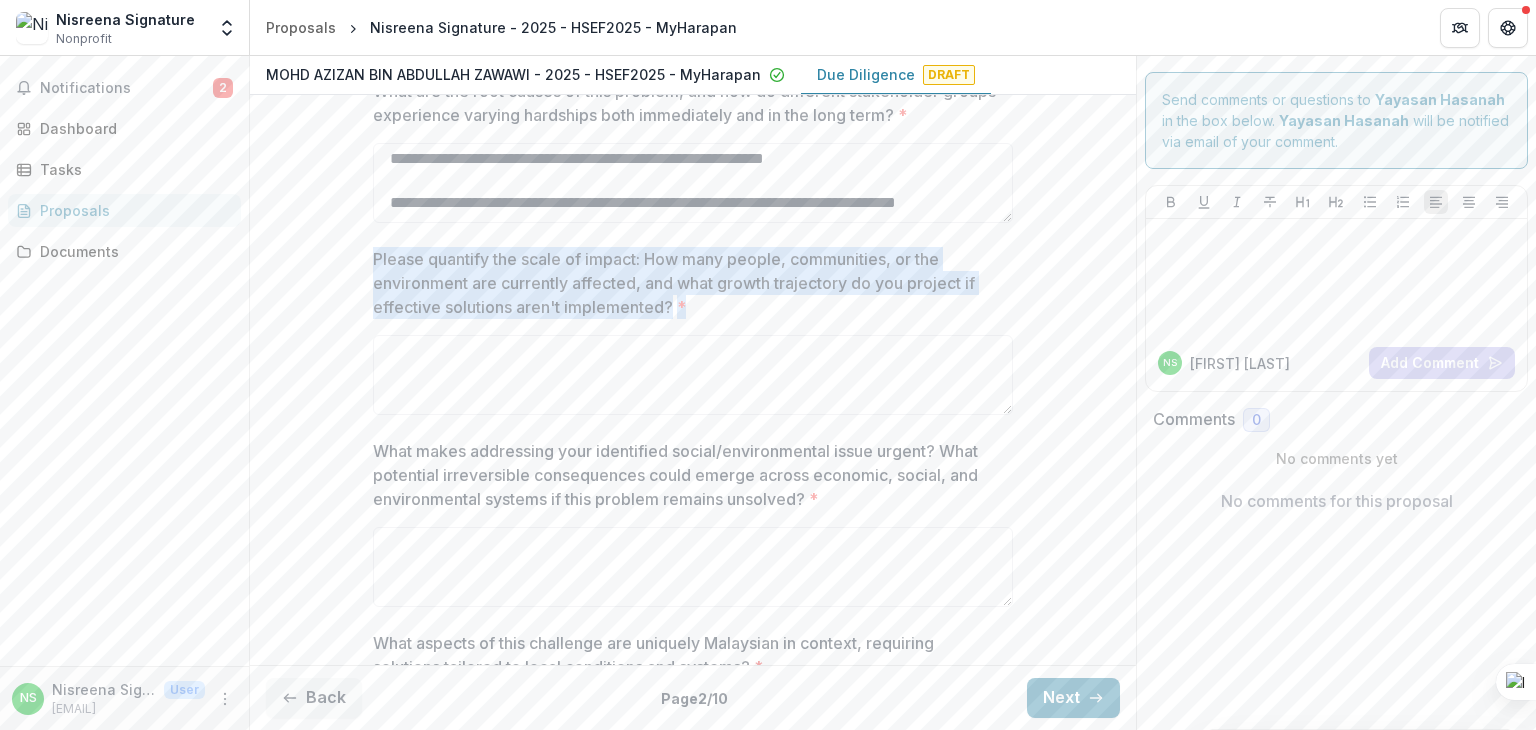 drag, startPoint x: 371, startPoint y: 268, endPoint x: 703, endPoint y: 308, distance: 334.40097 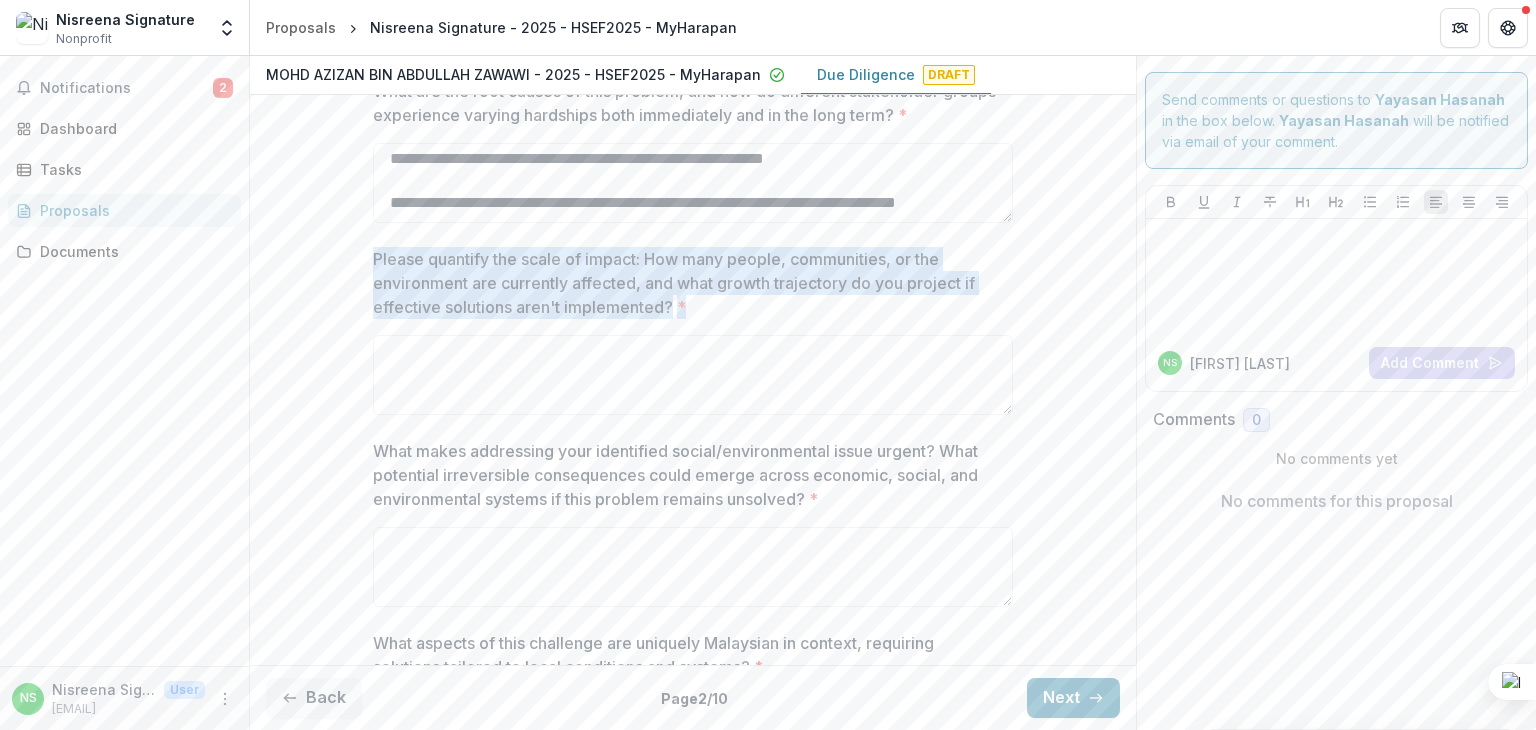copy on "Please quantify the scale of impact: How many people, communities, or the environment are currently affected, and what growth trajectory do you project if effective solutions aren't implemented? *" 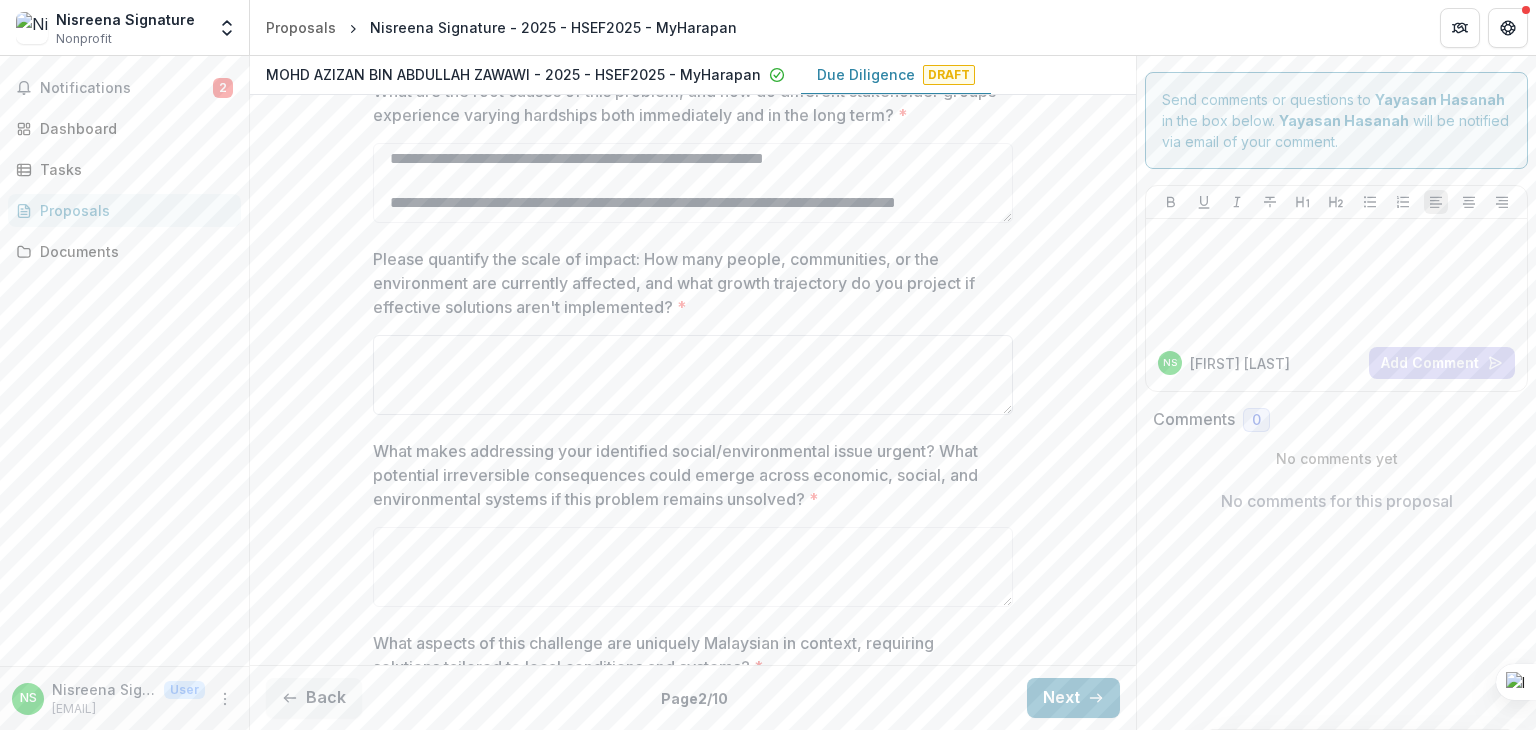 click on "Please quantify the scale of impact: How many people, communities, or the environment are currently affected, and what growth trajectory do you project if effective solutions aren't implemented? *" at bounding box center [693, 375] 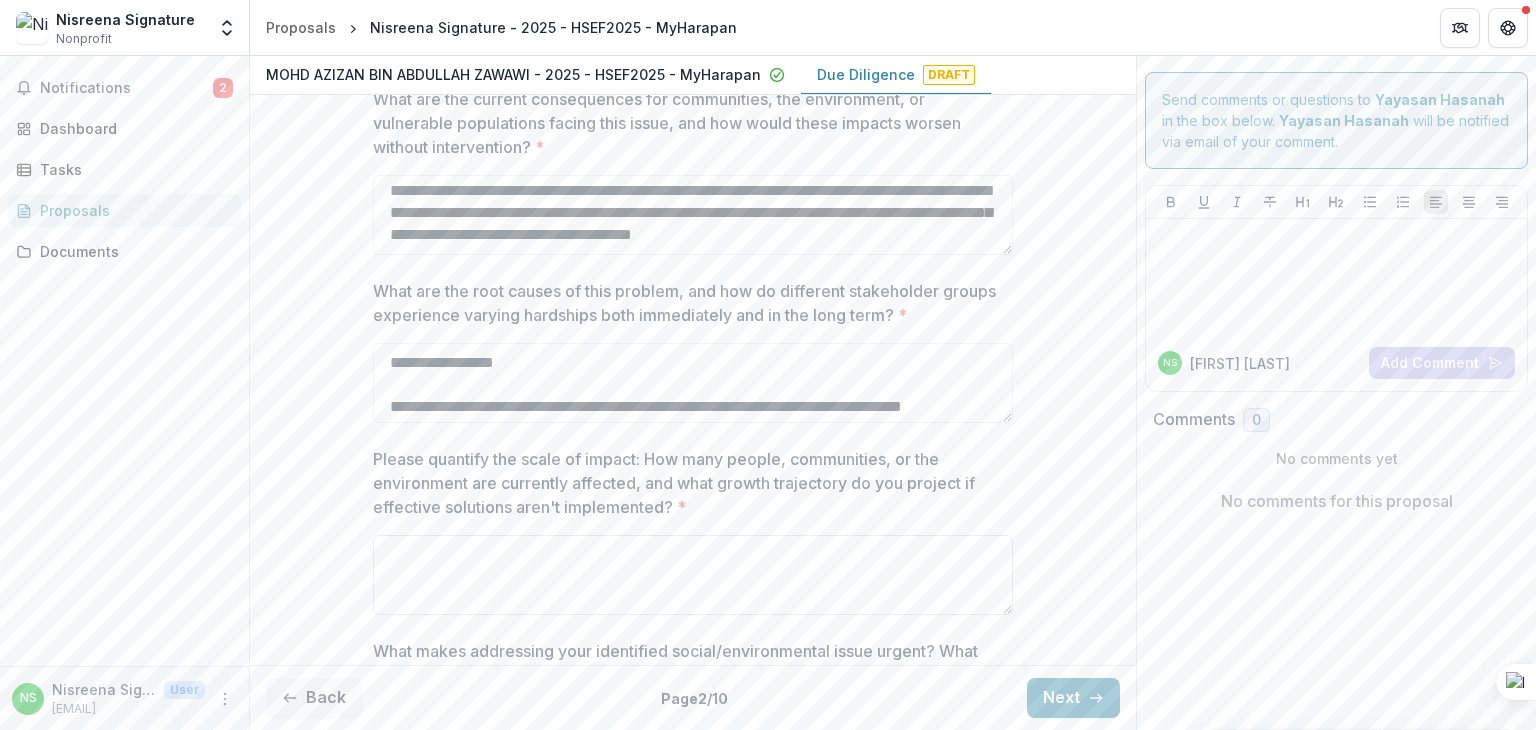 scroll, scrollTop: 244, scrollLeft: 0, axis: vertical 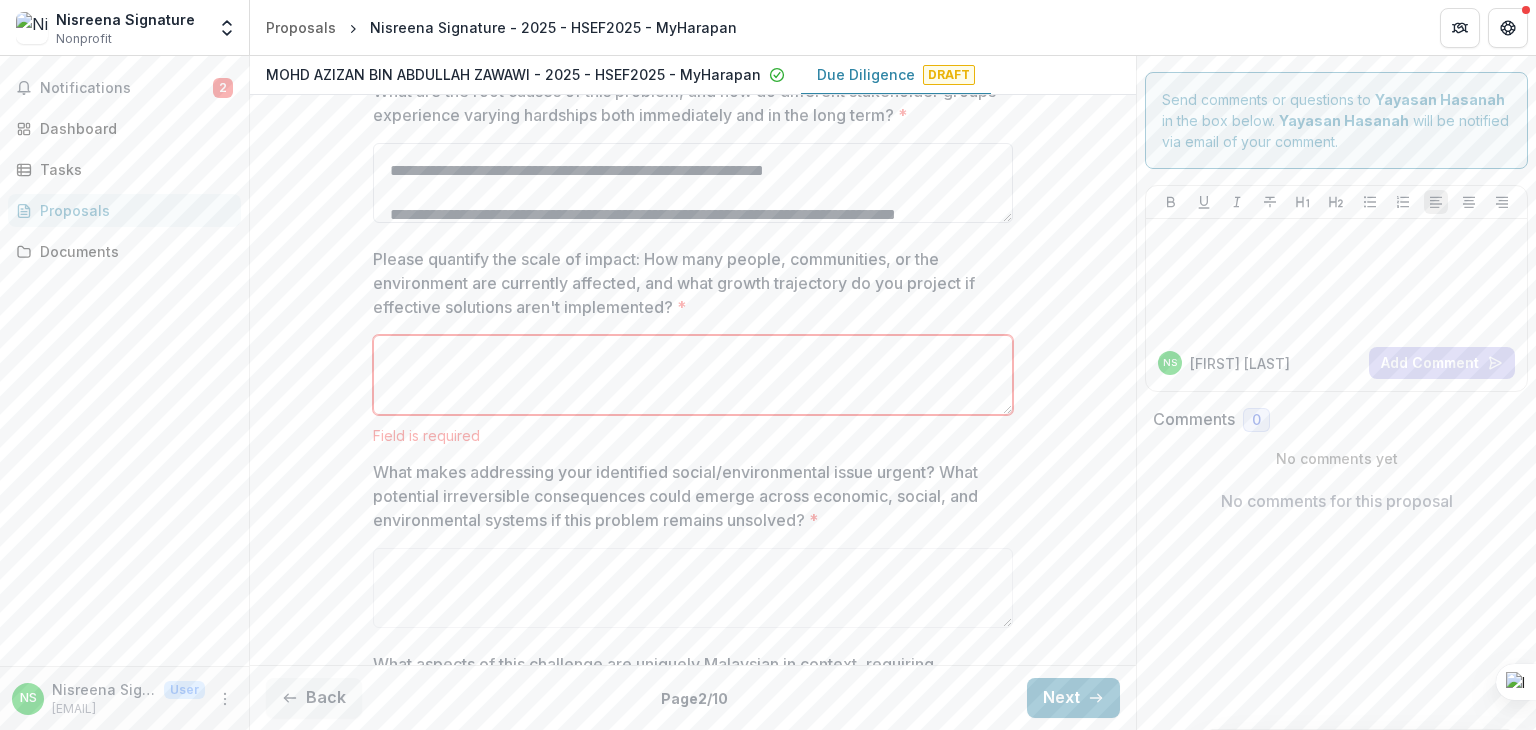 click on "**********" at bounding box center [693, 183] 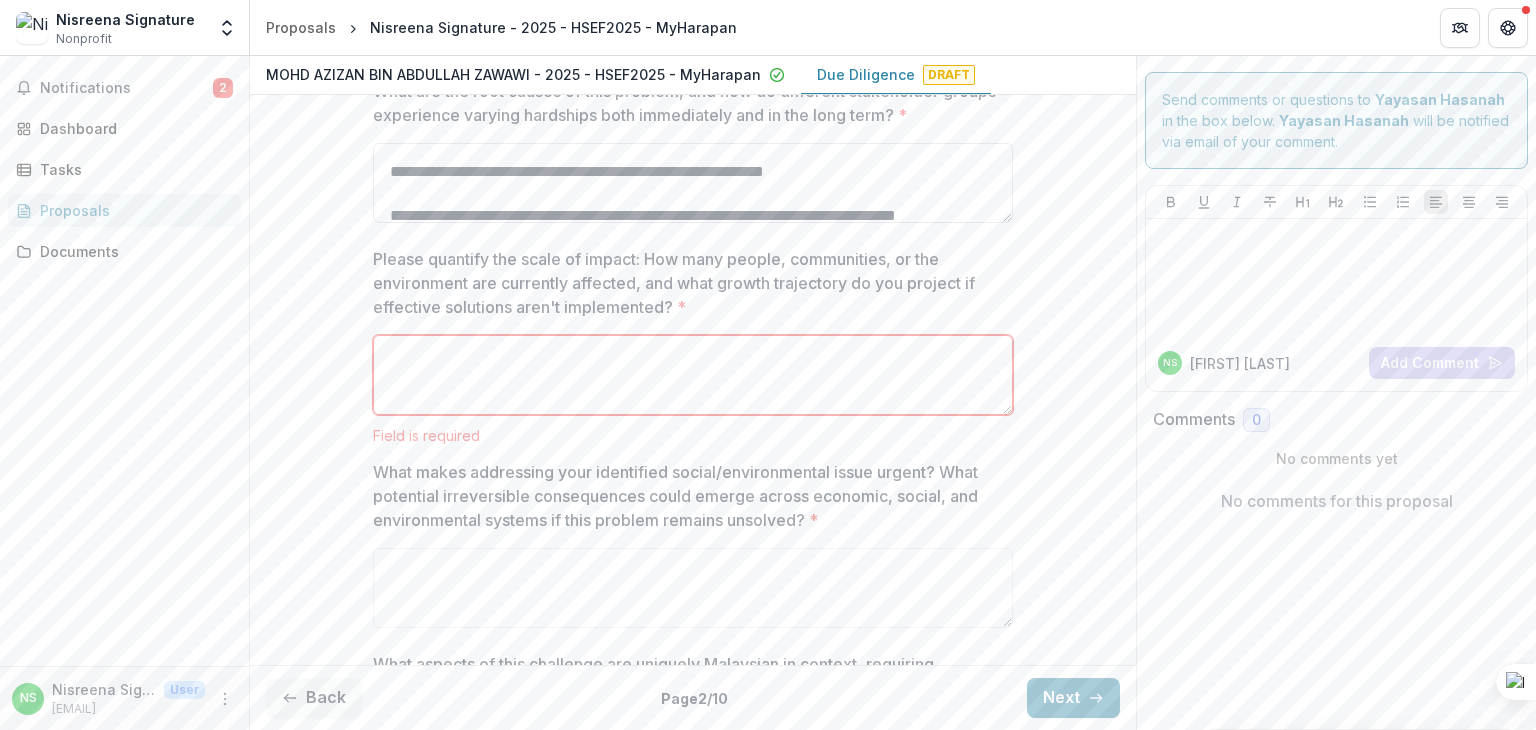 scroll, scrollTop: 421, scrollLeft: 0, axis: vertical 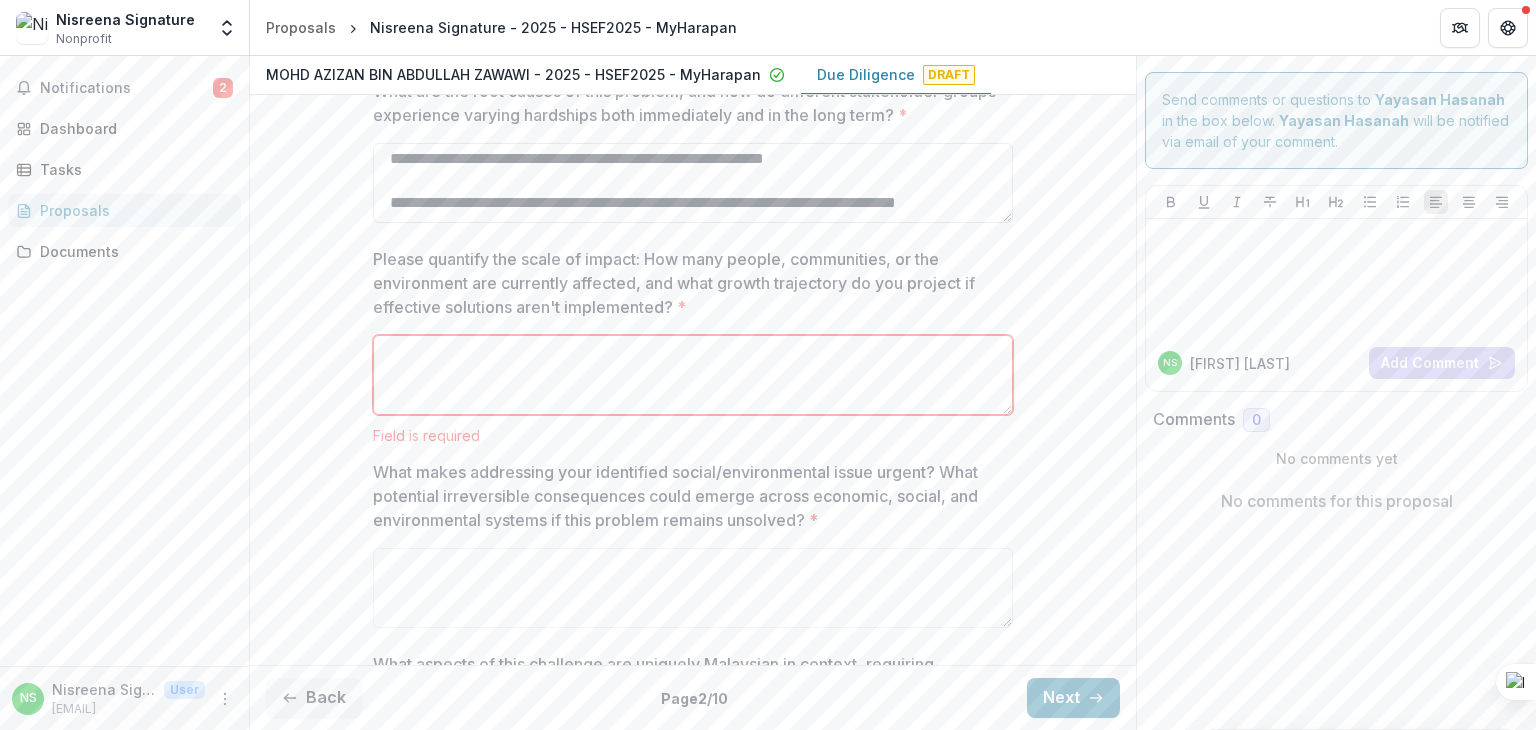 click on "**********" at bounding box center [693, 183] 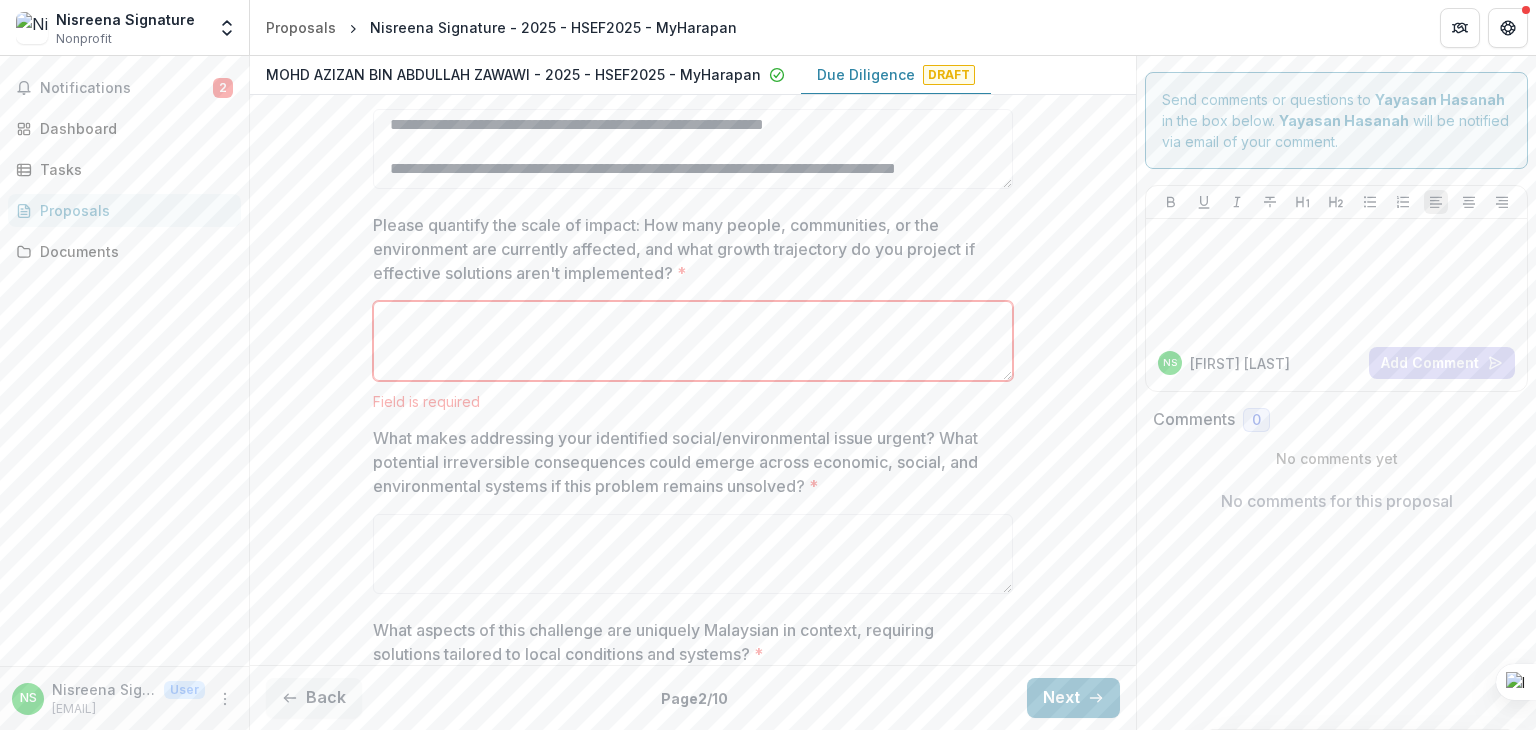 scroll, scrollTop: 700, scrollLeft: 0, axis: vertical 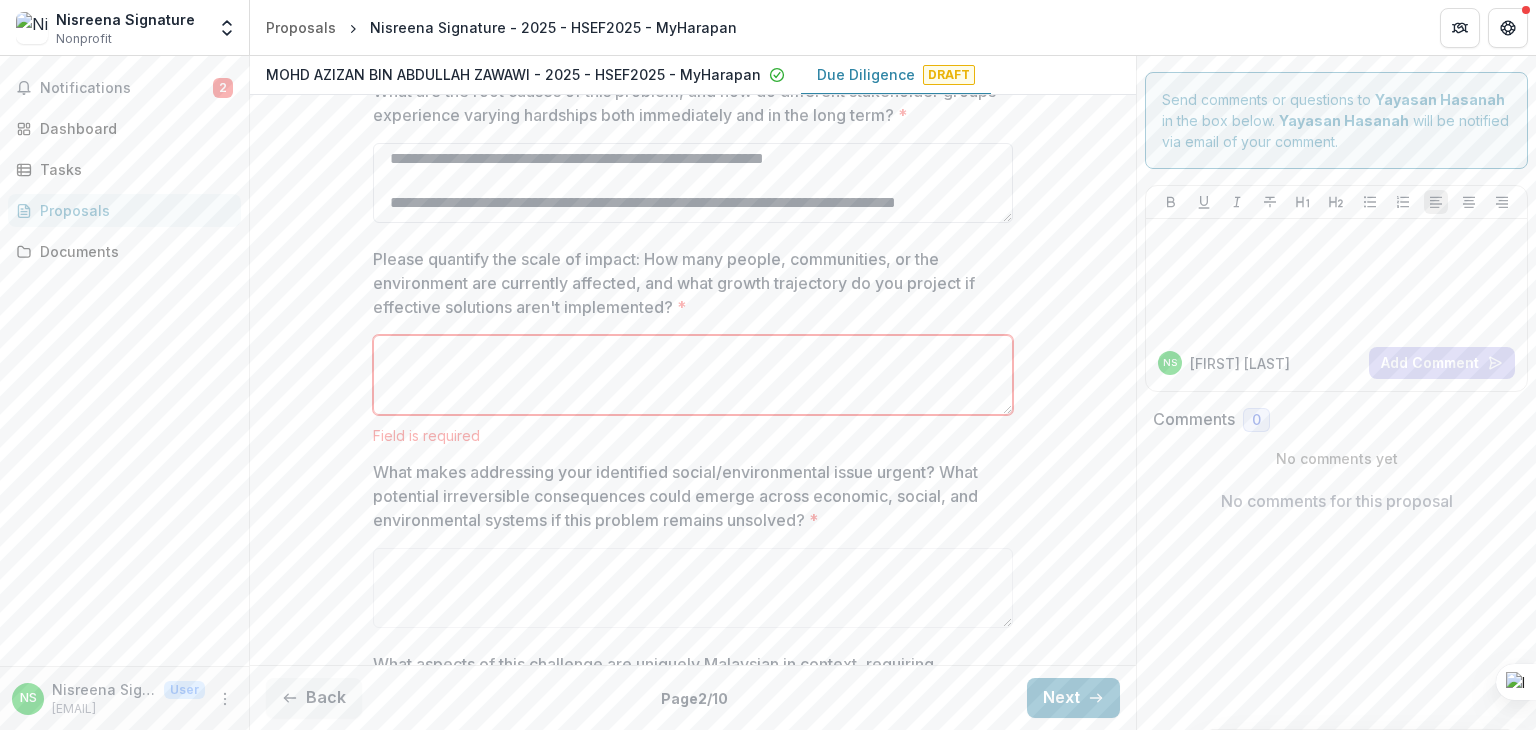 click on "**********" at bounding box center [693, 183] 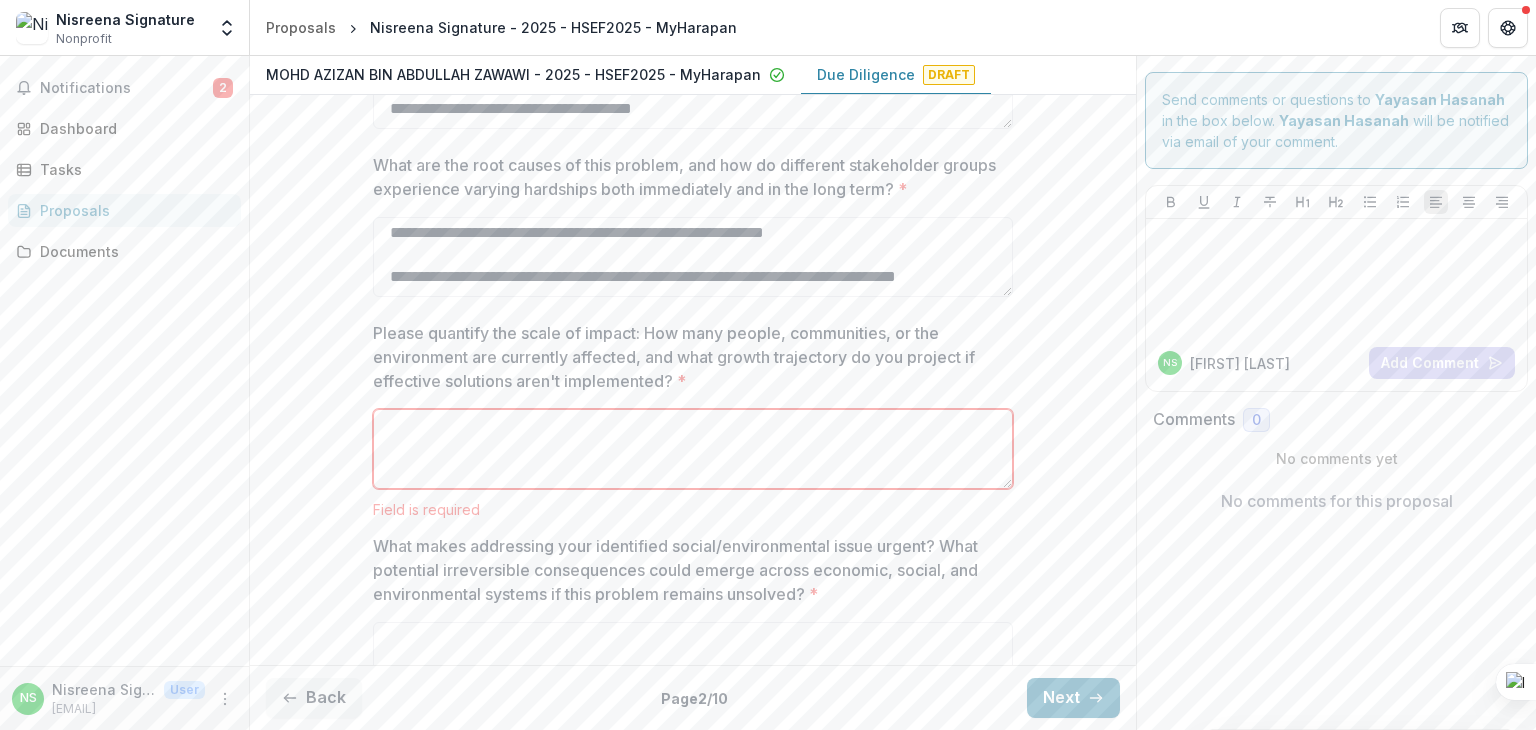 scroll, scrollTop: 600, scrollLeft: 0, axis: vertical 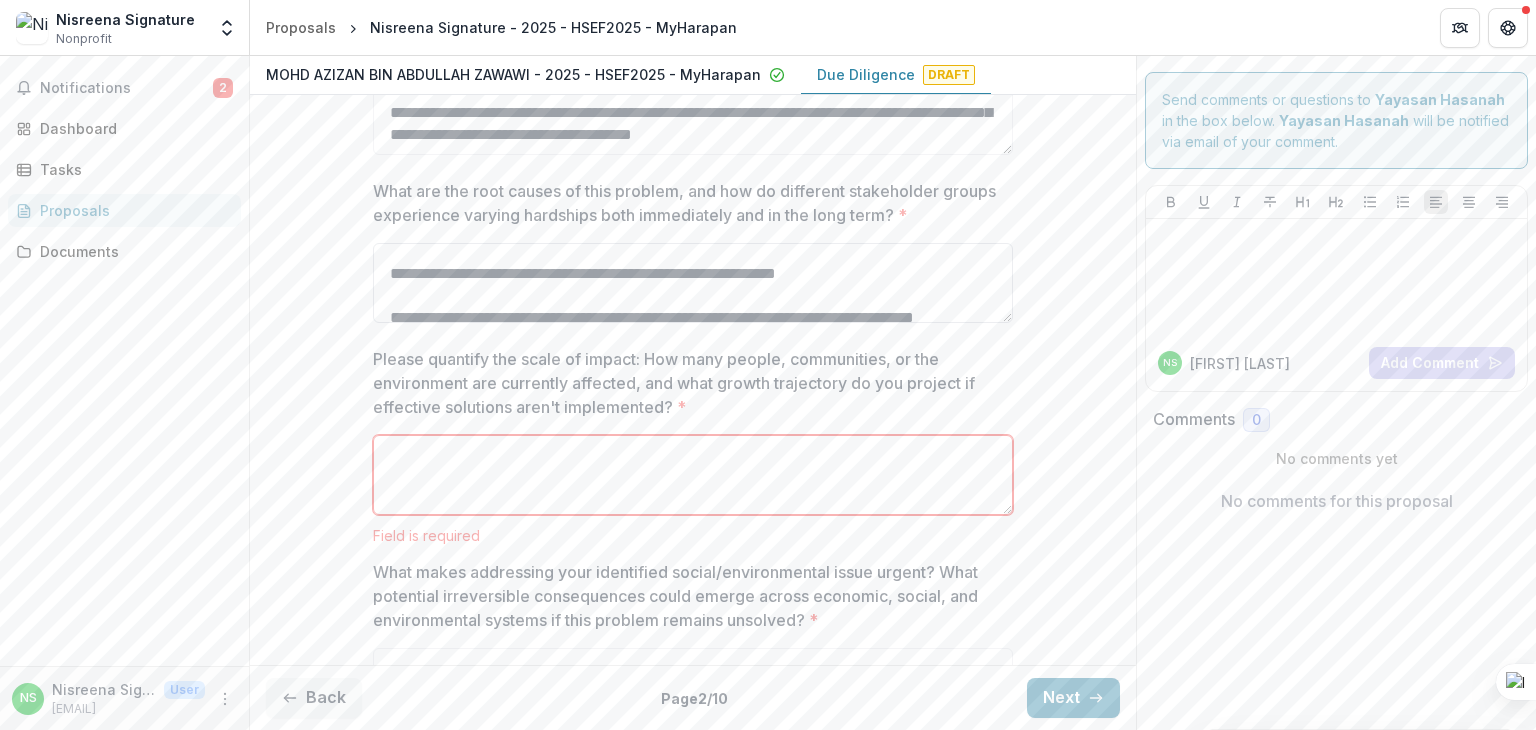 click on "**********" at bounding box center [693, 283] 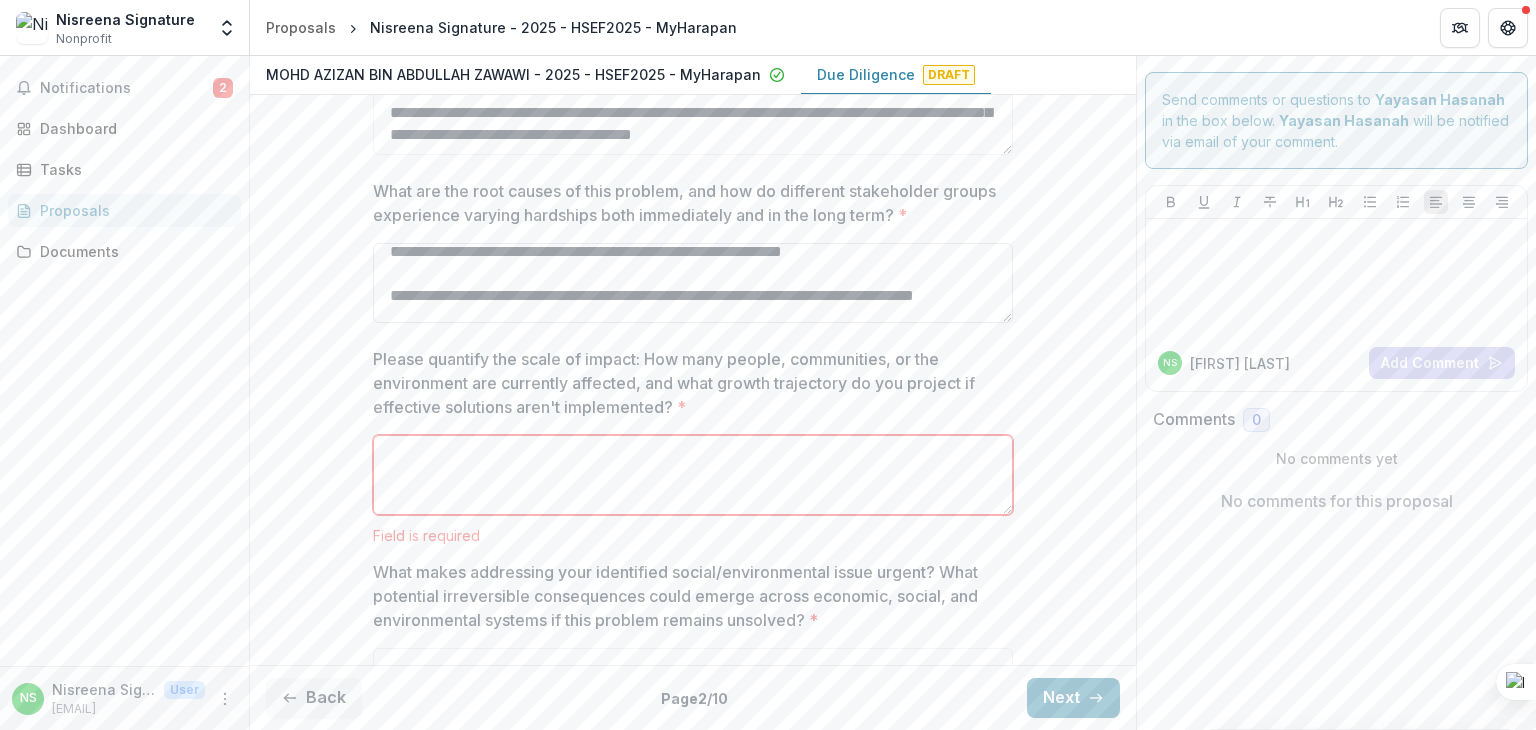 click on "**********" at bounding box center (693, 283) 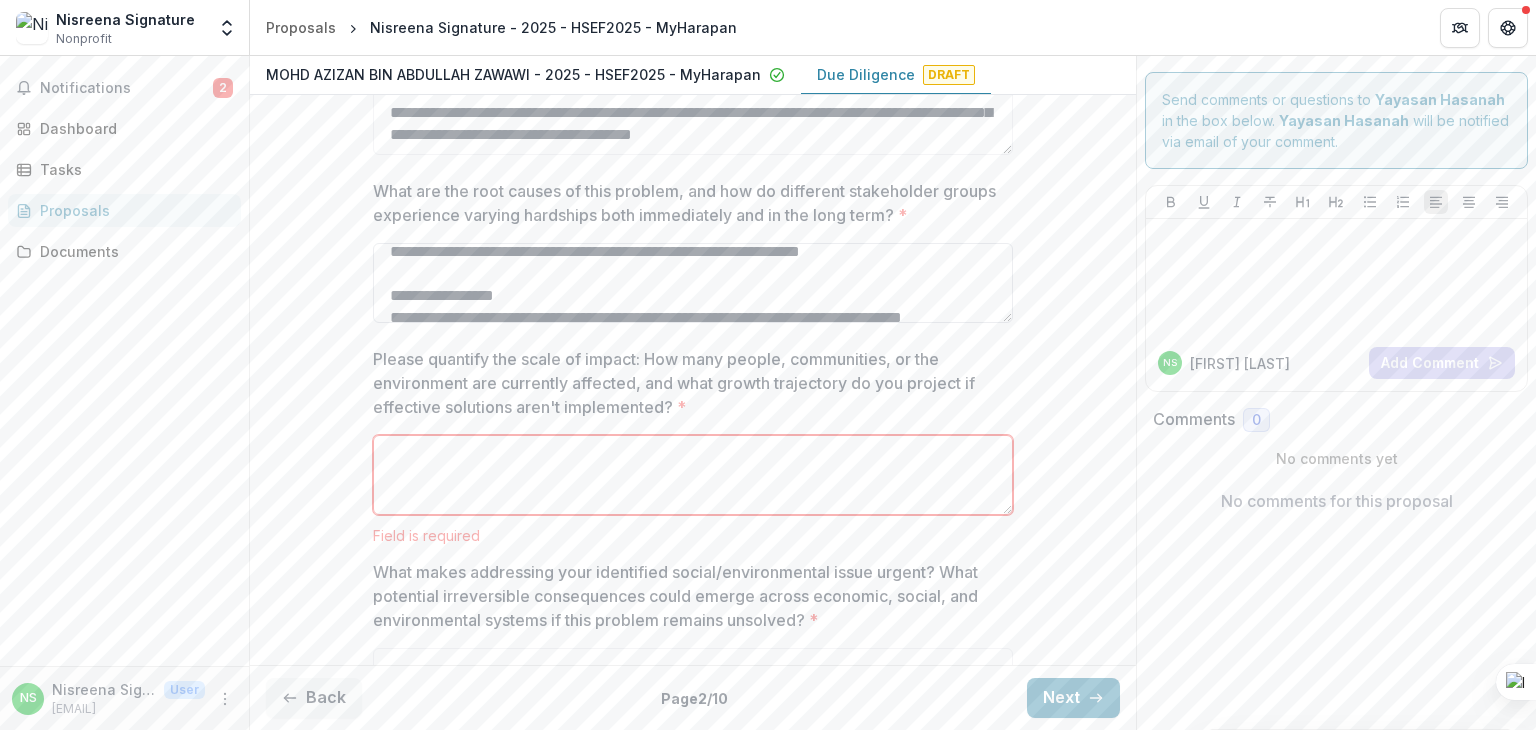 scroll, scrollTop: 221, scrollLeft: 0, axis: vertical 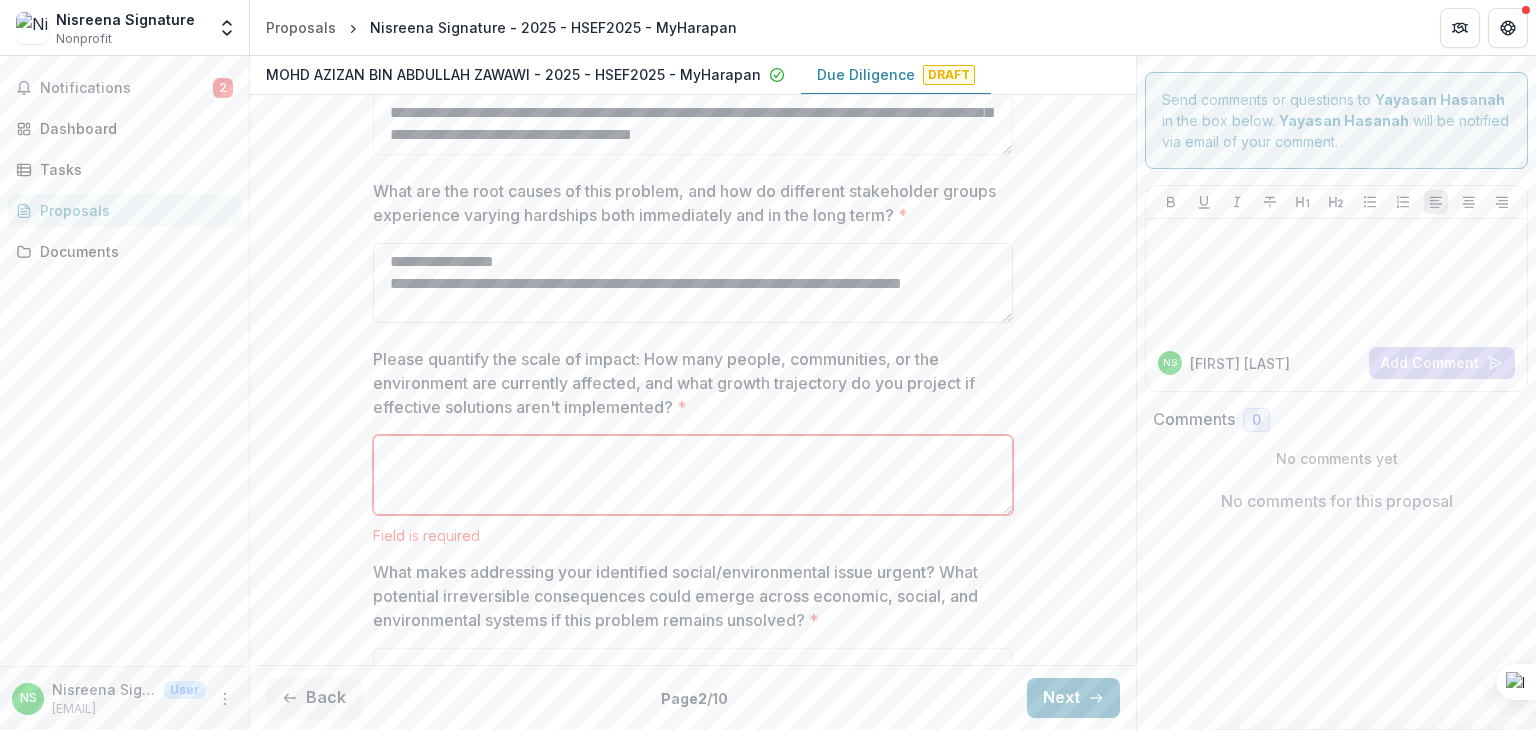 click on "**********" at bounding box center [693, 283] 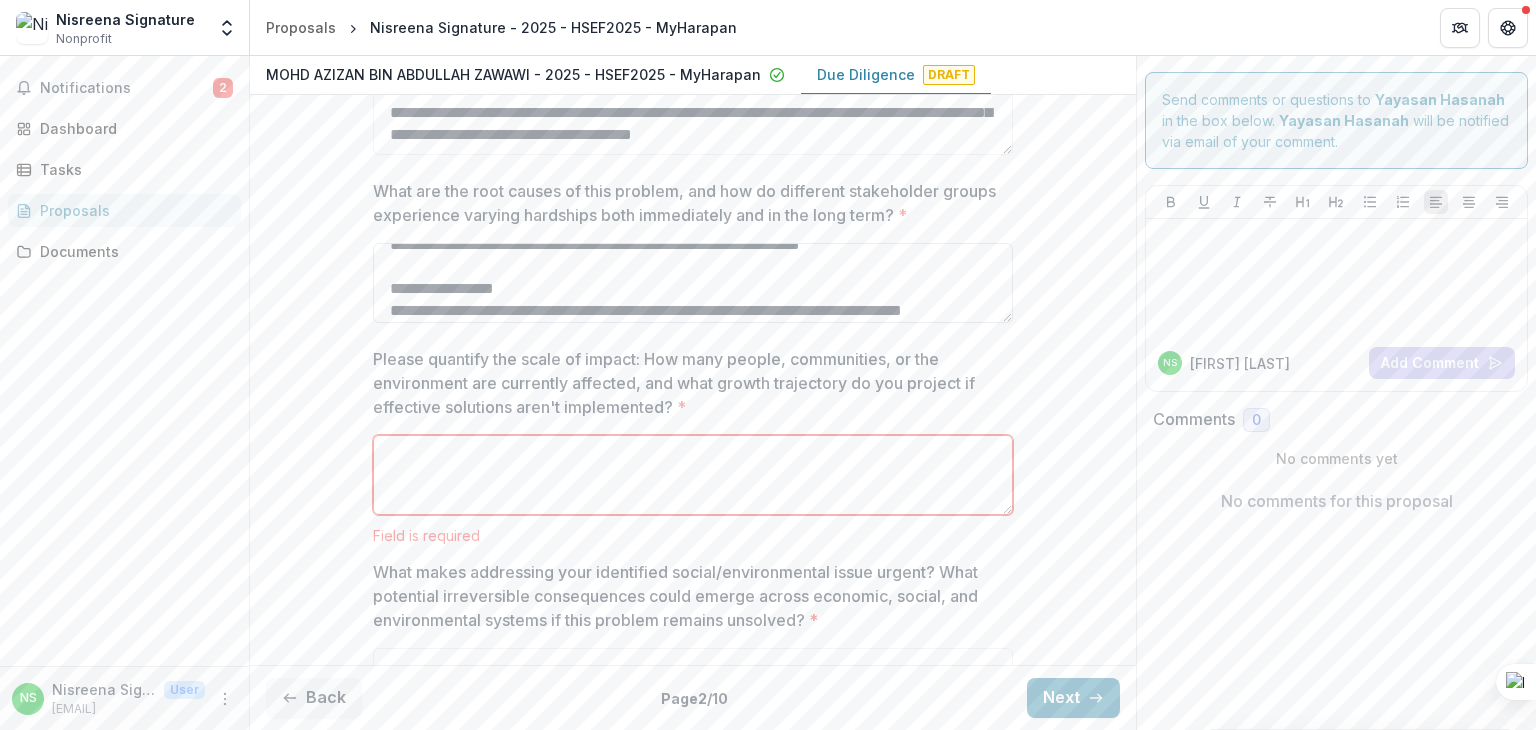 scroll, scrollTop: 206, scrollLeft: 0, axis: vertical 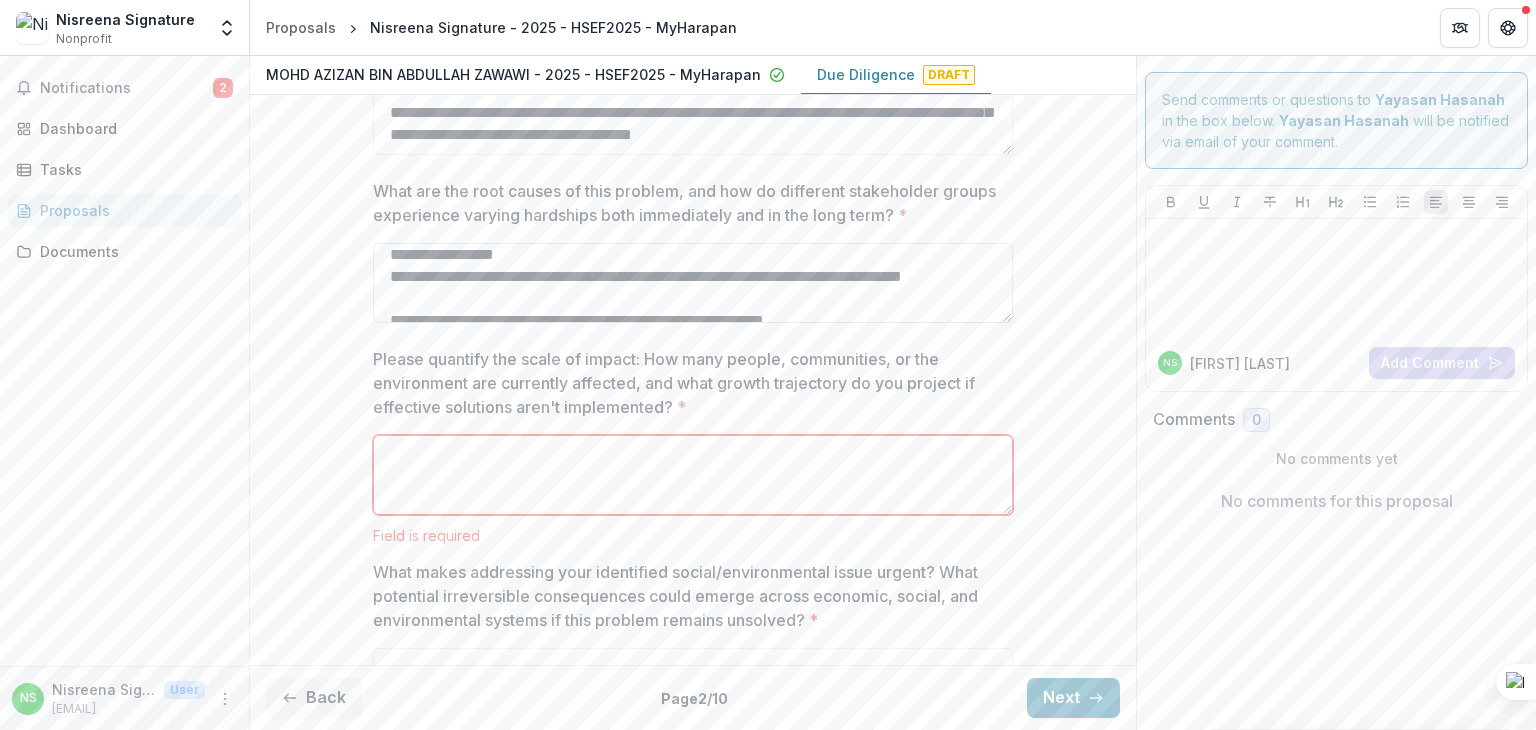click on "**********" at bounding box center (693, 283) 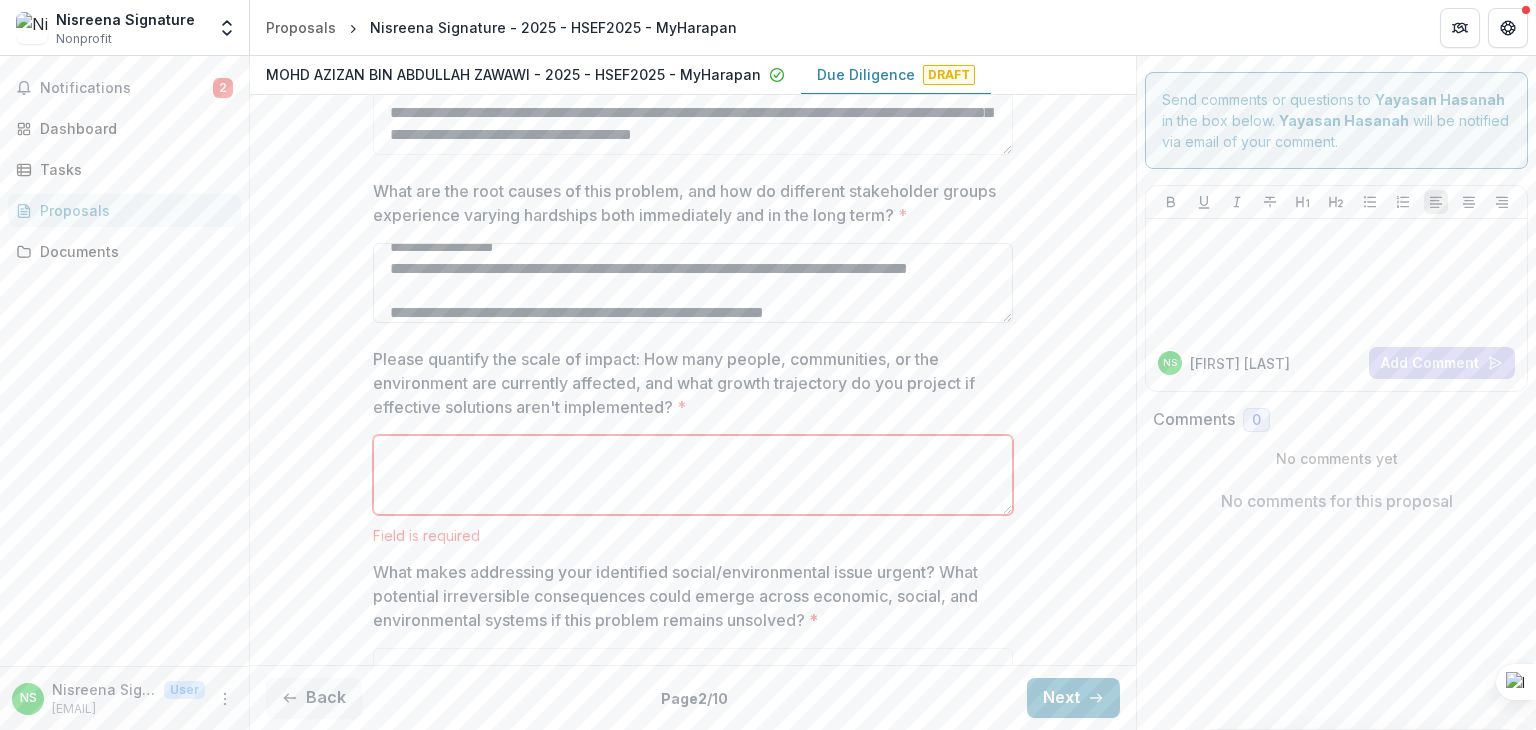 scroll, scrollTop: 314, scrollLeft: 0, axis: vertical 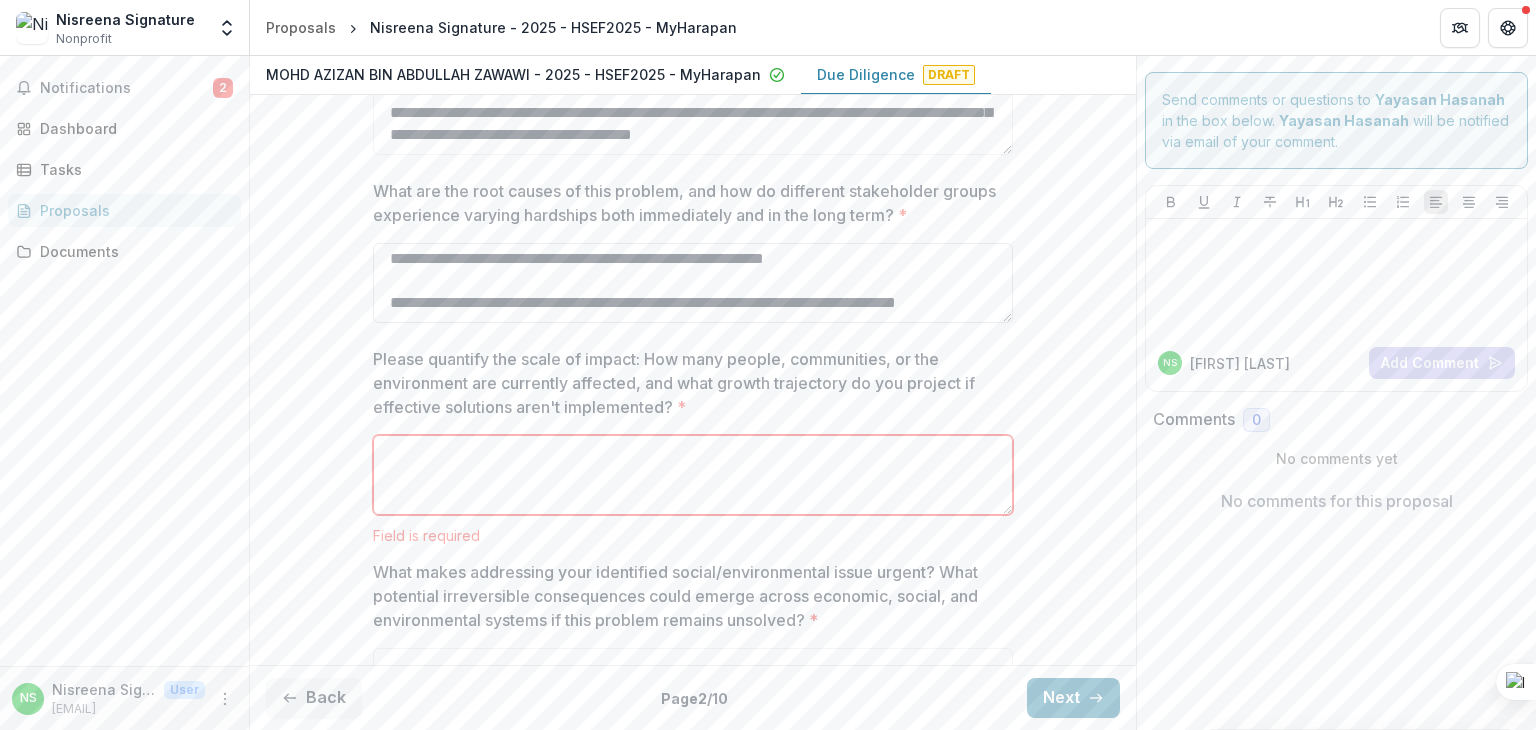 click on "**********" at bounding box center [693, 283] 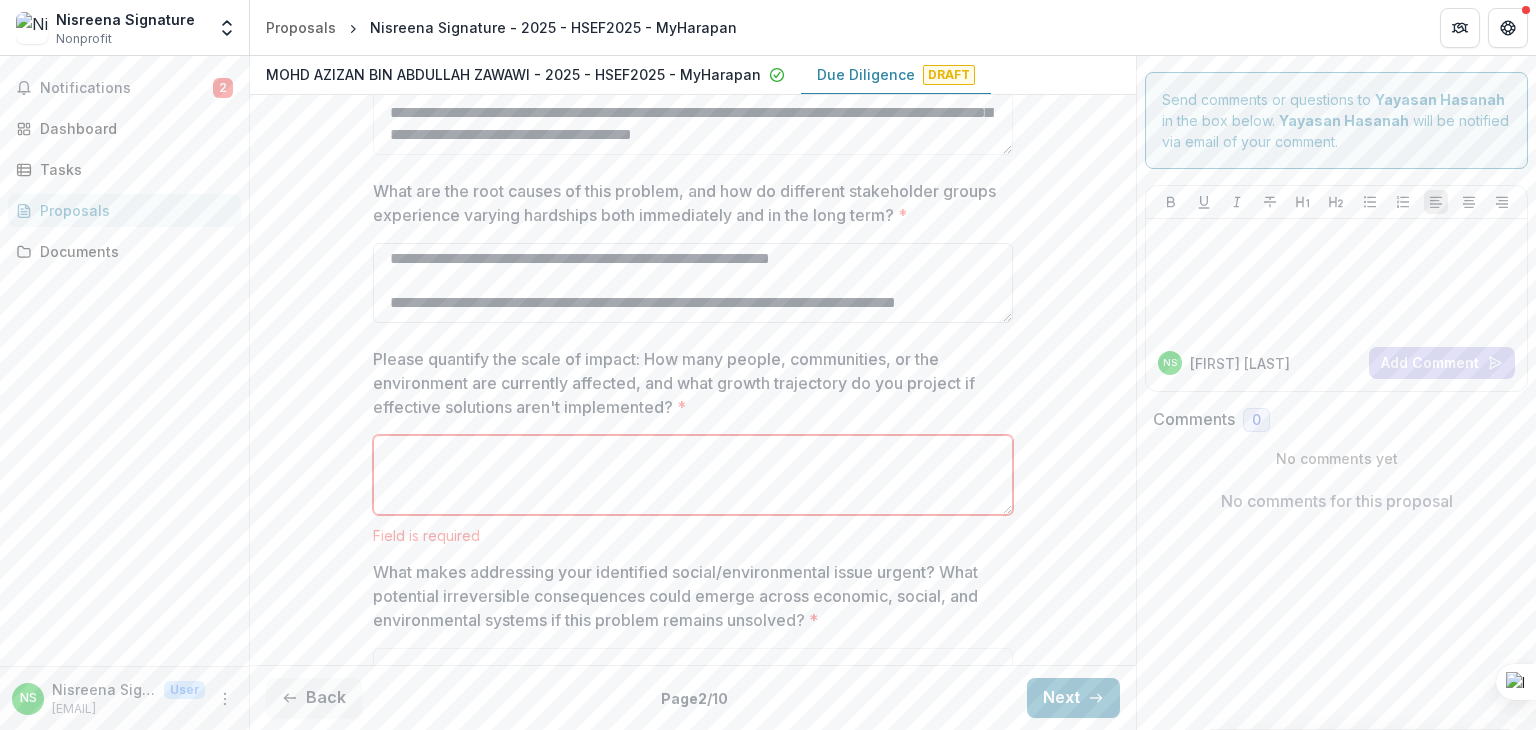 click on "**********" at bounding box center [693, 283] 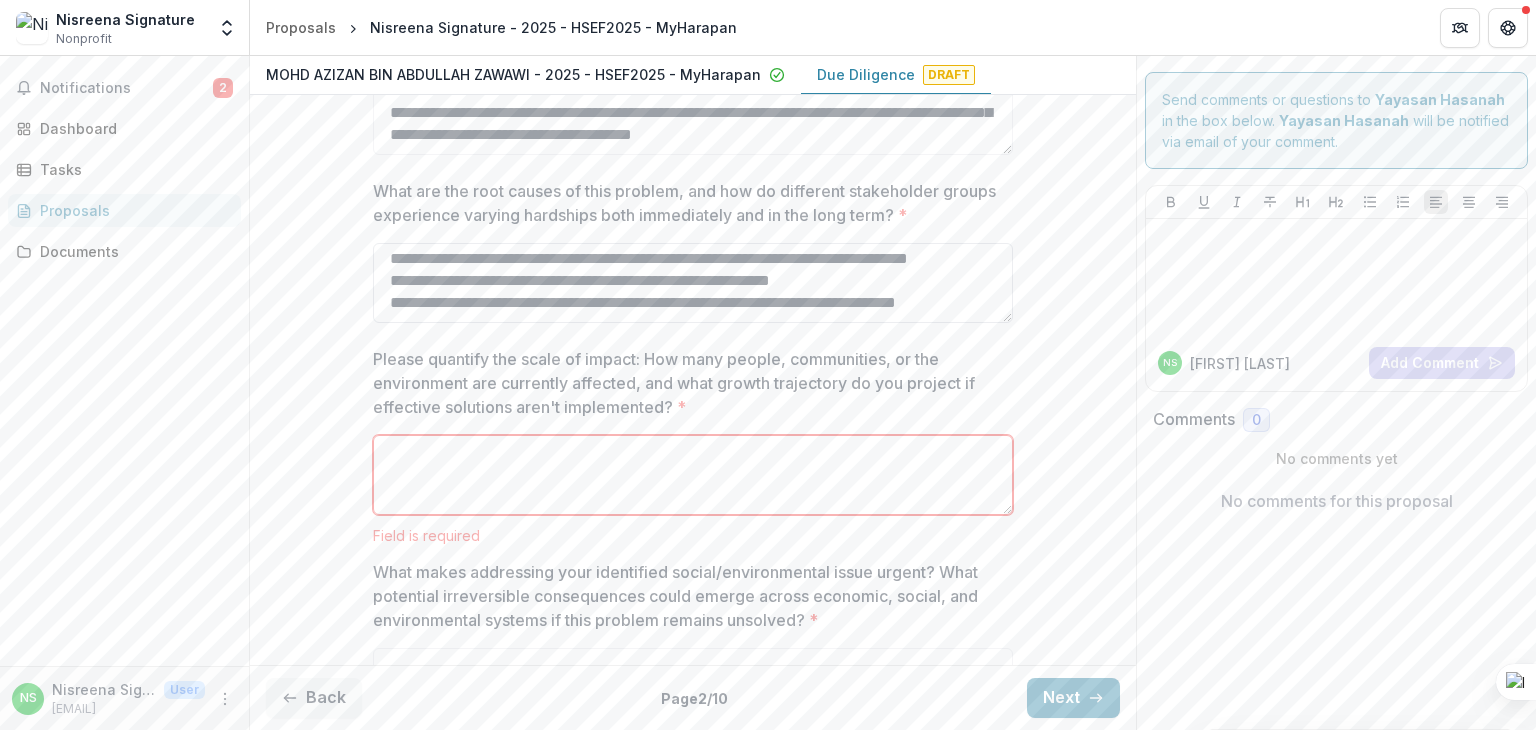 scroll, scrollTop: 312, scrollLeft: 0, axis: vertical 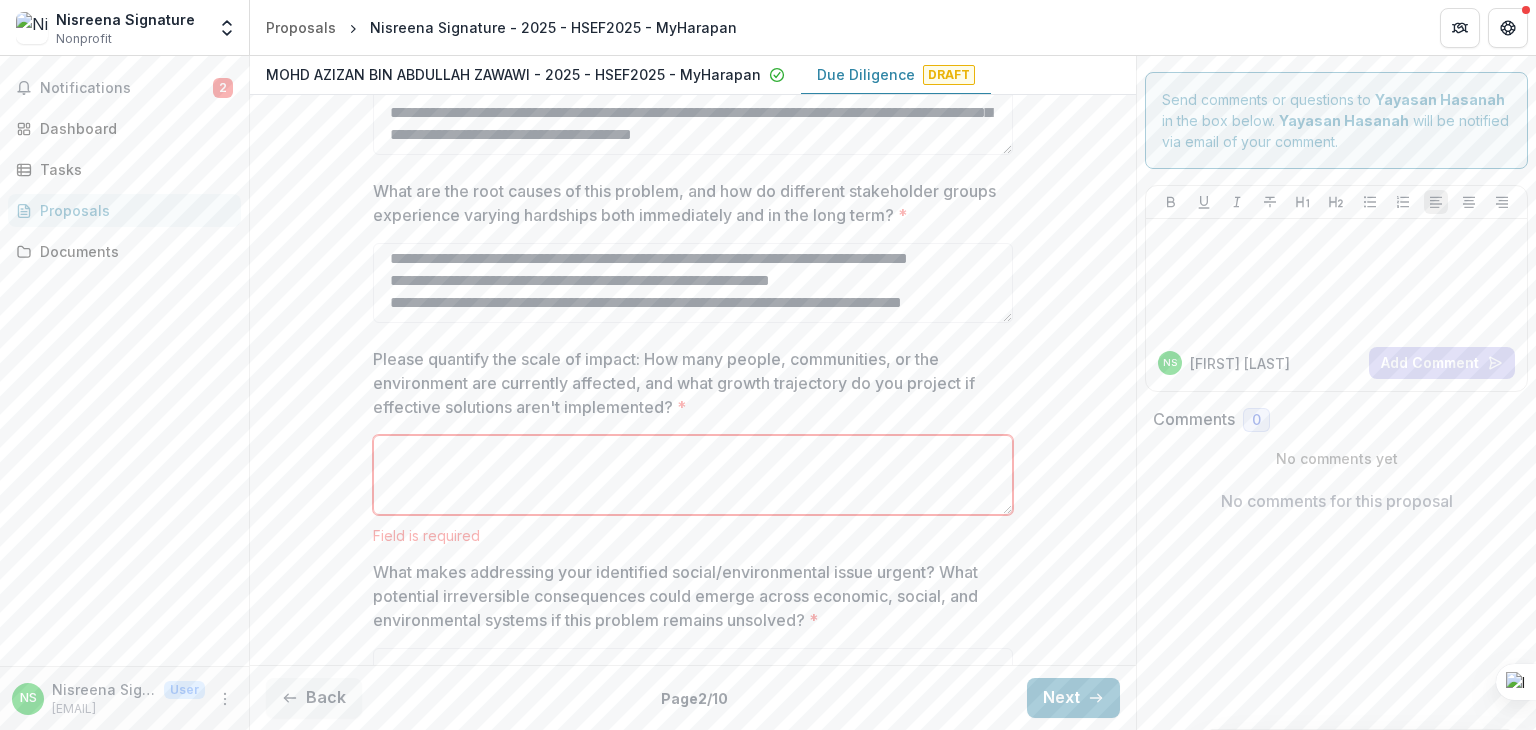 type on "**********" 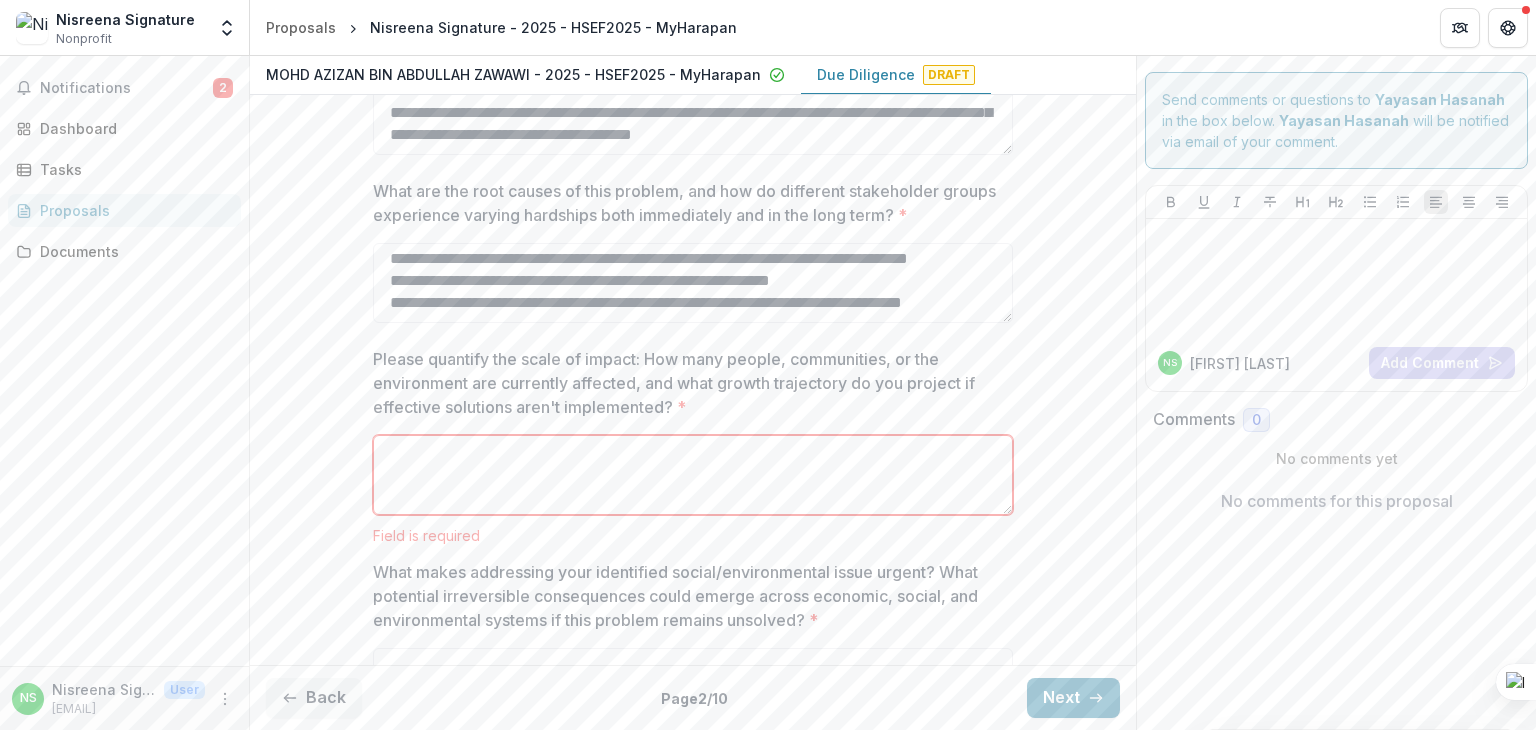 click on "Please quantify the scale of impact: How many people, communities, or the environment are currently affected, and what growth trajectory do you project if effective solutions aren't implemented? *" at bounding box center [687, 383] 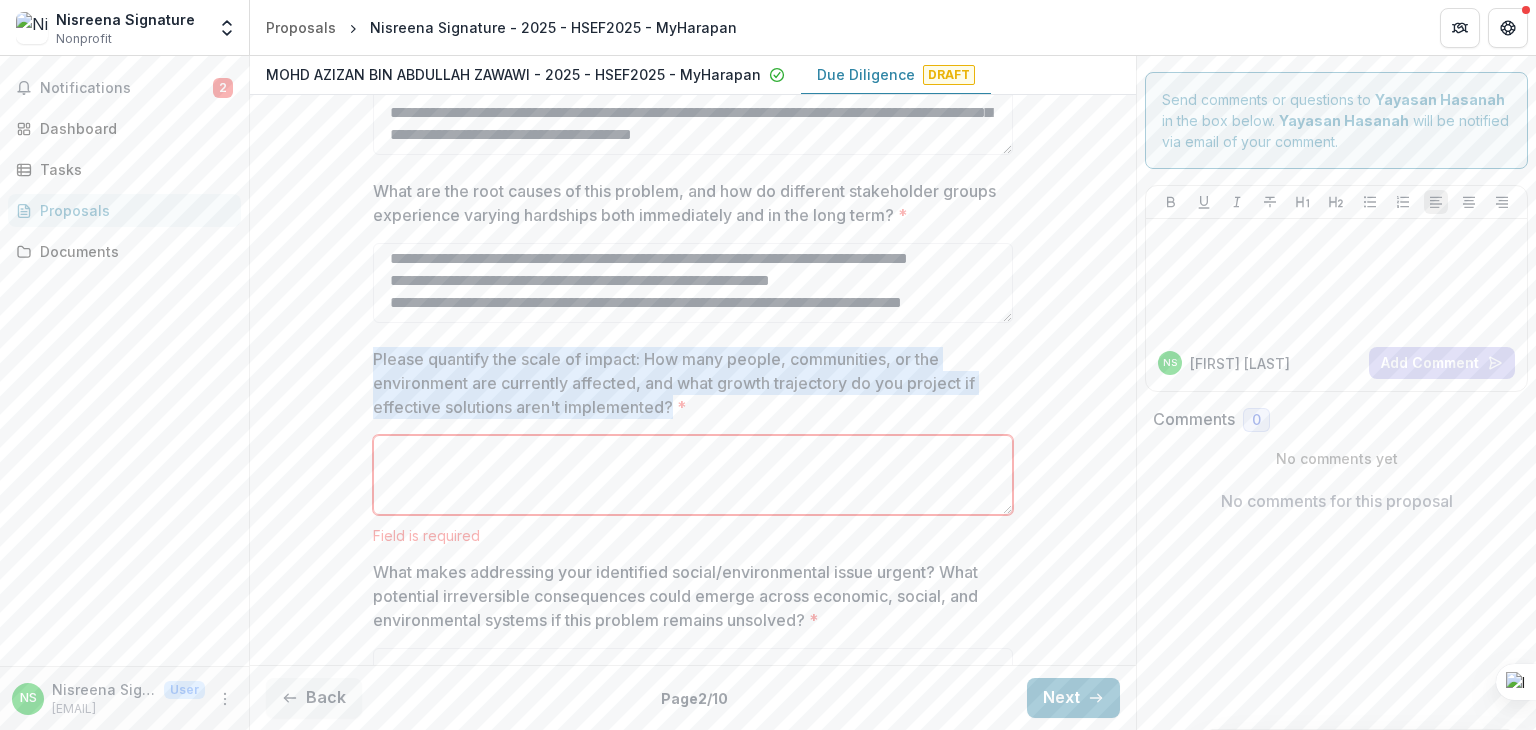 drag, startPoint x: 372, startPoint y: 350, endPoint x: 669, endPoint y: 409, distance: 302.80356 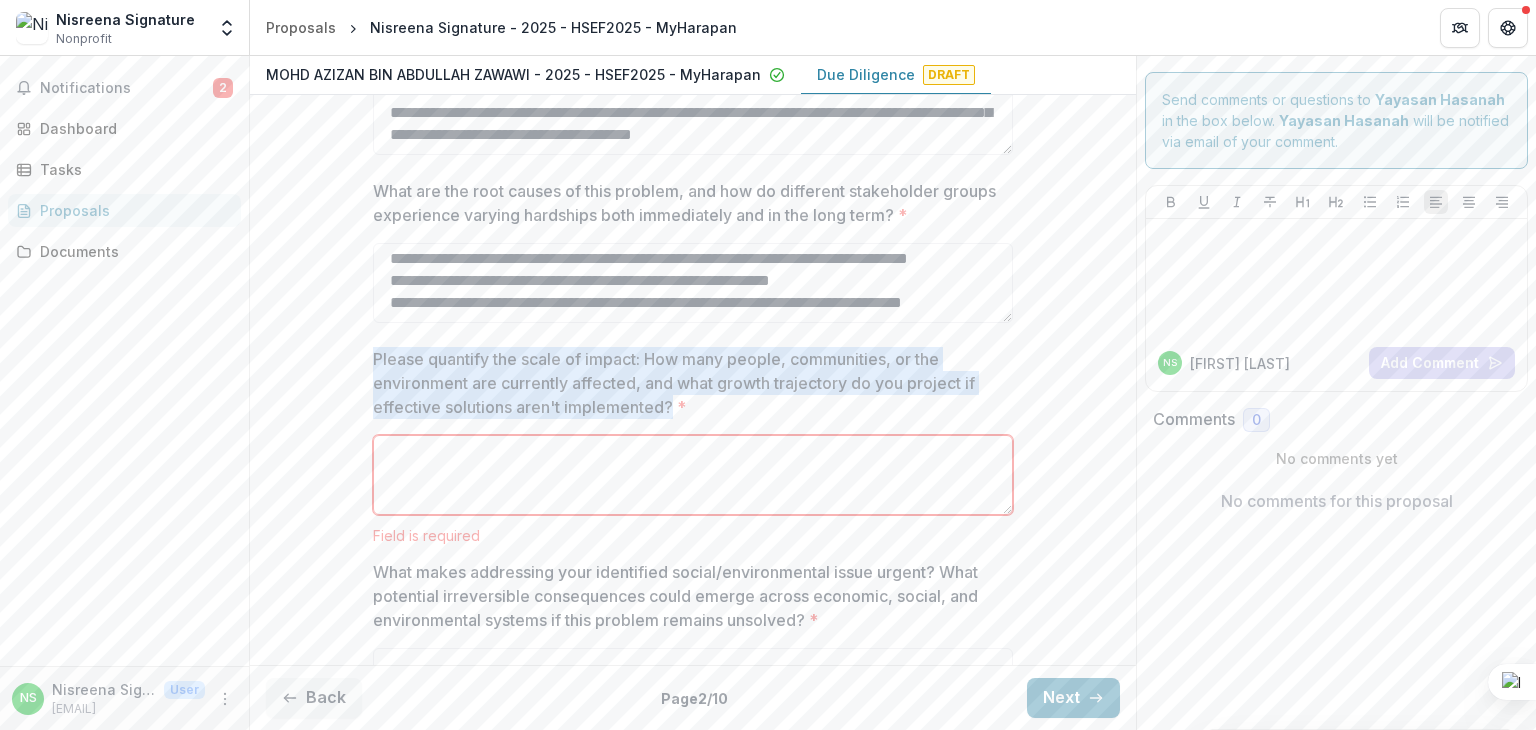 copy on "Please quantify the scale of impact: How many people, communities, or the environment are currently affected, and what growth trajectory do you project if effective solutions aren't implemented?" 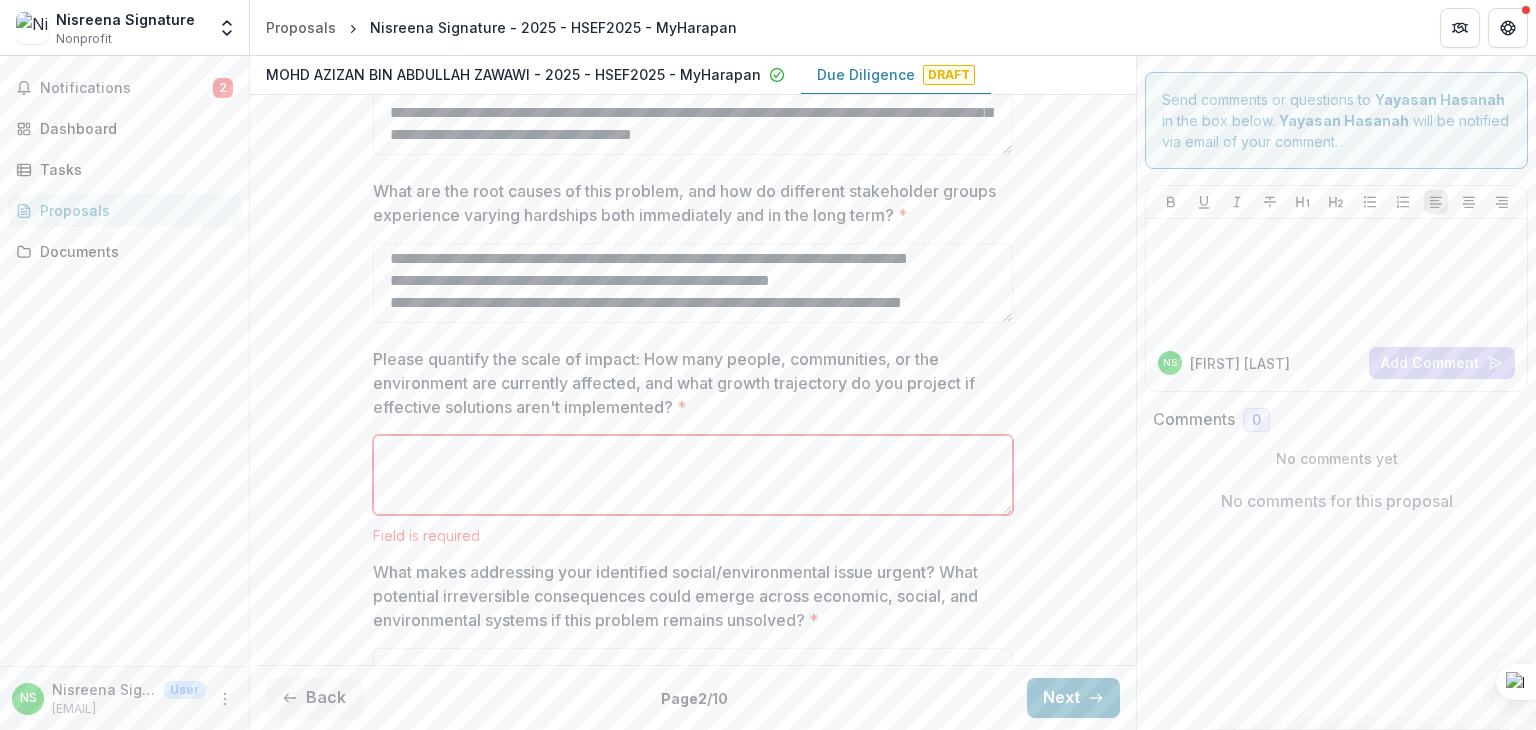 click on "Please quantify the scale of impact: How many people, communities, or the environment are currently affected, and what growth trajectory do you project if effective solutions aren't implemented? *" at bounding box center [693, 475] 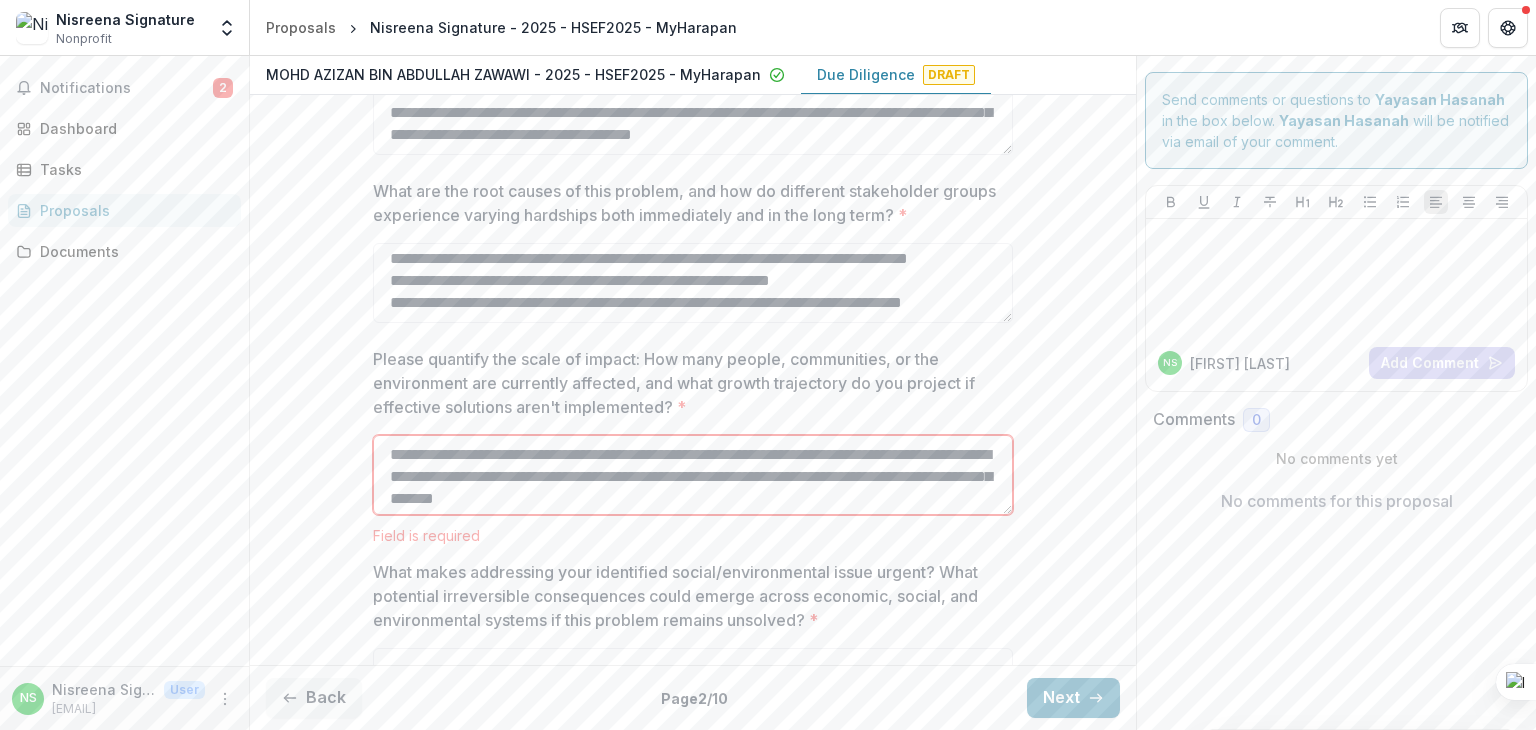 scroll, scrollTop: 148, scrollLeft: 0, axis: vertical 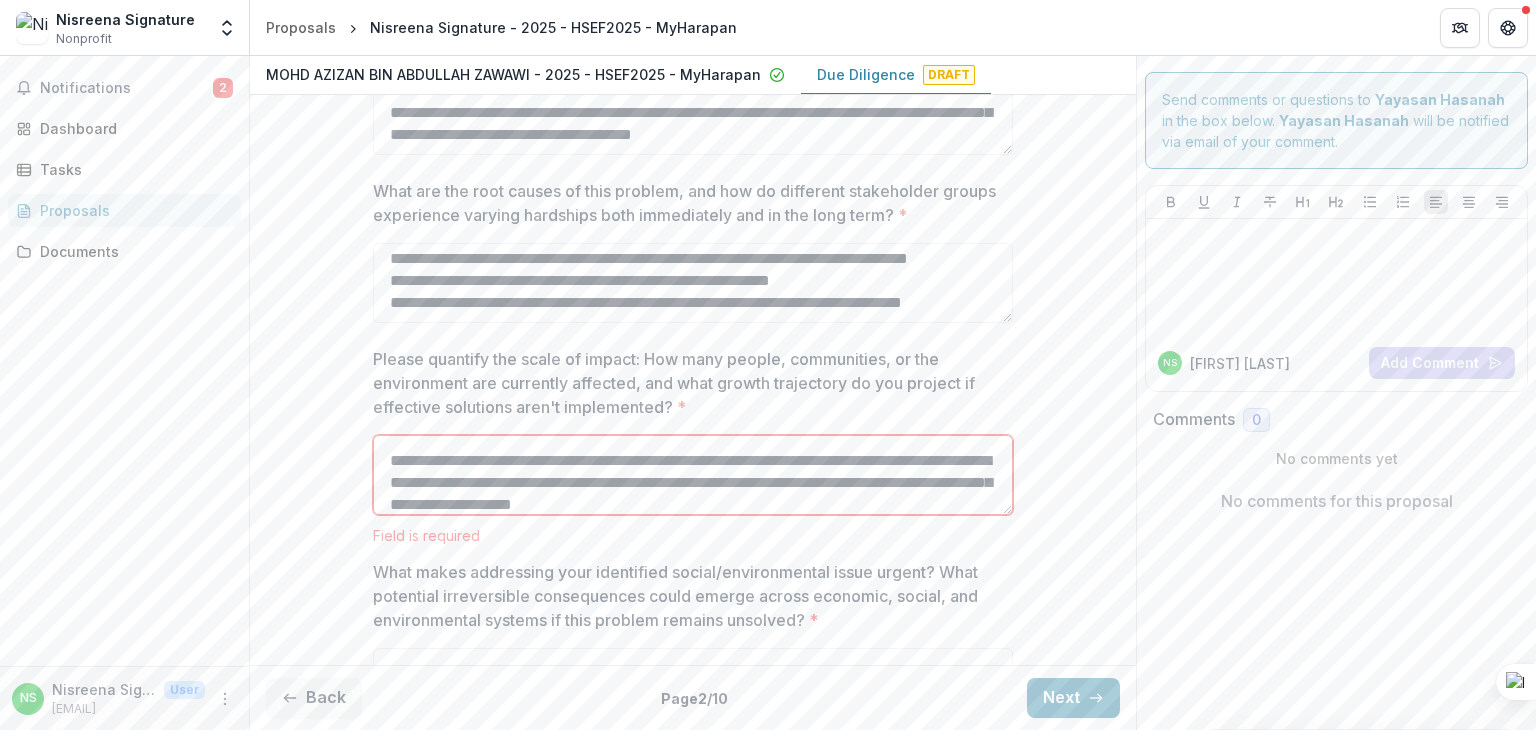 click on "**********" at bounding box center [693, 475] 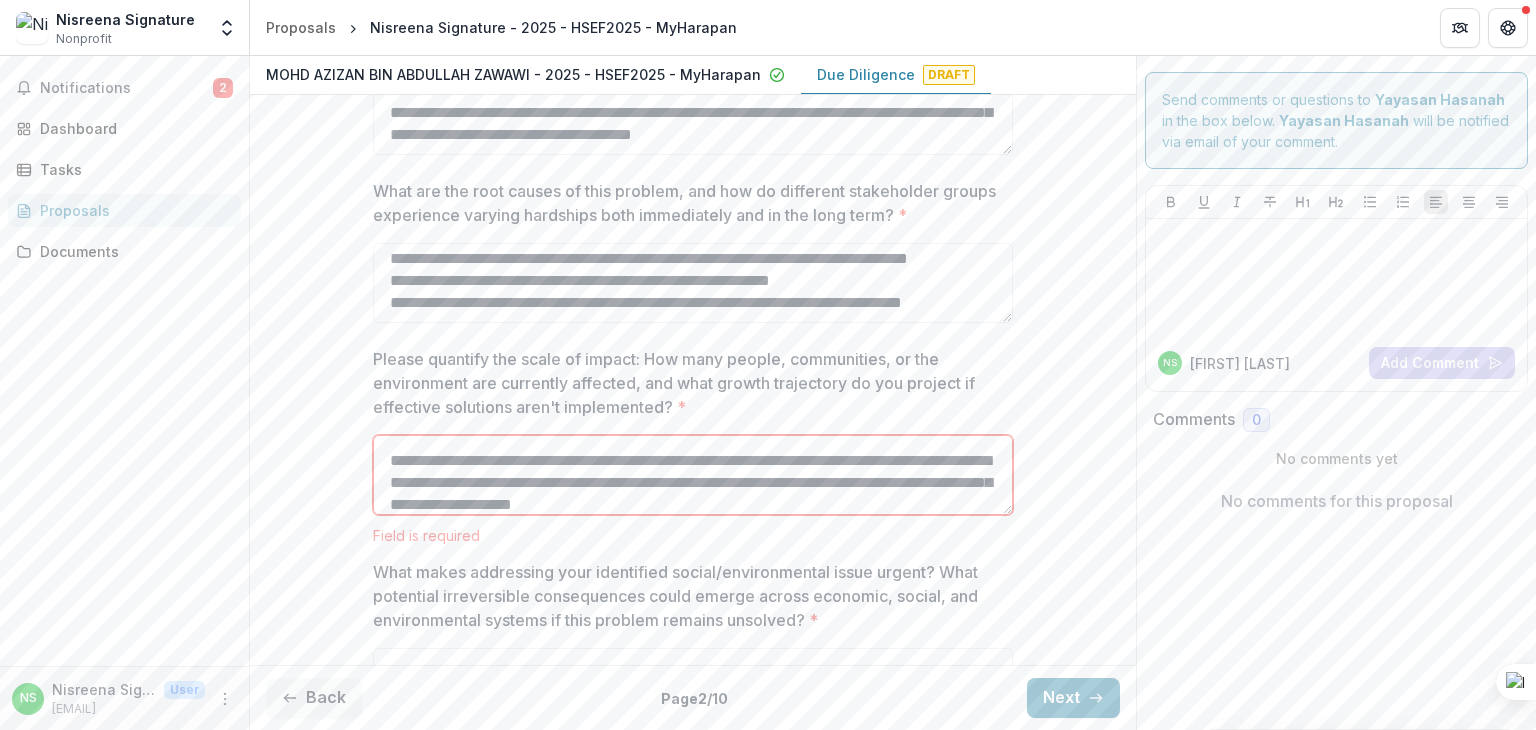 click on "**********" at bounding box center [693, 475] 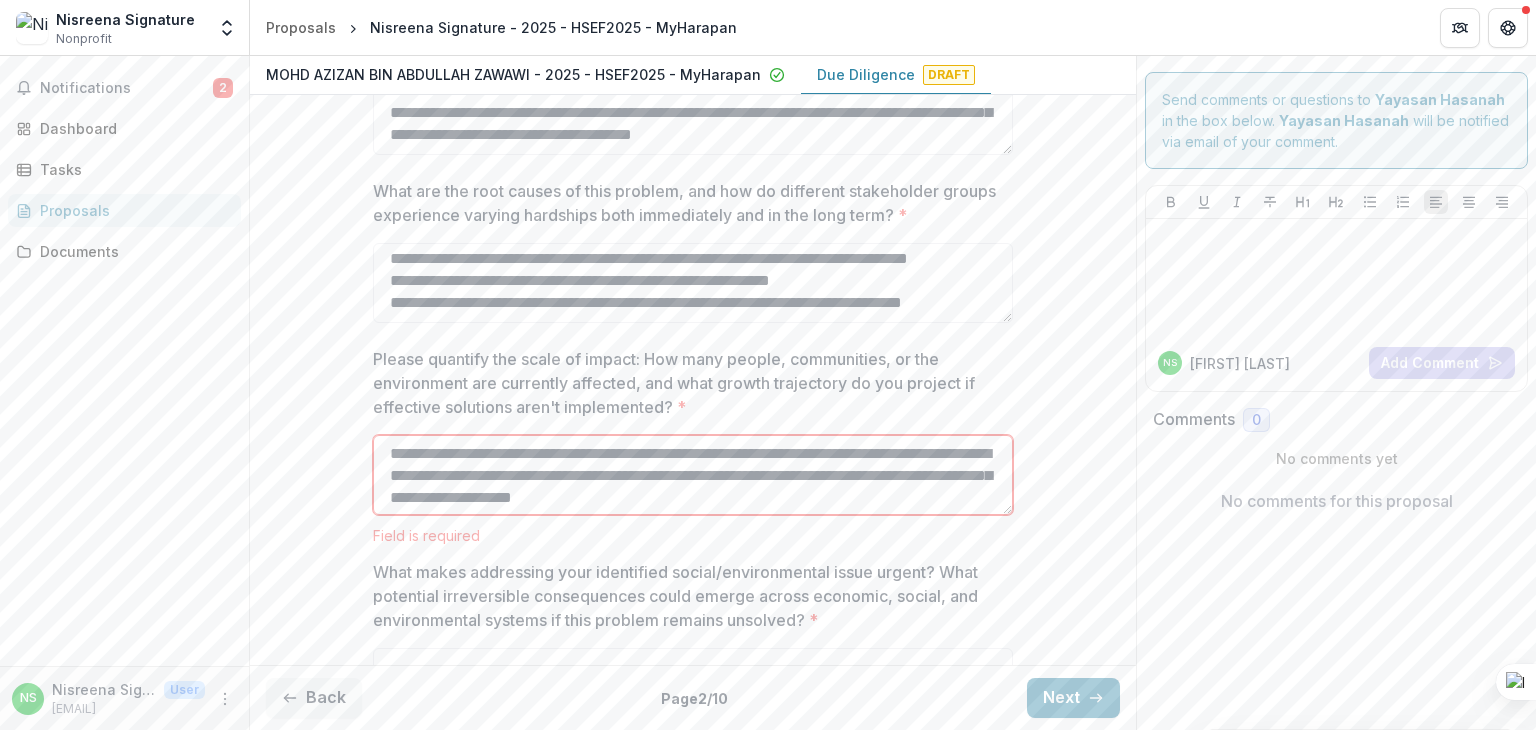 scroll, scrollTop: 157, scrollLeft: 0, axis: vertical 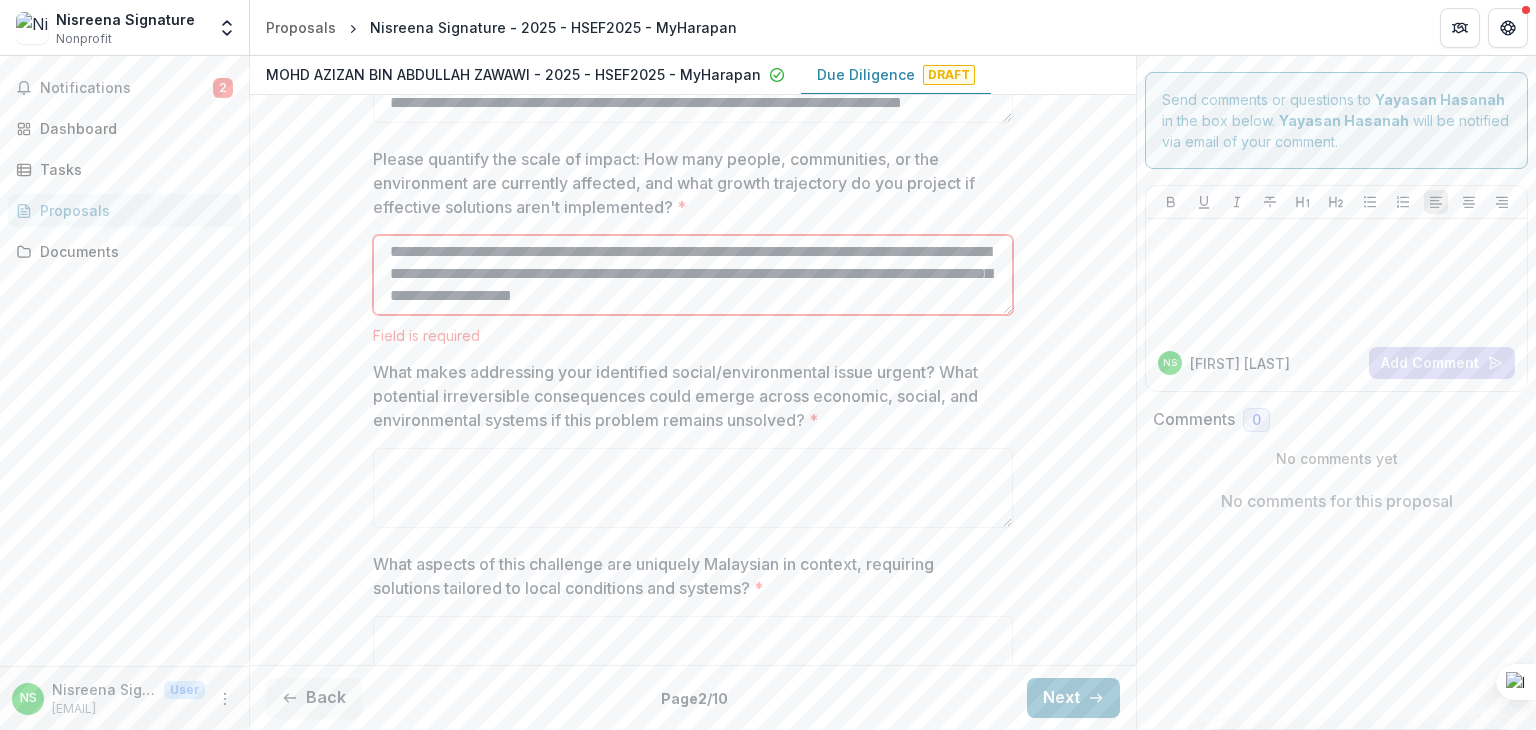 type on "**********" 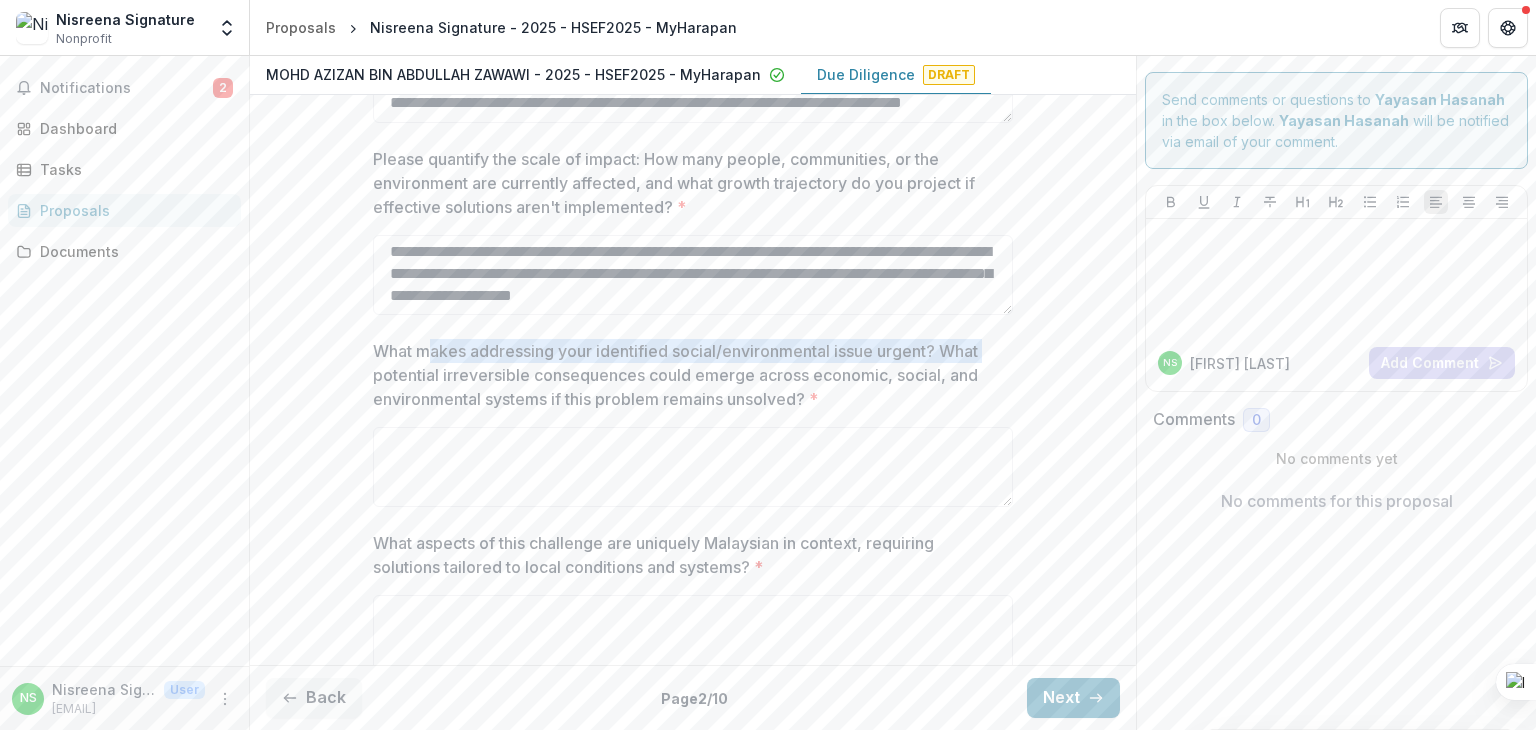 drag, startPoint x: 368, startPoint y: 366, endPoint x: 429, endPoint y: 360, distance: 61.294373 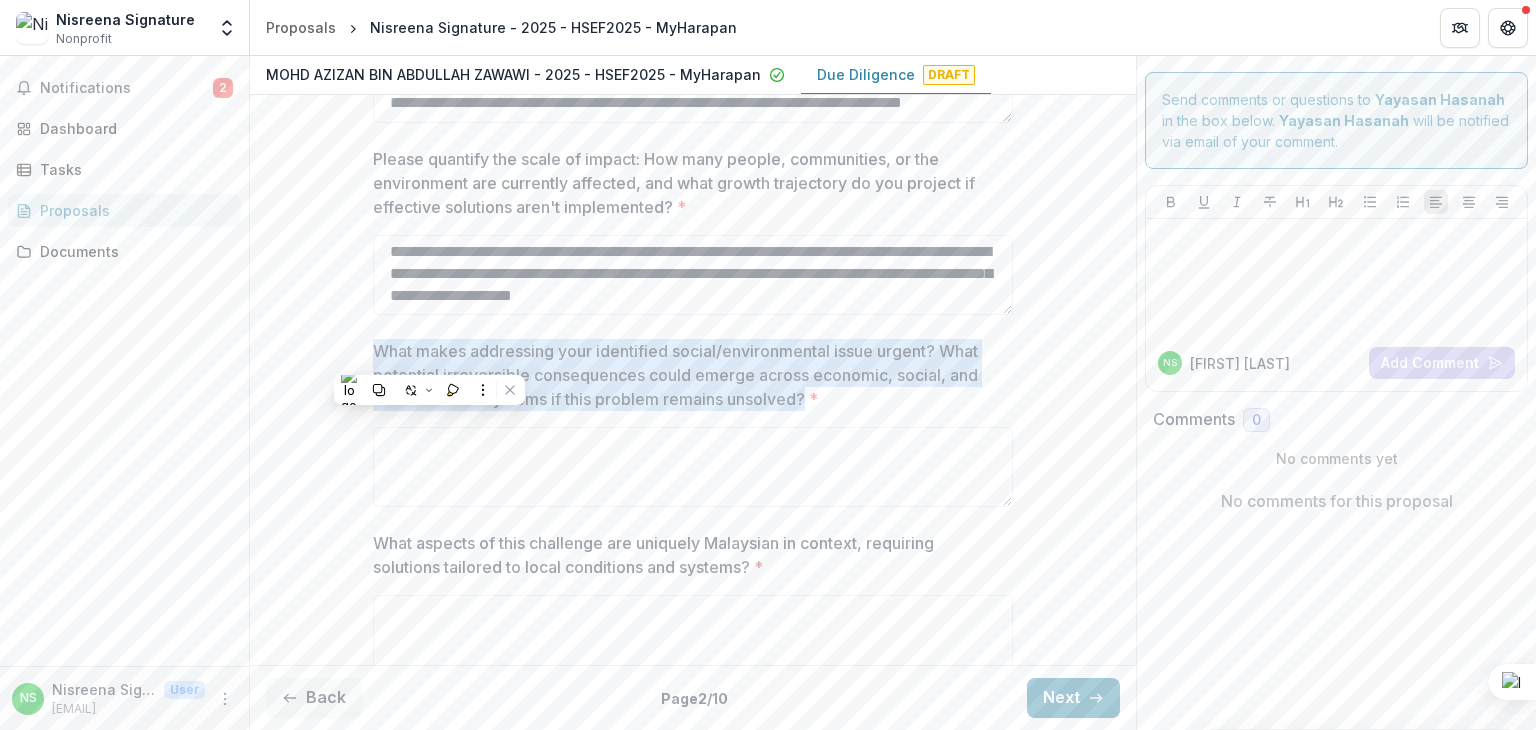 drag, startPoint x: 370, startPoint y: 340, endPoint x: 805, endPoint y: 395, distance: 438.46323 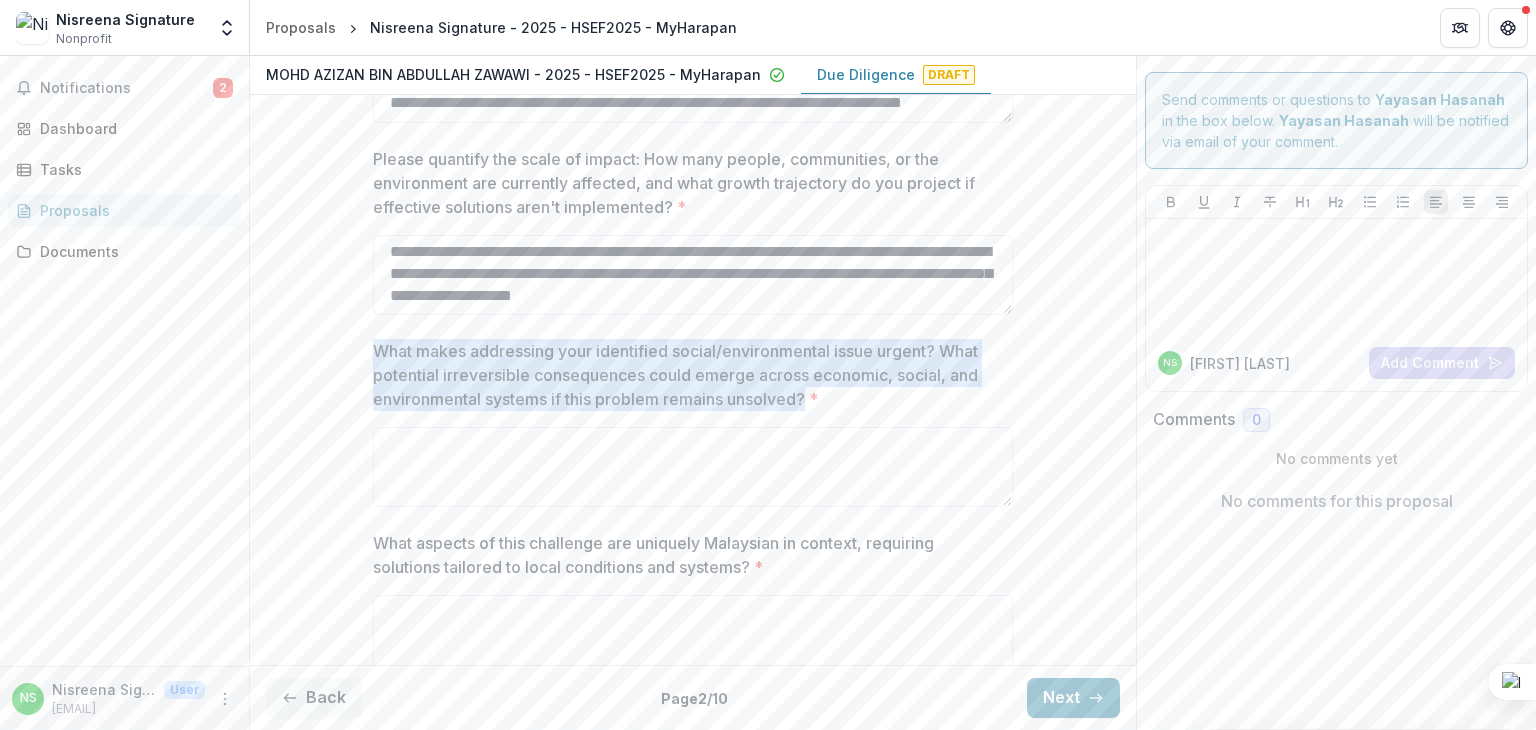 copy on "What makes addressing your identified social/environmental issue urgent? What potential irreversible consequences could emerge across economic, social, and environmental systems if this problem remains unsolved?" 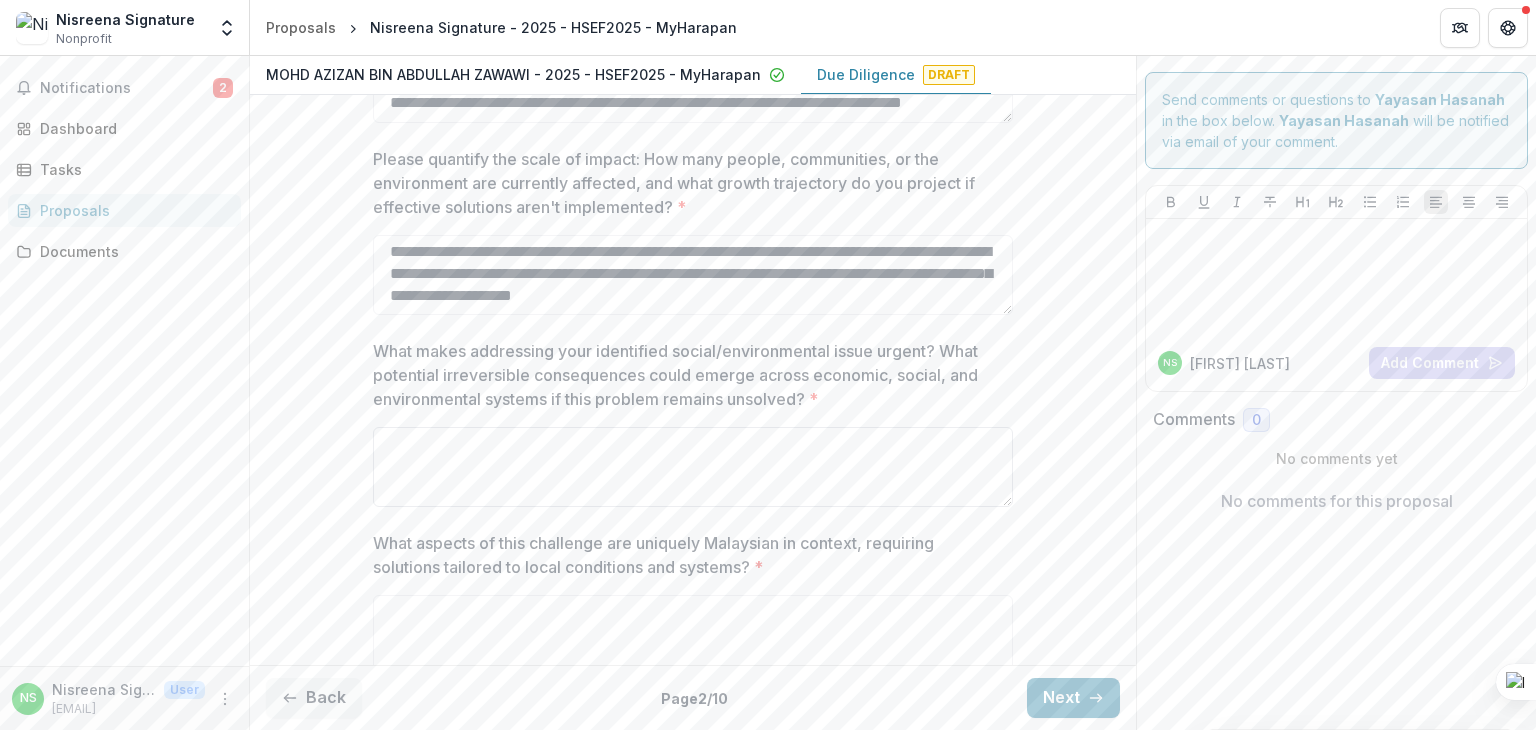 click on "What makes addressing your identified social/environmental issue urgent? What potential irreversible consequences could emerge across economic, social, and environmental systems if this problem remains unsolved? *" at bounding box center [693, 467] 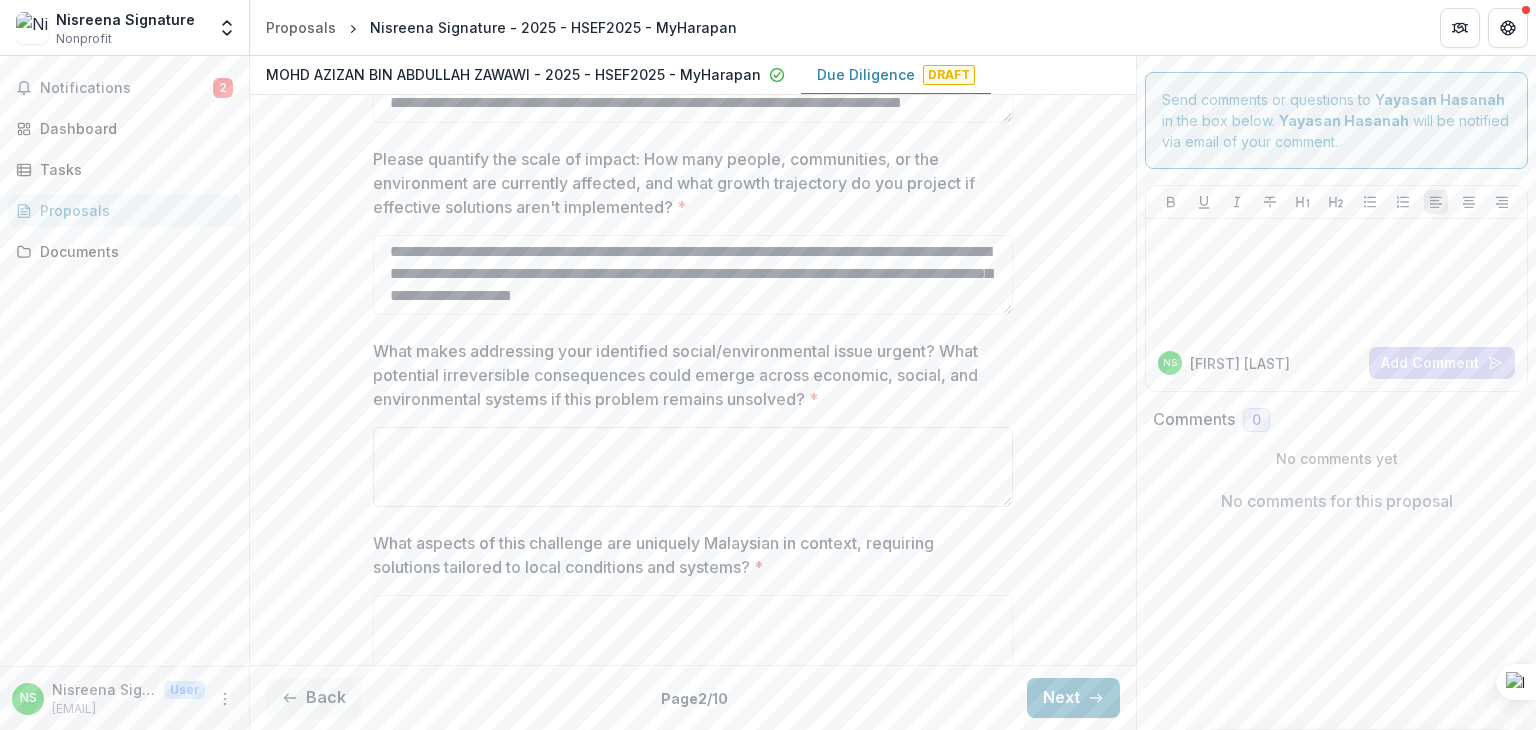 paste on "**********" 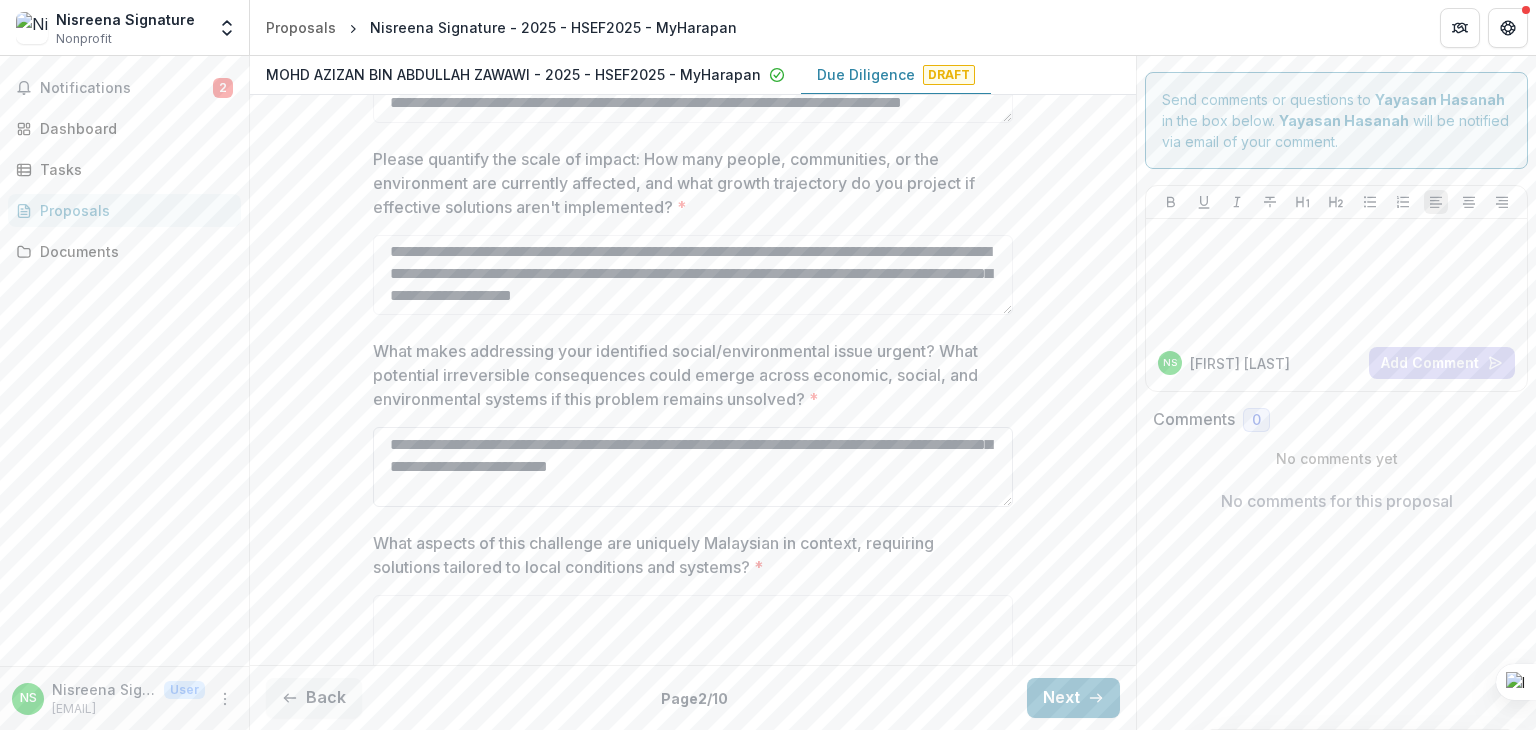 scroll, scrollTop: 0, scrollLeft: 0, axis: both 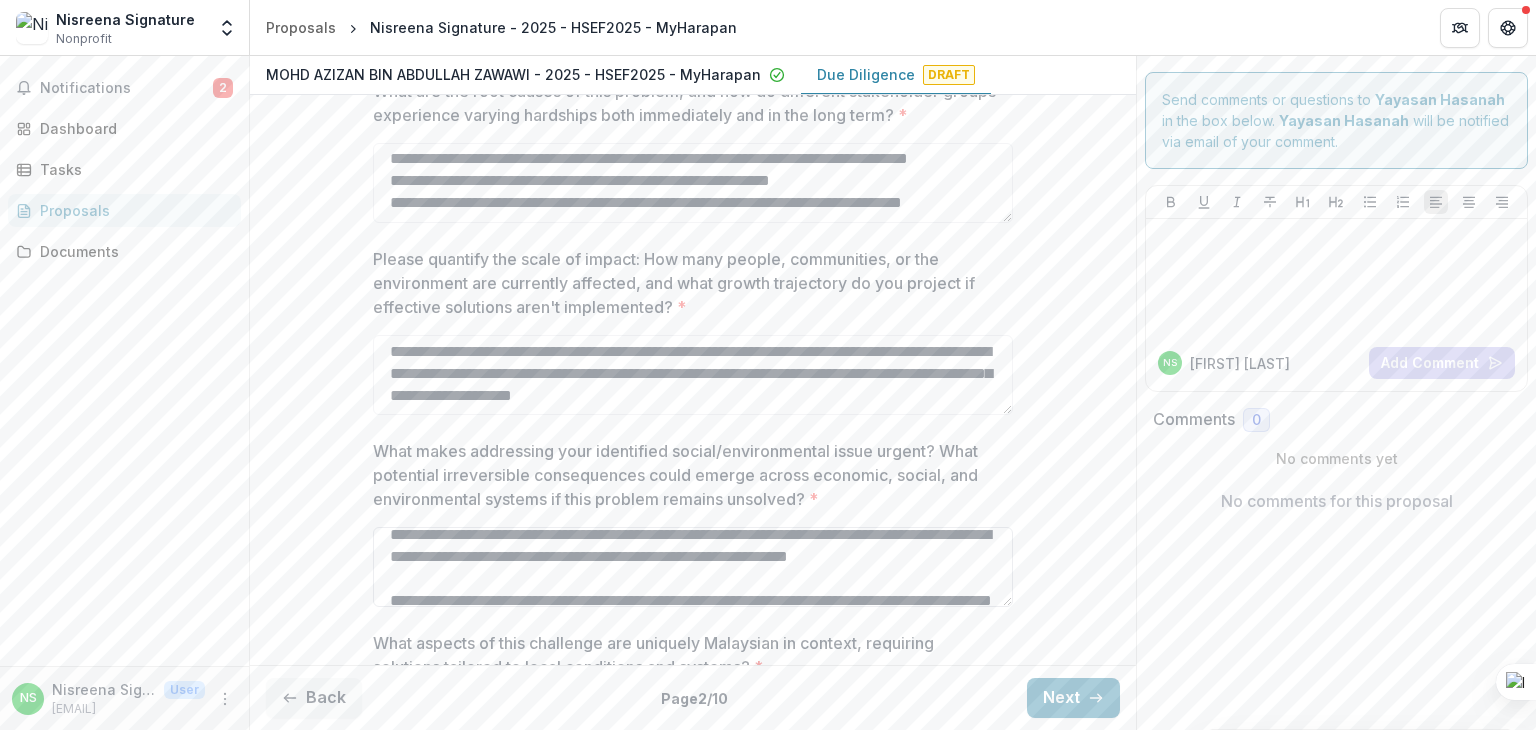 click on "**********" at bounding box center [693, 567] 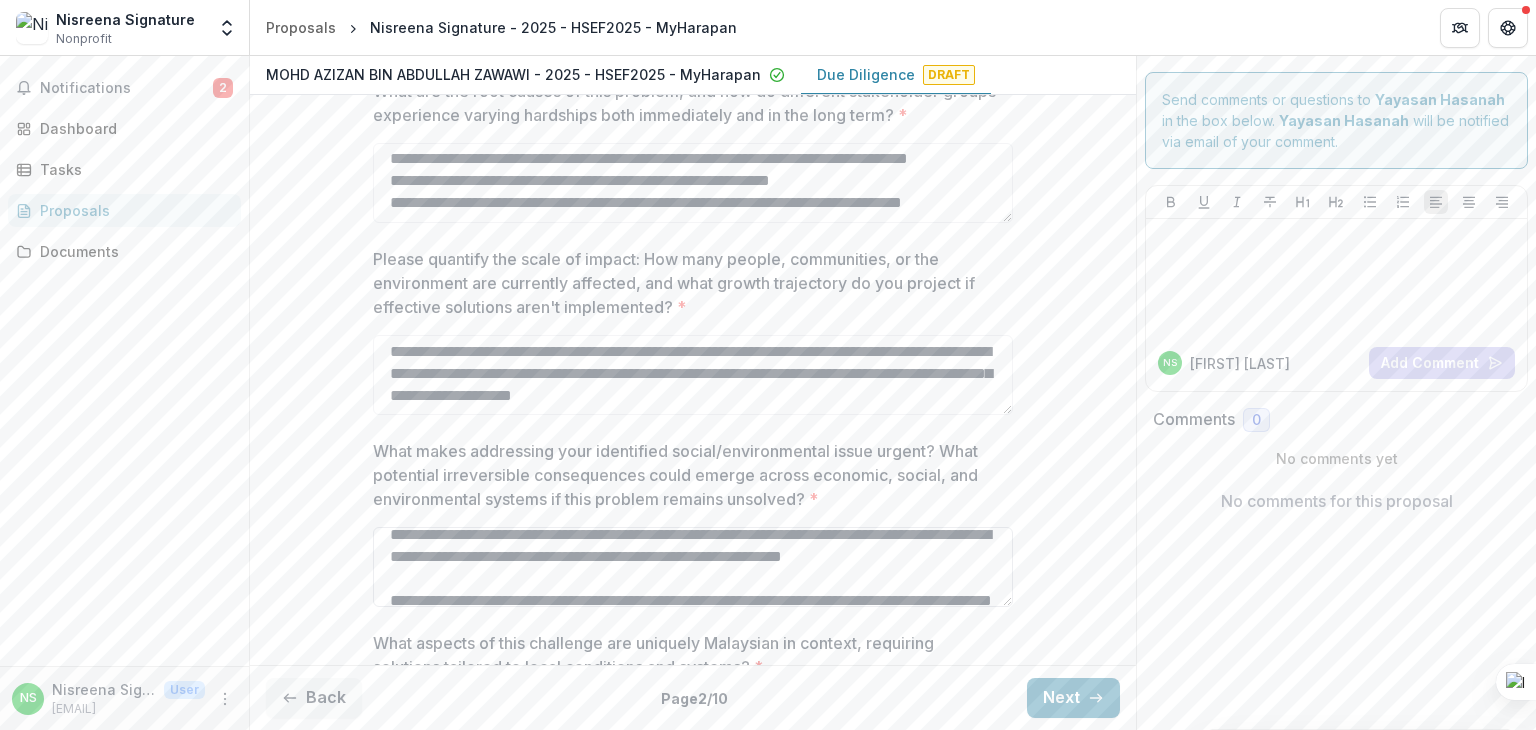 scroll, scrollTop: 96, scrollLeft: 0, axis: vertical 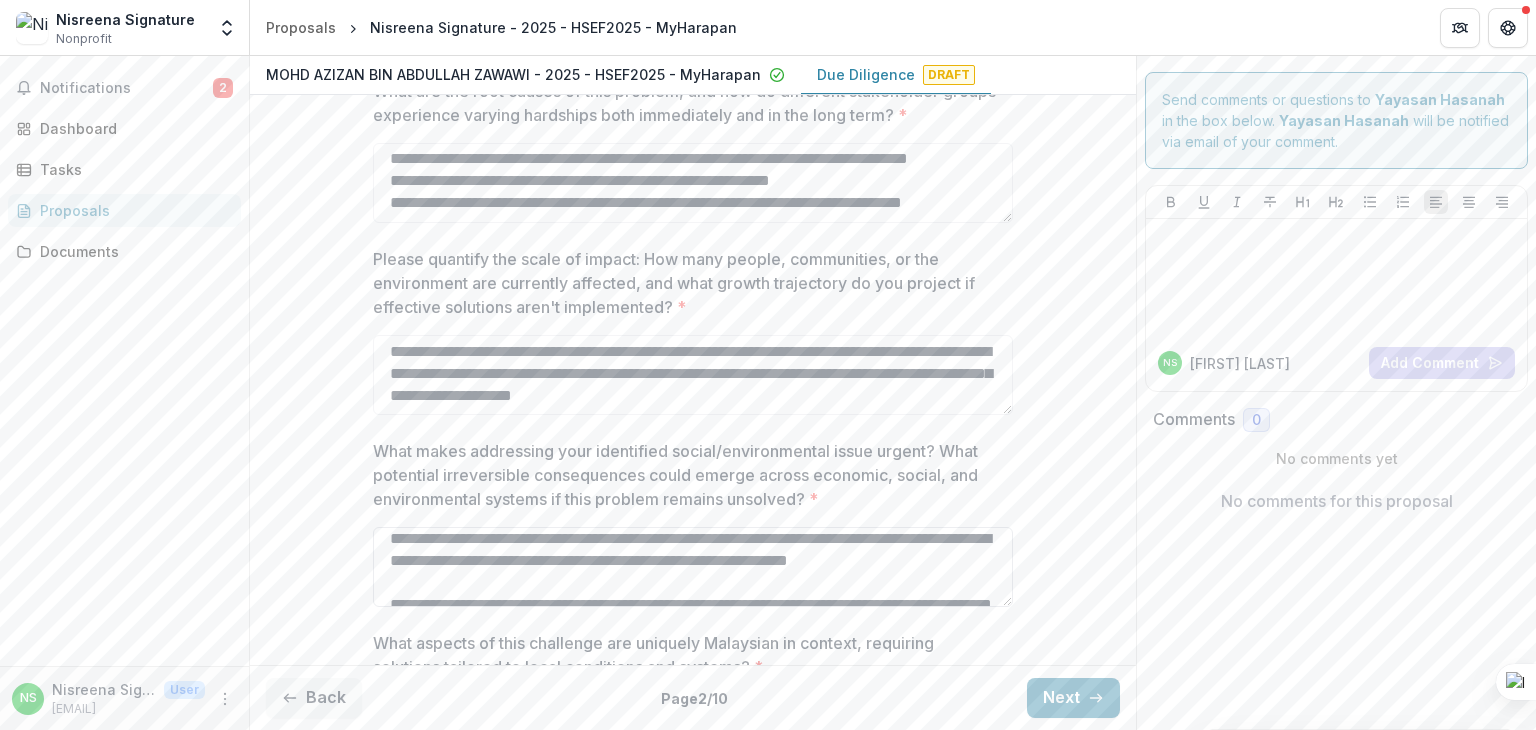 click on "**********" at bounding box center (693, 567) 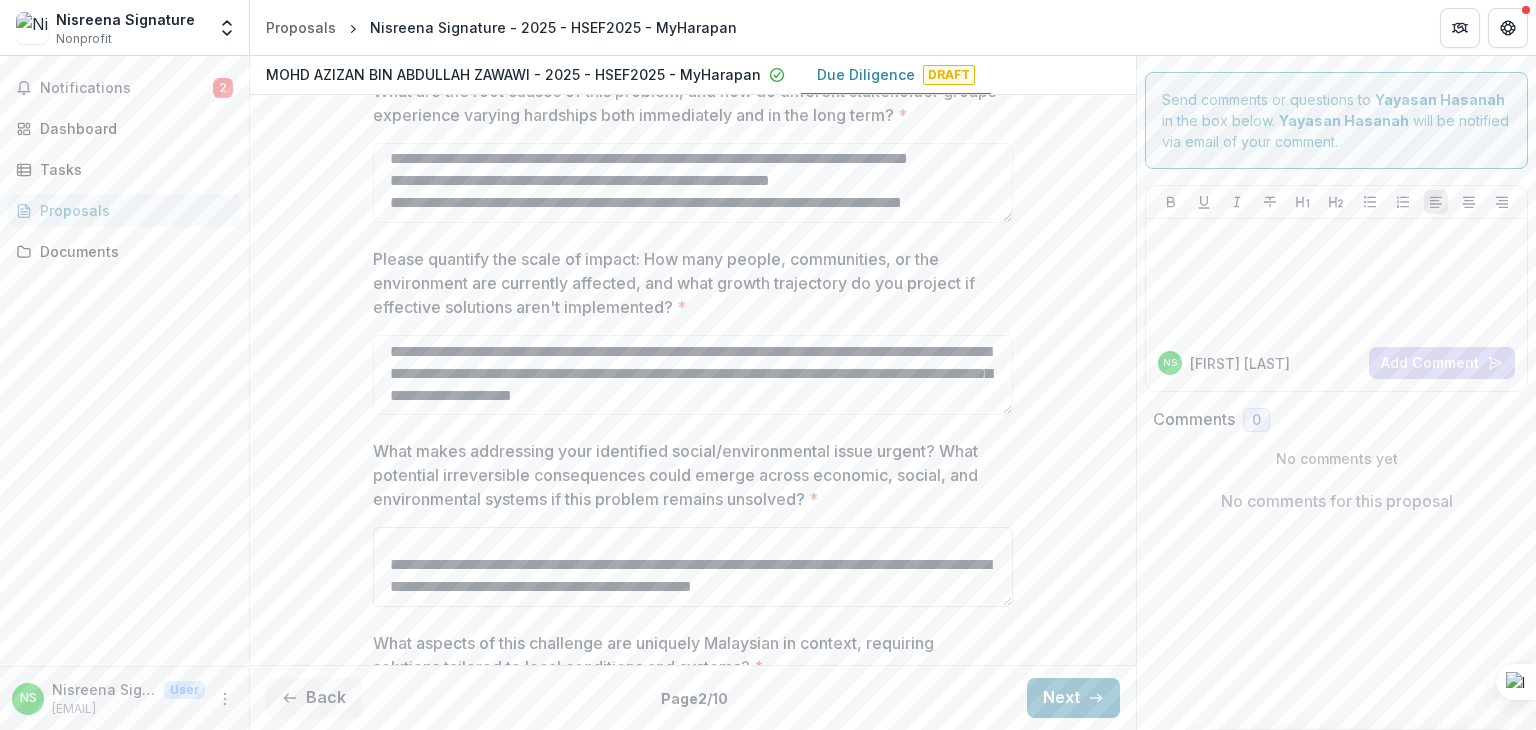 scroll, scrollTop: 224, scrollLeft: 0, axis: vertical 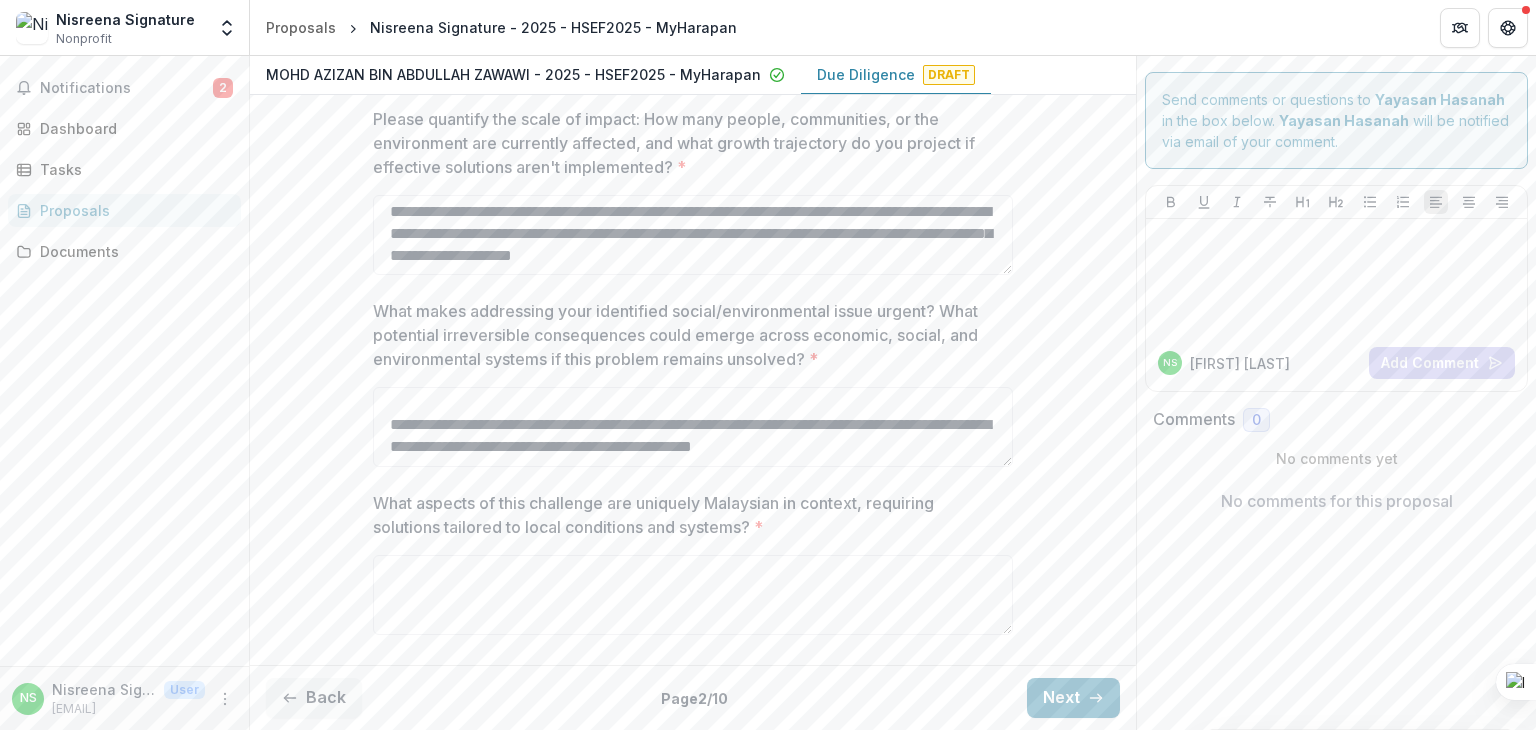 type on "**********" 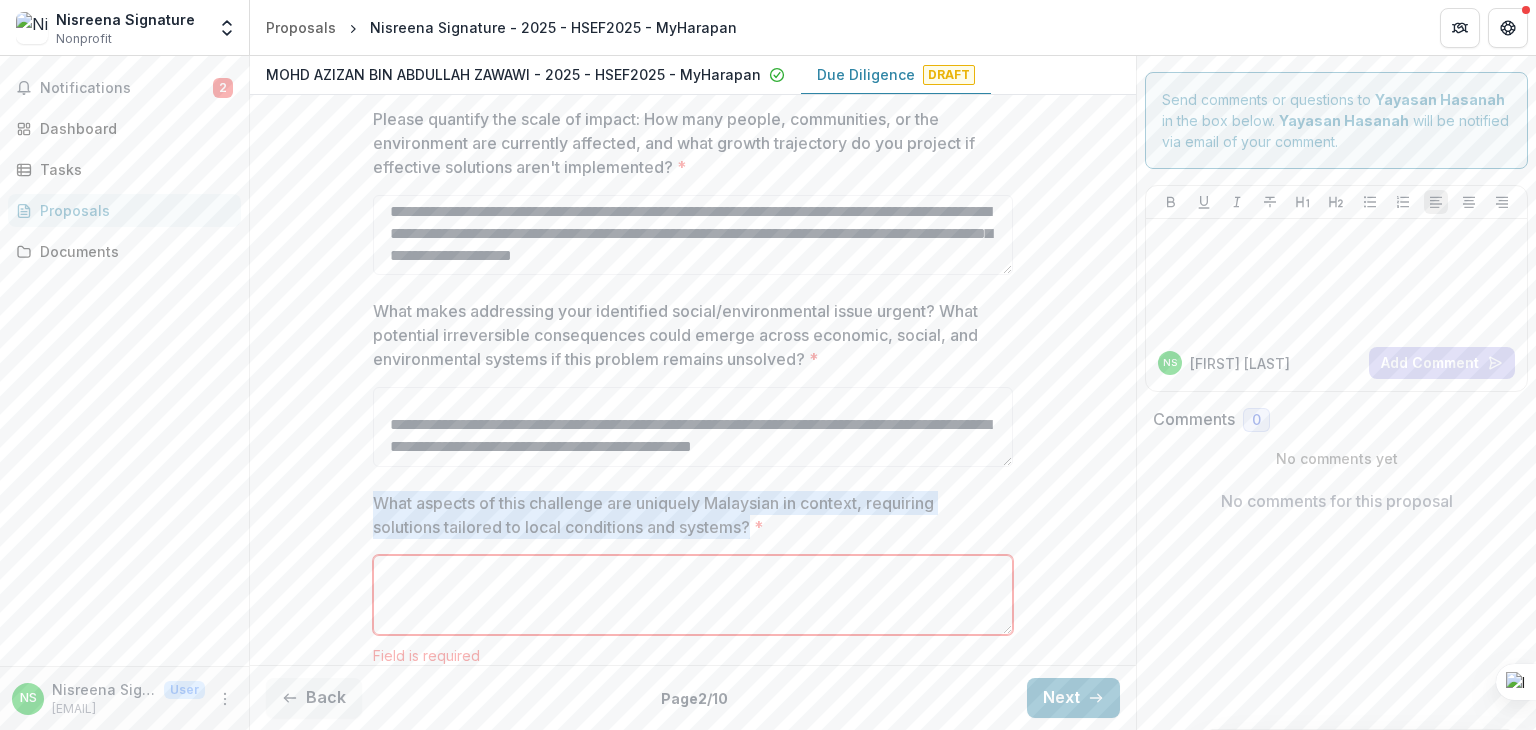 drag, startPoint x: 370, startPoint y: 493, endPoint x: 756, endPoint y: 520, distance: 386.94315 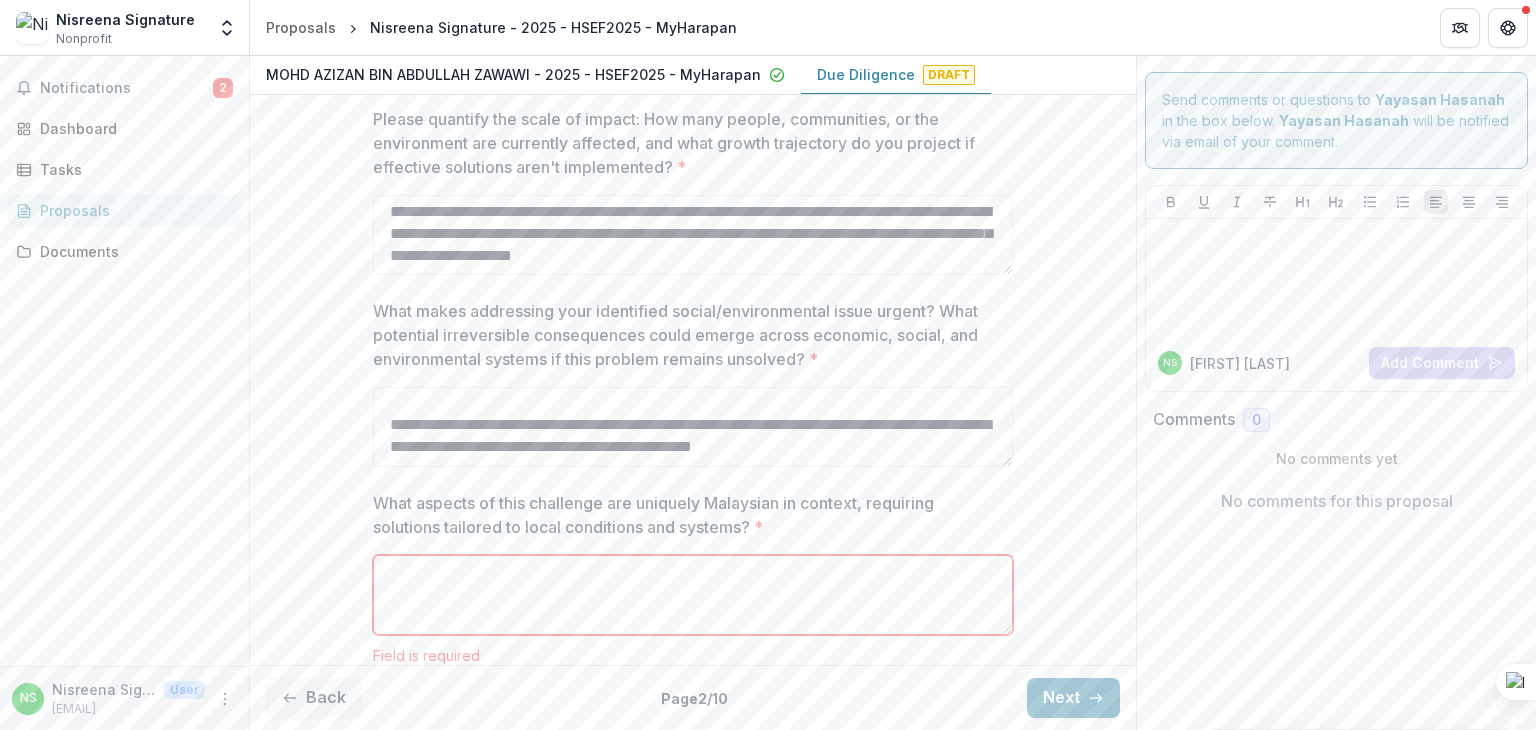 click on "What aspects of this challenge are uniquely Malaysian in context, requiring solutions tailored to local conditions and systems? *" at bounding box center (693, 595) 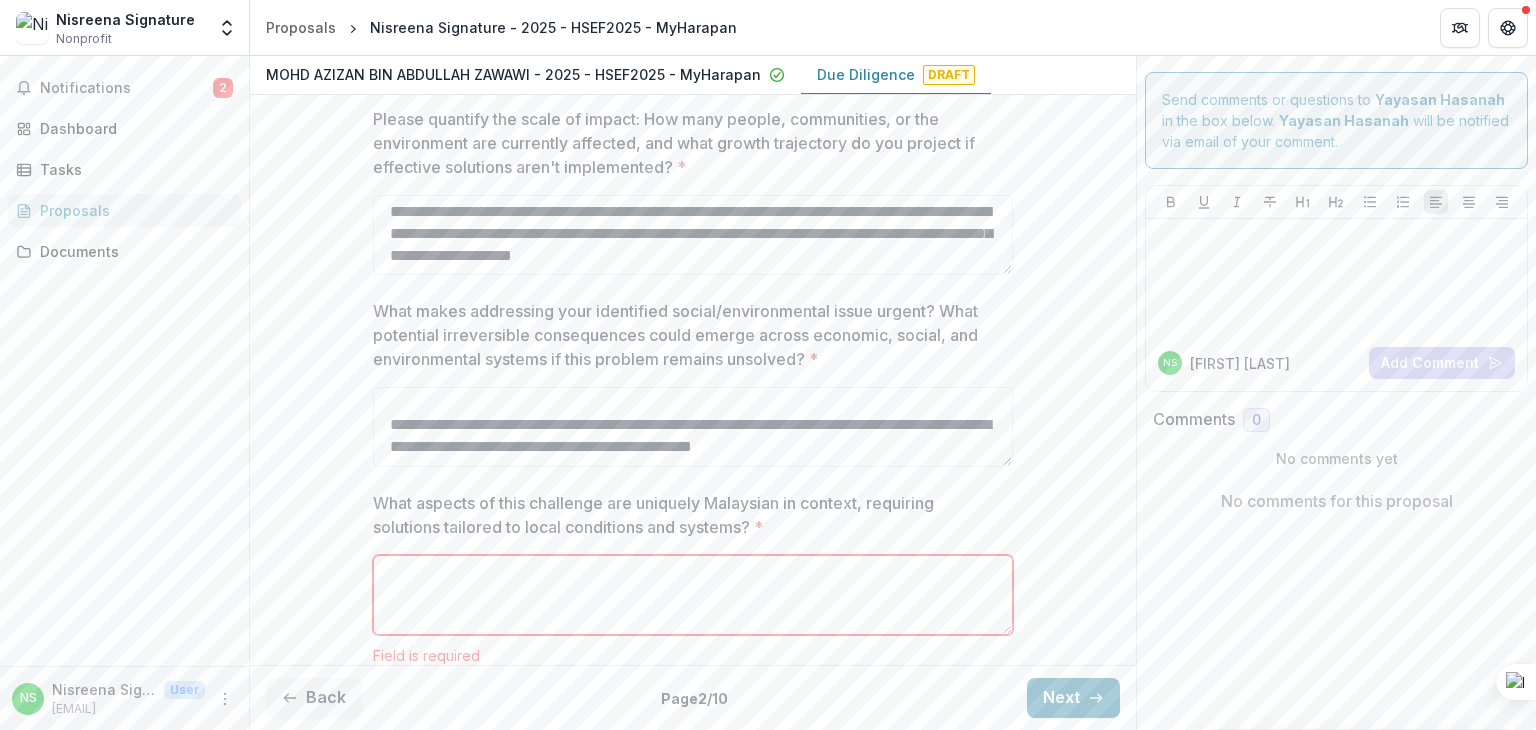 paste on "**********" 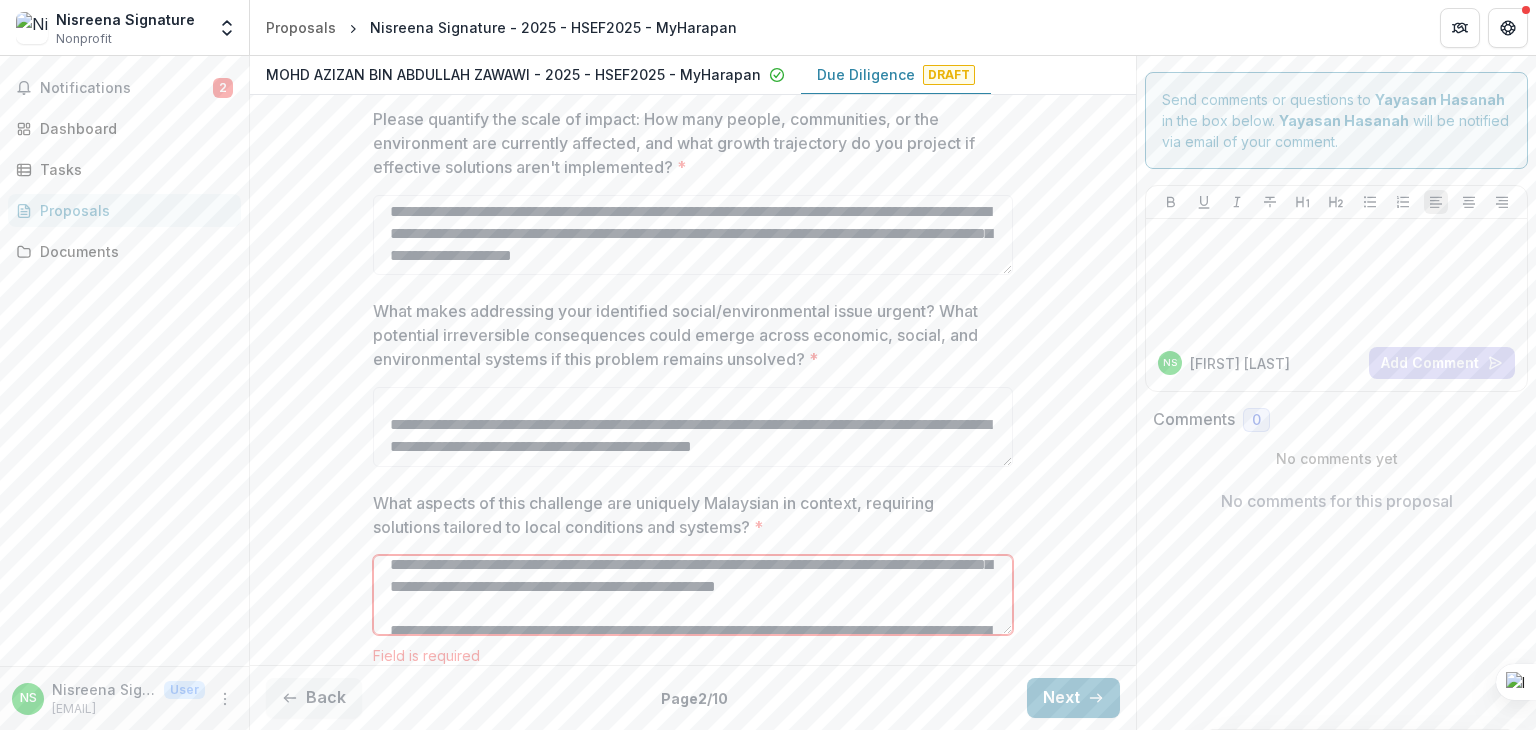 scroll, scrollTop: 0, scrollLeft: 0, axis: both 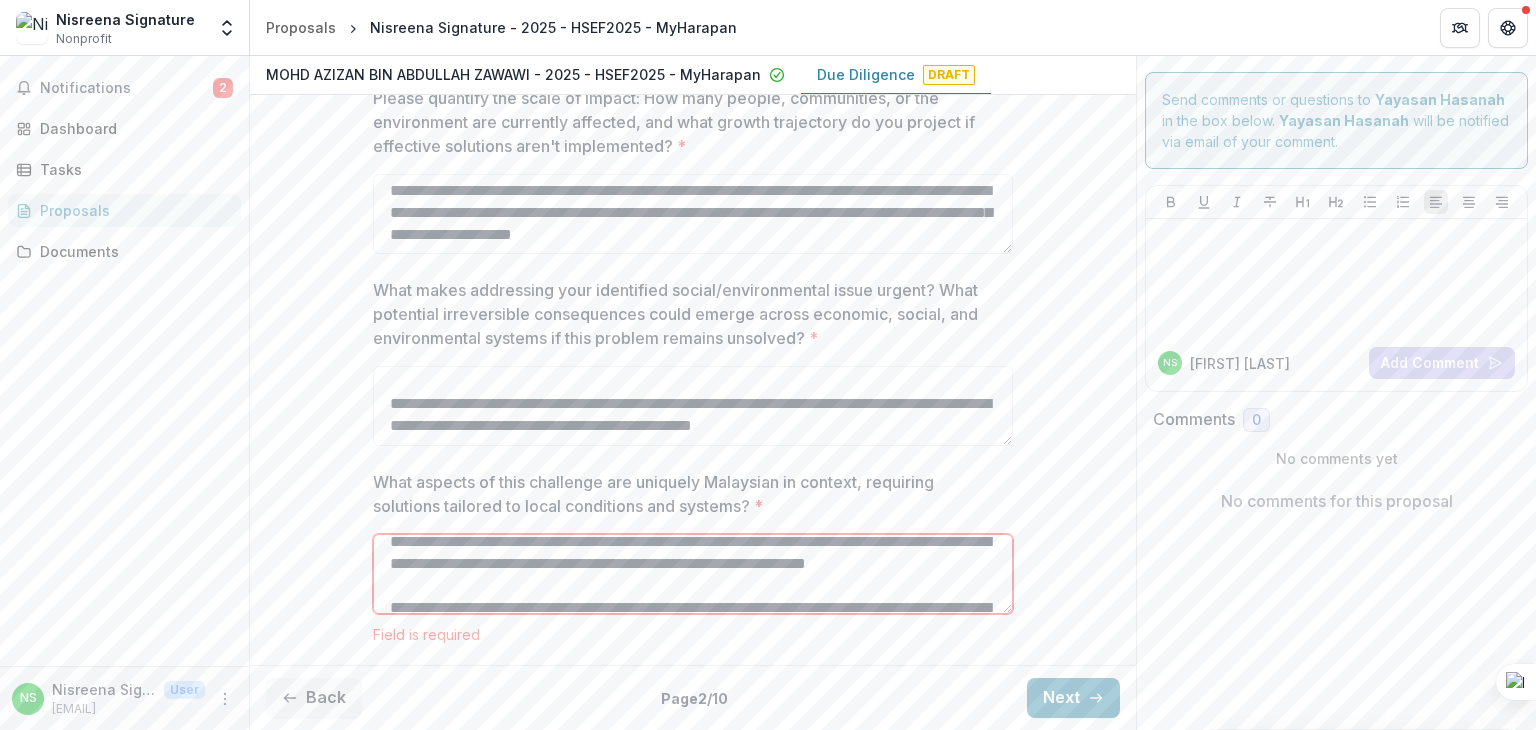 click on "**********" at bounding box center [693, 574] 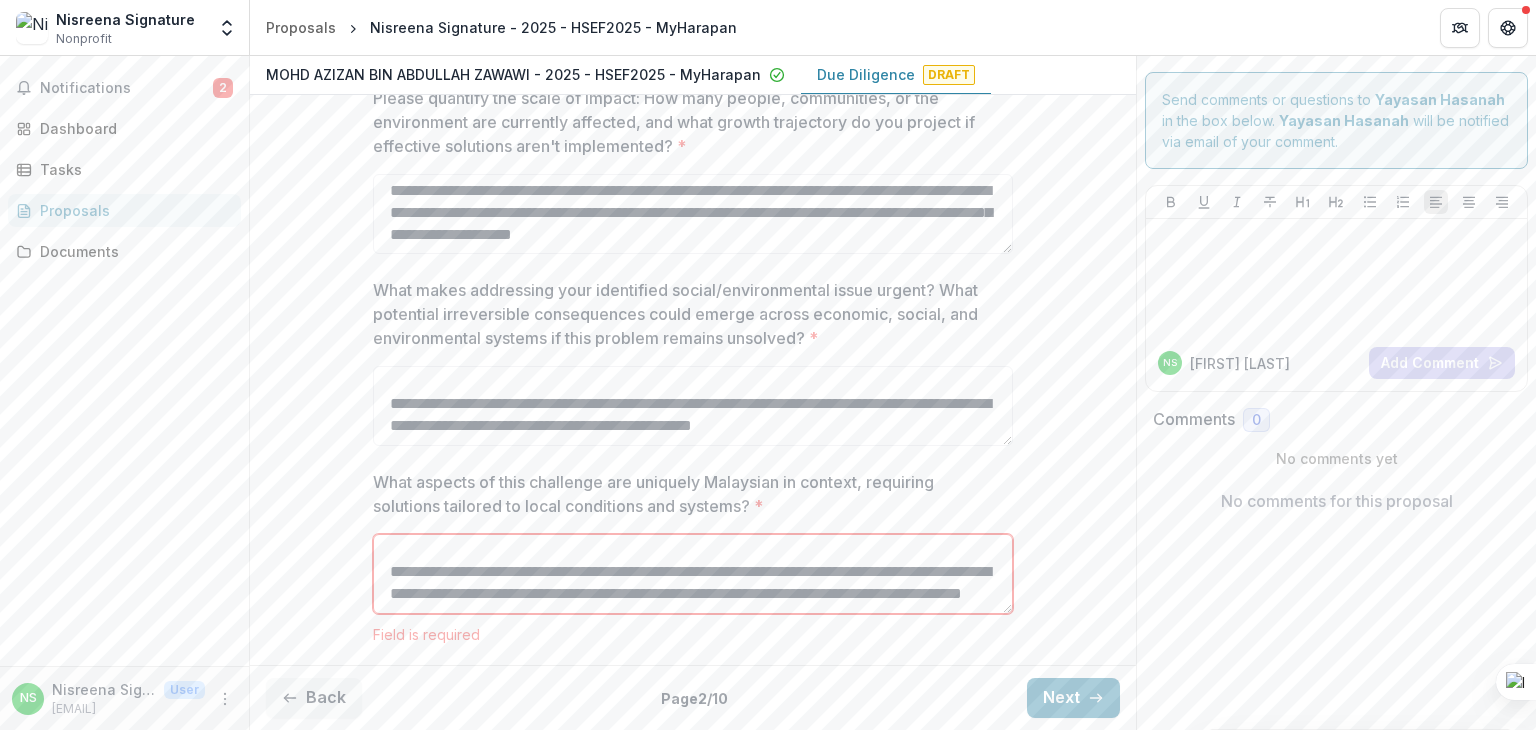 scroll, scrollTop: 201, scrollLeft: 0, axis: vertical 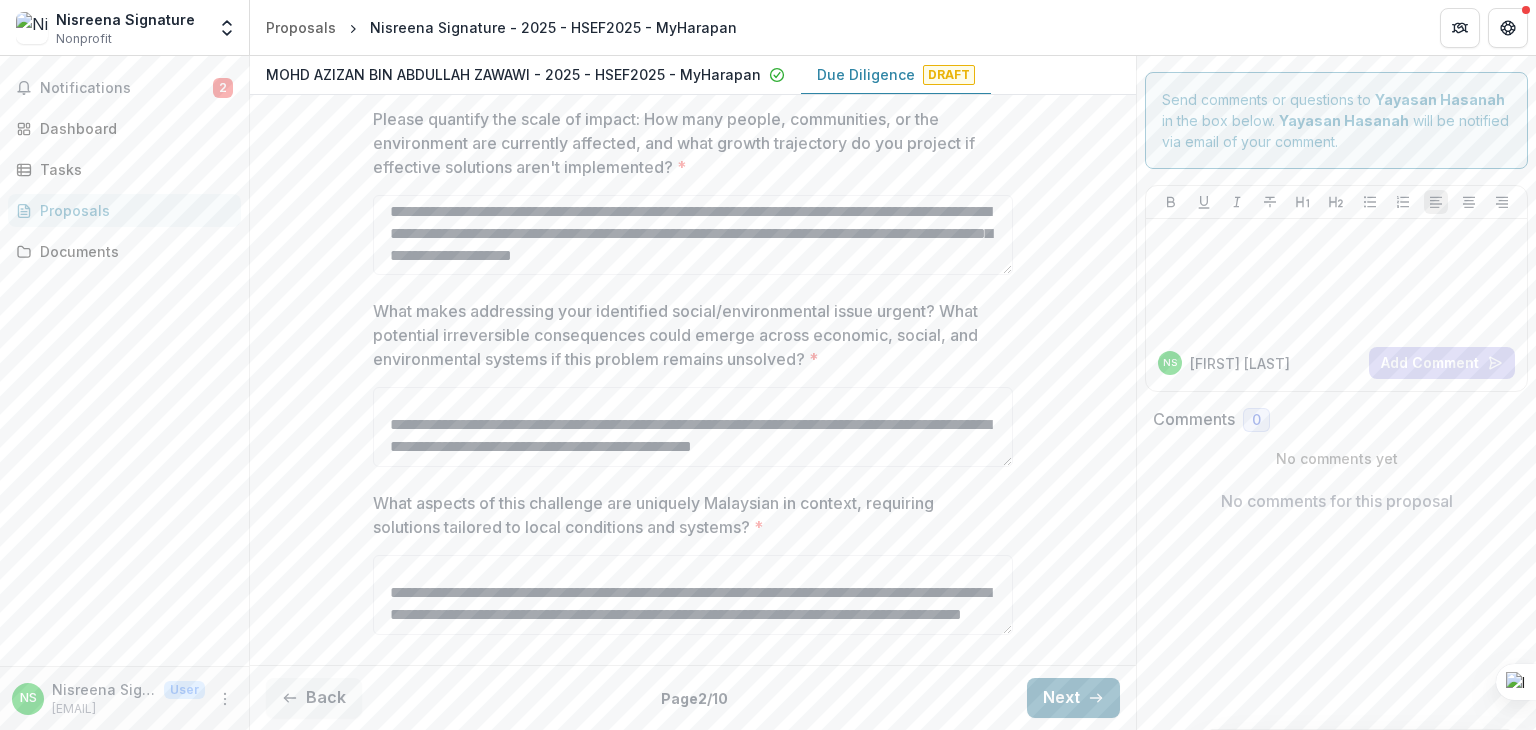 click on "Next" at bounding box center [1073, 698] 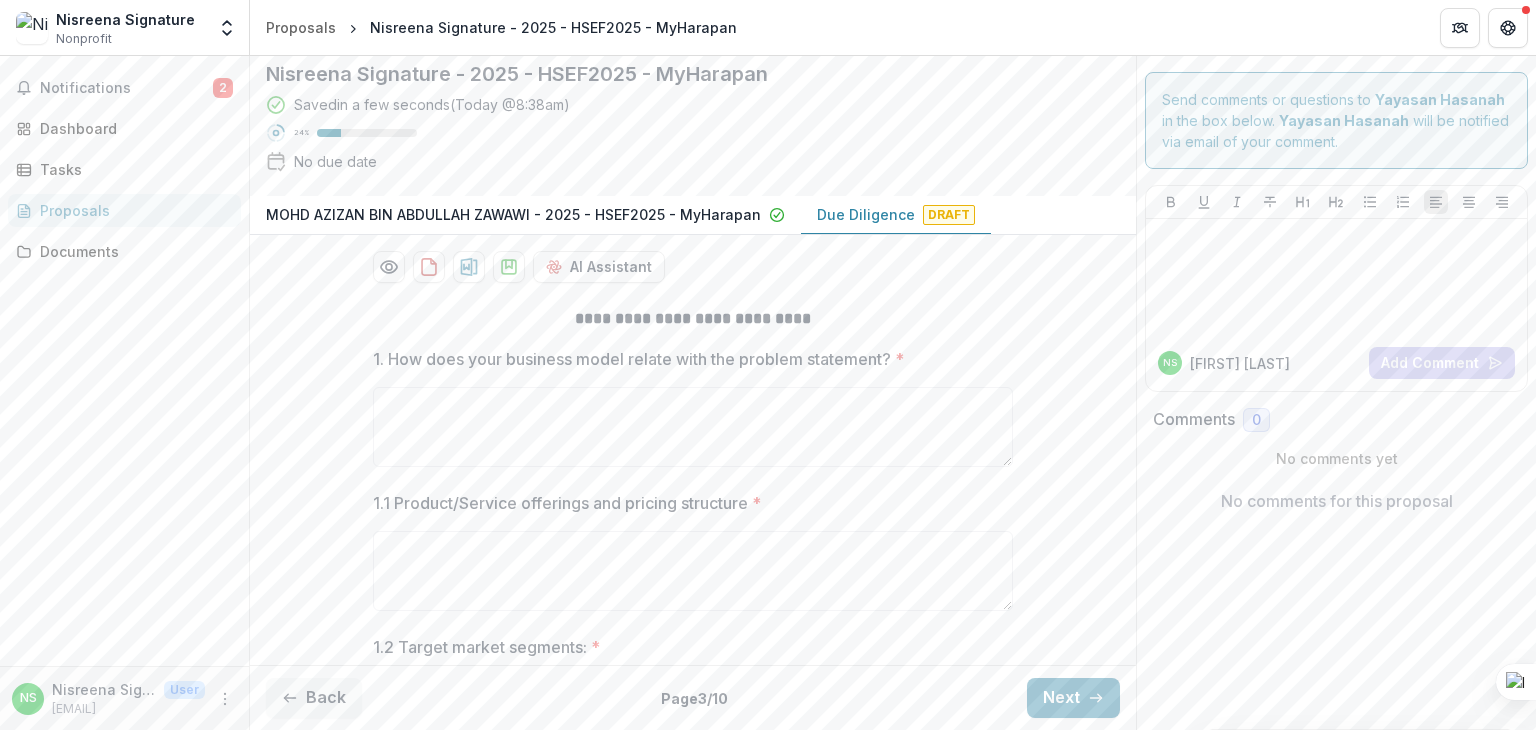 scroll, scrollTop: 300, scrollLeft: 0, axis: vertical 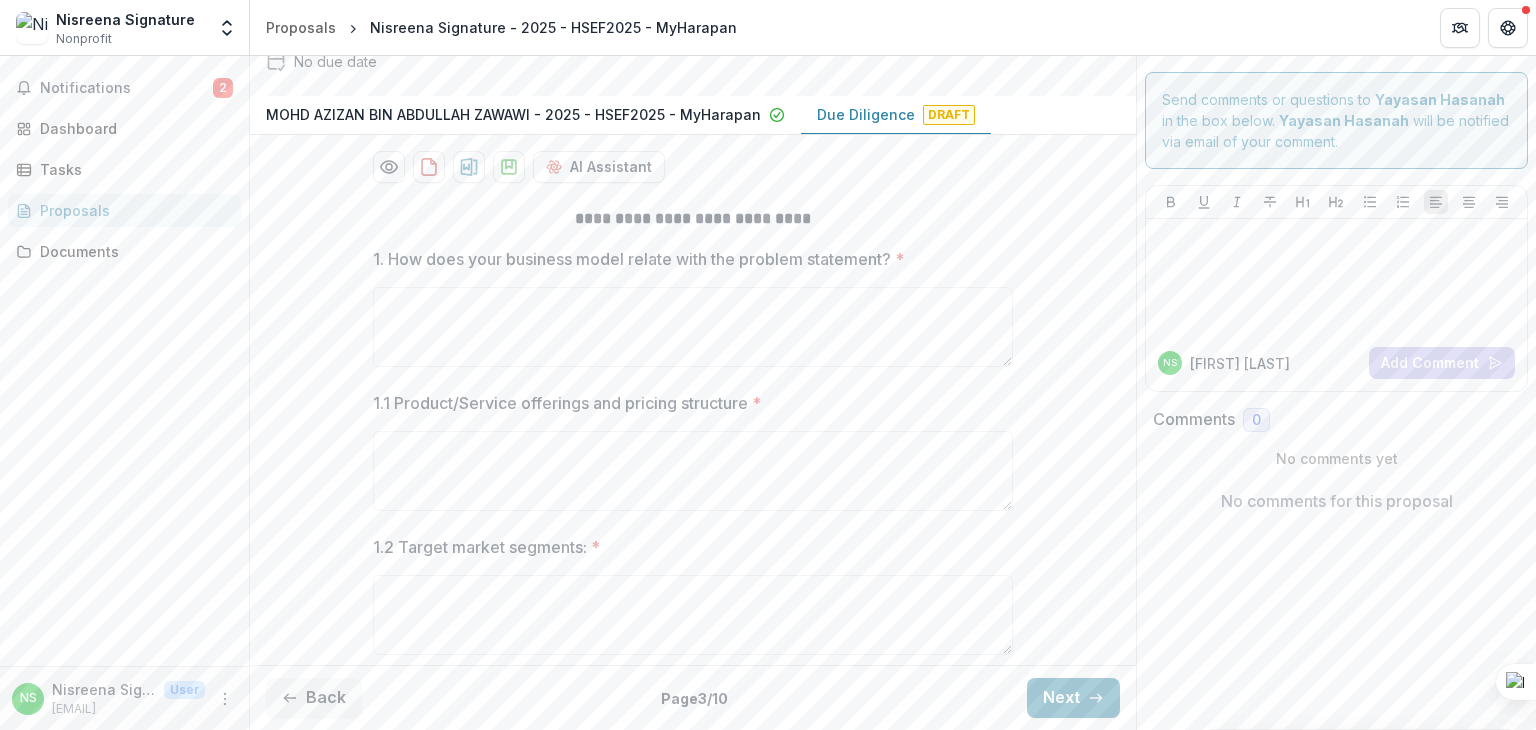 click on "1. How does your business model relate with the problem statement? *" at bounding box center (687, 259) 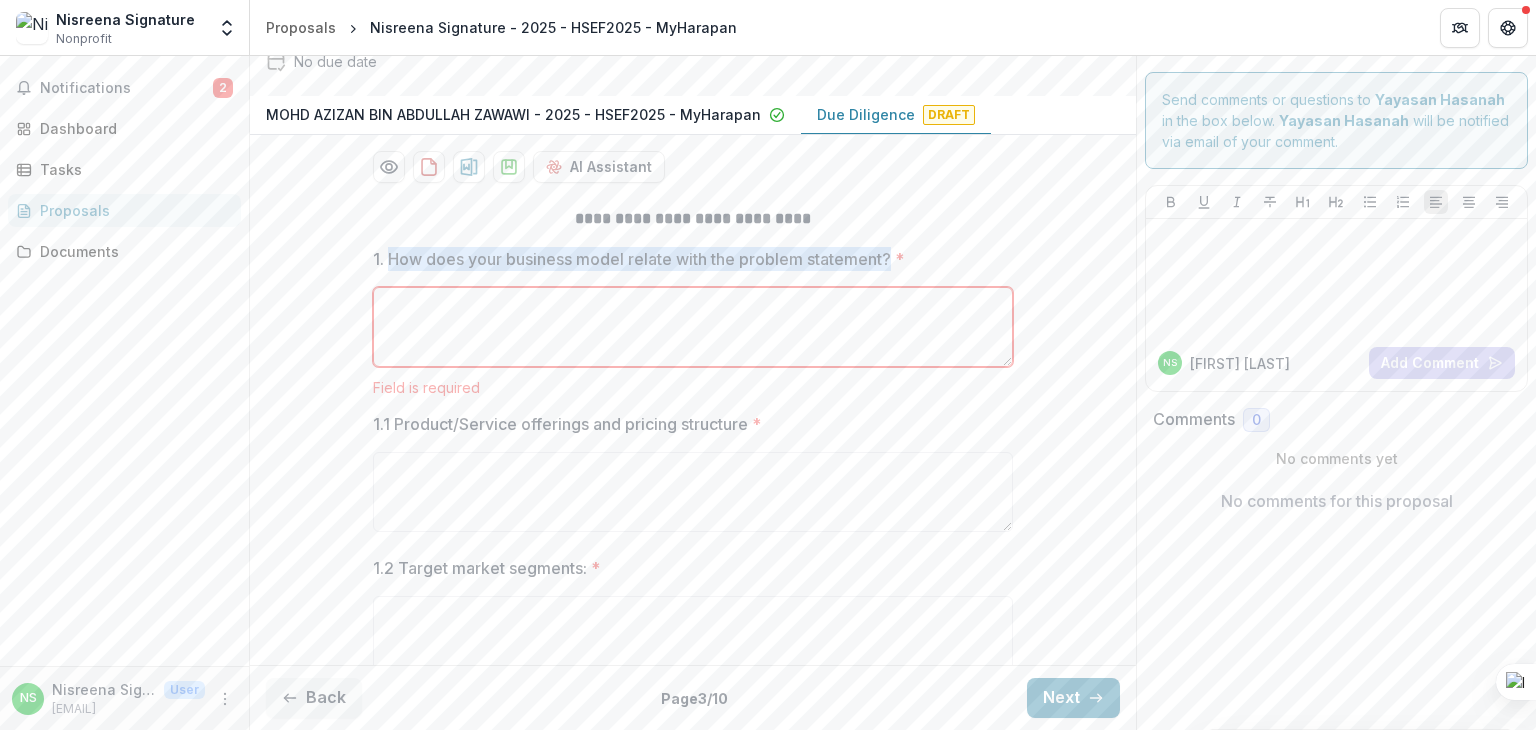 drag, startPoint x: 387, startPoint y: 252, endPoint x: 892, endPoint y: 257, distance: 505.02475 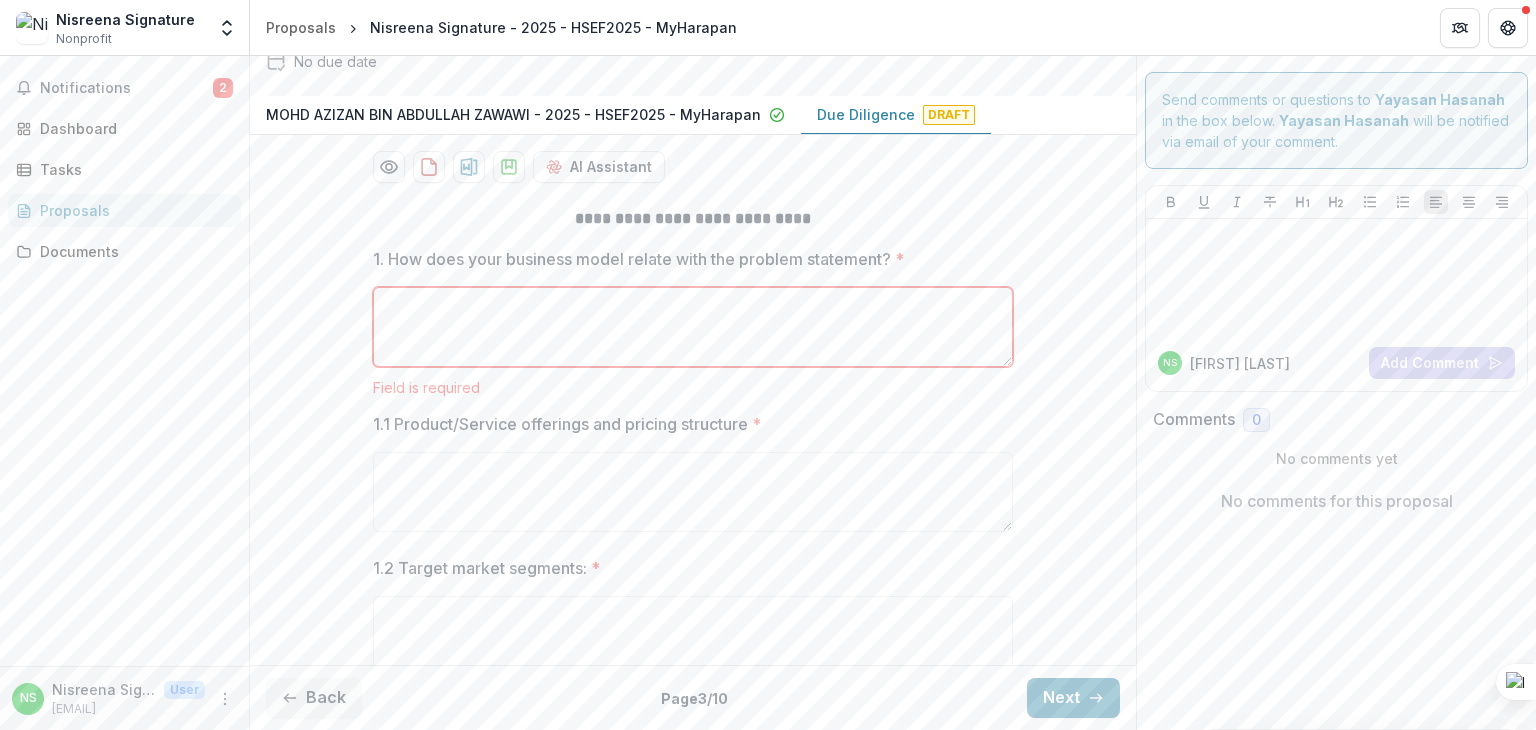 click on "1. How does your business model relate with the problem statement? *" at bounding box center (693, 327) 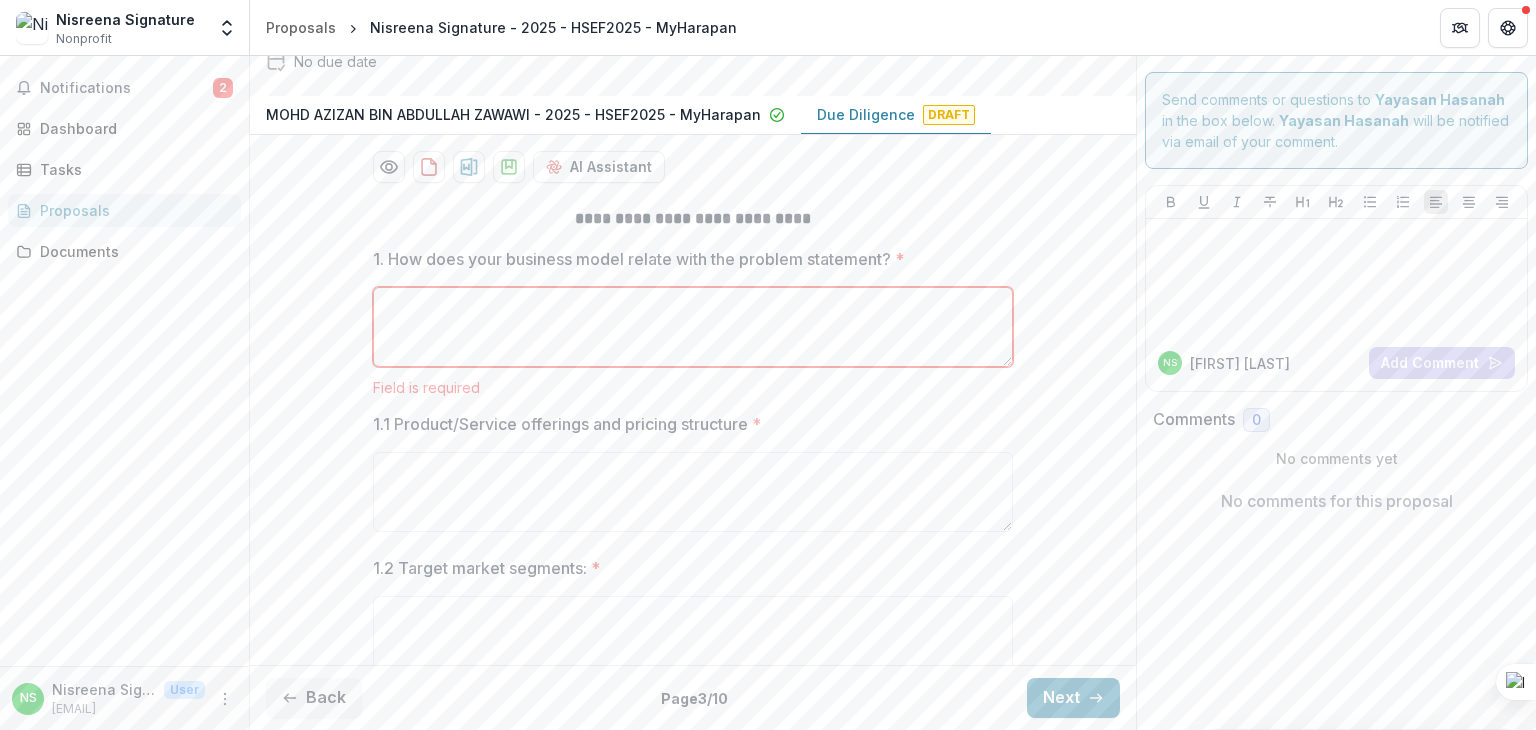 paste on "**********" 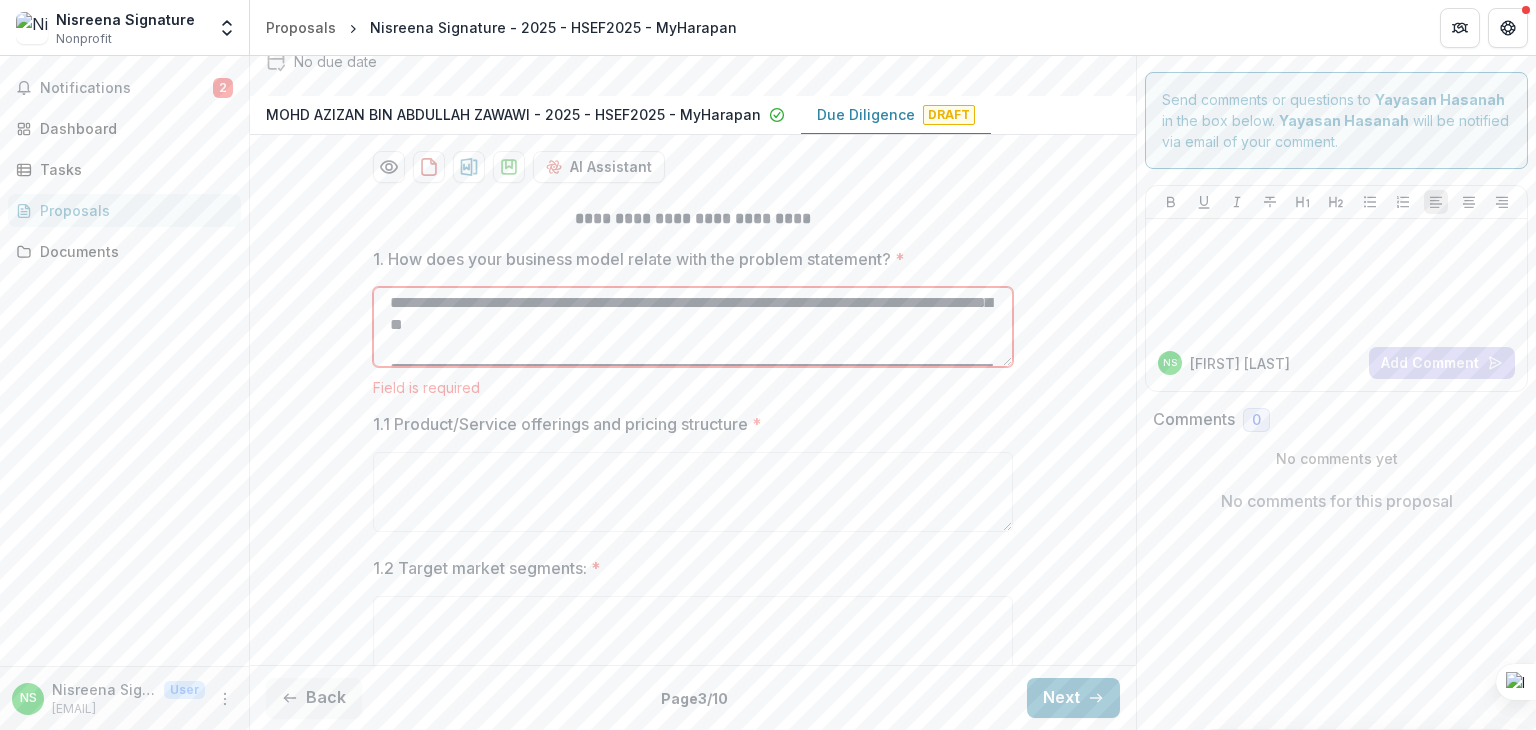 scroll, scrollTop: 0, scrollLeft: 0, axis: both 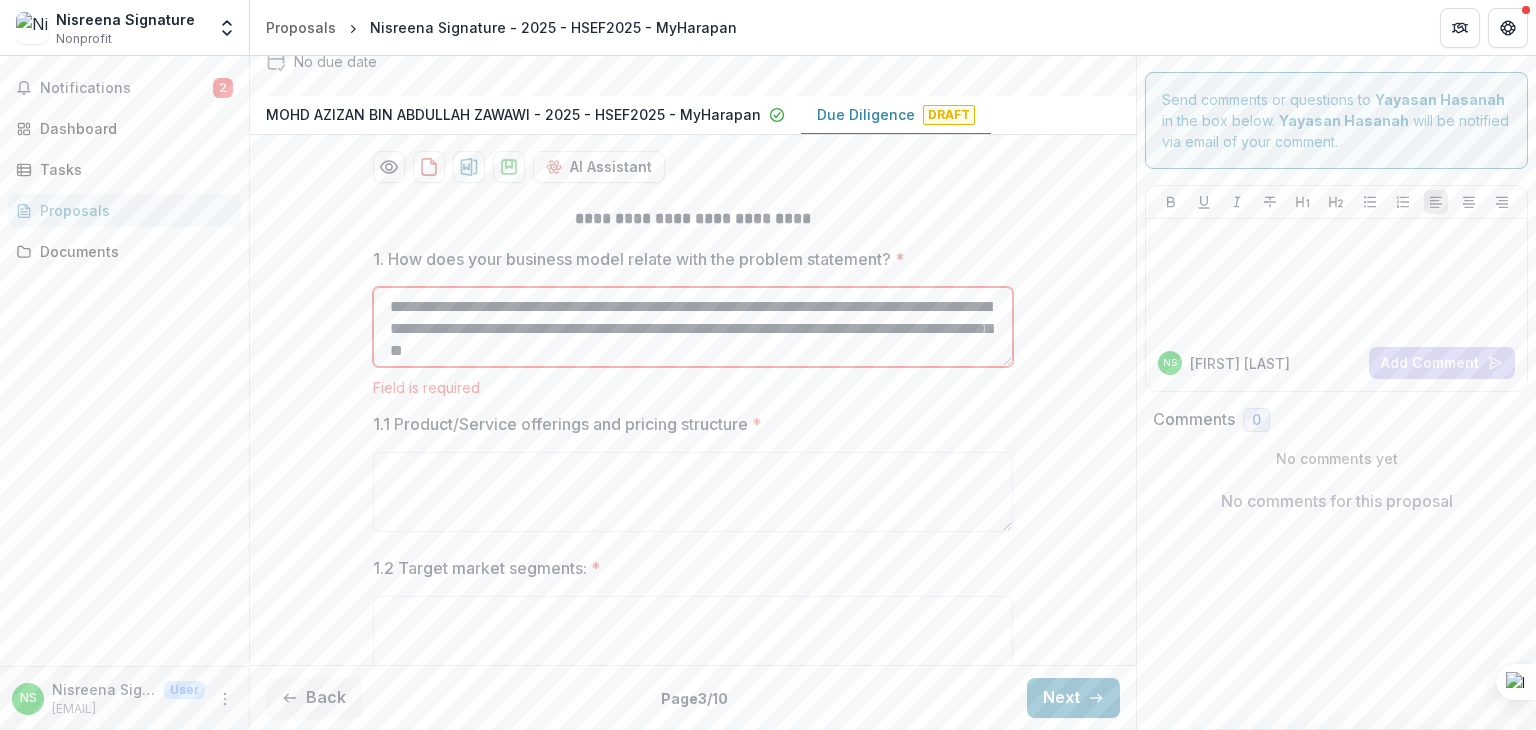 click on "**********" at bounding box center (693, 327) 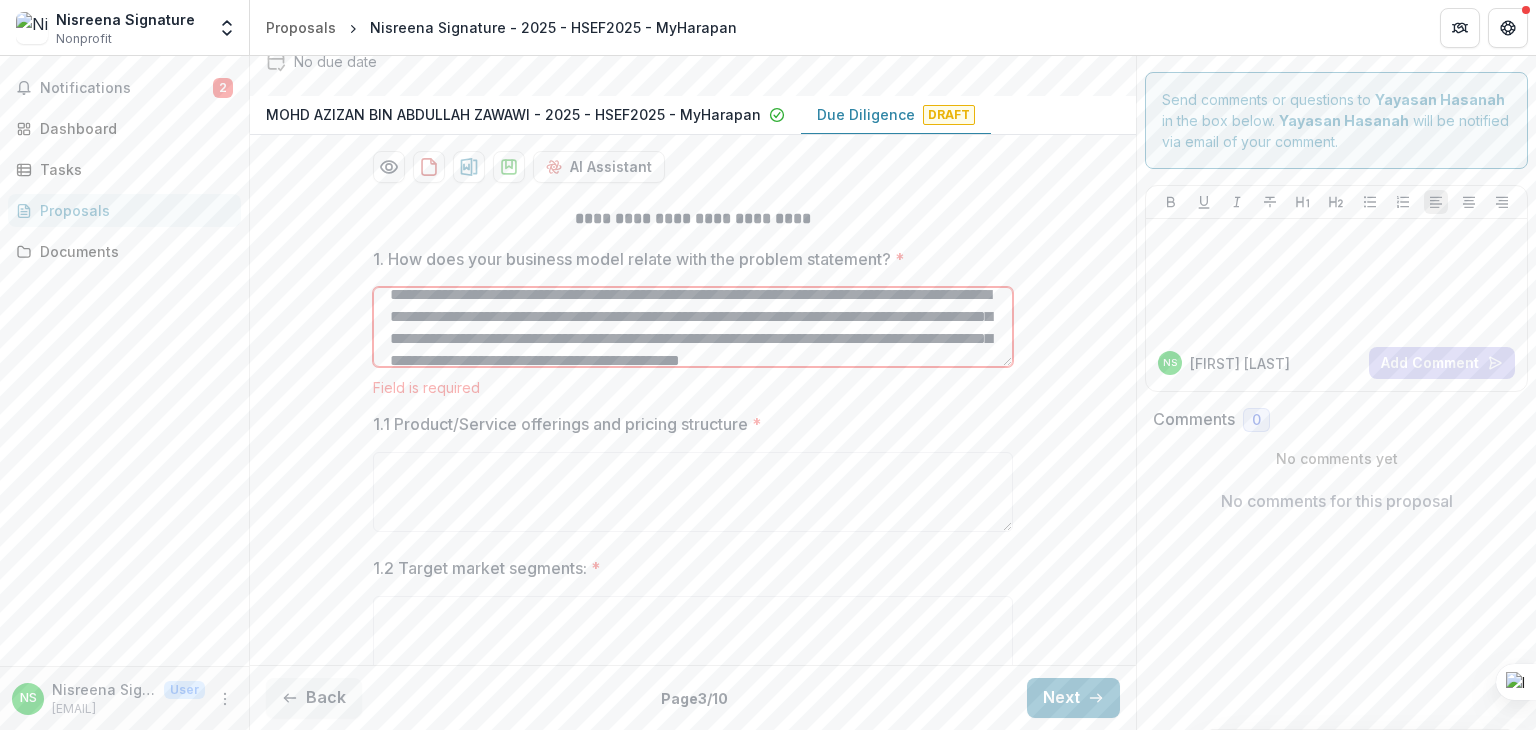 scroll, scrollTop: 136, scrollLeft: 0, axis: vertical 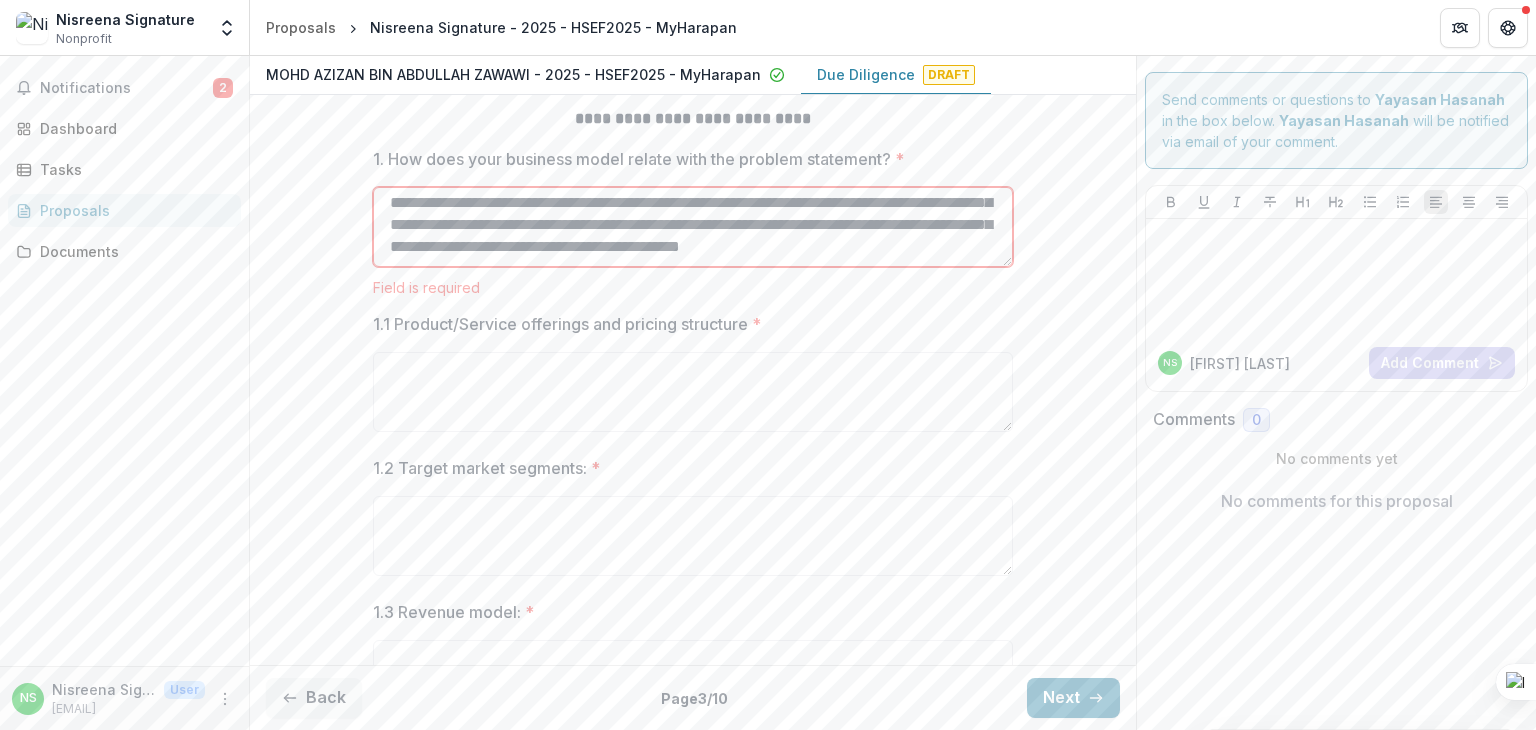 type on "**********" 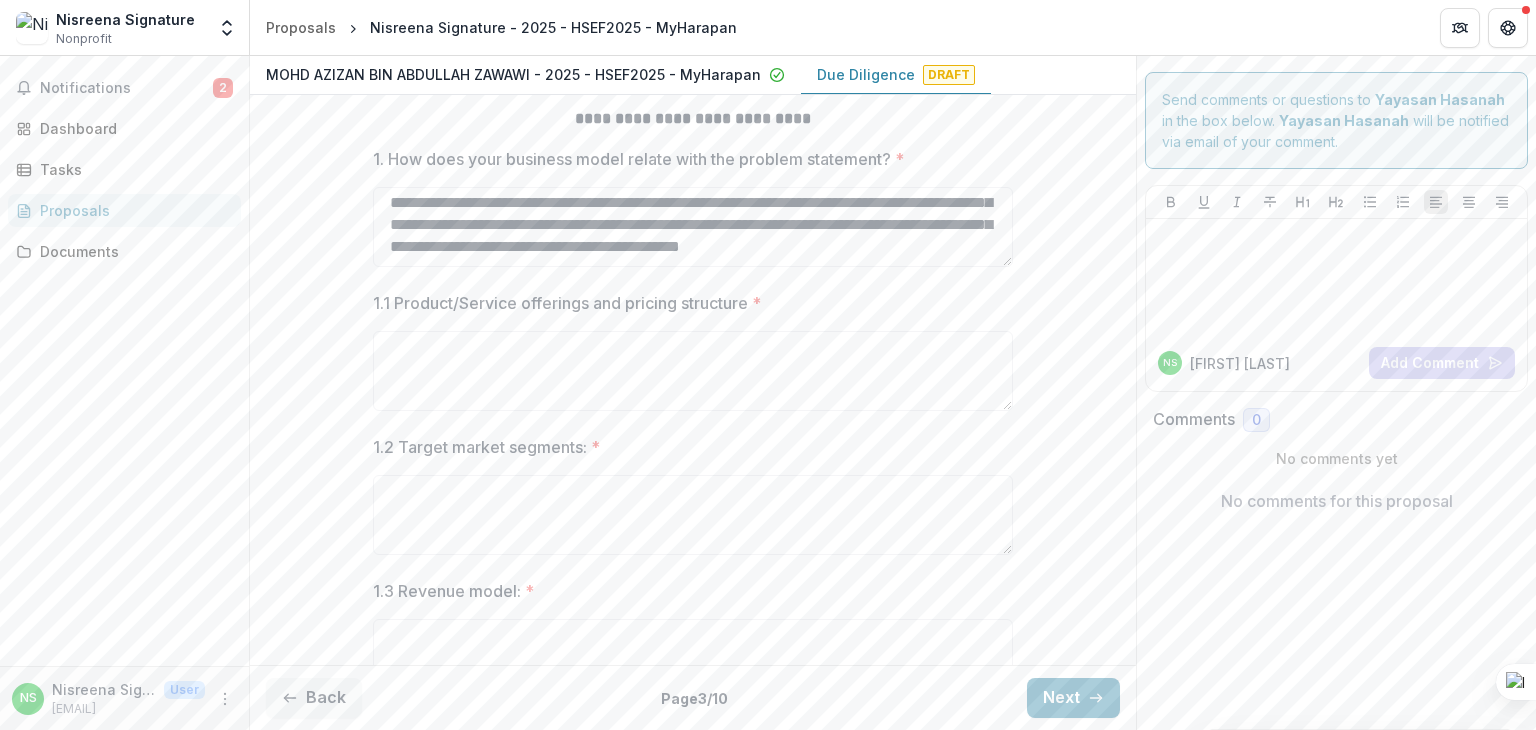 click on "1.1 Product/Service offerings and pricing structure *" at bounding box center (693, 355) 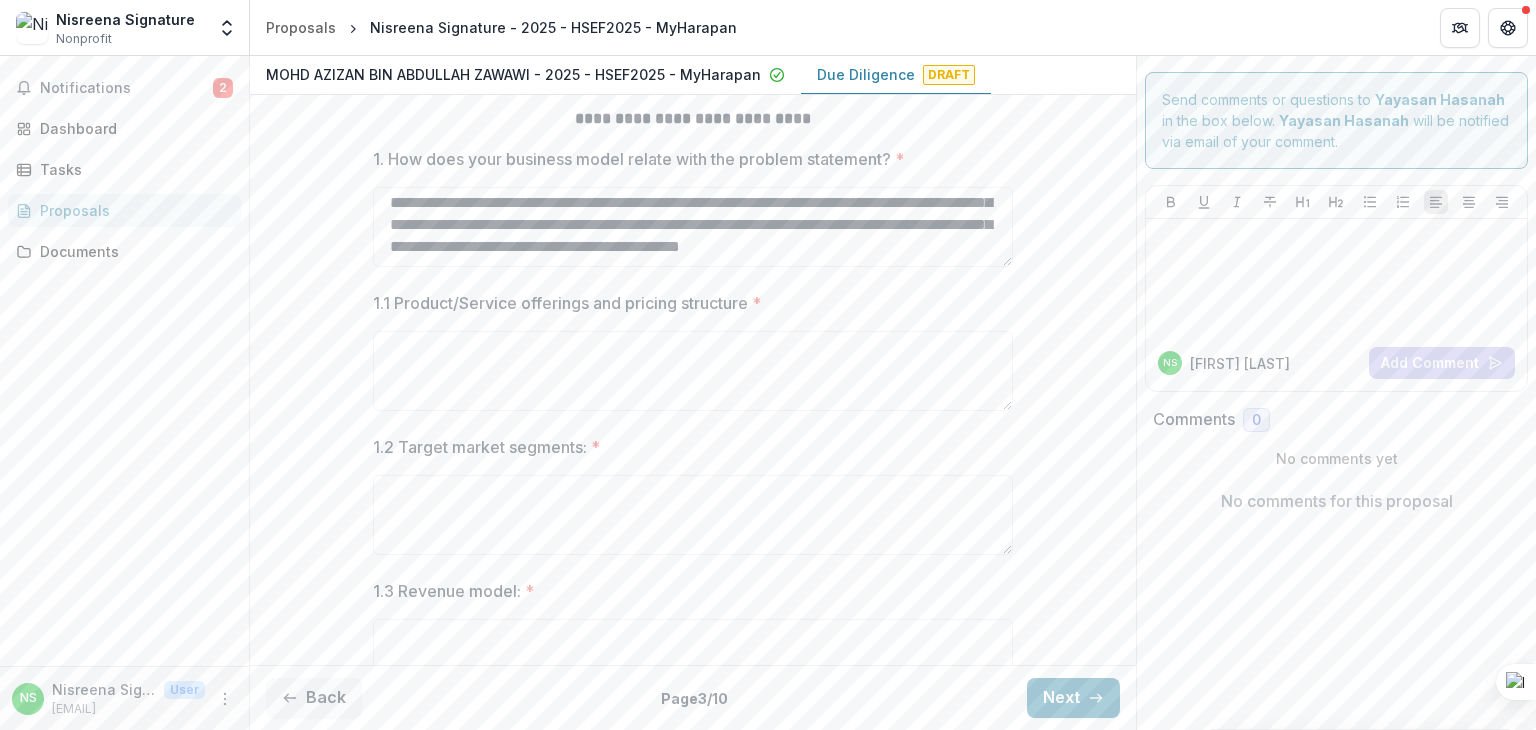 click on "1.1 Product/Service offerings and pricing structure *" at bounding box center (687, 303) 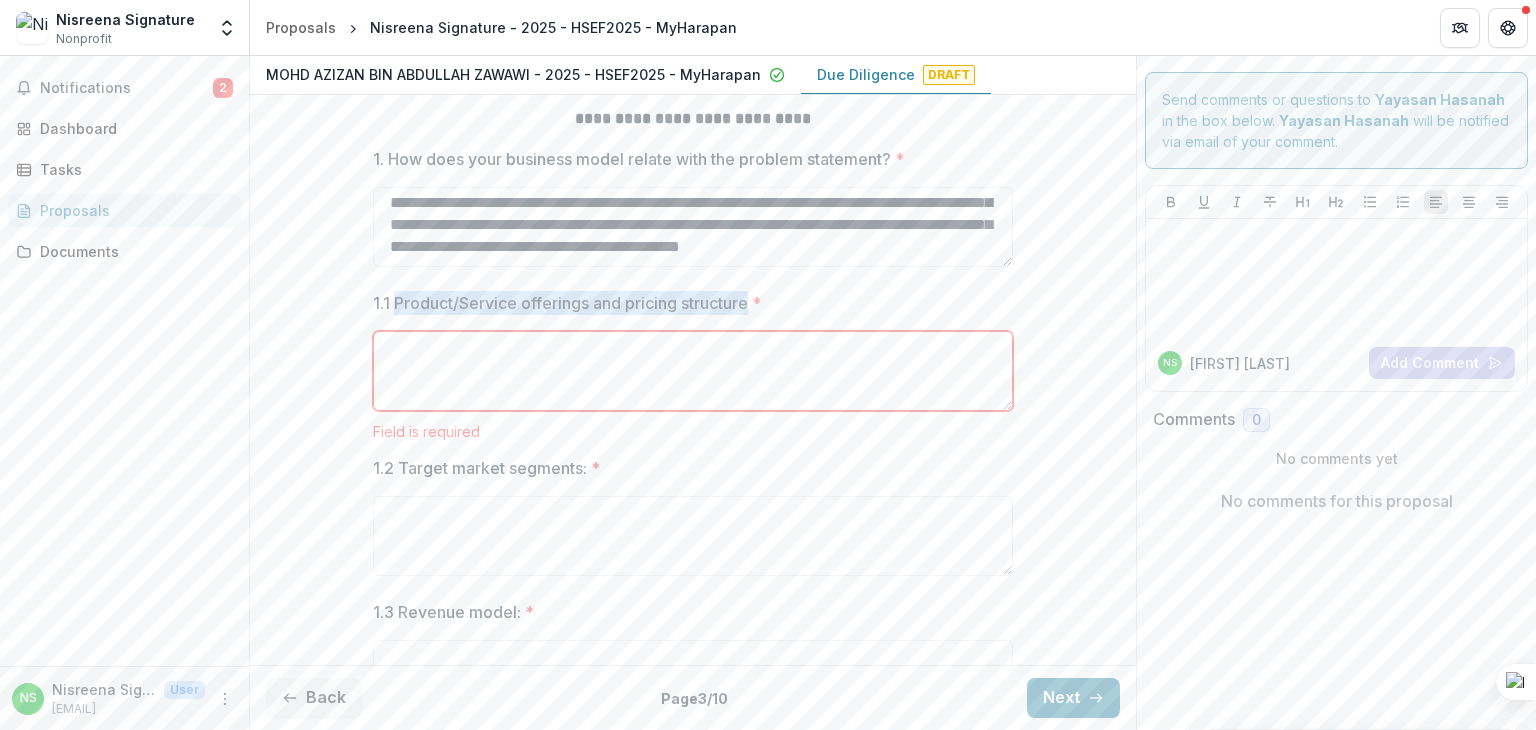 drag, startPoint x: 392, startPoint y: 297, endPoint x: 749, endPoint y: 301, distance: 357.0224 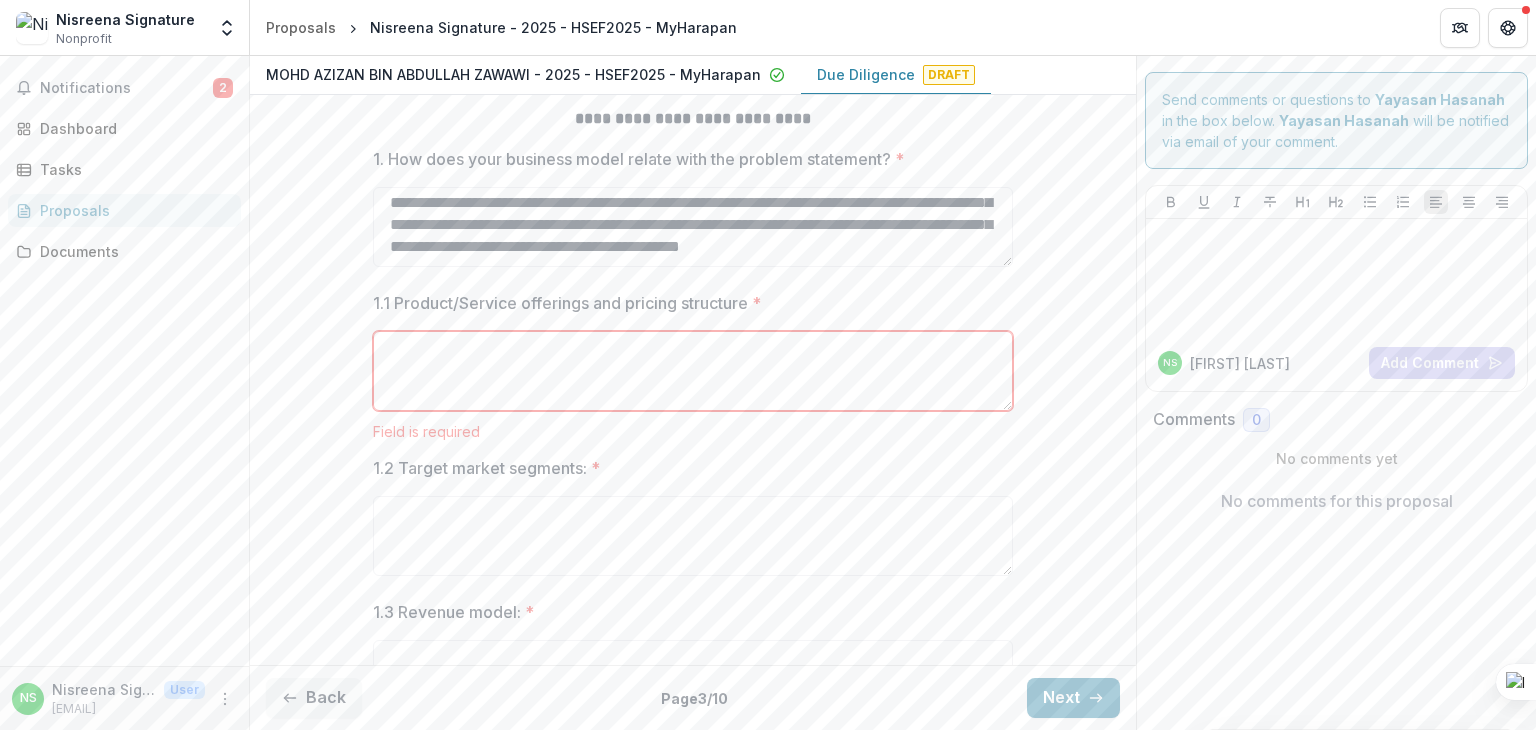 click on "1.1 Product/Service offerings and pricing structure *" at bounding box center [693, 371] 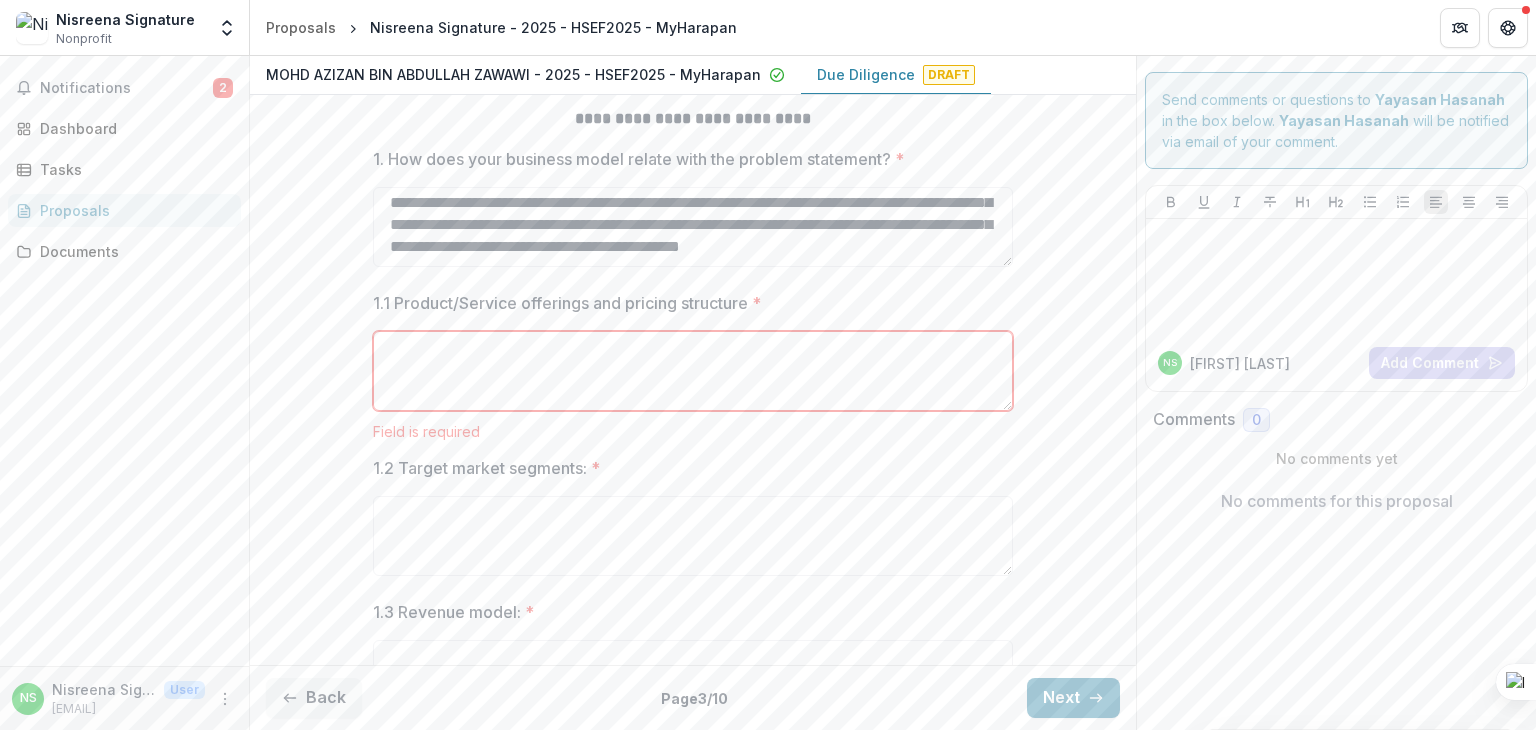 paste on "**********" 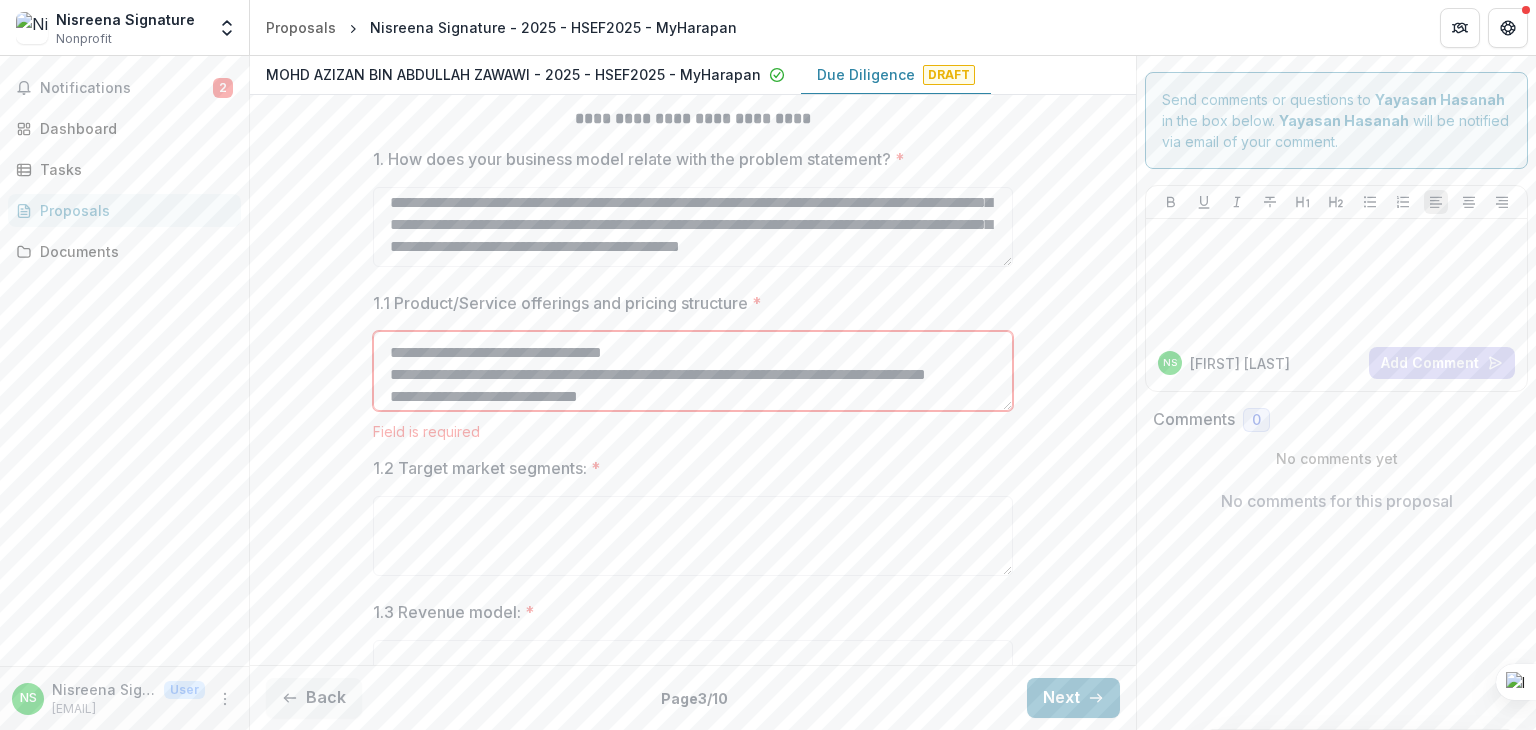 scroll, scrollTop: 150, scrollLeft: 0, axis: vertical 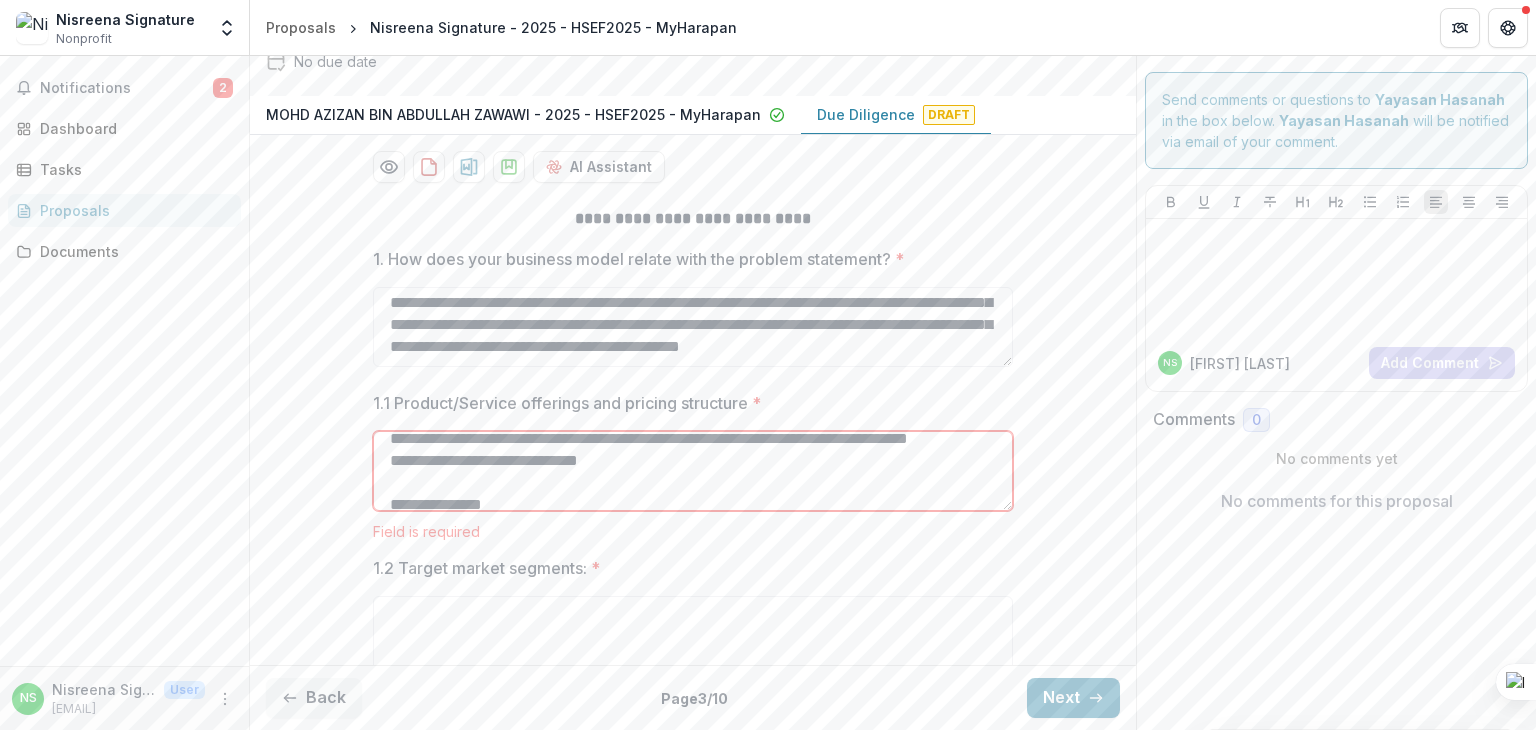 click on "1.1 Product/Service offerings and pricing structure *" at bounding box center (693, 471) 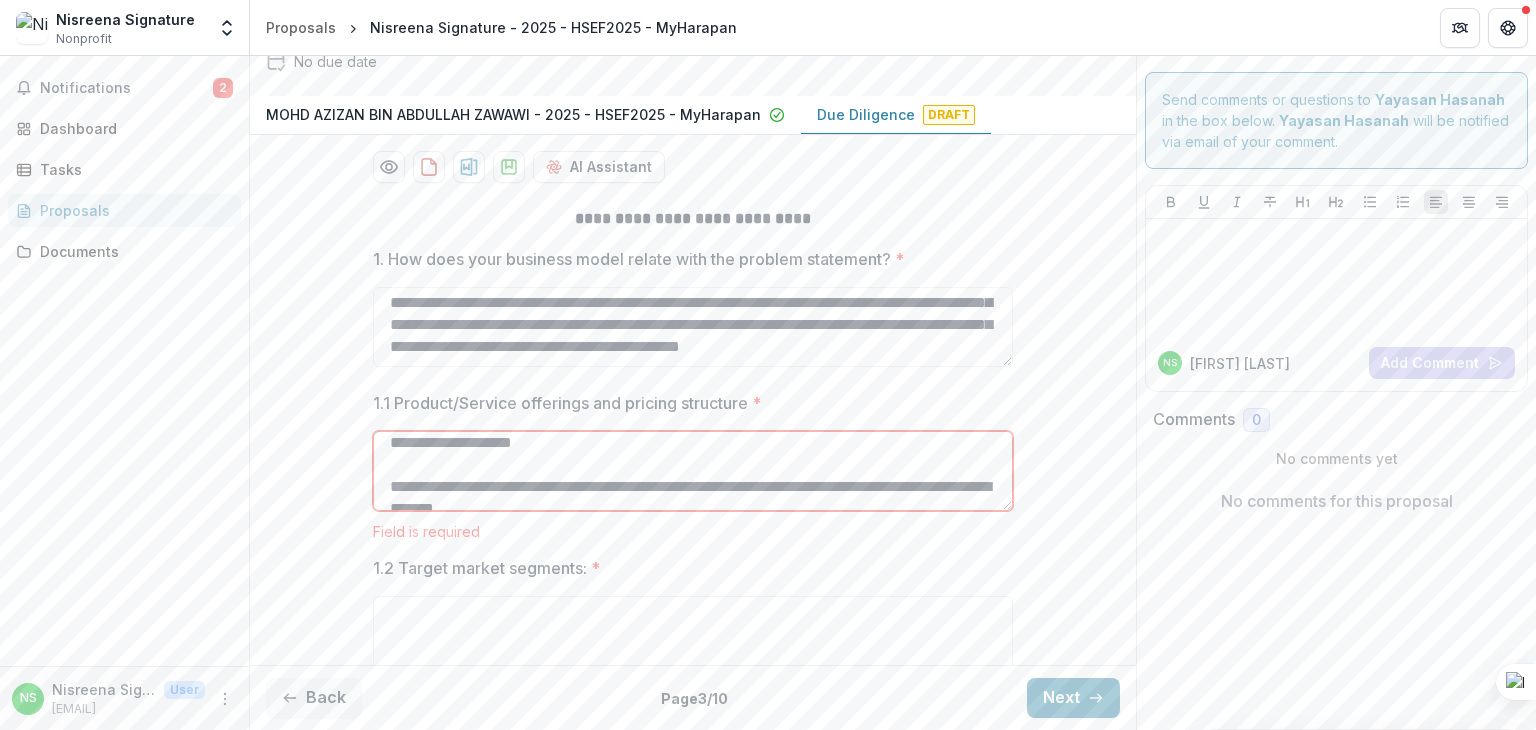 scroll, scrollTop: 700, scrollLeft: 0, axis: vertical 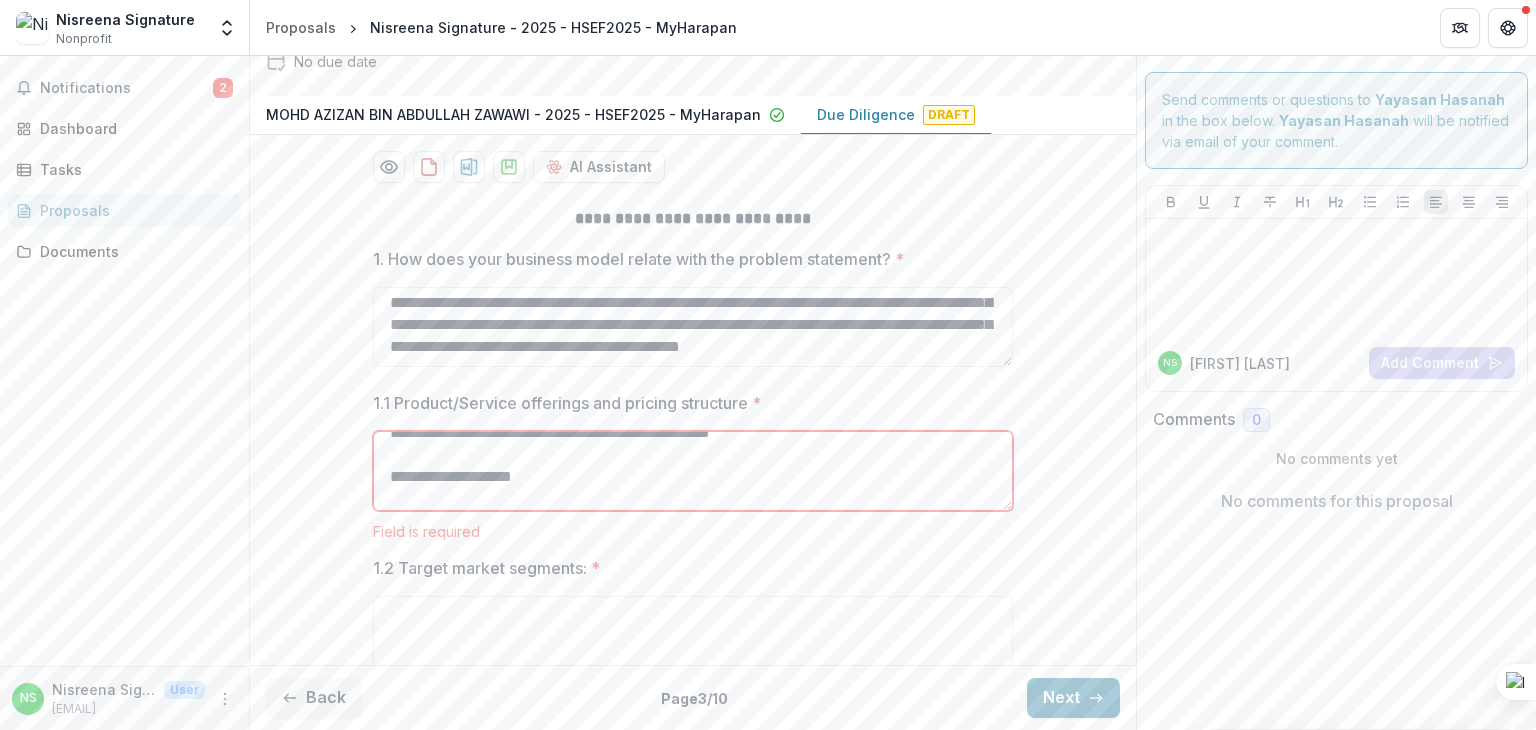 click on "1.1 Product/Service offerings and pricing structure *" at bounding box center (693, 471) 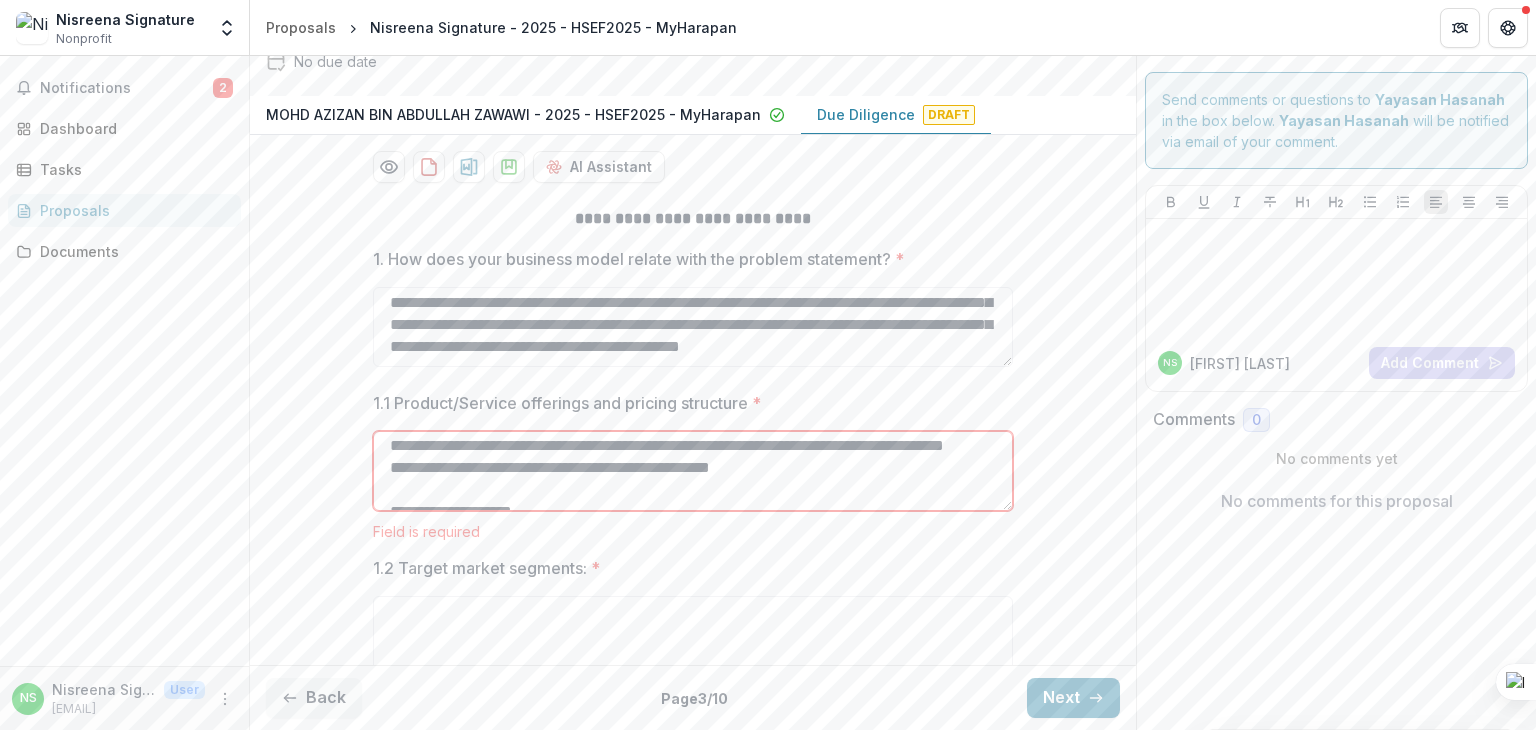 scroll, scrollTop: 700, scrollLeft: 0, axis: vertical 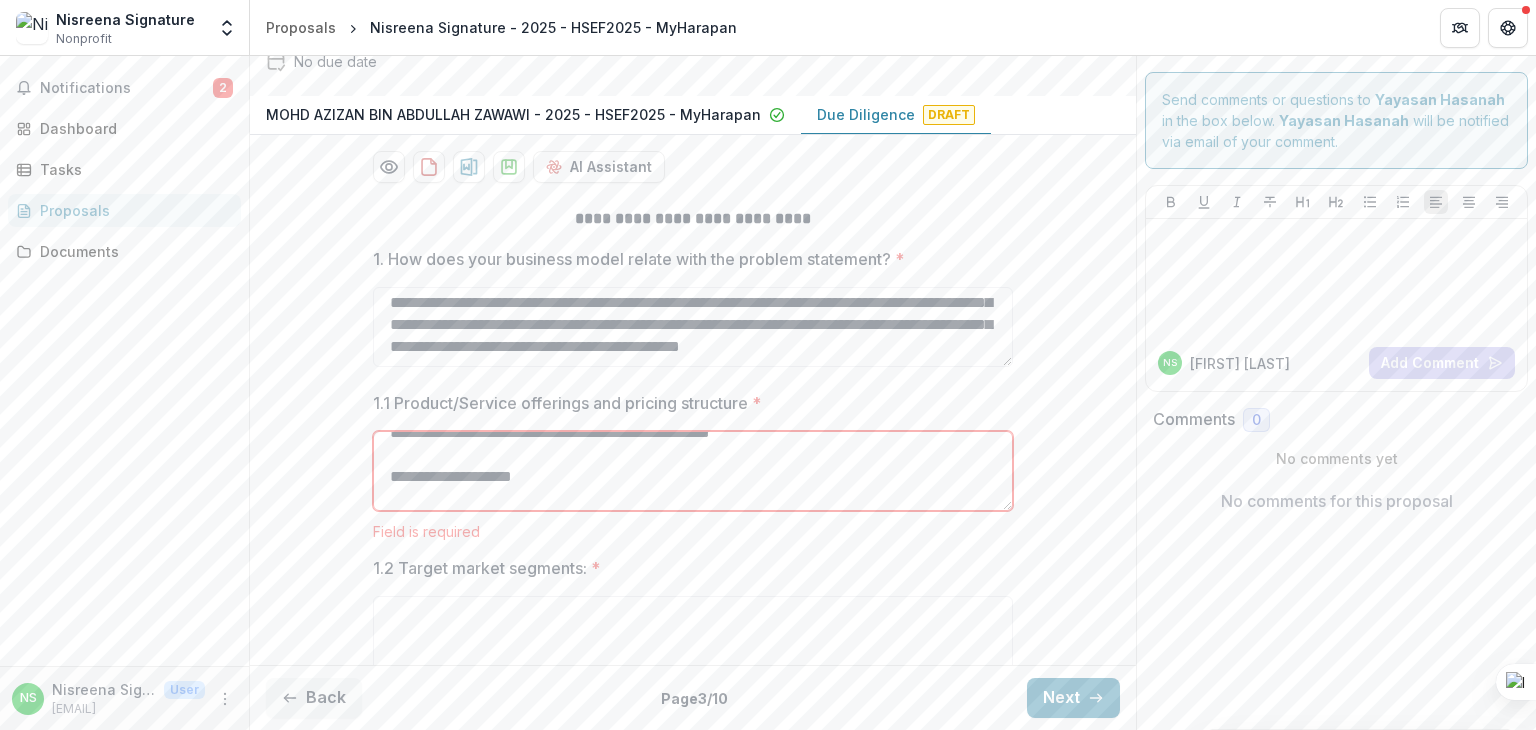 click on "1.1 Product/Service offerings and pricing structure *" at bounding box center [693, 471] 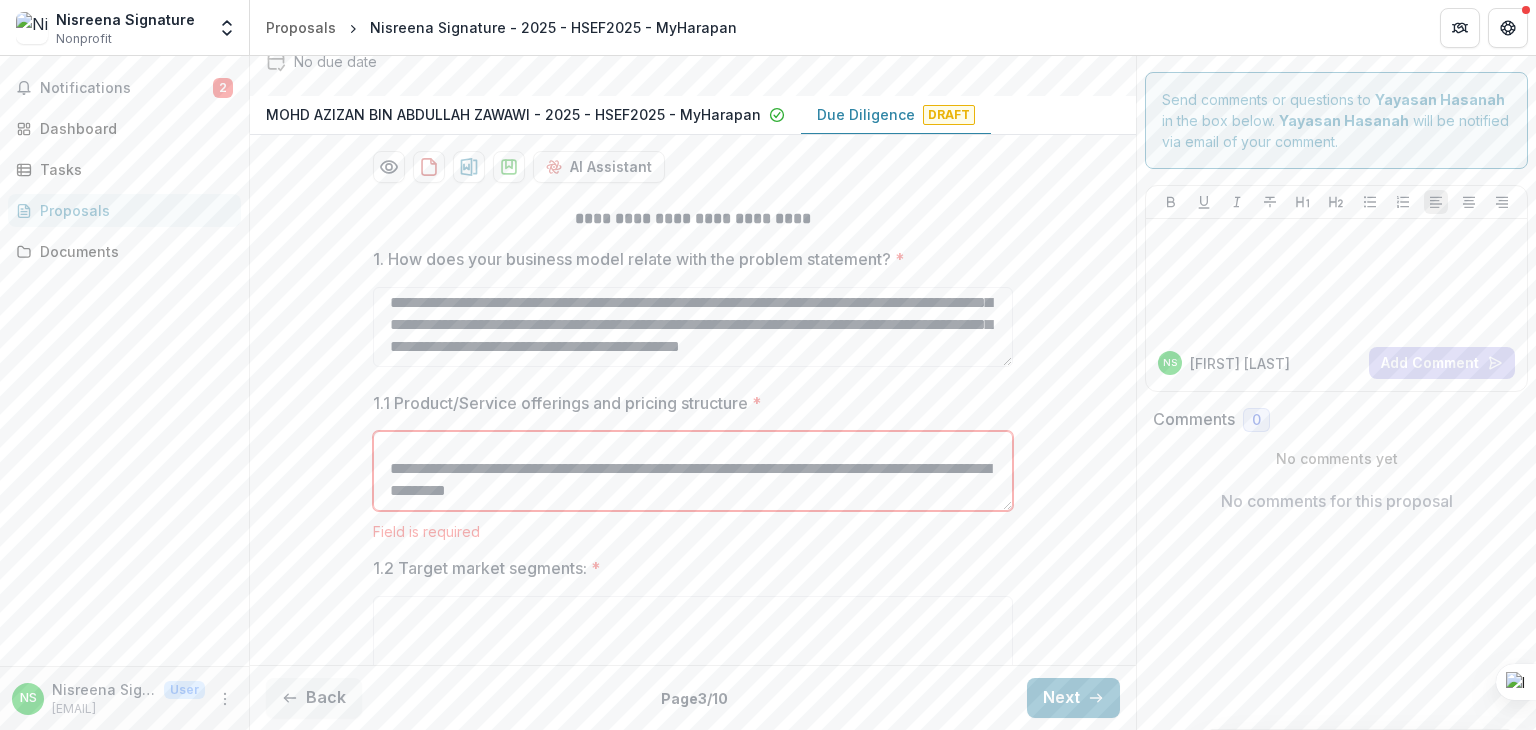 scroll, scrollTop: 1060, scrollLeft: 0, axis: vertical 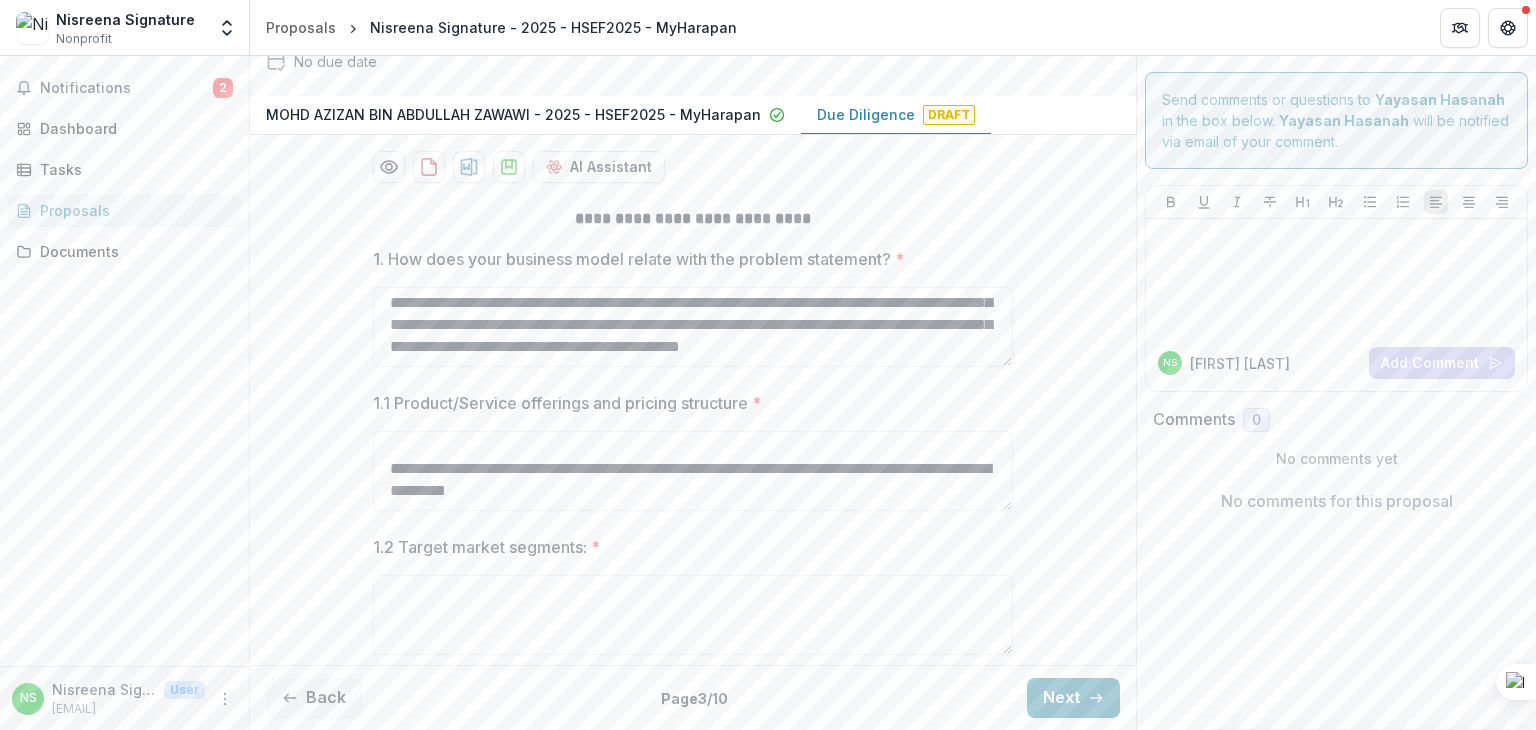 click on "1. How does your business model relate with the problem statement? * 1.1 Product/Service offerings and pricing structure * 1.2 Target market segments: * 1.3 Revenue model: *" at bounding box center (693, 507) 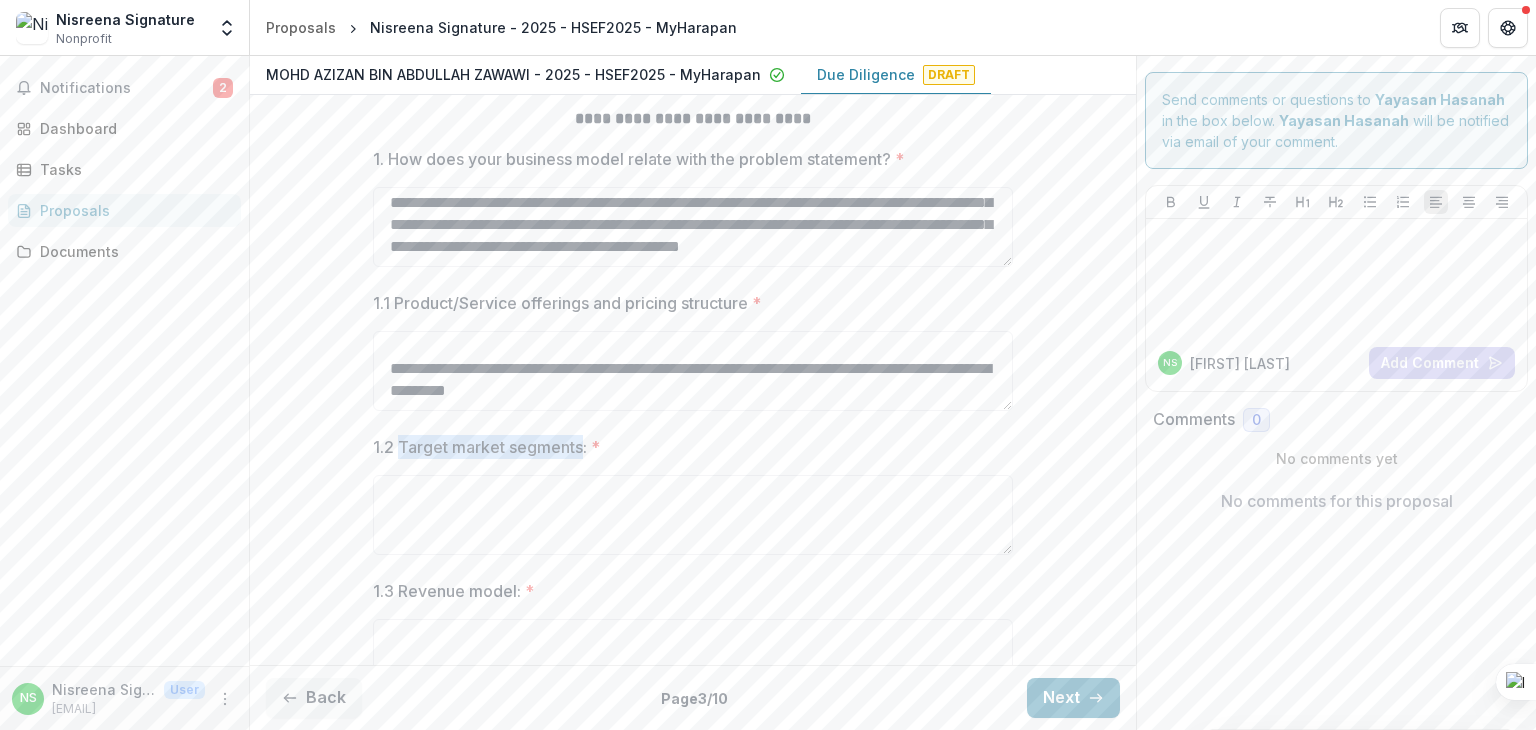 drag, startPoint x: 398, startPoint y: 438, endPoint x: 579, endPoint y: 445, distance: 181.13531 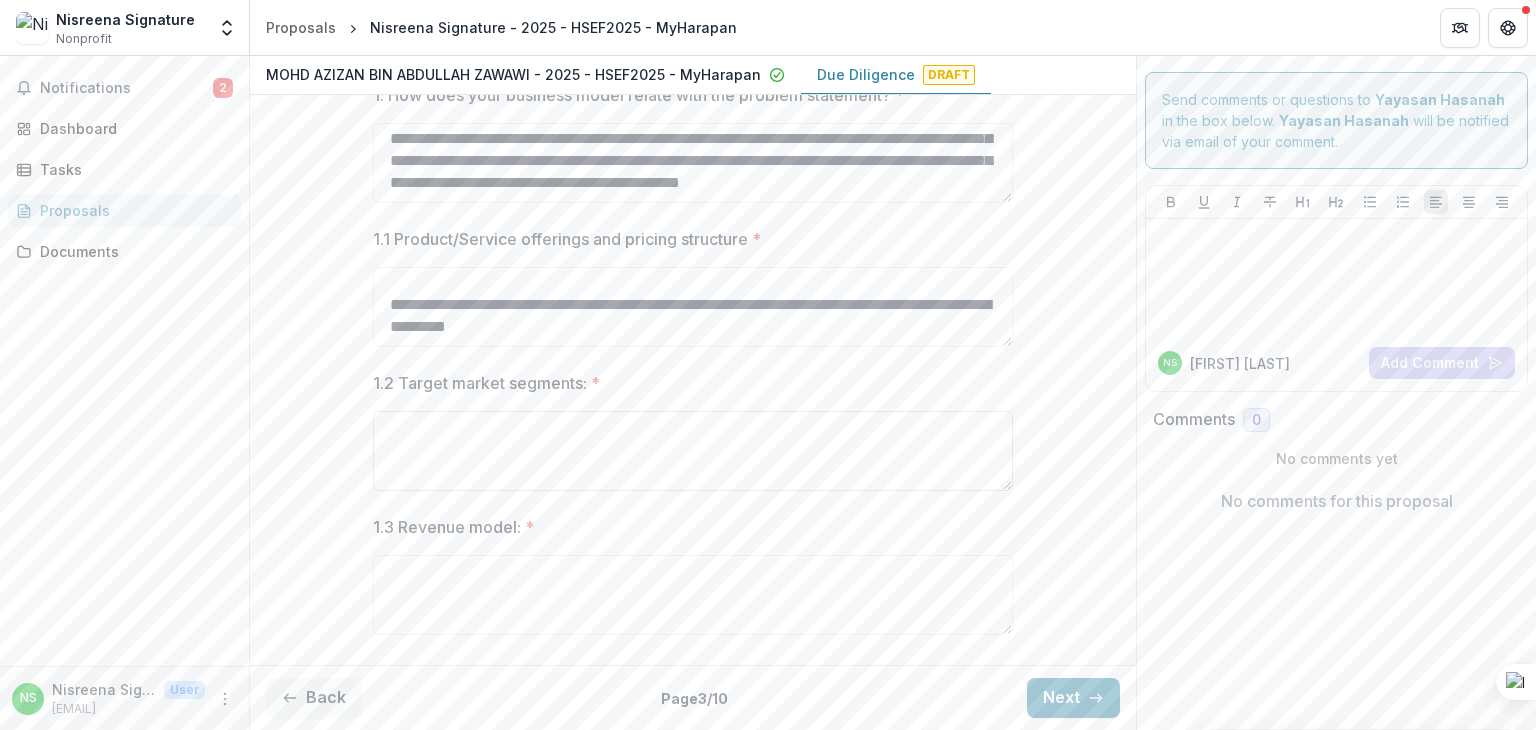 click on "1.2 Target market segments: *" at bounding box center (693, 451) 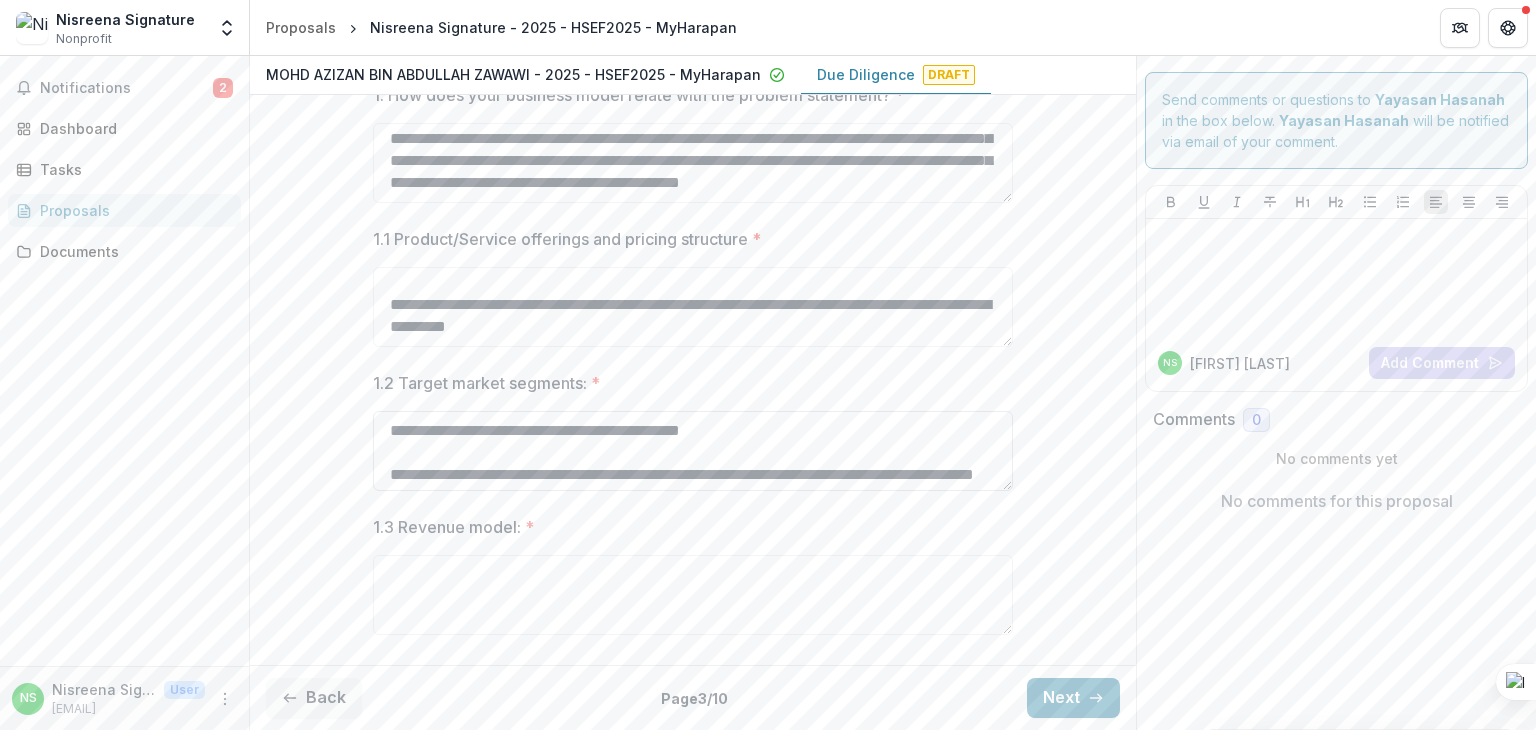 scroll, scrollTop: 0, scrollLeft: 0, axis: both 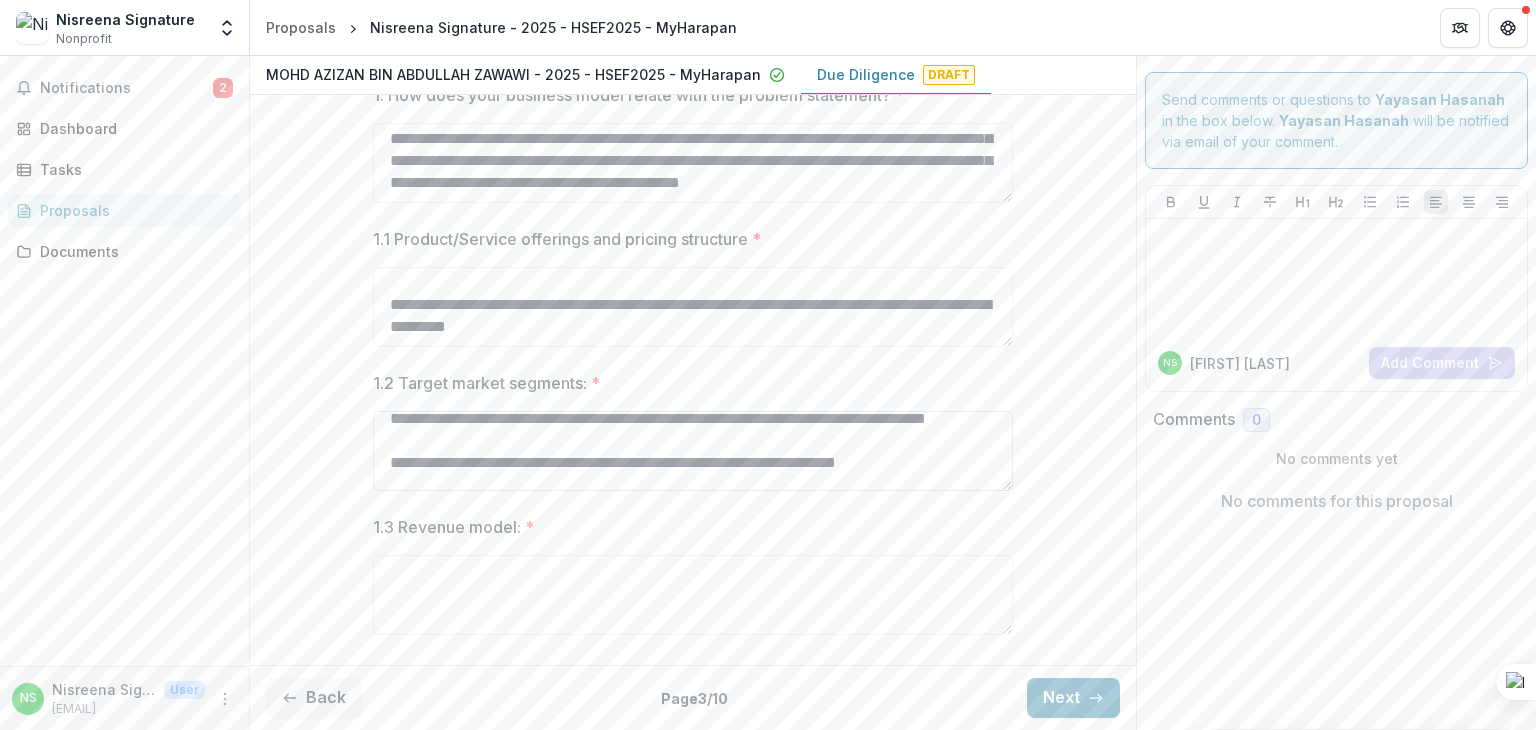 click on "1.2 Target market segments: *" at bounding box center [693, 451] 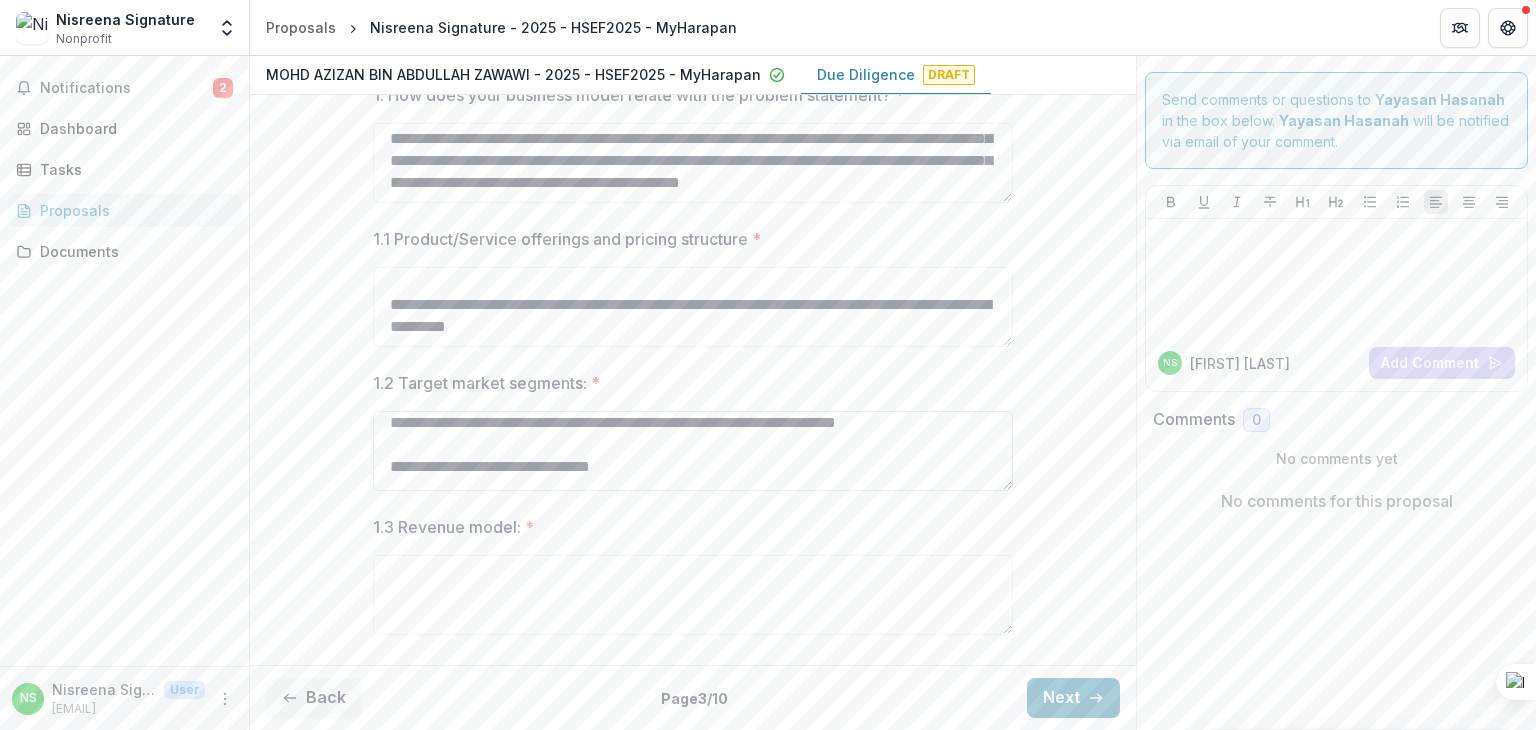 scroll, scrollTop: 8, scrollLeft: 0, axis: vertical 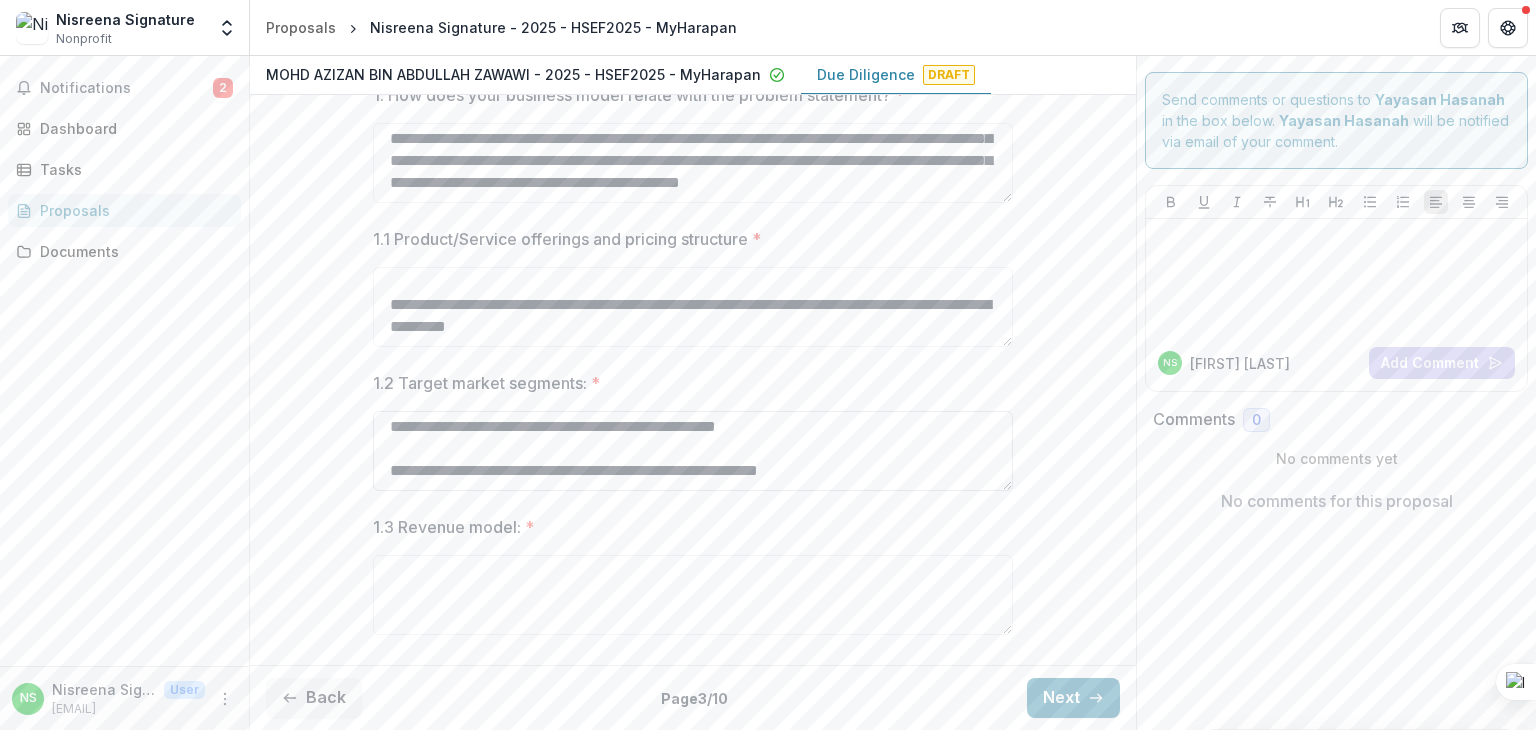 click on "1.2 Target market segments: *" at bounding box center (693, 451) 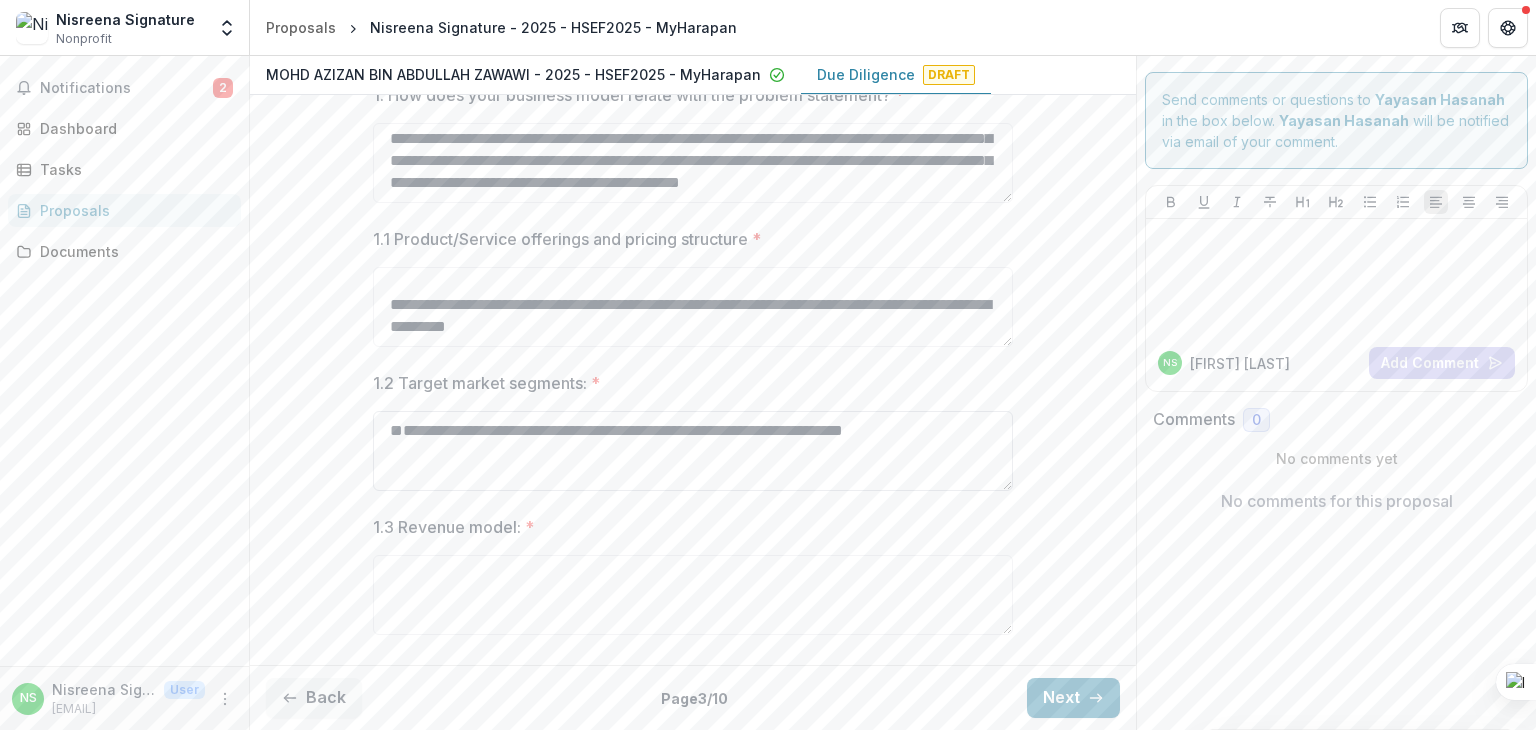 scroll, scrollTop: 4, scrollLeft: 0, axis: vertical 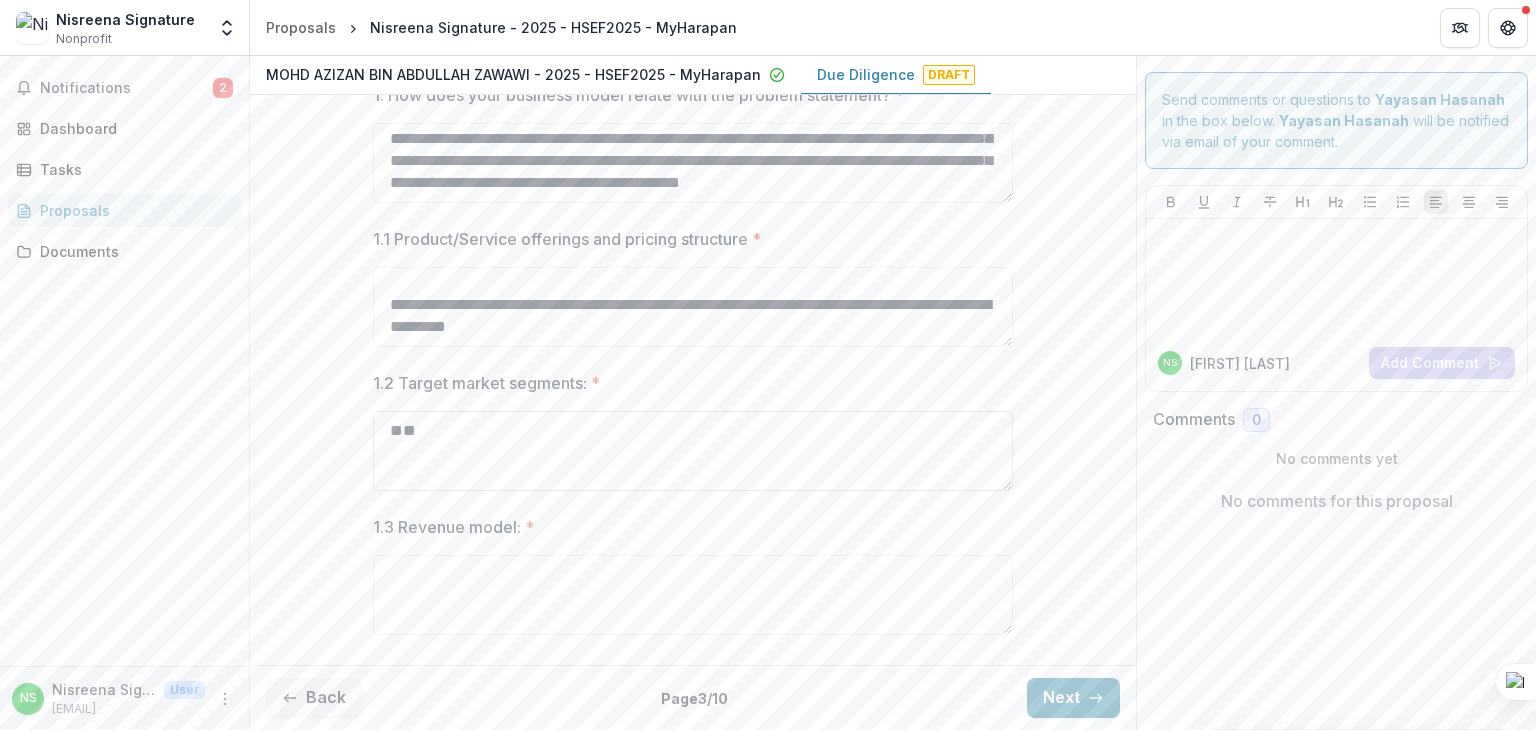 type on "*" 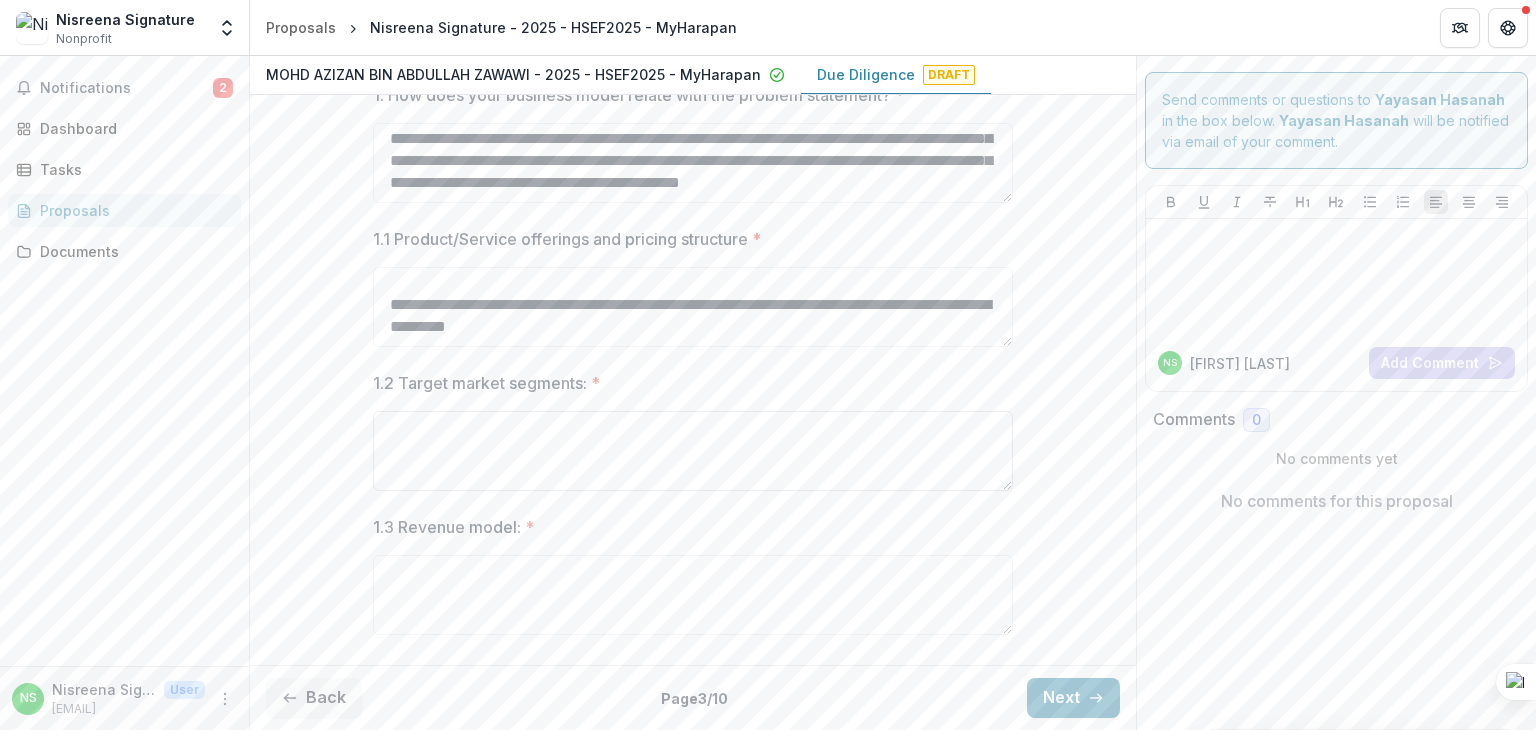 scroll, scrollTop: 0, scrollLeft: 0, axis: both 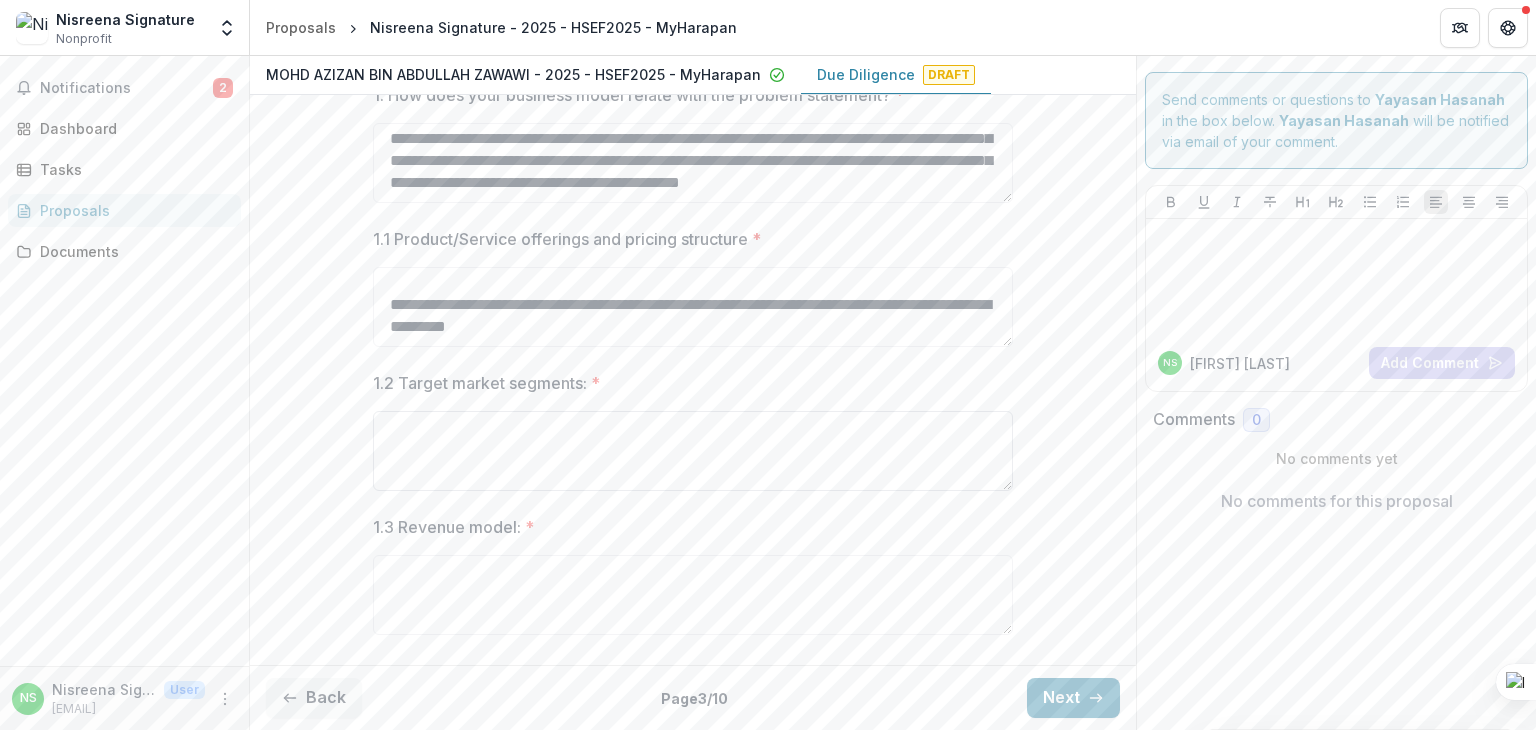 paste on "**********" 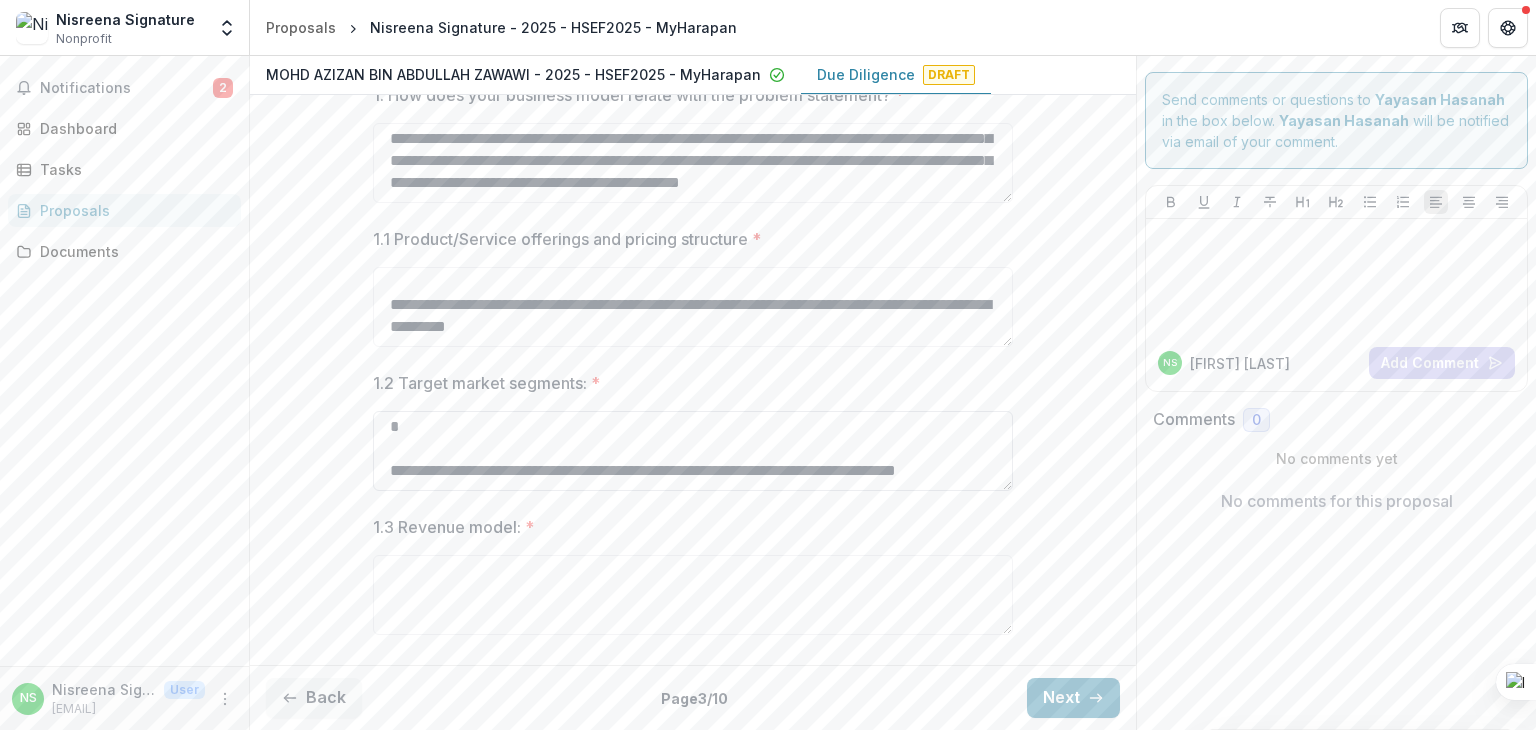 scroll, scrollTop: 993, scrollLeft: 0, axis: vertical 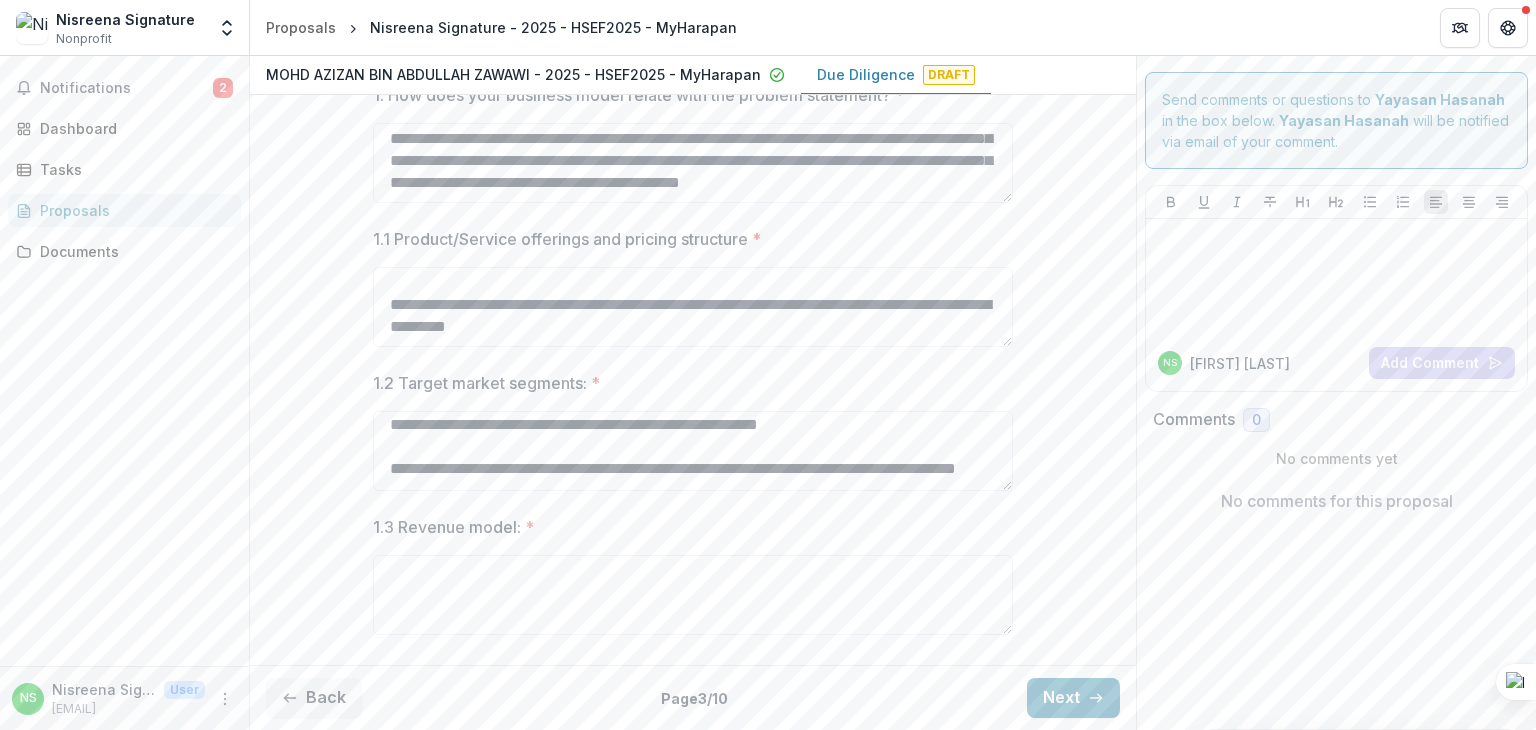 type on "**********" 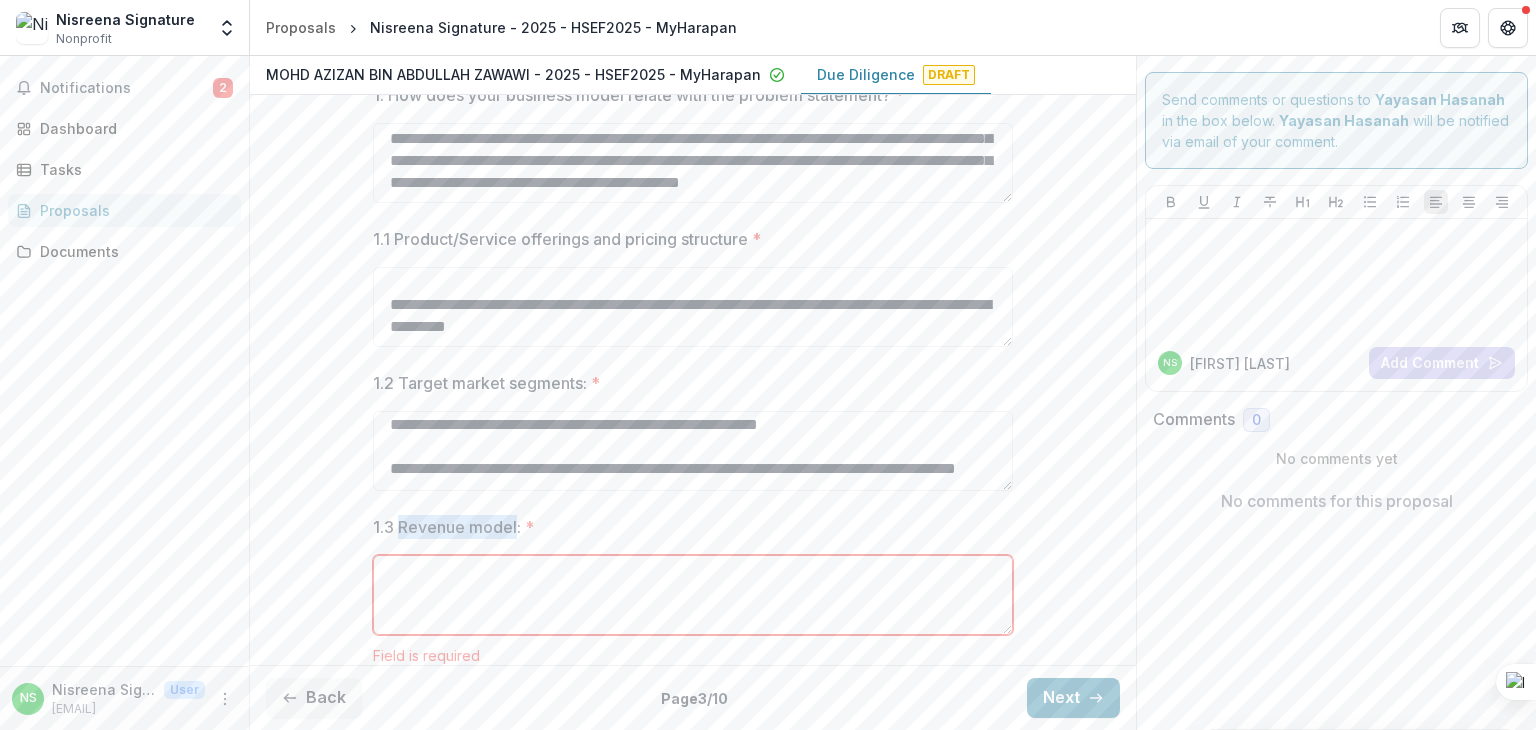 drag, startPoint x: 394, startPoint y: 521, endPoint x: 512, endPoint y: 533, distance: 118.6086 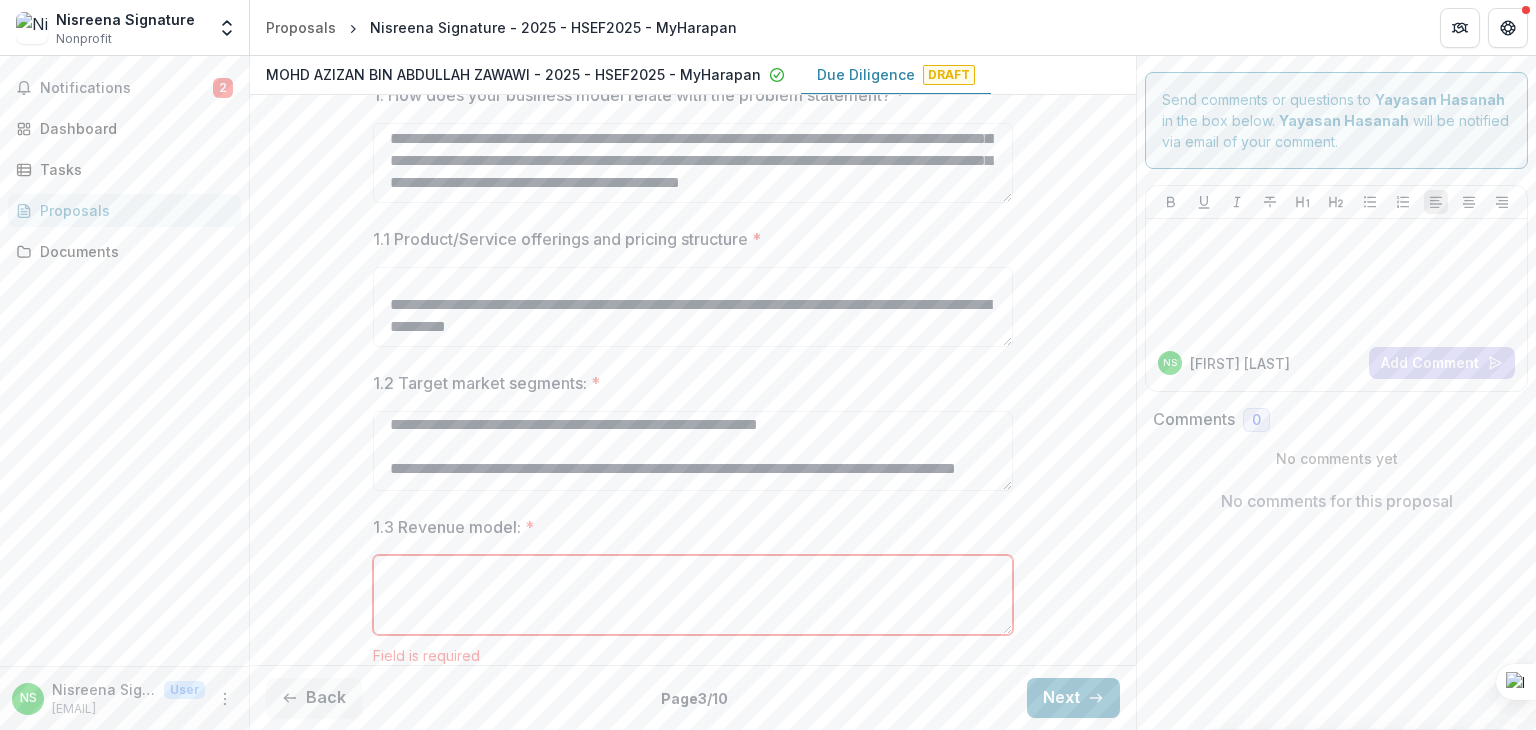 click on "1.3 Revenue model: *" at bounding box center (693, 595) 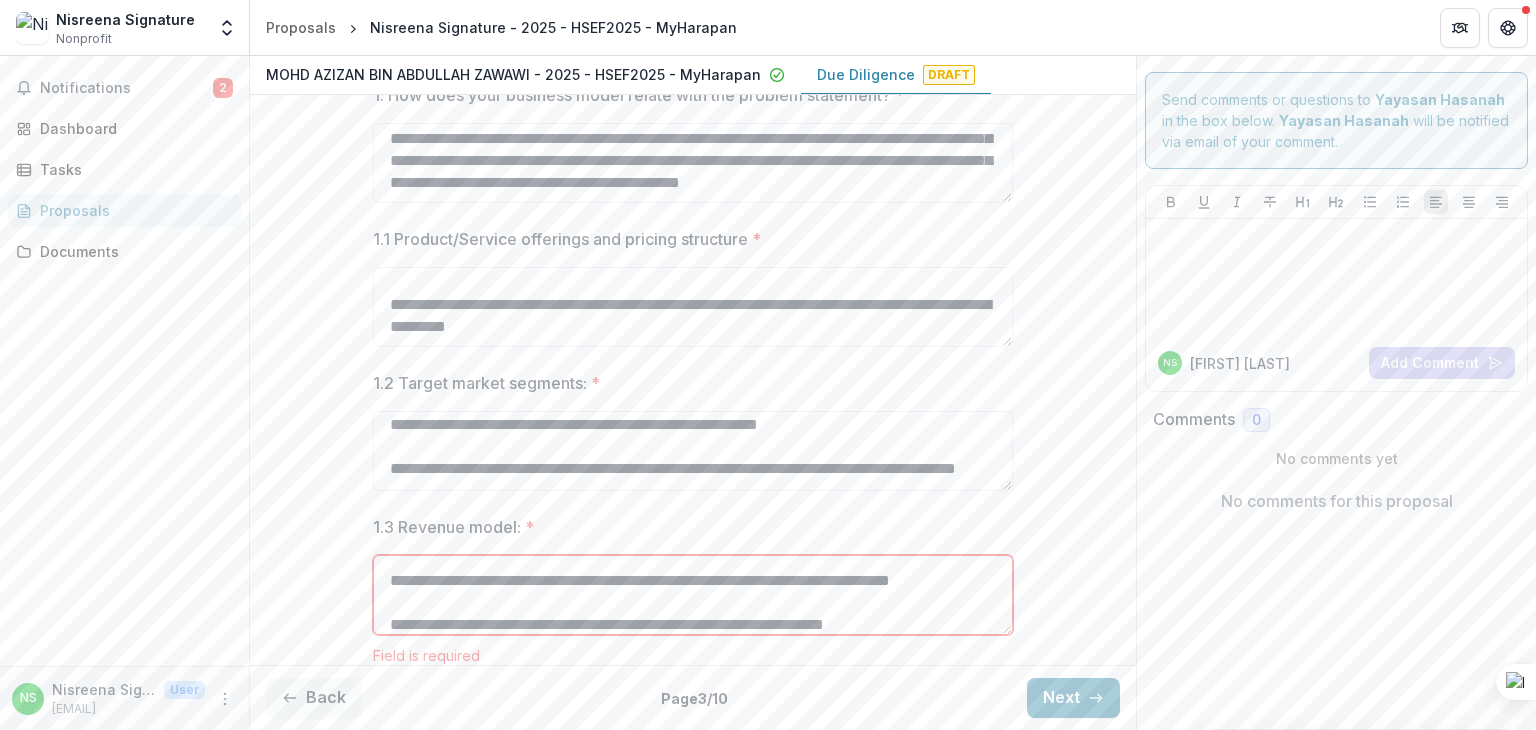 scroll, scrollTop: 0, scrollLeft: 0, axis: both 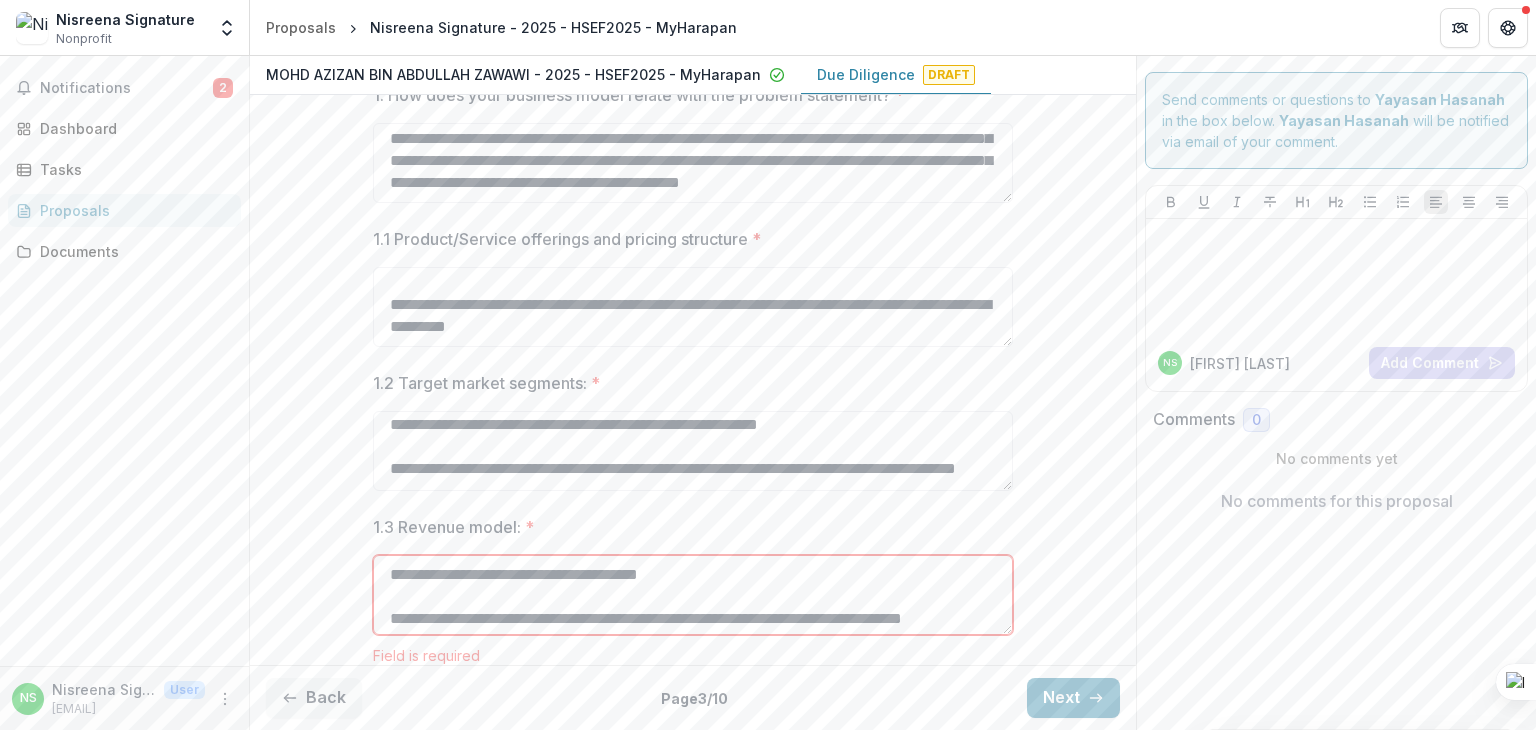 click on "**********" at bounding box center [693, 595] 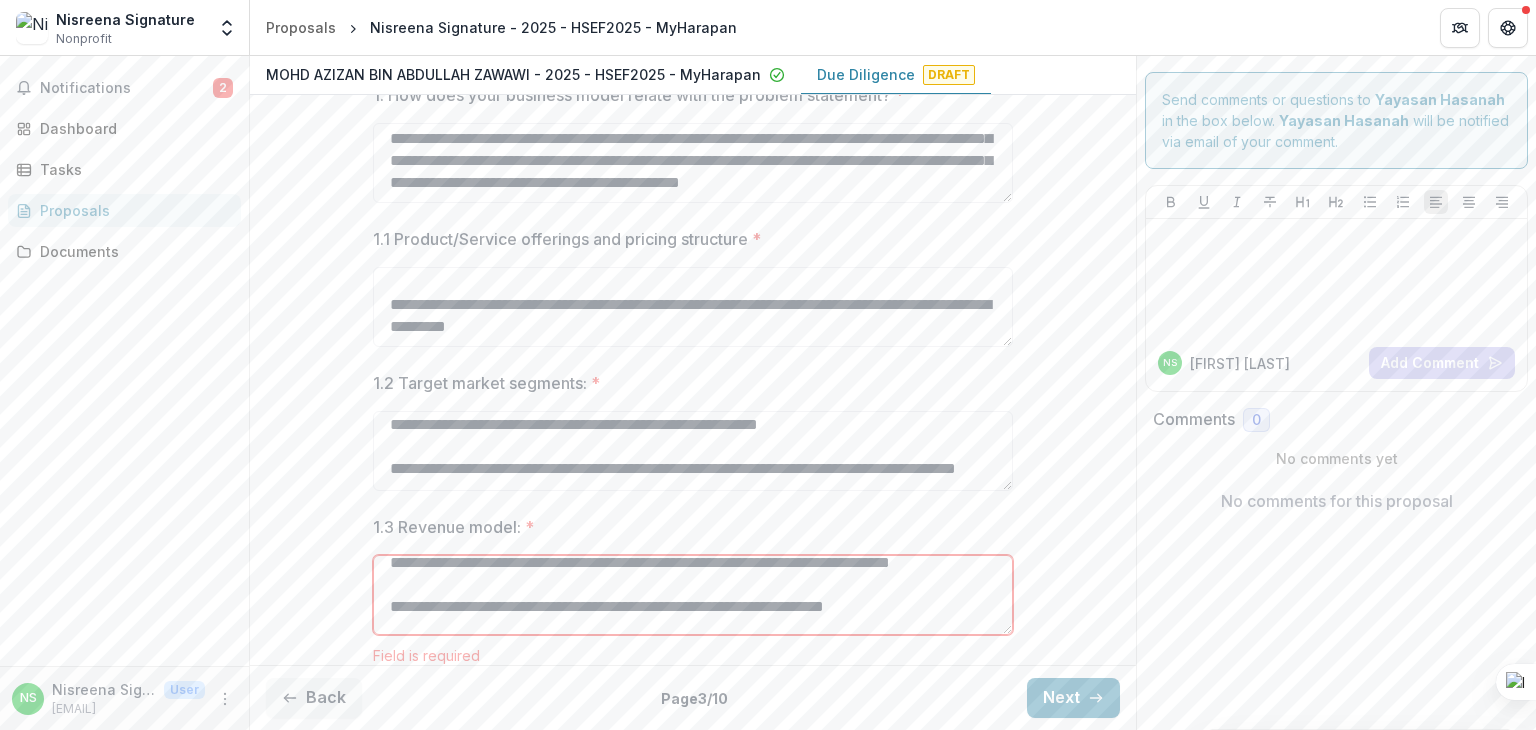 scroll, scrollTop: 200, scrollLeft: 0, axis: vertical 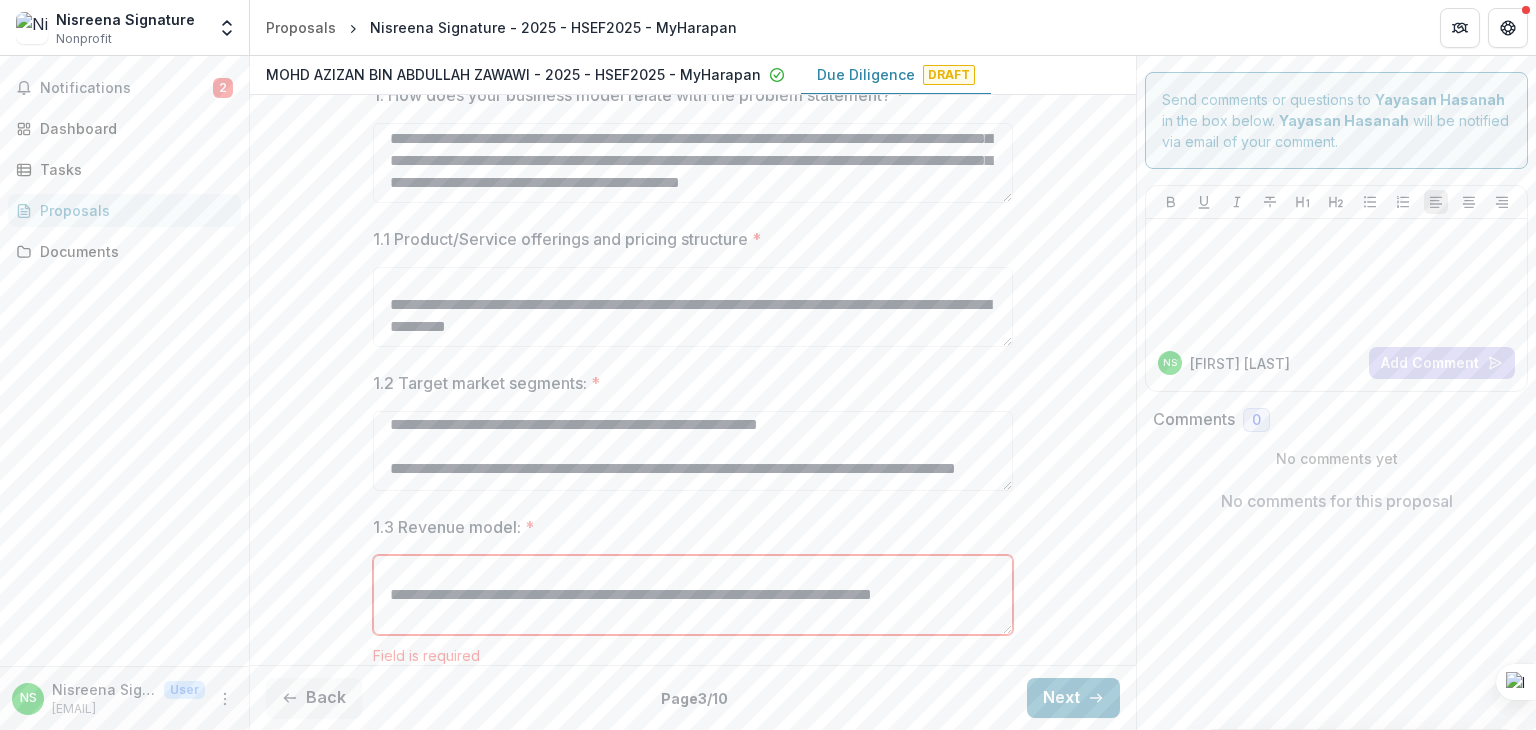 click on "**********" at bounding box center [693, 595] 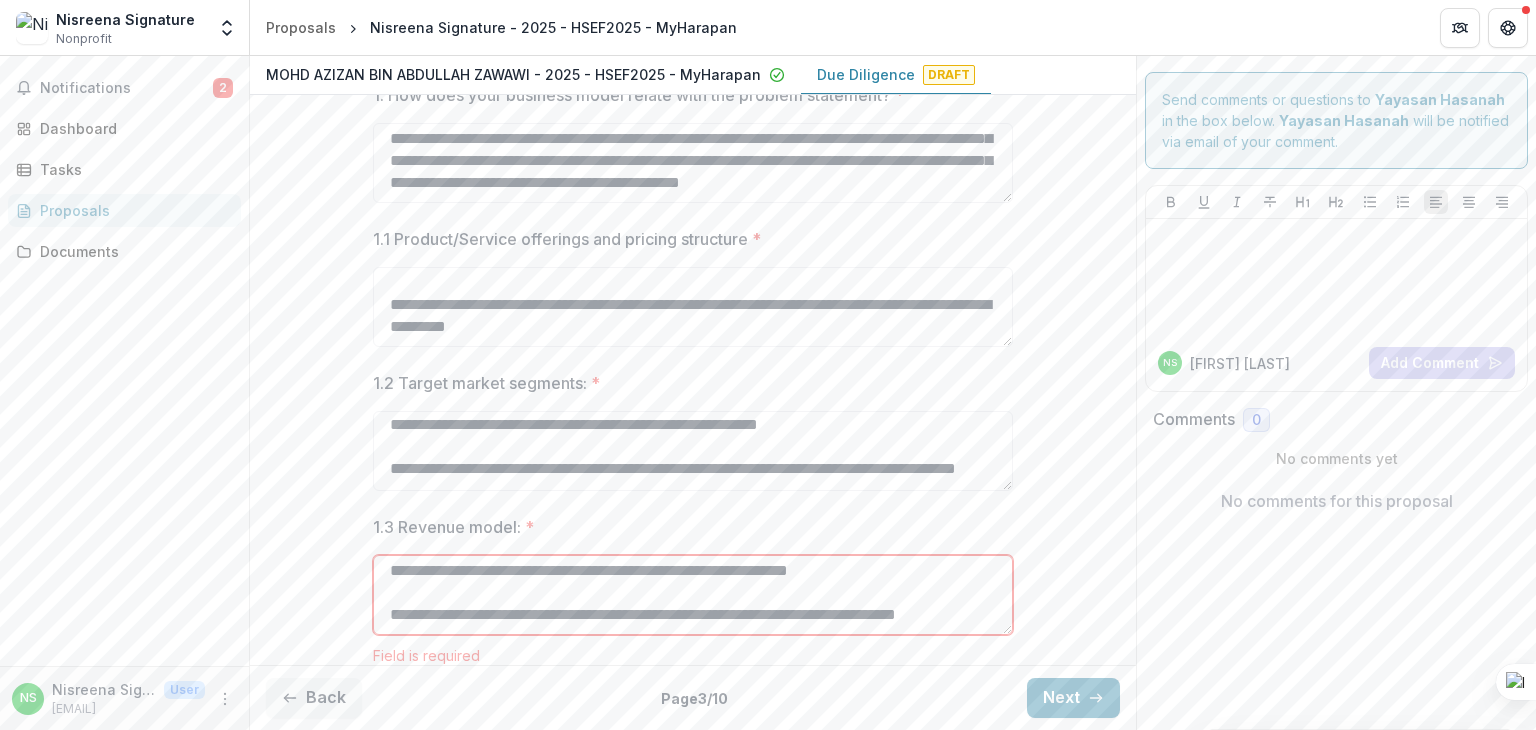 scroll, scrollTop: 664, scrollLeft: 0, axis: vertical 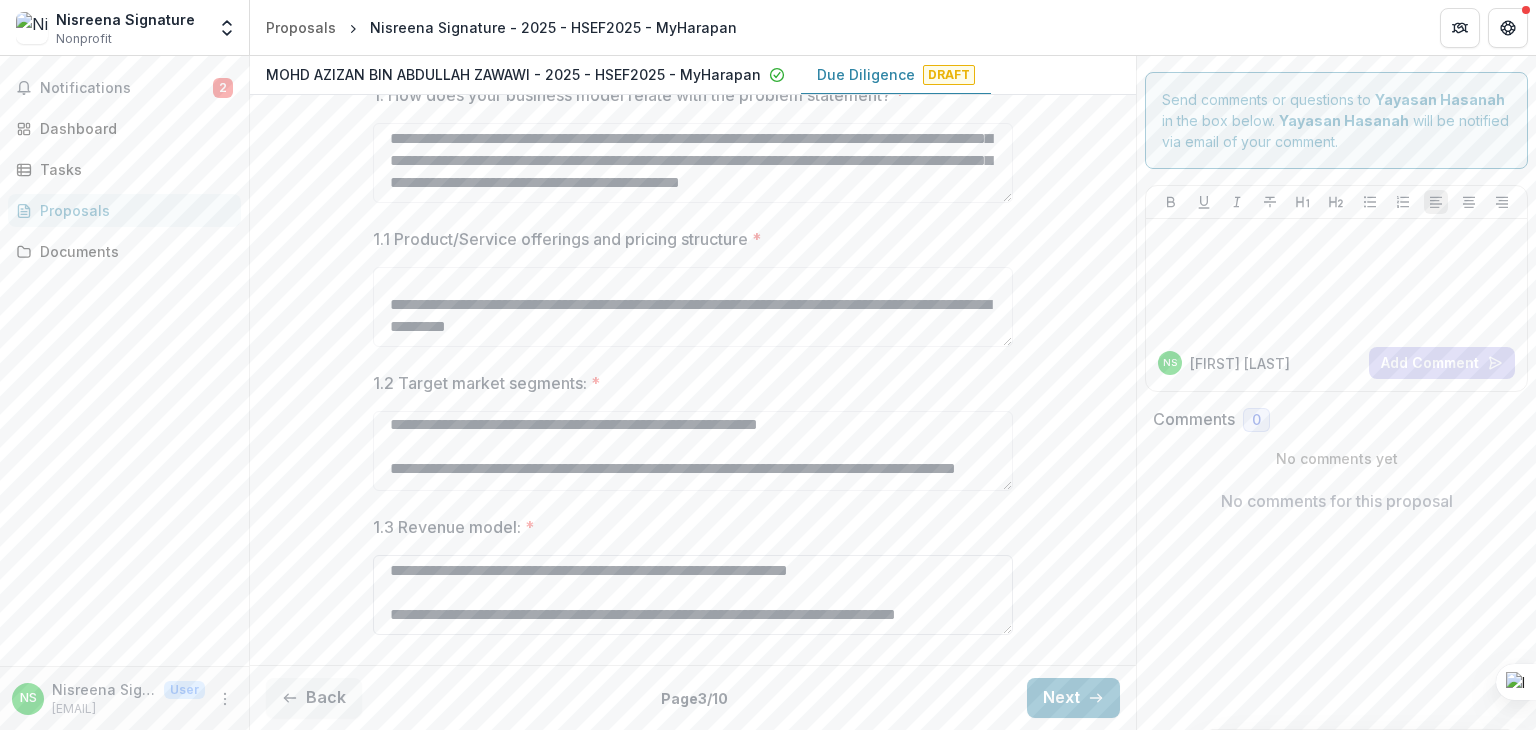 click on "**********" at bounding box center (693, 595) 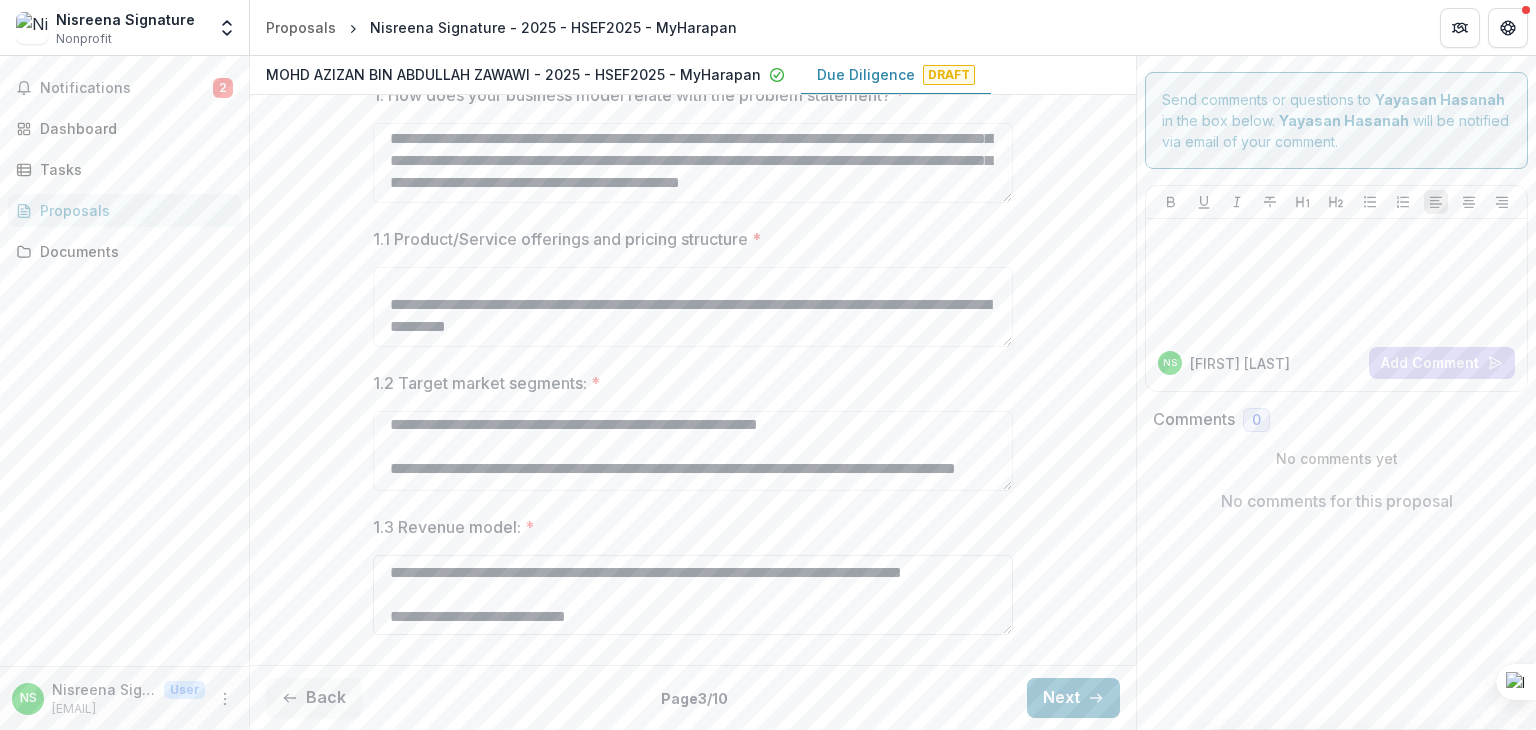 scroll, scrollTop: 364, scrollLeft: 0, axis: vertical 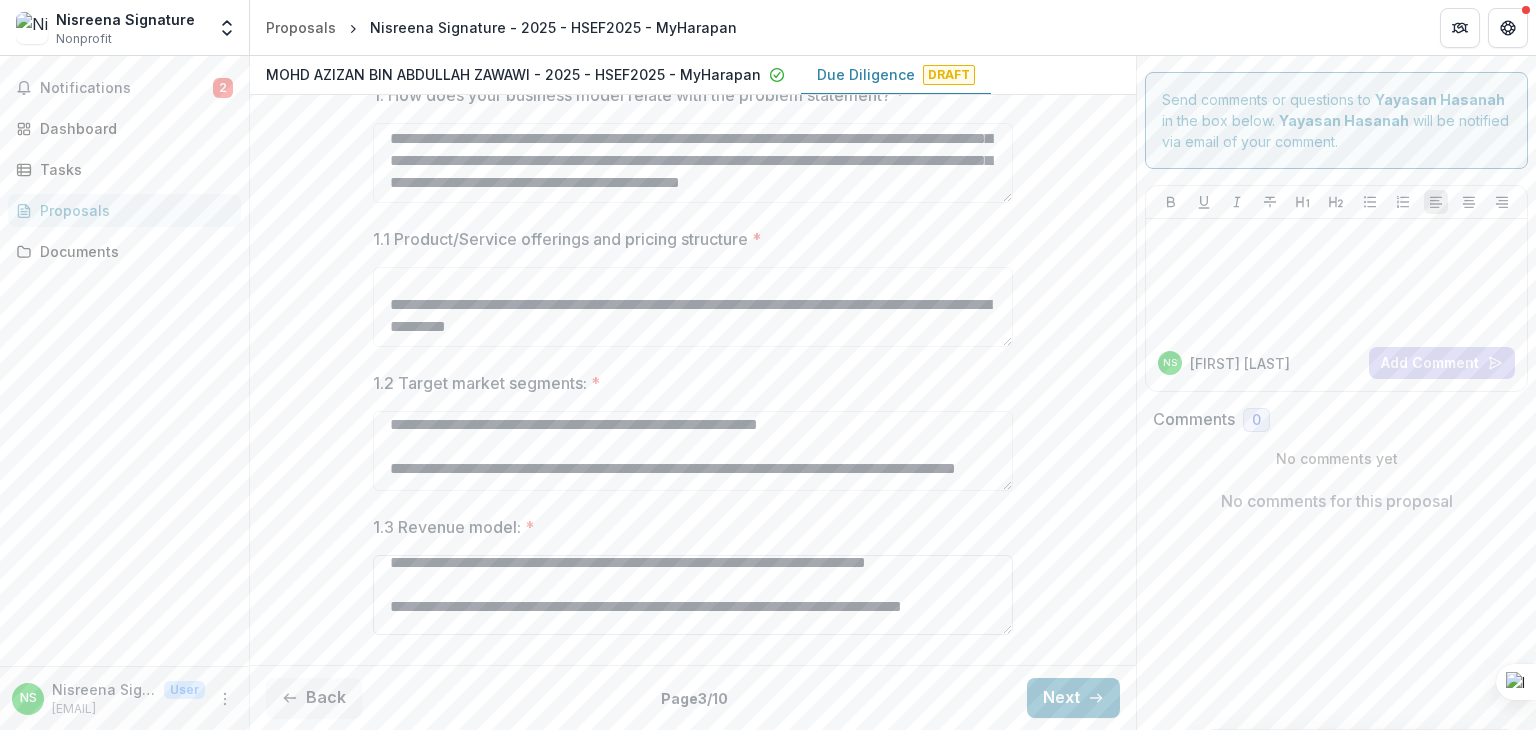 click on "**********" at bounding box center (693, 595) 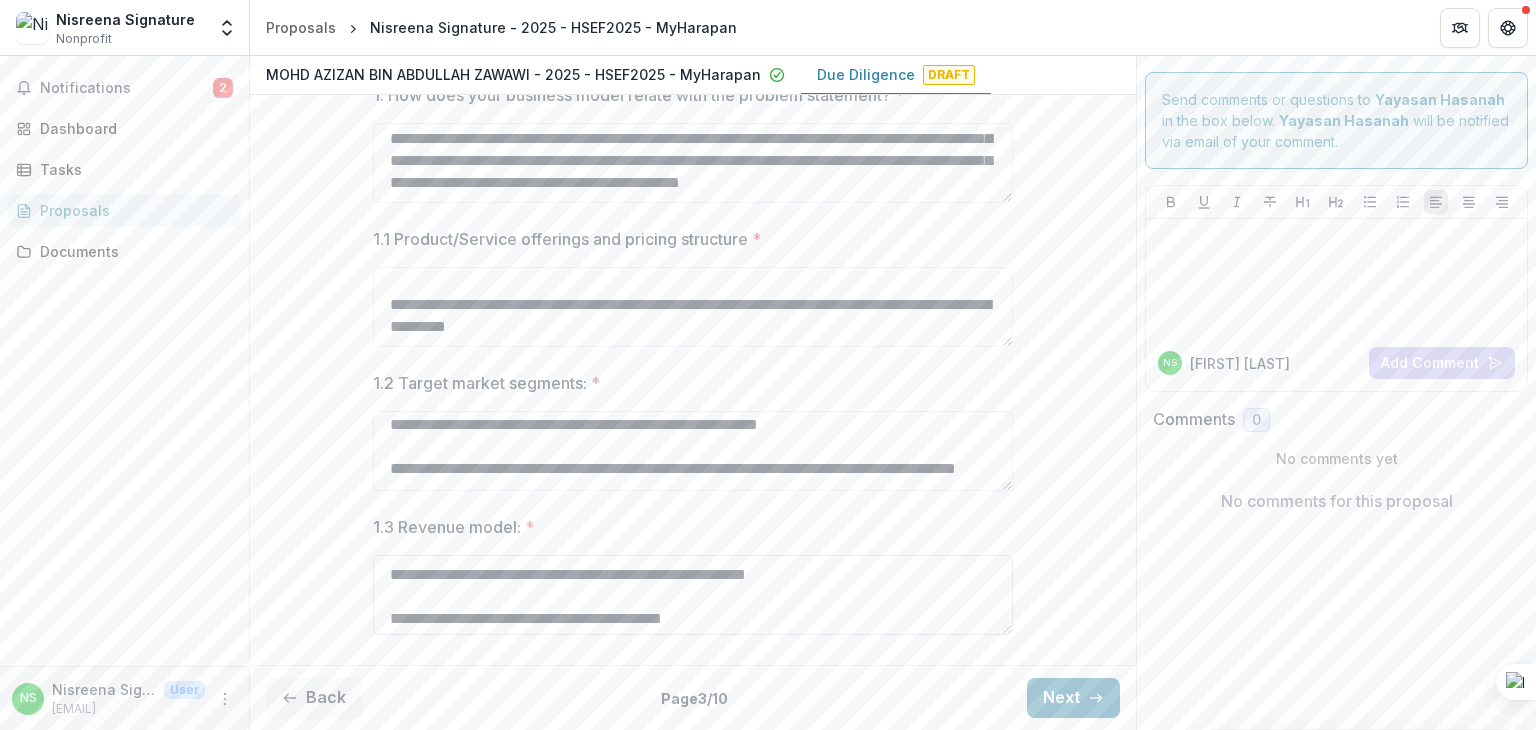 scroll, scrollTop: 164, scrollLeft: 0, axis: vertical 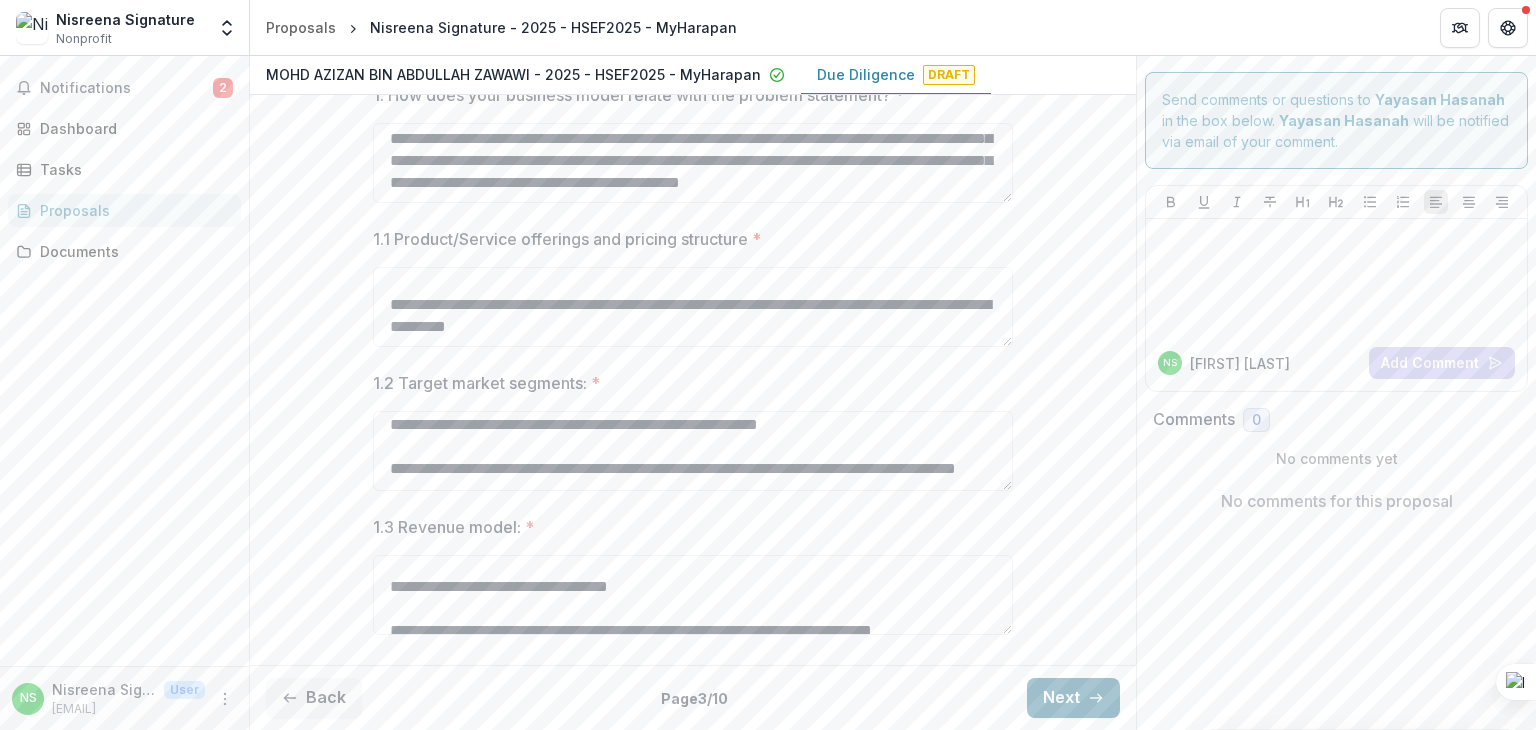 type on "**********" 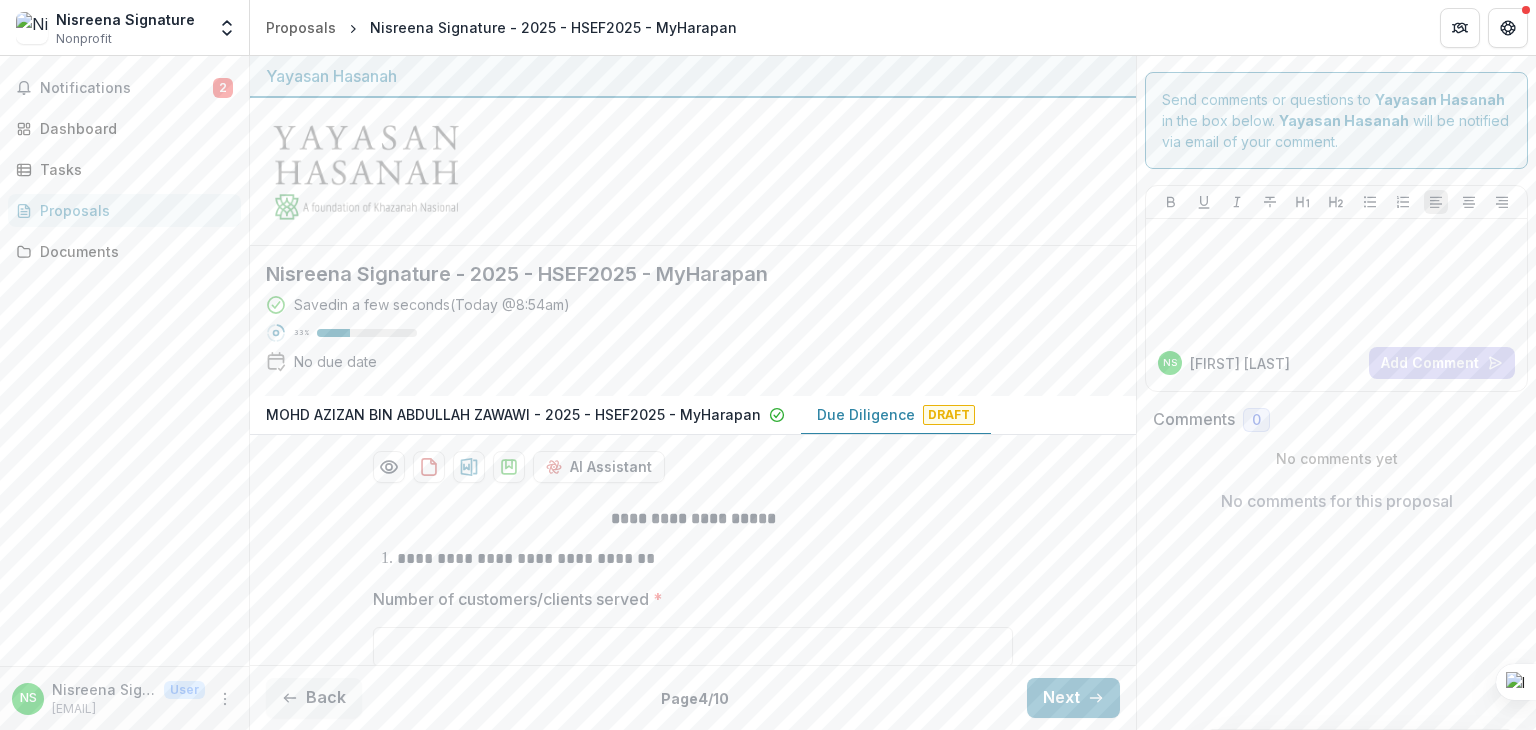 scroll, scrollTop: 200, scrollLeft: 0, axis: vertical 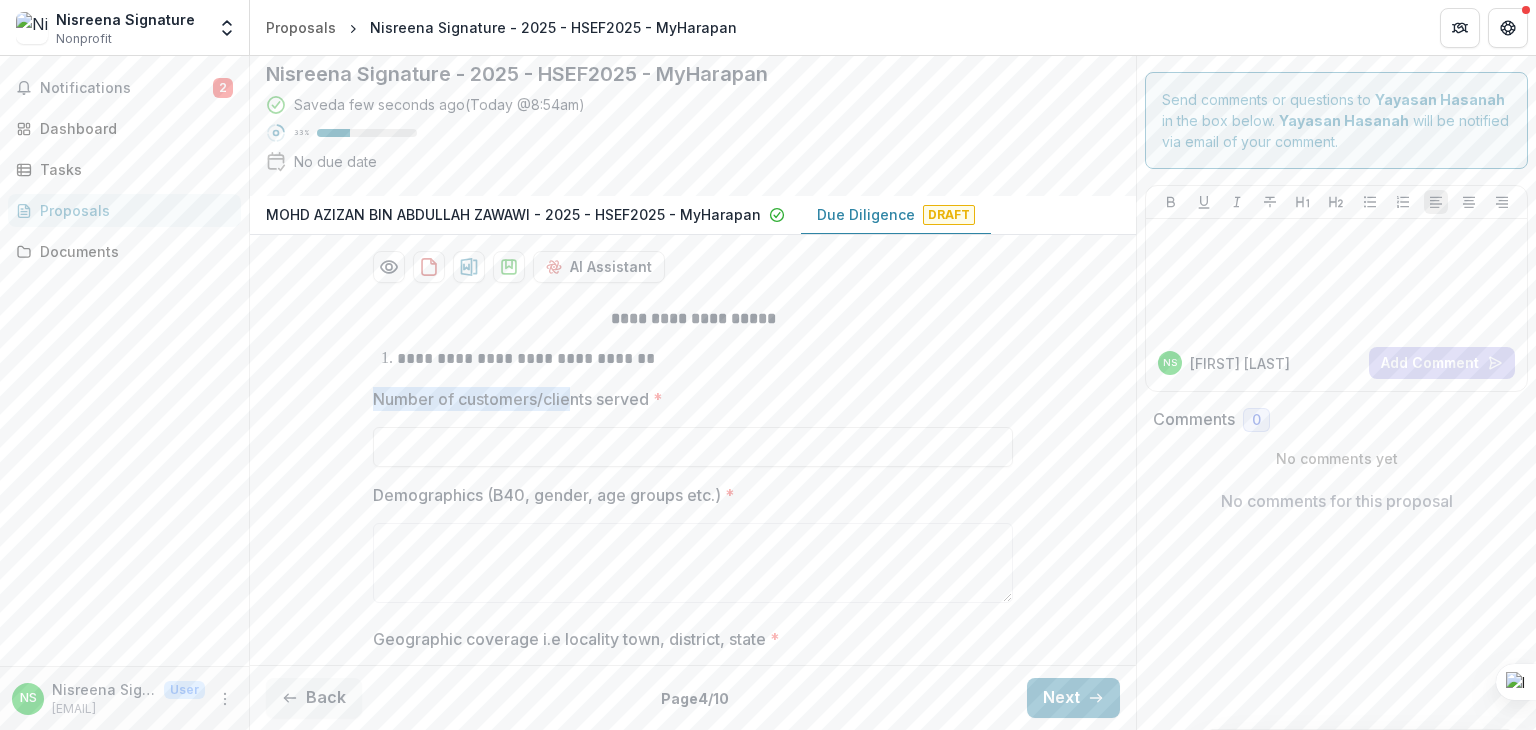 drag, startPoint x: 371, startPoint y: 394, endPoint x: 567, endPoint y: 394, distance: 196 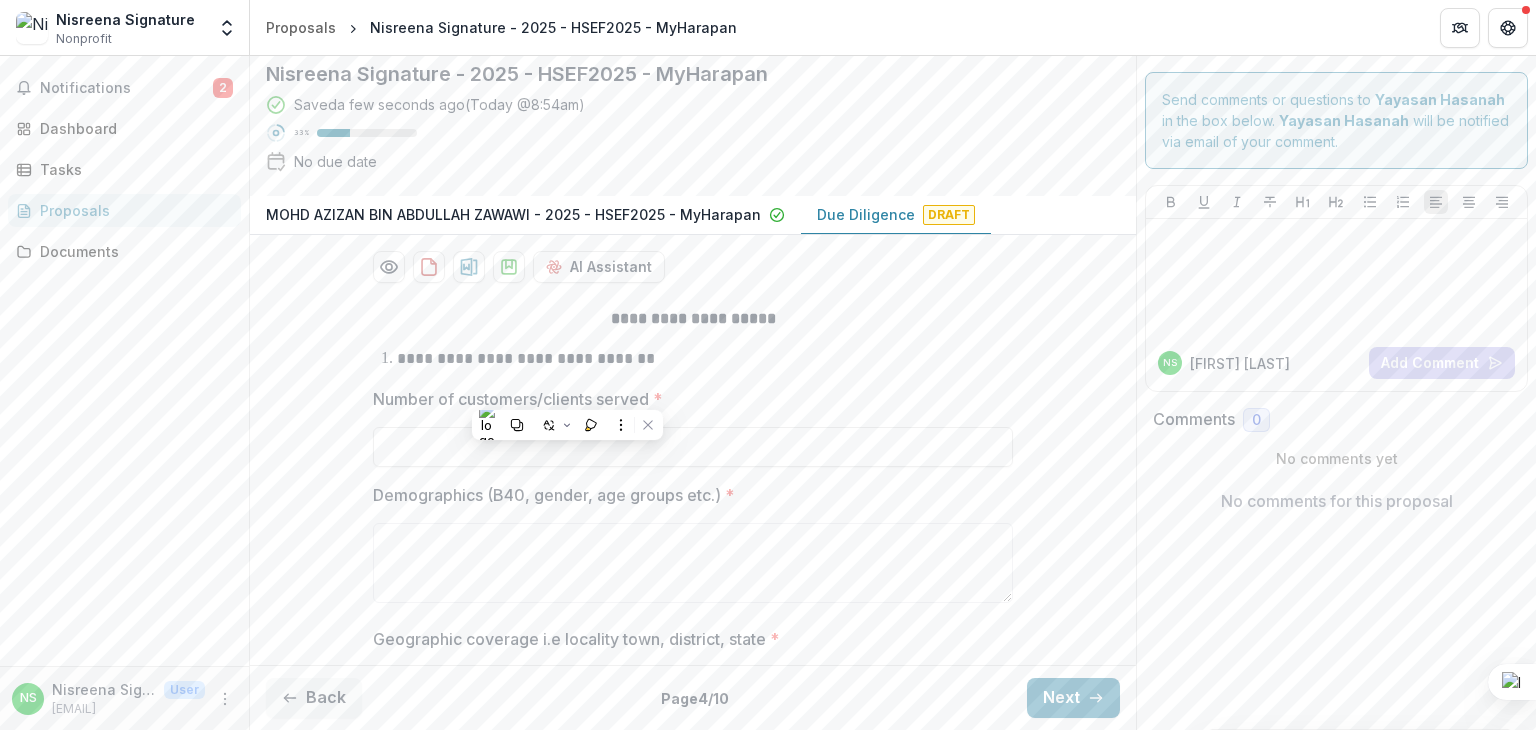click on "Number of customers/clients served *" at bounding box center [687, 399] 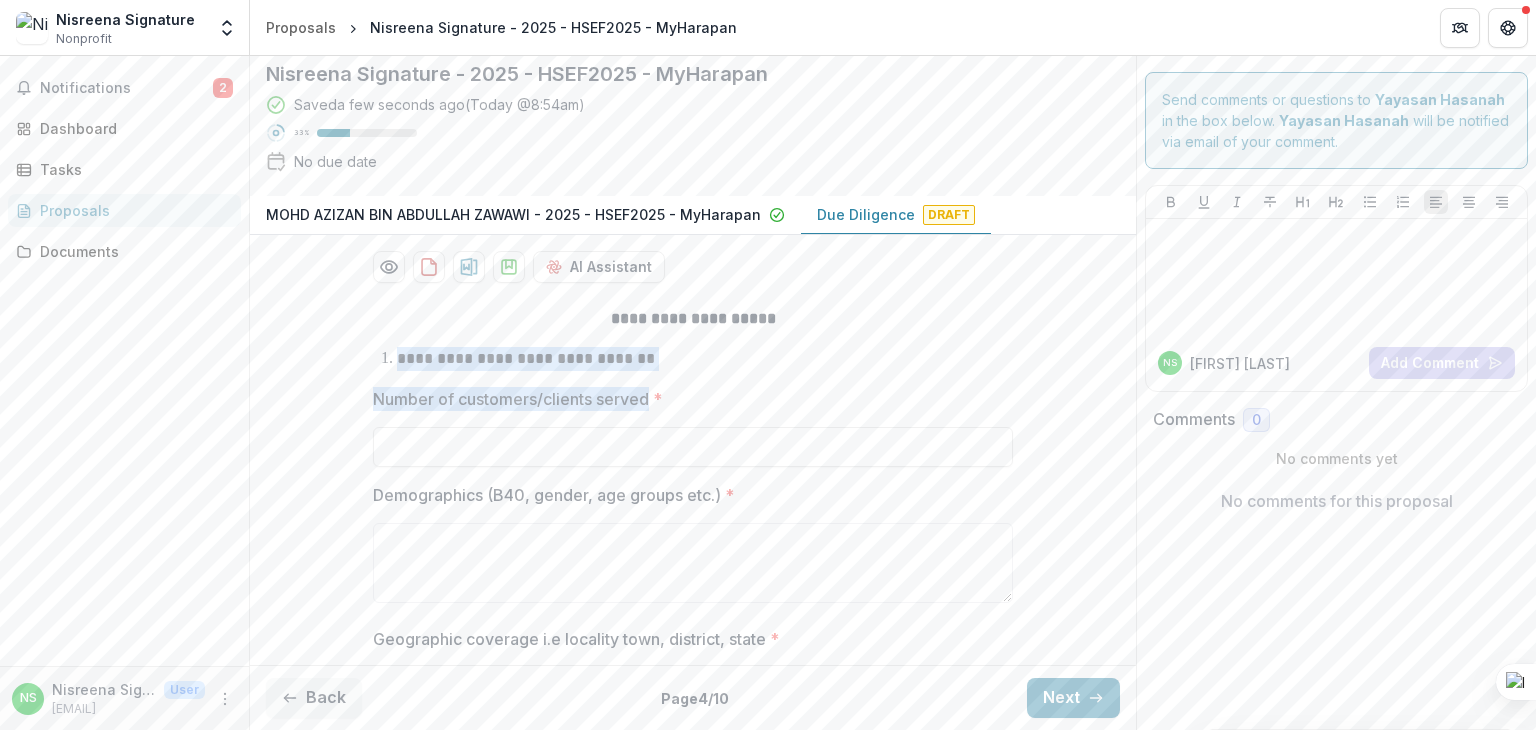 drag, startPoint x: 376, startPoint y: 349, endPoint x: 654, endPoint y: 388, distance: 280.7223 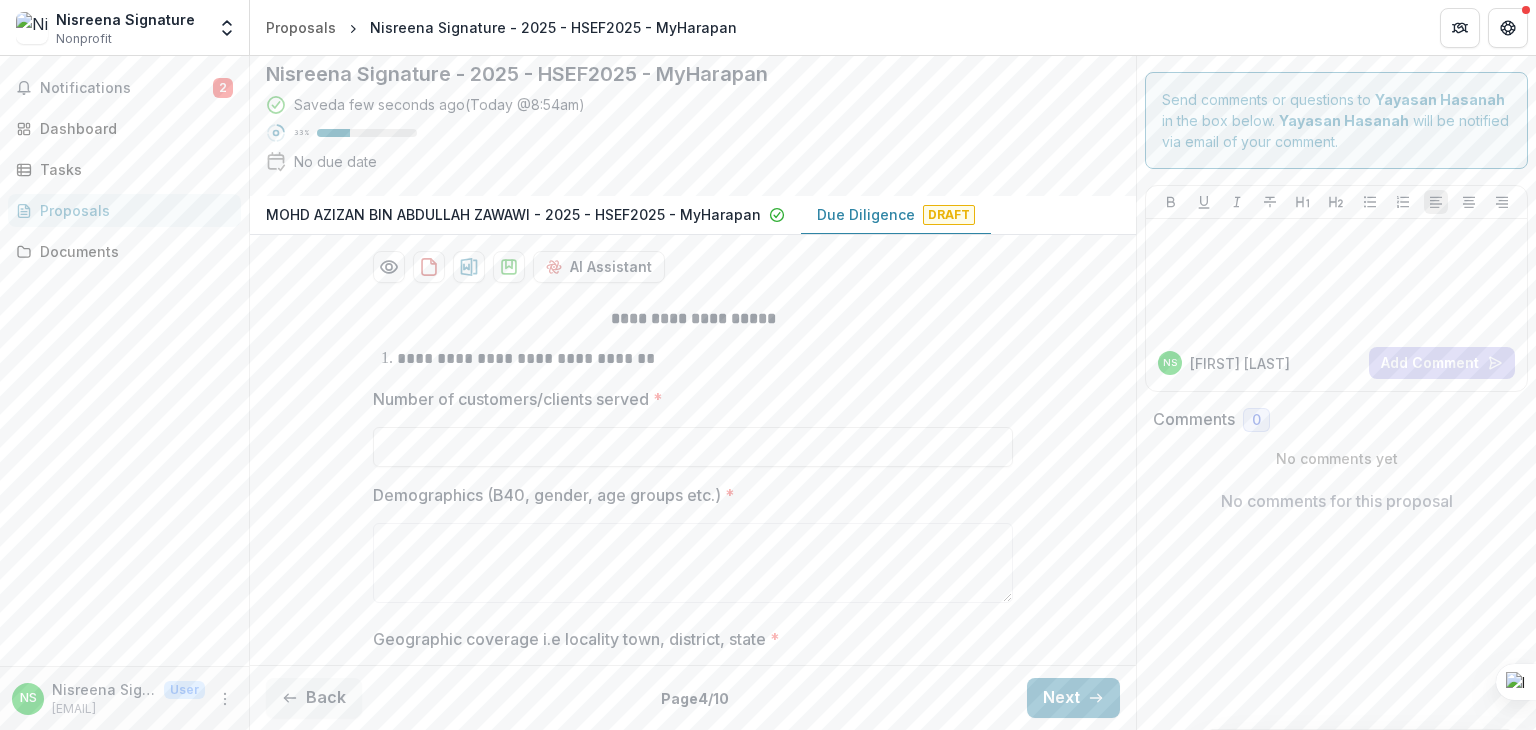 click on "Number of customers/clients served *" at bounding box center [687, 399] 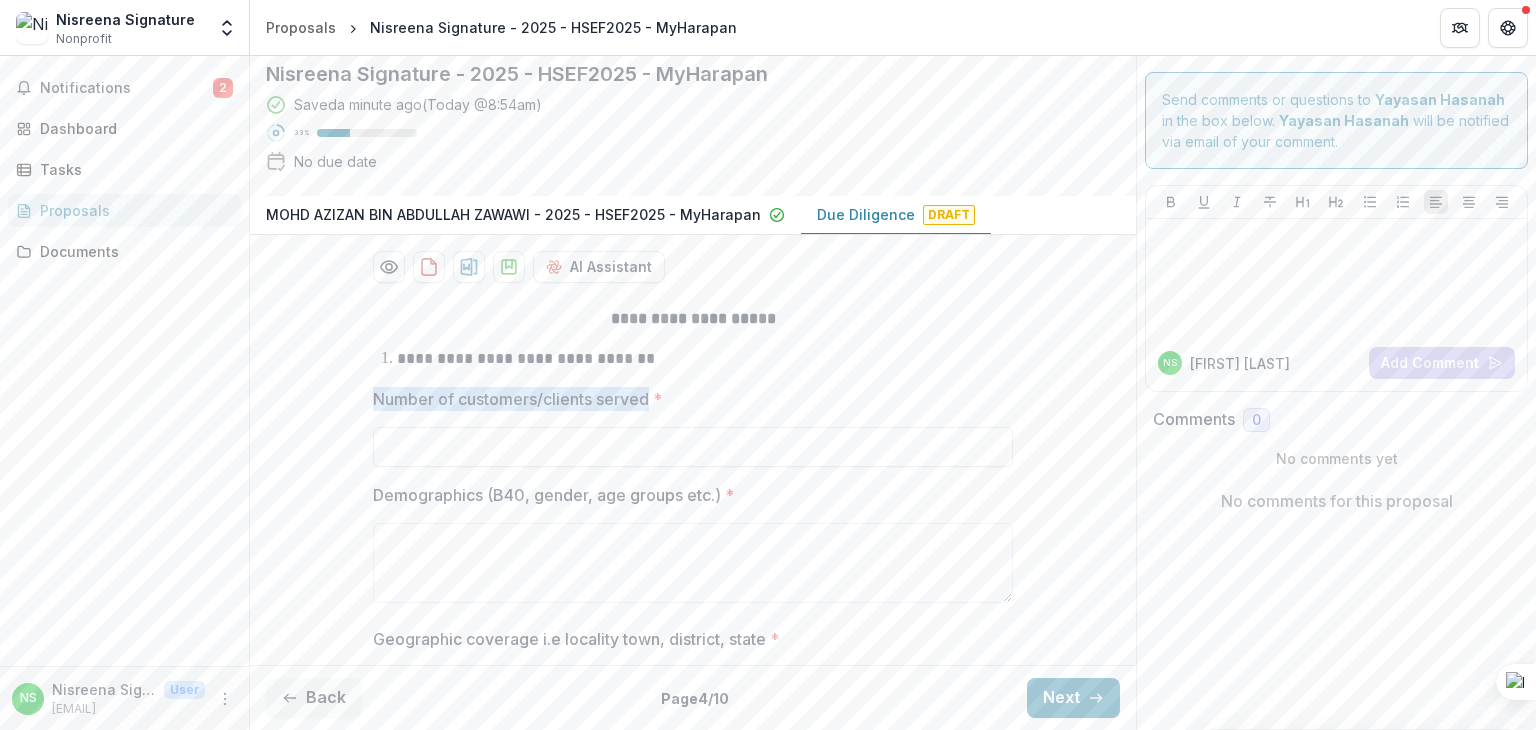 drag, startPoint x: 371, startPoint y: 394, endPoint x: 648, endPoint y: 393, distance: 277.0018 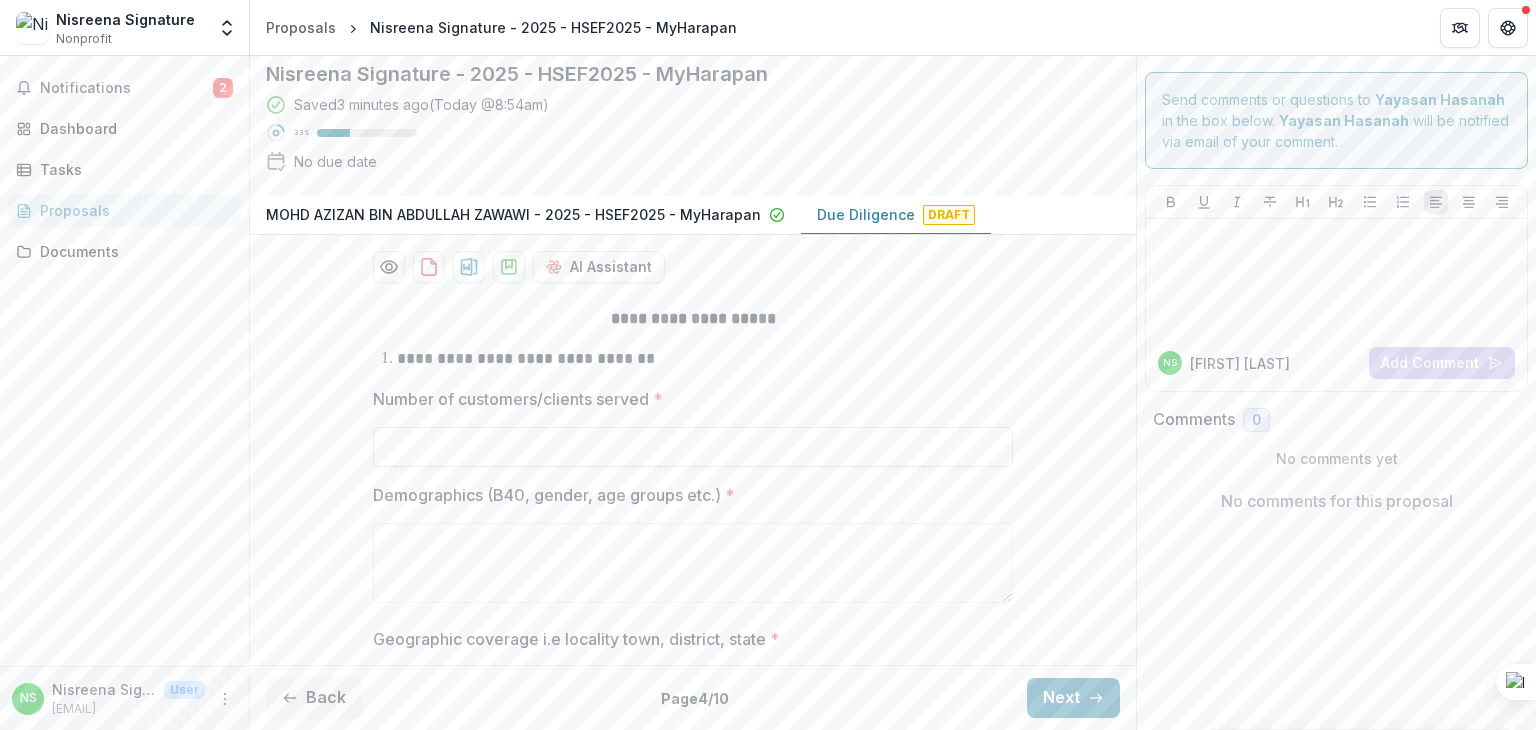 click on "Number of customers/clients served *" at bounding box center (693, 447) 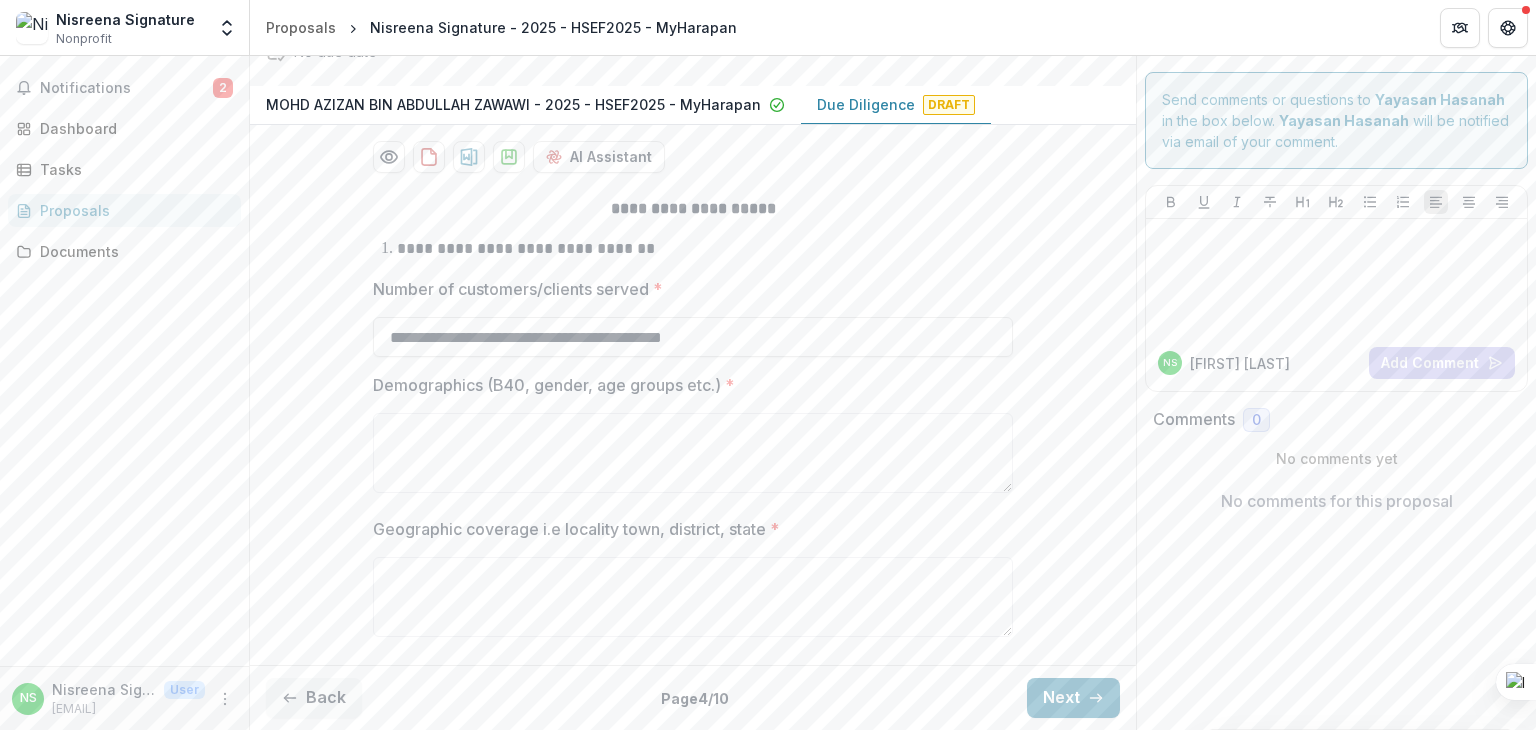 scroll, scrollTop: 312, scrollLeft: 0, axis: vertical 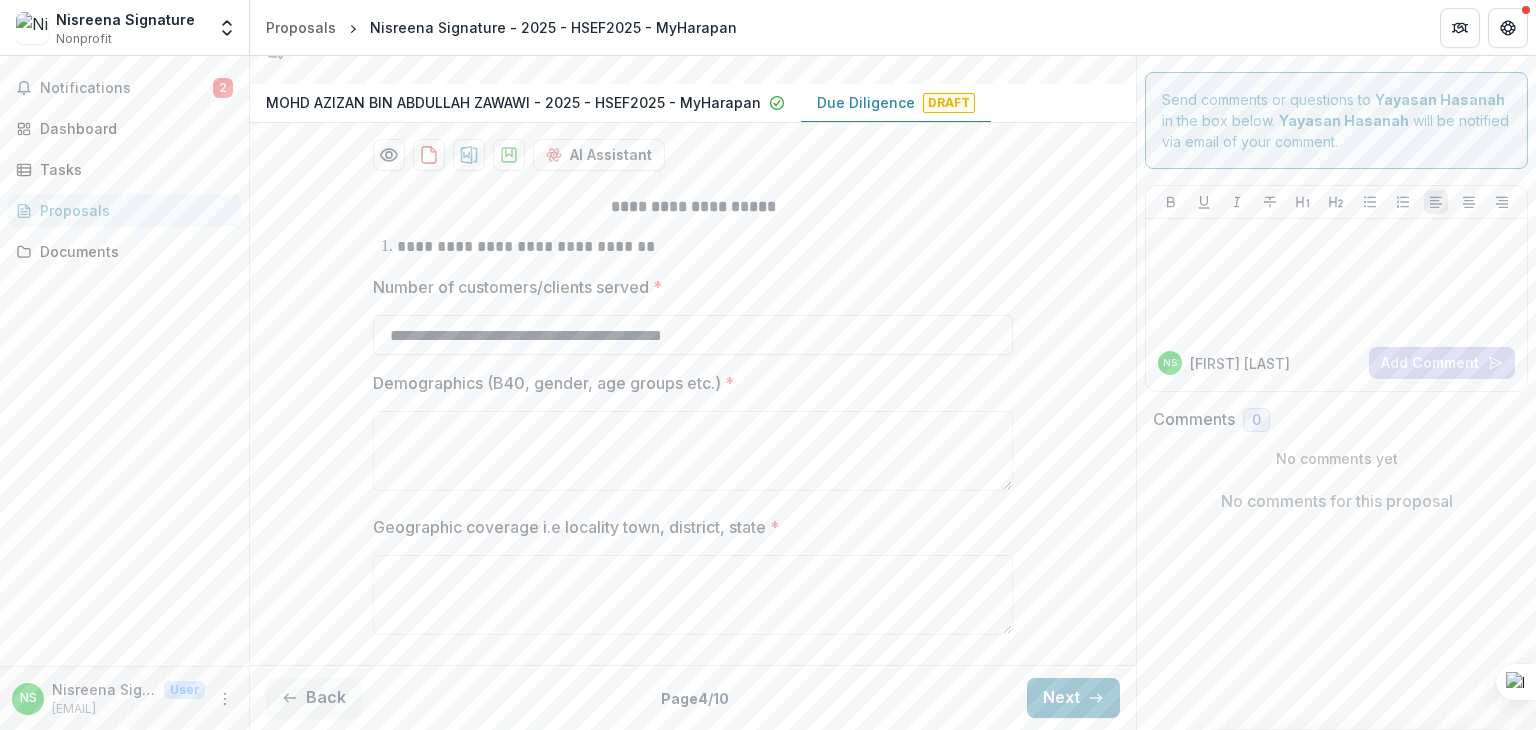 type on "**********" 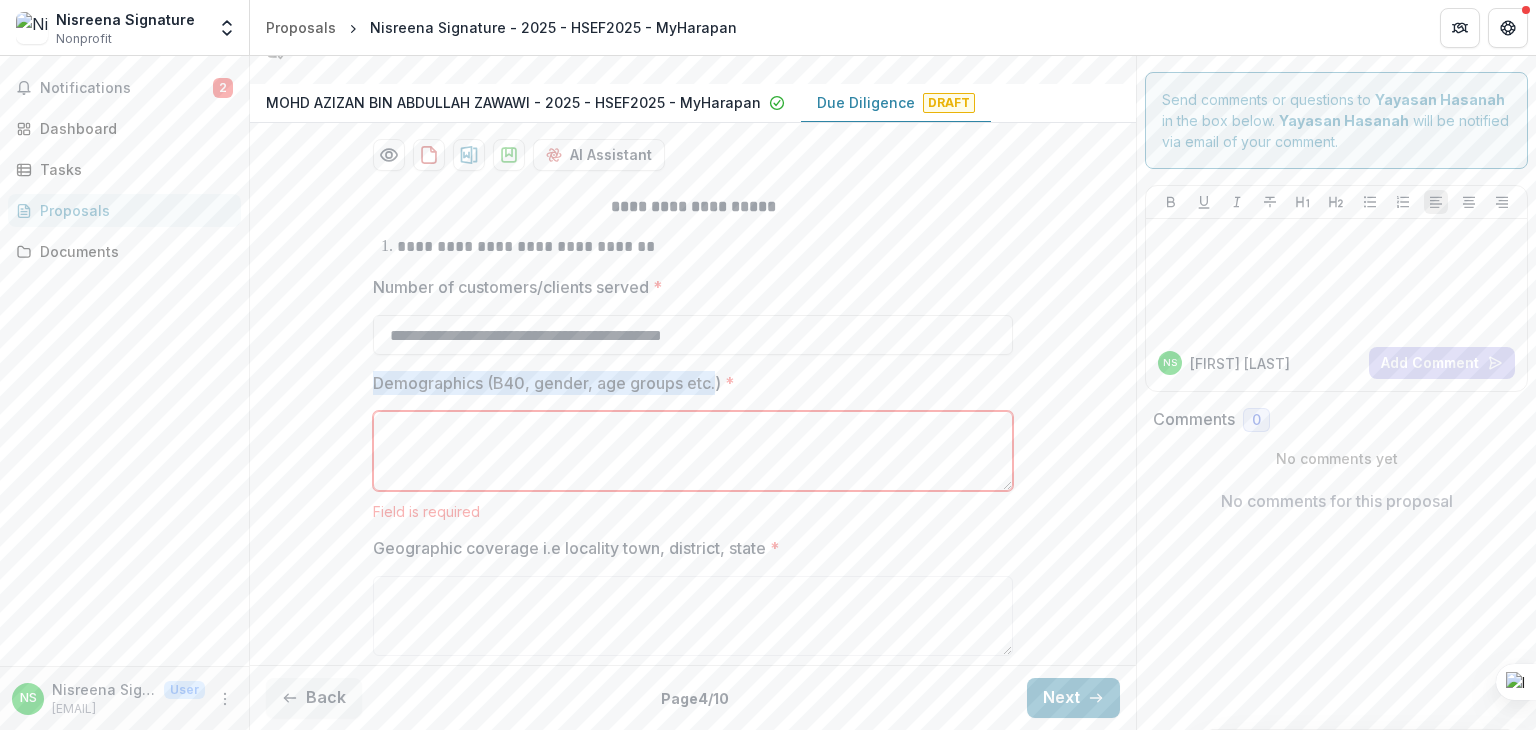 drag, startPoint x: 369, startPoint y: 375, endPoint x: 712, endPoint y: 383, distance: 343.0933 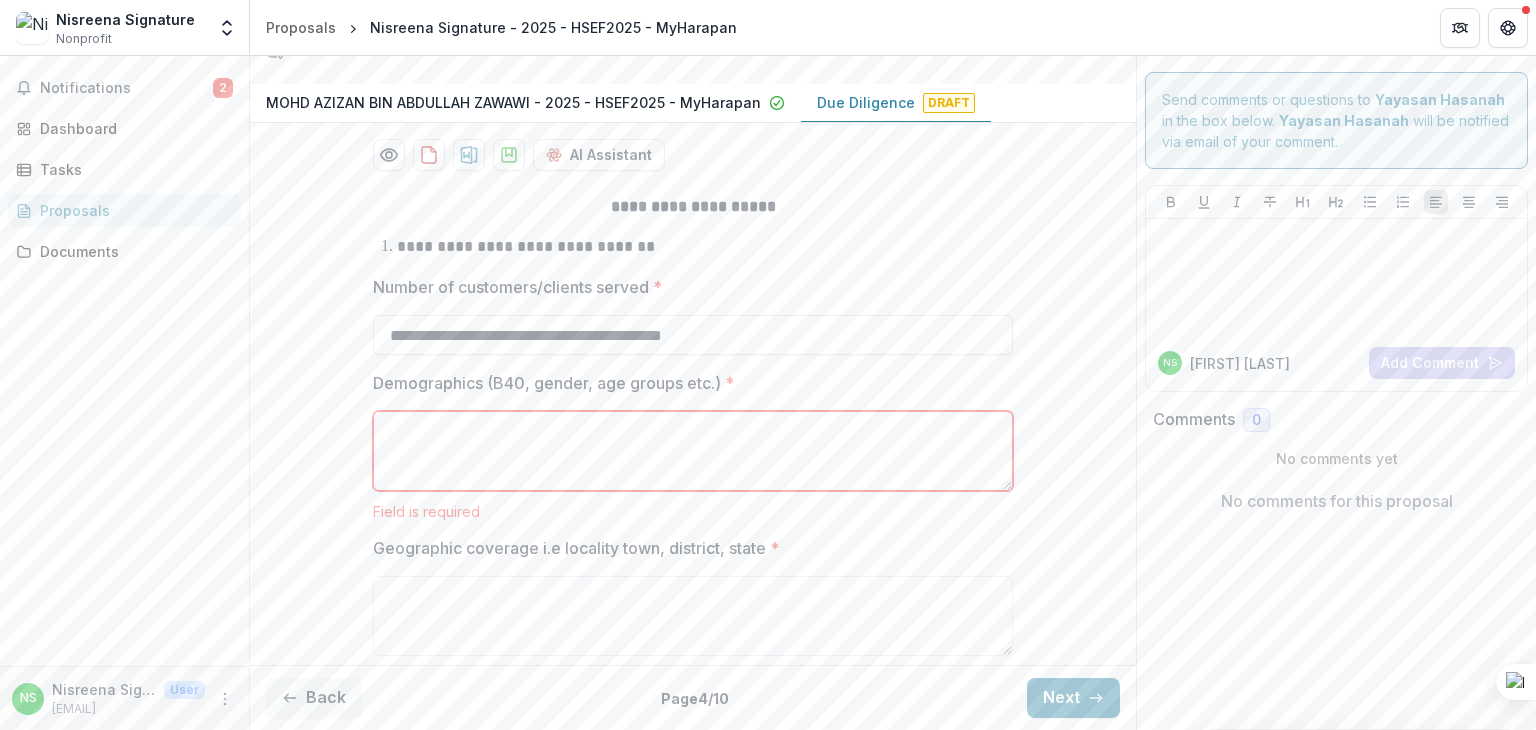 click on "Demographics (B40, gender, age groups etc.) *" at bounding box center (693, 451) 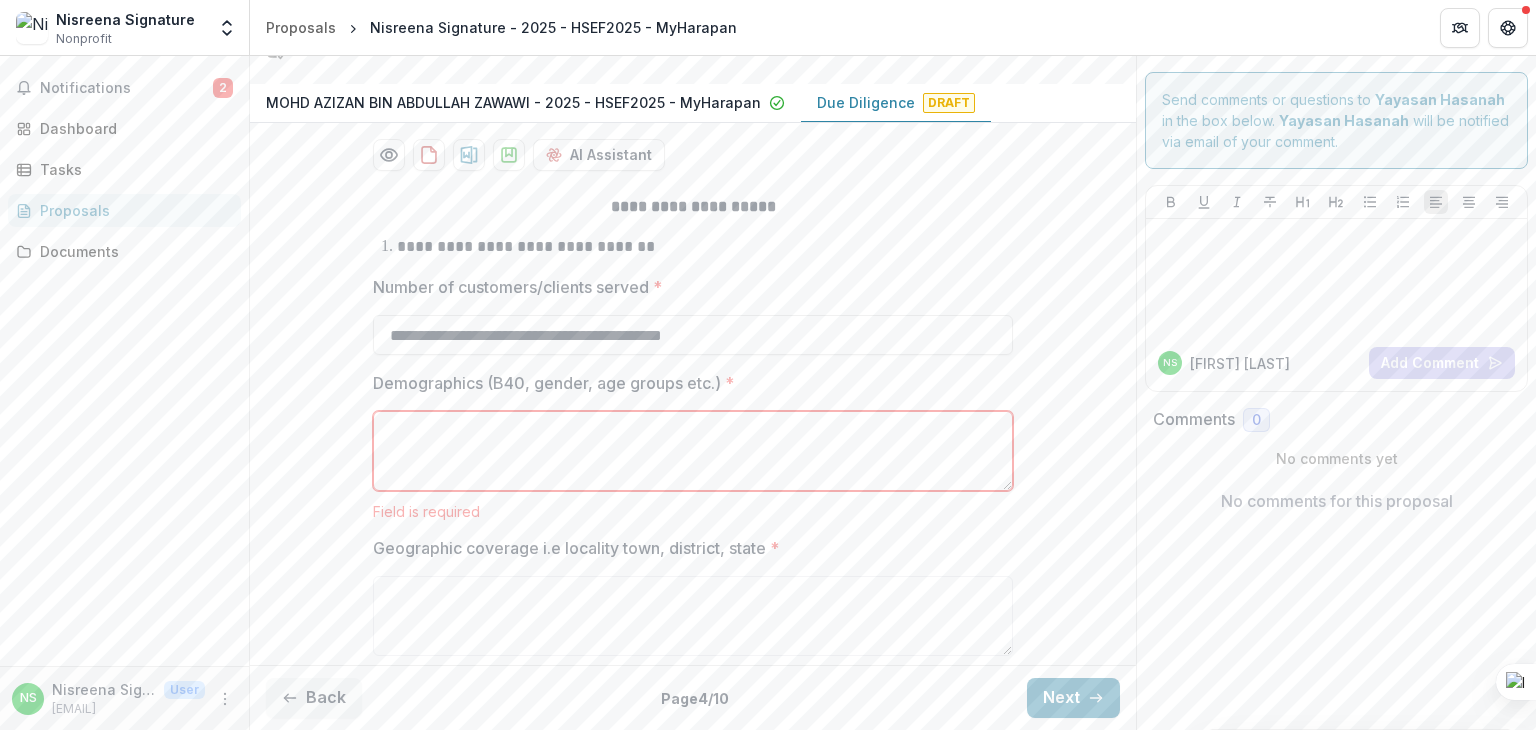 paste on "**********" 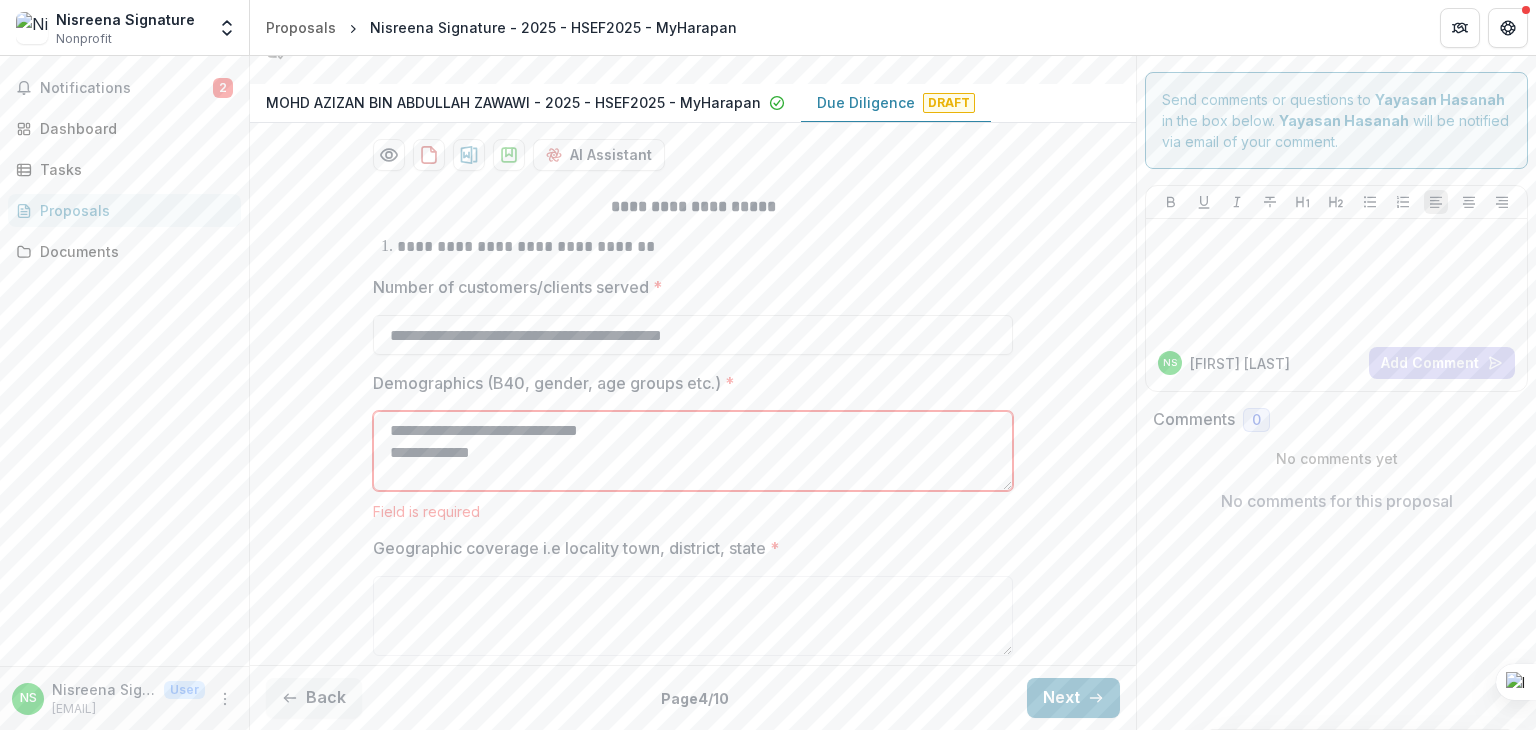 scroll, scrollTop: 0, scrollLeft: 0, axis: both 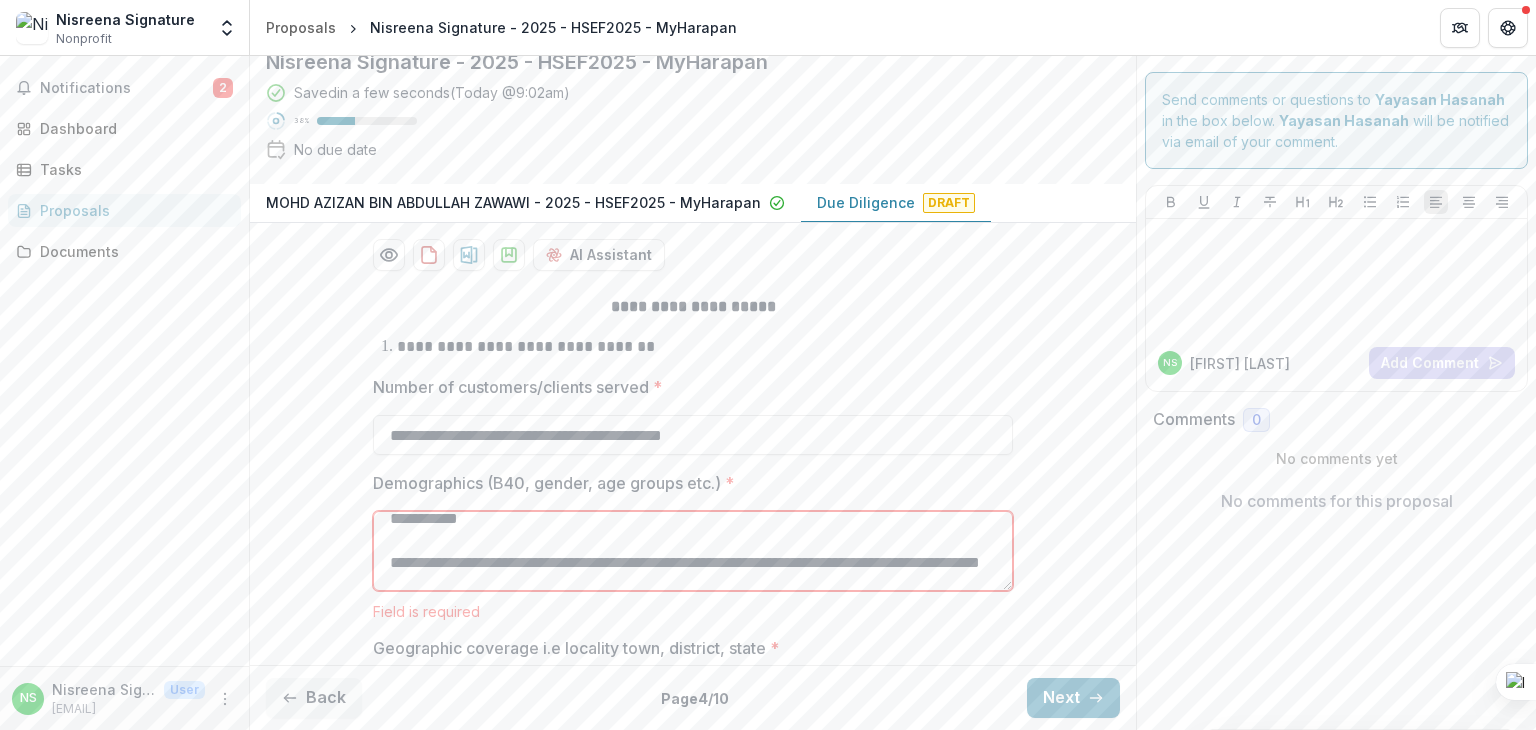 click on "Demographics (B40, gender, age groups etc.) *" at bounding box center [693, 551] 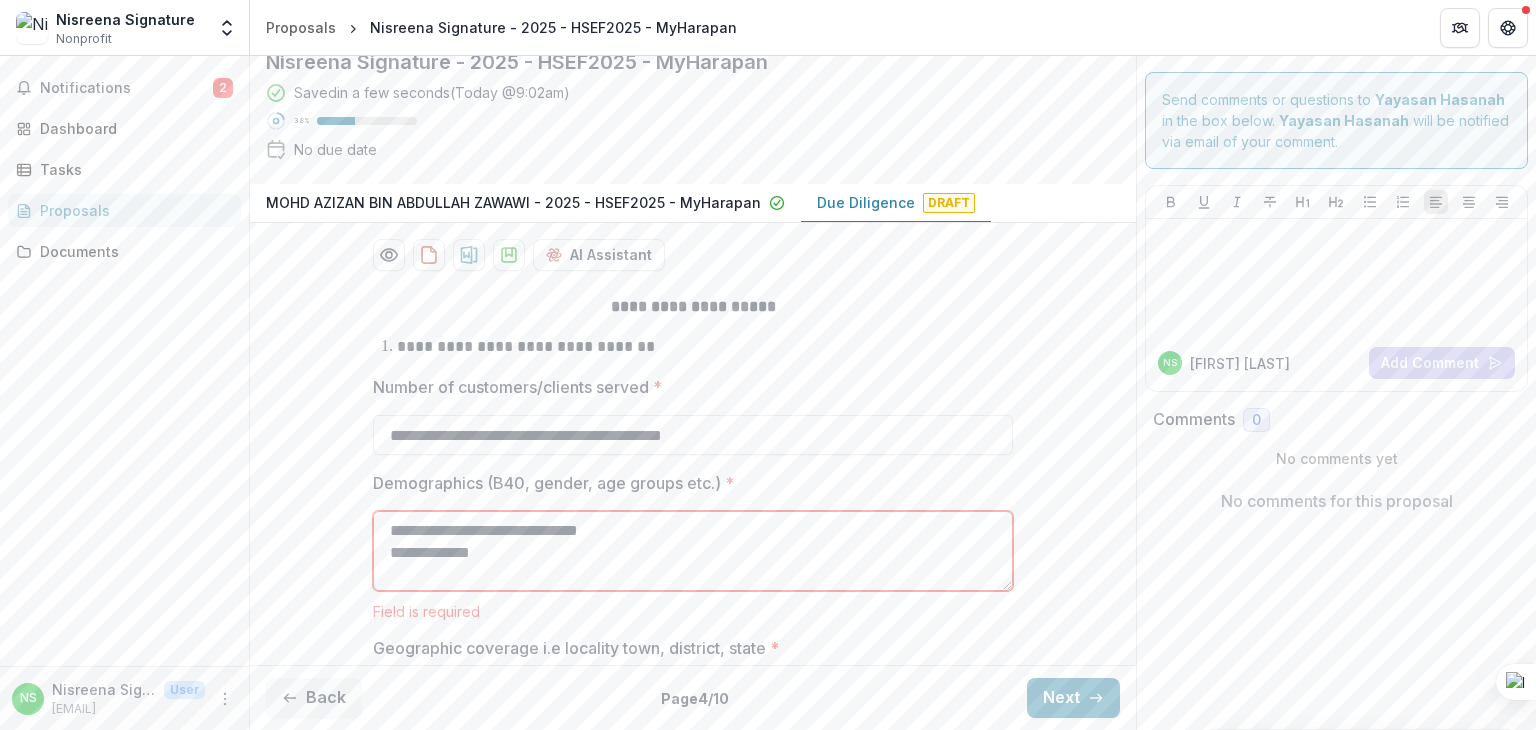click on "Demographics (B40, gender, age groups etc.) *" at bounding box center (693, 551) 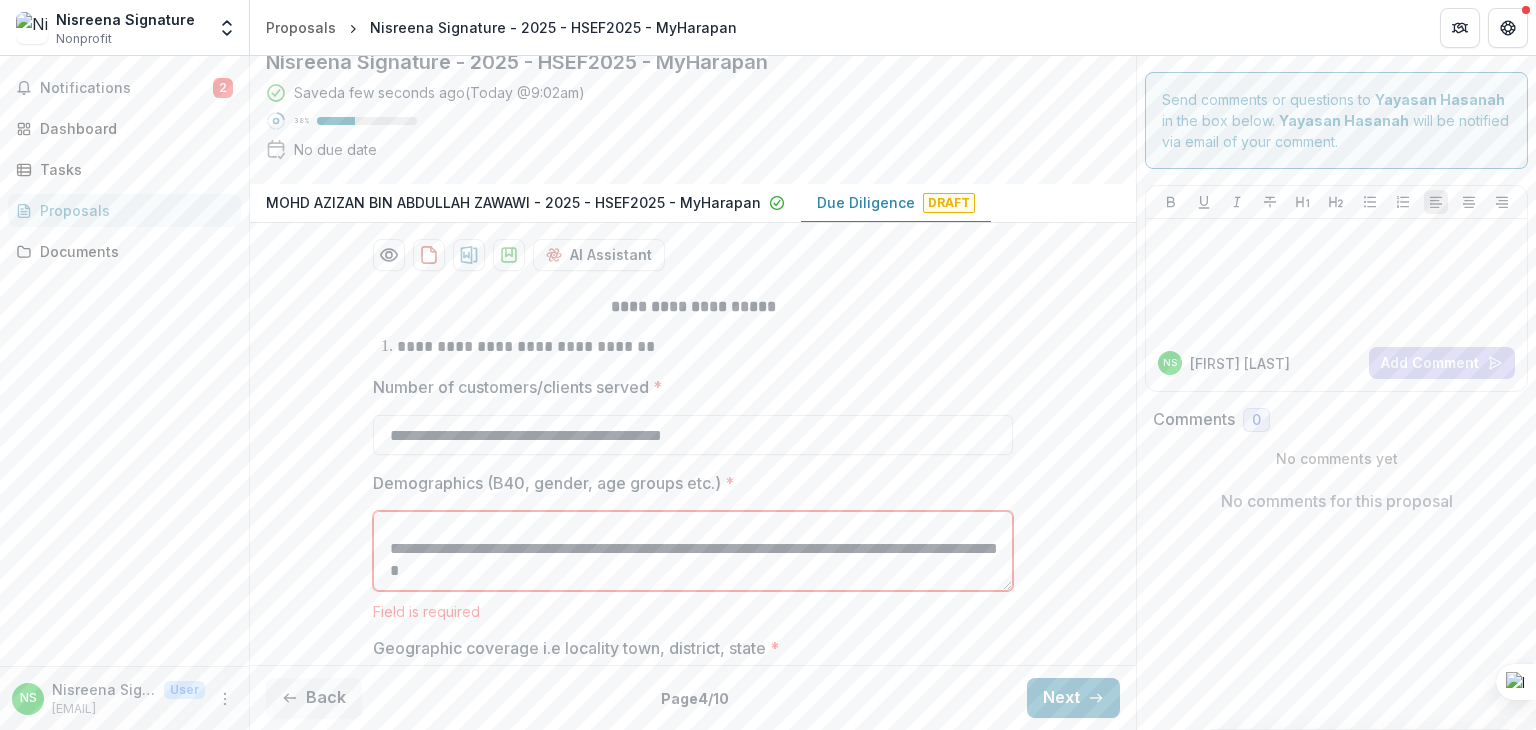 scroll, scrollTop: 729, scrollLeft: 0, axis: vertical 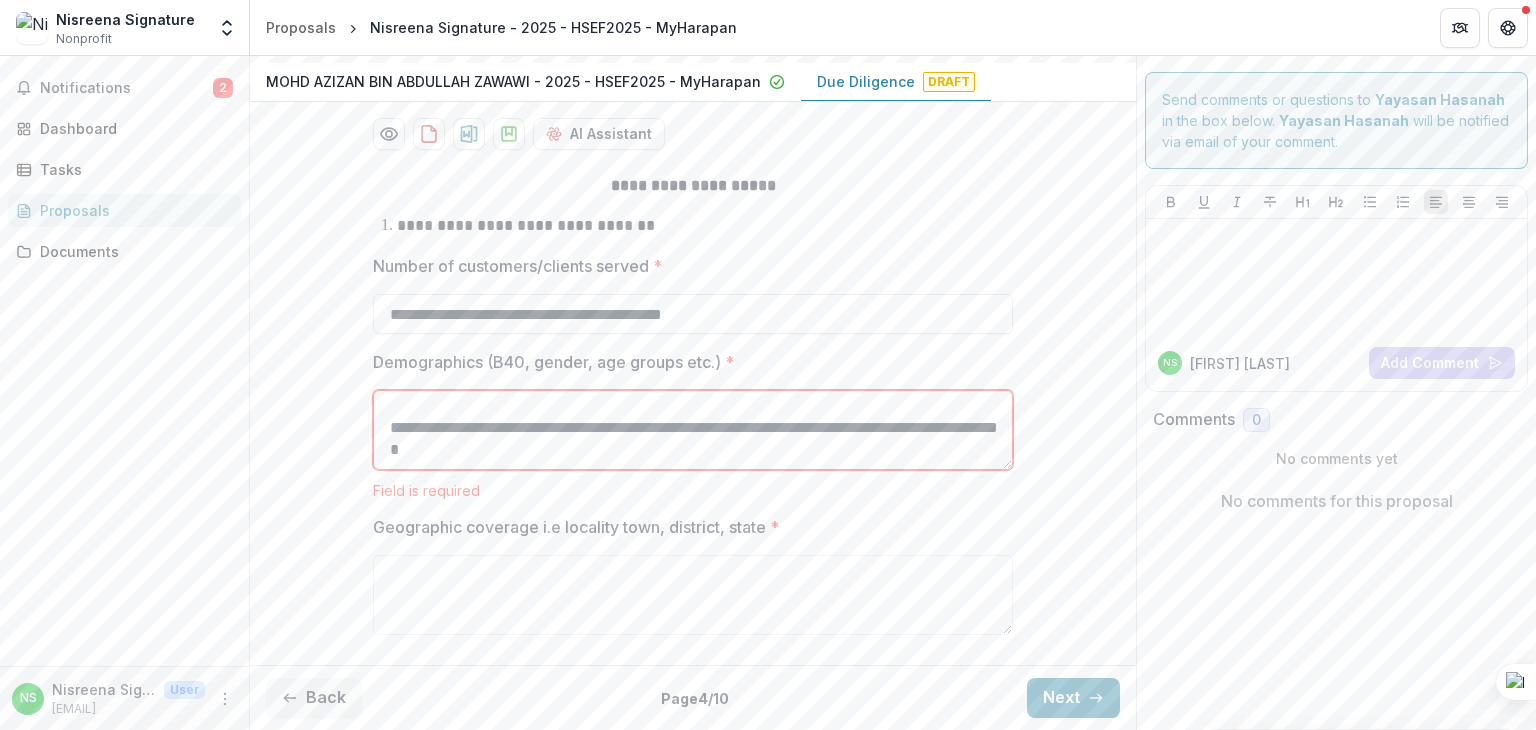 type on "**********" 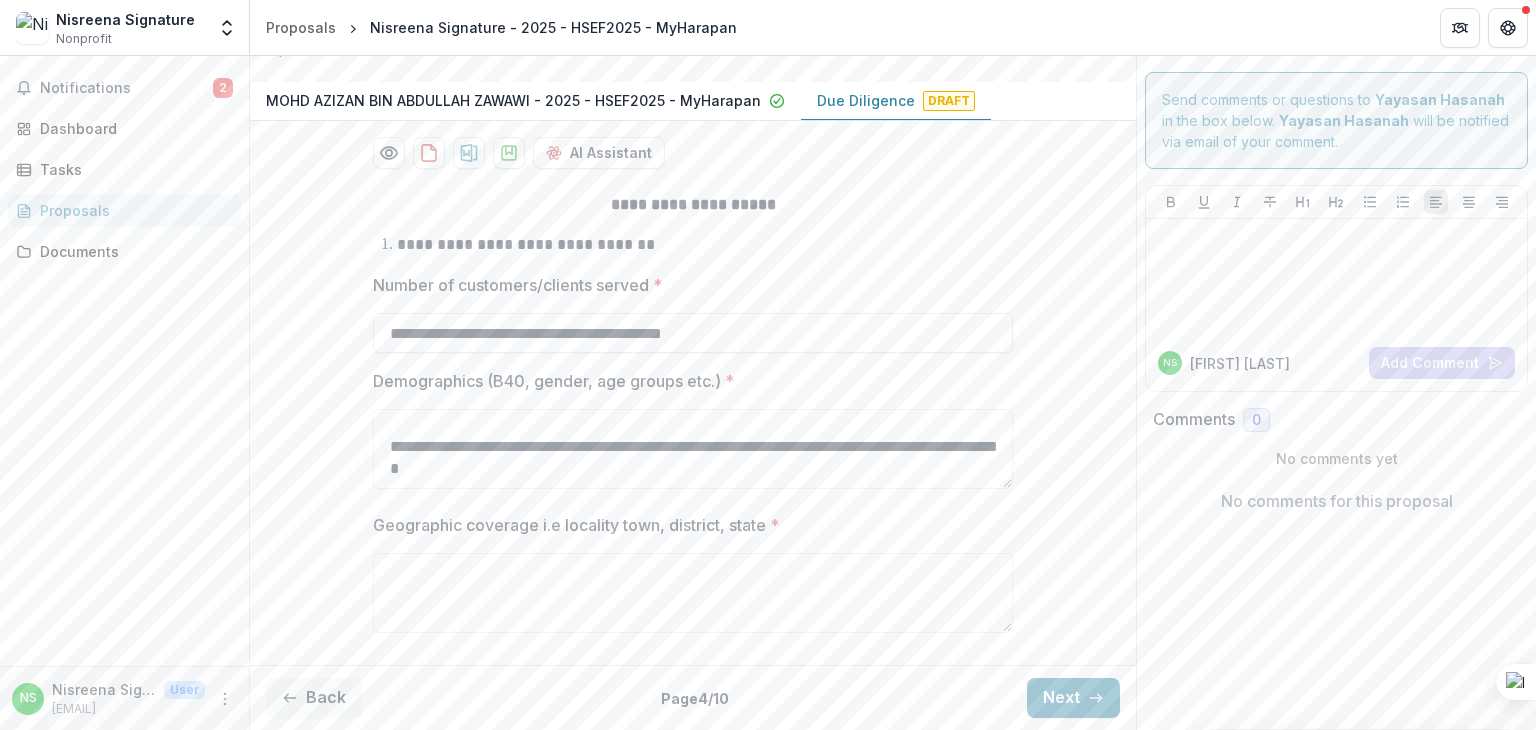 scroll, scrollTop: 312, scrollLeft: 0, axis: vertical 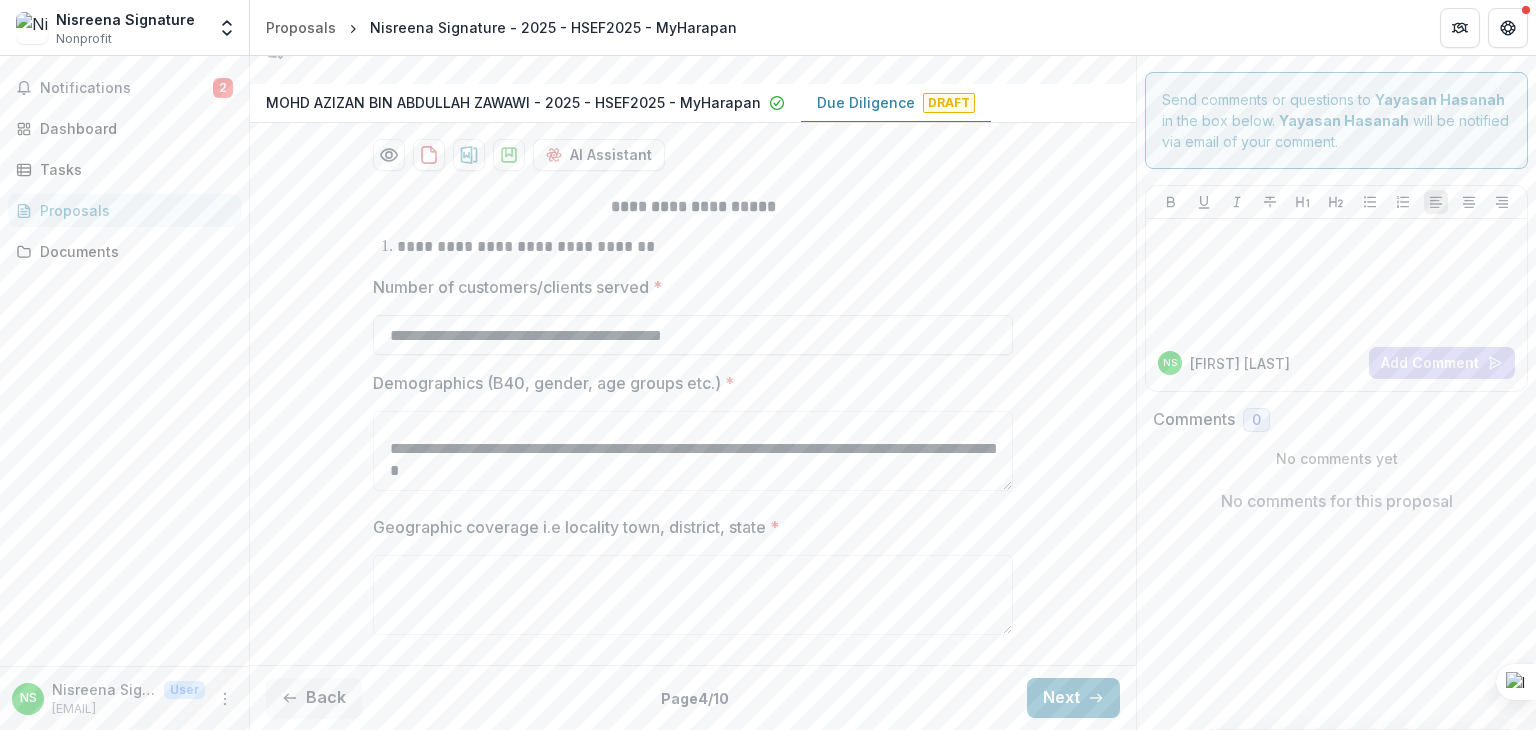 click on "Number of customers/clients served * Demographics (B40, gender, age groups etc.) * Geographic coverage i.e locality [TOWN], [DISTRICT], [STATE] *" at bounding box center (693, 419) 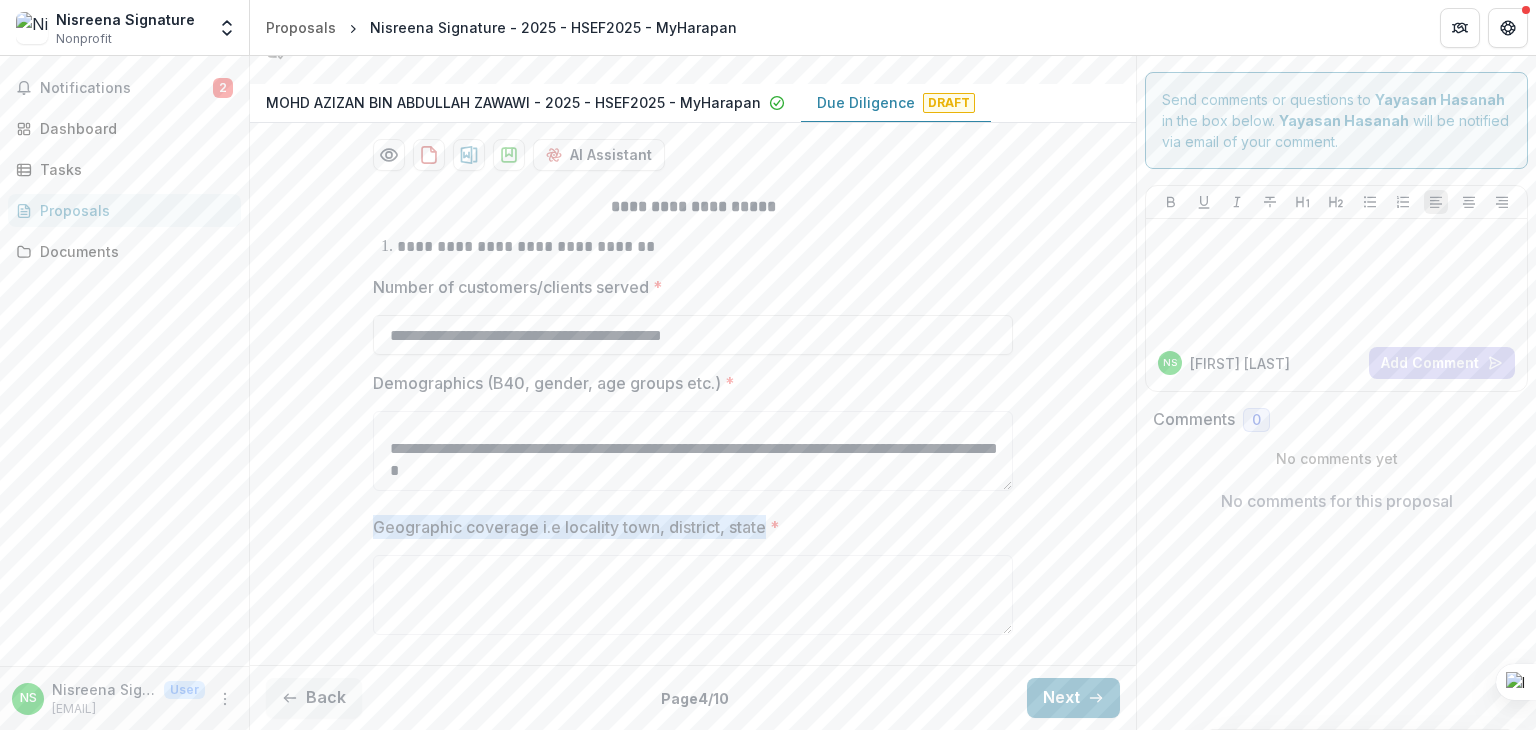 drag, startPoint x: 371, startPoint y: 522, endPoint x: 766, endPoint y: 521, distance: 395.00125 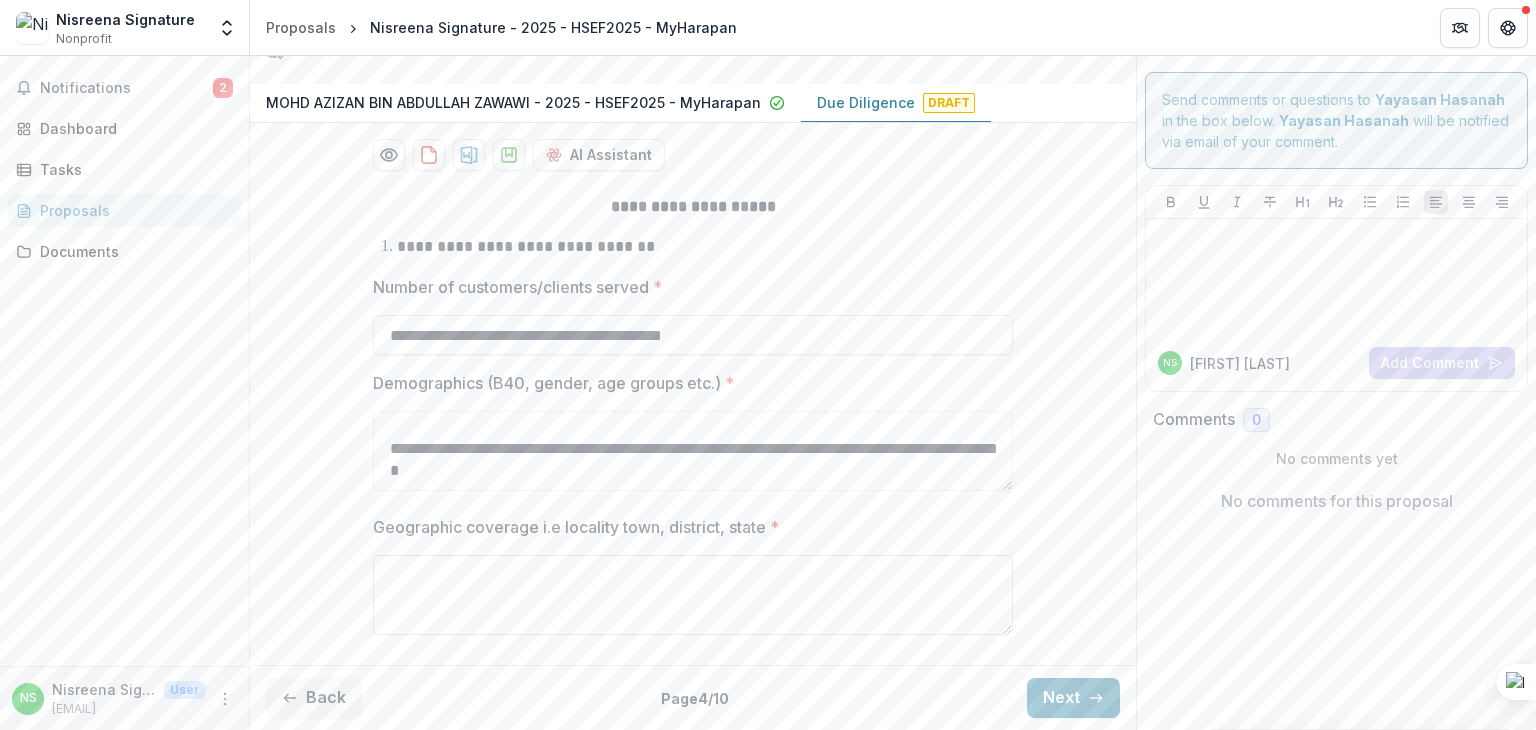 click on "Geographic coverage i.e locality town, district, state *" at bounding box center (693, 595) 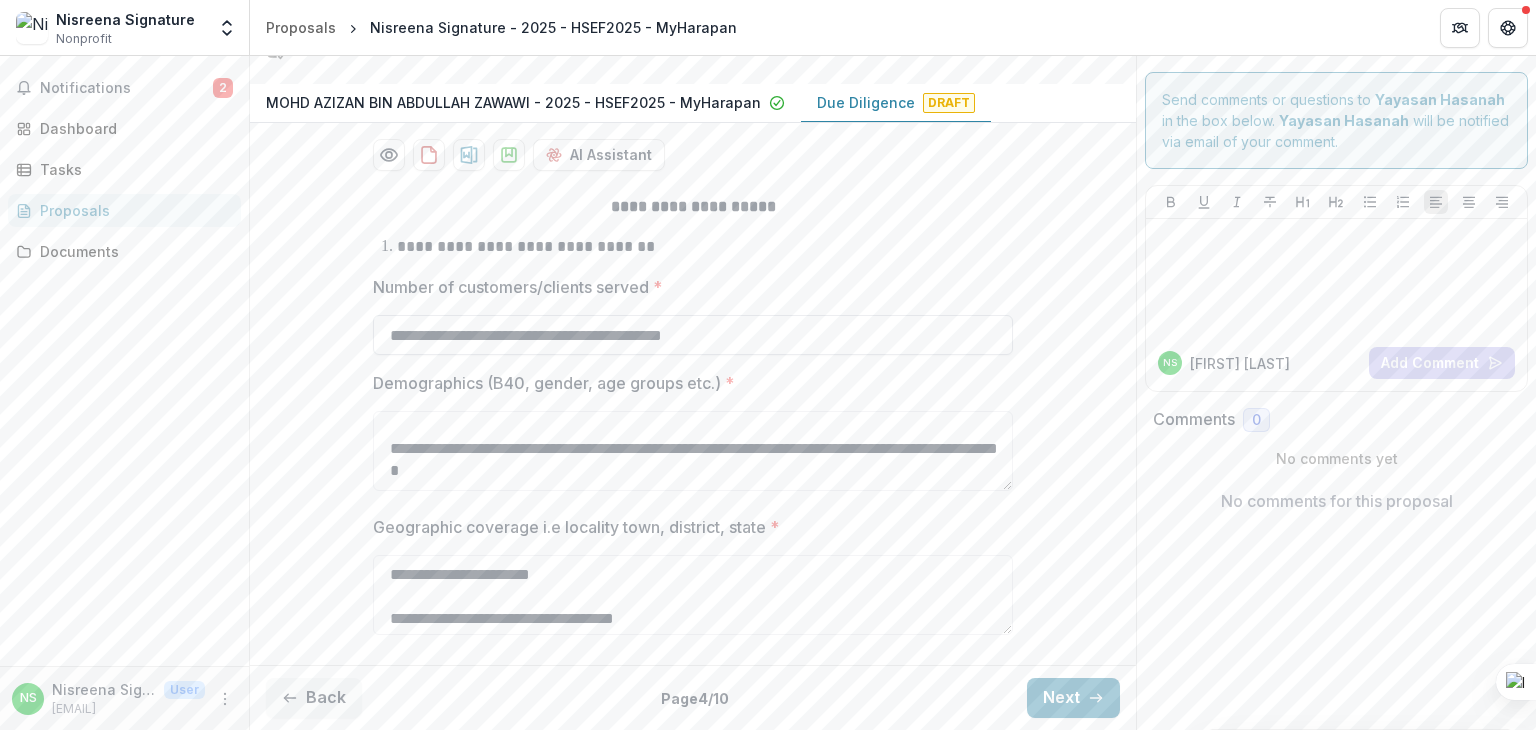 scroll, scrollTop: 258, scrollLeft: 0, axis: vertical 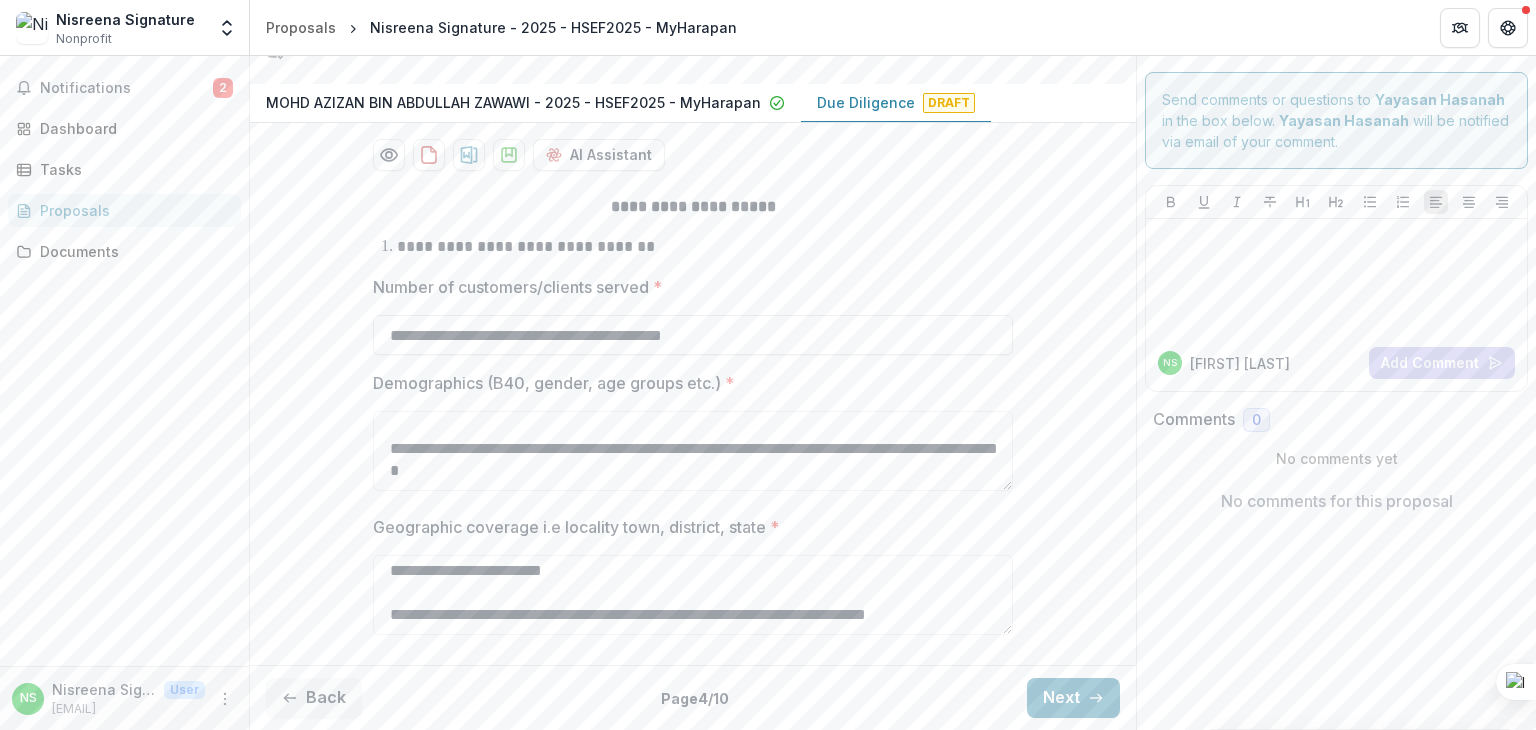 type on "**********" 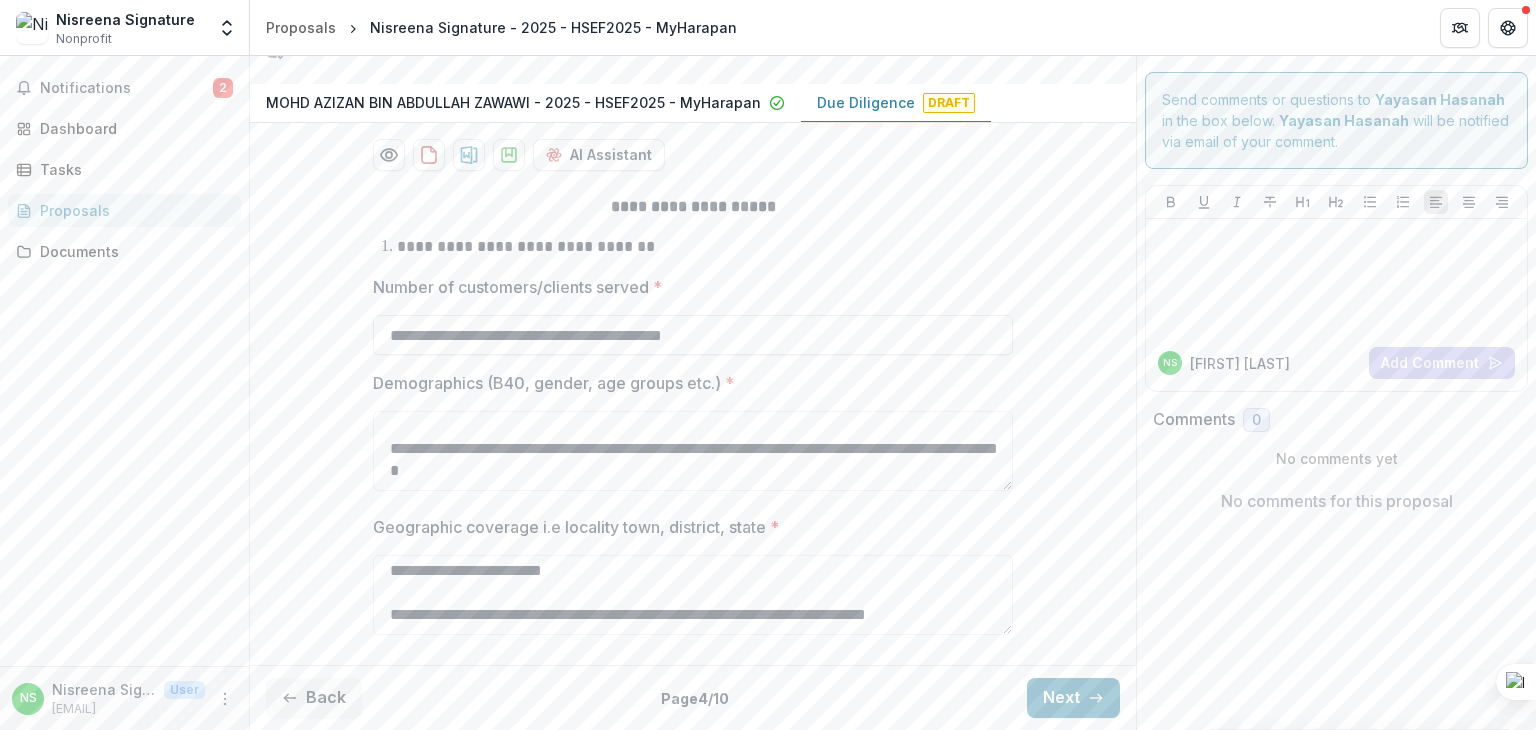 click on "**********" at bounding box center [693, 419] 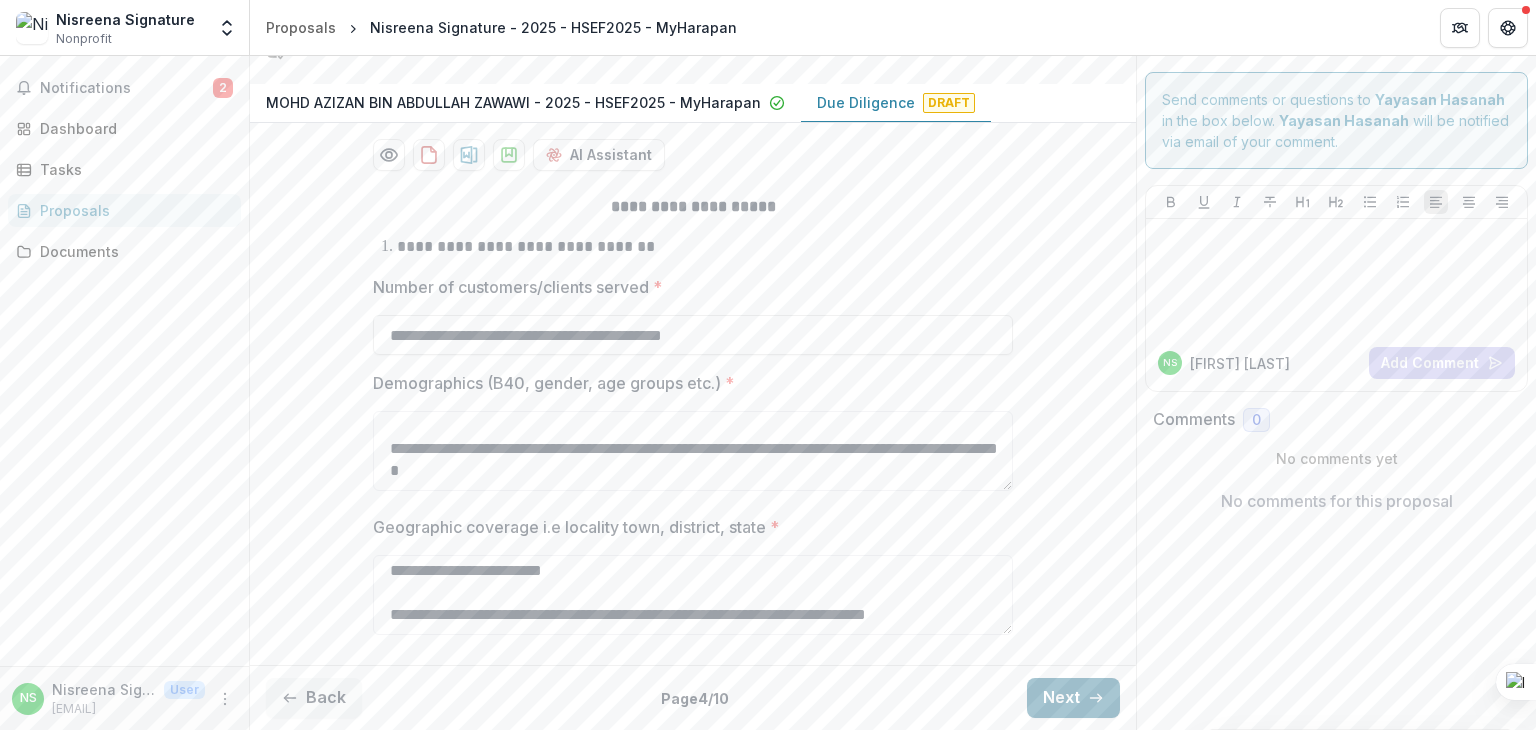 click 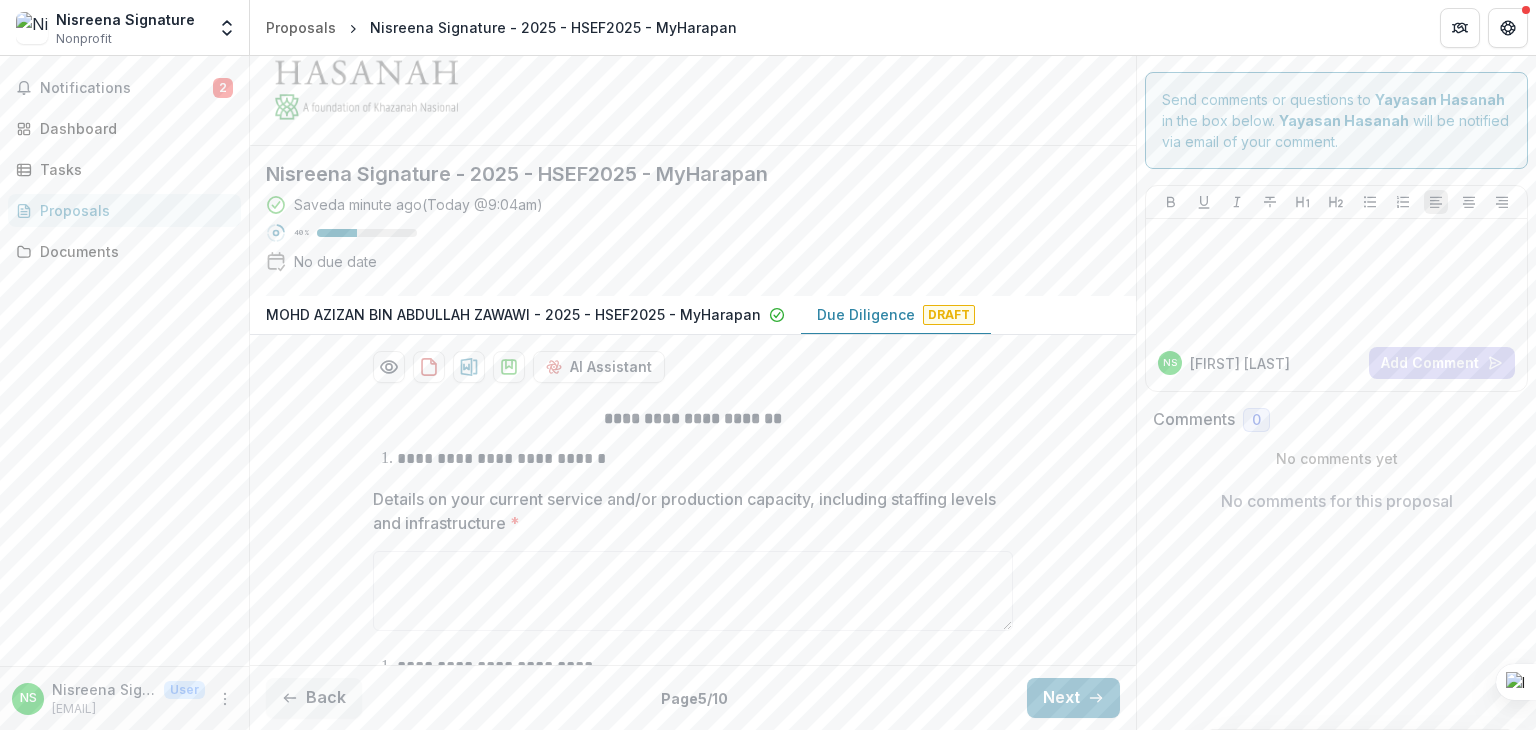 scroll, scrollTop: 200, scrollLeft: 0, axis: vertical 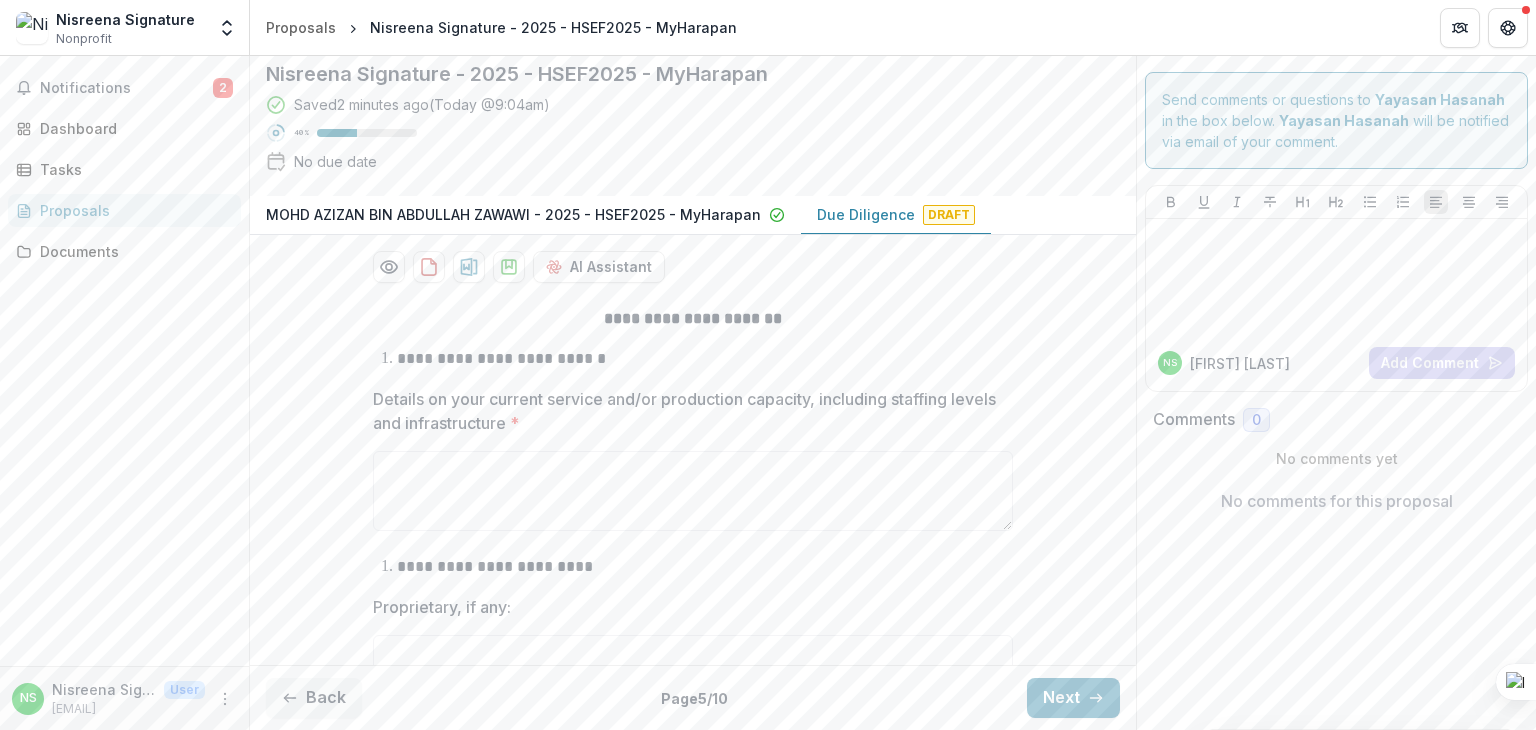 click on "**********" at bounding box center [705, 359] 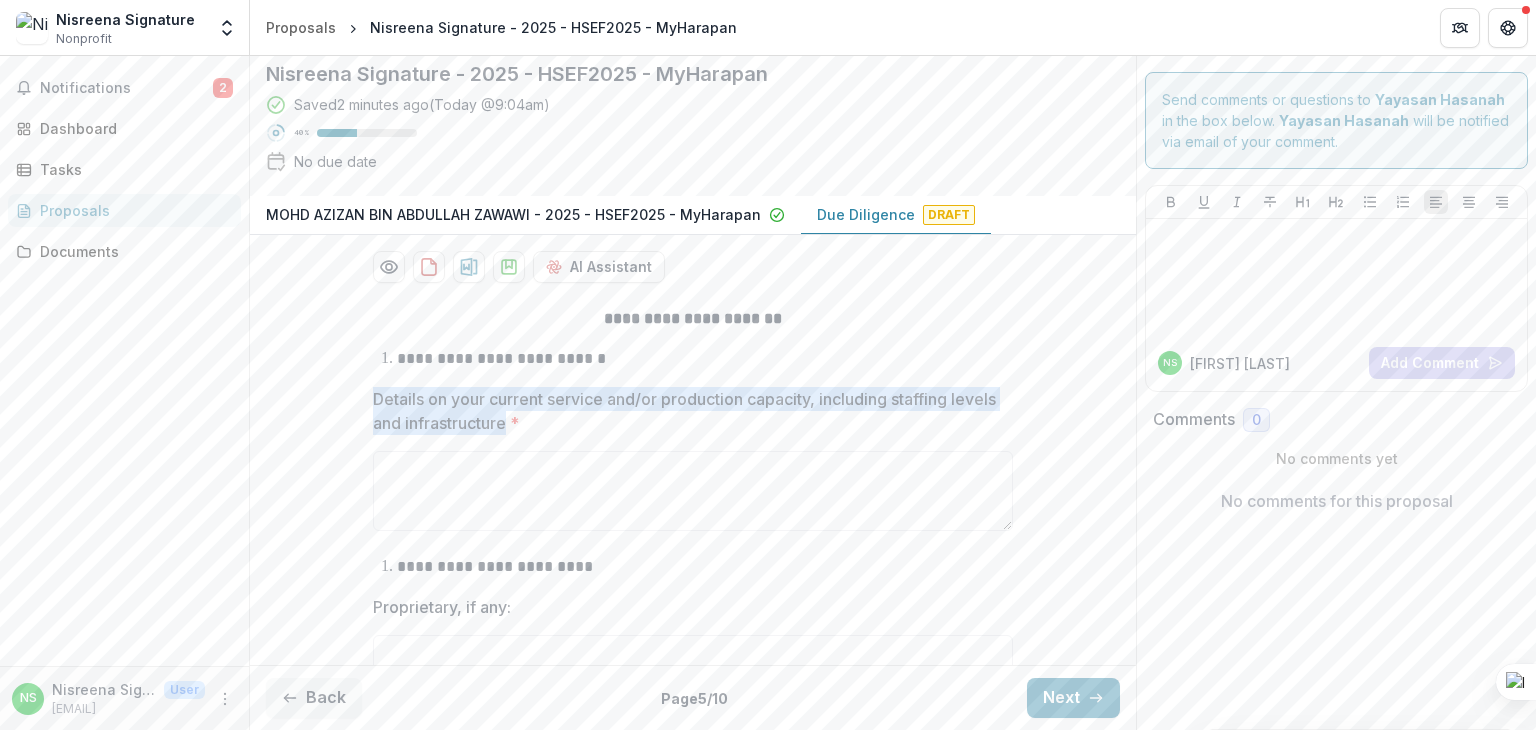 drag, startPoint x: 373, startPoint y: 393, endPoint x: 552, endPoint y: 425, distance: 181.83784 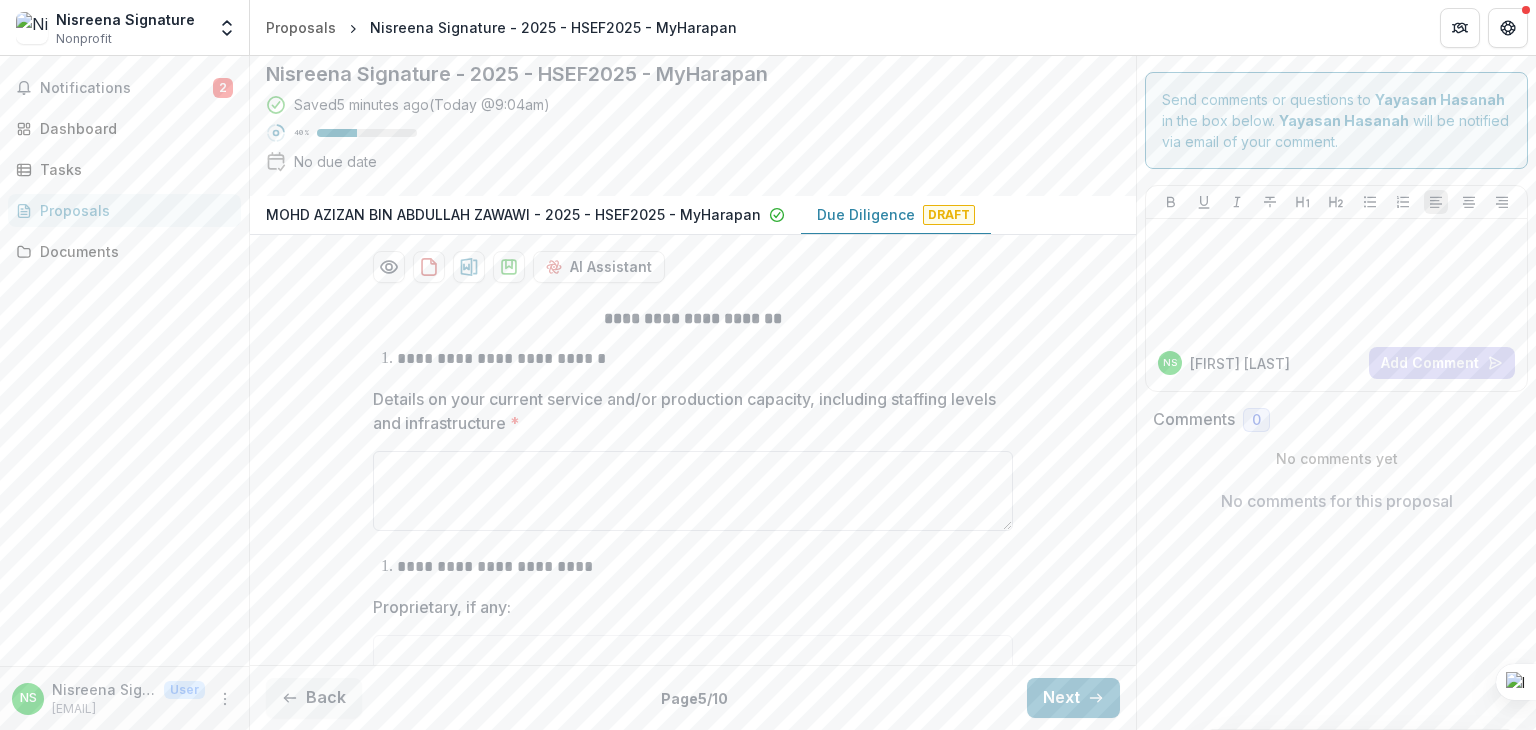 click on "Details on your current service and/or production capacity, including staffing levels and infrastructure  *" at bounding box center (693, 491) 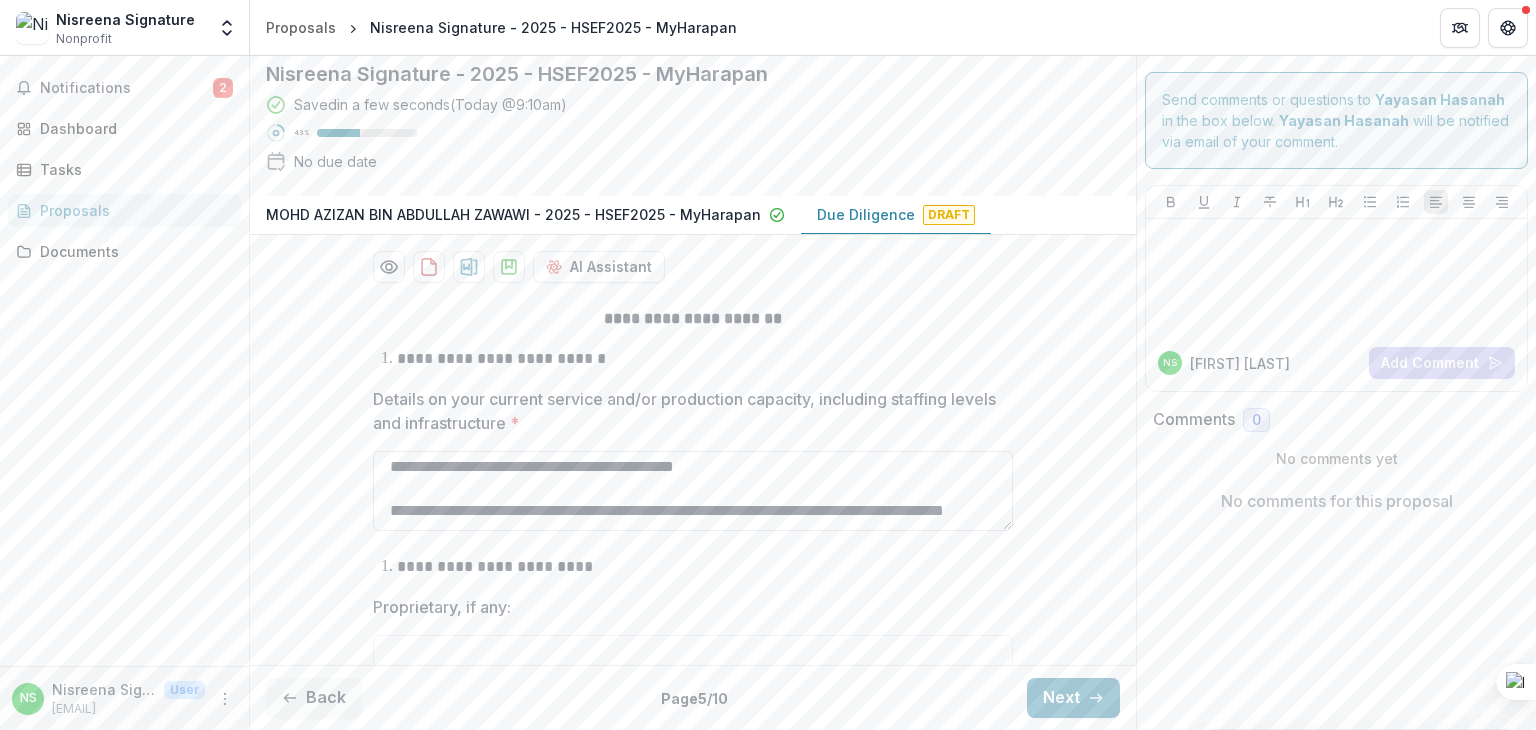 scroll, scrollTop: 840, scrollLeft: 0, axis: vertical 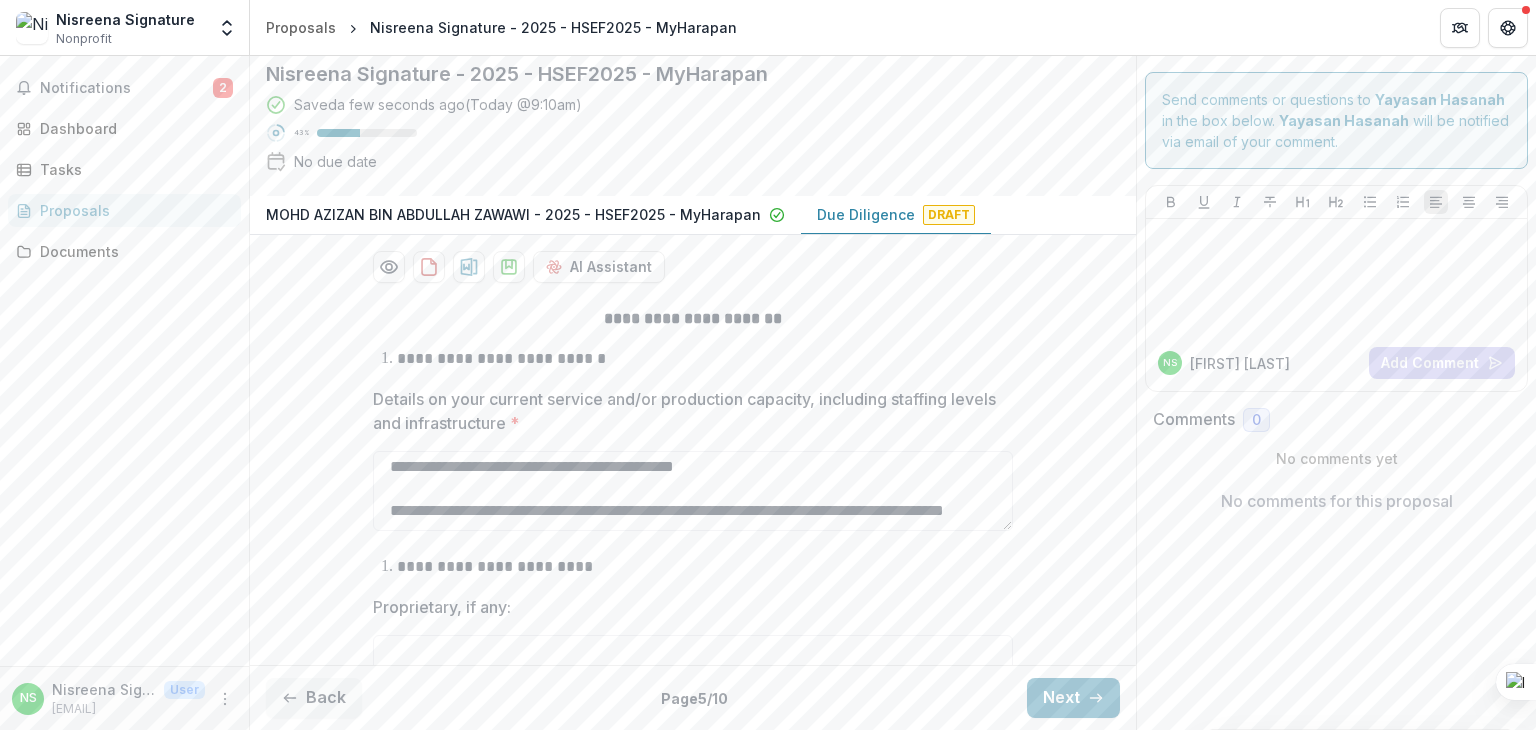 type on "**********" 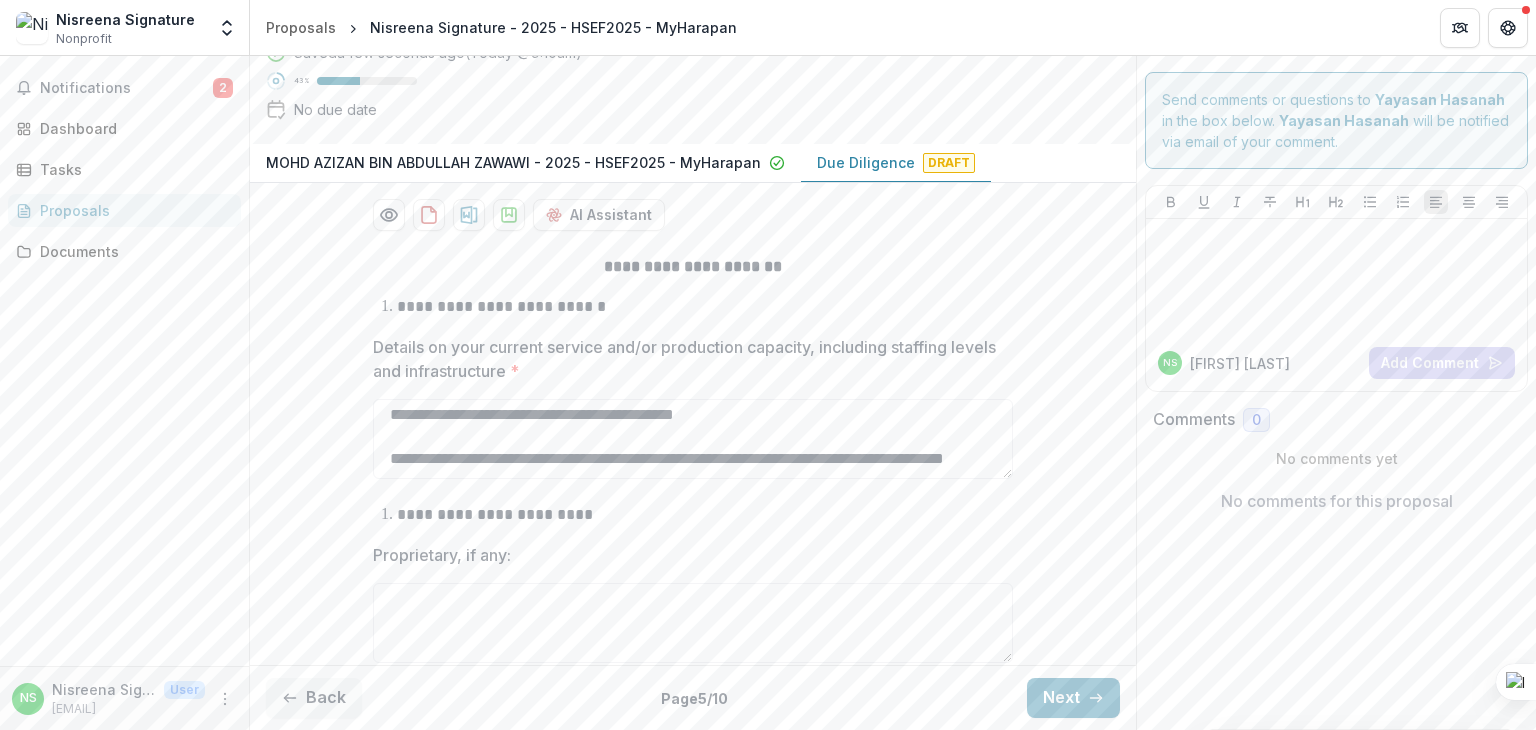scroll, scrollTop: 280, scrollLeft: 0, axis: vertical 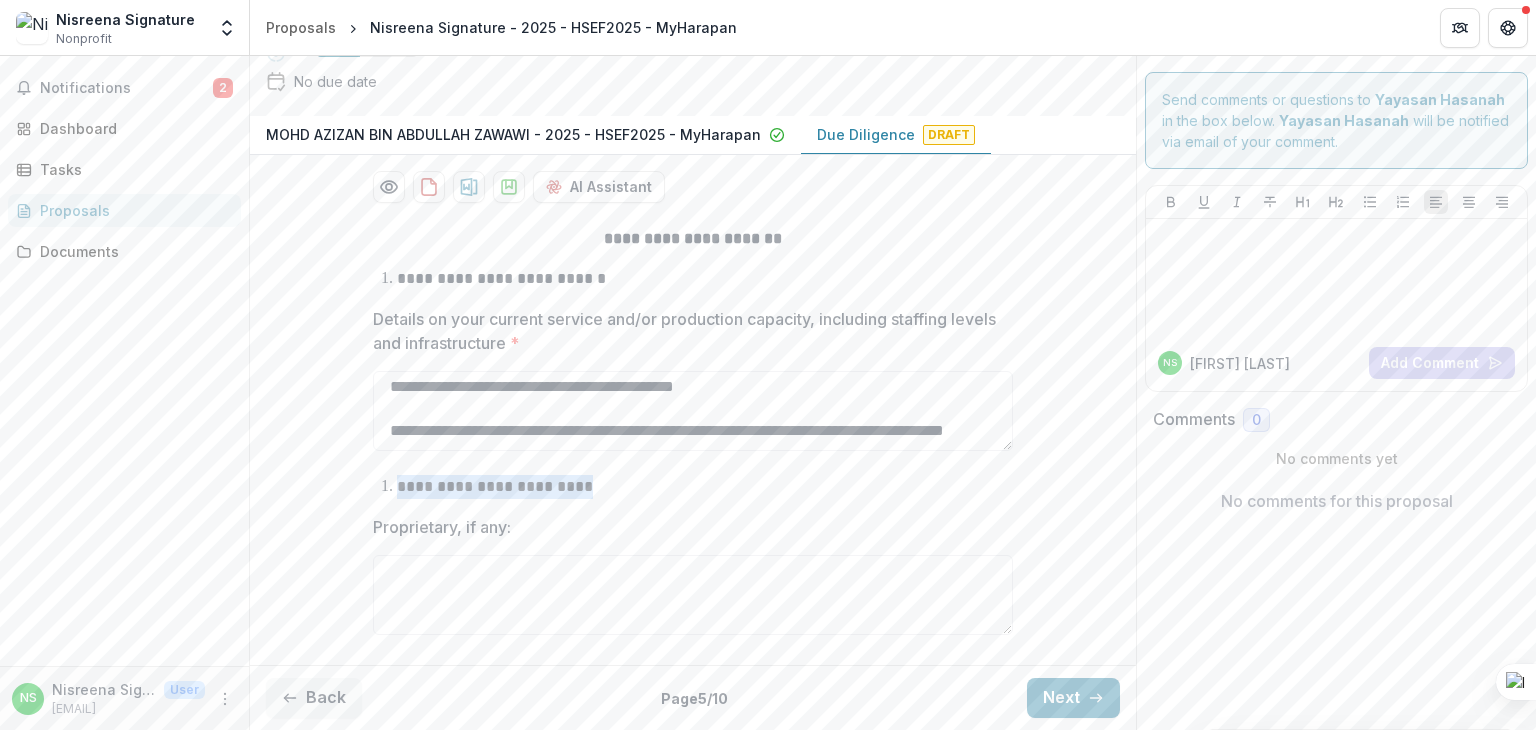 drag, startPoint x: 392, startPoint y: 481, endPoint x: 621, endPoint y: 486, distance: 229.05458 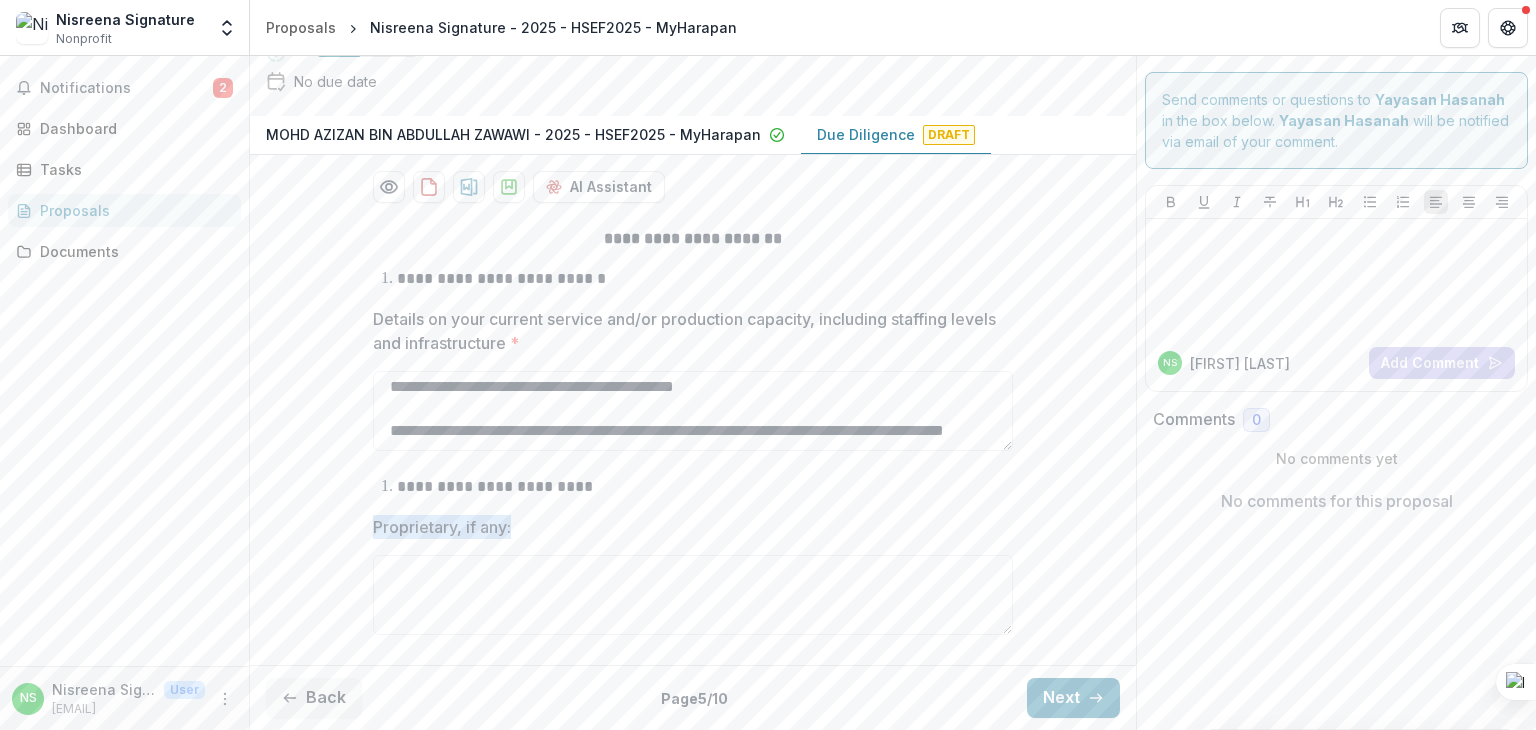 drag, startPoint x: 368, startPoint y: 521, endPoint x: 529, endPoint y: 521, distance: 161 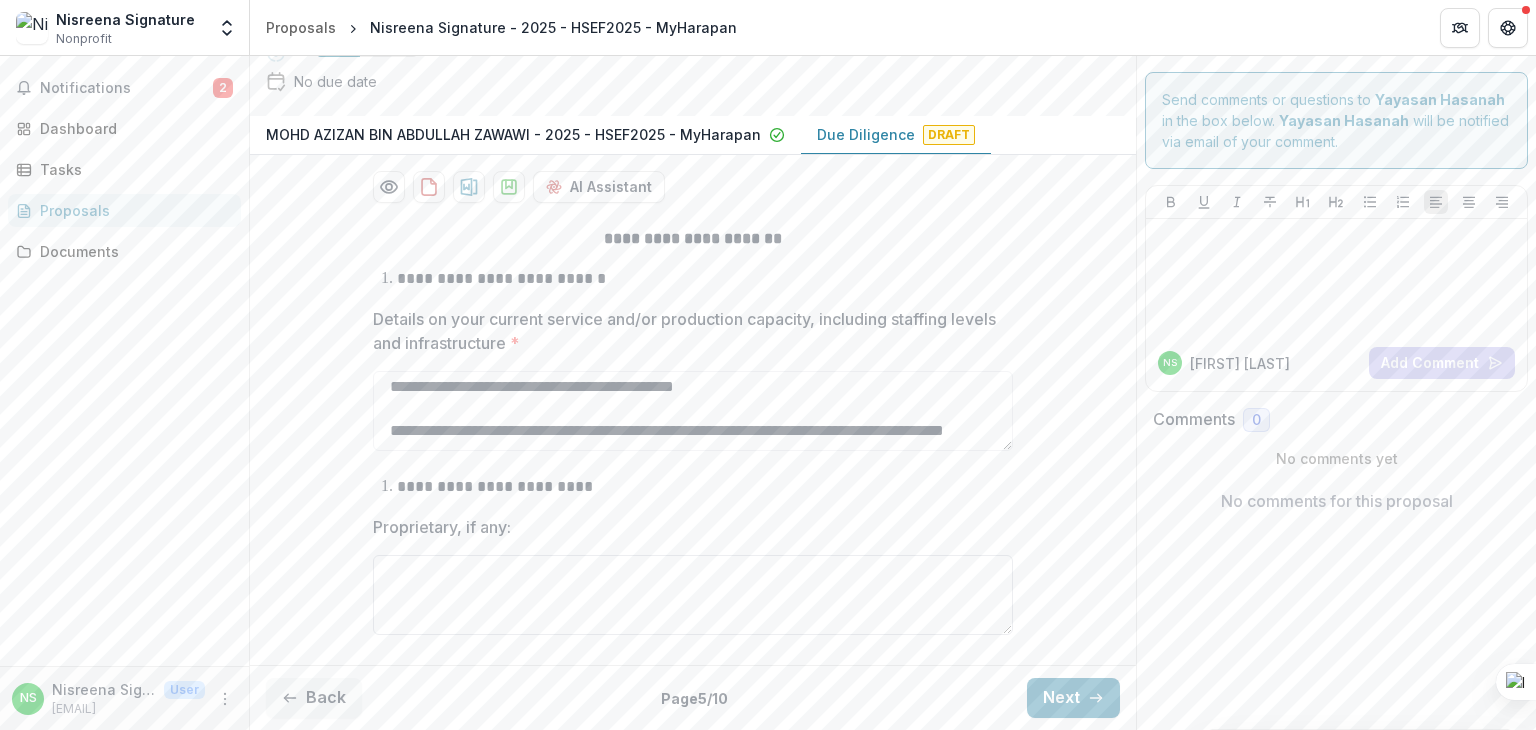 click on "Proprietary, if any:" at bounding box center [693, 595] 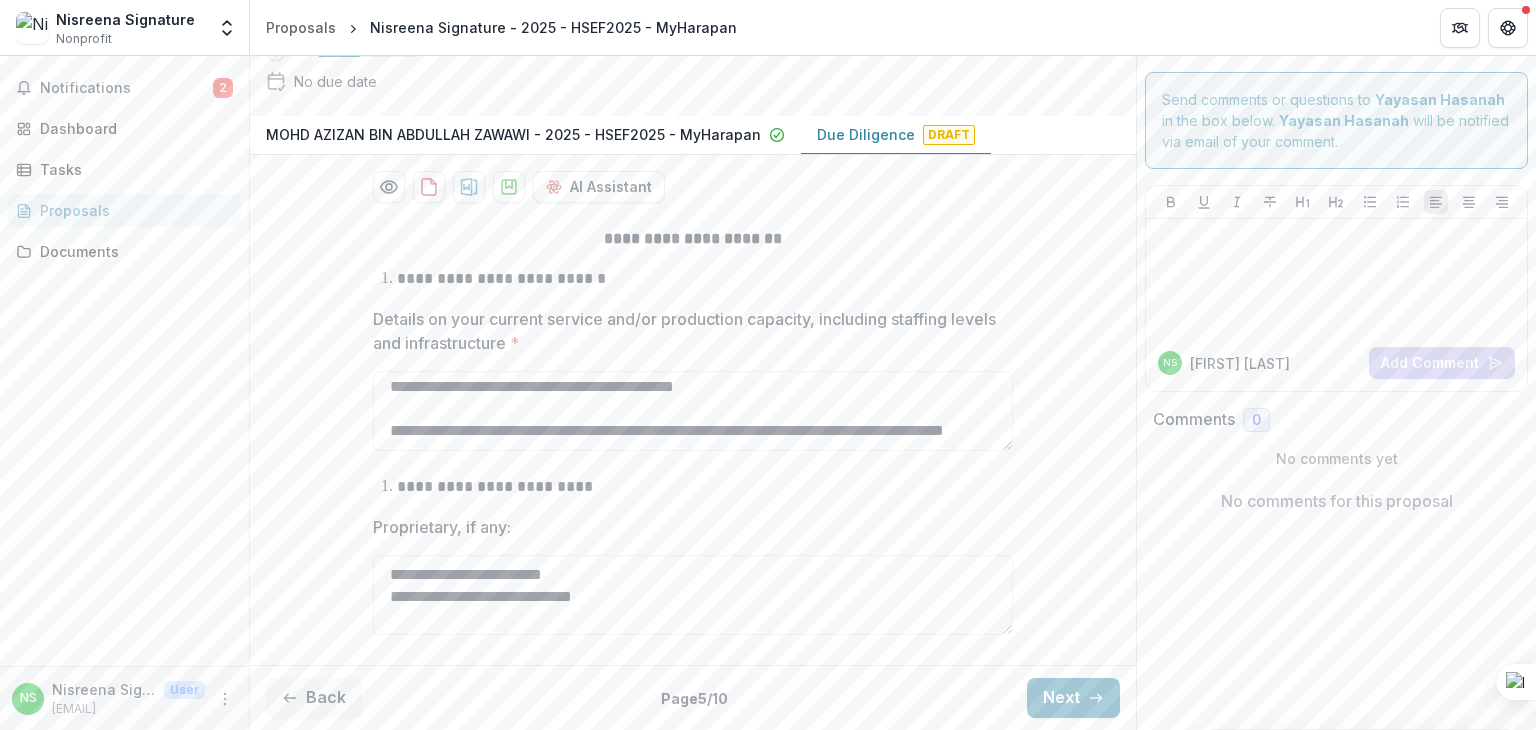 scroll, scrollTop: 676, scrollLeft: 0, axis: vertical 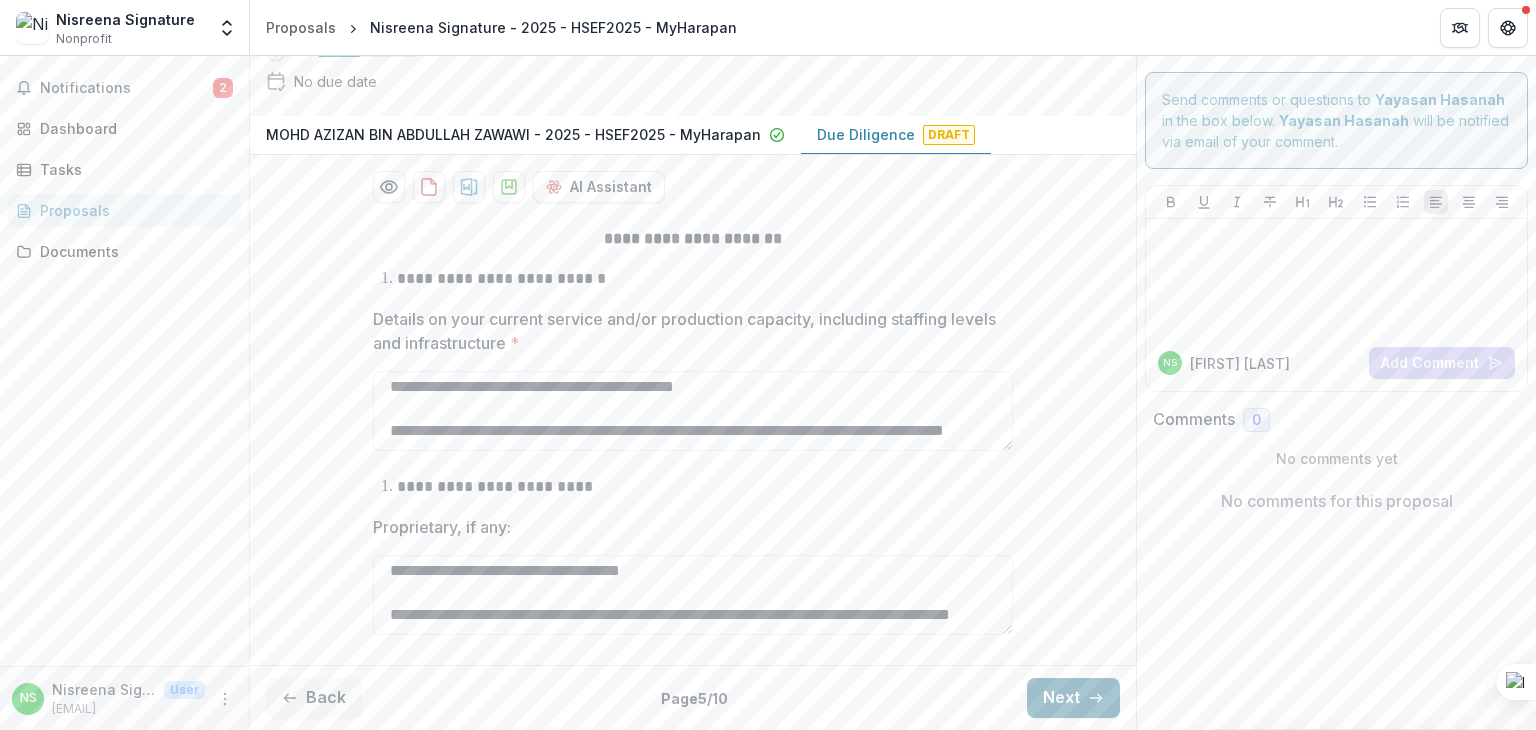 type on "**********" 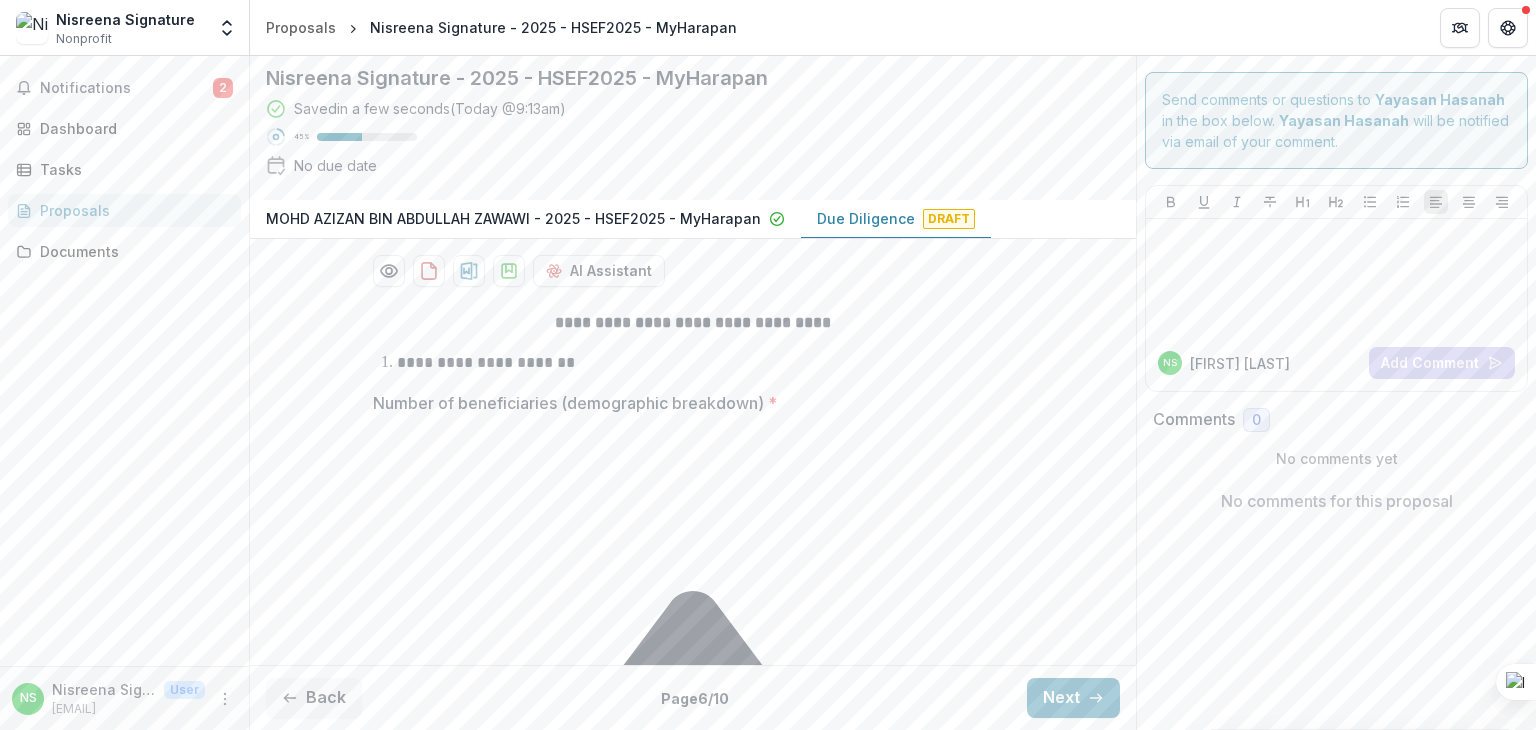 scroll, scrollTop: 200, scrollLeft: 0, axis: vertical 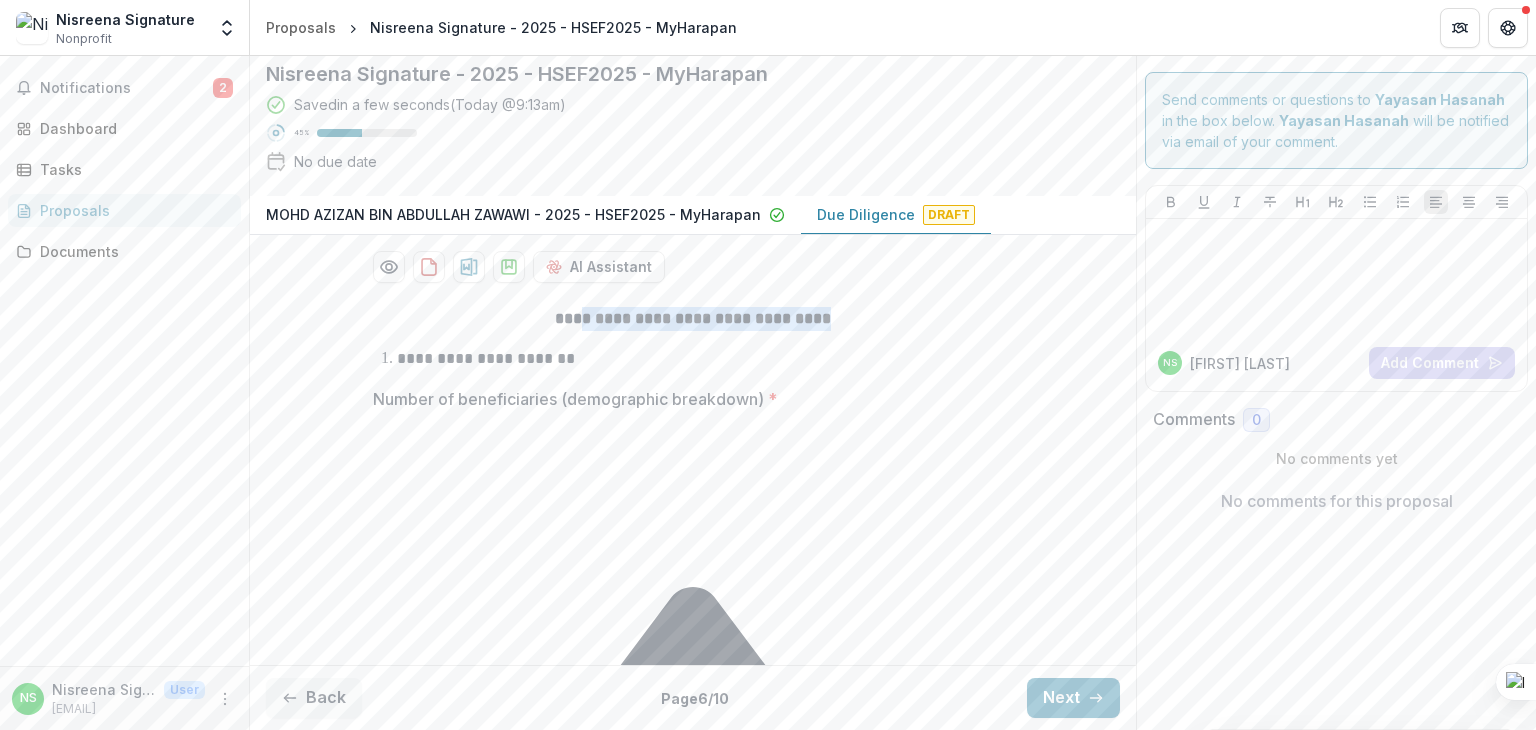 drag, startPoint x: 532, startPoint y: 314, endPoint x: 883, endPoint y: 305, distance: 351.11536 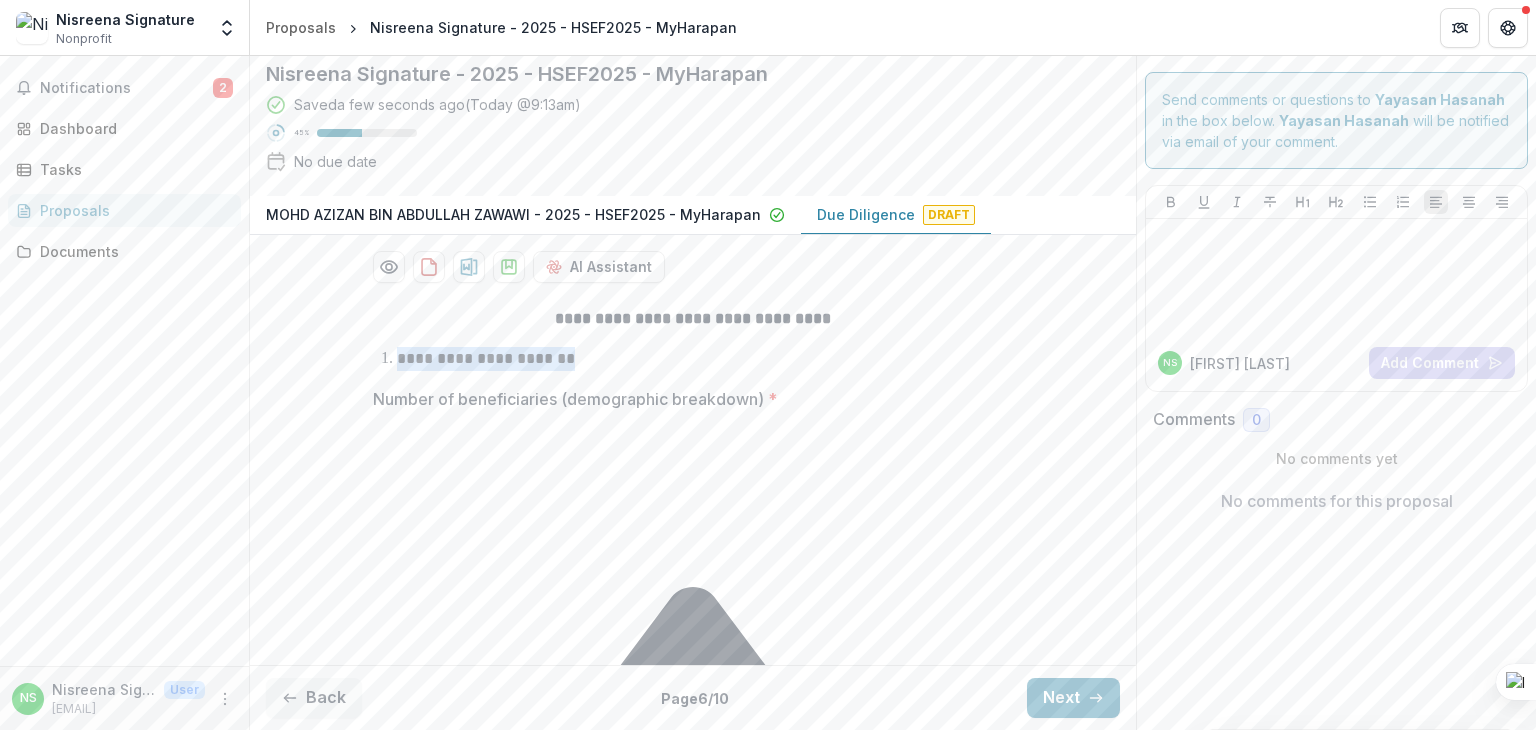 drag, startPoint x: 392, startPoint y: 357, endPoint x: 578, endPoint y: 357, distance: 186 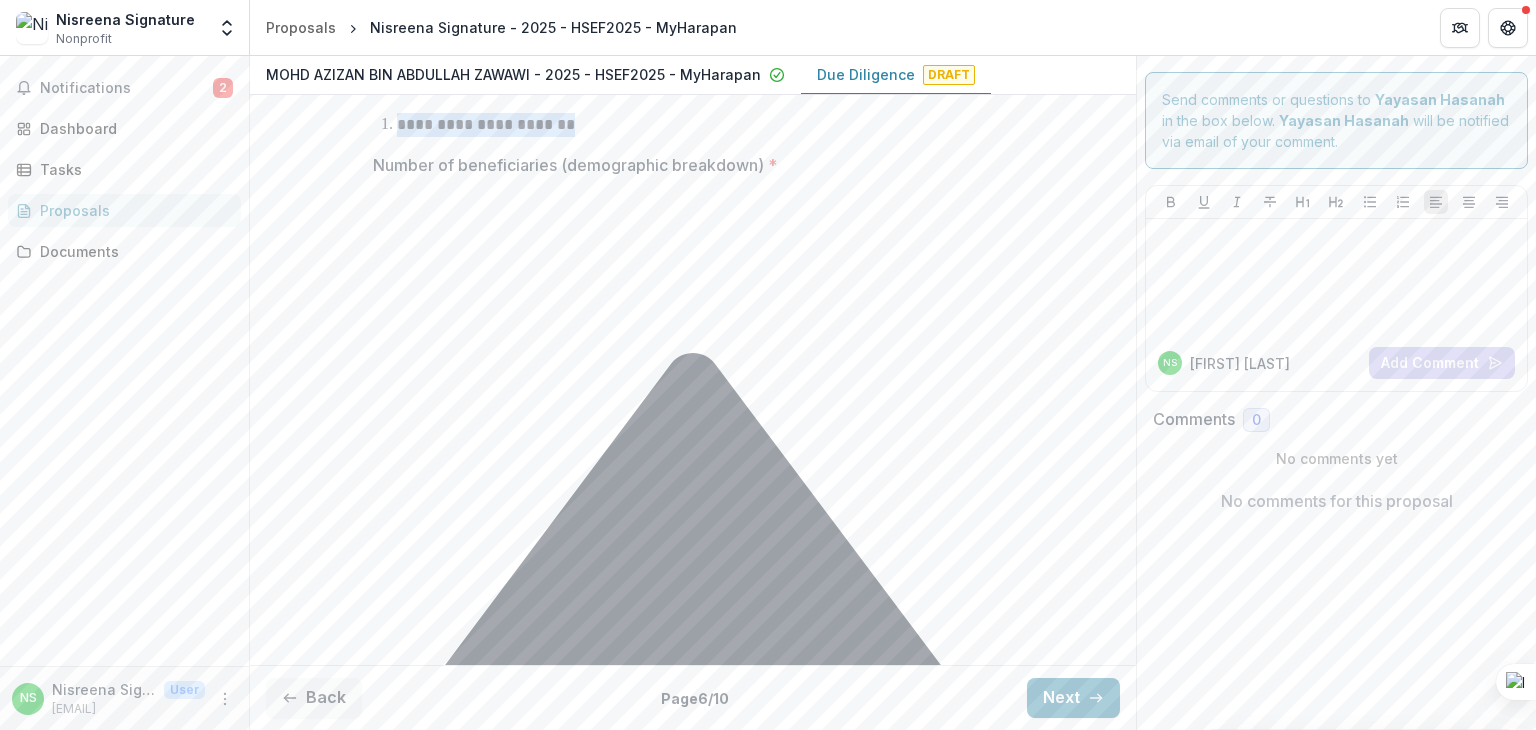 scroll, scrollTop: 400, scrollLeft: 0, axis: vertical 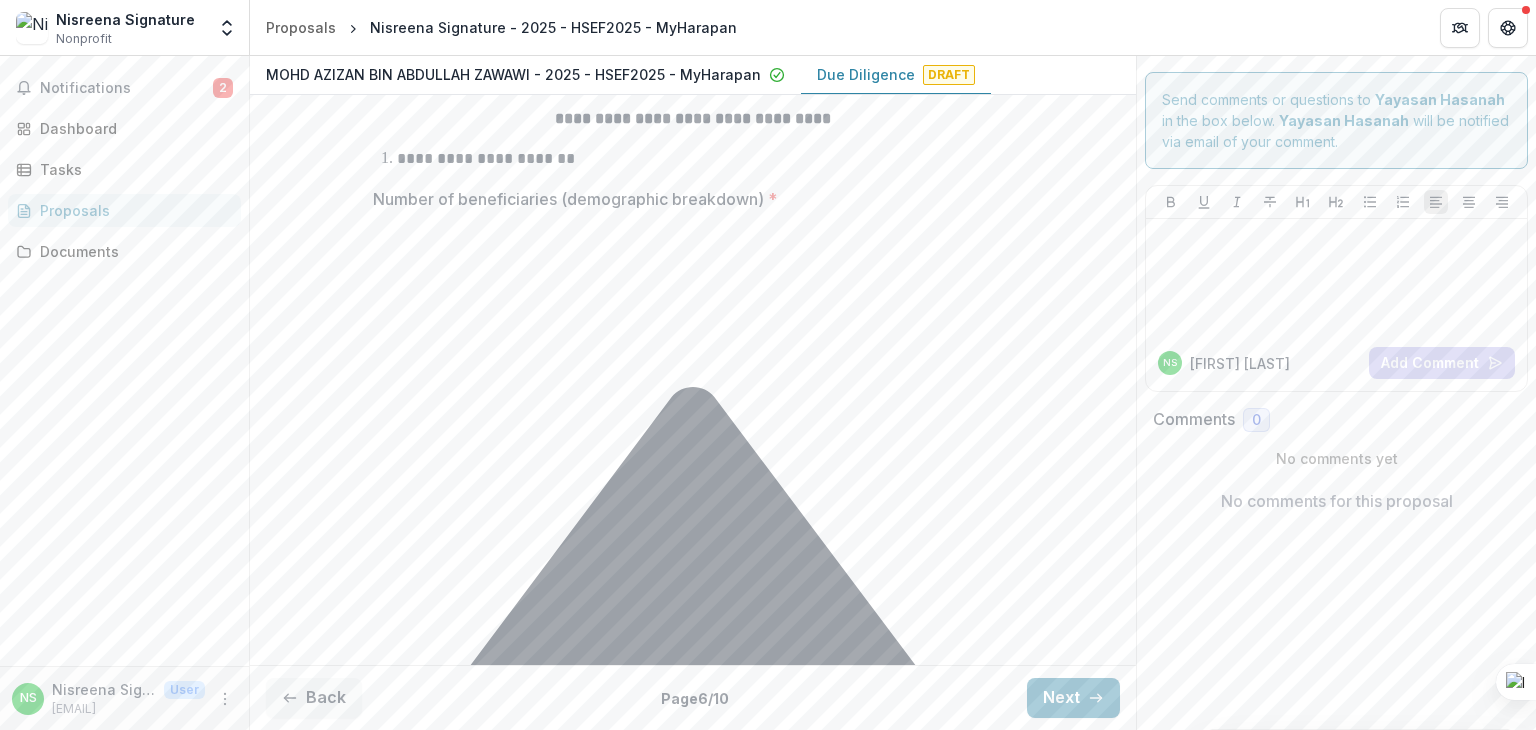 click on "Number of beneficiaries (demographic breakdown) *" at bounding box center (687, 199) 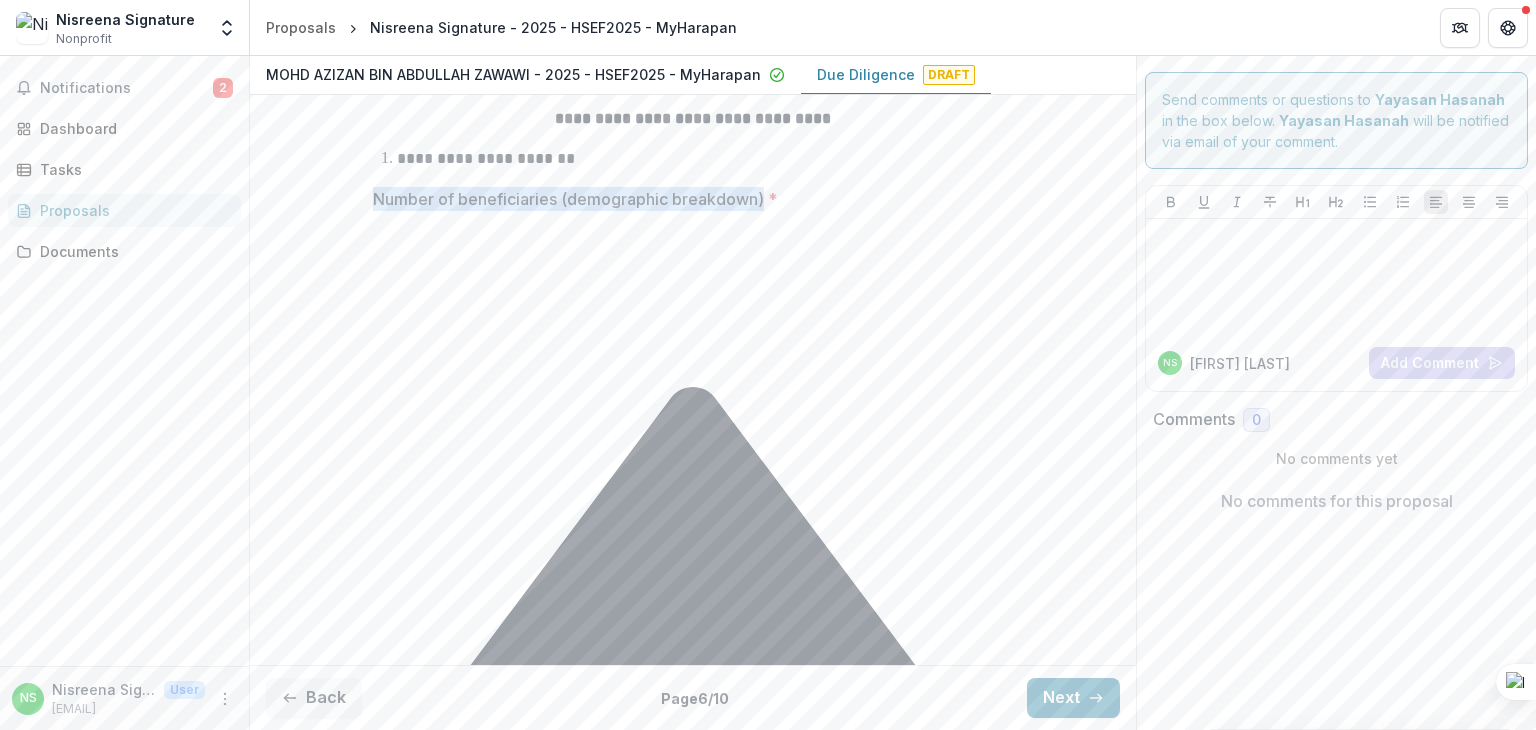 drag, startPoint x: 370, startPoint y: 197, endPoint x: 764, endPoint y: 197, distance: 394 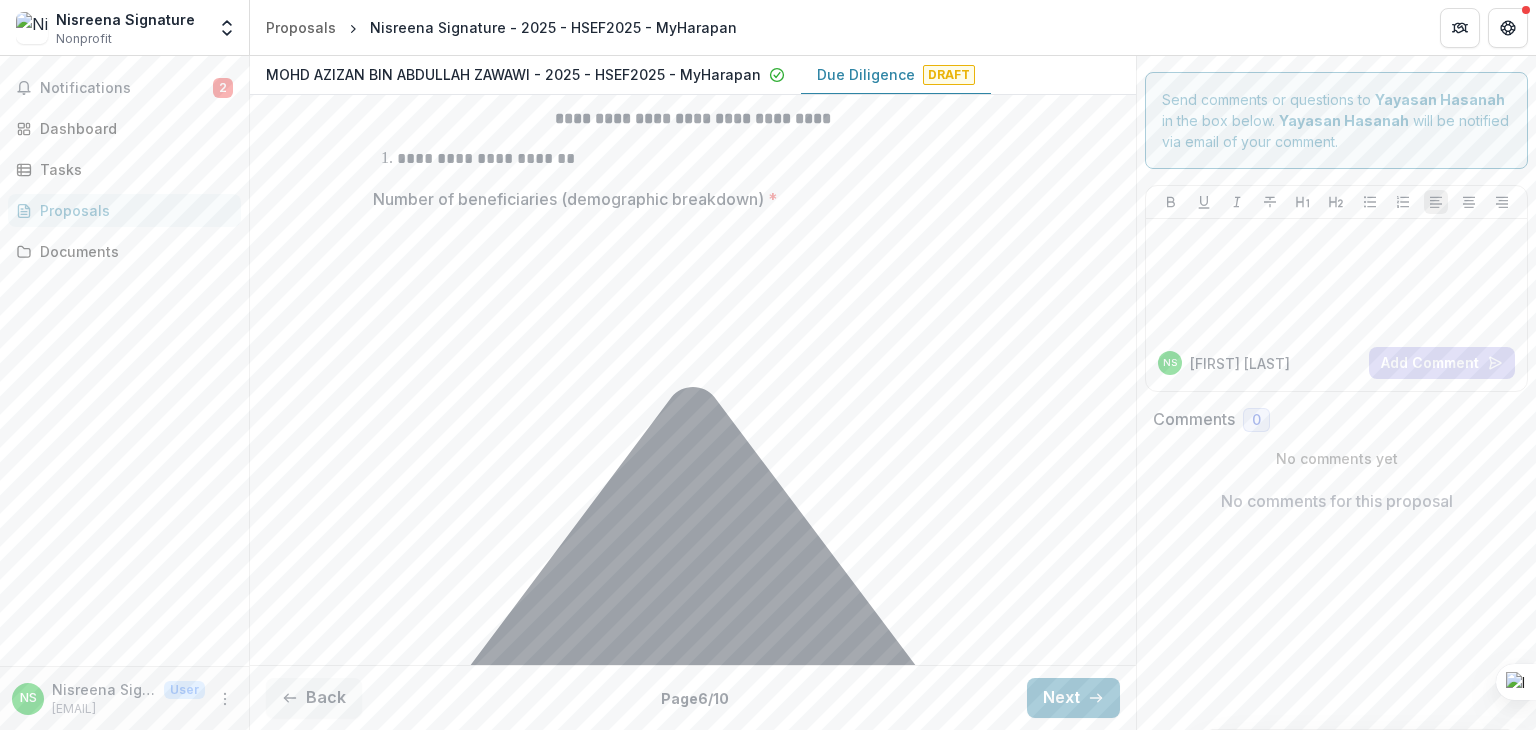 click on "Number of beneficiaries (demographic breakdown) *" at bounding box center (453, 241) 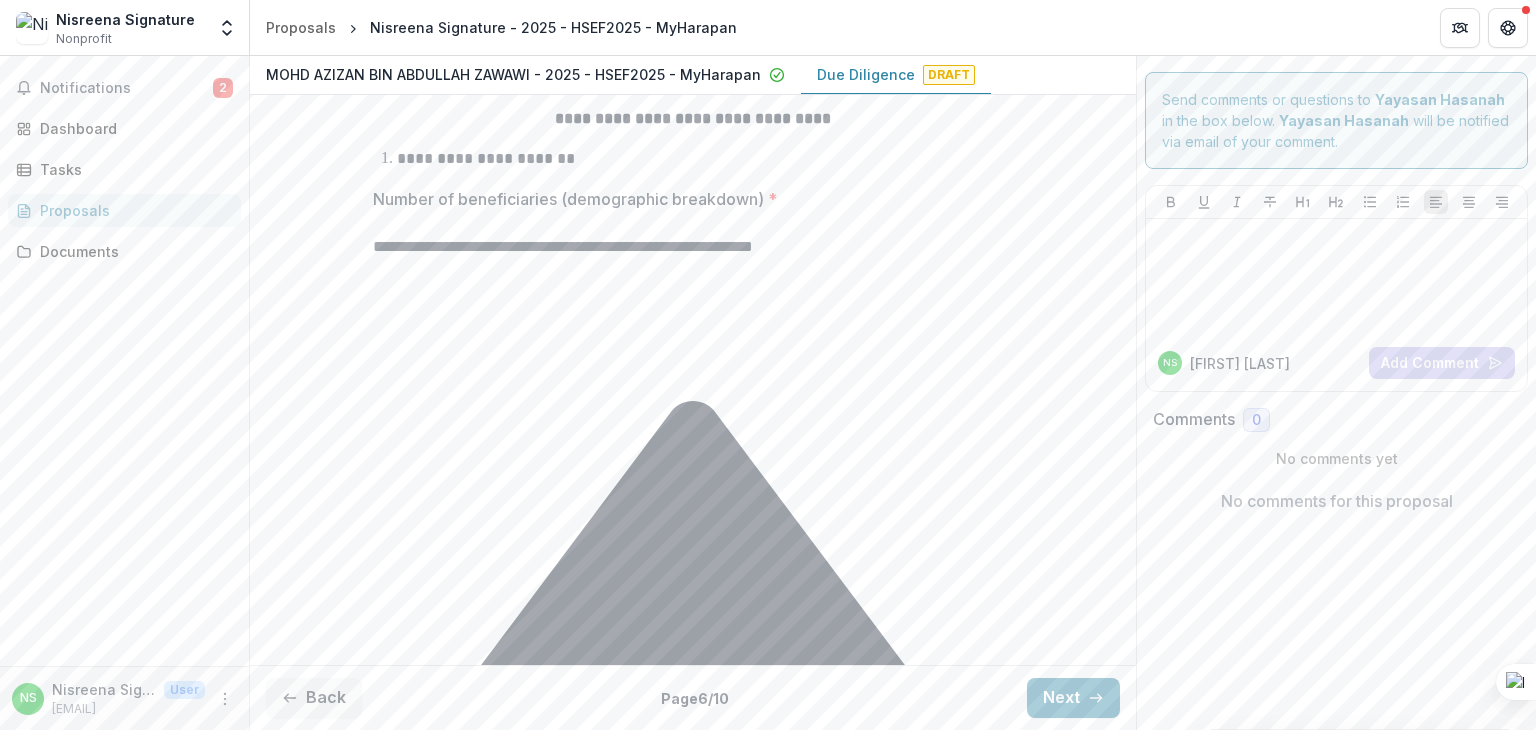 scroll, scrollTop: 0, scrollLeft: 0, axis: both 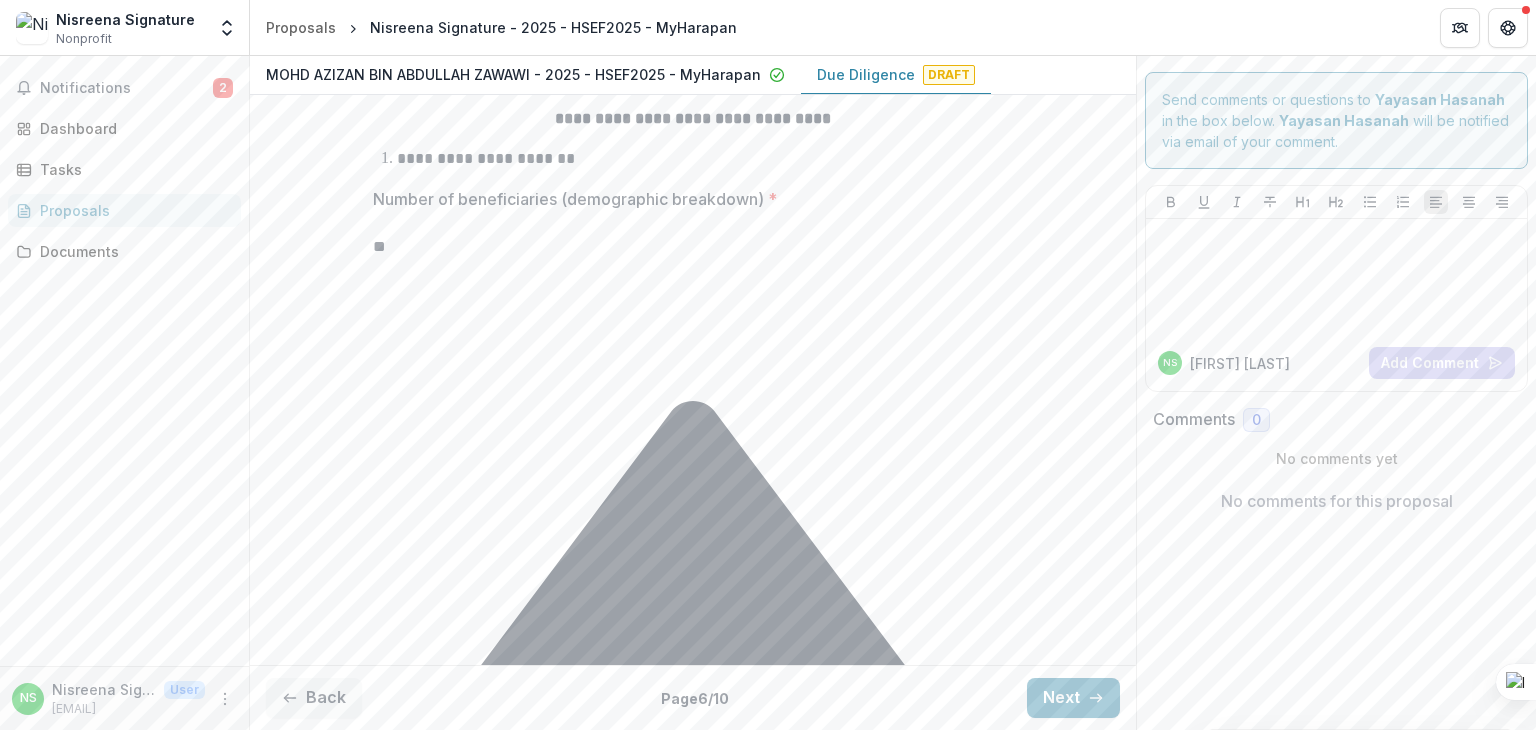 type on "*" 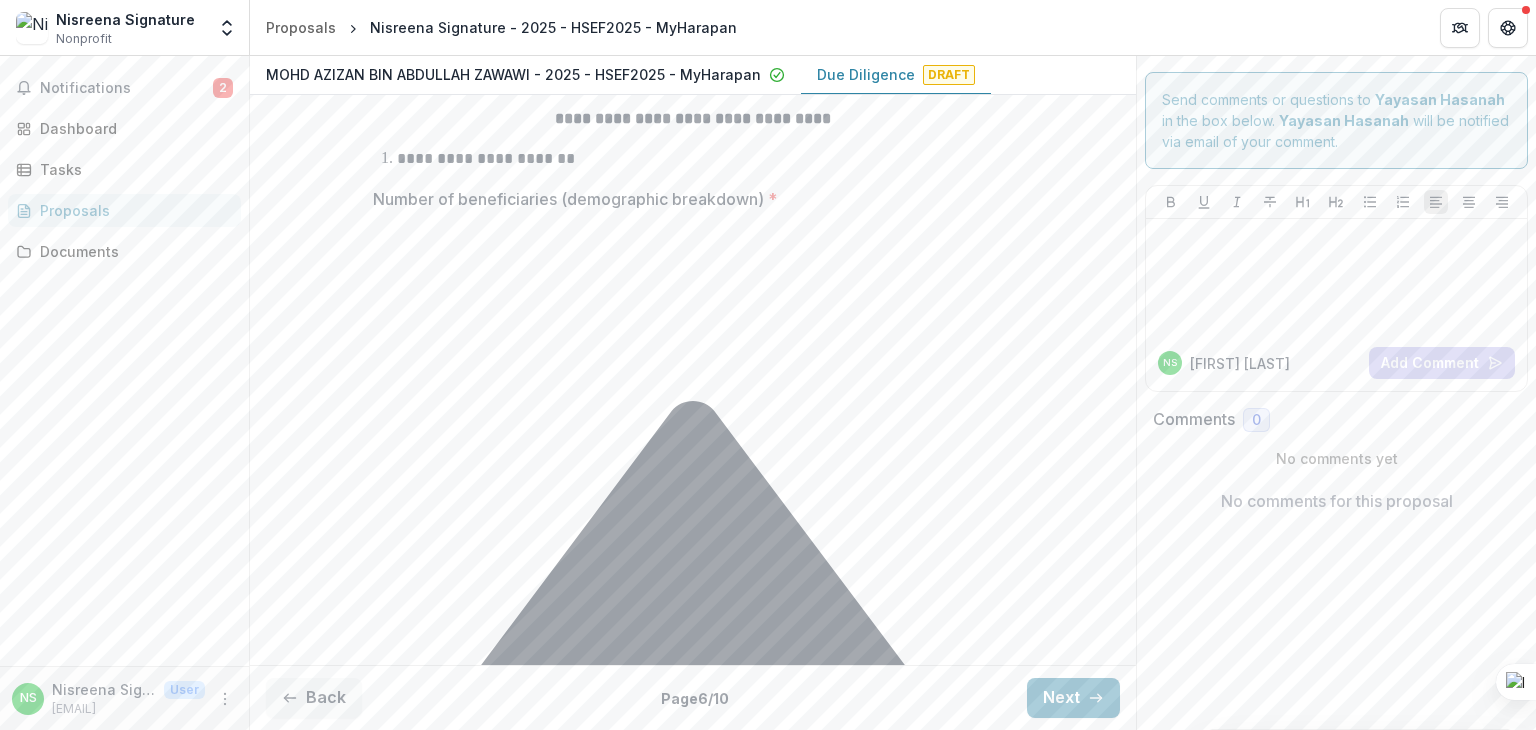 click on "Number of beneficiaries (demographic breakdown) *" at bounding box center (693, 247) 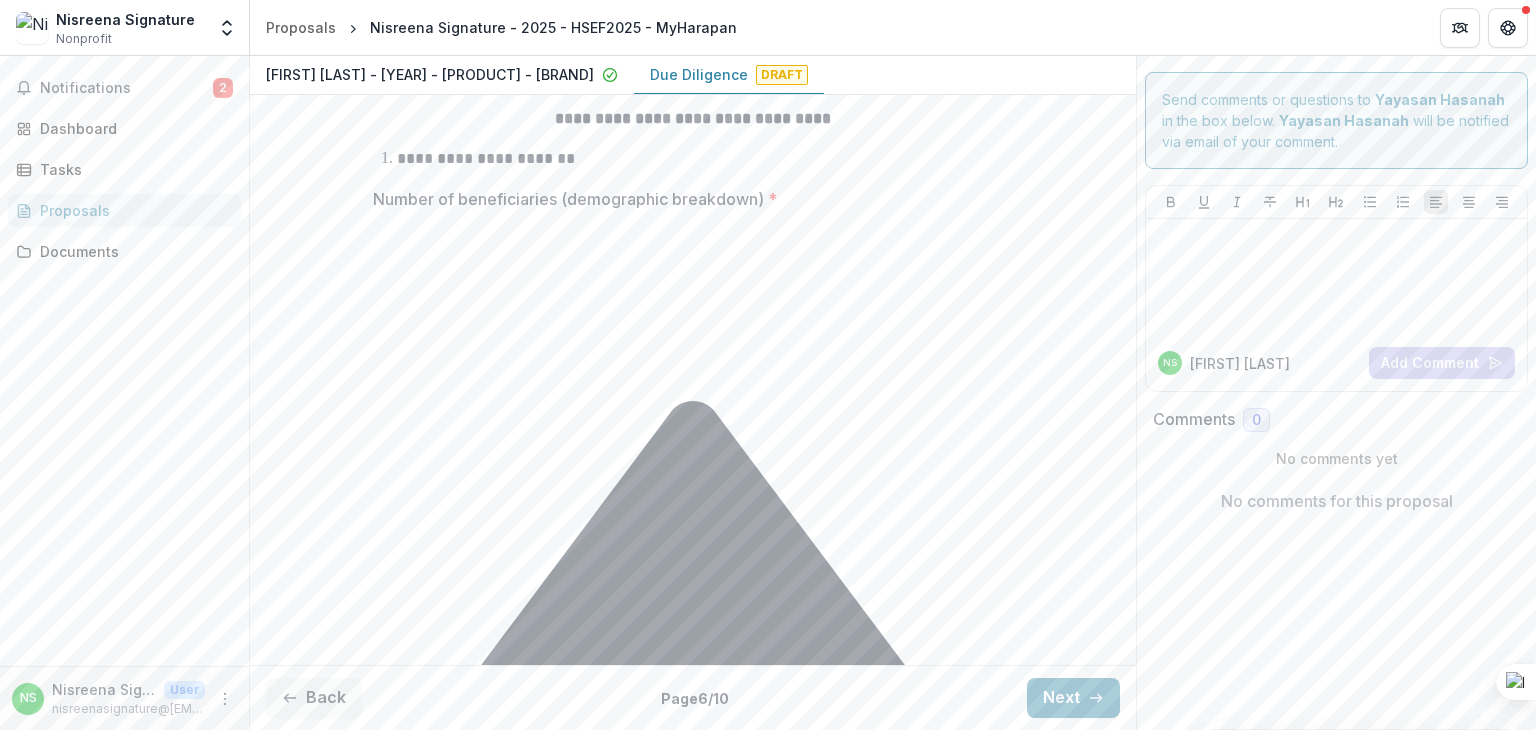 paste on "**********" 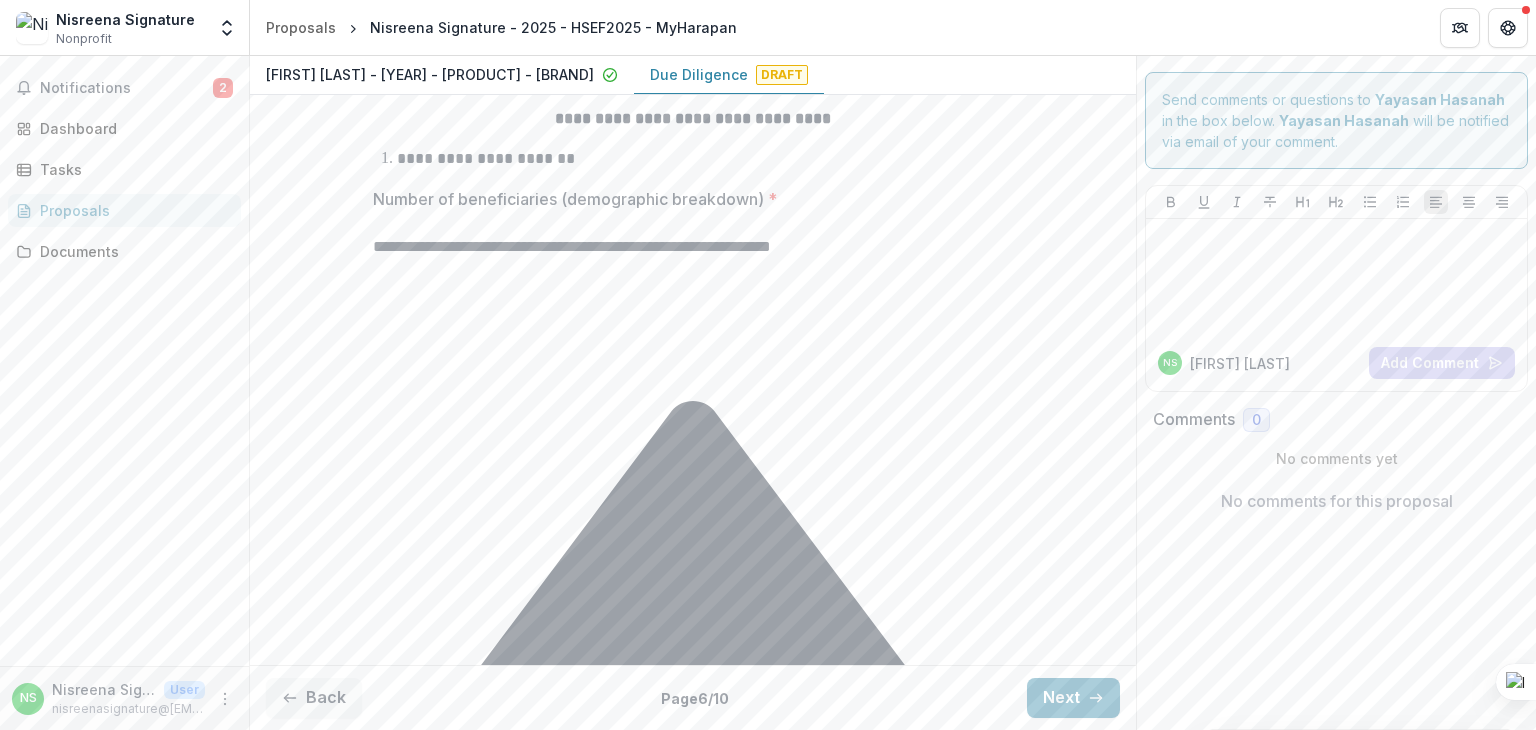 scroll, scrollTop: 0, scrollLeft: 0, axis: both 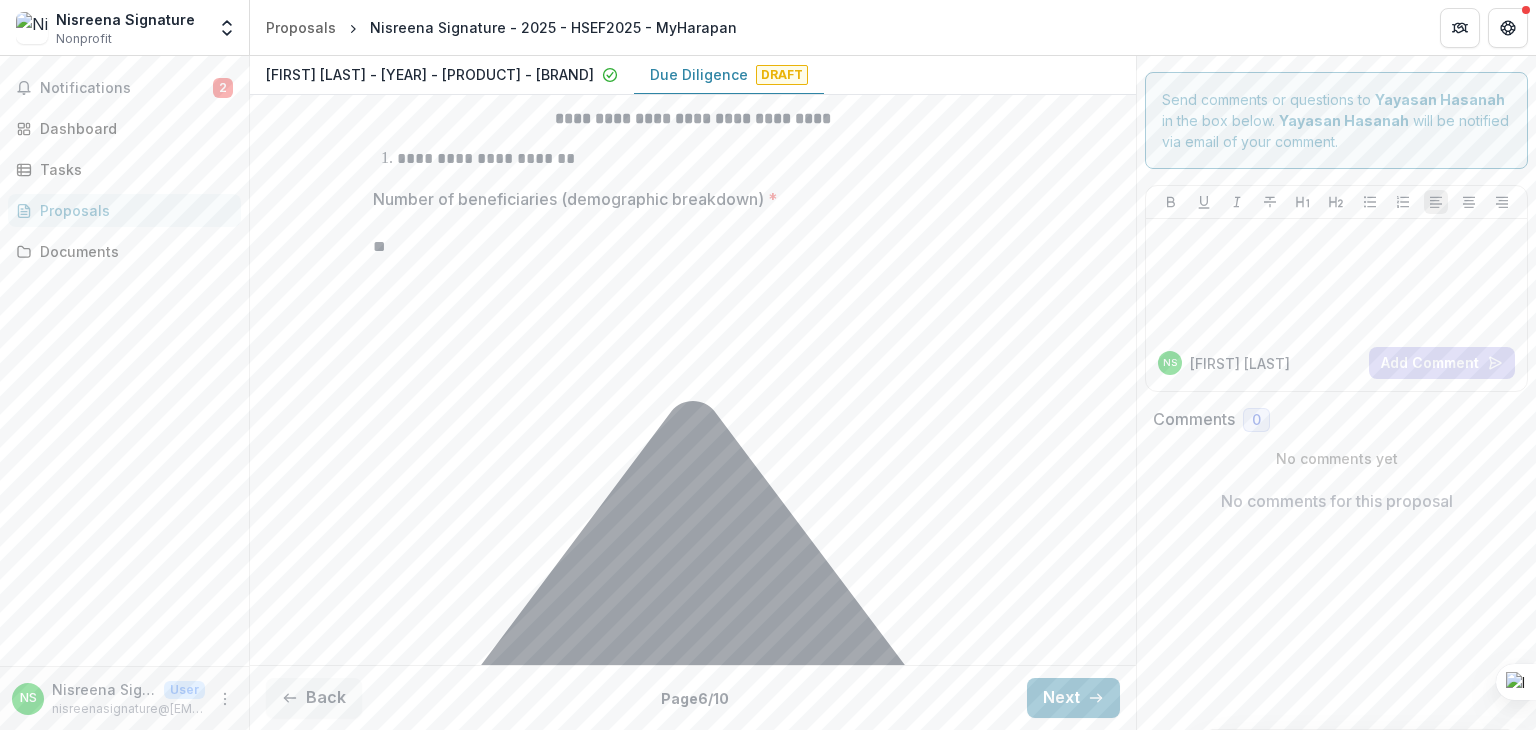 type on "*" 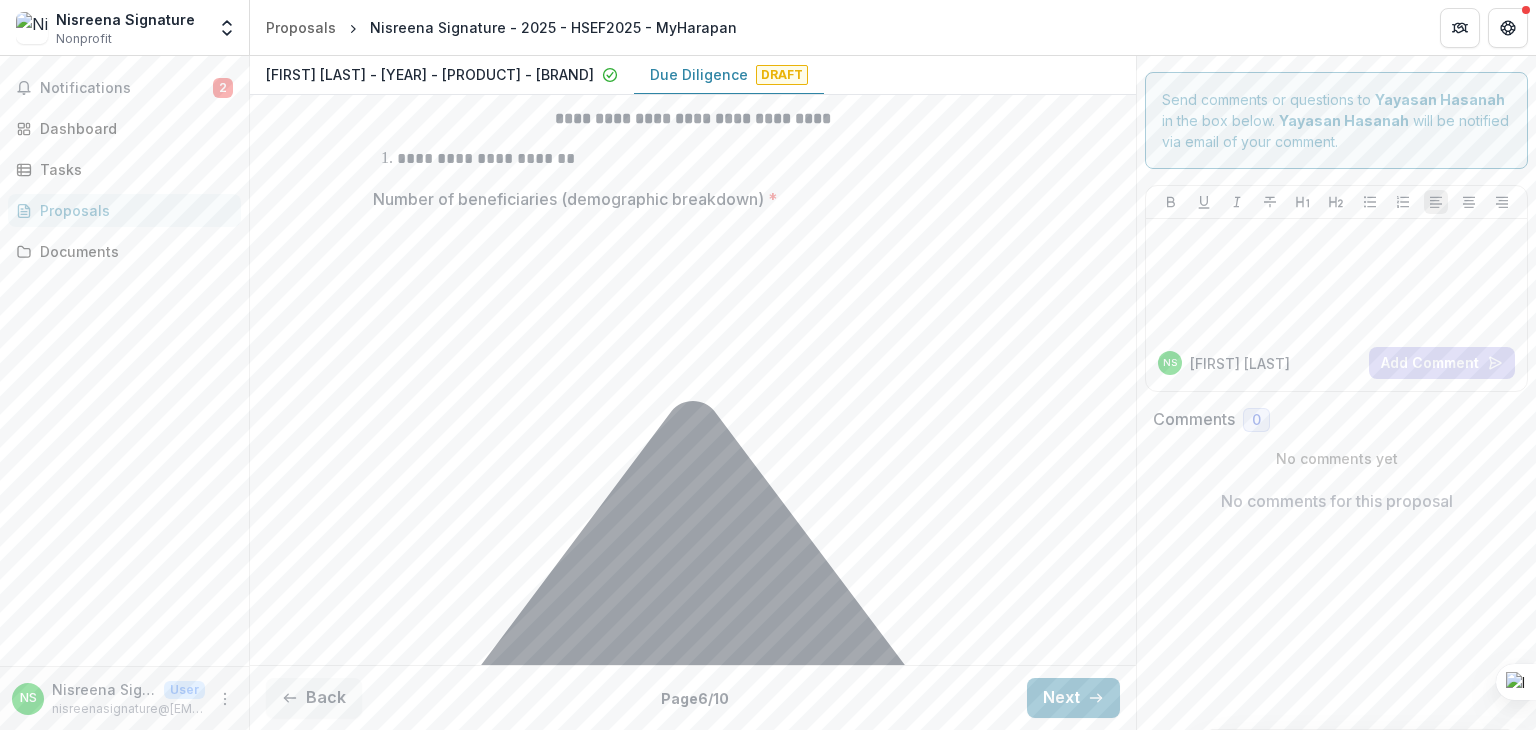 click on "Number of beneficiaries (demographic breakdown) *" at bounding box center (693, 247) 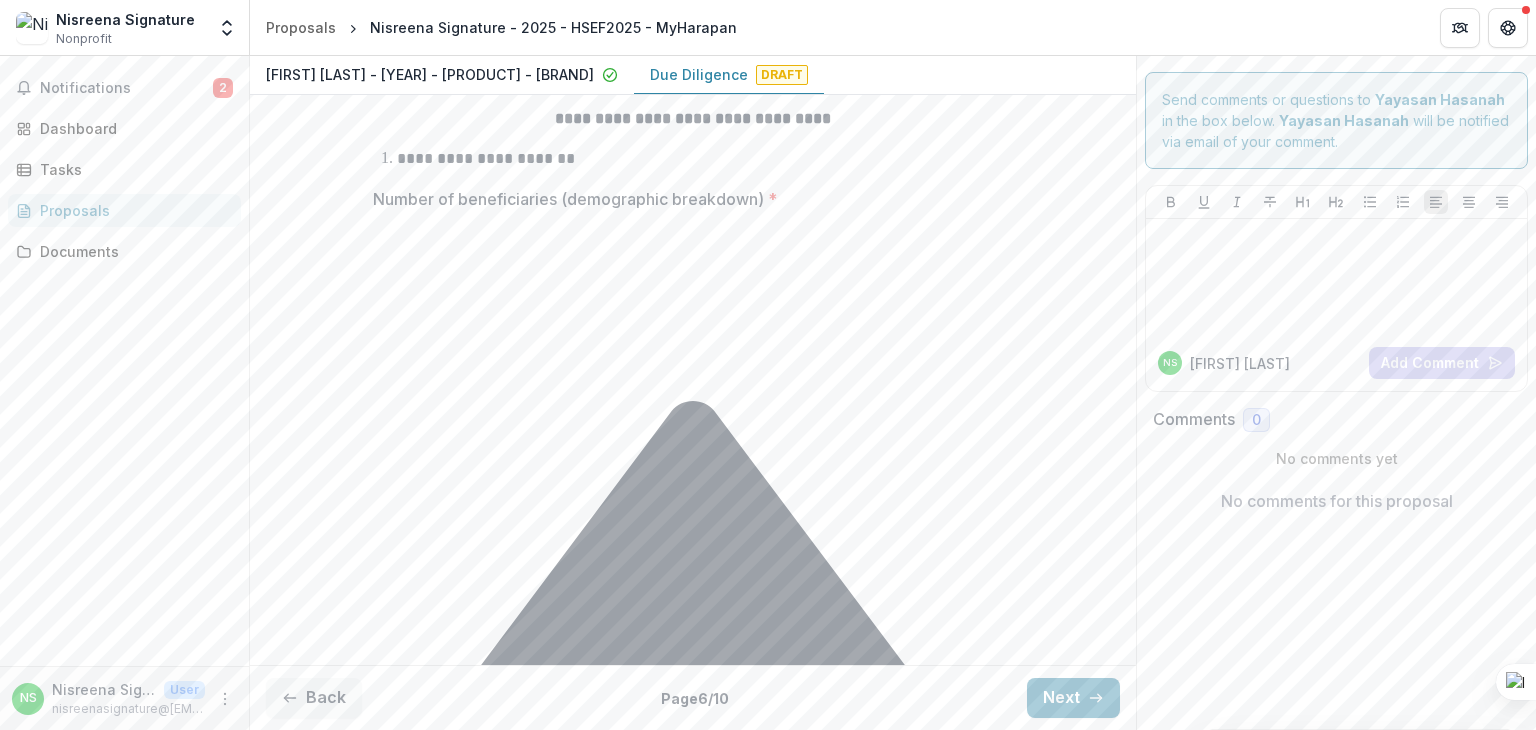 click on "Number of beneficiaries (demographic breakdown) *" at bounding box center (693, 247) 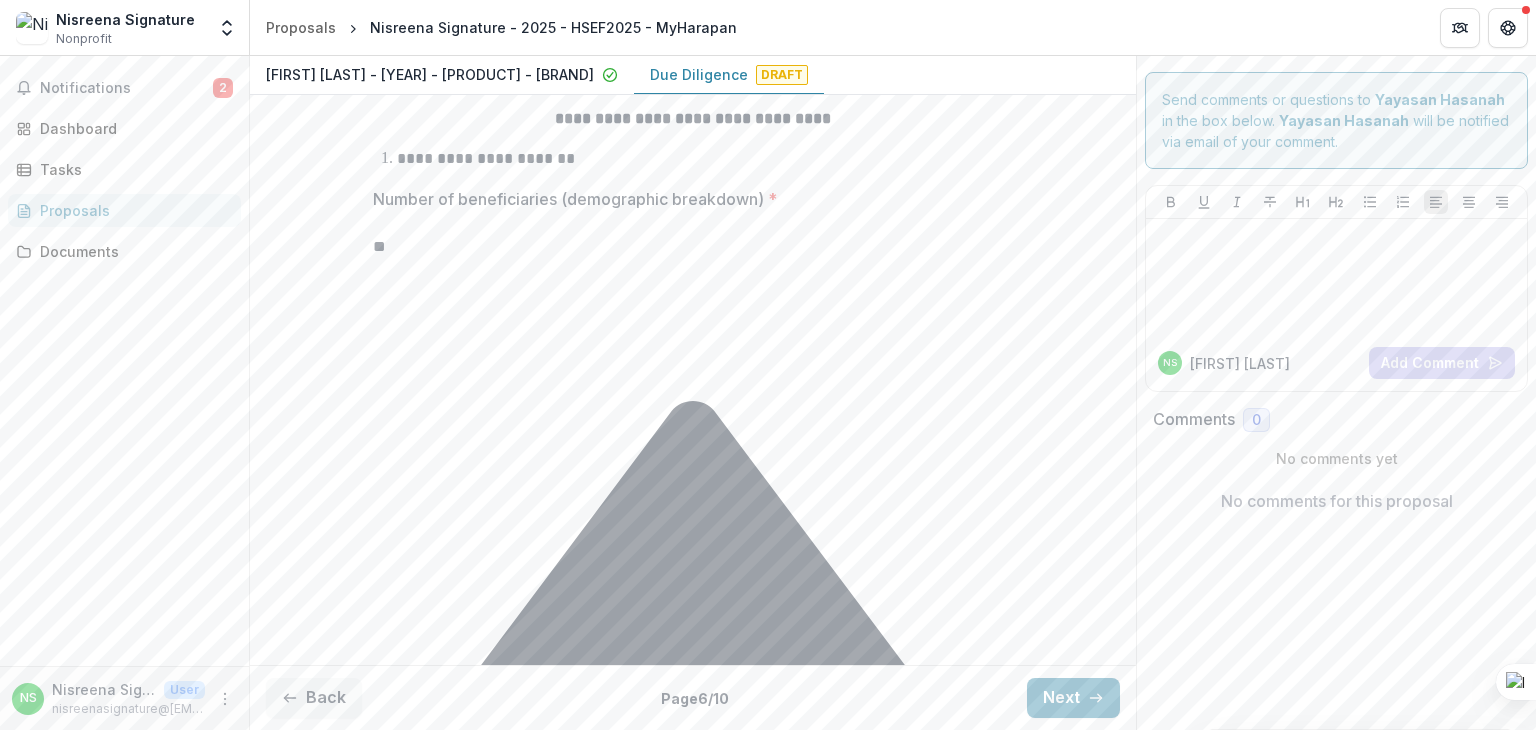 type on "*" 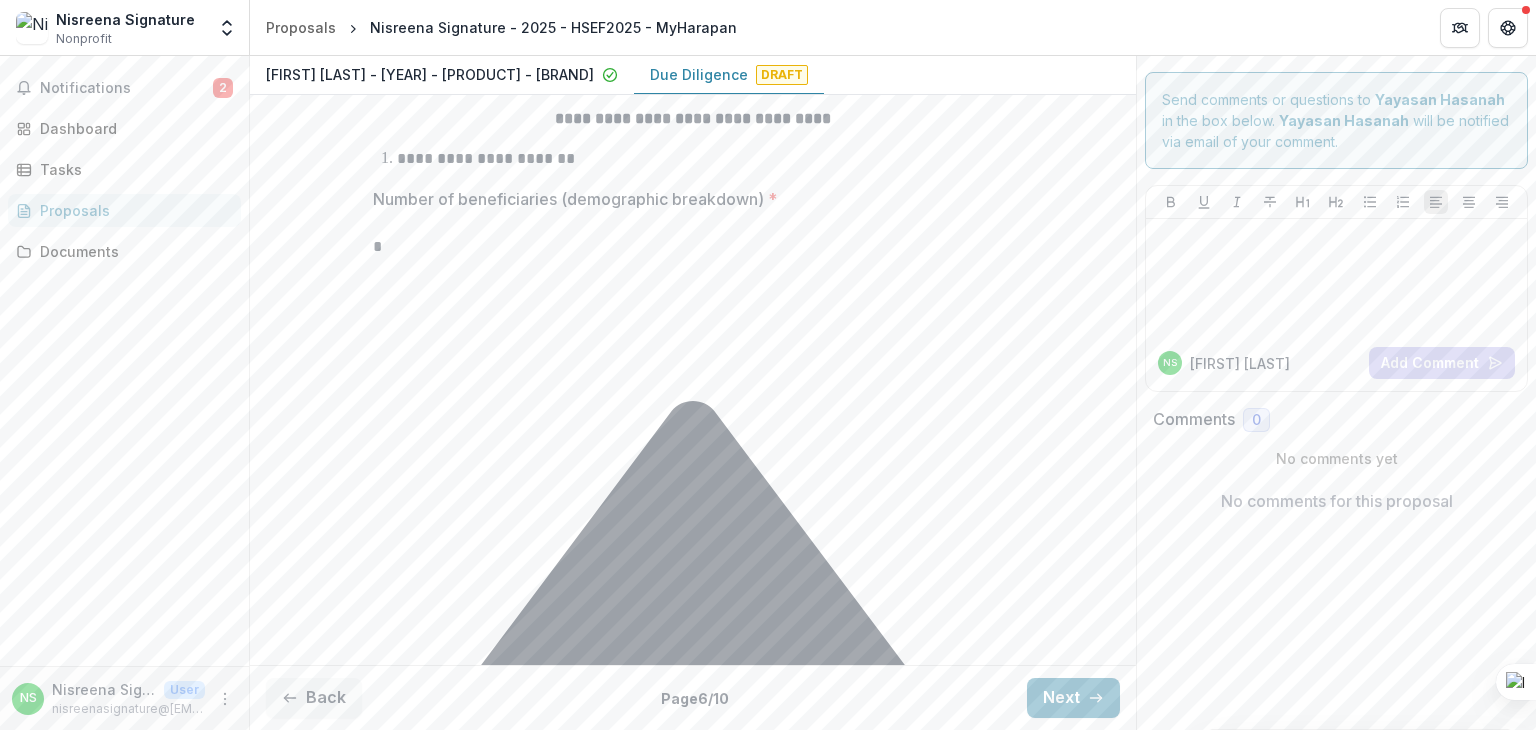 click 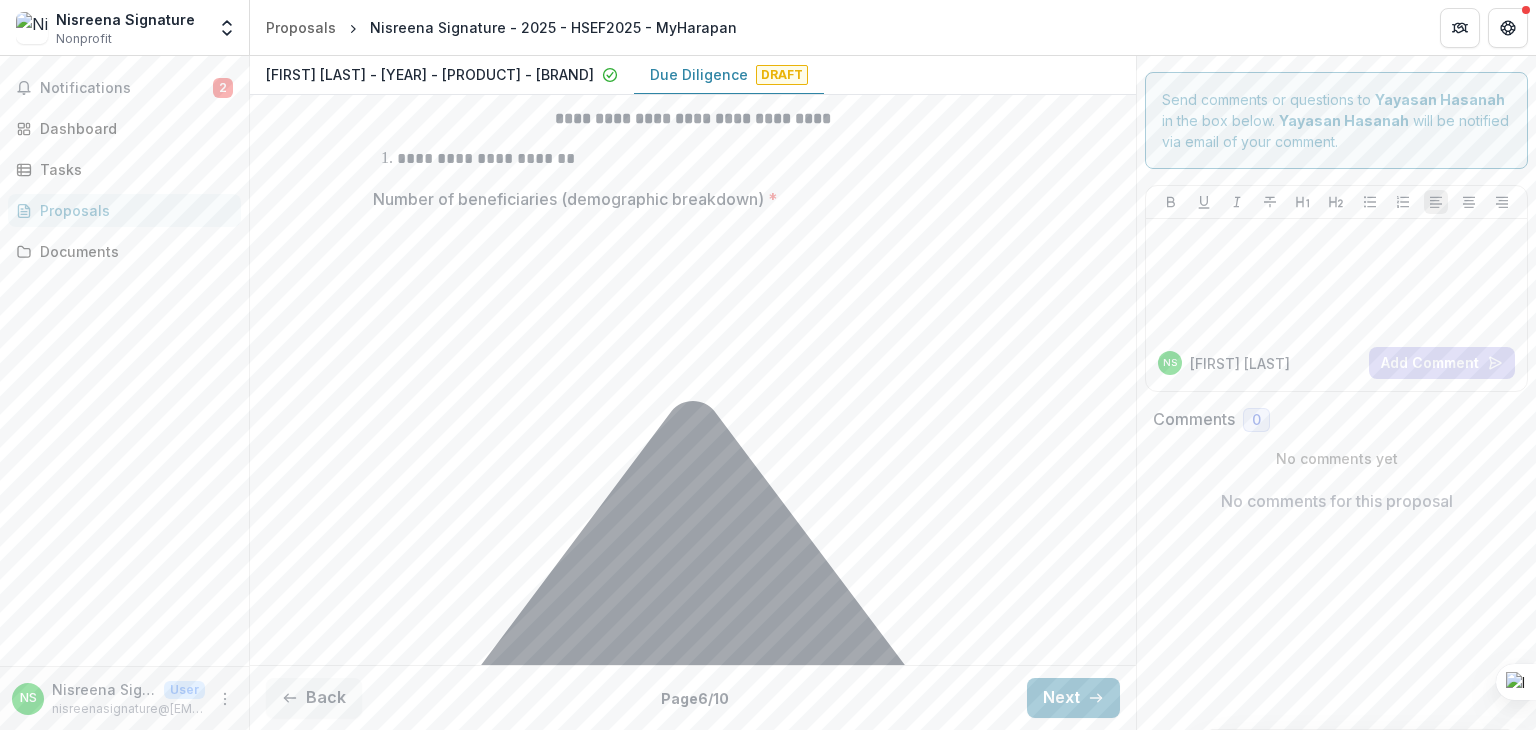click on "Number of beneficiaries (demographic breakdown) *" at bounding box center (693, 247) 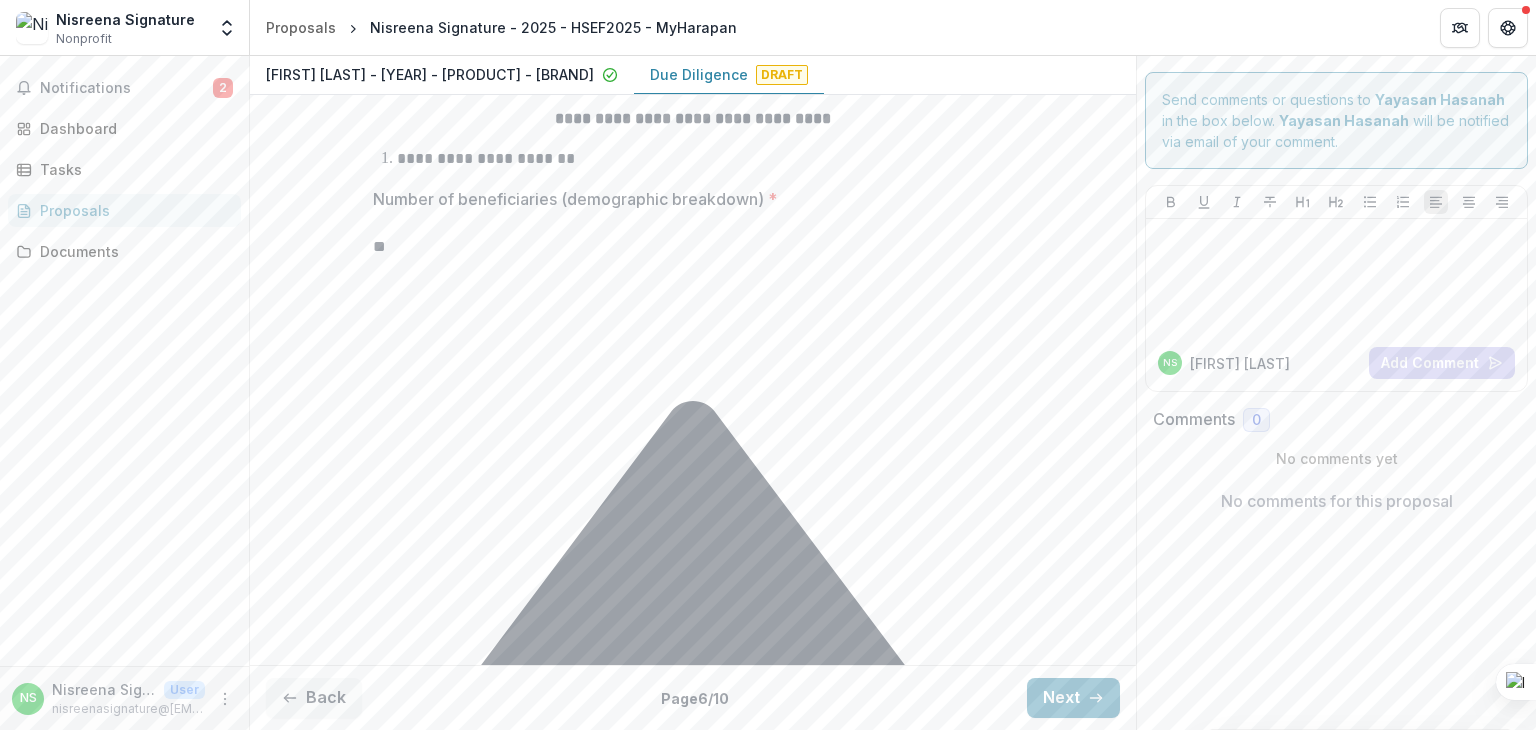 type on "*" 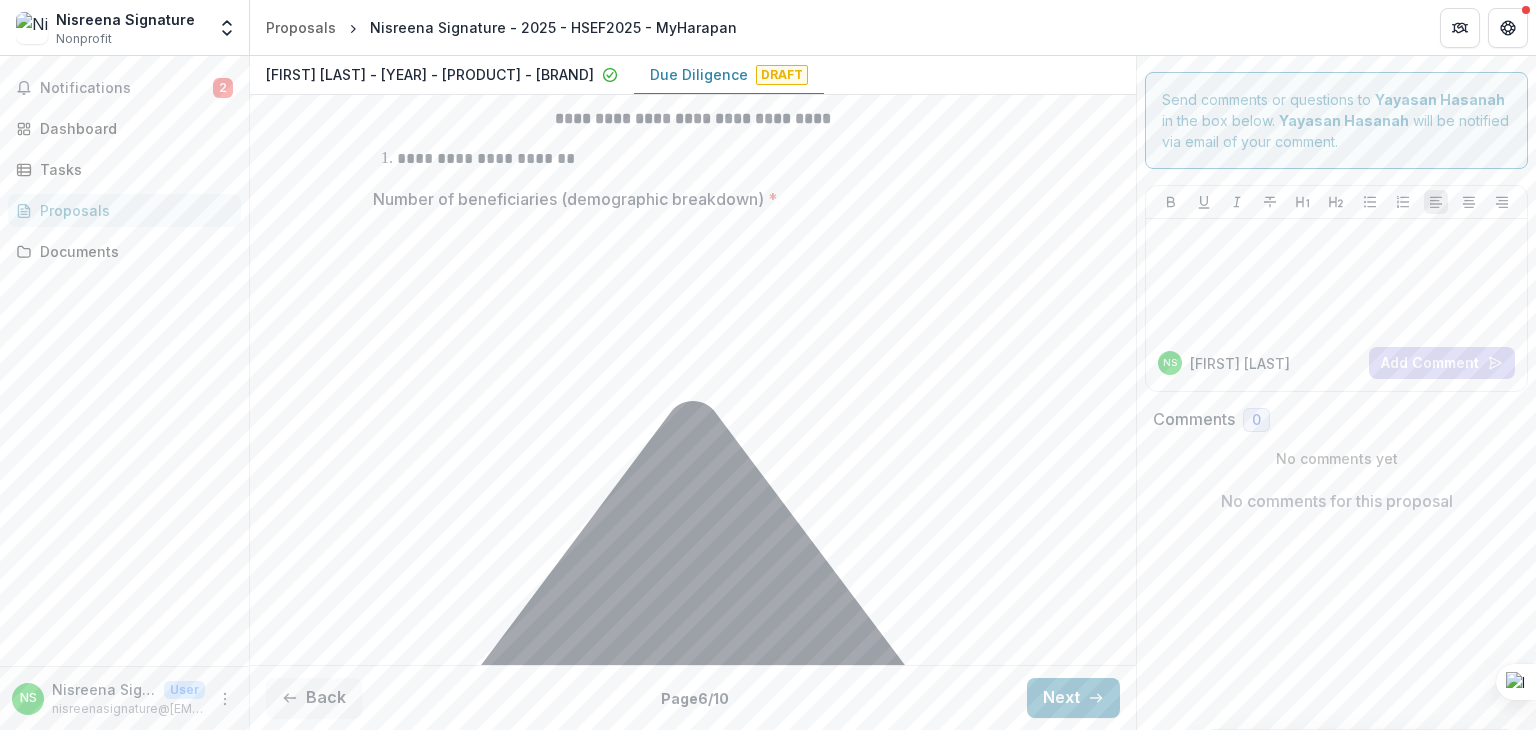 scroll, scrollTop: 300, scrollLeft: 0, axis: vertical 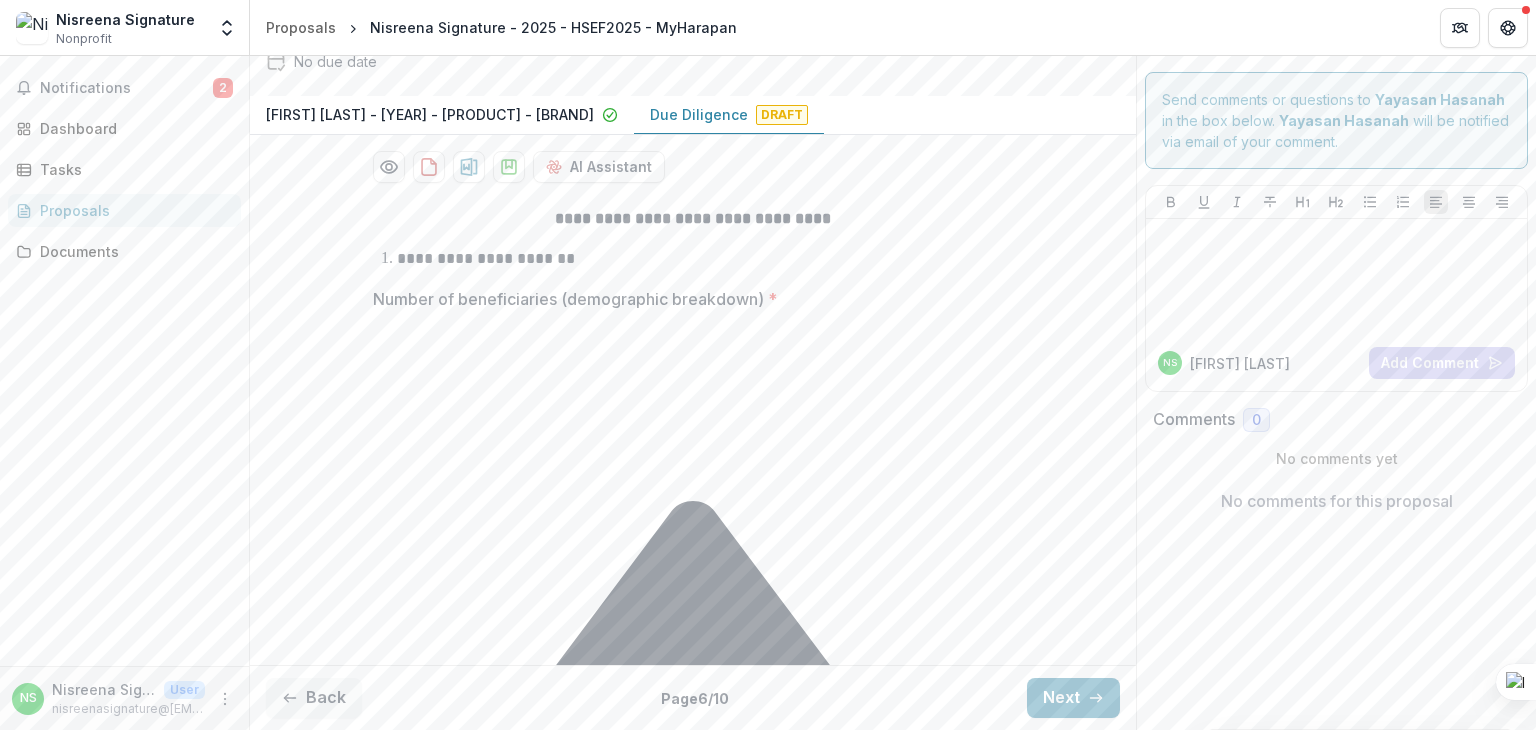 type 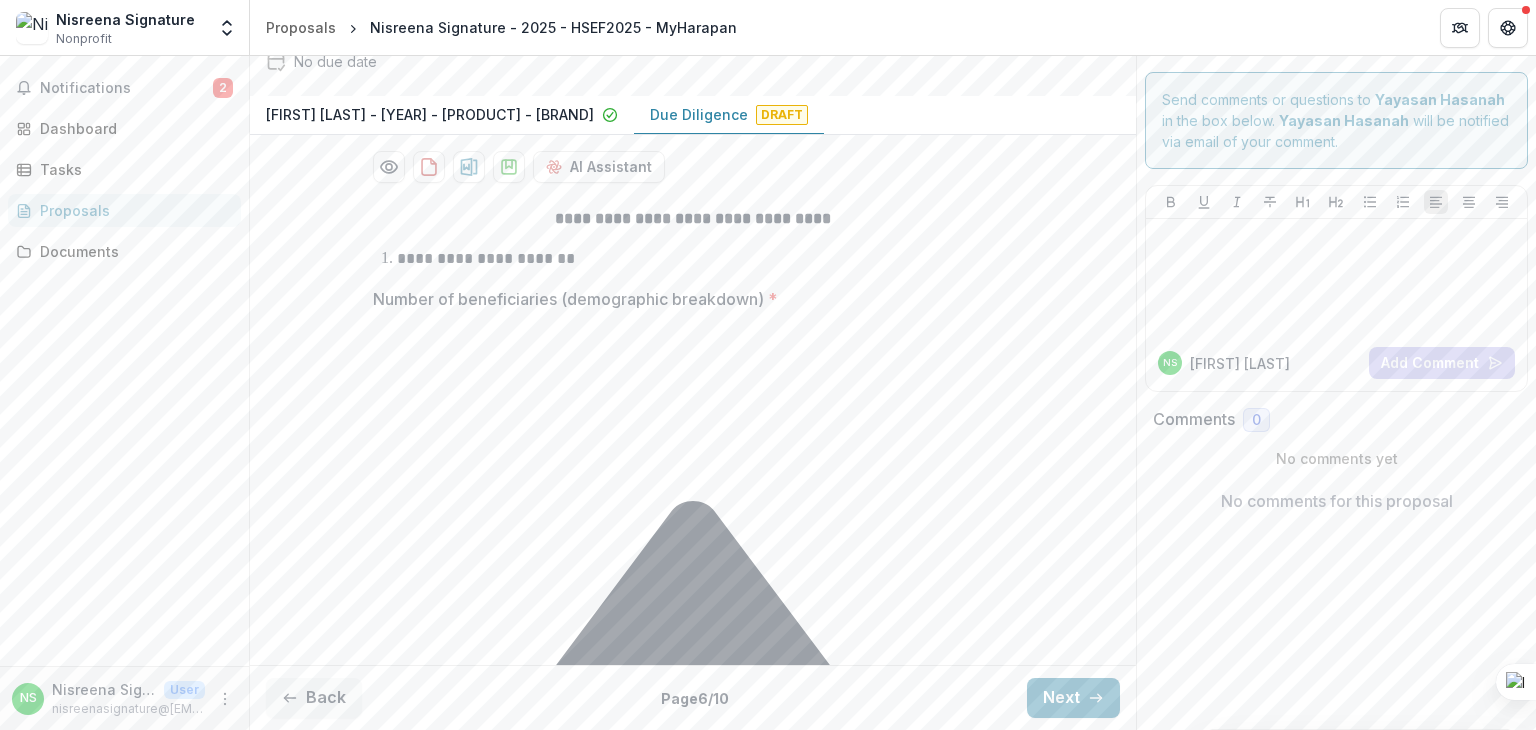 click on "Number of beneficiaries (demographic breakdown) *" at bounding box center (693, 347) 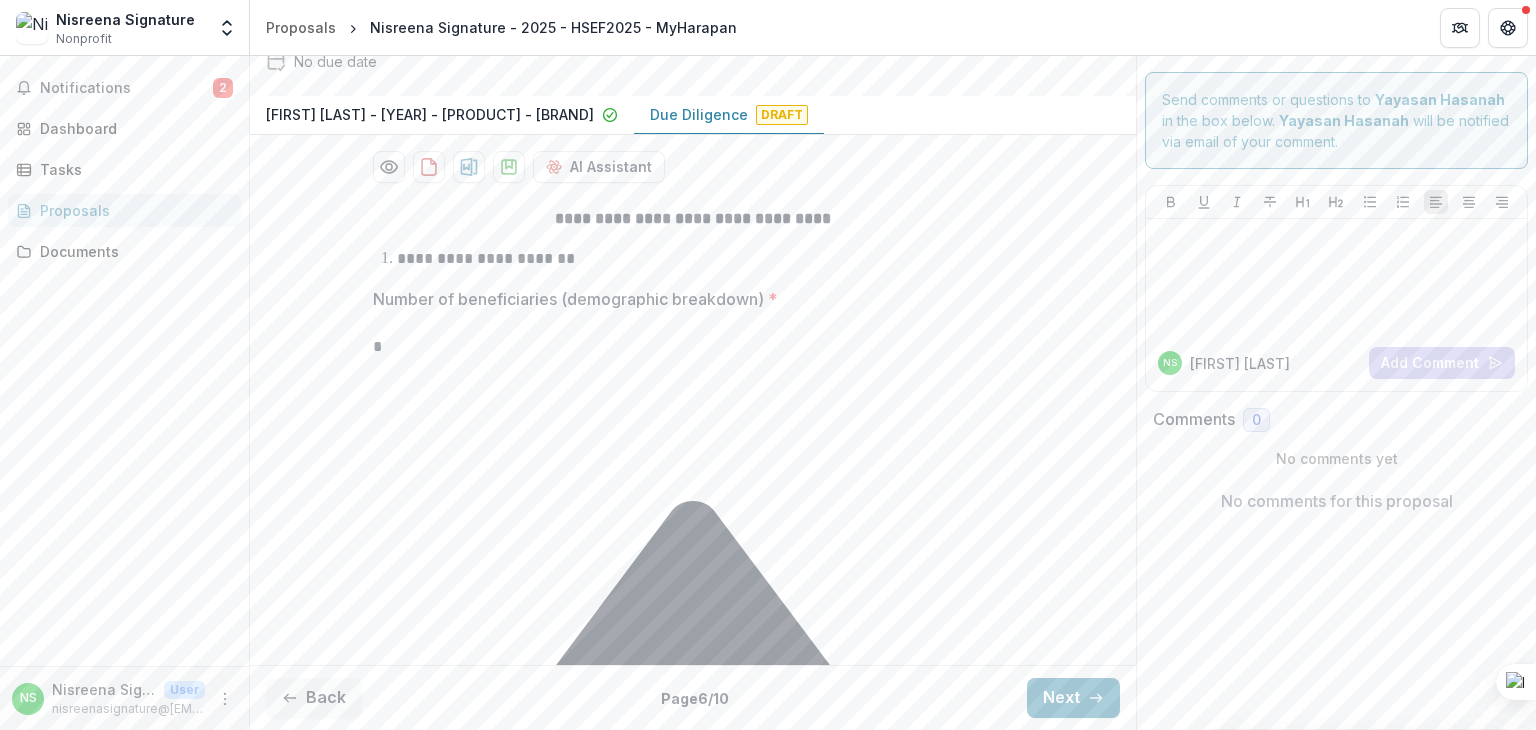 click 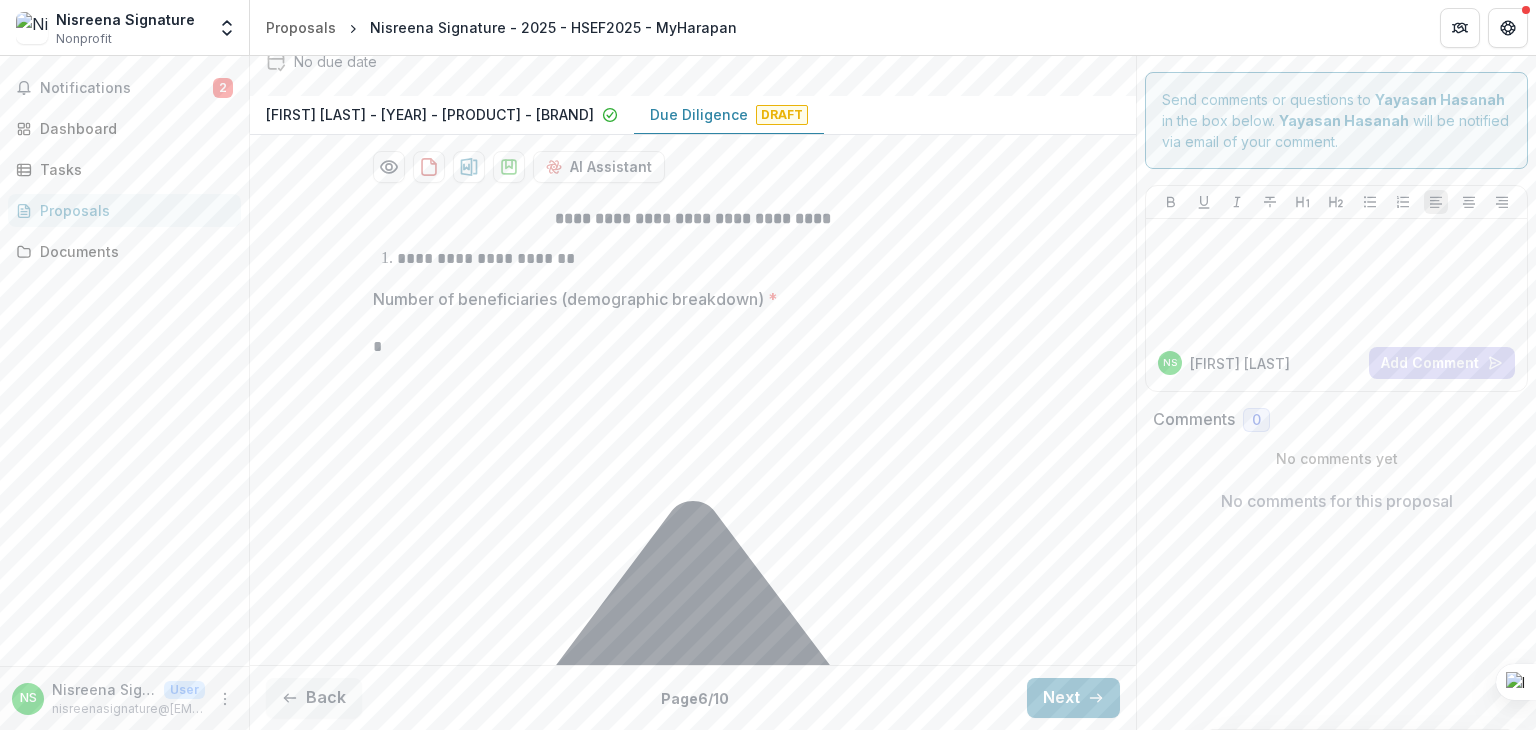 drag, startPoint x: 371, startPoint y: 393, endPoint x: 648, endPoint y: 389, distance: 277.02887 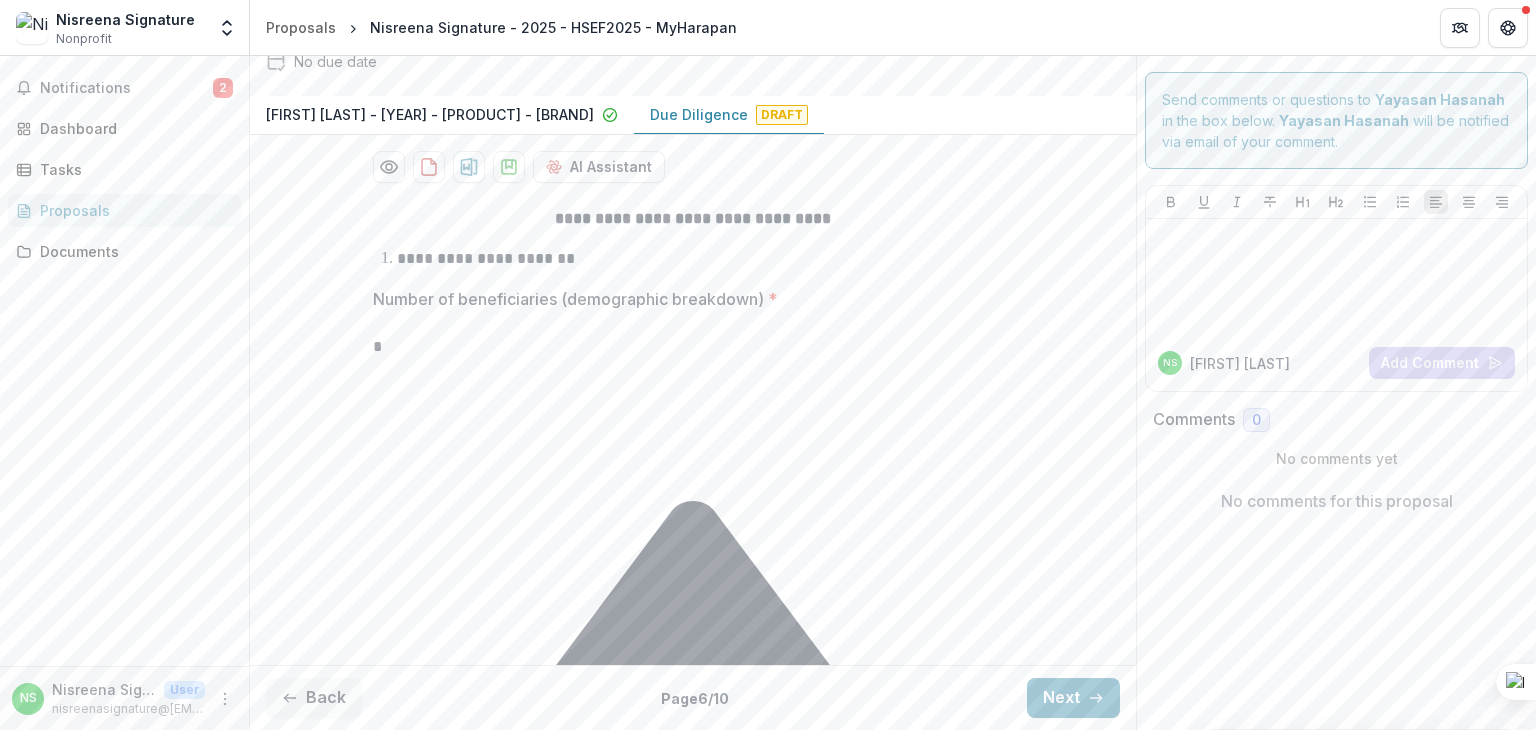 paste on "**********" 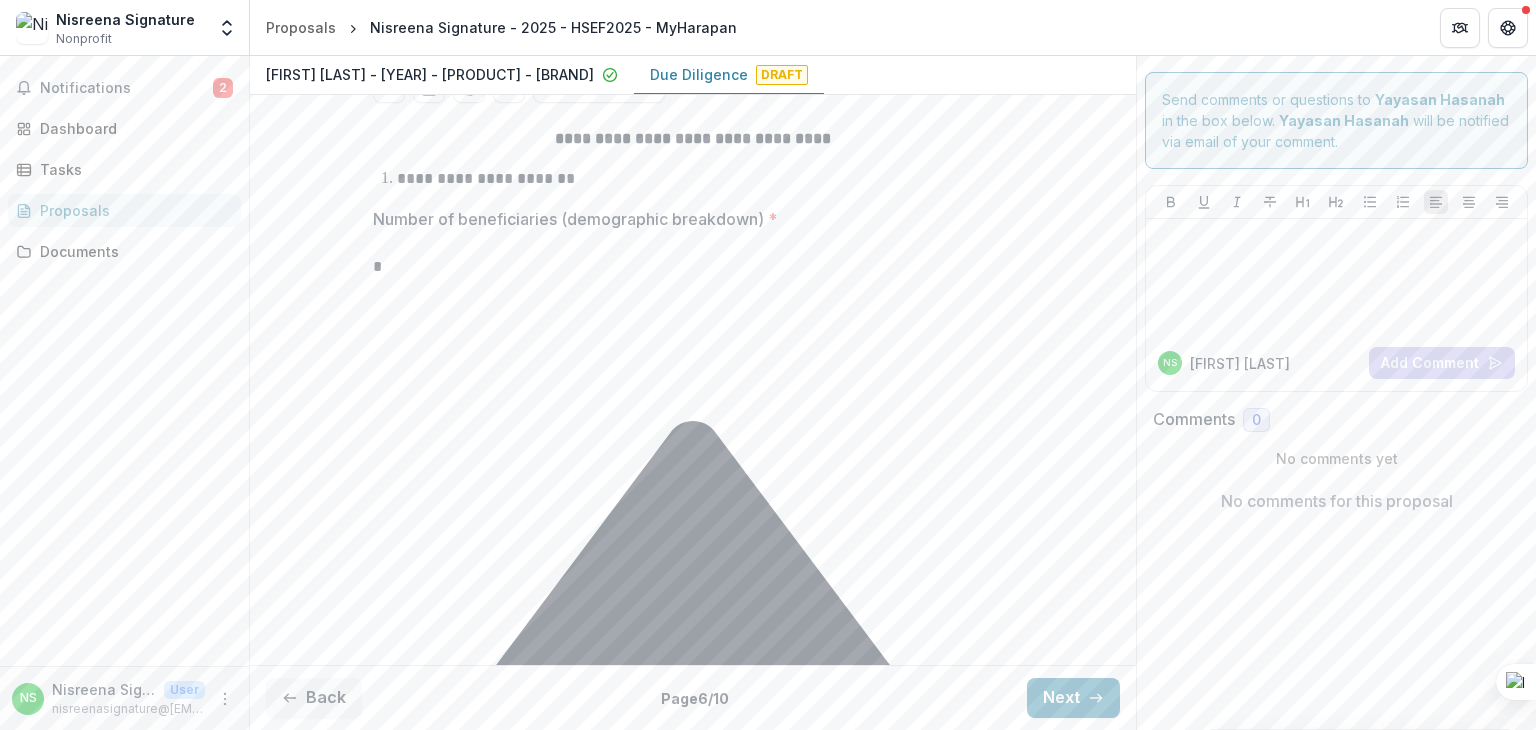 scroll, scrollTop: 500, scrollLeft: 0, axis: vertical 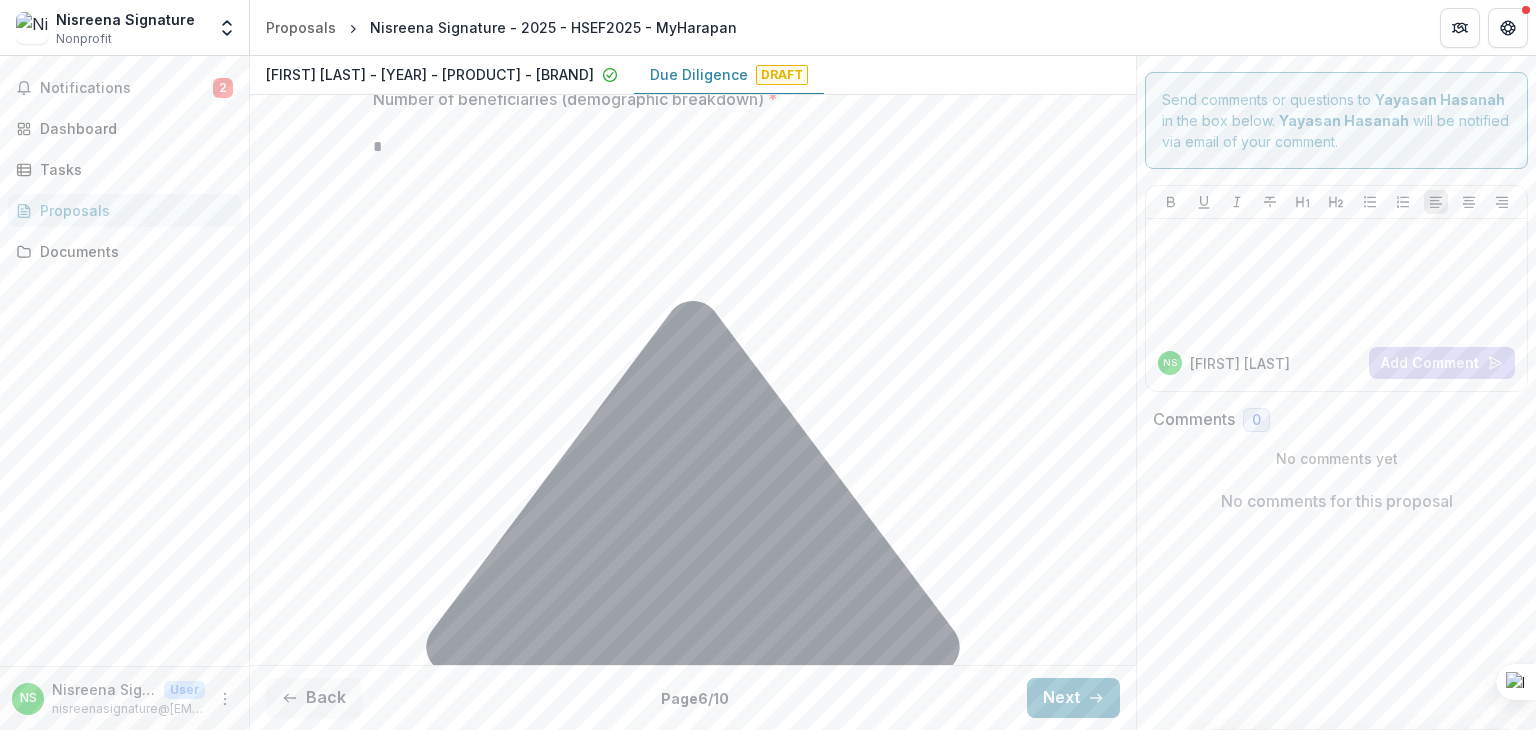 type on "**********" 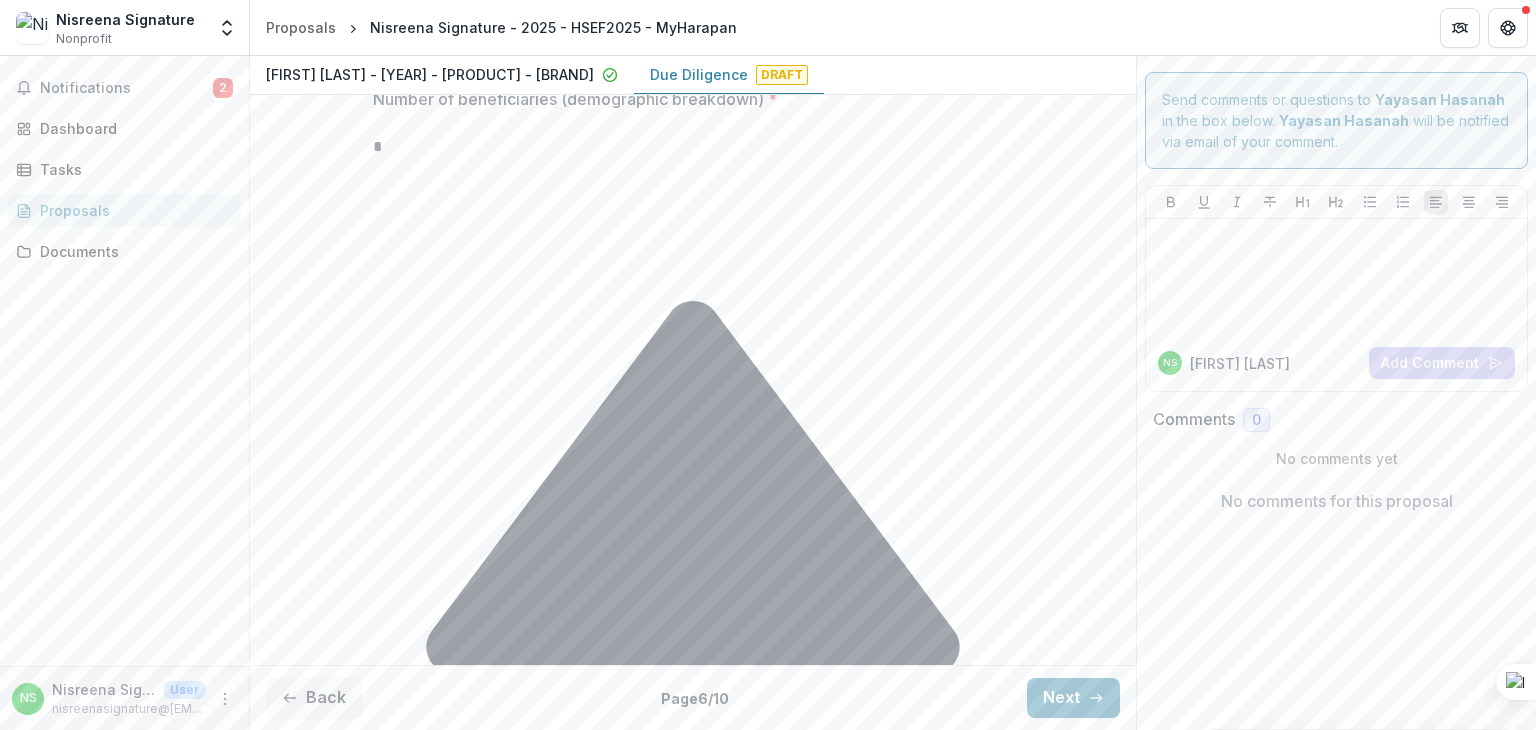 paste on "**********" 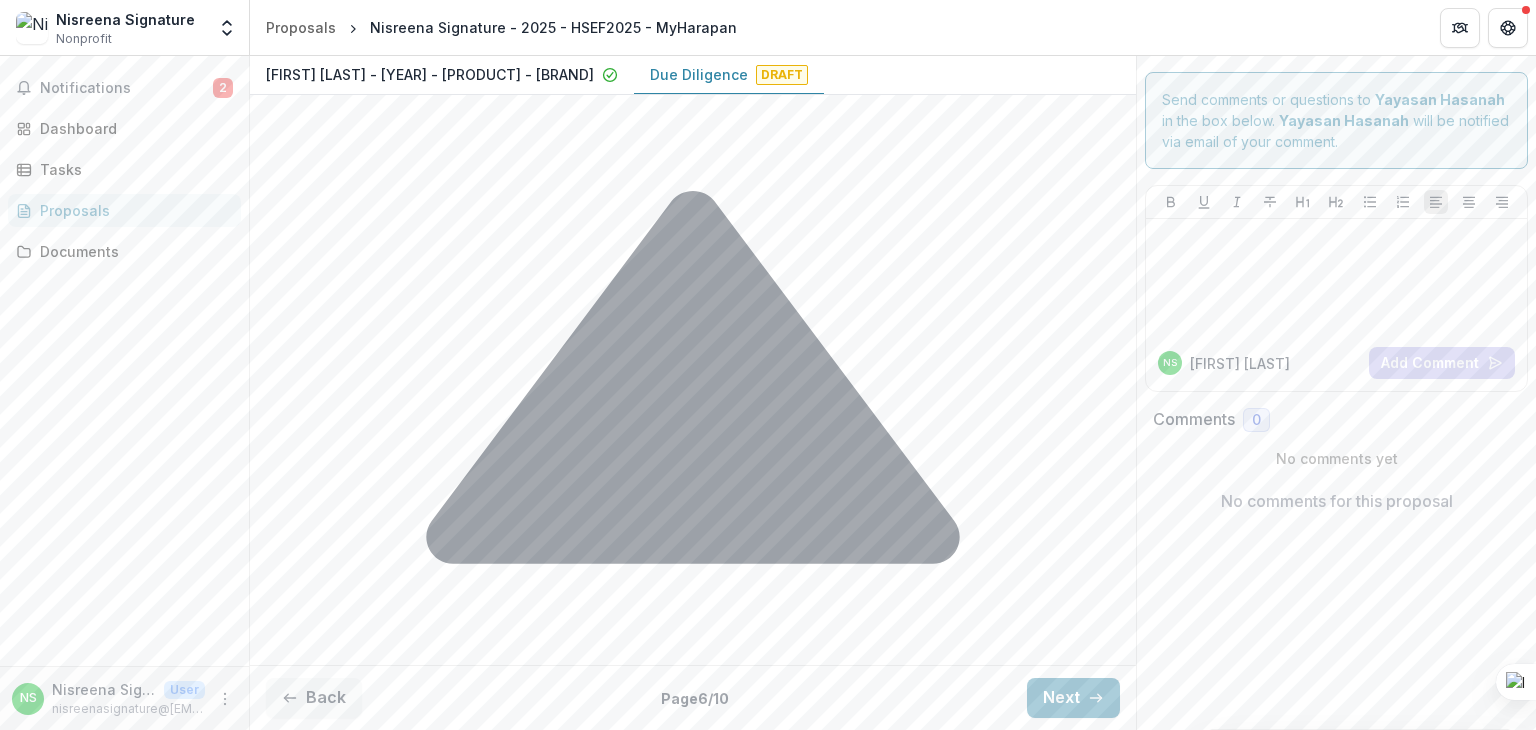 scroll, scrollTop: 700, scrollLeft: 0, axis: vertical 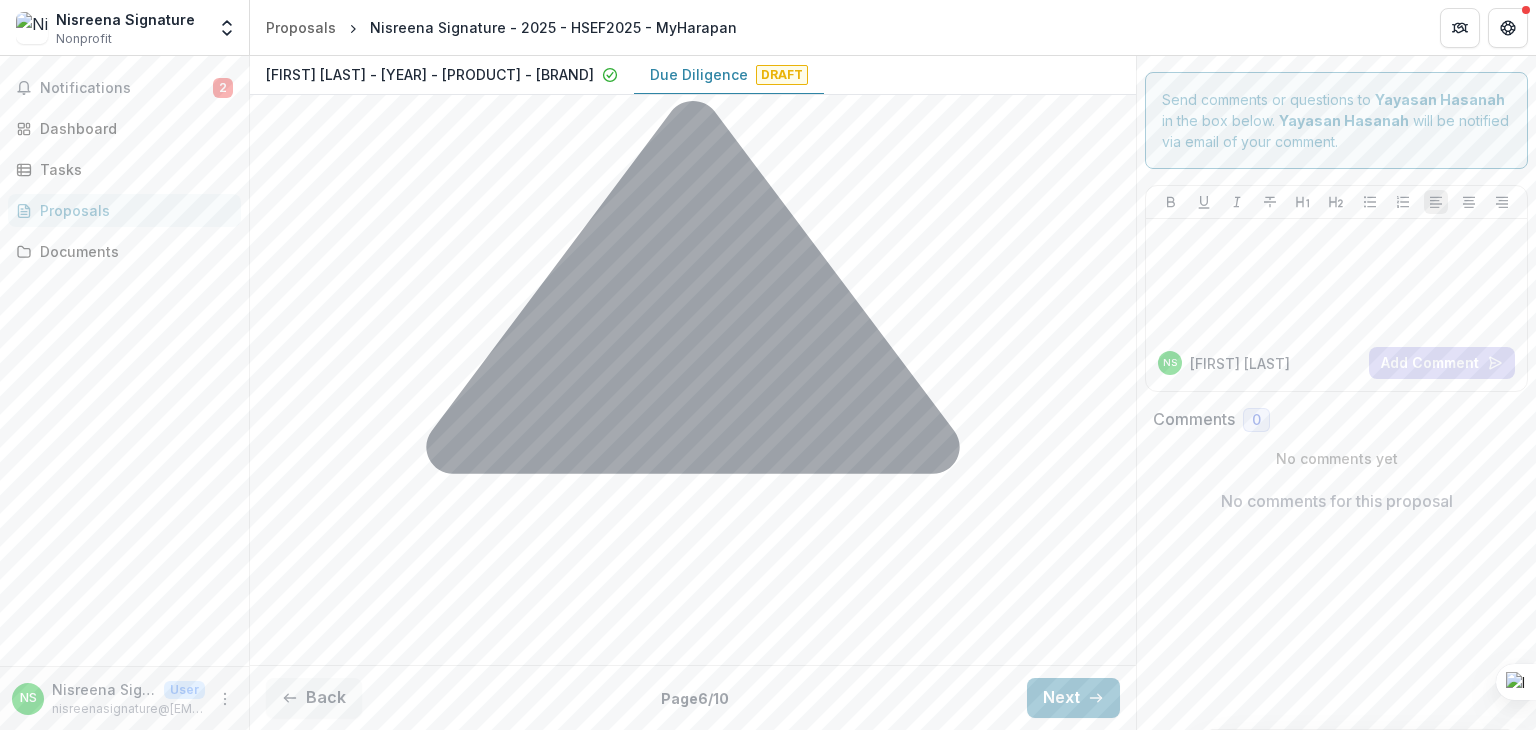 click on "Other relevant KPIs" at bounding box center (687, 1563) 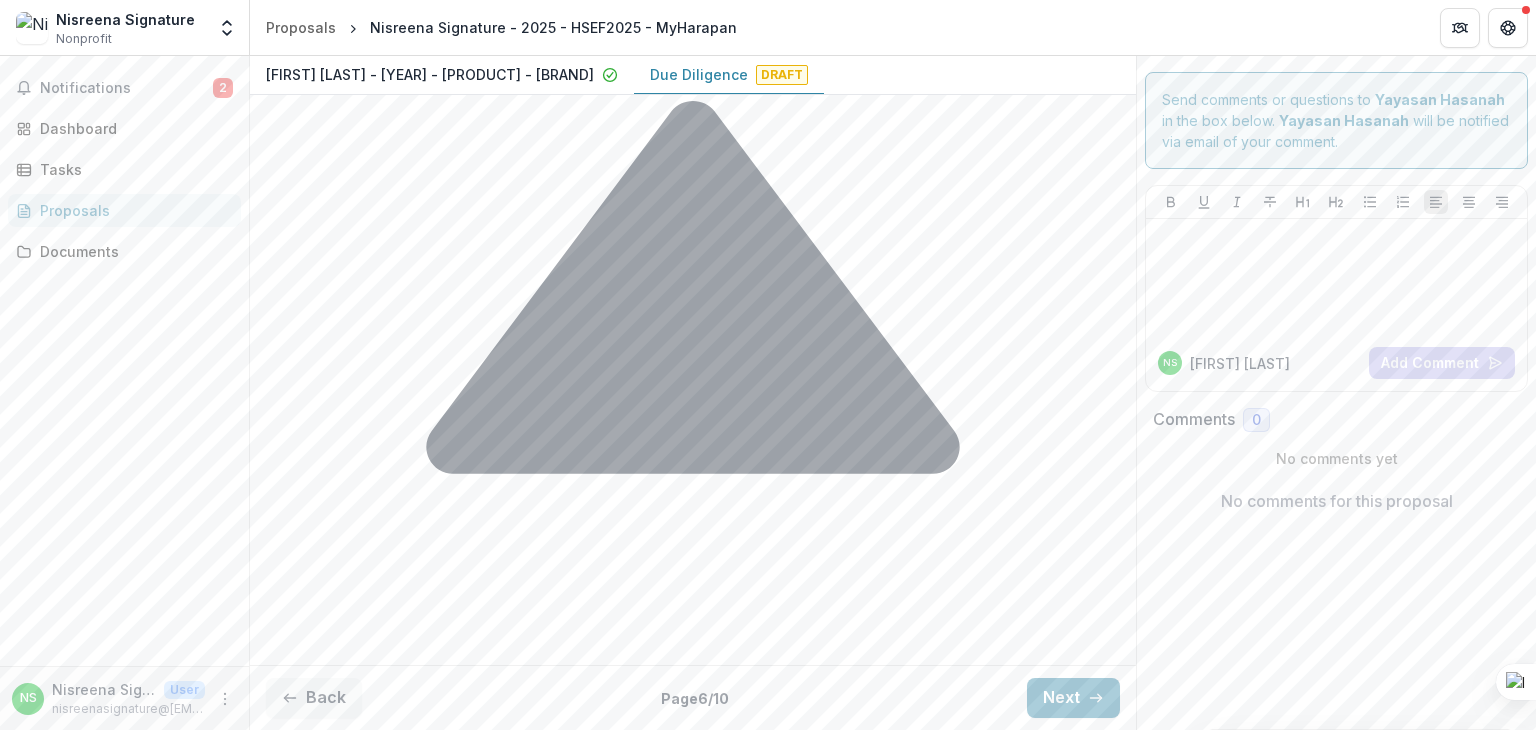 drag, startPoint x: 371, startPoint y: 276, endPoint x: 507, endPoint y: 274, distance: 136.01471 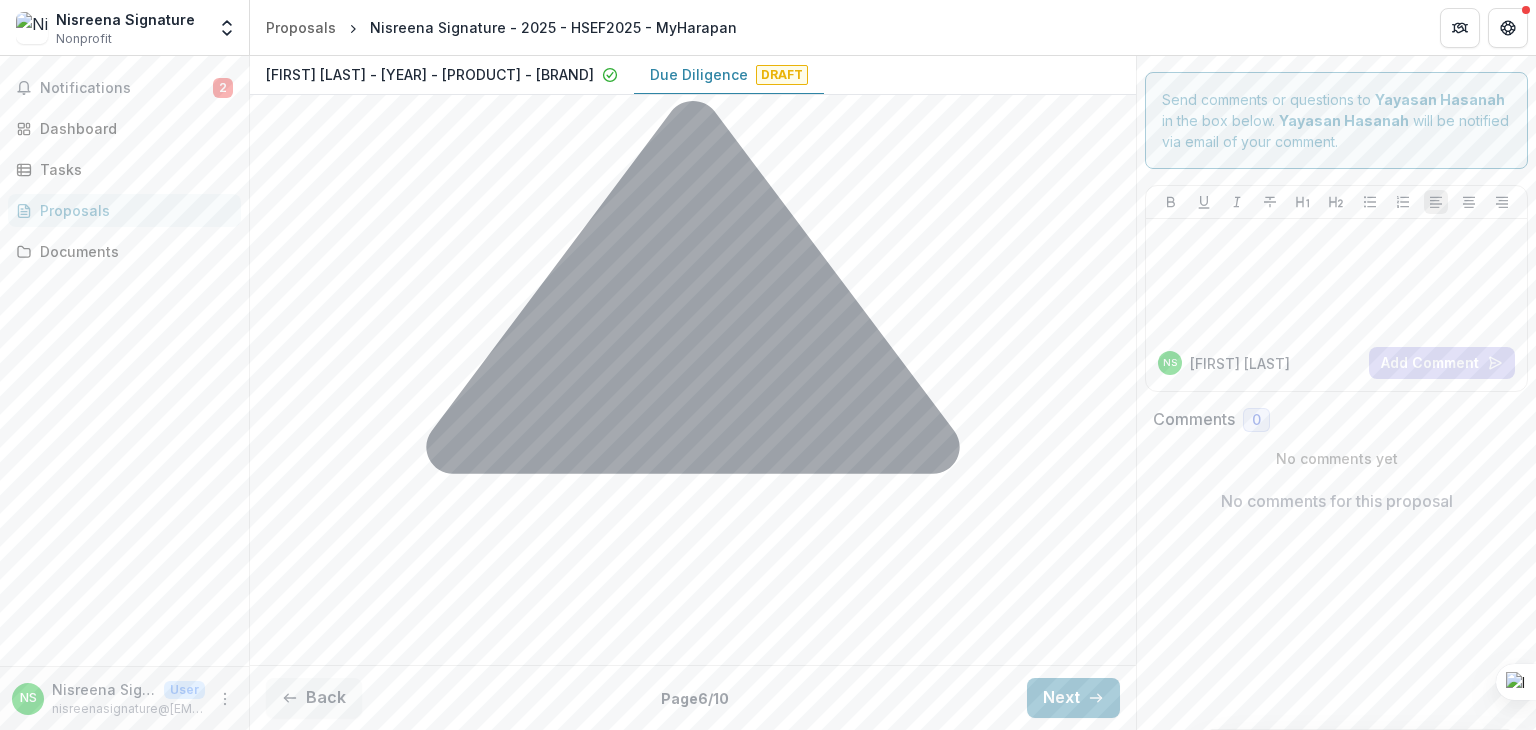 paste on "**********" 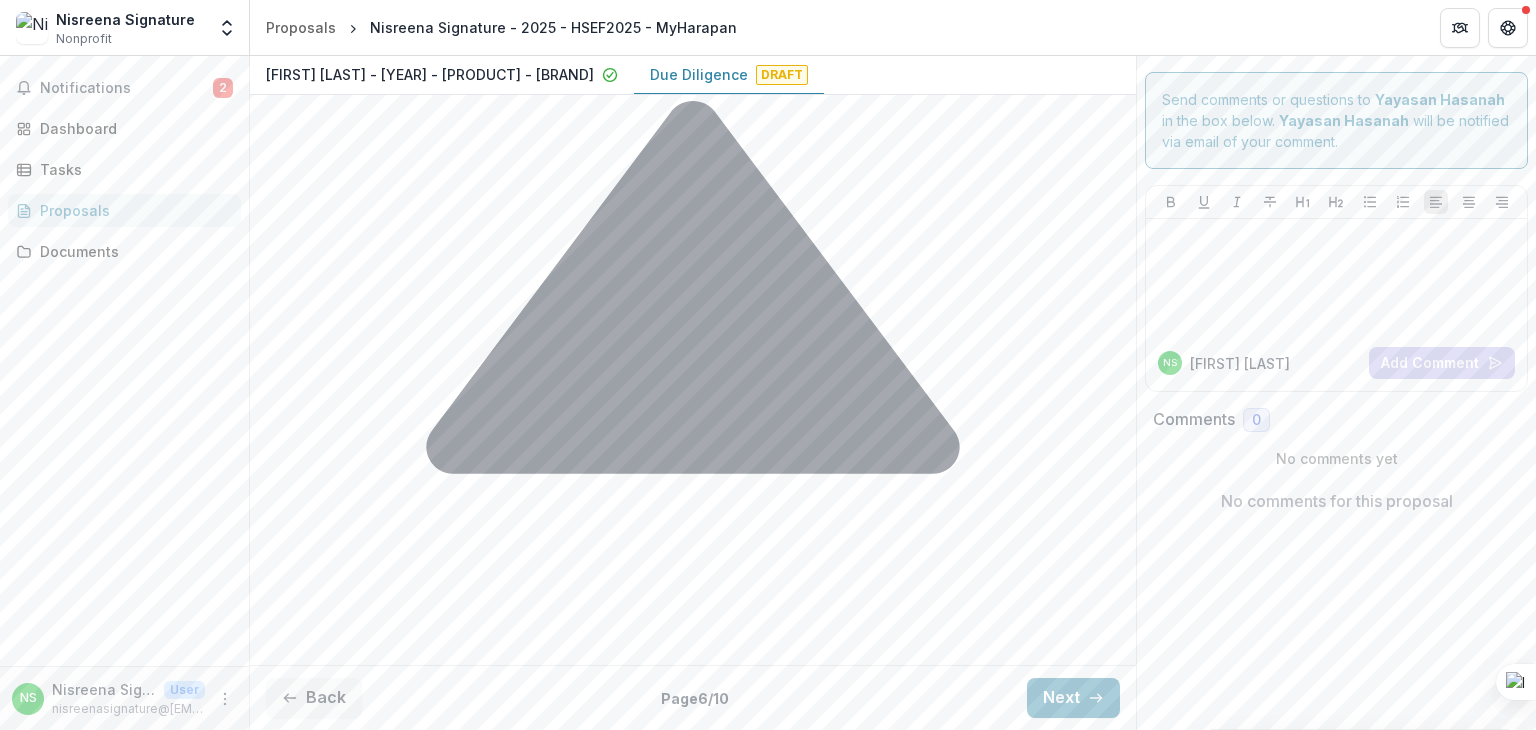 click on "**********" at bounding box center (693, 1631) 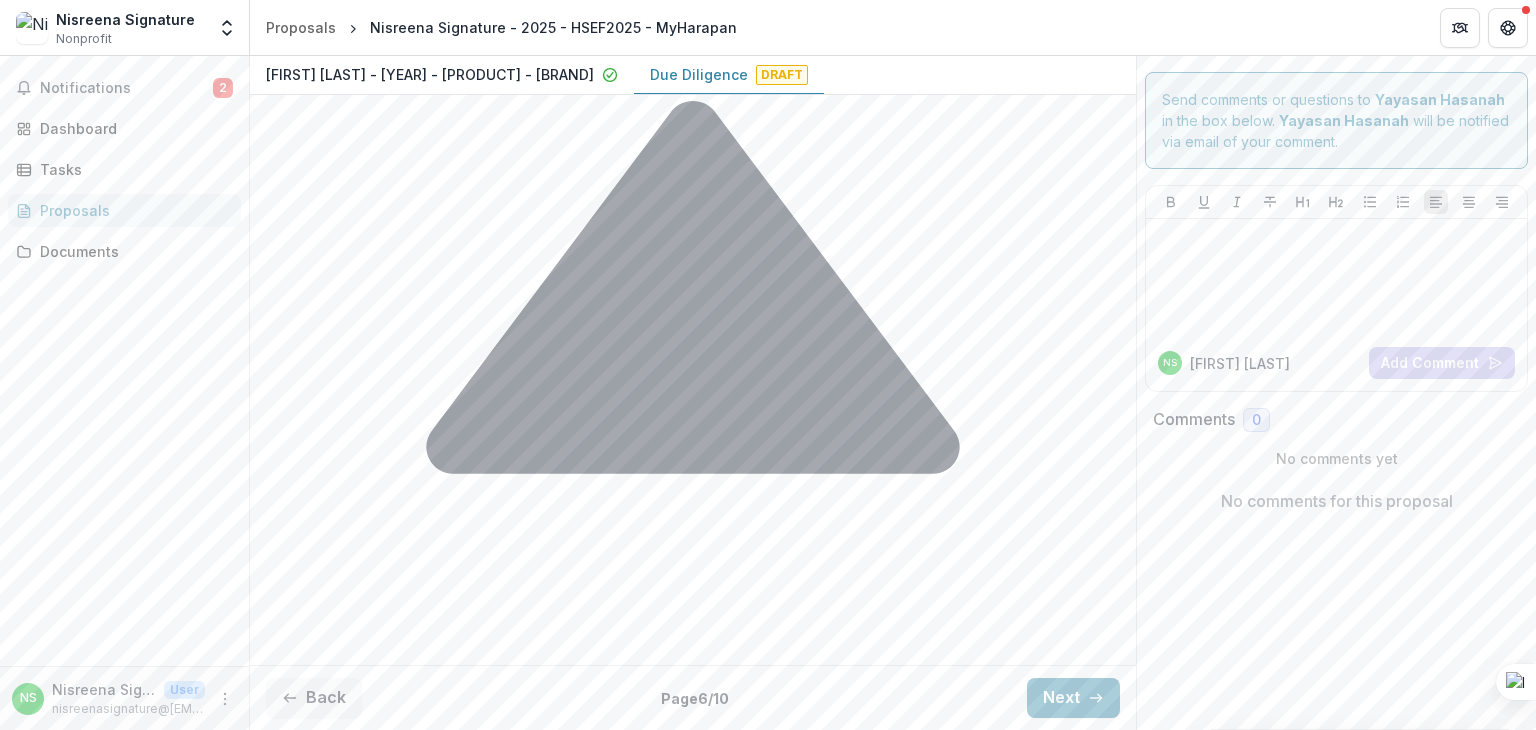 scroll, scrollTop: 250, scrollLeft: 0, axis: vertical 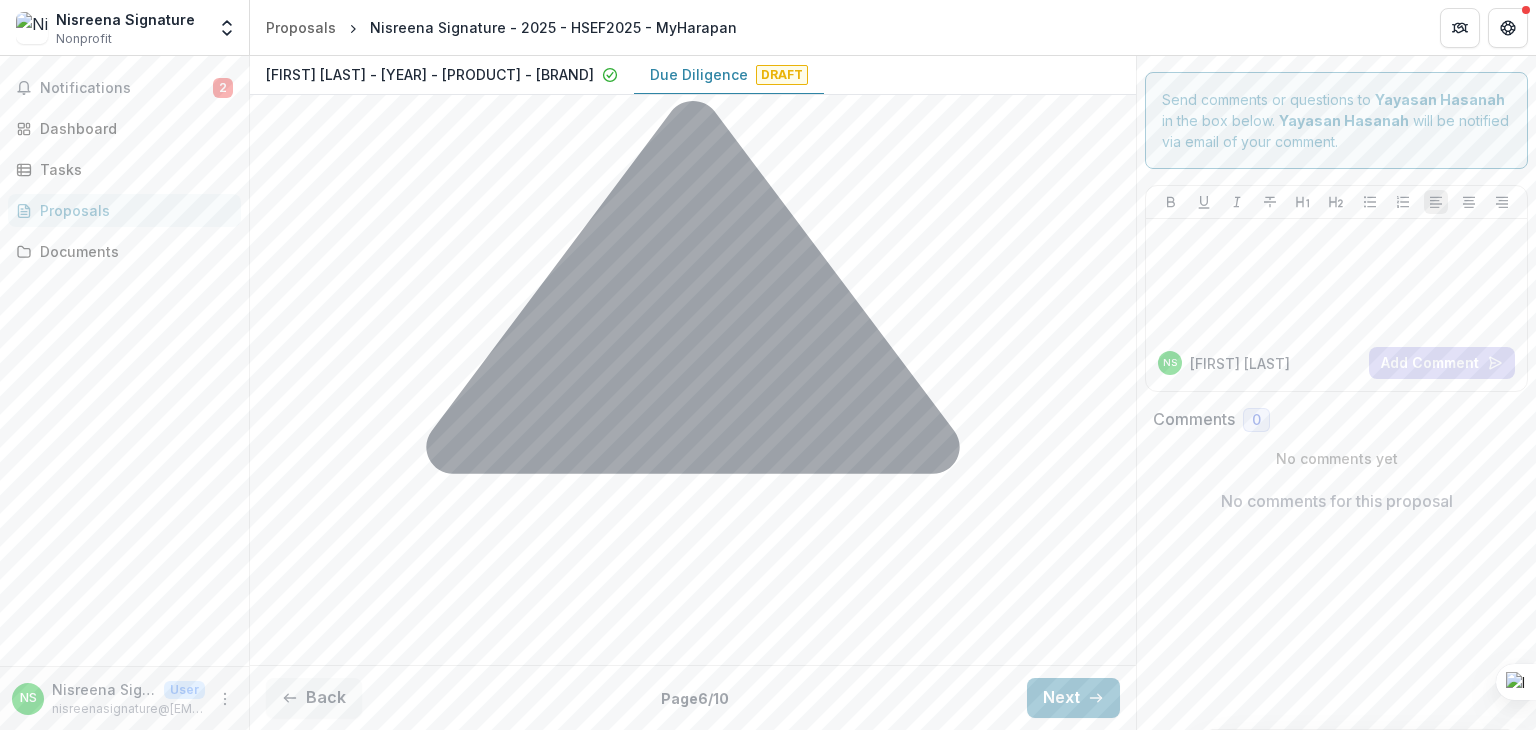 click on "**********" at bounding box center (693, 1631) 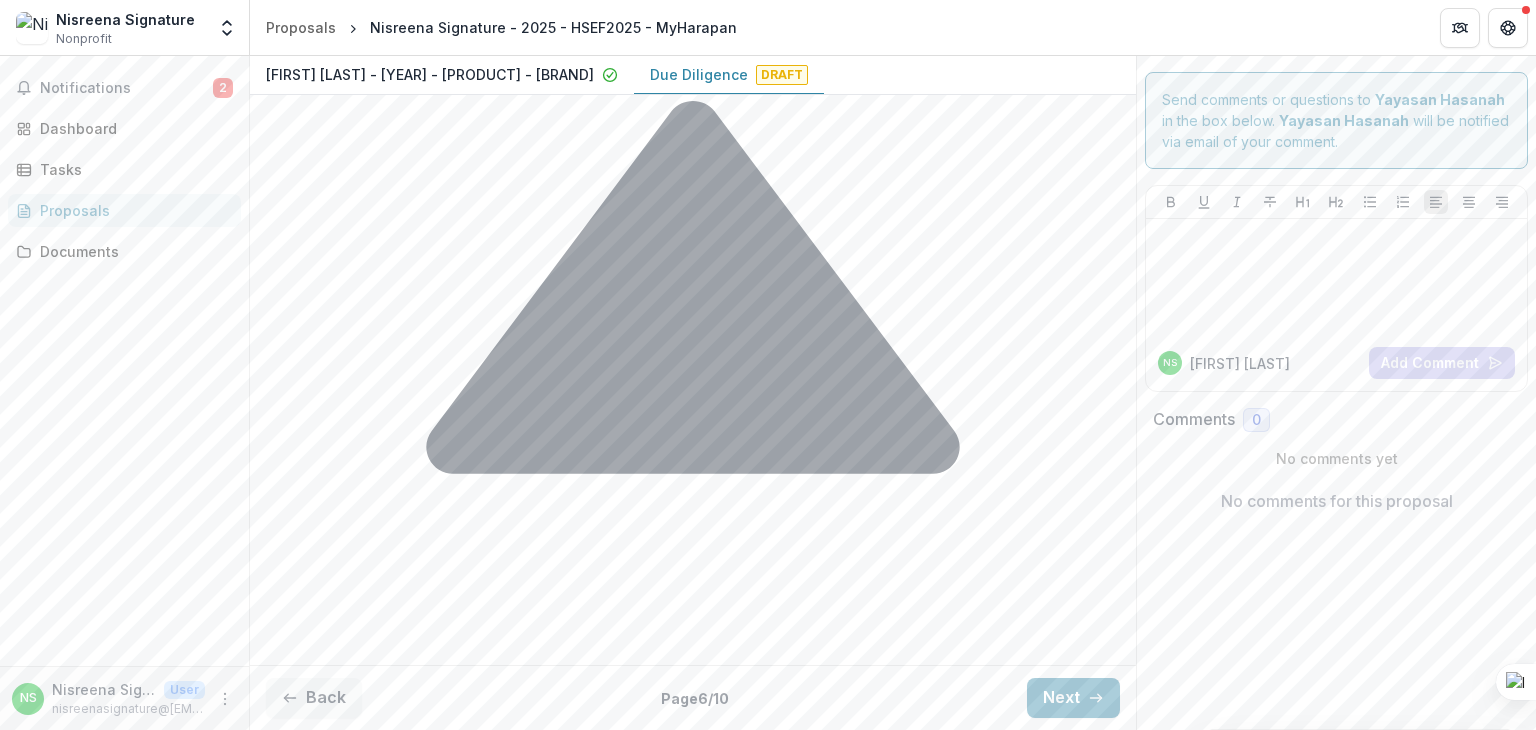 scroll, scrollTop: 206, scrollLeft: 0, axis: vertical 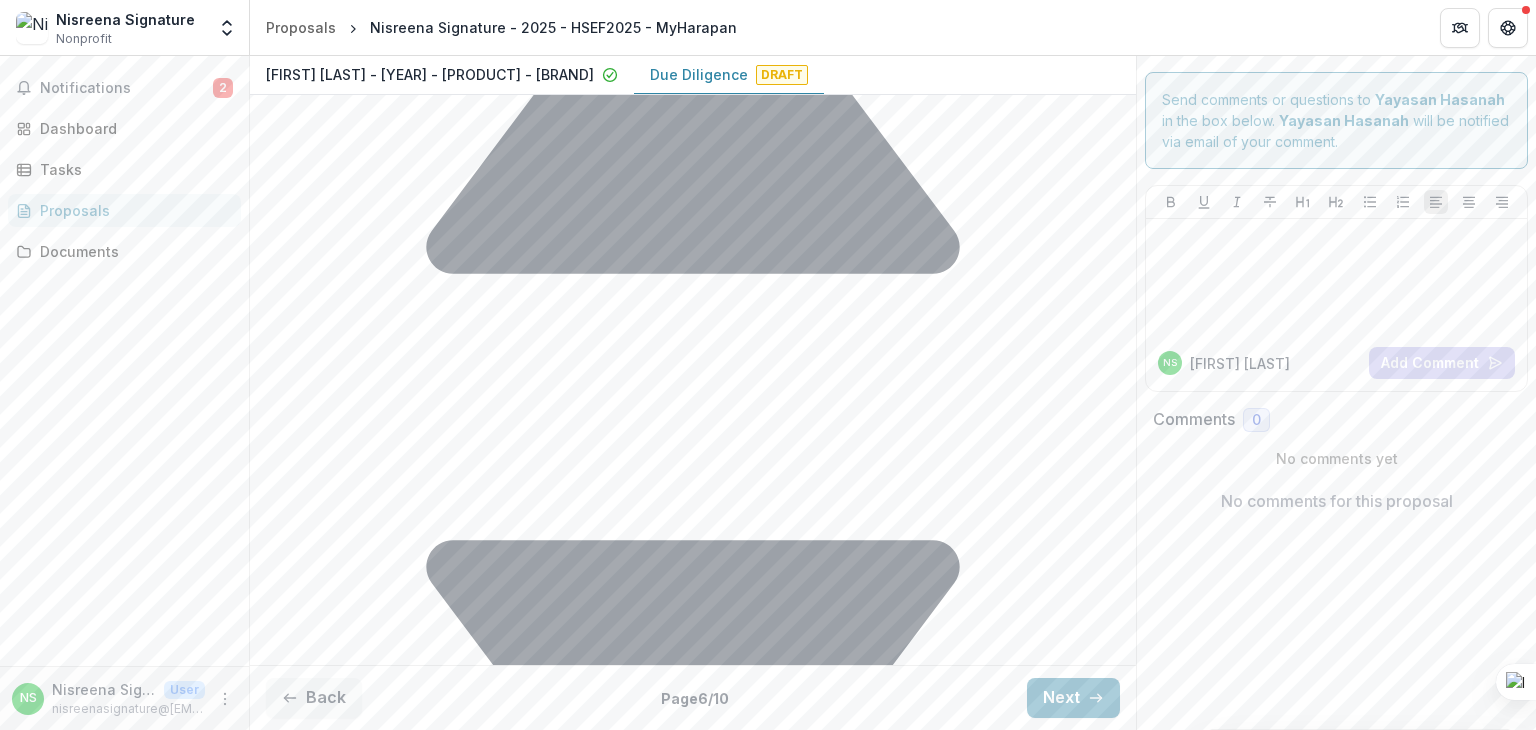 type on "**********" 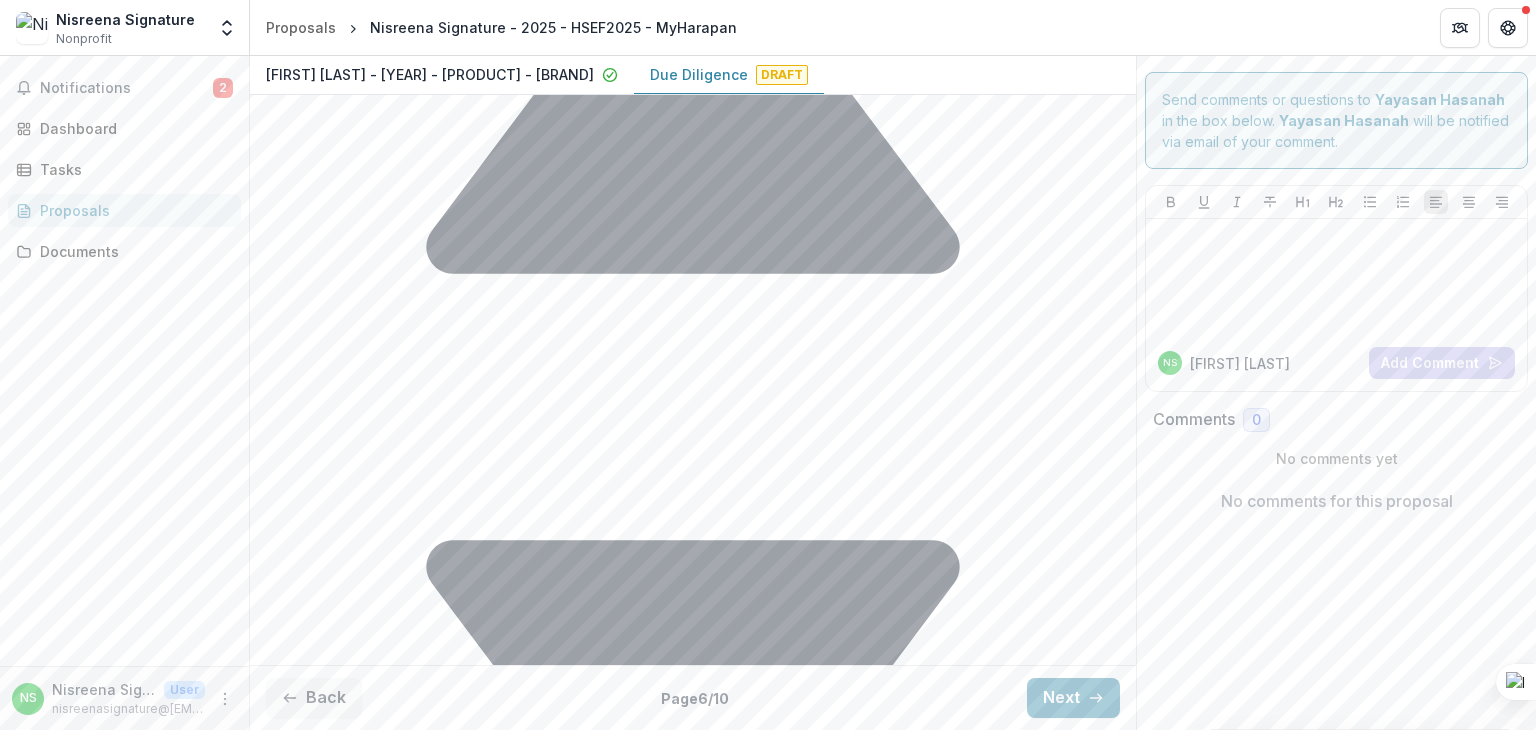 click on "**********" at bounding box center (705, 1507) 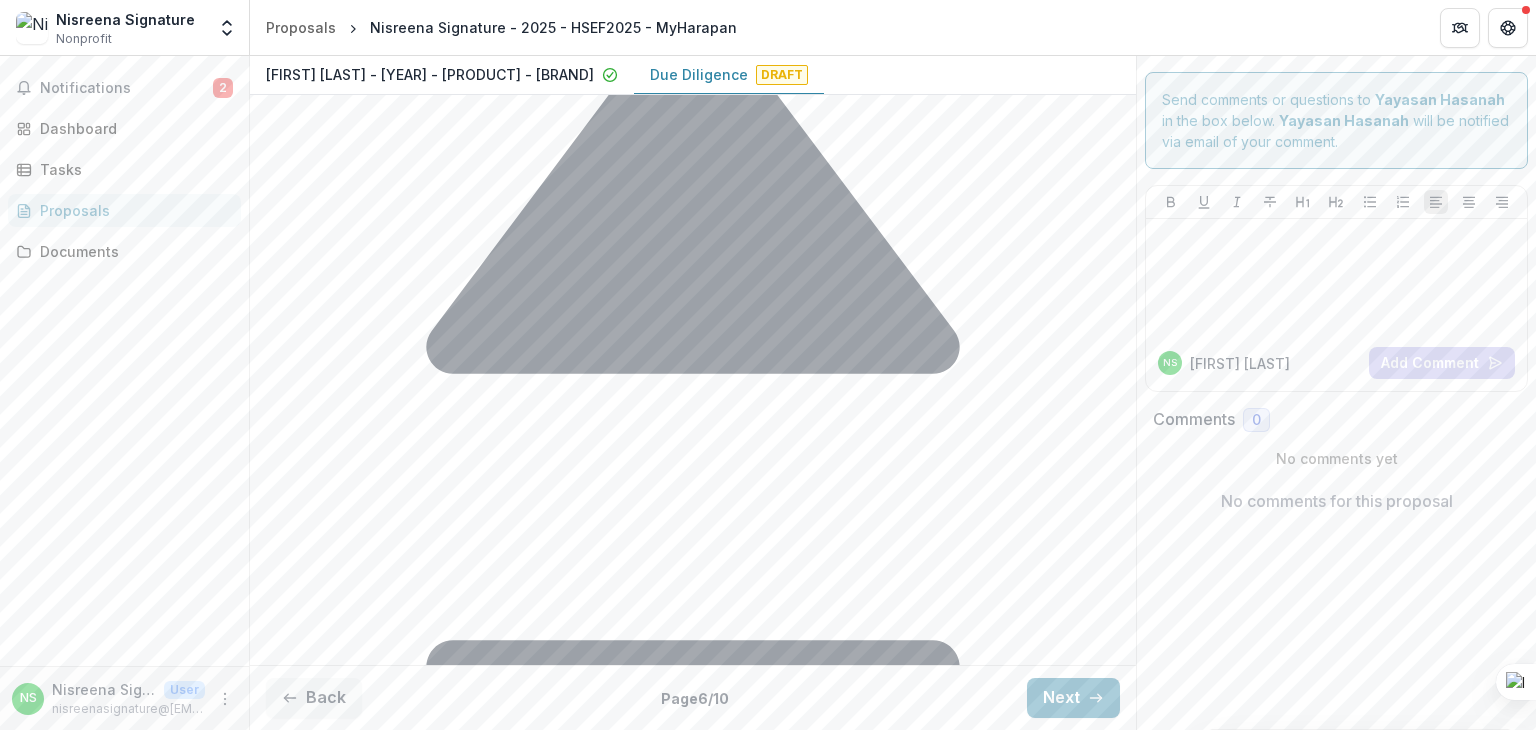 drag, startPoint x: 396, startPoint y: 321, endPoint x: 627, endPoint y: 321, distance: 231 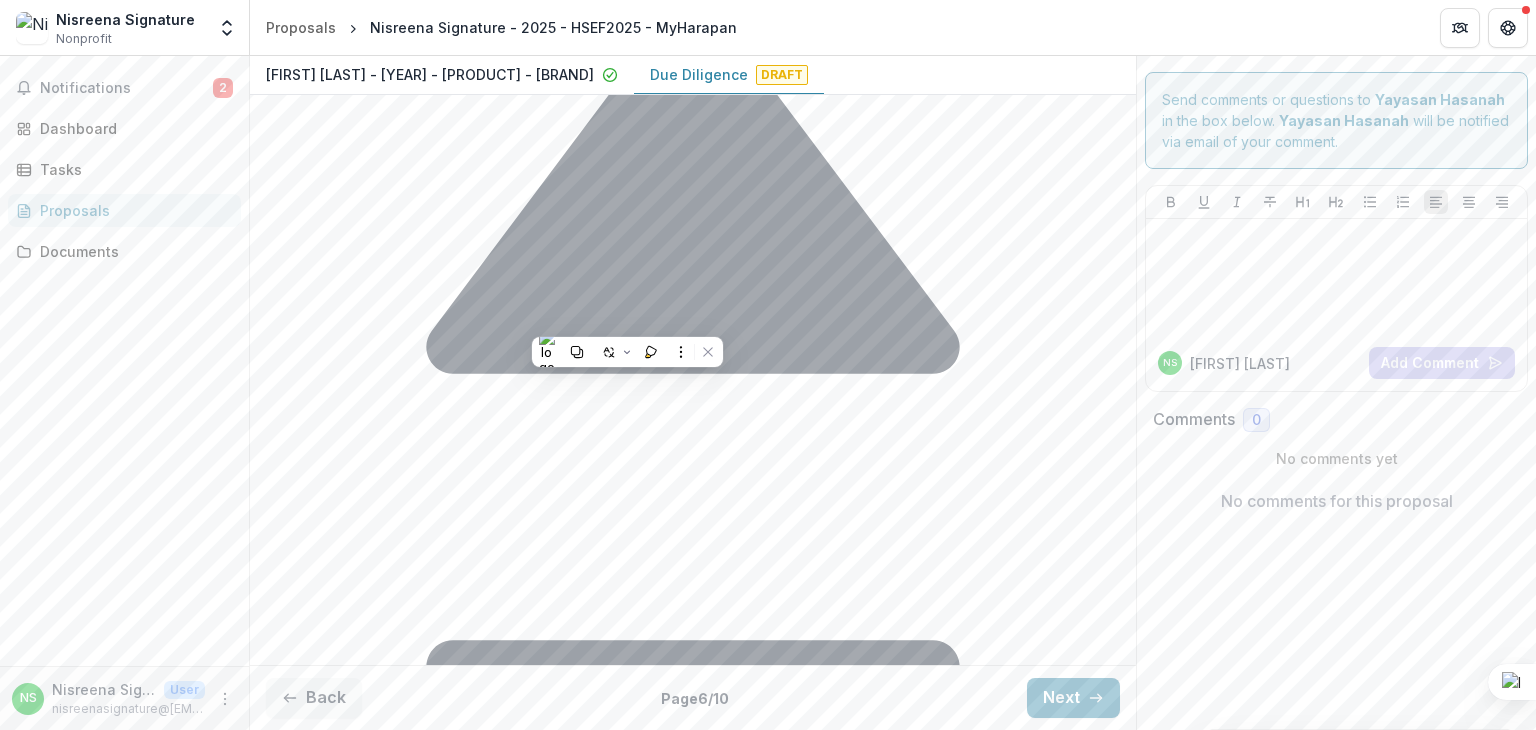 click on "**********" at bounding box center (705, 1607) 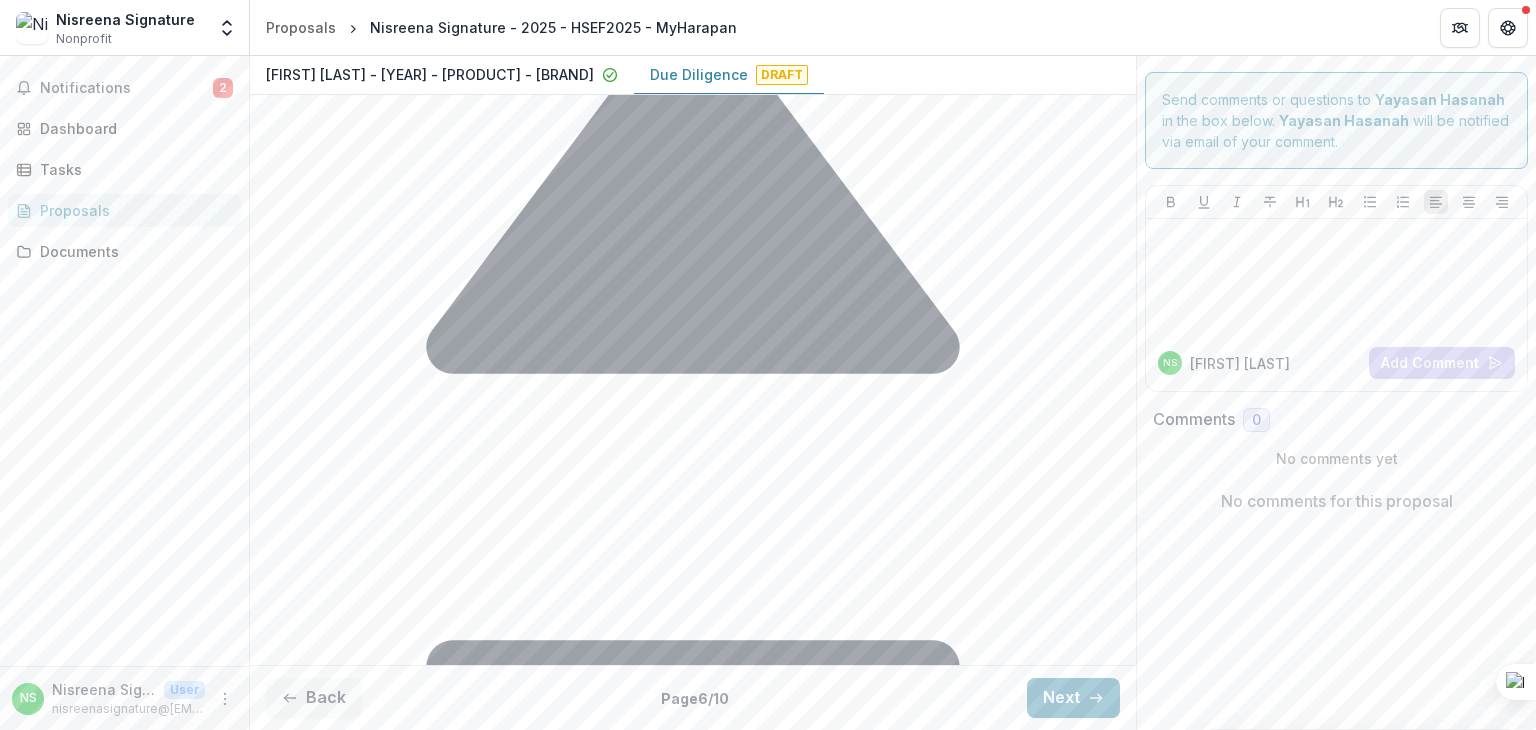 drag, startPoint x: 388, startPoint y: 321, endPoint x: 689, endPoint y: 337, distance: 301.42496 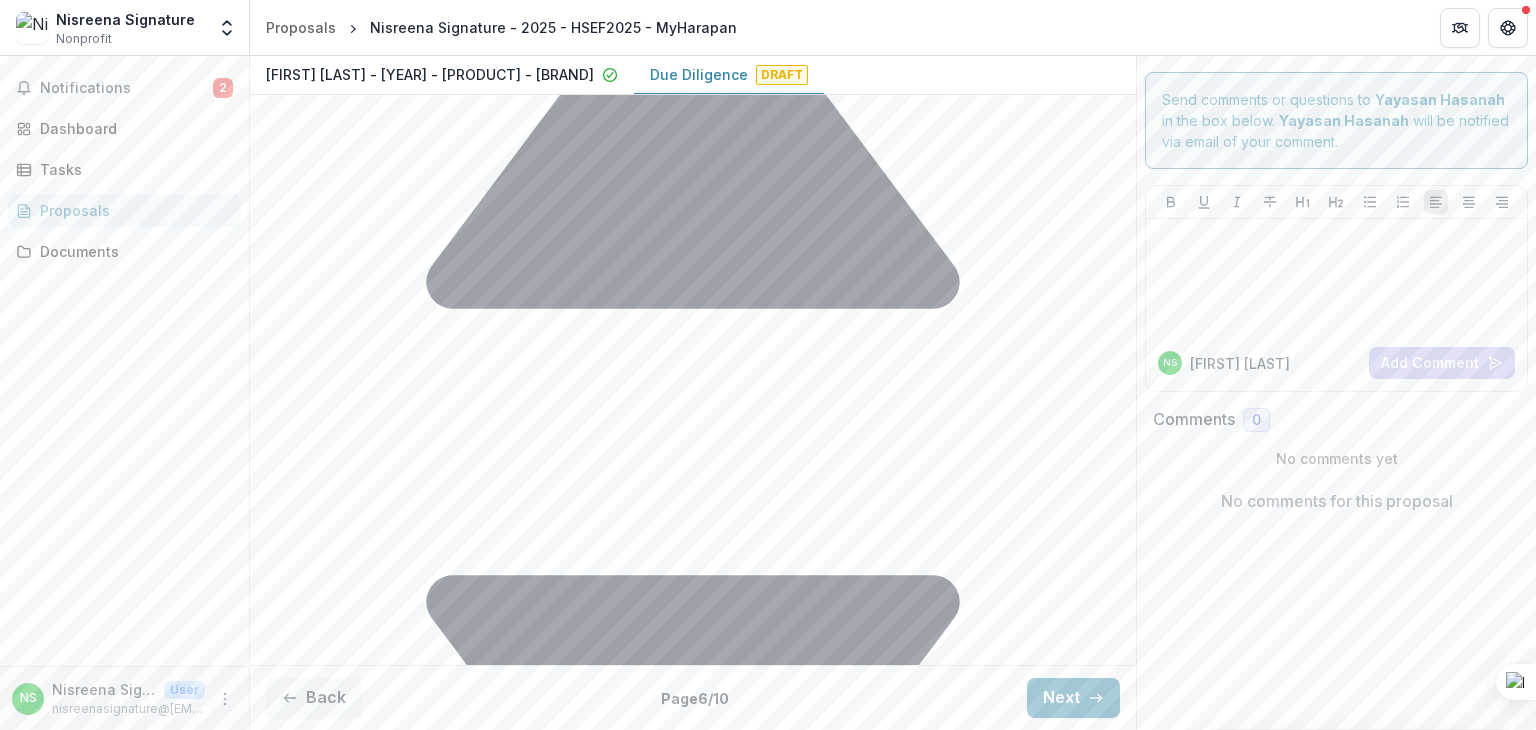 scroll, scrollTop: 900, scrollLeft: 0, axis: vertical 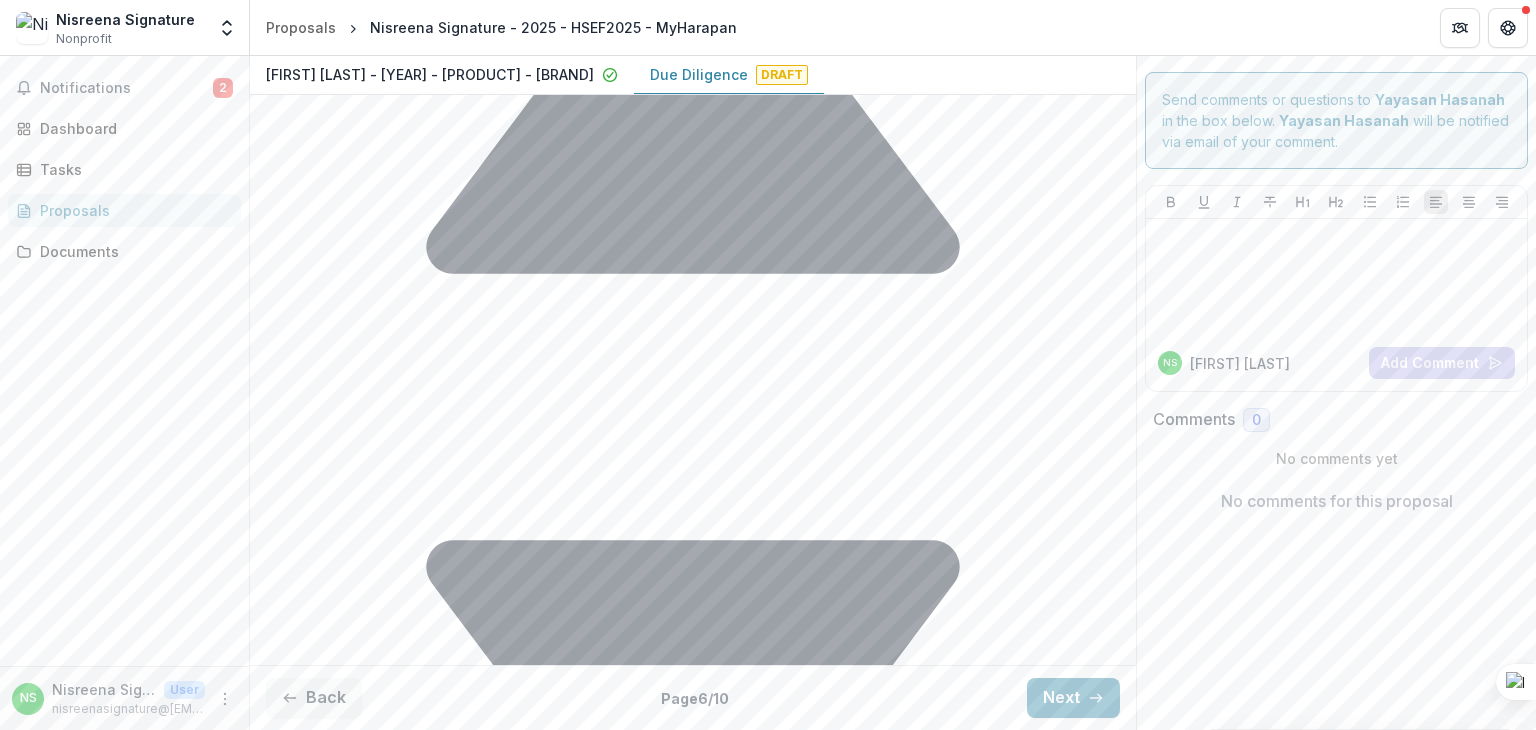 click on "Qualitative assessments: *" at bounding box center (687, 1547) 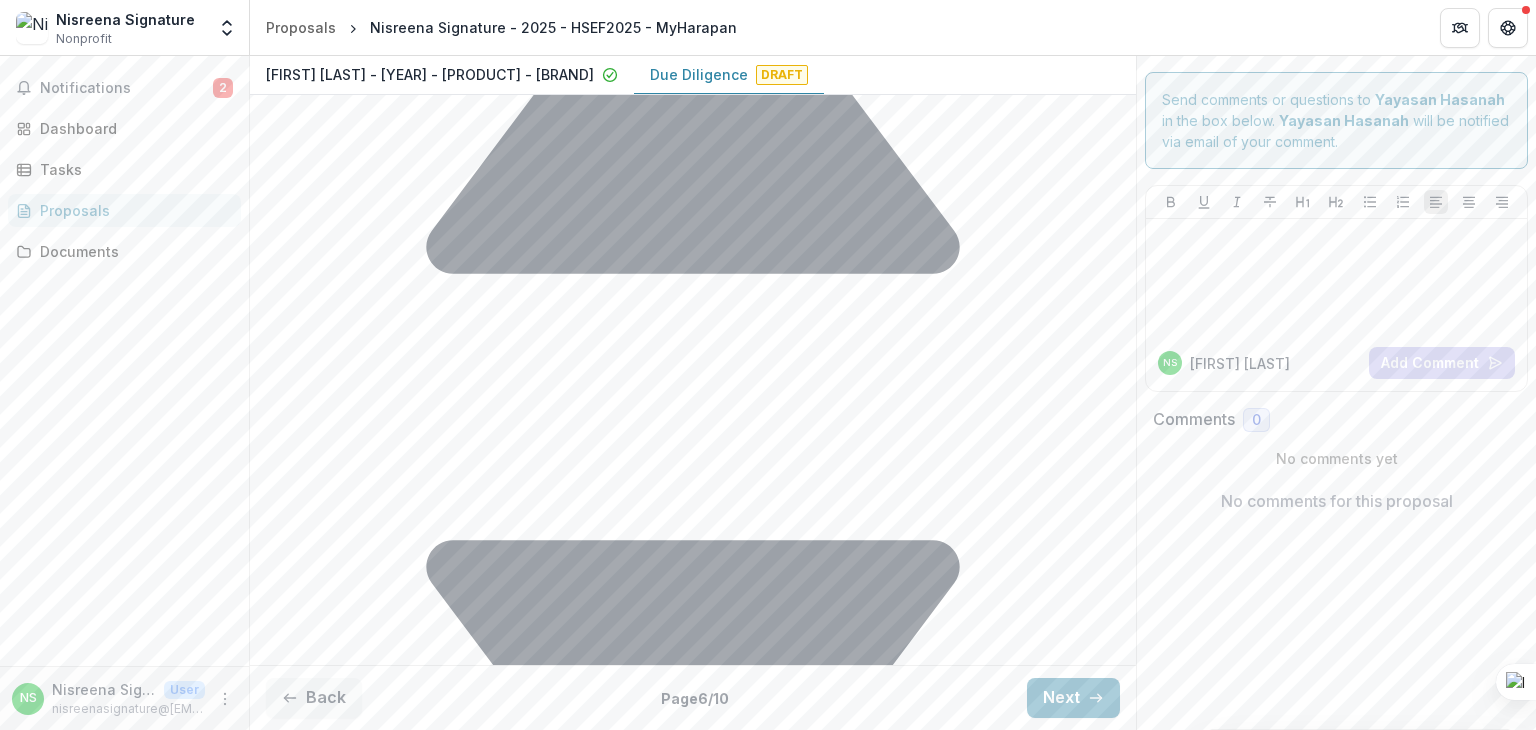 paste on "**********" 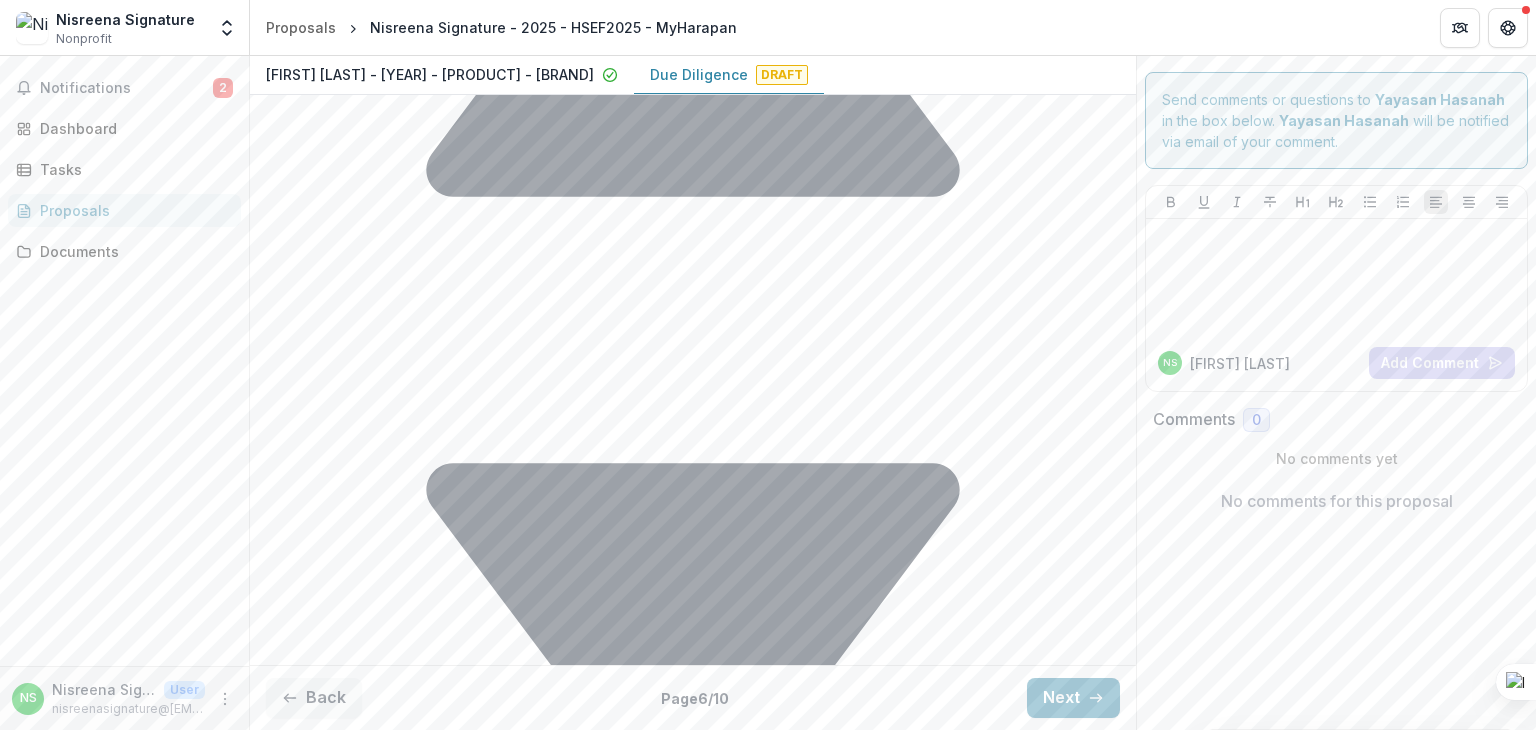 scroll, scrollTop: 1000, scrollLeft: 0, axis: vertical 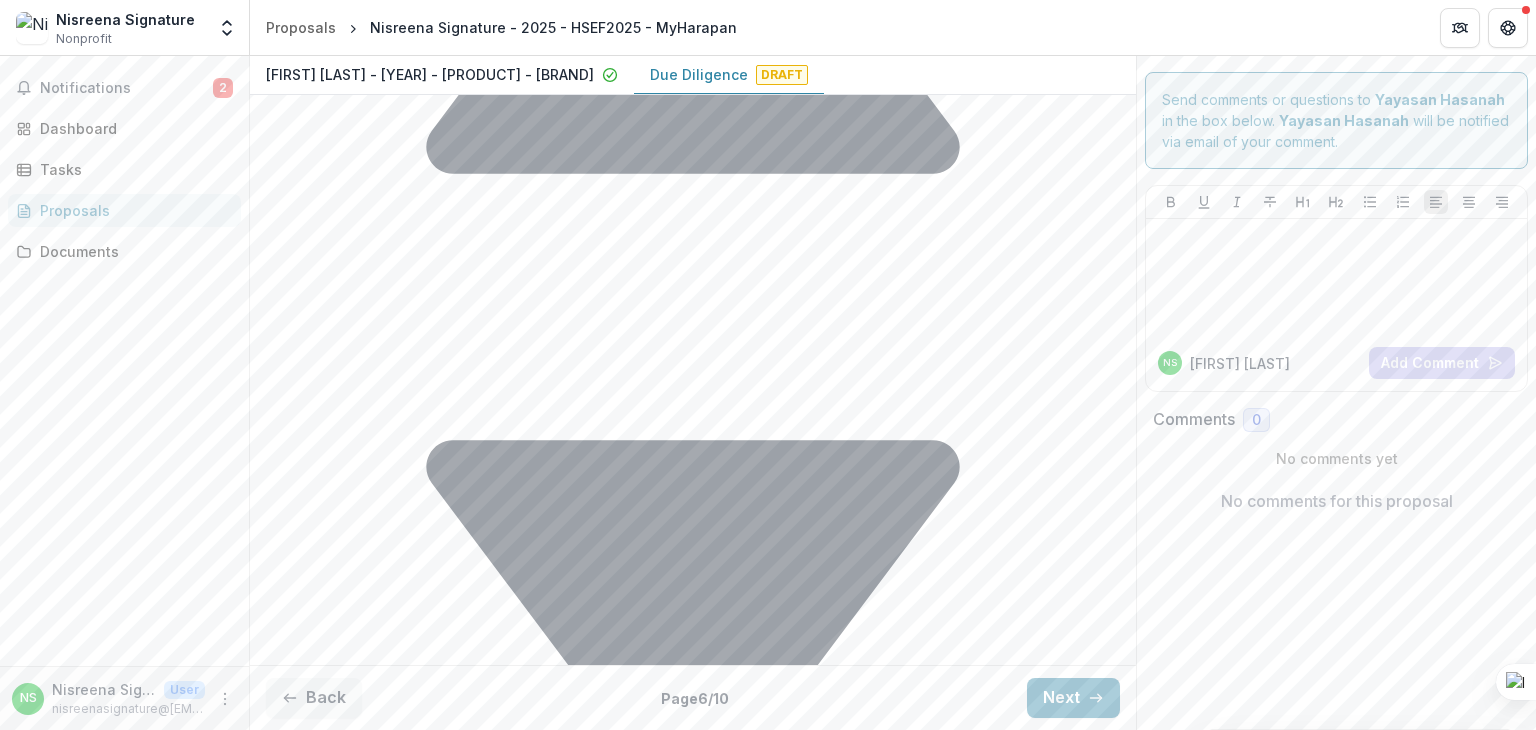 type on "**********" 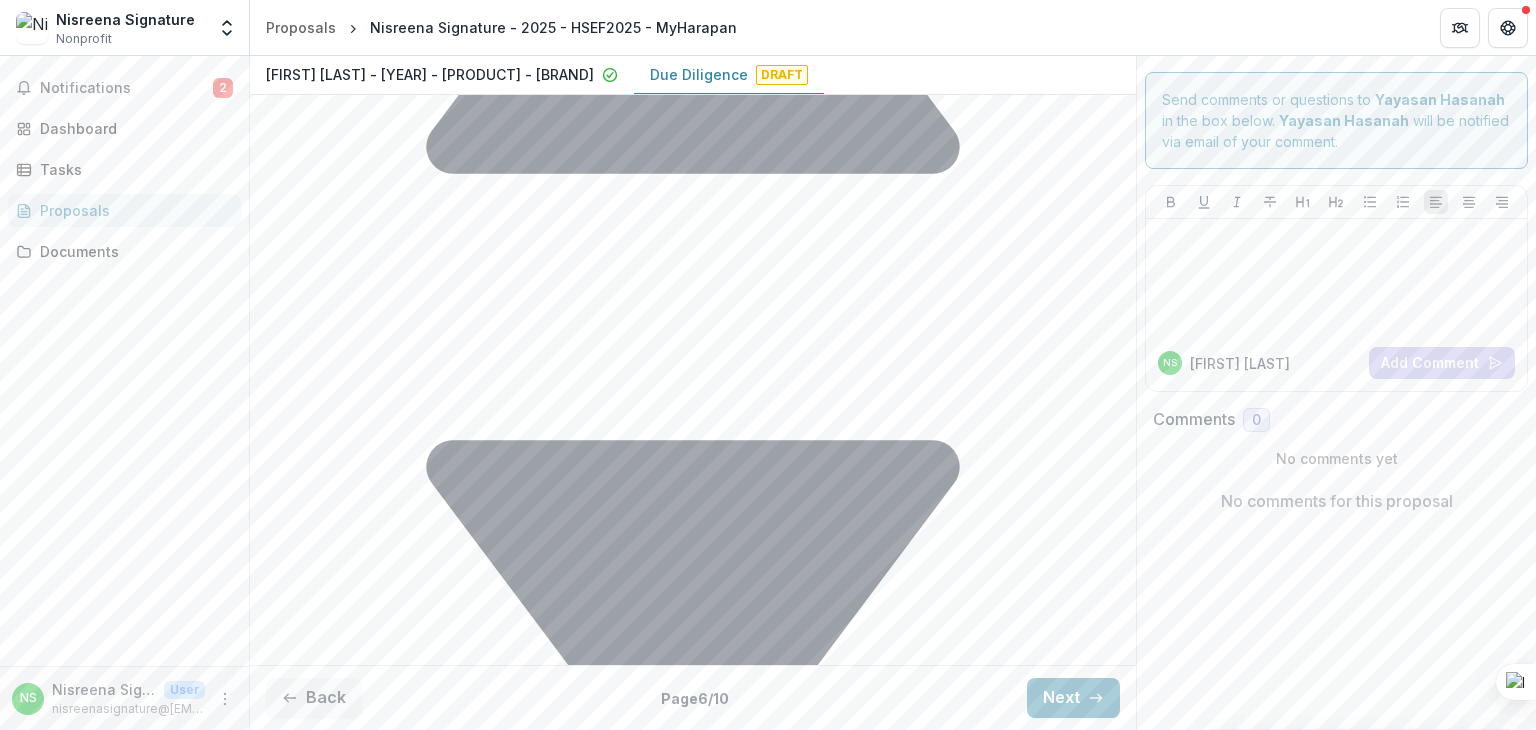 click on "Short-term targets (1-3 years) *" at bounding box center [693, 1750] 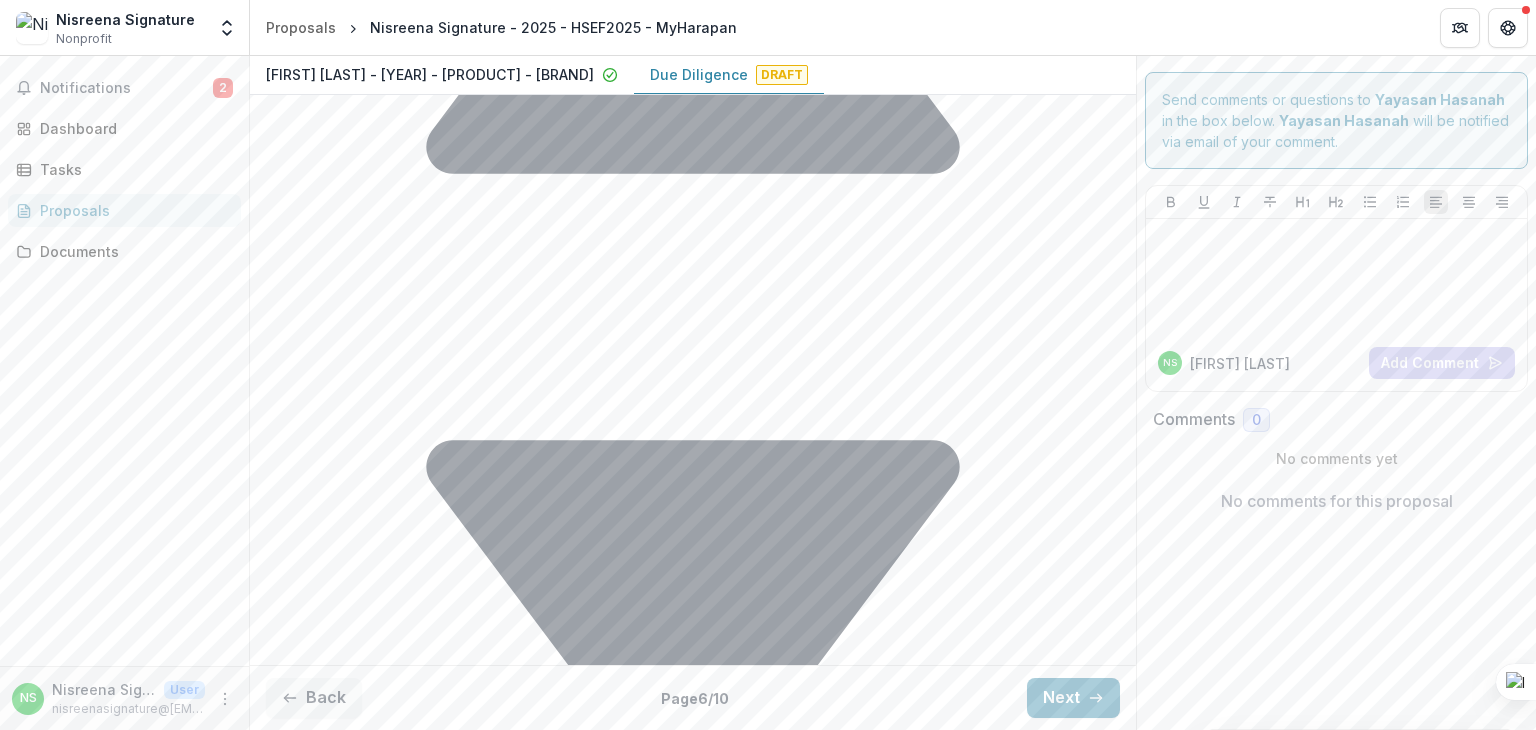 paste on "**********" 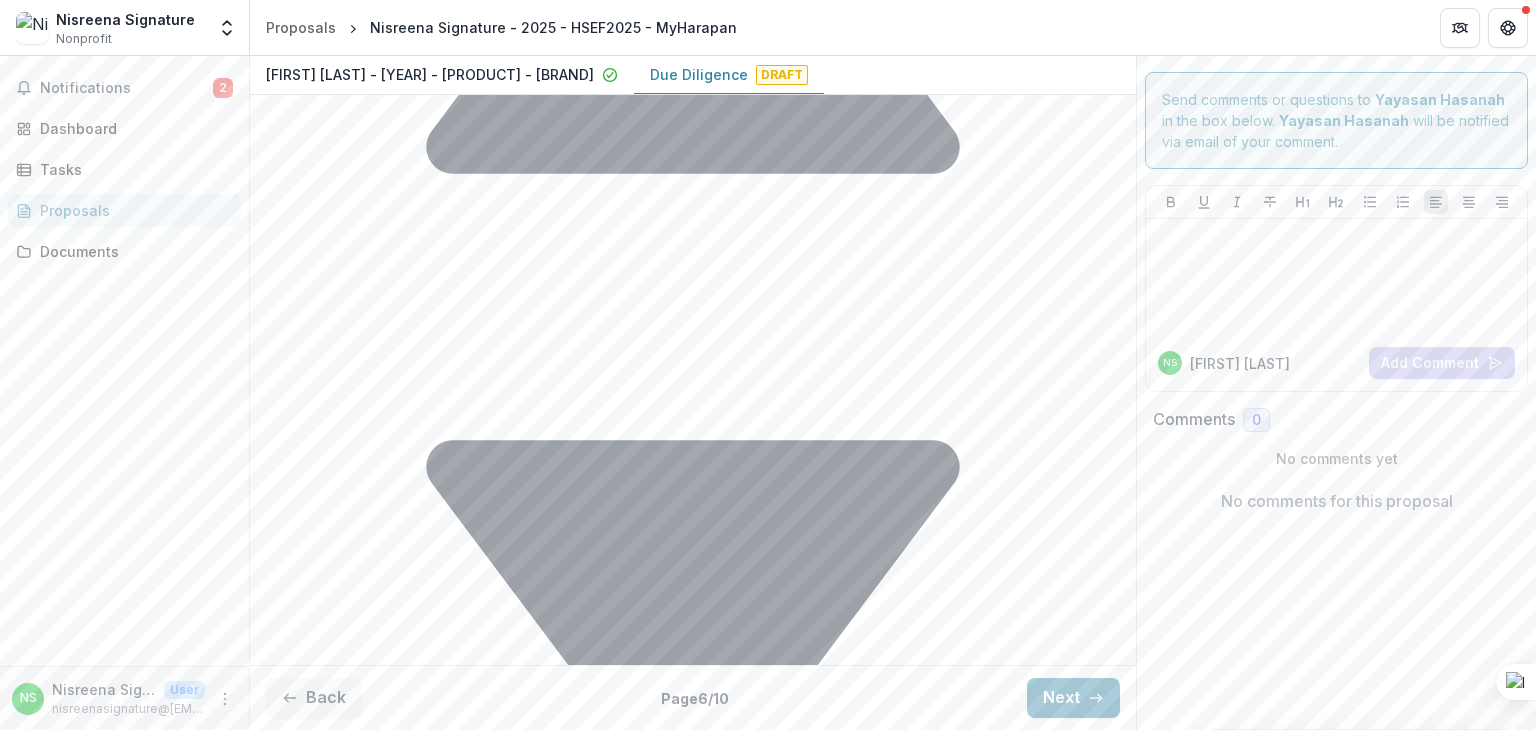 scroll, scrollTop: 796, scrollLeft: 0, axis: vertical 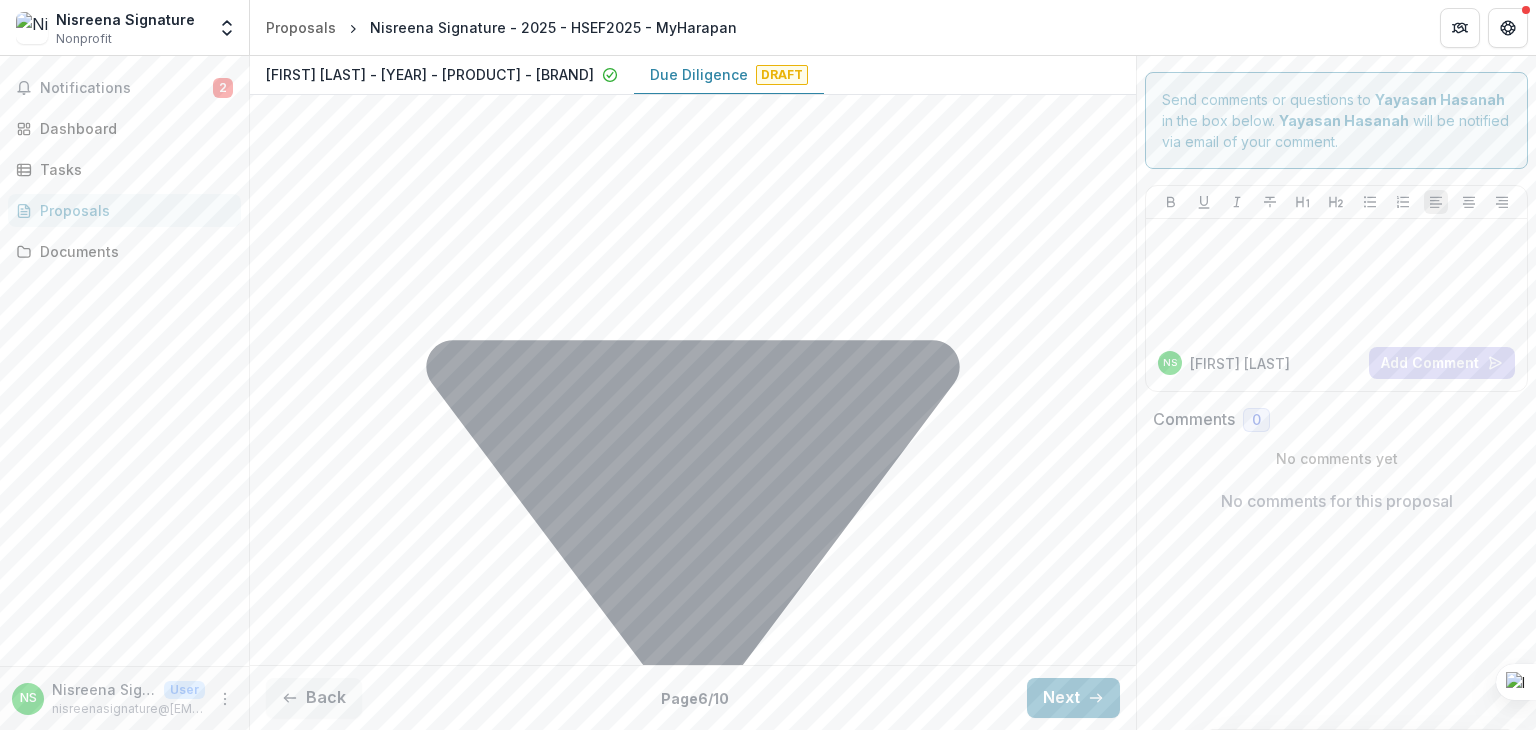 type on "**********" 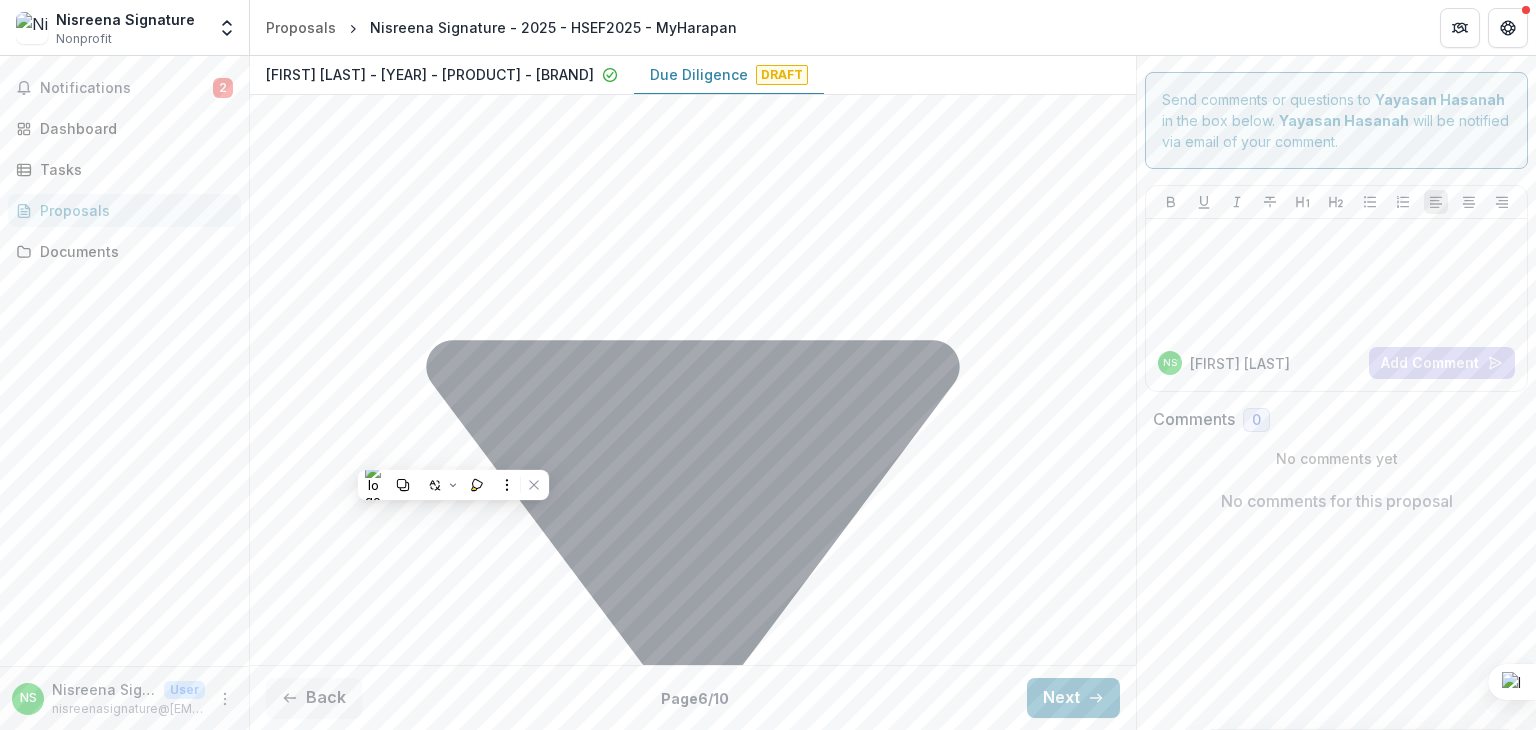 click on "Long-term targets (> 3 years) *" at bounding box center (687, 1726) 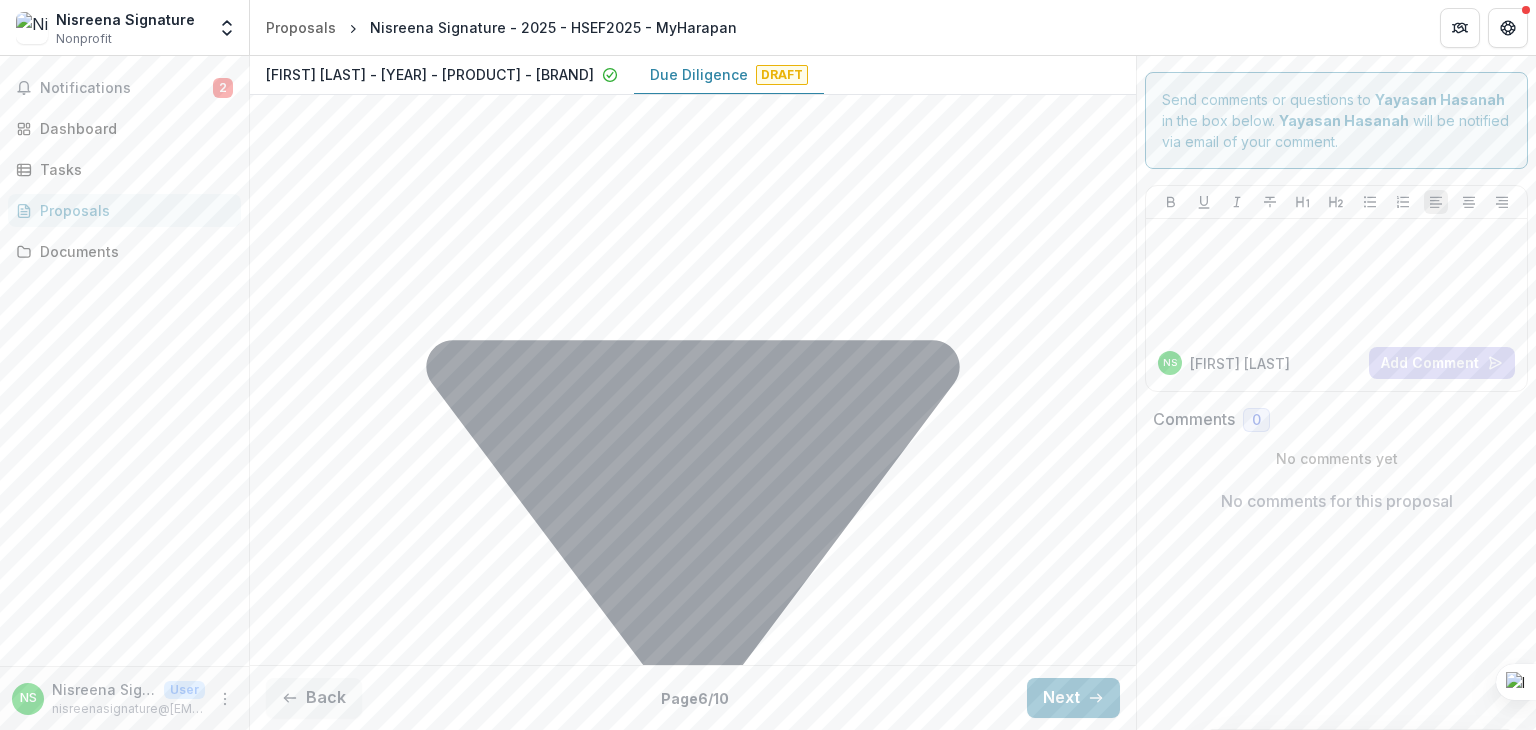 drag, startPoint x: 370, startPoint y: 439, endPoint x: 595, endPoint y: 445, distance: 225.07999 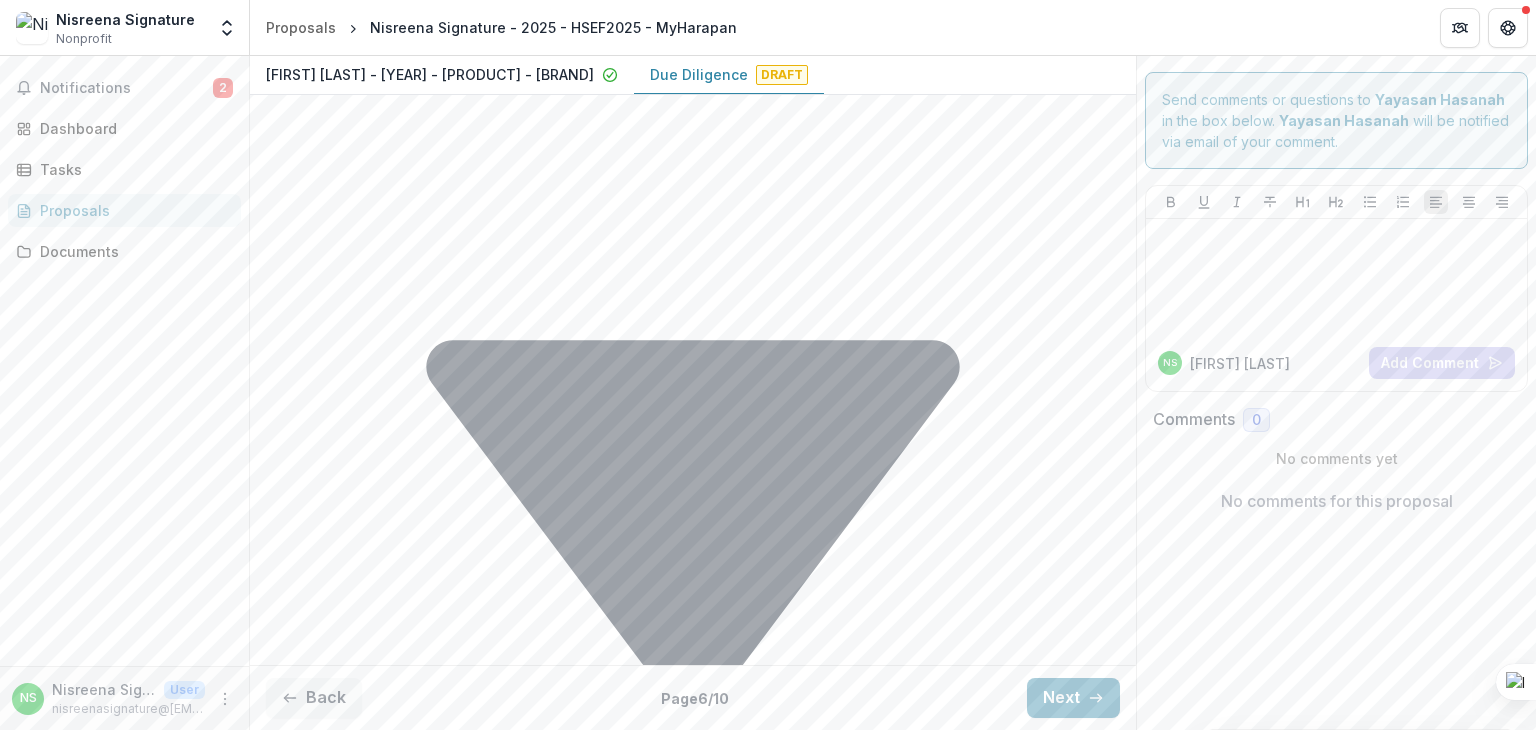 click on "Long-term targets (> 3 years) *" at bounding box center (693, 1794) 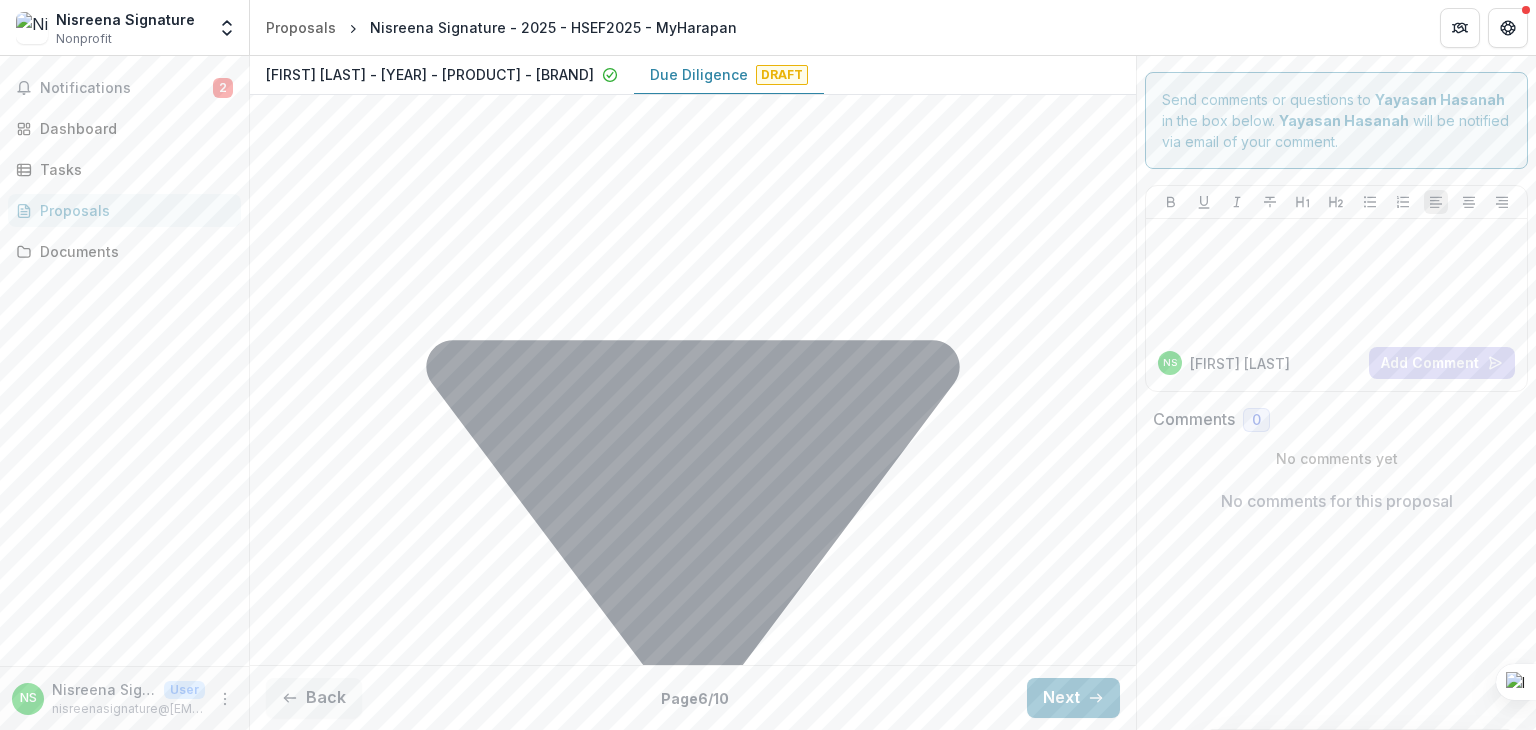 paste on "**********" 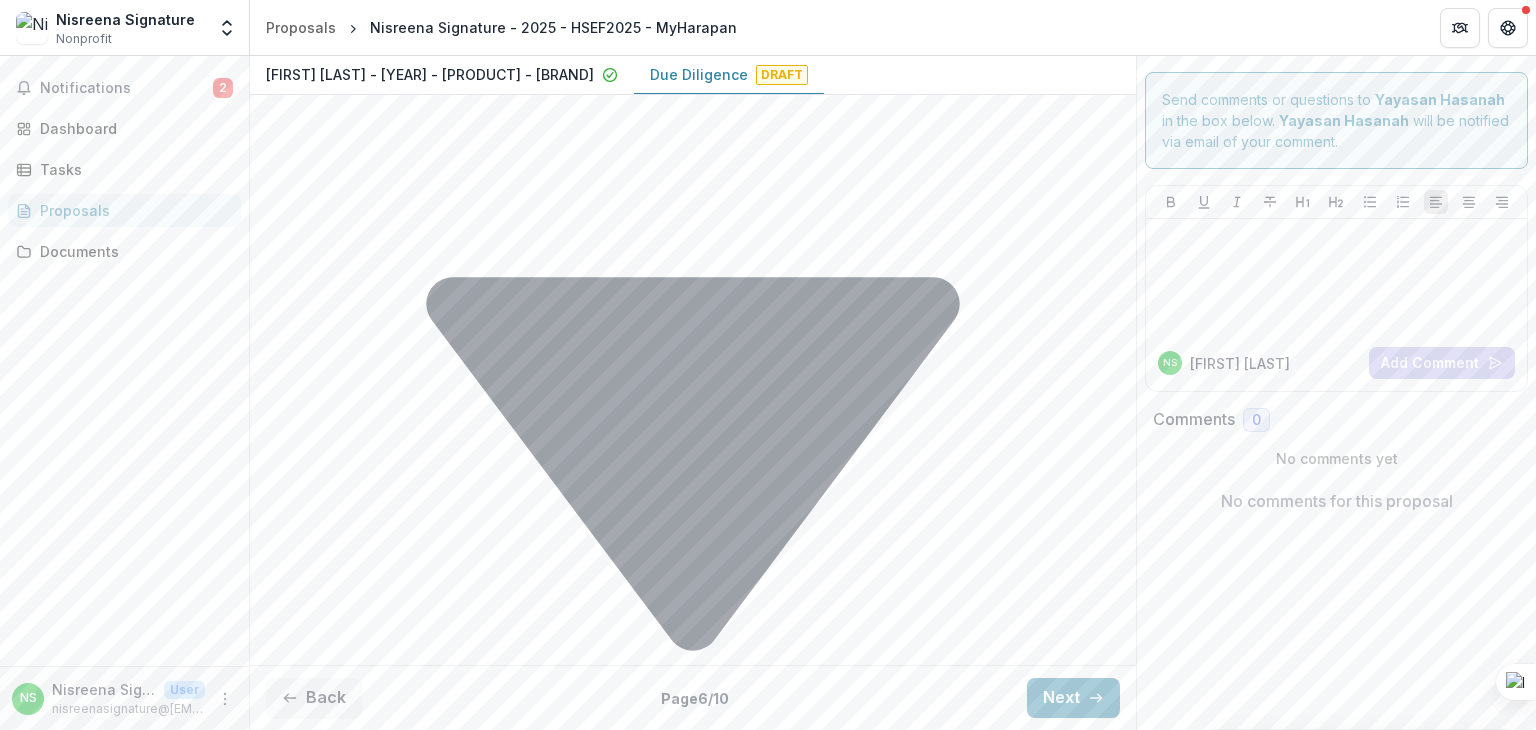 scroll, scrollTop: 700, scrollLeft: 0, axis: vertical 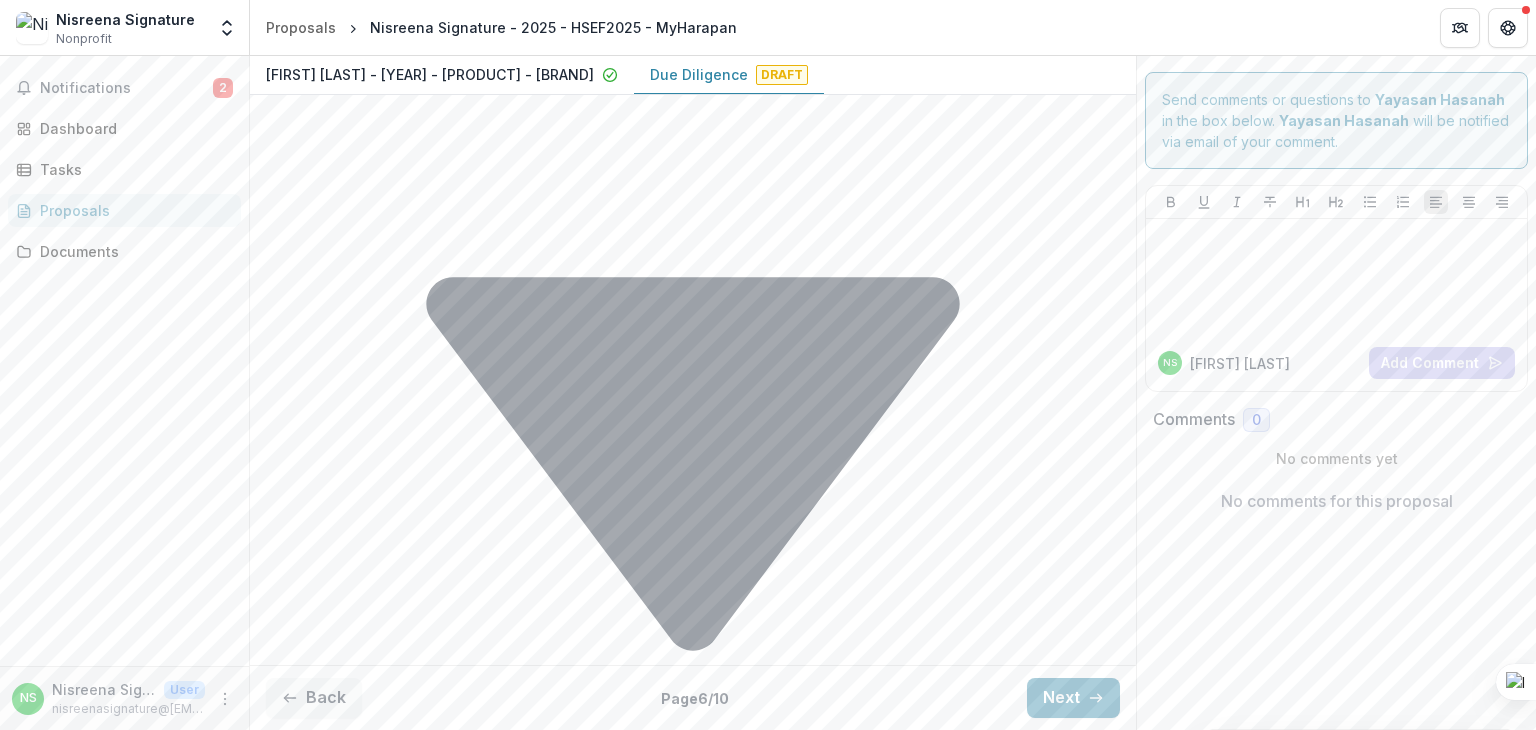drag, startPoint x: 371, startPoint y: 522, endPoint x: 651, endPoint y: 525, distance: 280.01608 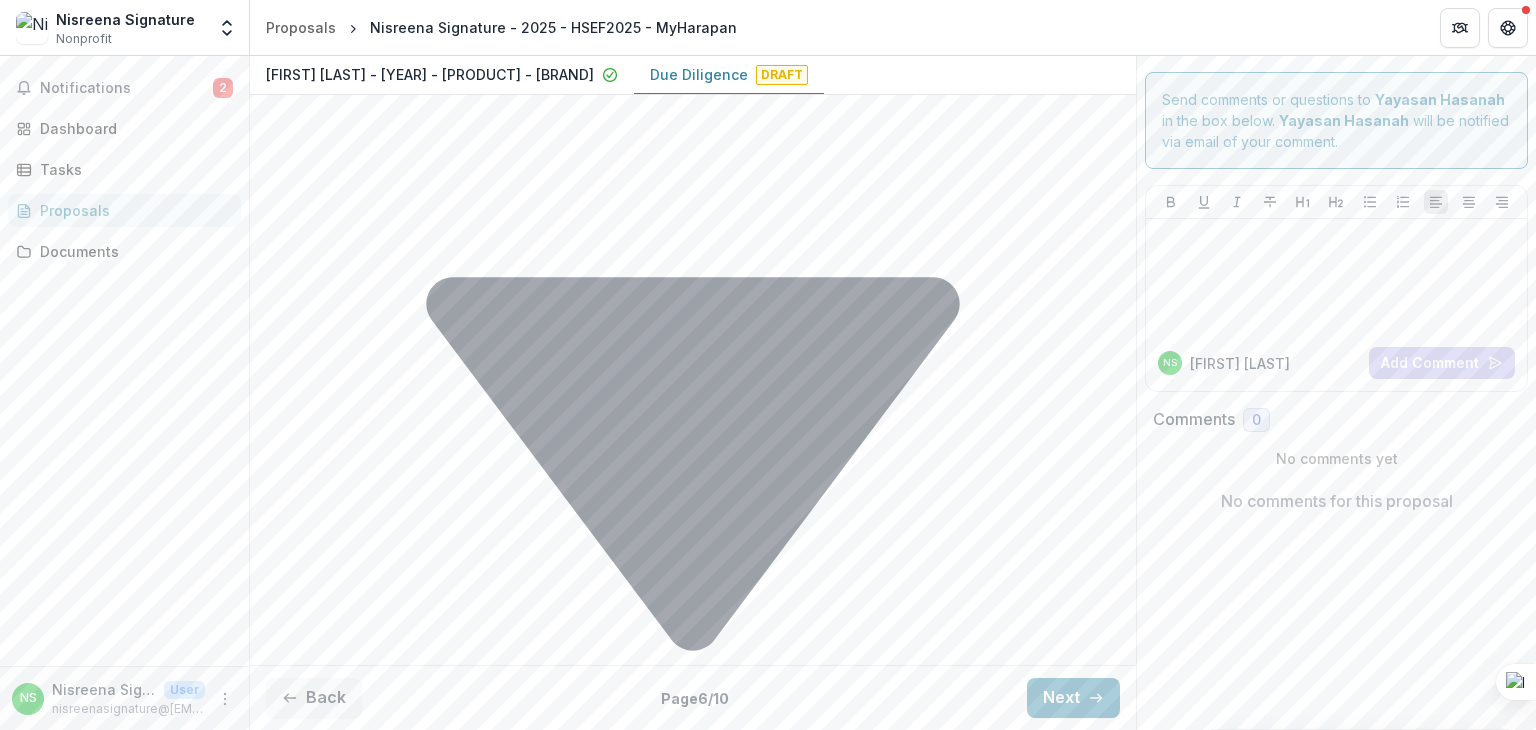 paste on "**********" 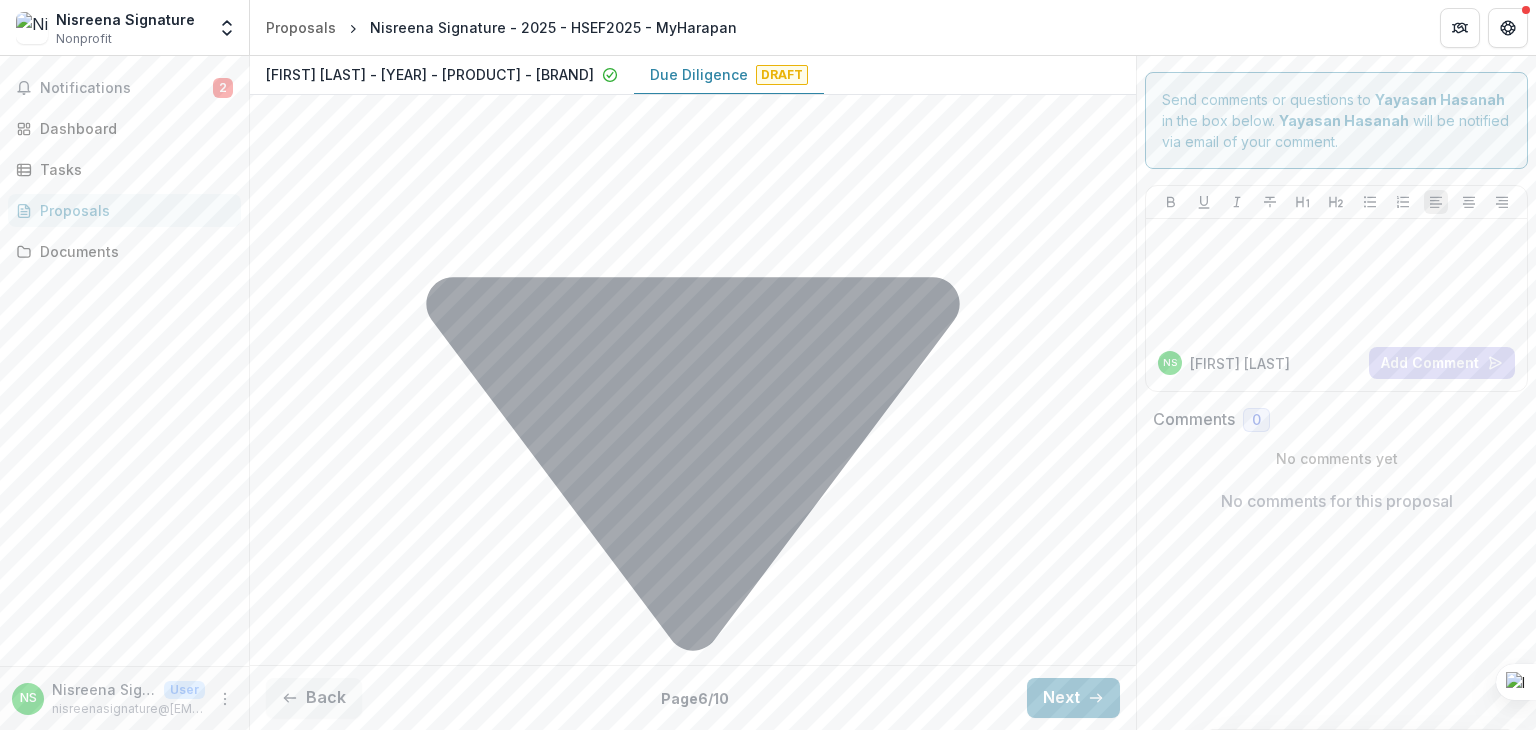 click on "Resource requirements for impact scaling *" at bounding box center (693, 1875) 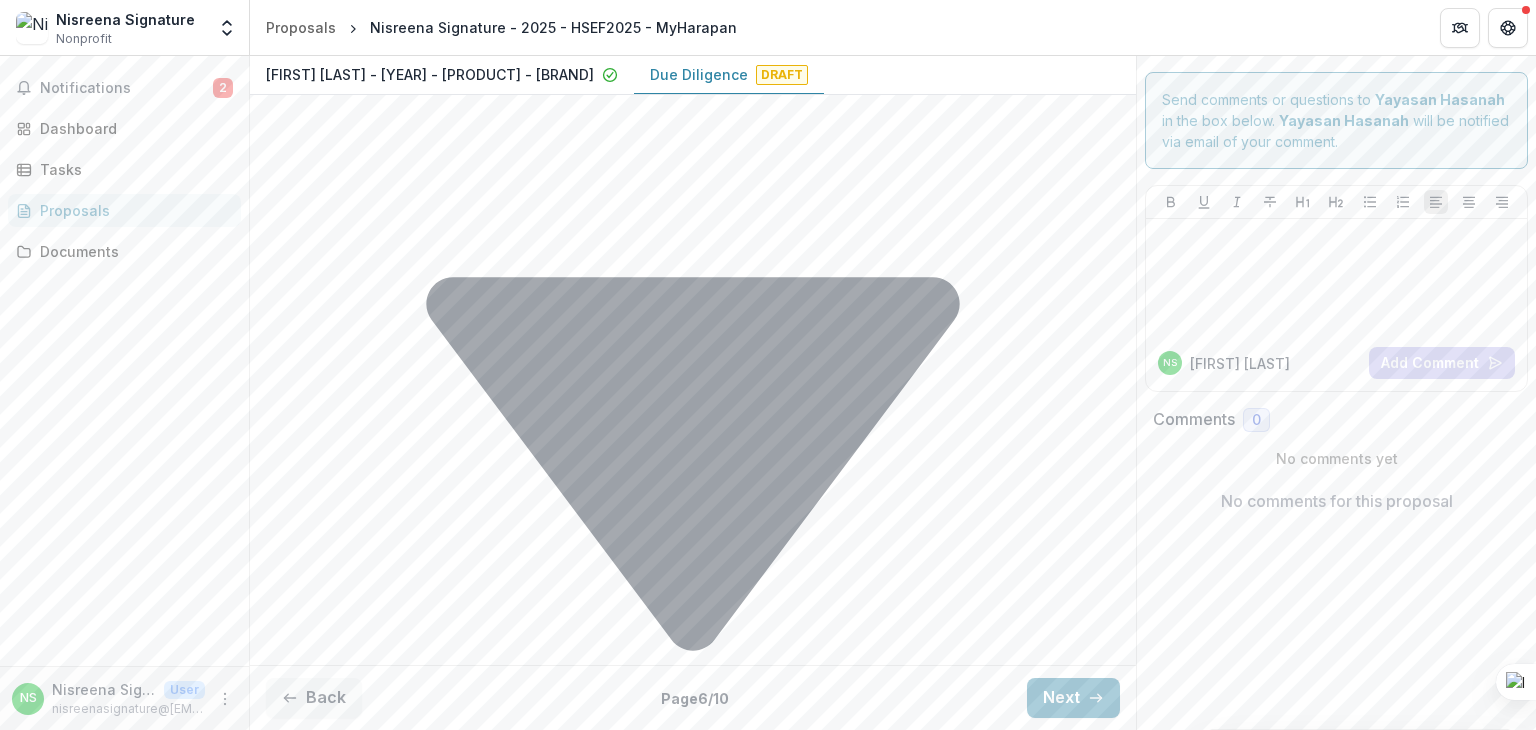 click on "Resource requirements for impact scaling *" at bounding box center (693, 1875) 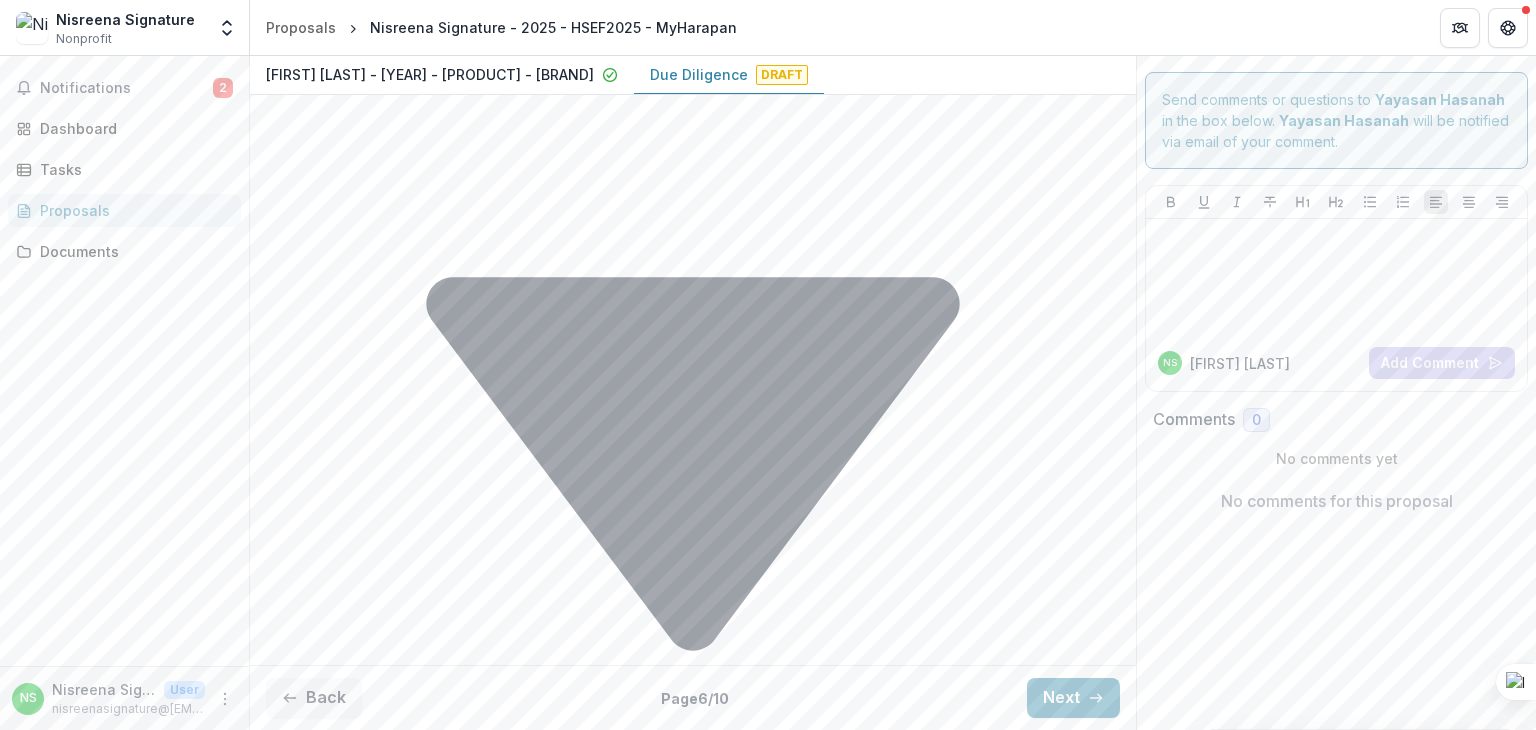 click on "Resource requirements for impact scaling *" at bounding box center [693, 1875] 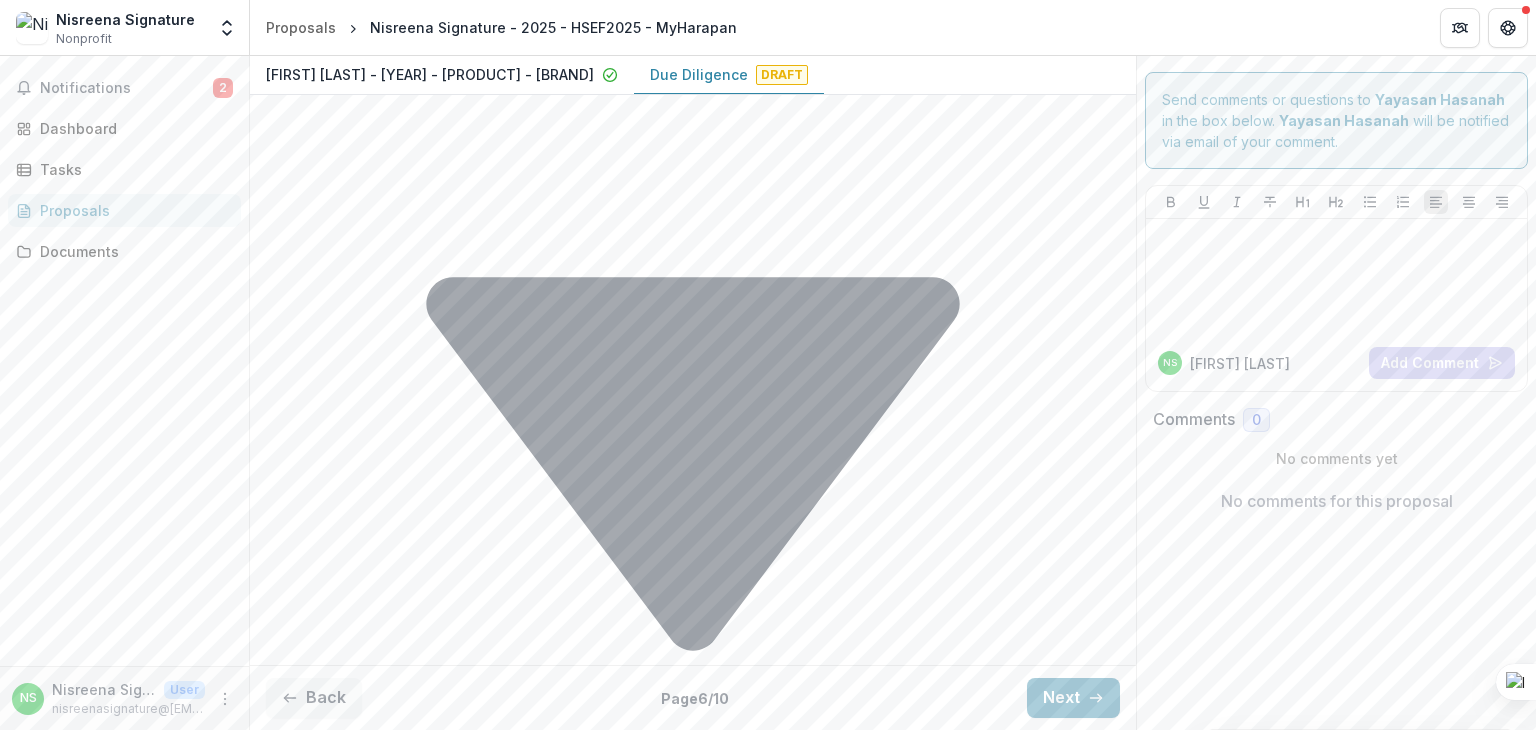 scroll, scrollTop: 729, scrollLeft: 0, axis: vertical 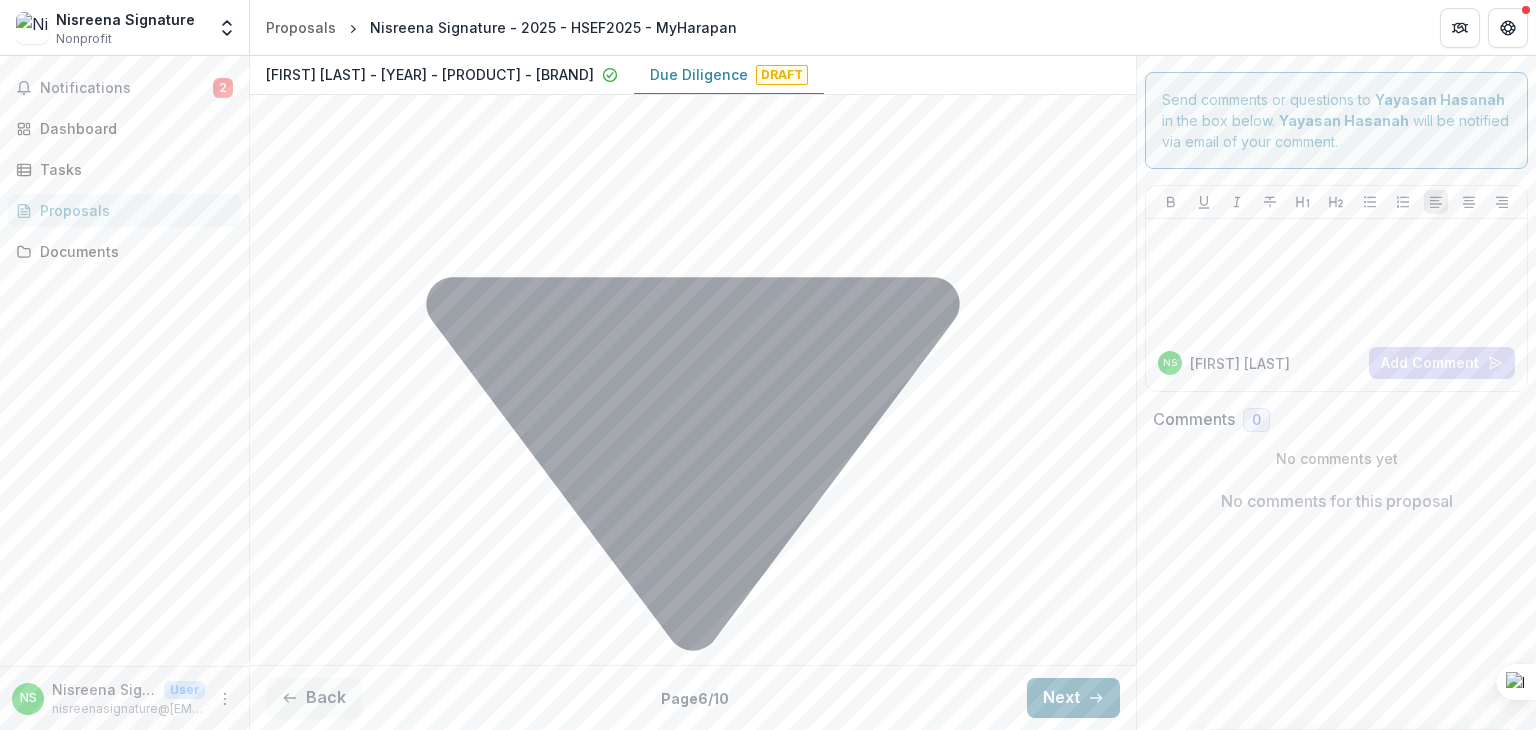 type on "**********" 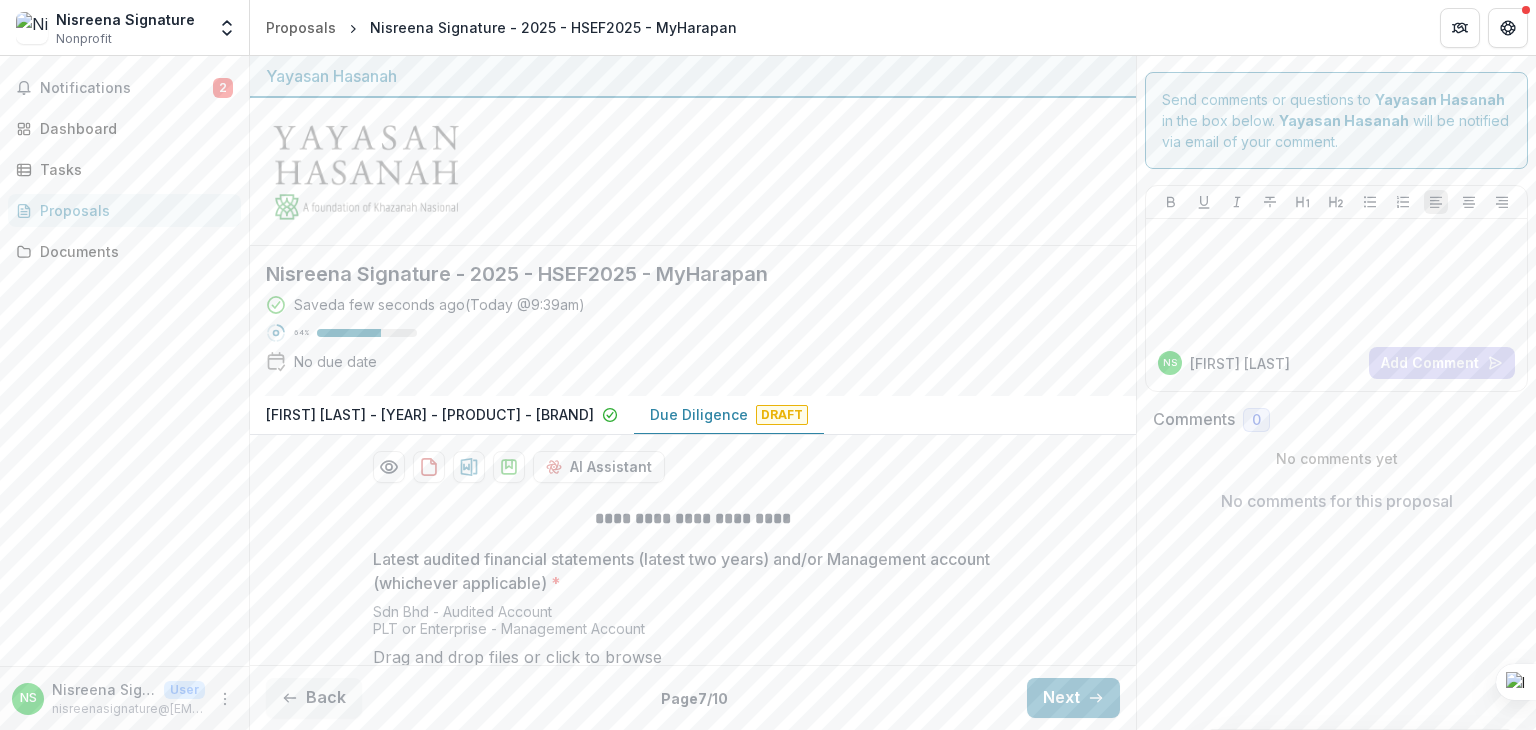 click on "**********" at bounding box center (693, 715) 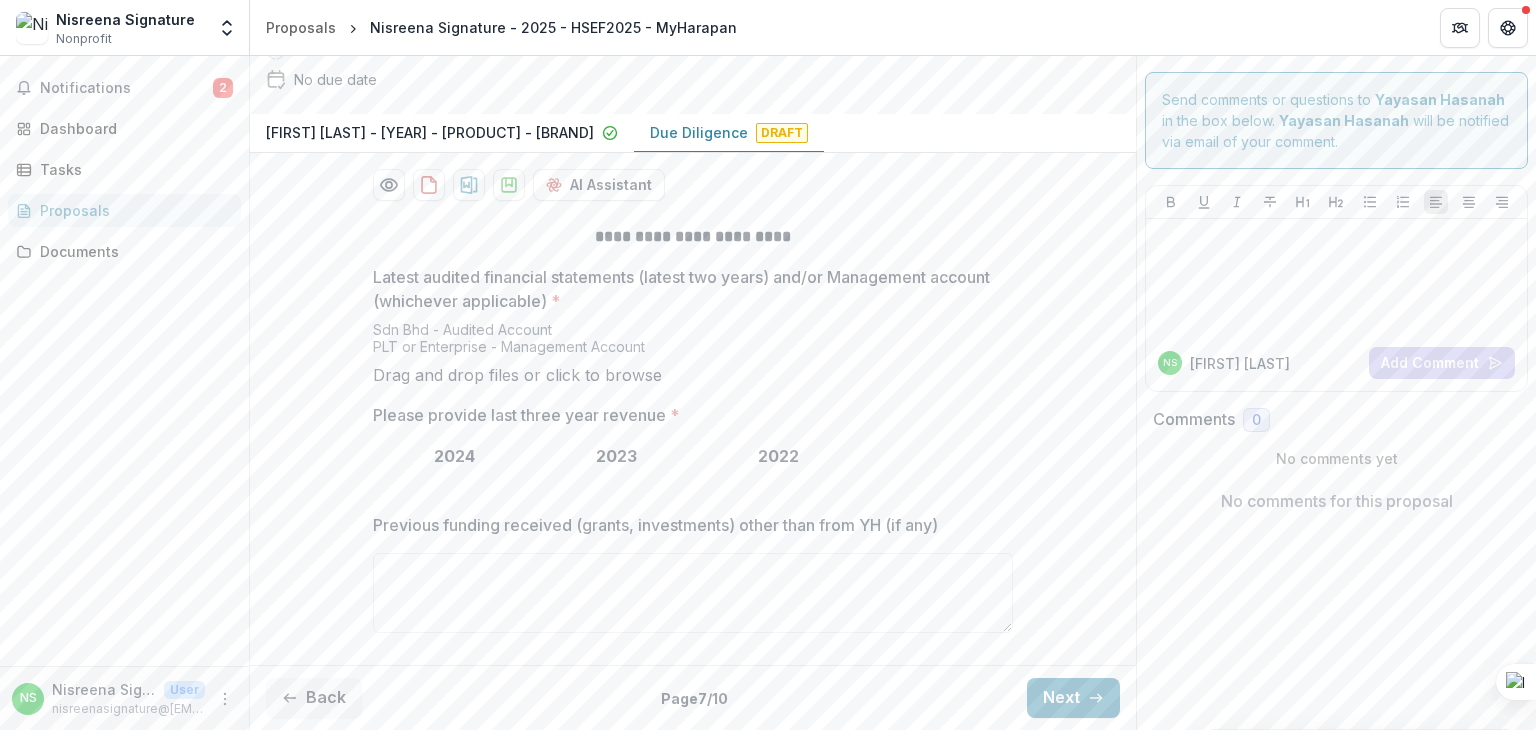 scroll, scrollTop: 341, scrollLeft: 0, axis: vertical 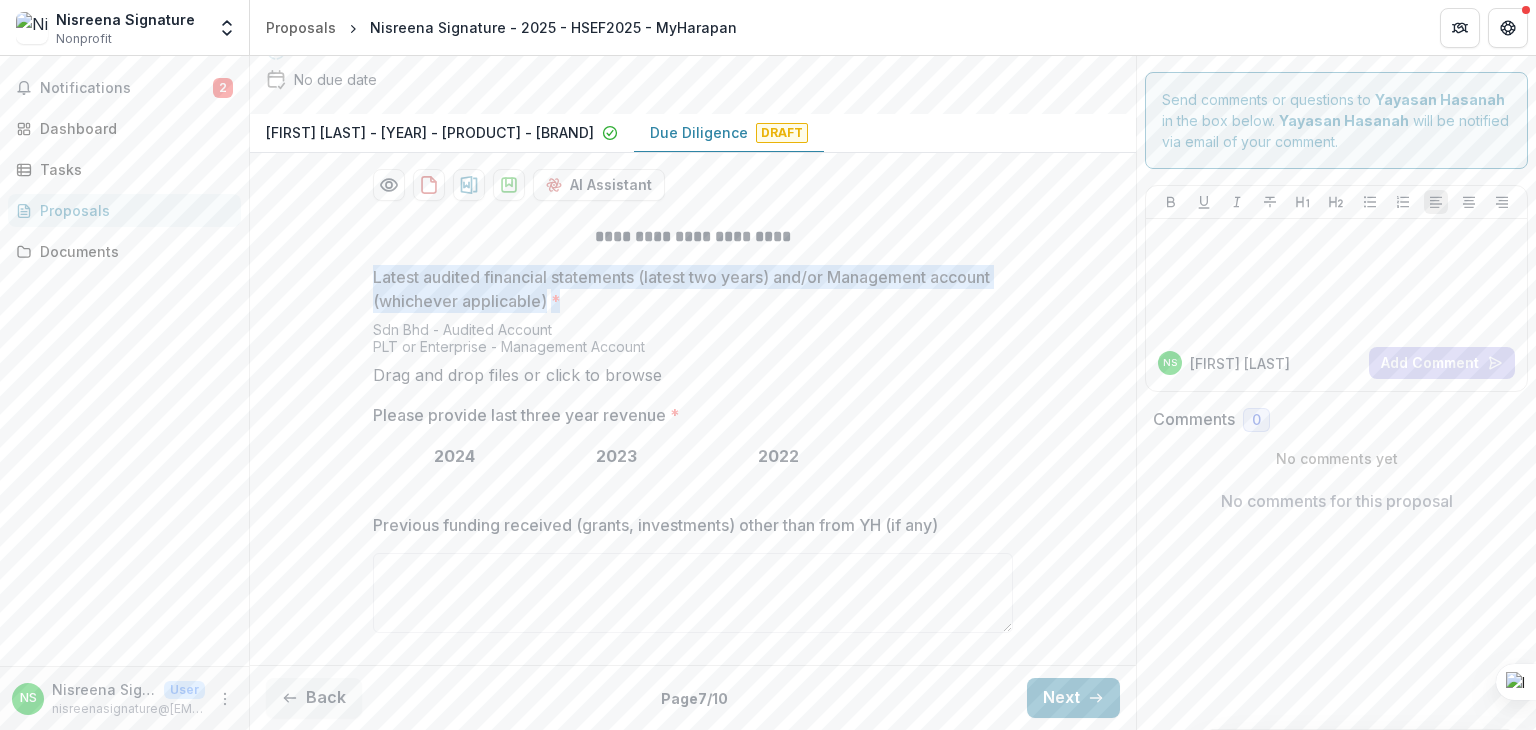 drag, startPoint x: 372, startPoint y: 209, endPoint x: 649, endPoint y: 245, distance: 279.32956 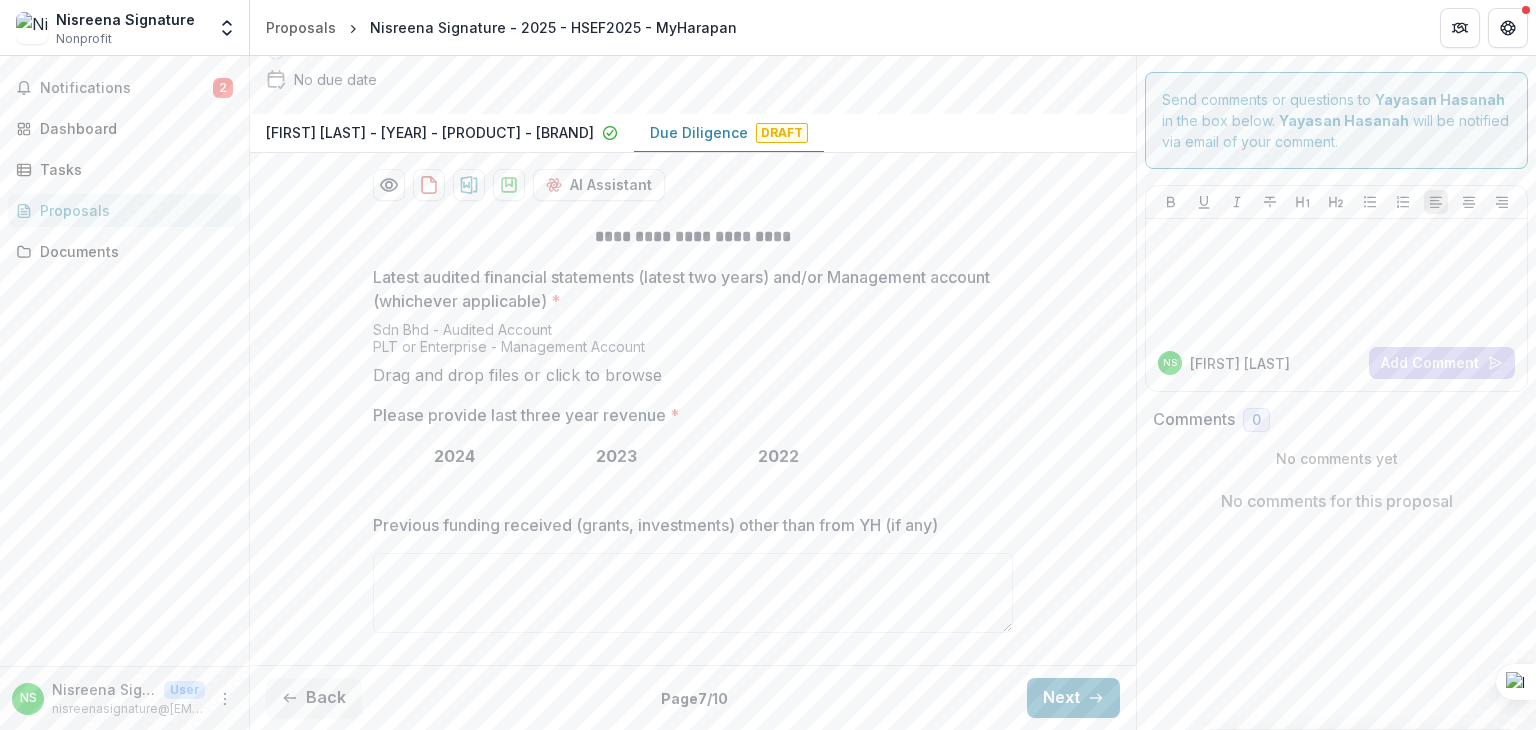 click on "Sdn Bhd - Audited Account
PLT or Enterprise - Management Account" at bounding box center (693, 342) 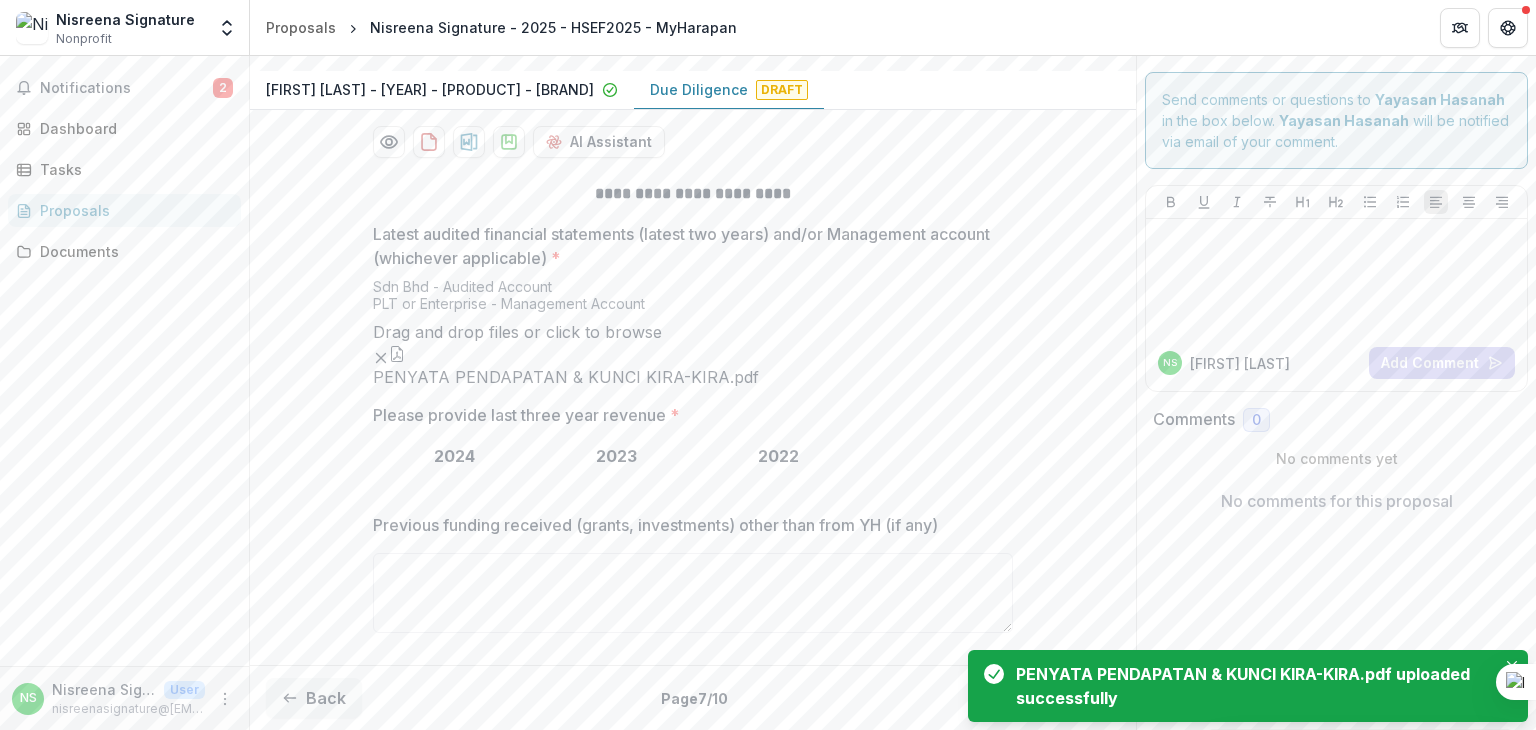 scroll, scrollTop: 505, scrollLeft: 0, axis: vertical 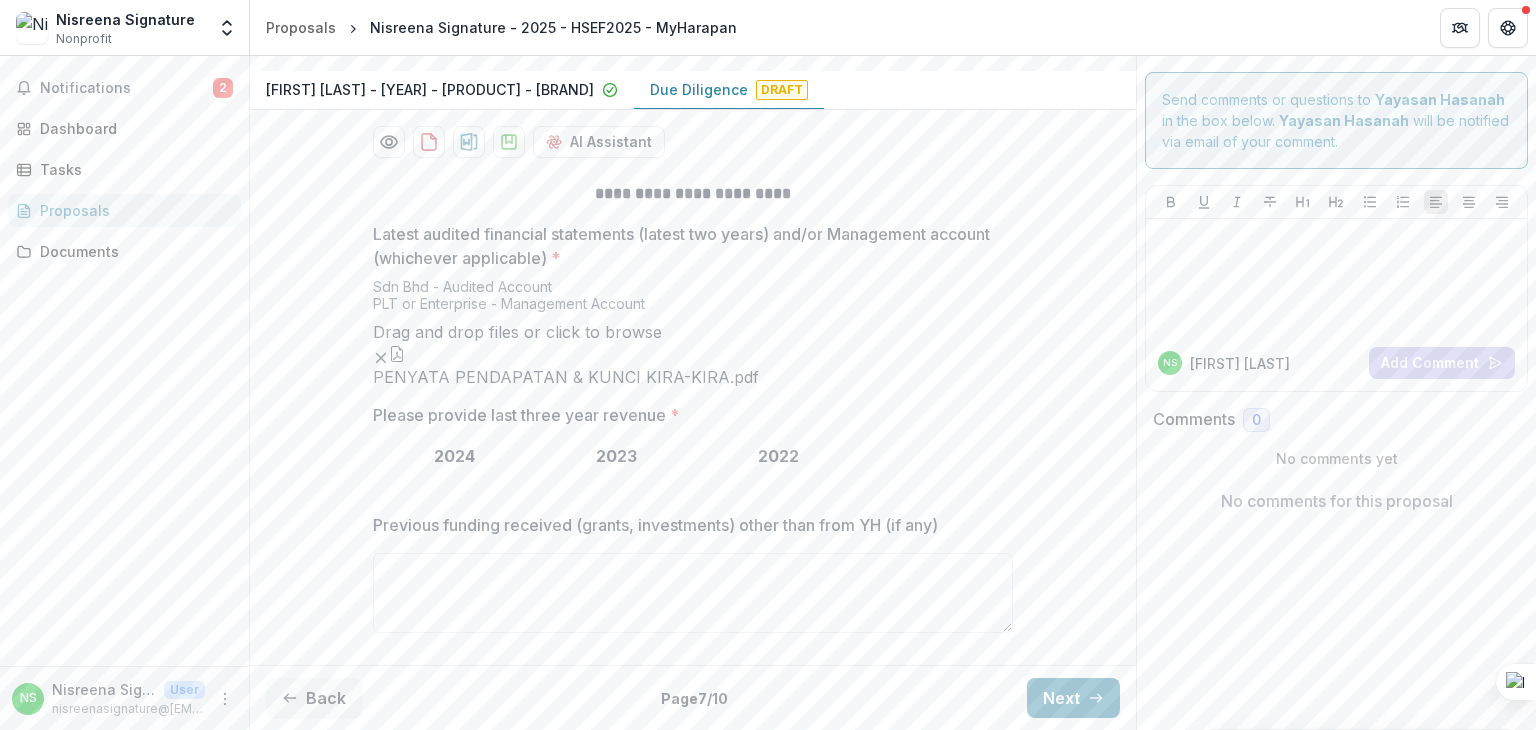 click on "Please provide last three year revenue *" at bounding box center (454, 484) 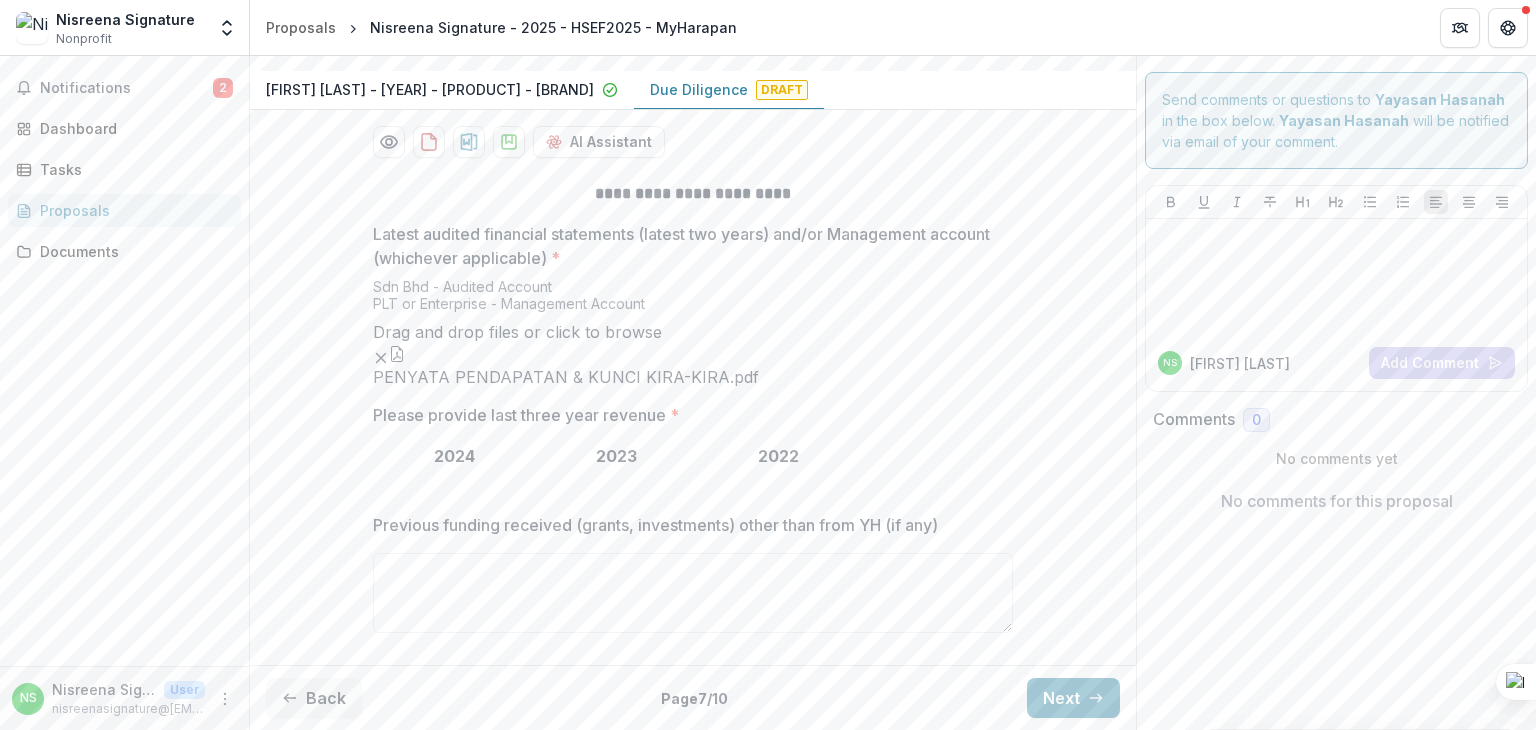 click on "Please provide last three year revenue *" at bounding box center (687, 415) 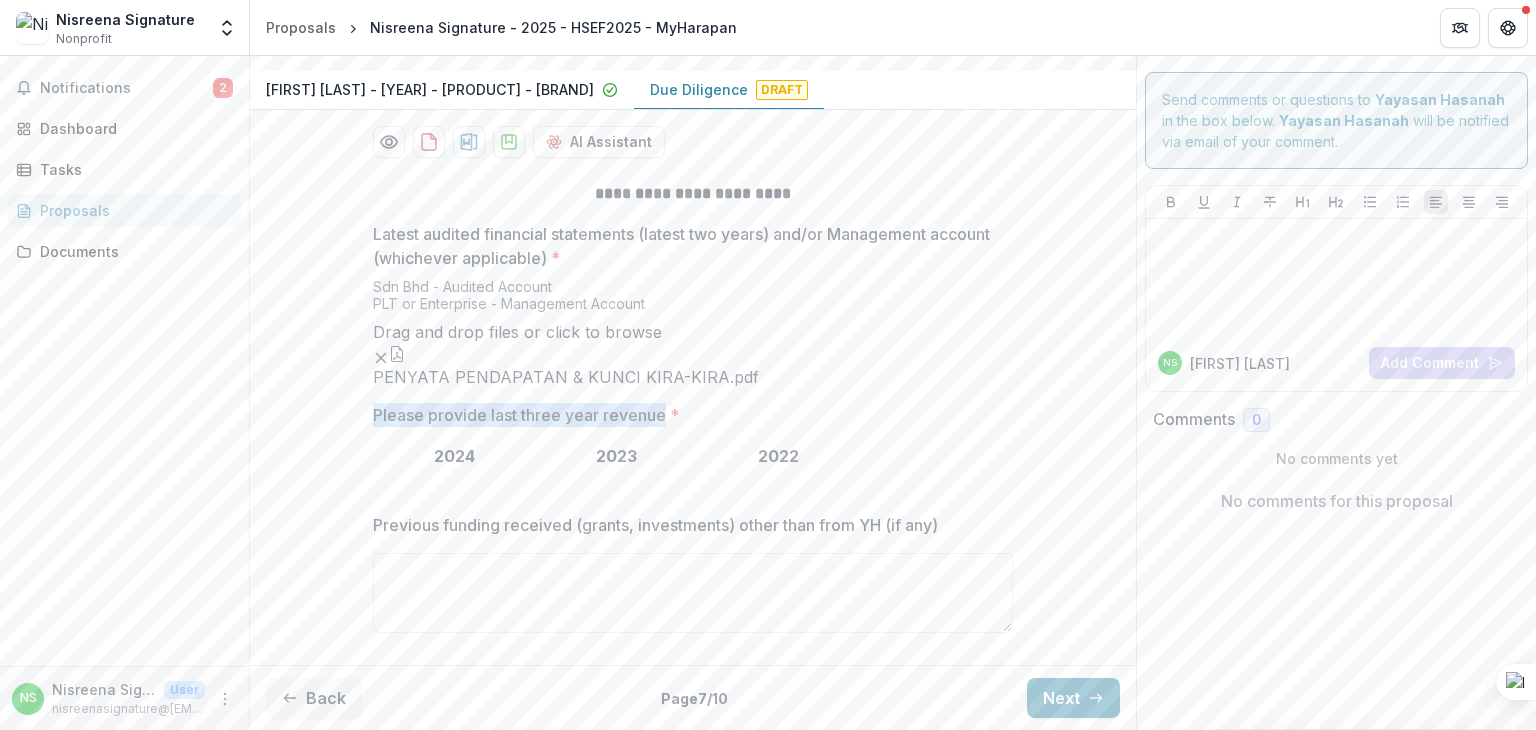 drag, startPoint x: 370, startPoint y: 420, endPoint x: 664, endPoint y: 418, distance: 294.0068 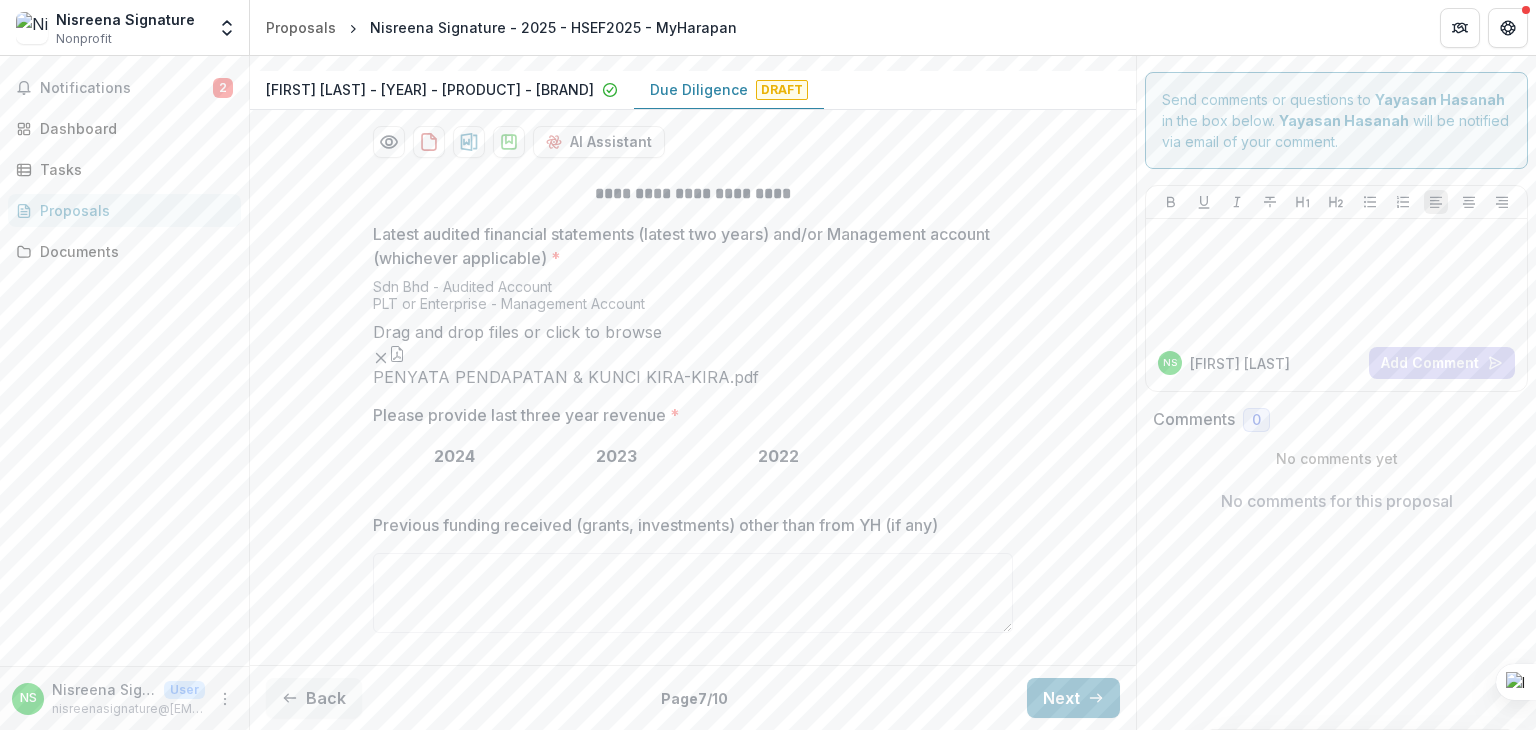 click on "Please provide last three year revenue *" at bounding box center (454, 484) 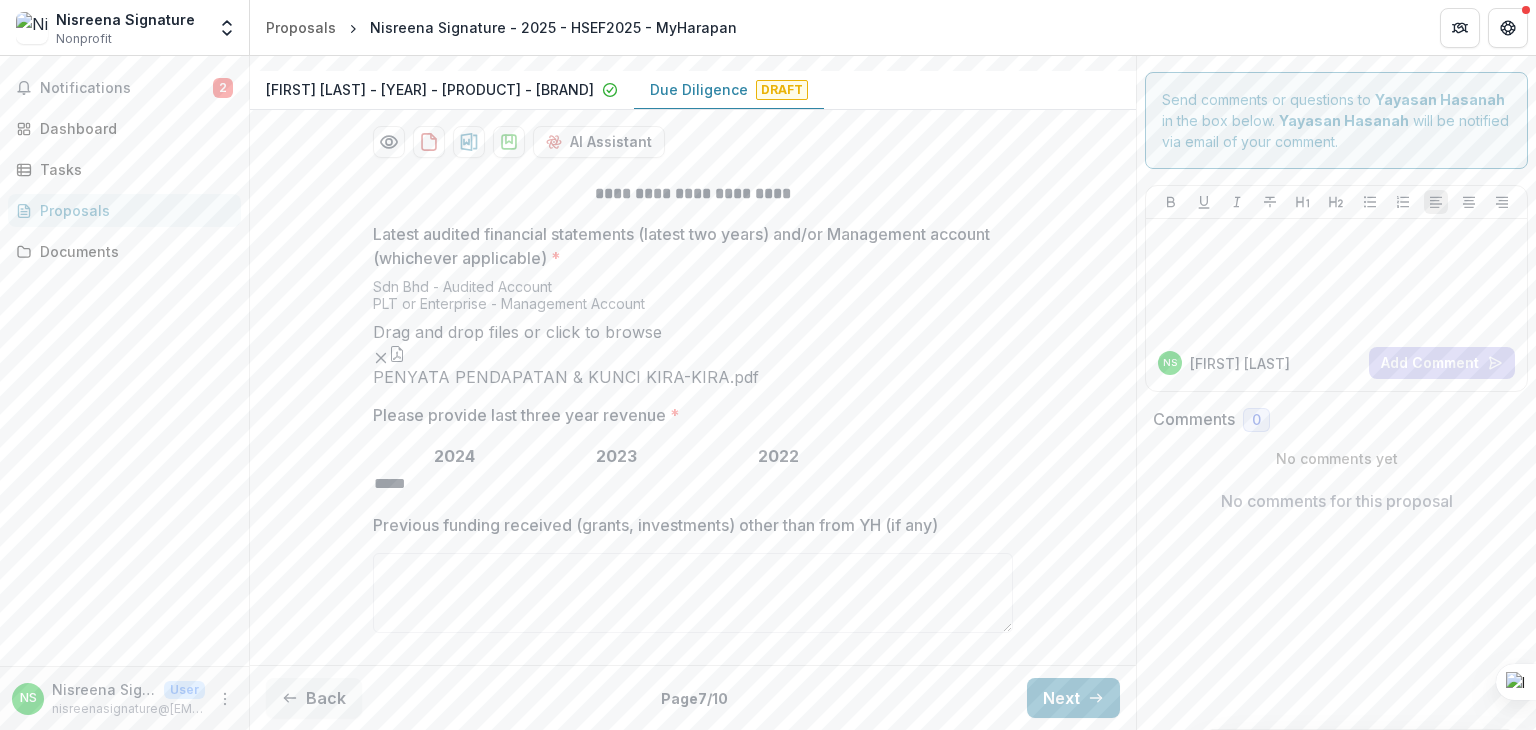 type on "*****" 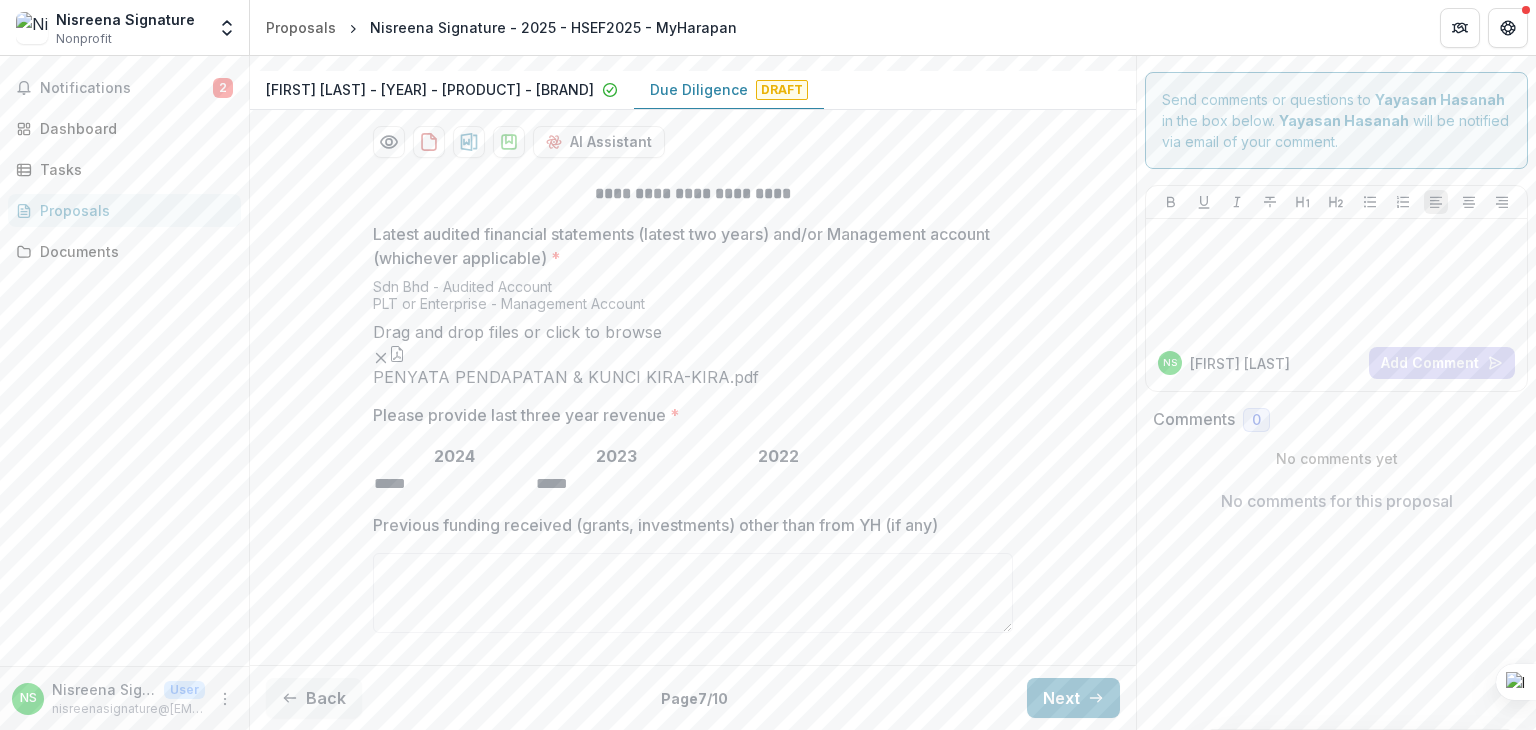 type on "*****" 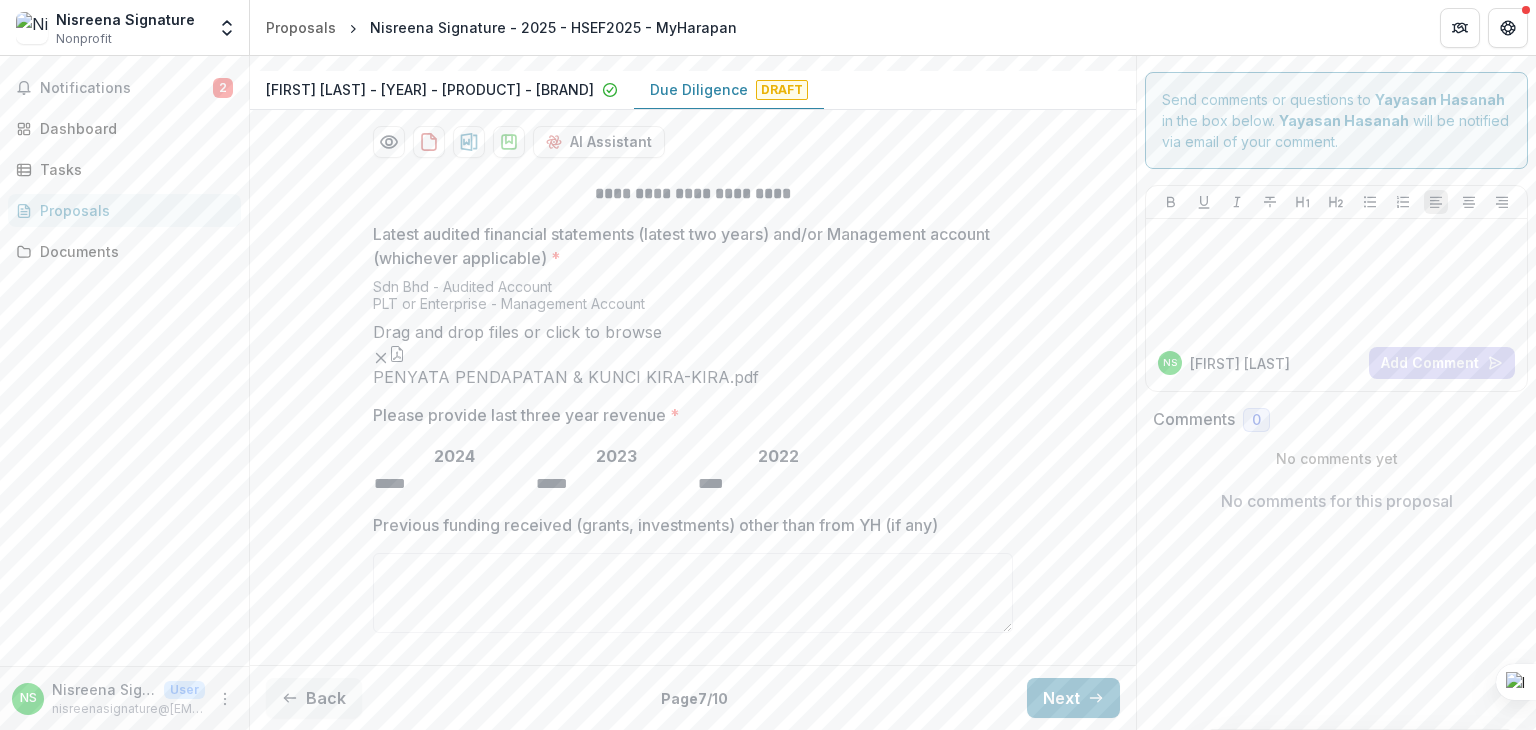 click on "**********" at bounding box center [693, 411] 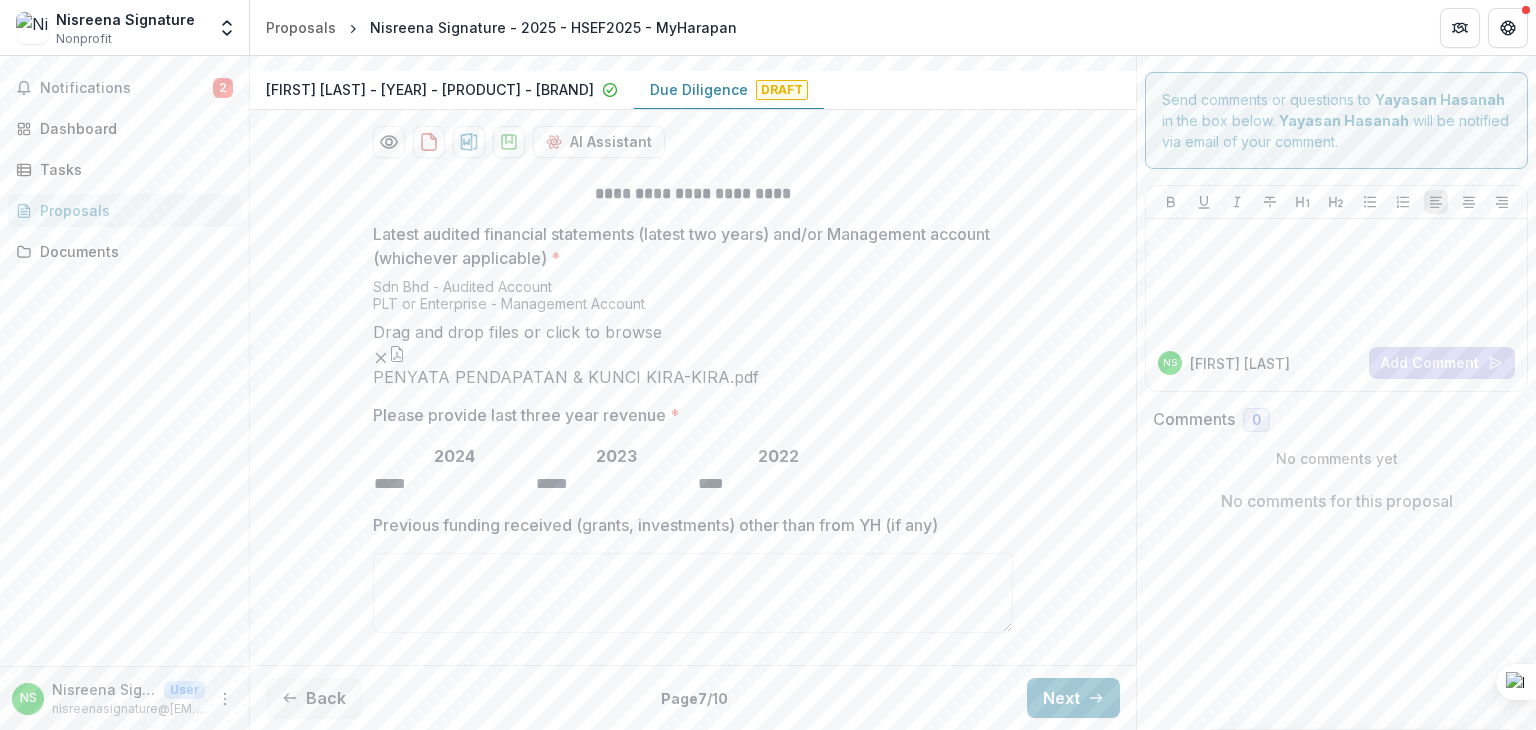 click on "****" at bounding box center (778, 484) 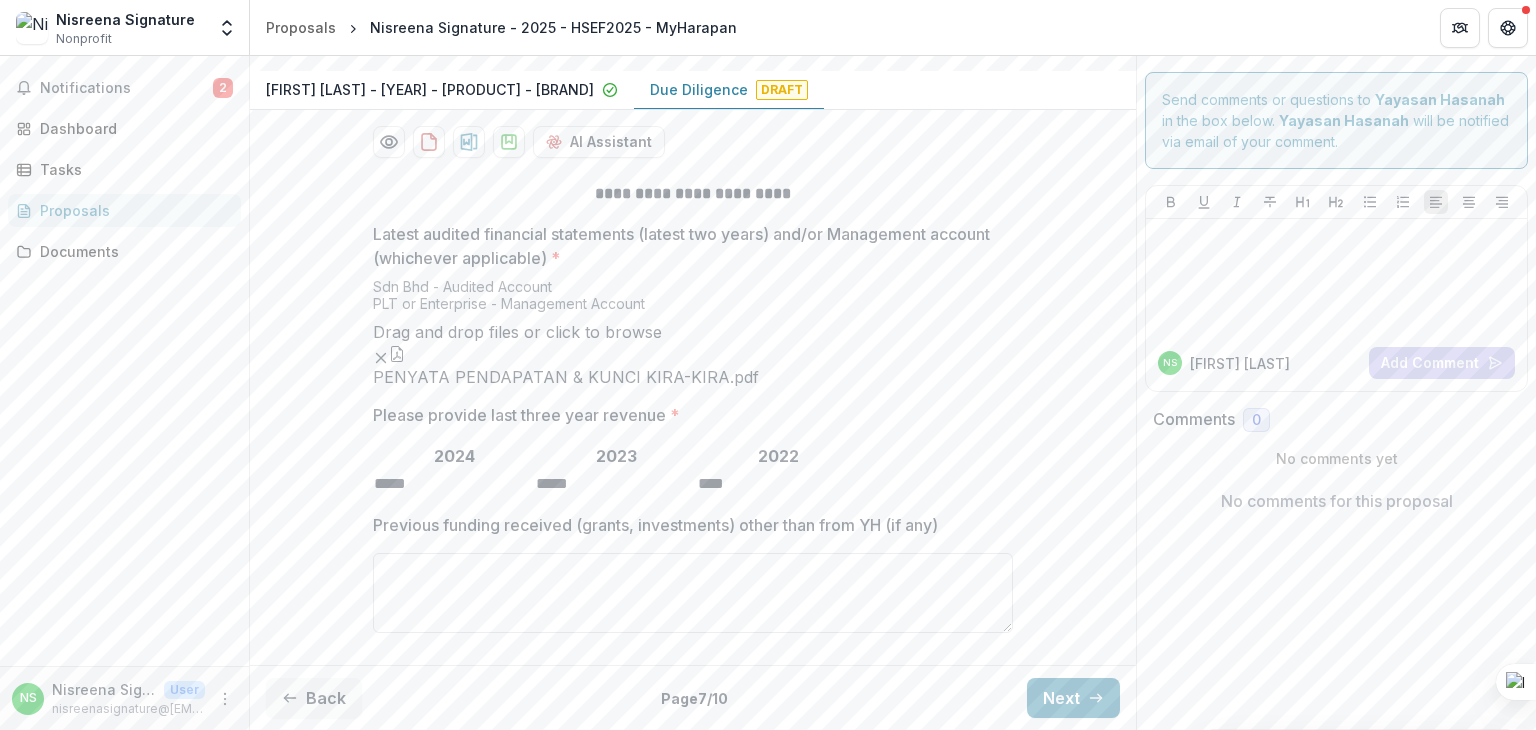 click on "Previous funding received (grants, investments) other than from YH (if any)" at bounding box center (693, 593) 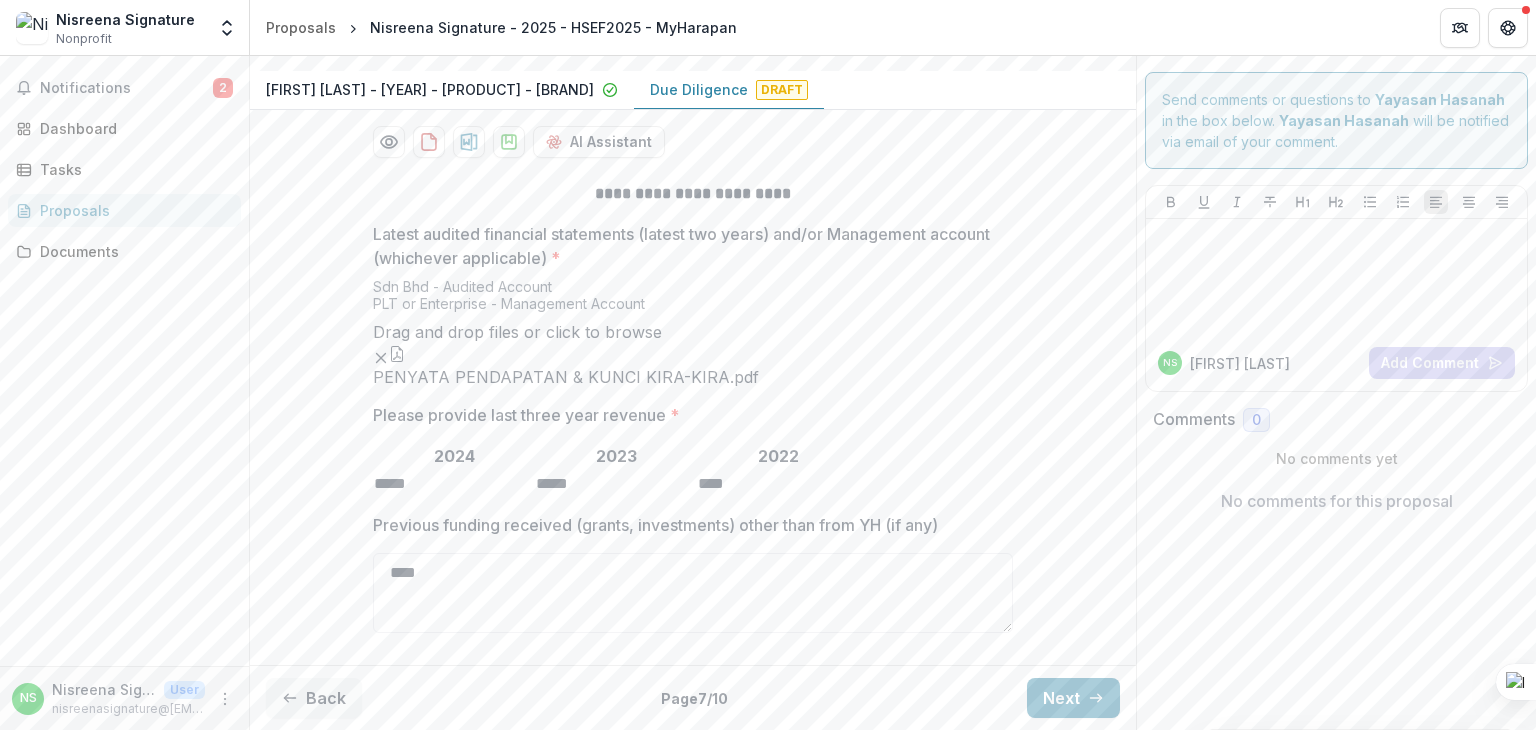 type on "****" 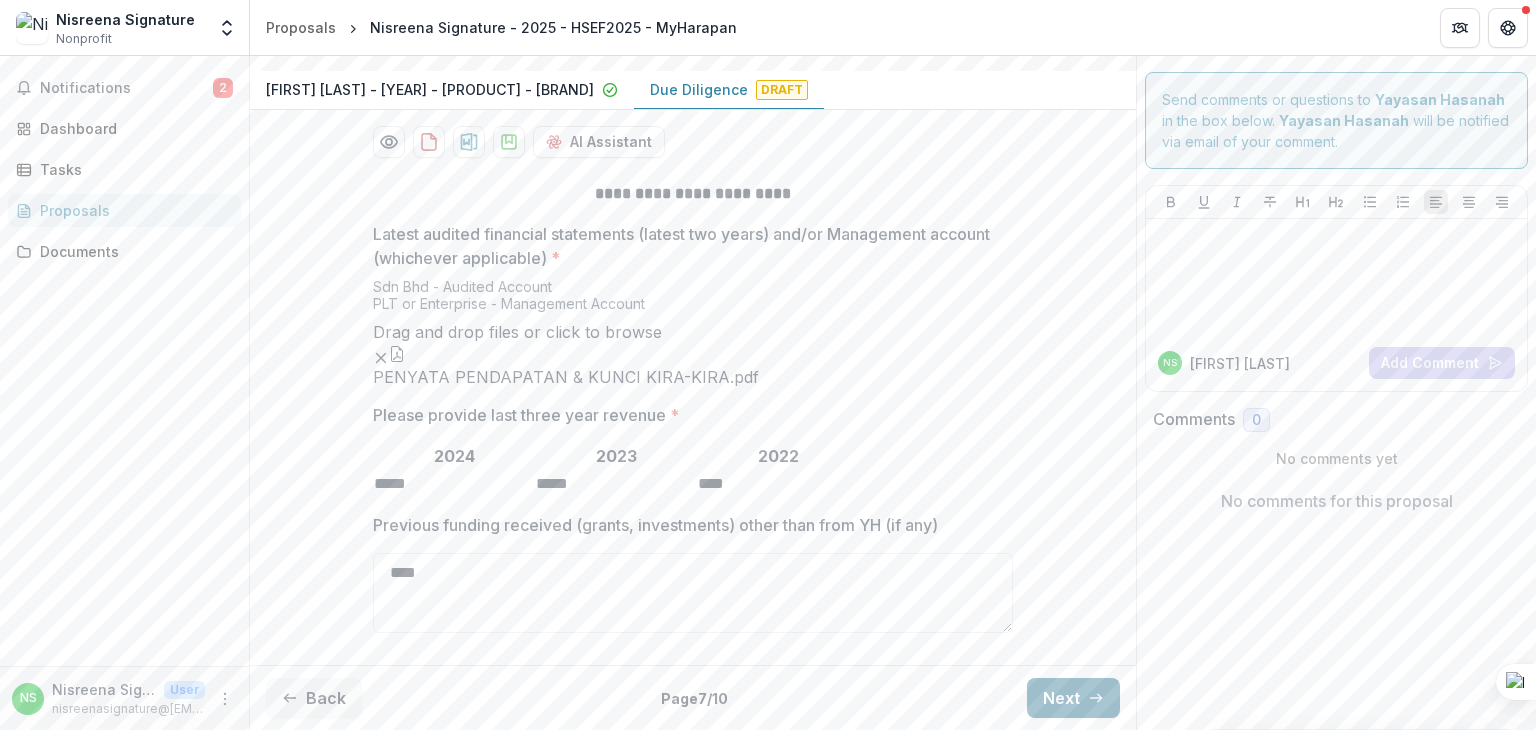 click on "Next" at bounding box center (1073, 698) 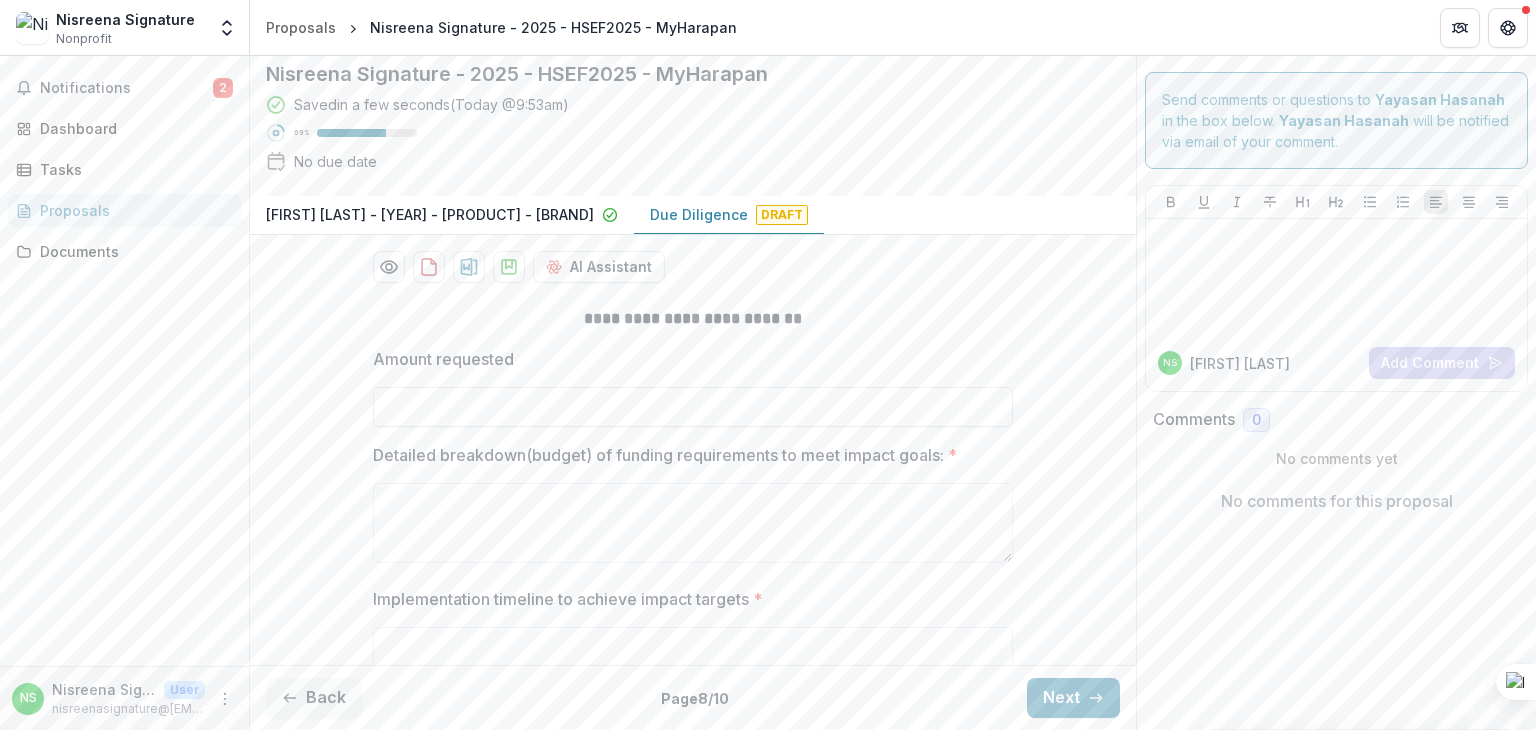 scroll, scrollTop: 400, scrollLeft: 0, axis: vertical 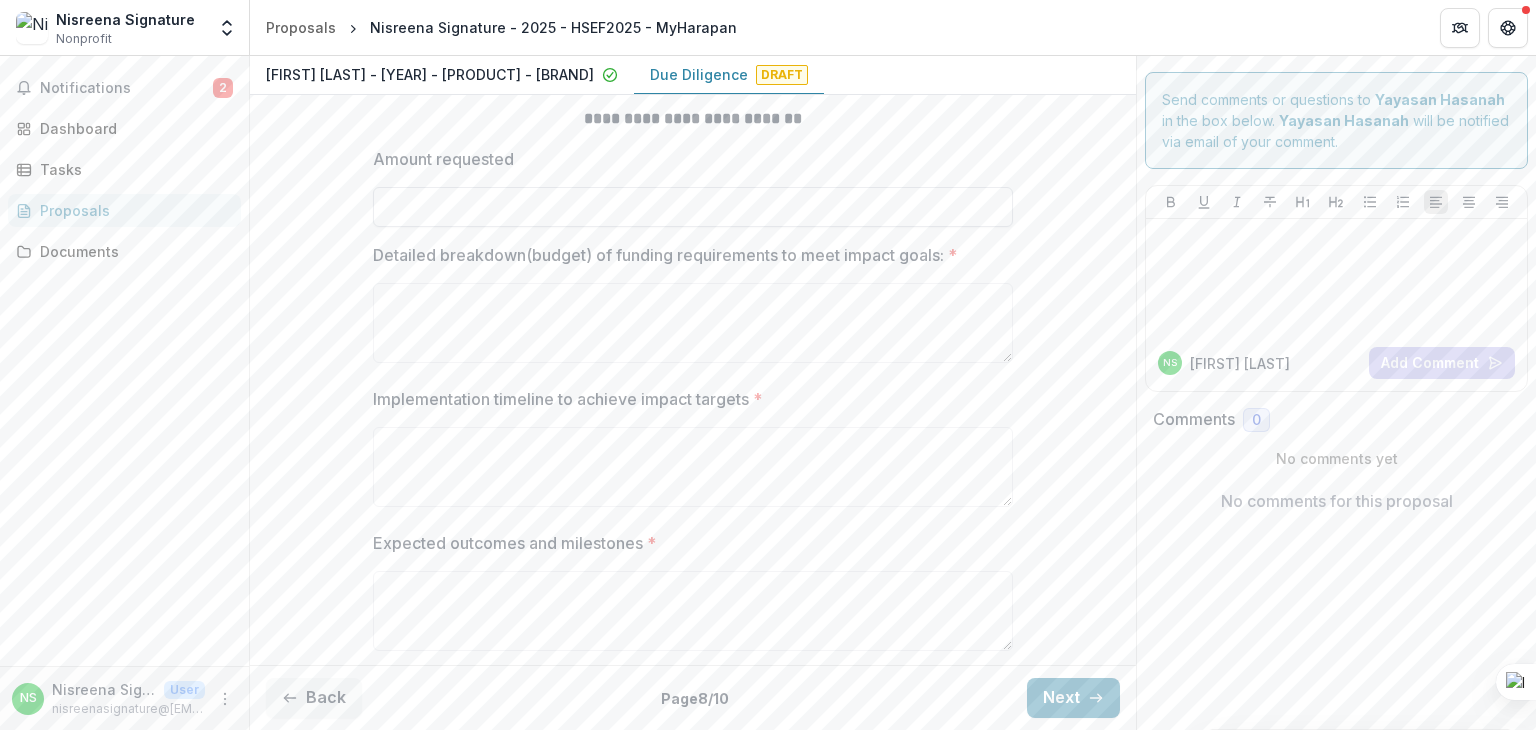click on "Amount requested" at bounding box center [693, 207] 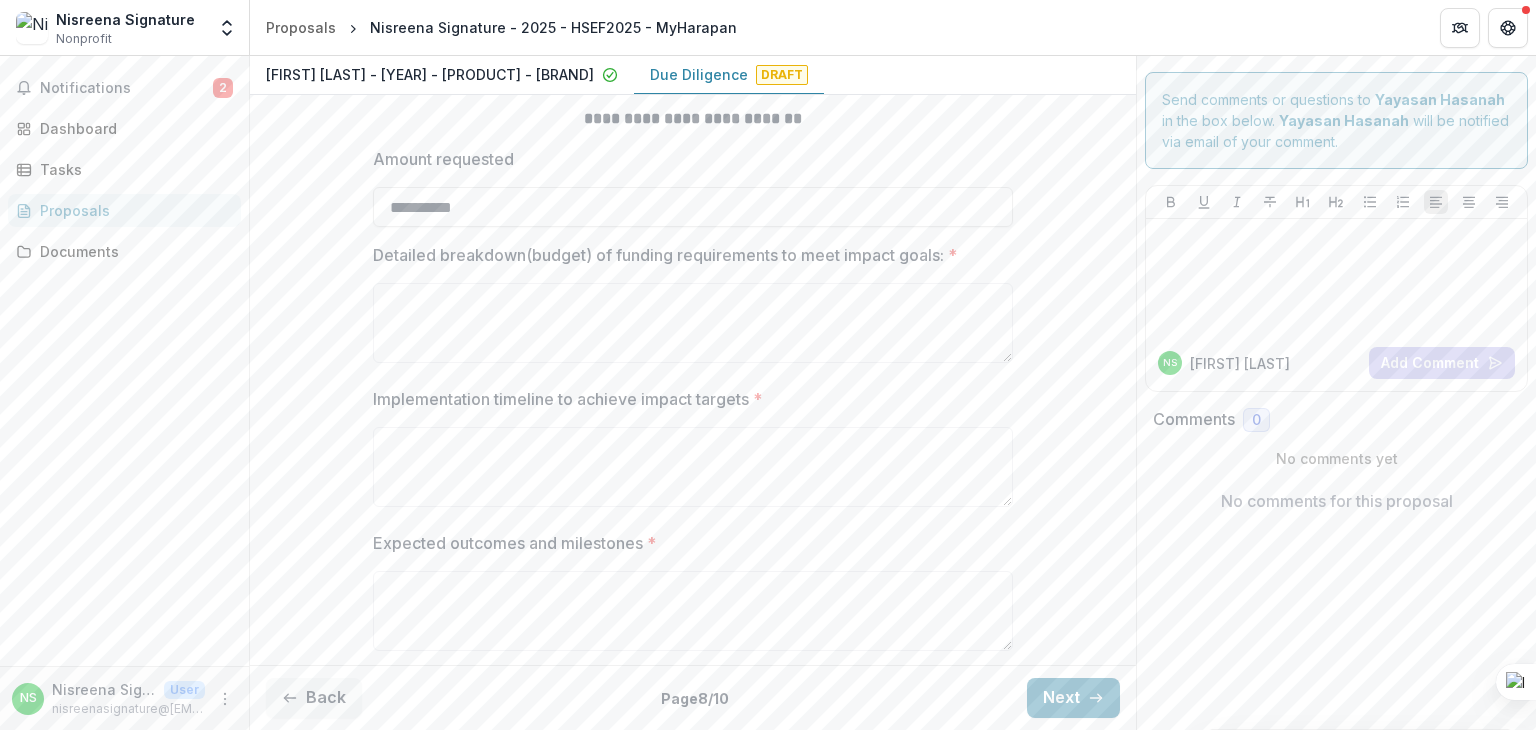 type on "**********" 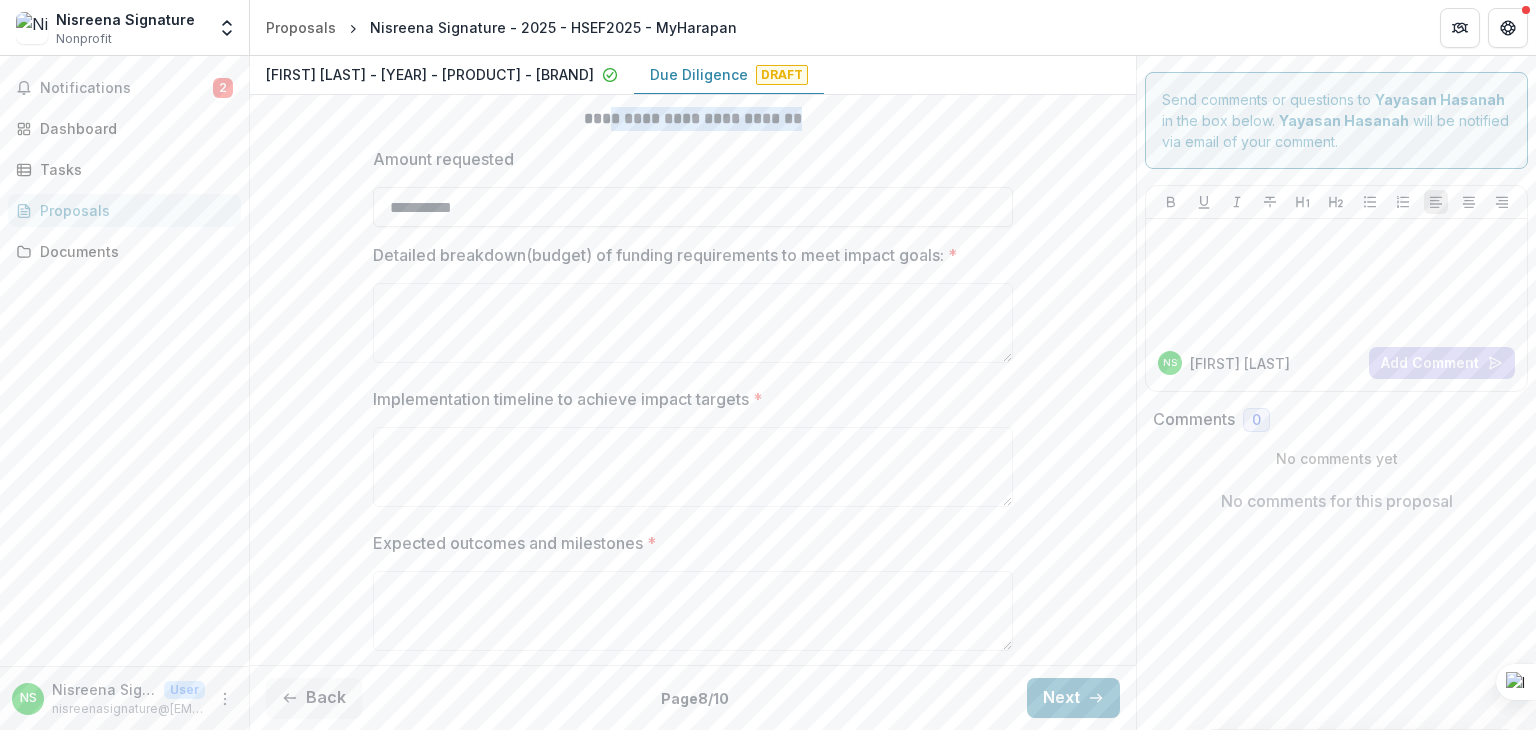 drag, startPoint x: 580, startPoint y: 118, endPoint x: 839, endPoint y: 118, distance: 259 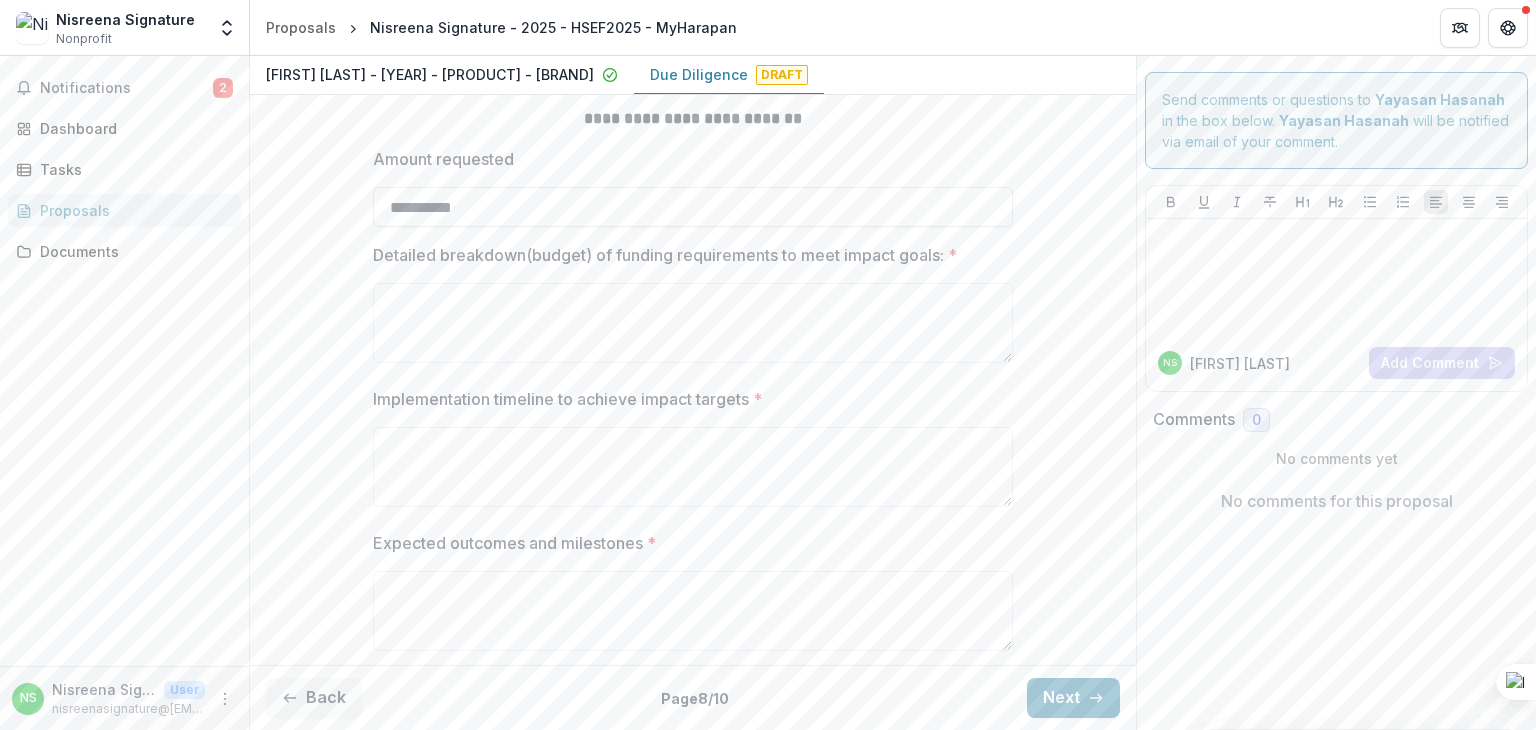 click on "**********" at bounding box center (693, 455) 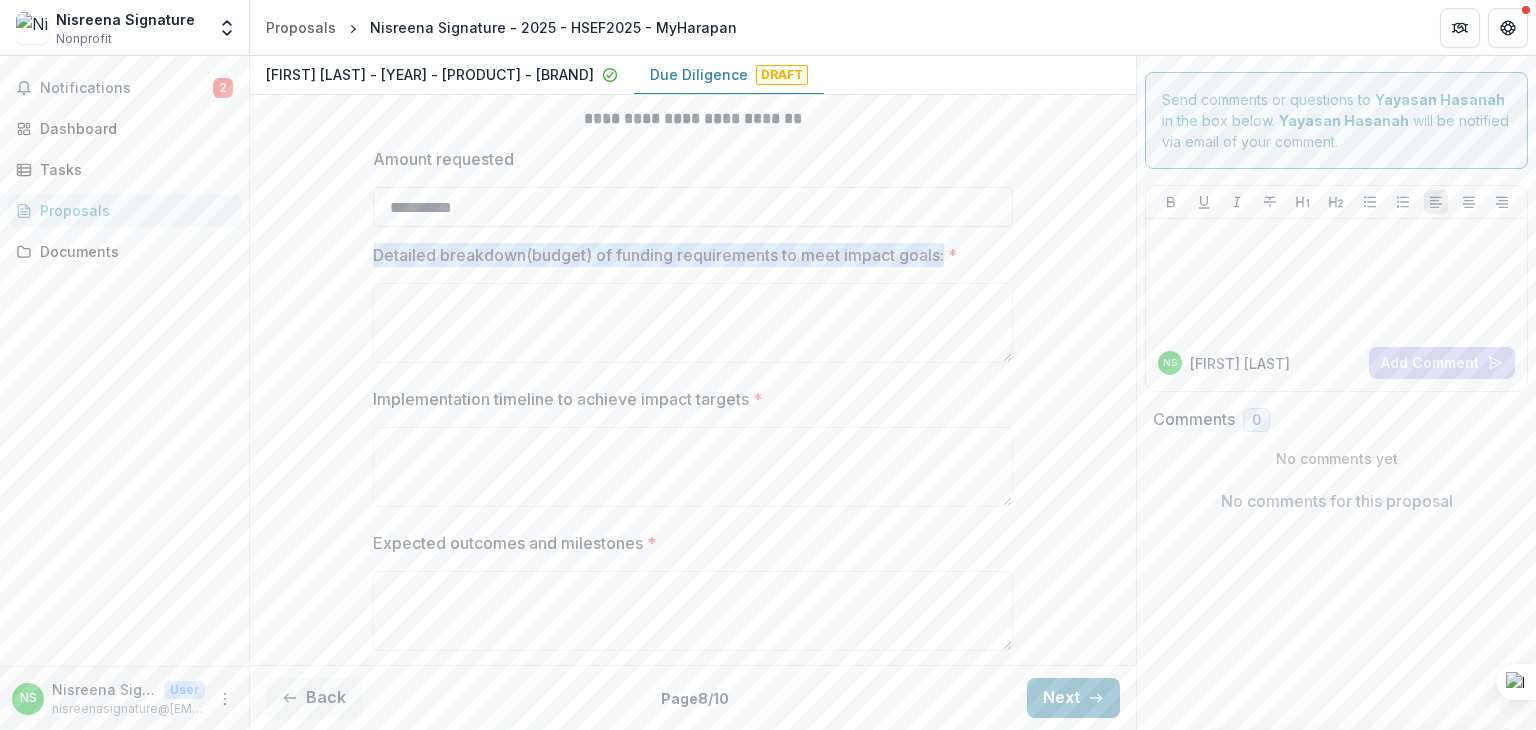 drag, startPoint x: 373, startPoint y: 250, endPoint x: 946, endPoint y: 242, distance: 573.05585 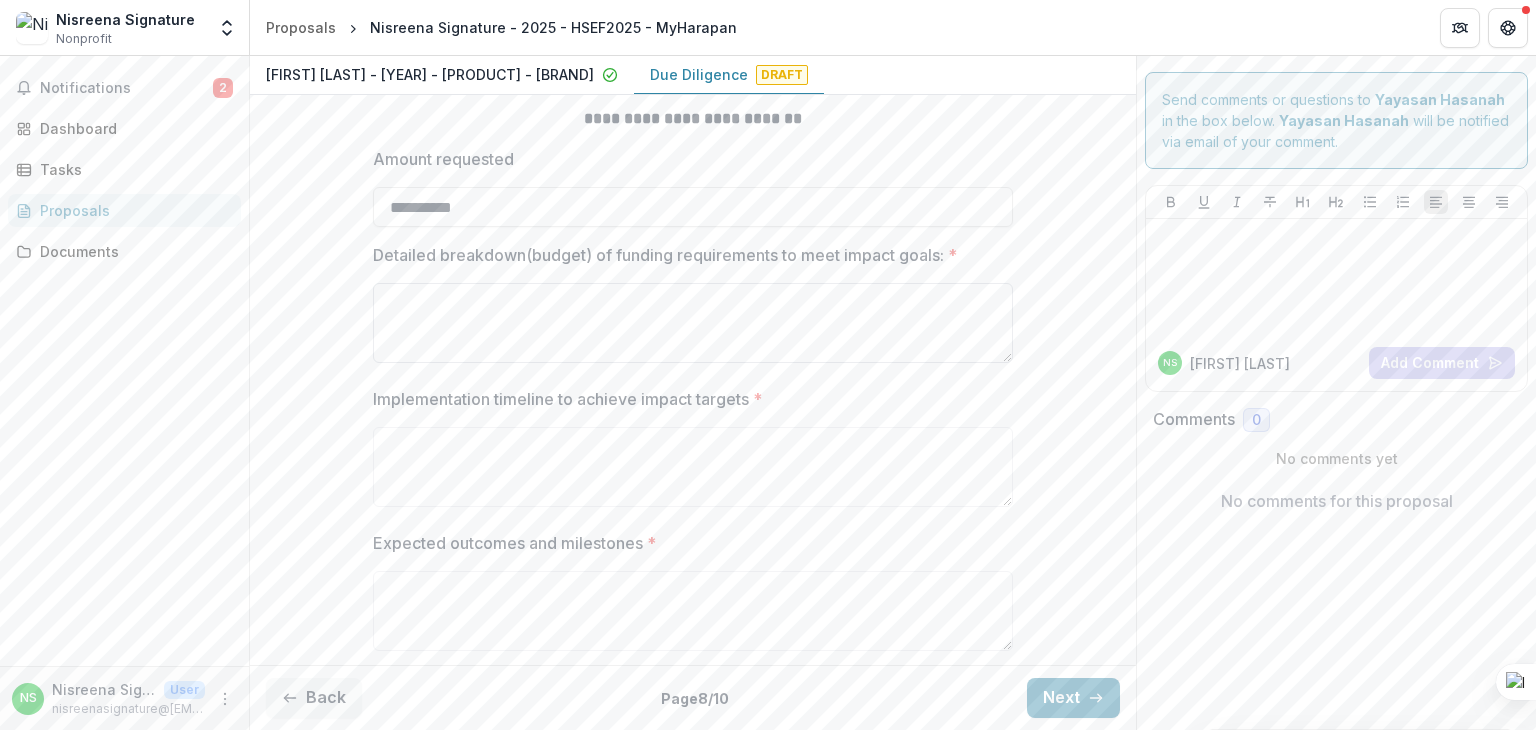 click on "Detailed breakdown(budget) of funding requirements to meet impact goals:  *" at bounding box center [693, 323] 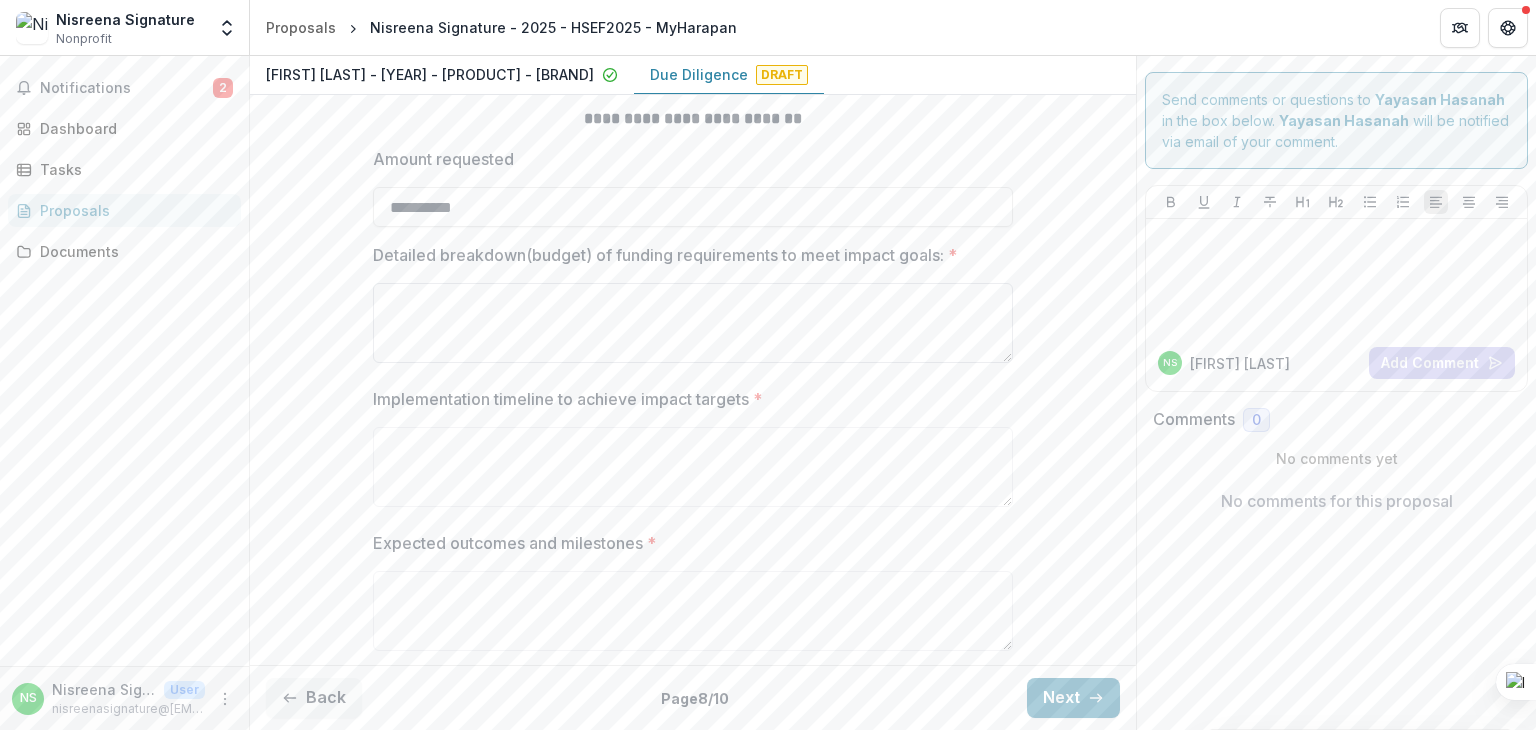 paste on "**********" 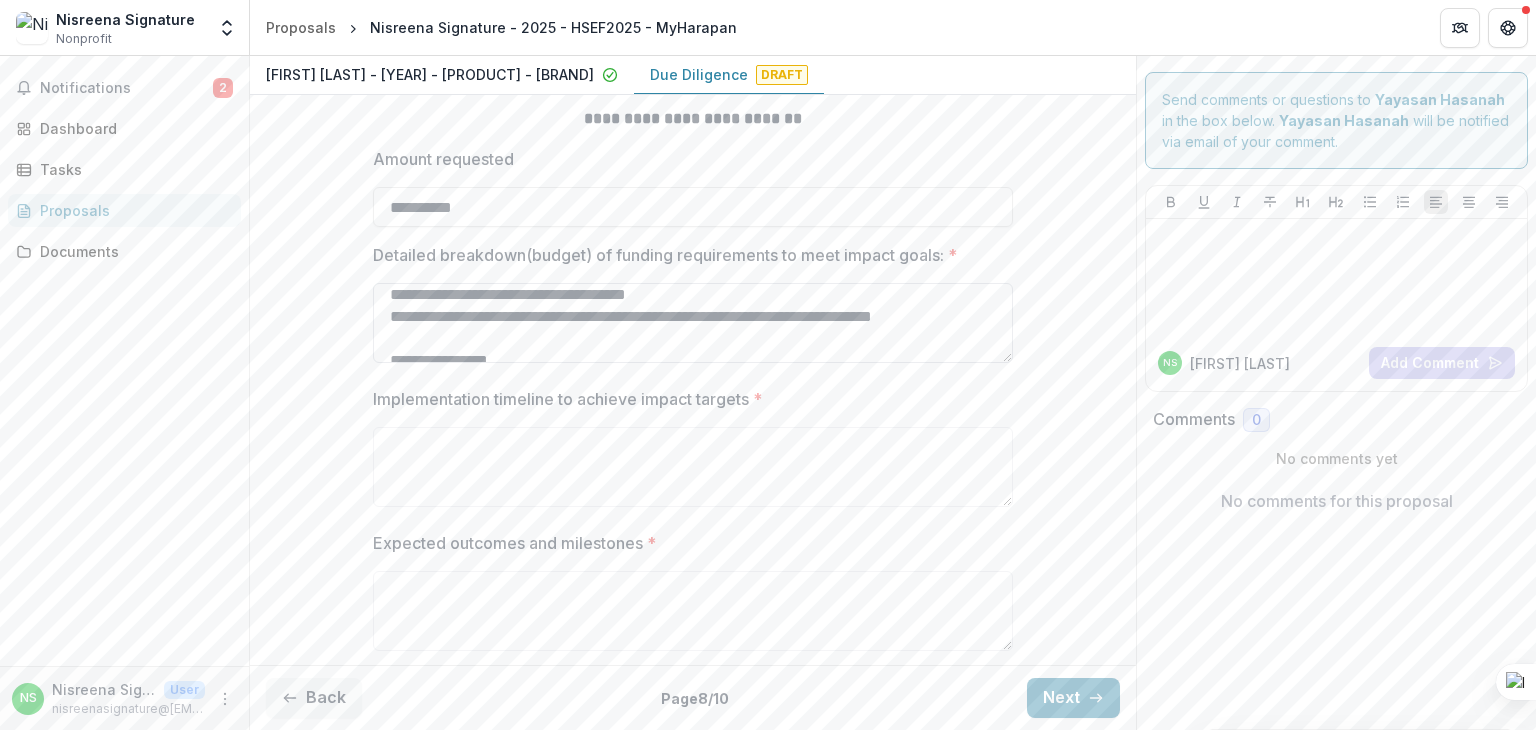 scroll, scrollTop: 0, scrollLeft: 0, axis: both 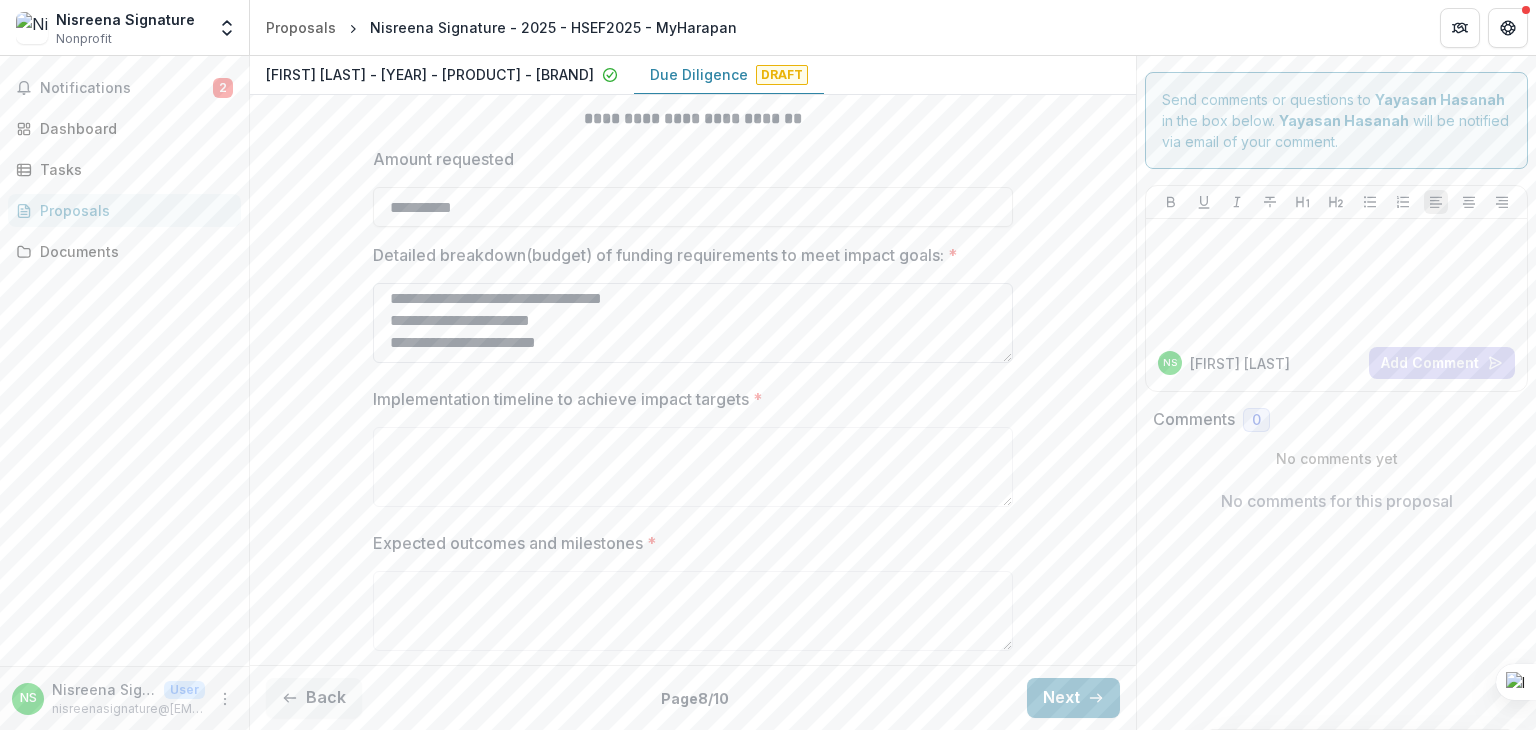 click on "**********" at bounding box center [693, 323] 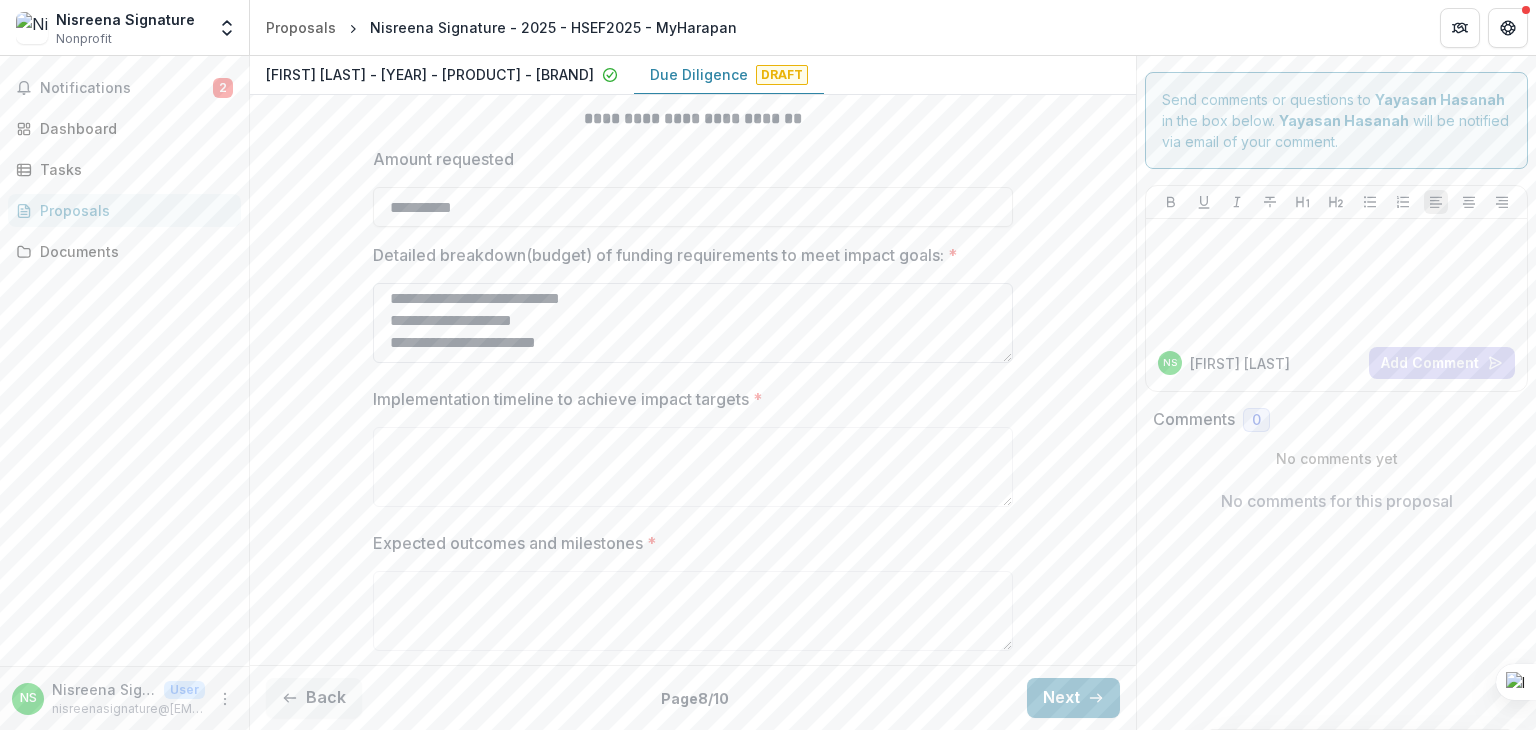 scroll, scrollTop: 444, scrollLeft: 0, axis: vertical 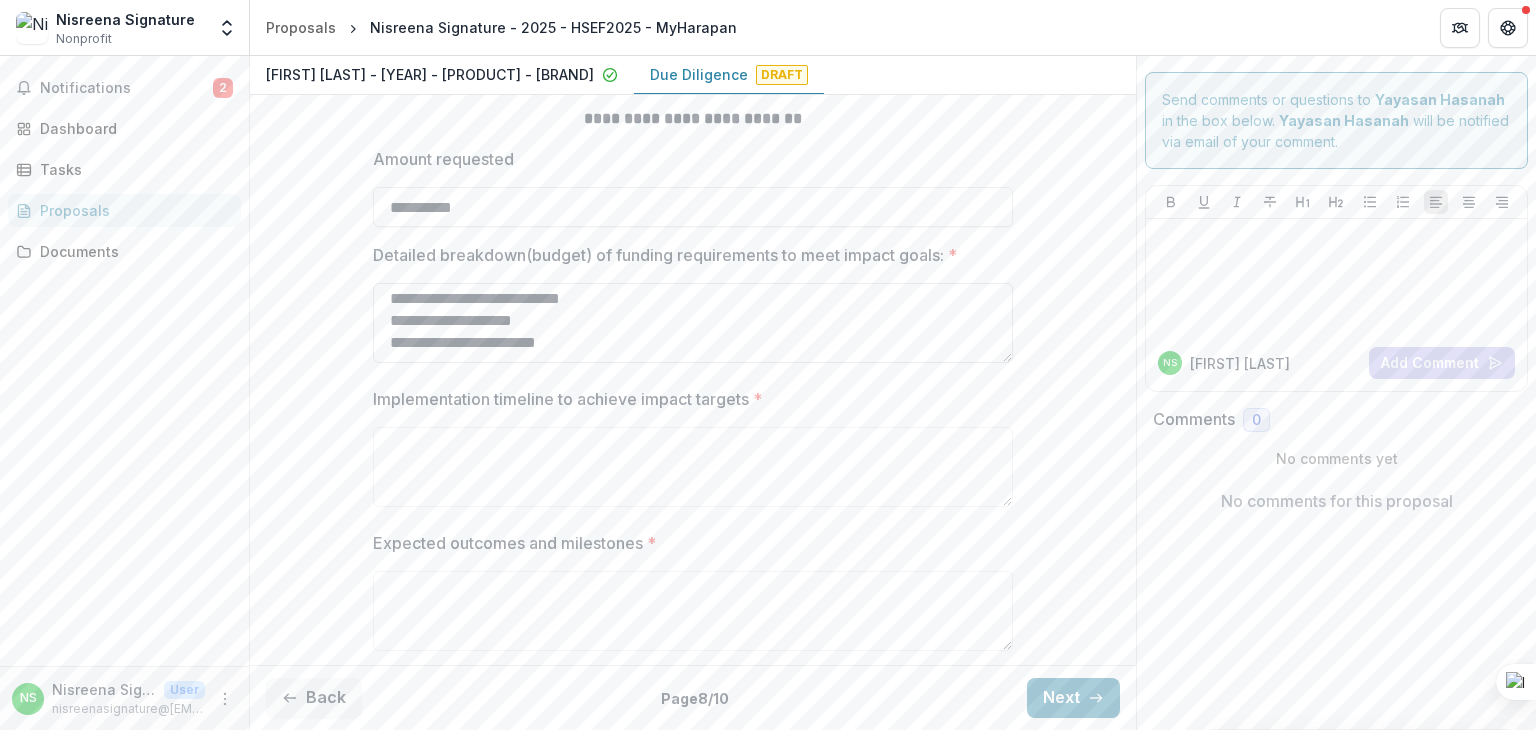 click on "**********" at bounding box center (693, 323) 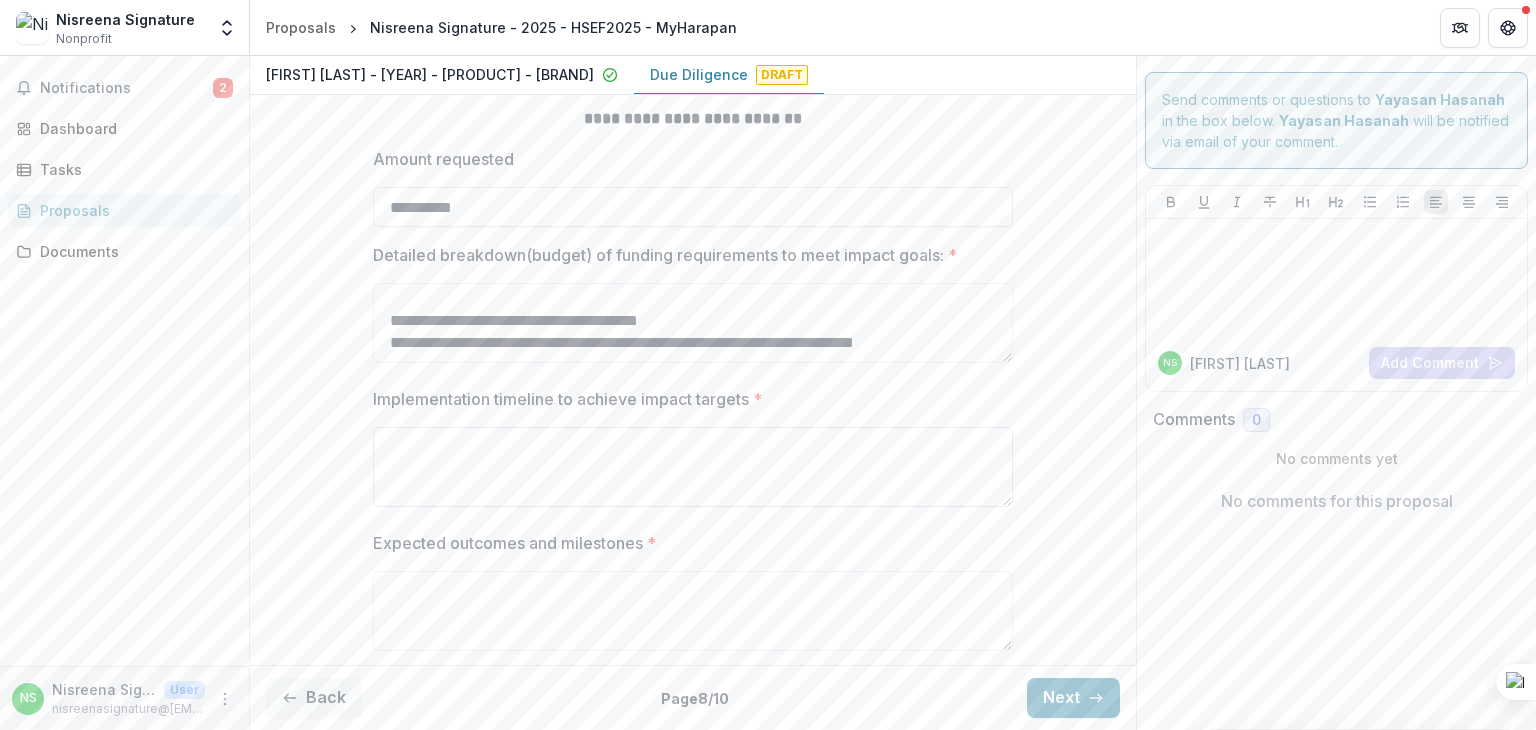 scroll, scrollTop: 632, scrollLeft: 0, axis: vertical 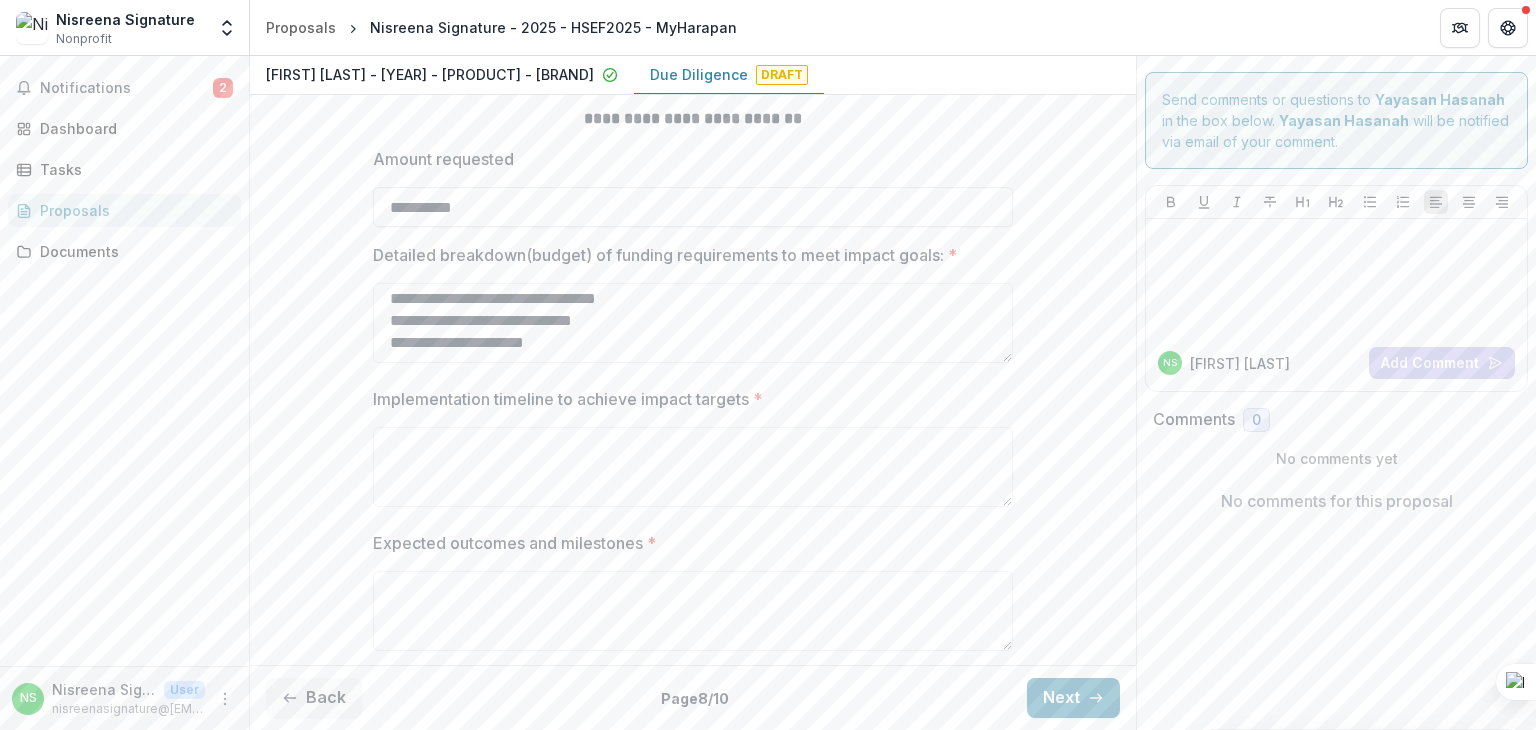 type on "**********" 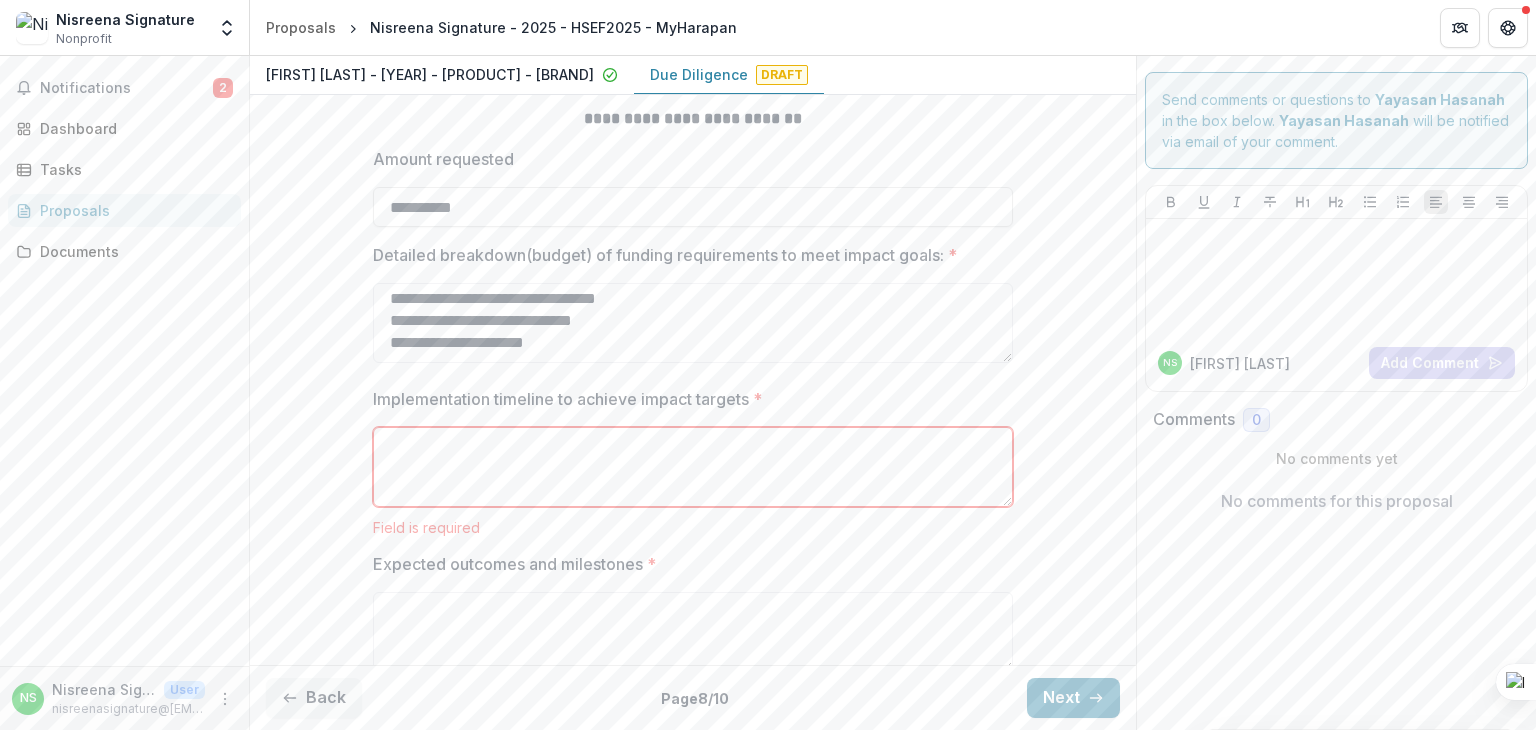 click on "**********" at bounding box center [693, 465] 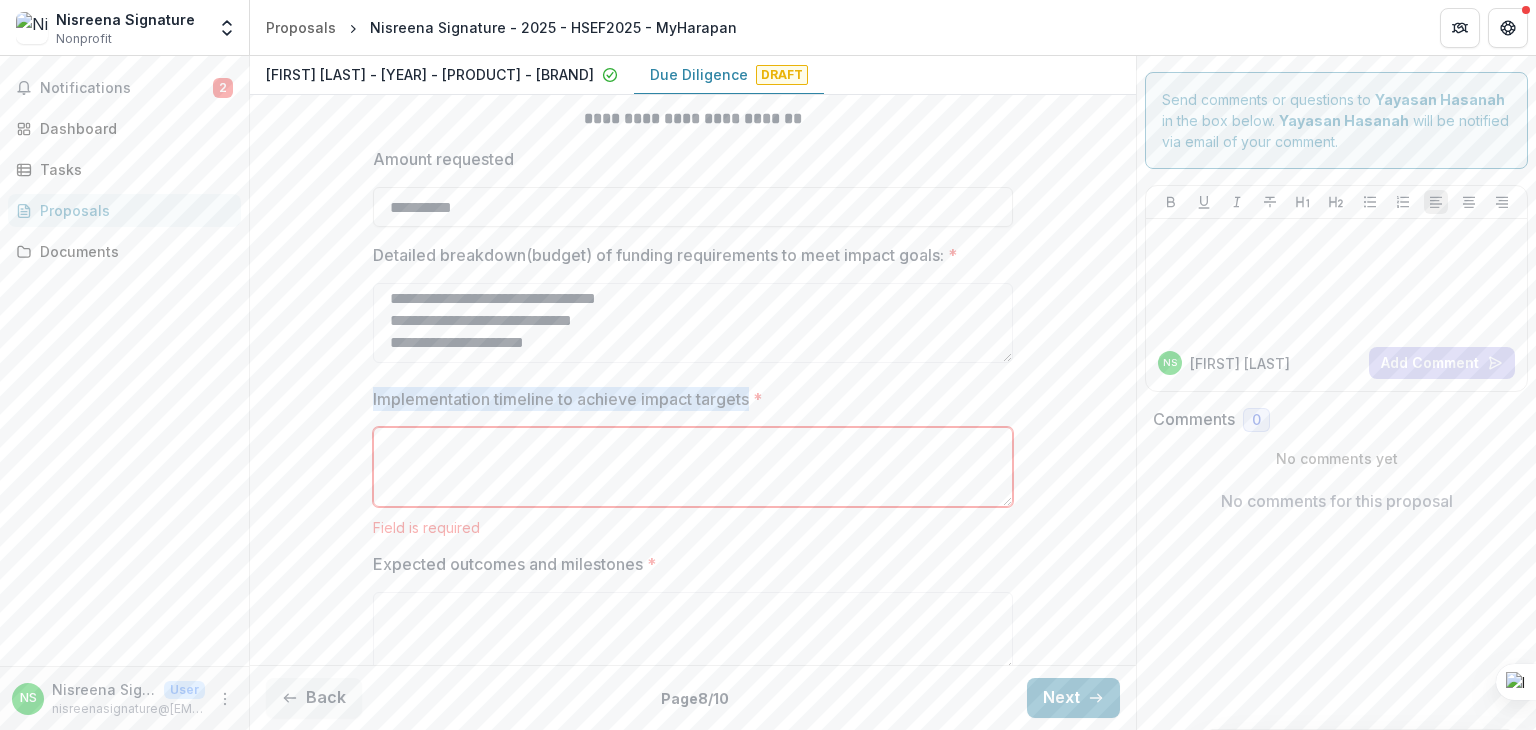 drag, startPoint x: 370, startPoint y: 392, endPoint x: 756, endPoint y: 404, distance: 386.1865 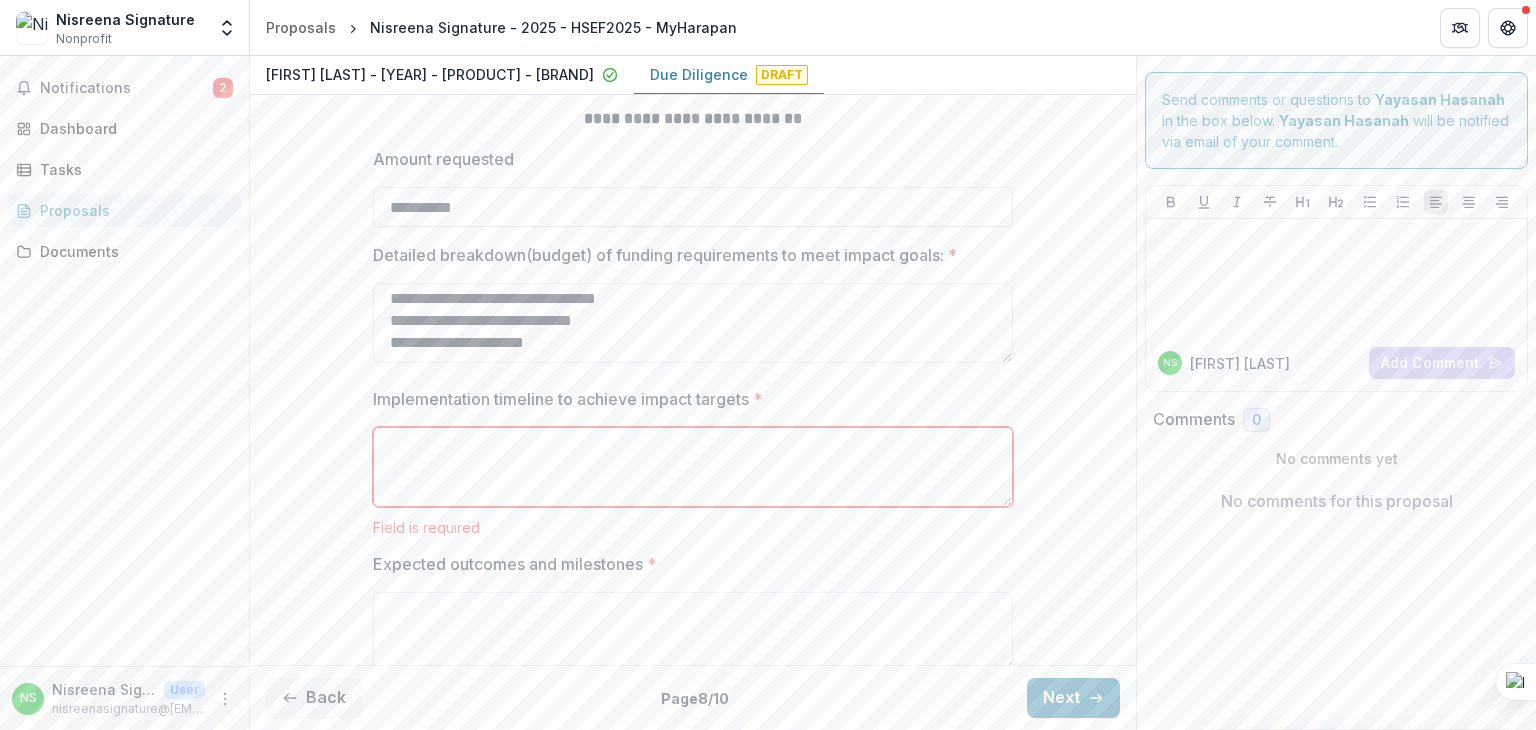 click on "Implementation timeline to achieve impact targets *" at bounding box center [693, 467] 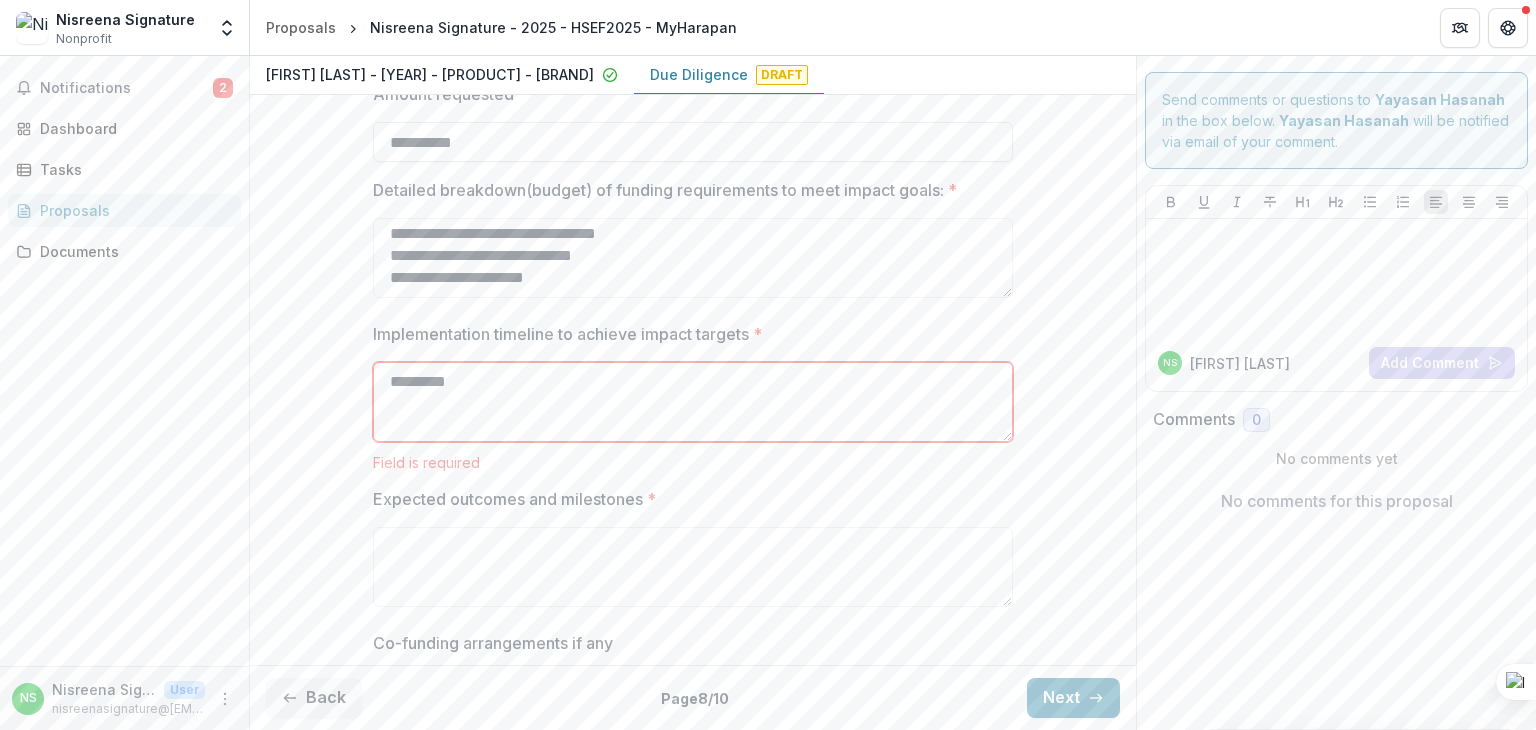scroll, scrollTop: 500, scrollLeft: 0, axis: vertical 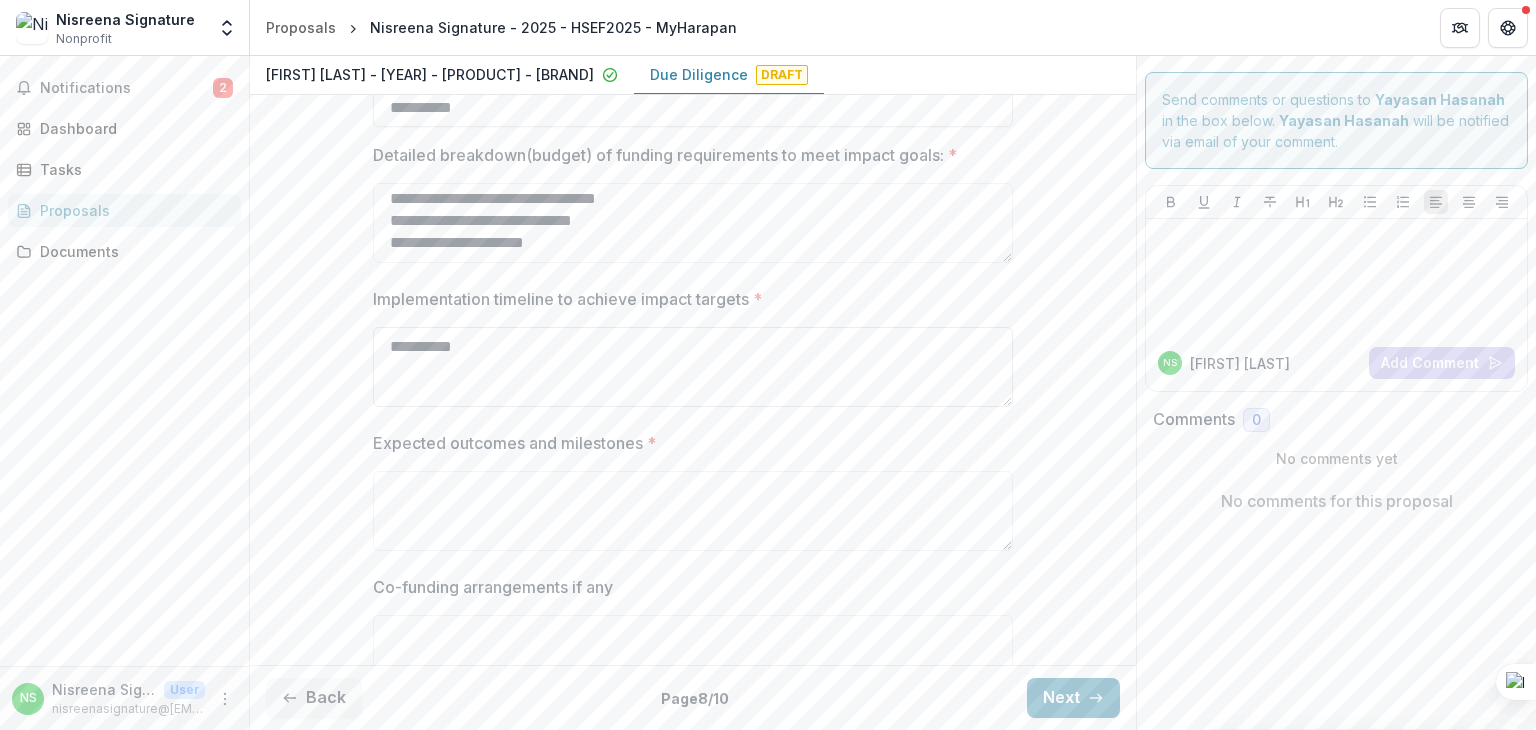 click on "*********" at bounding box center (693, 367) 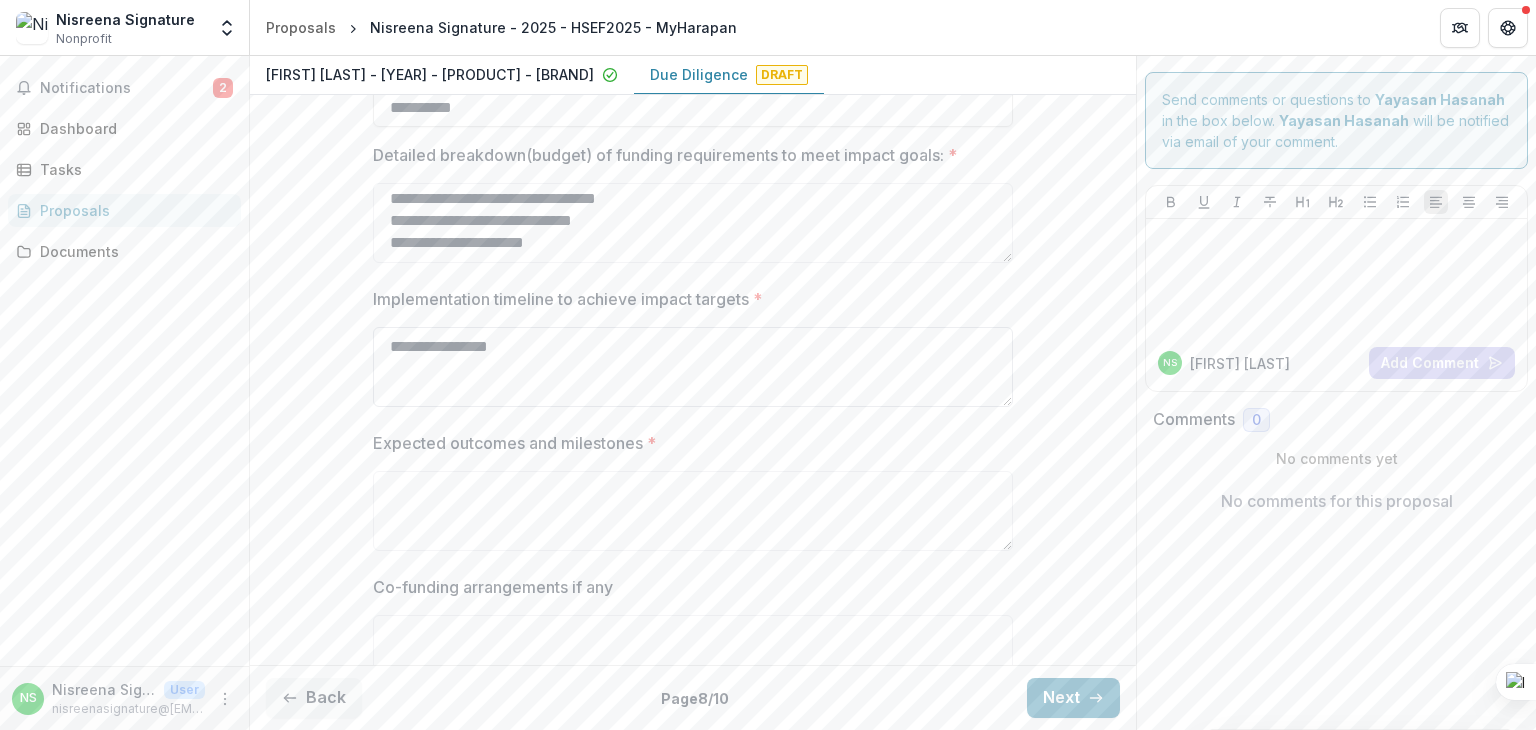 paste on "**********" 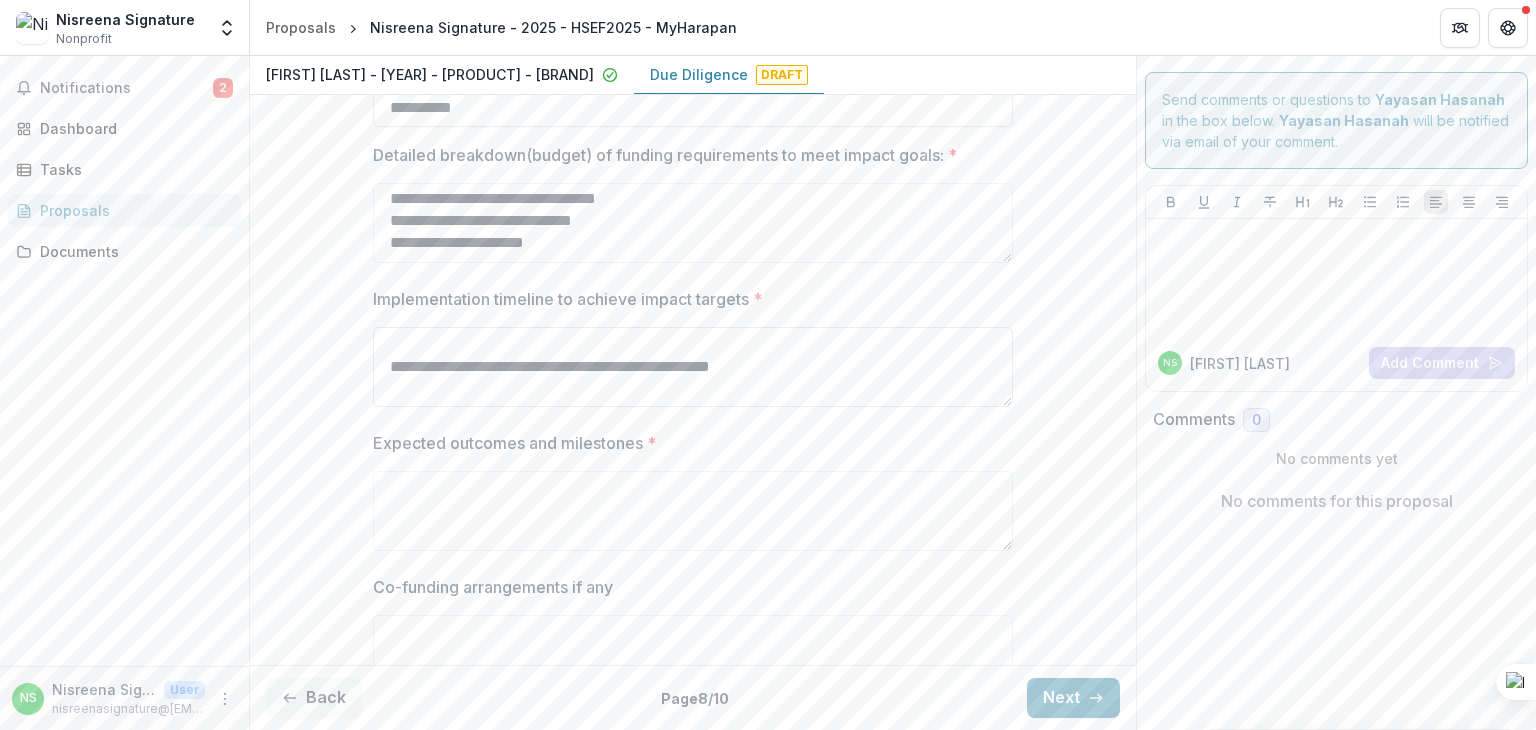 scroll, scrollTop: 268, scrollLeft: 0, axis: vertical 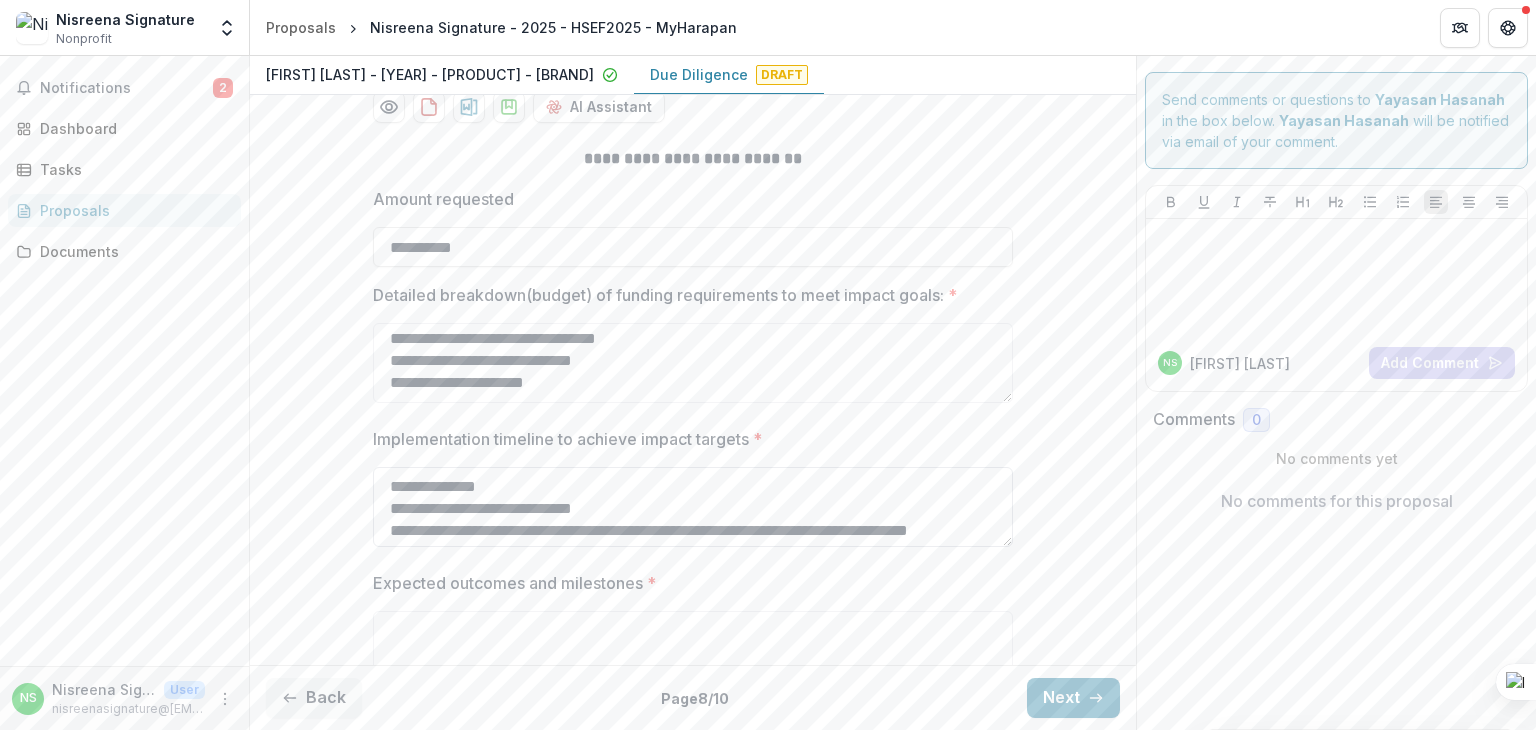click on "**********" at bounding box center [693, 507] 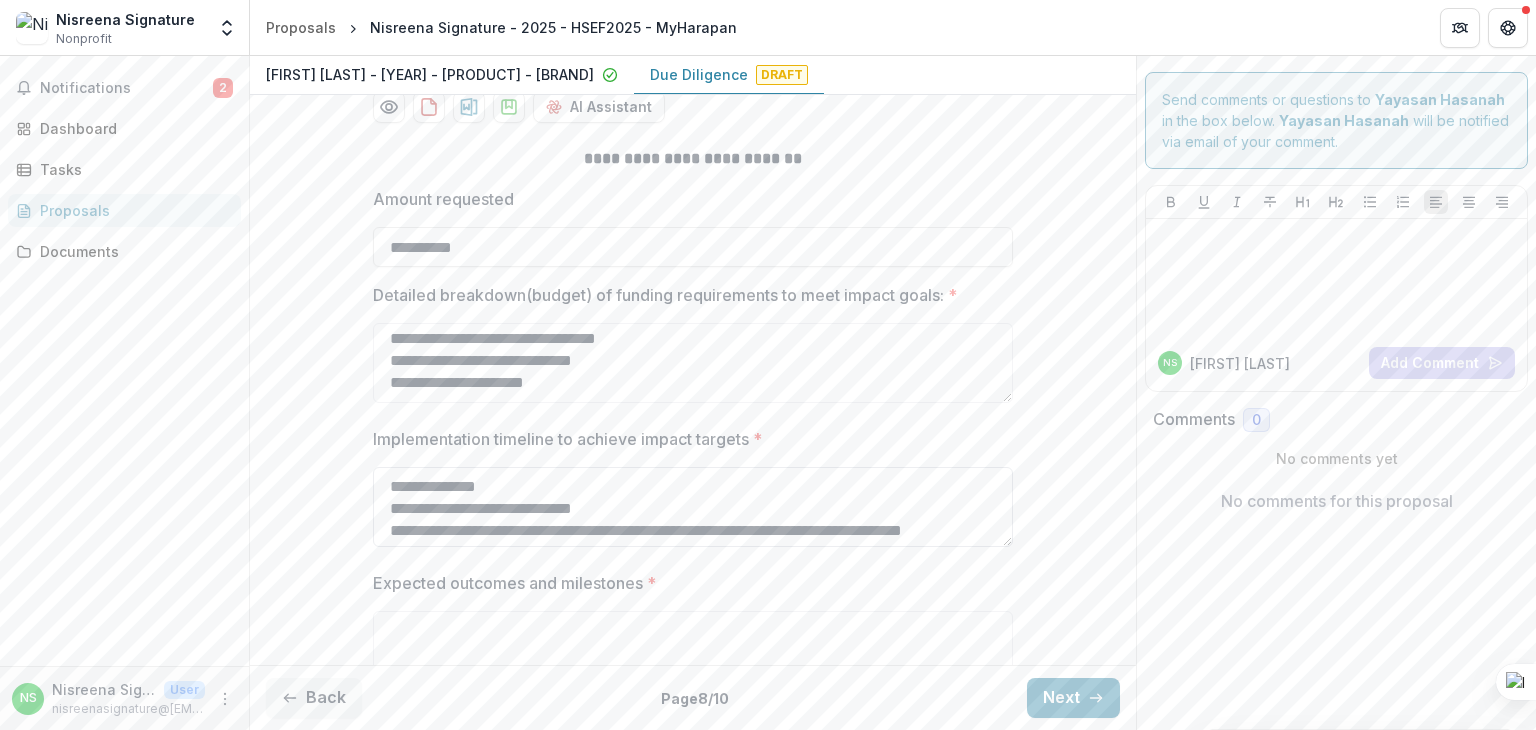 scroll, scrollTop: 16, scrollLeft: 0, axis: vertical 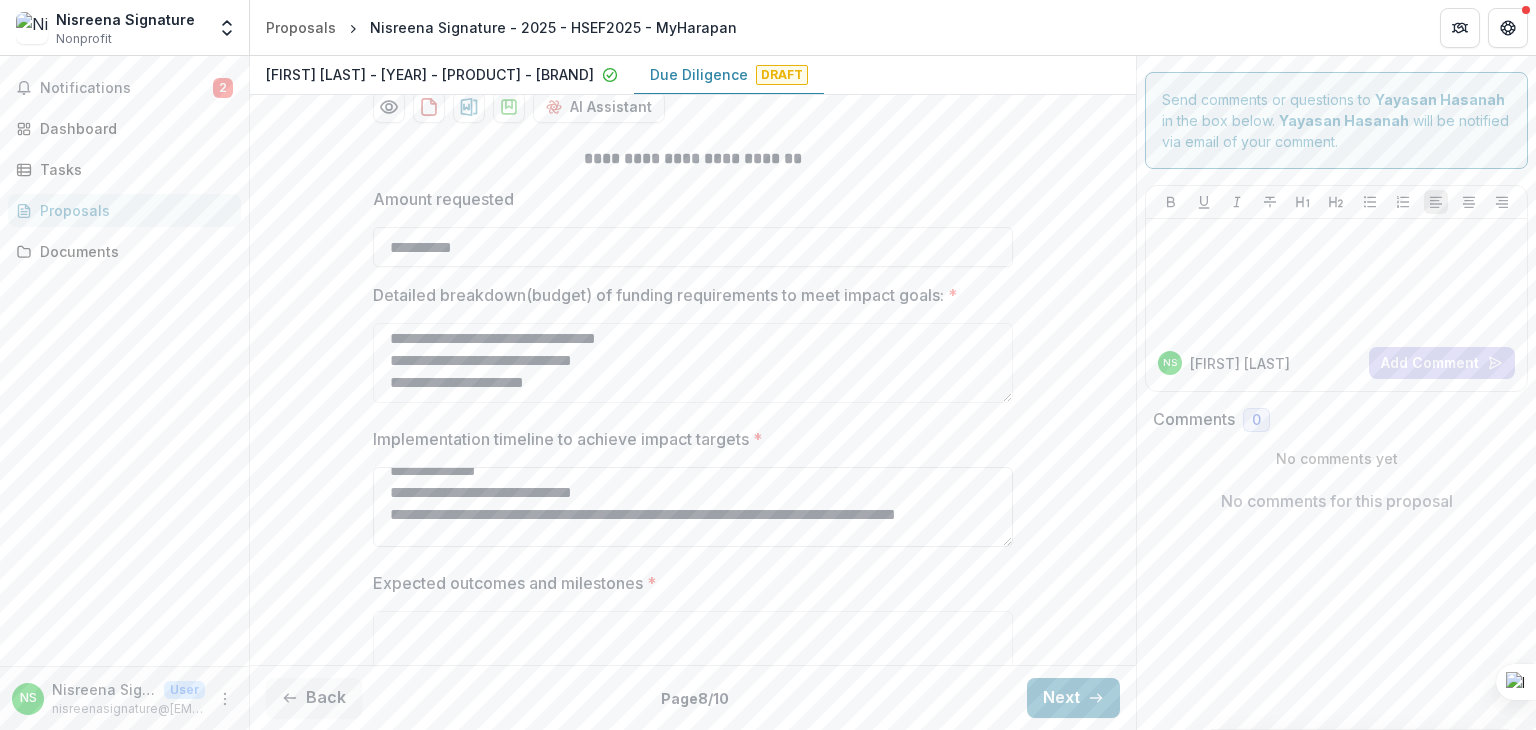 click on "**********" at bounding box center (693, 507) 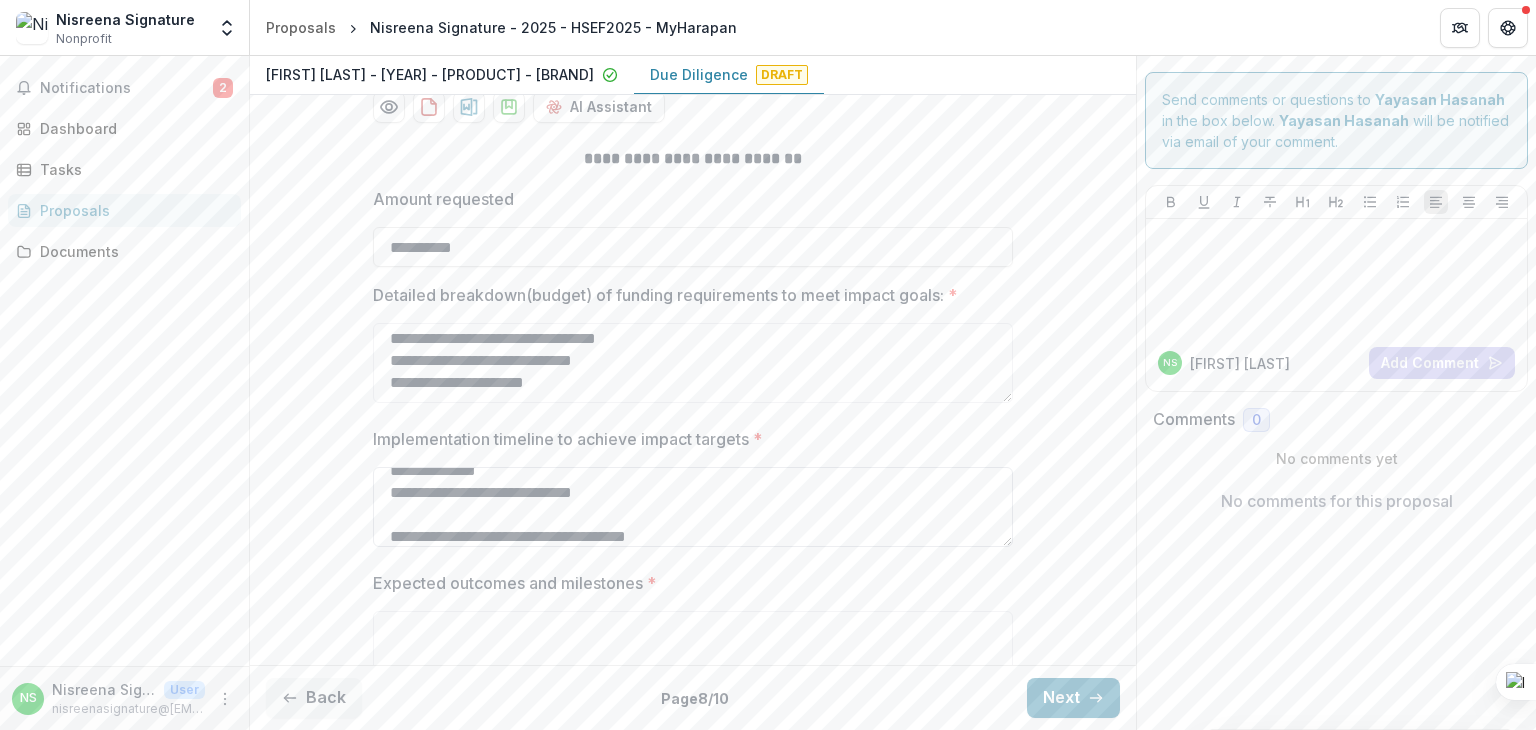 click on "**********" at bounding box center (693, 507) 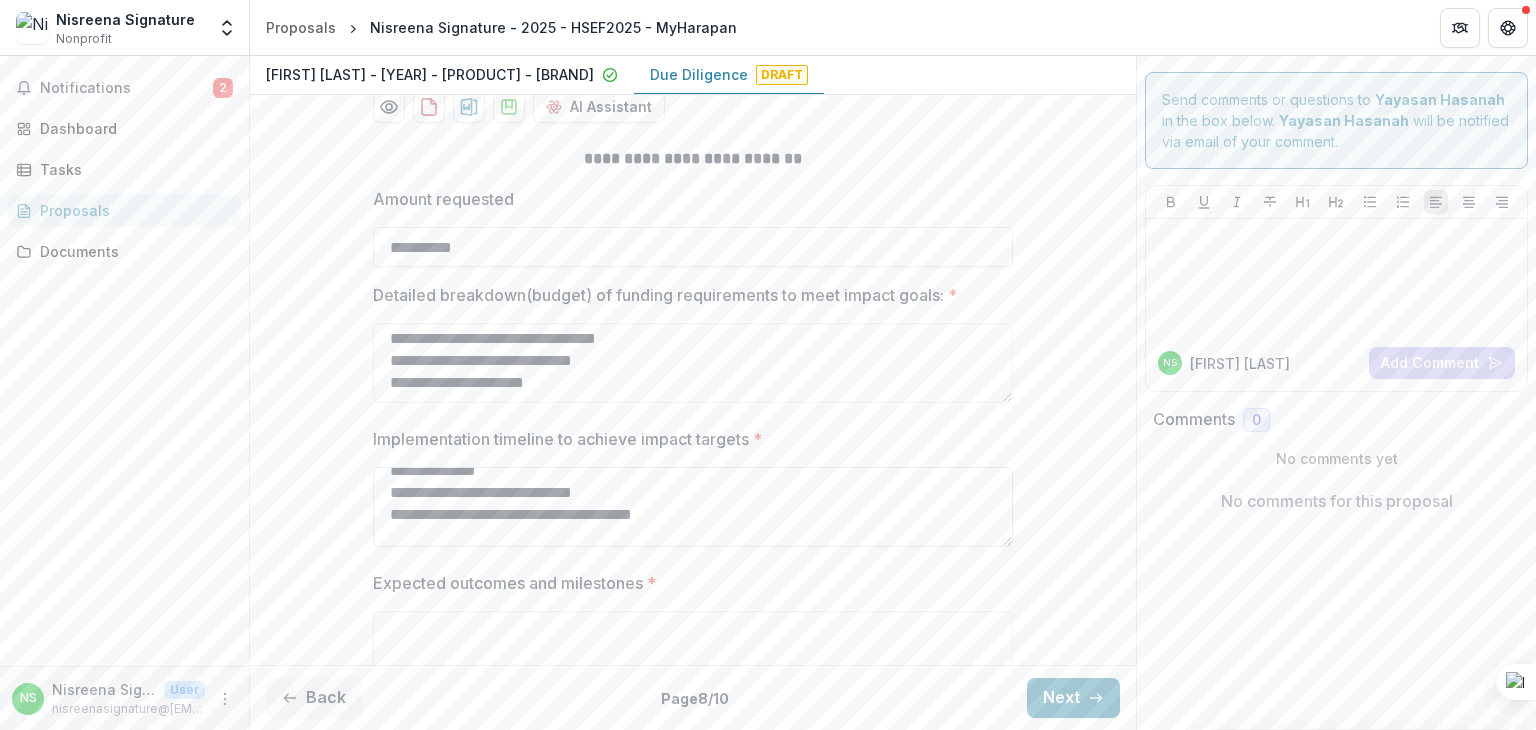 scroll, scrollTop: 116, scrollLeft: 0, axis: vertical 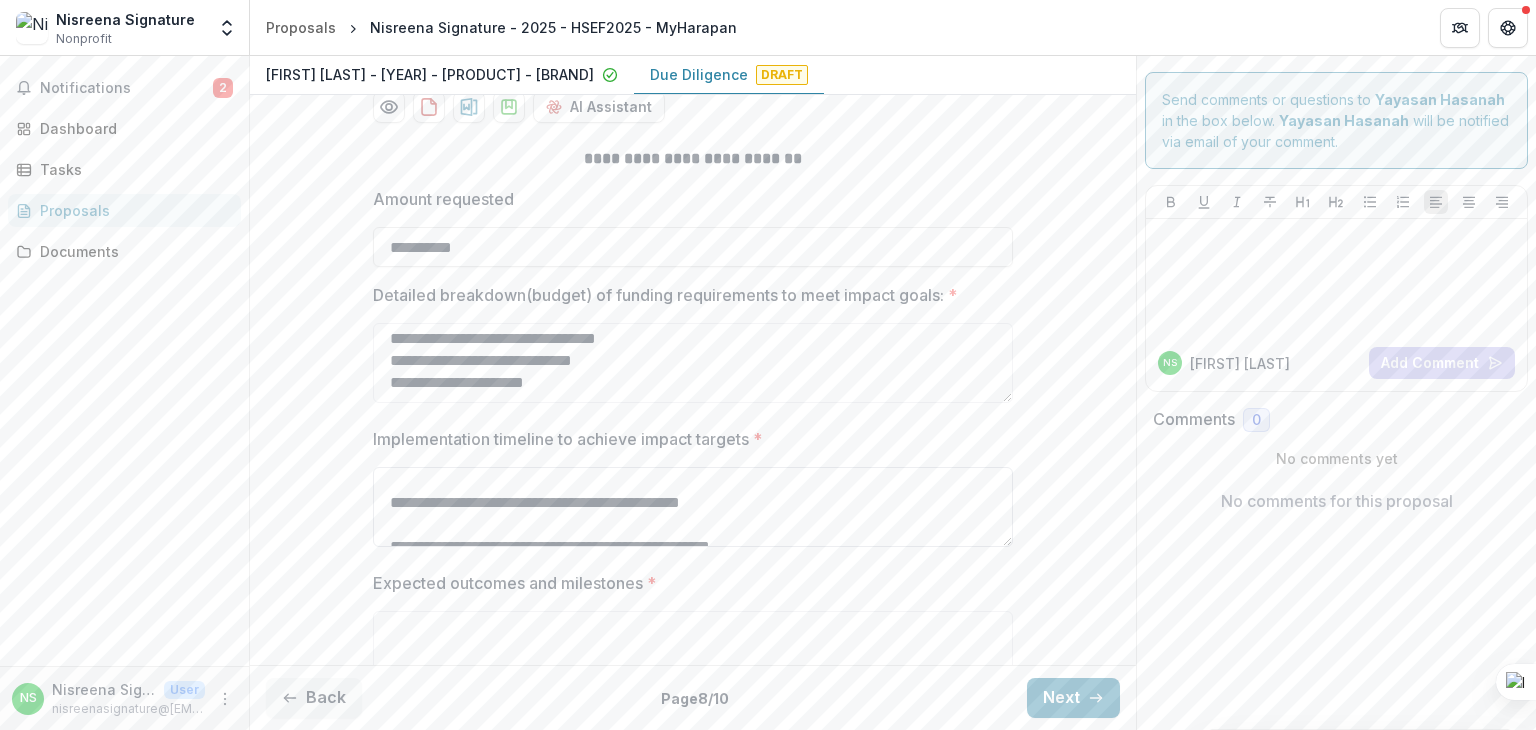 click on "**********" at bounding box center (693, 507) 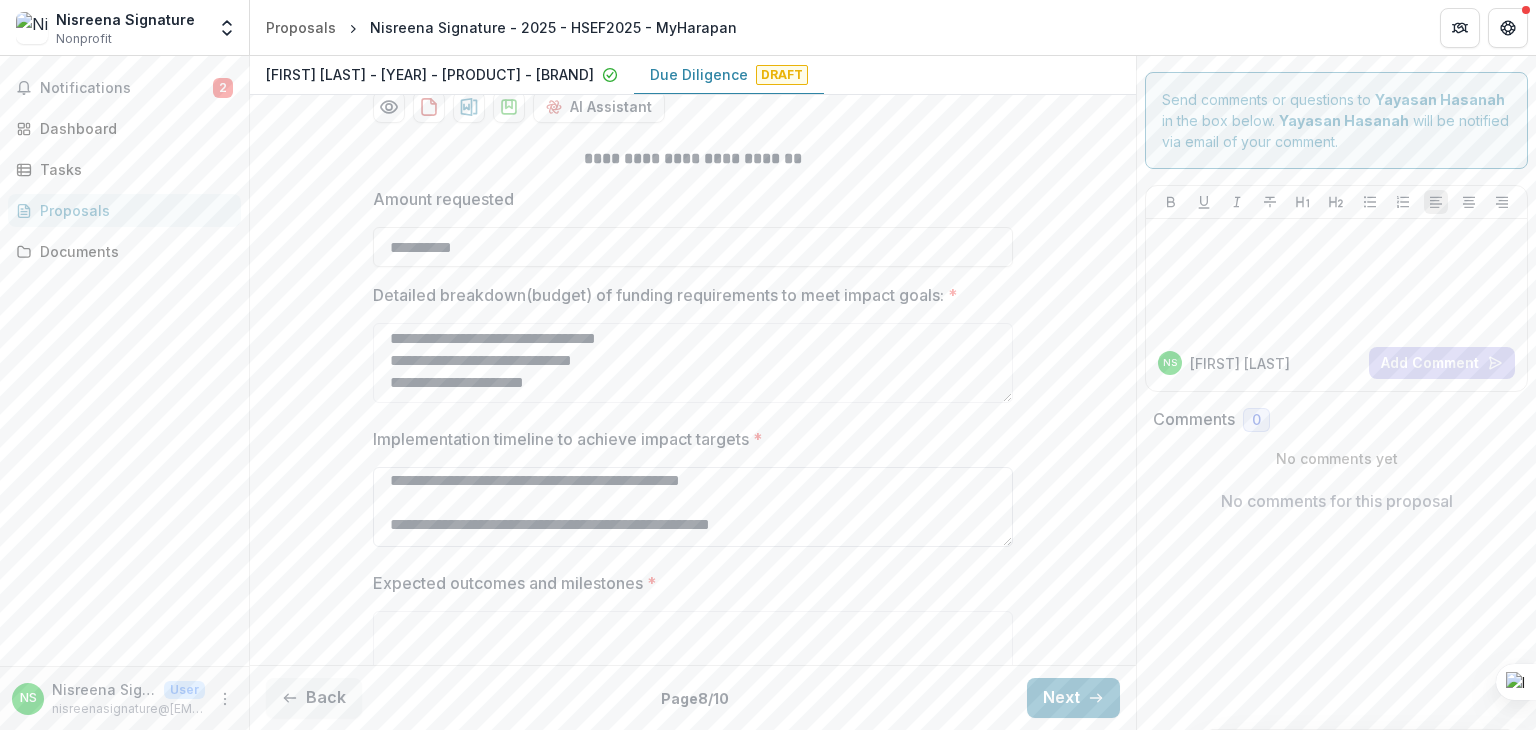 scroll, scrollTop: 16, scrollLeft: 0, axis: vertical 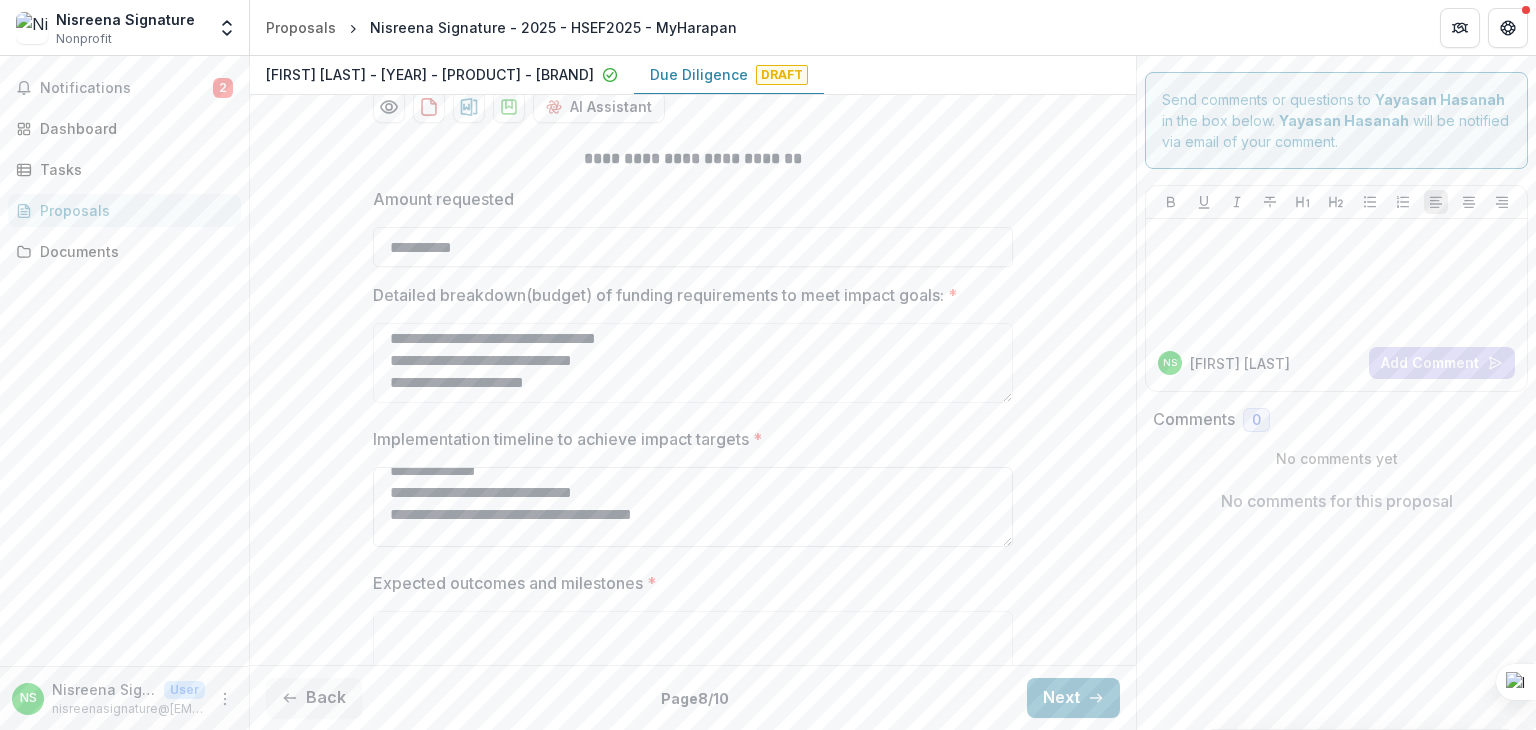click on "**********" at bounding box center (693, 507) 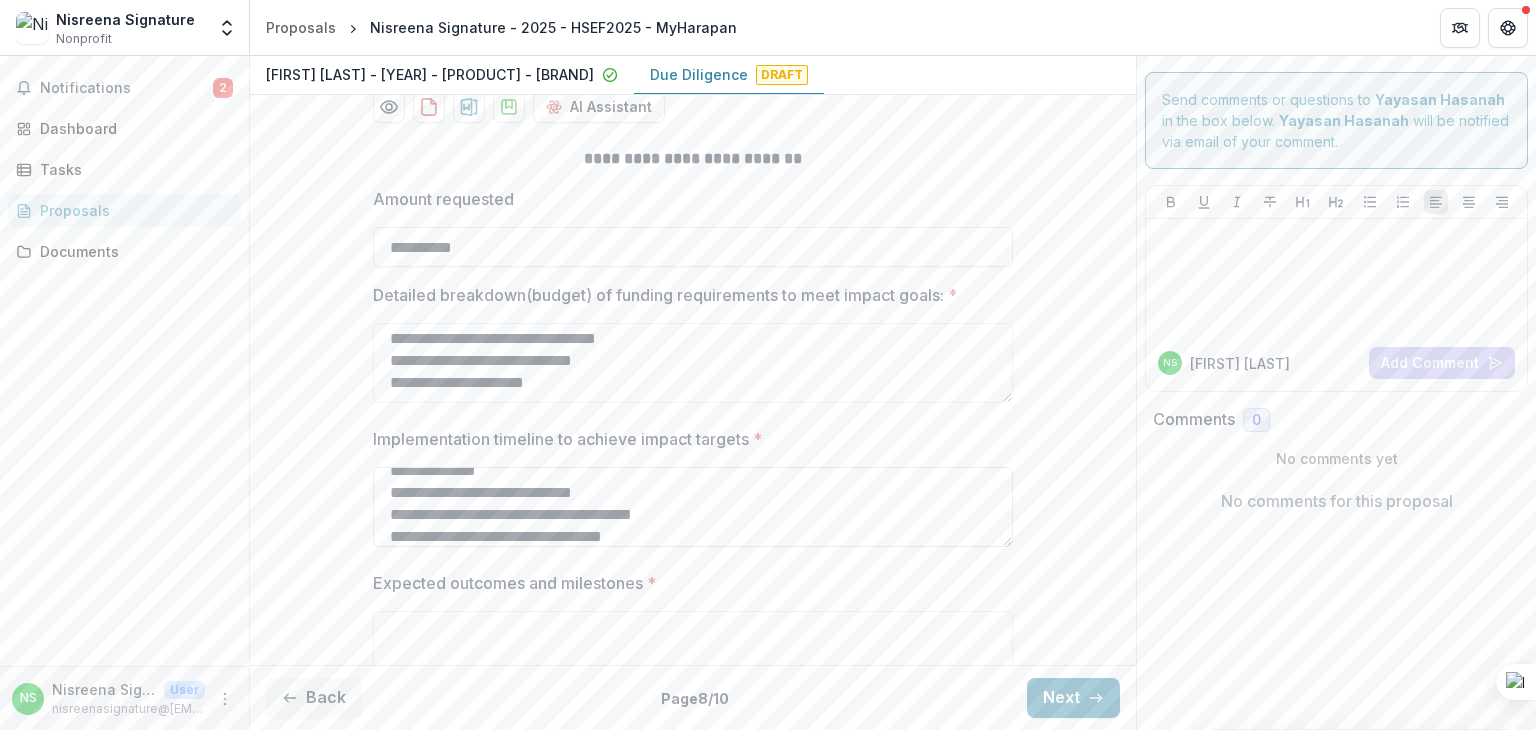 click on "**********" at bounding box center (693, 507) 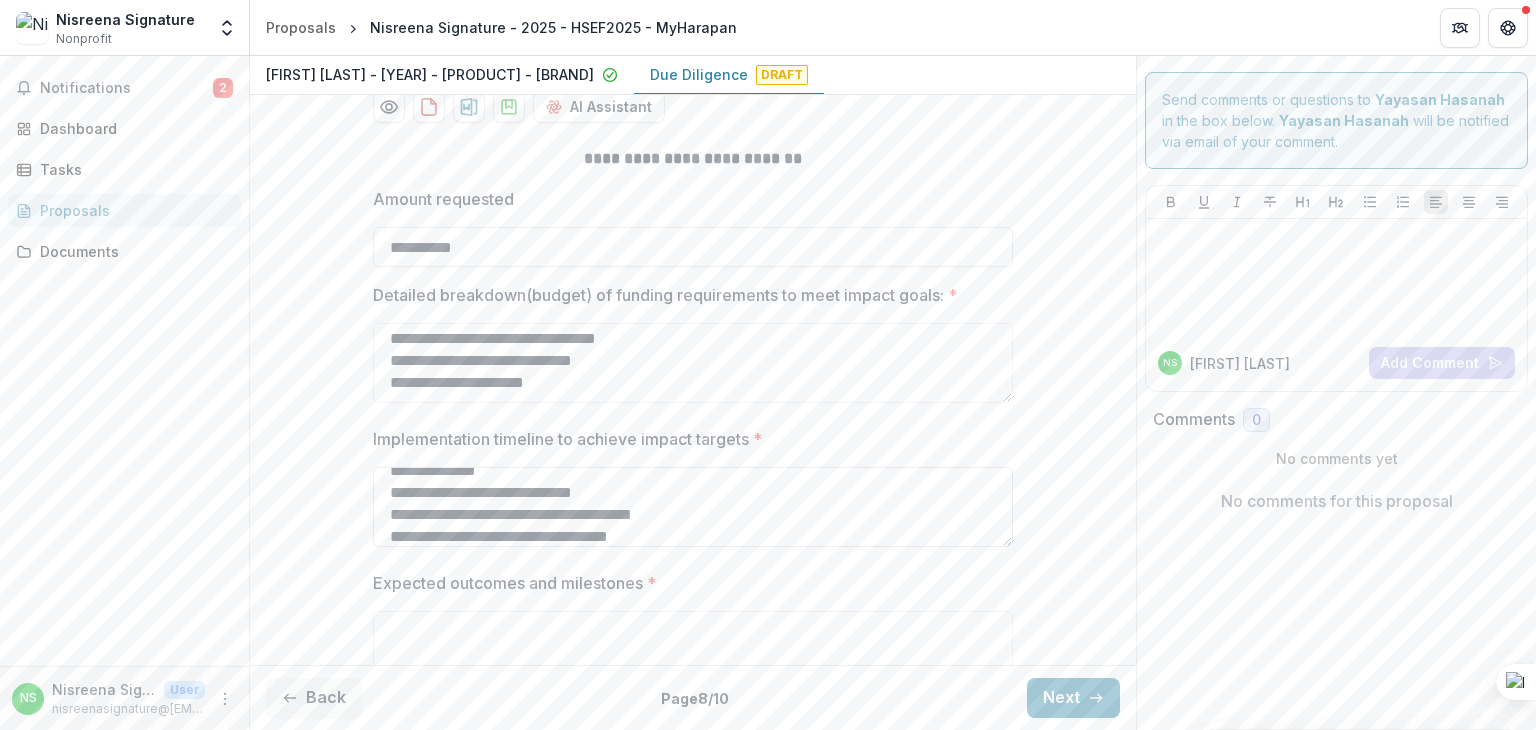 click on "**********" at bounding box center [693, 507] 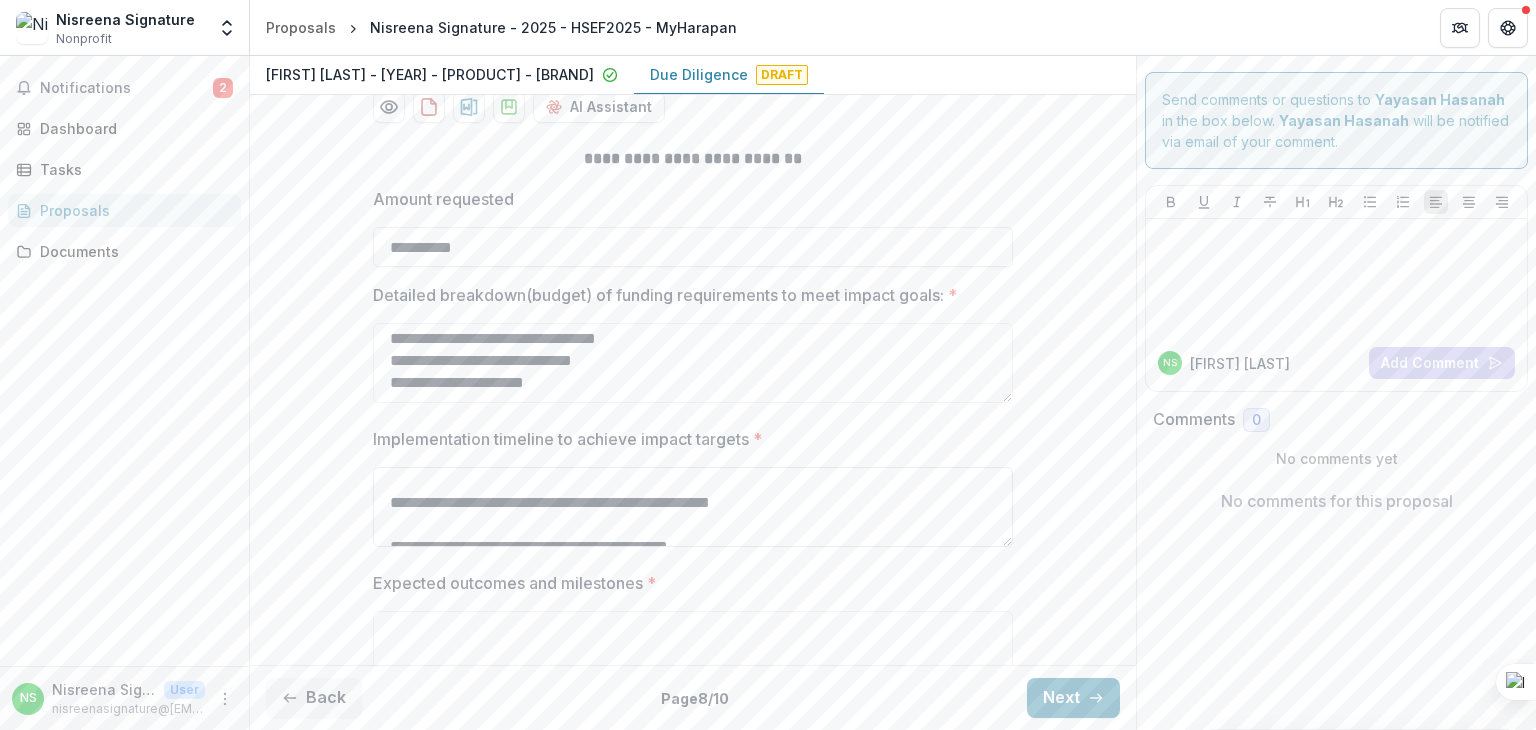click on "**********" at bounding box center [693, 507] 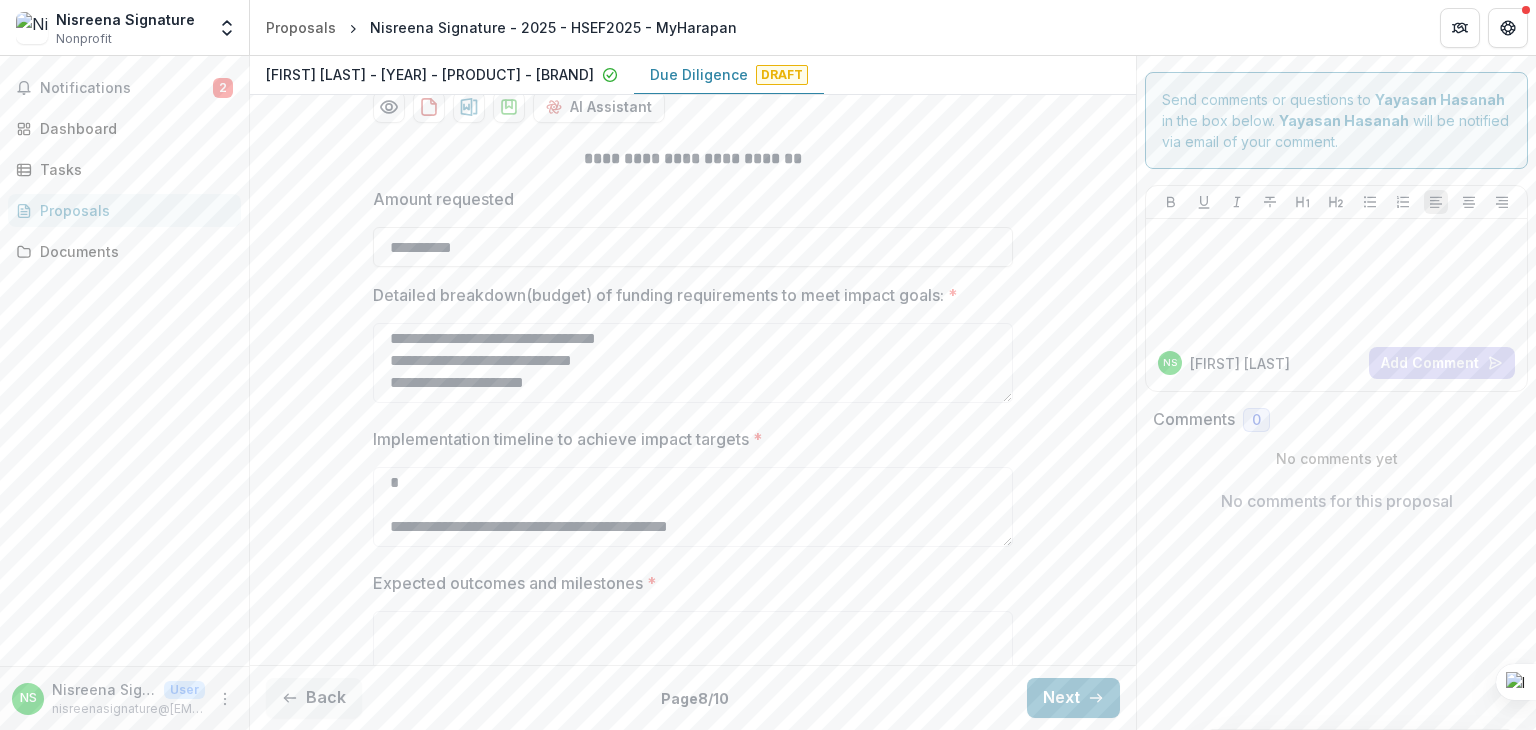scroll, scrollTop: 96, scrollLeft: 0, axis: vertical 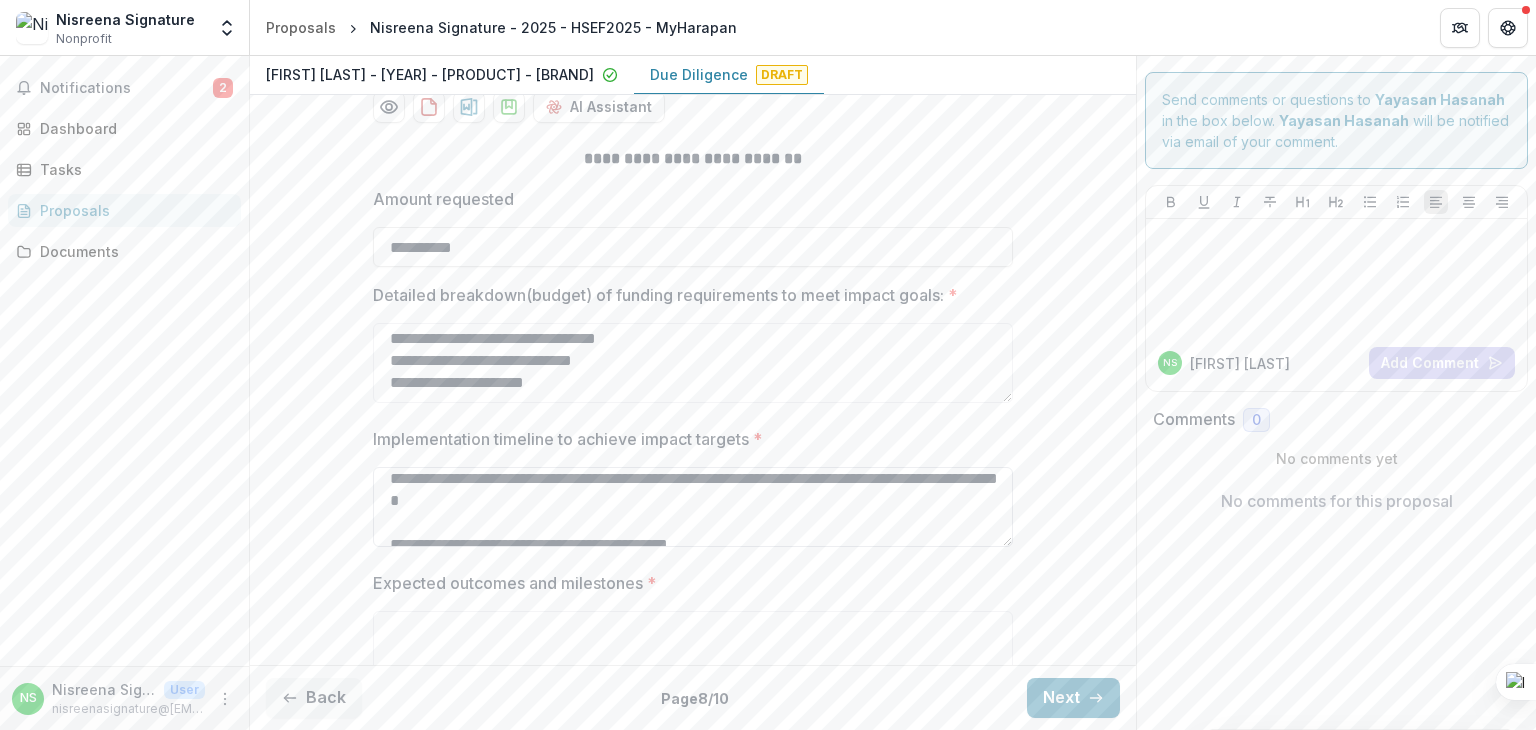 click on "**********" at bounding box center (693, 507) 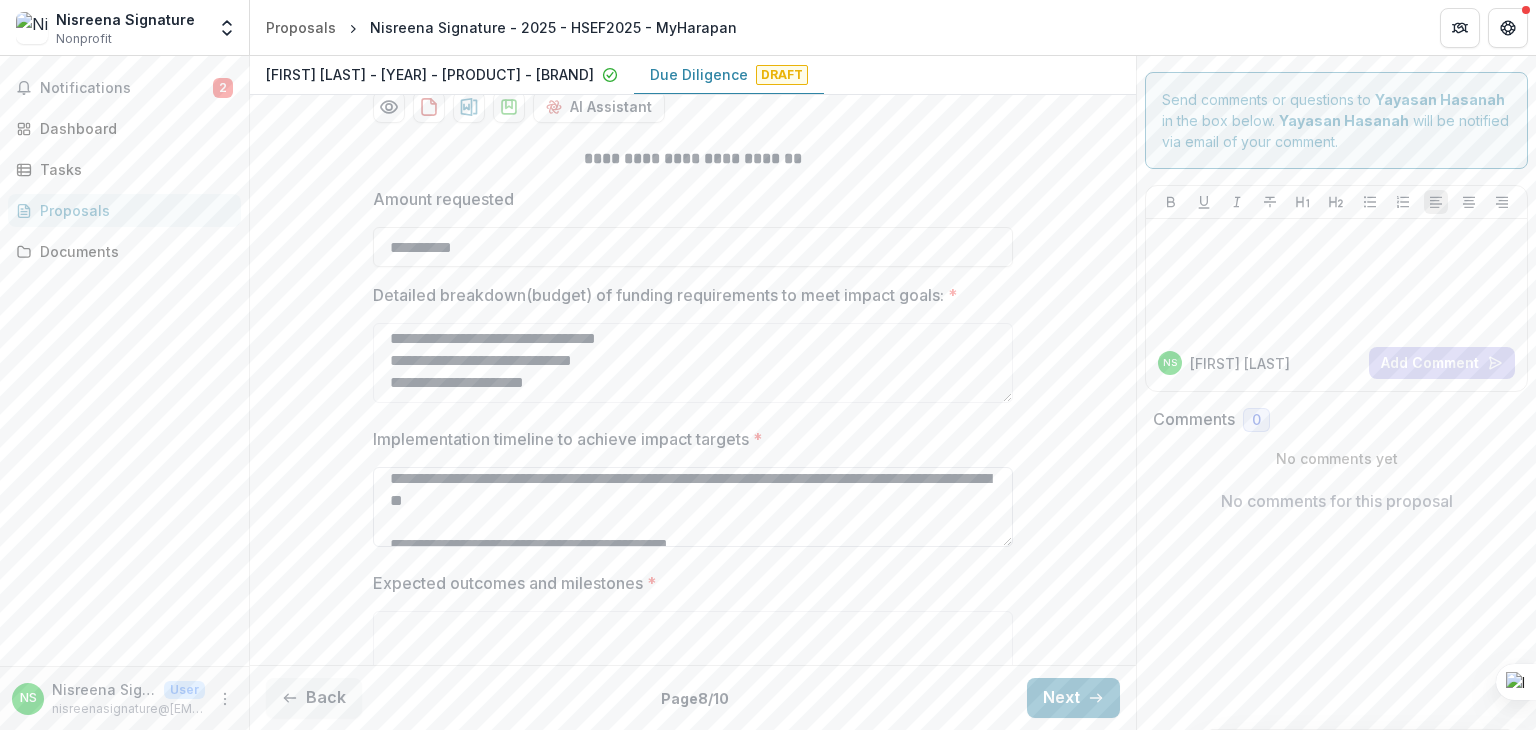 click on "**********" at bounding box center [693, 507] 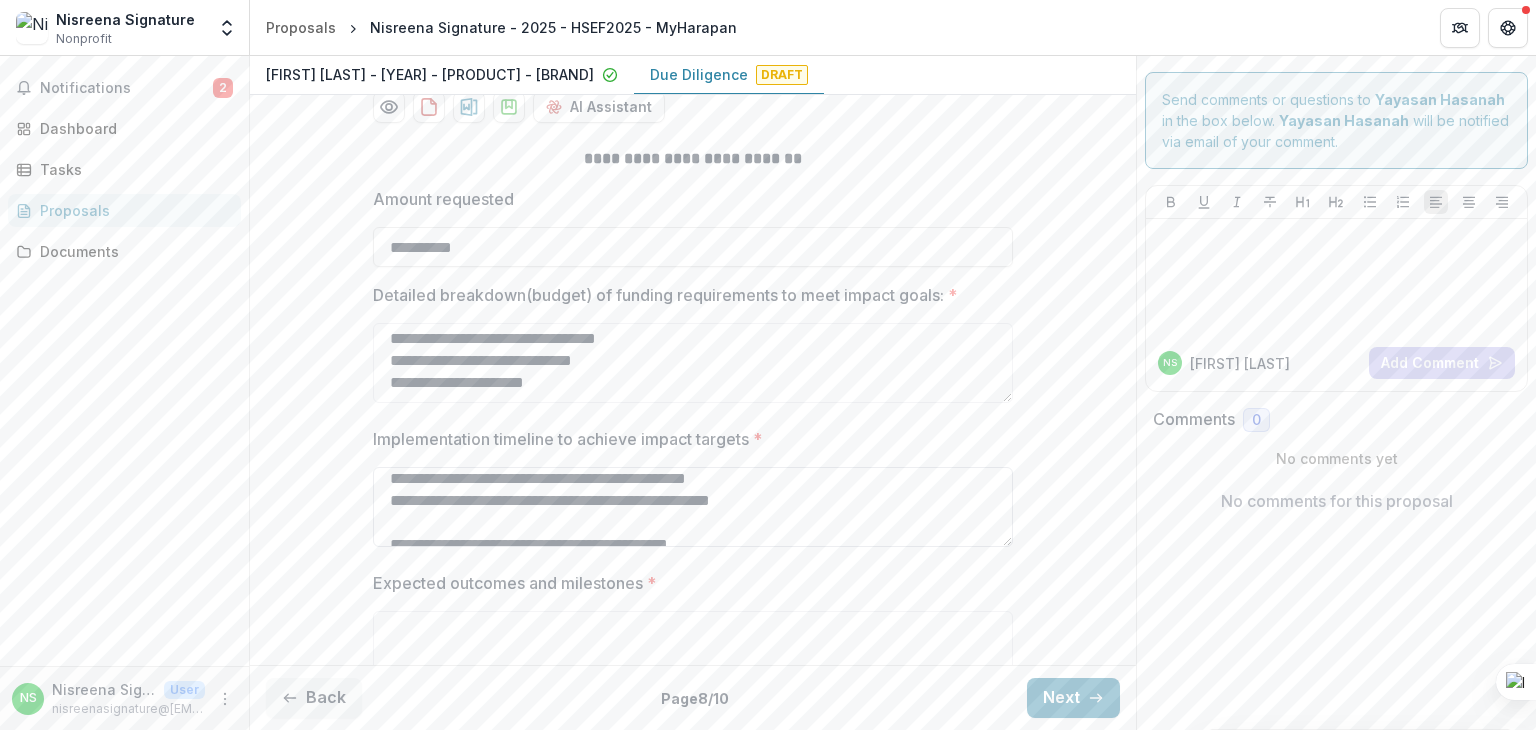 scroll, scrollTop: 118, scrollLeft: 0, axis: vertical 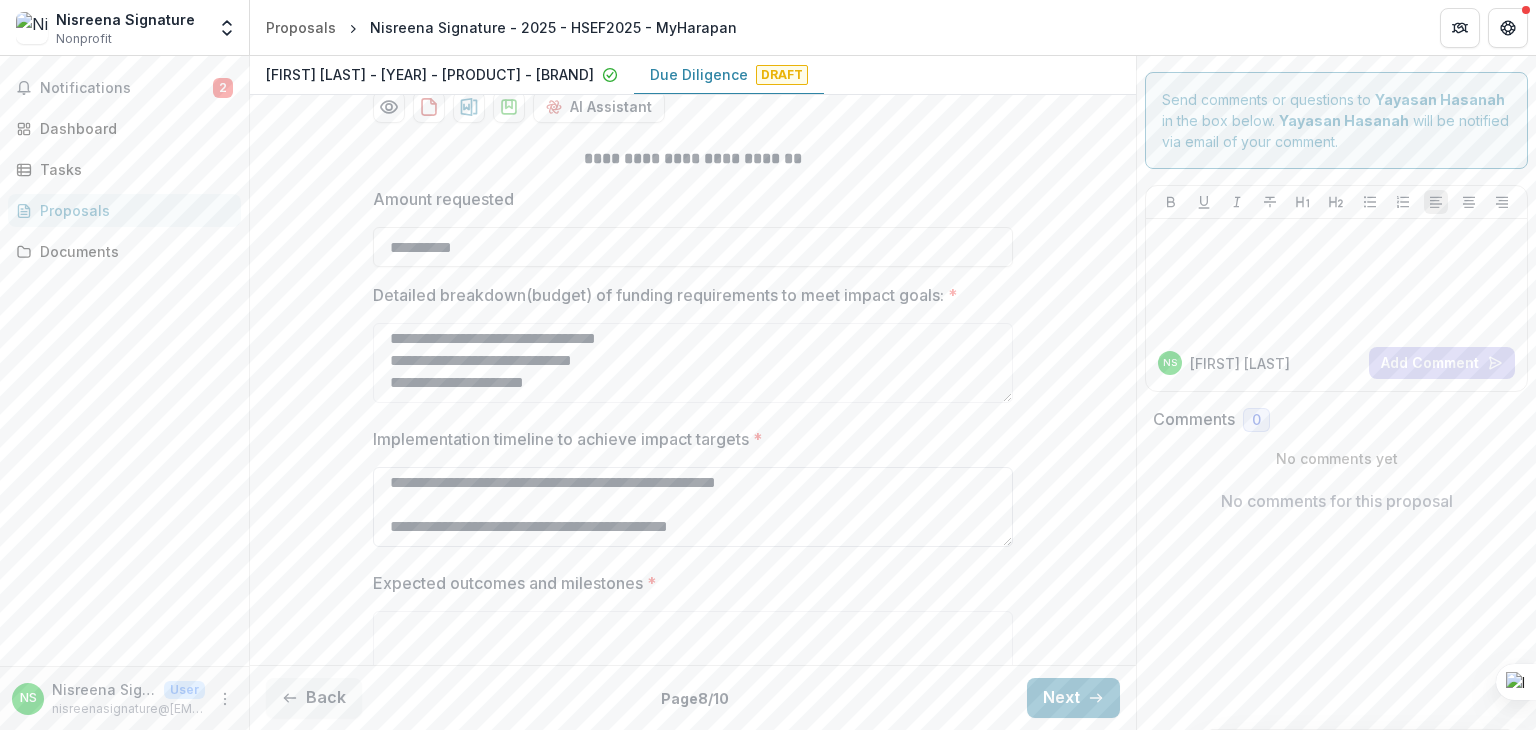 click on "**********" at bounding box center [693, 507] 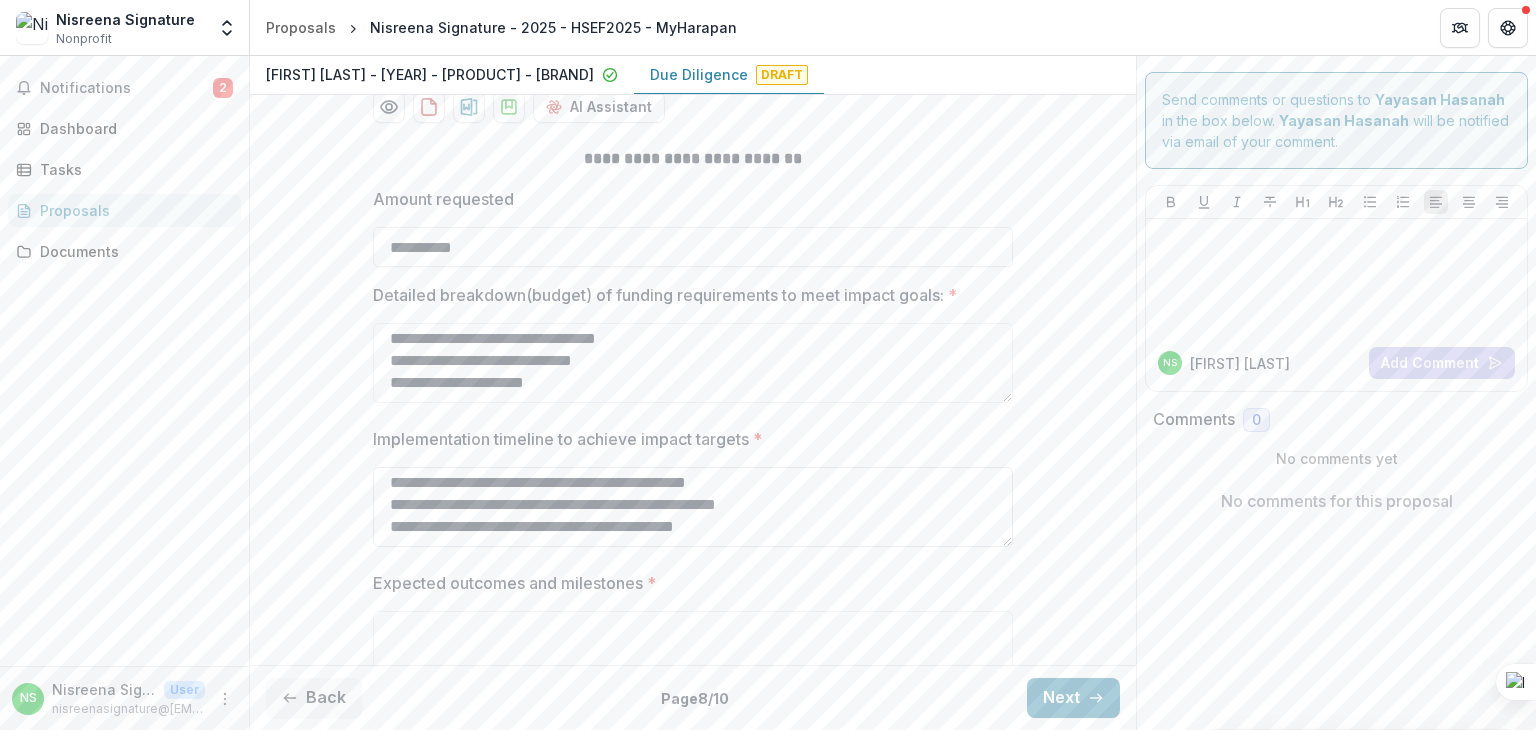 scroll, scrollTop: 0, scrollLeft: 0, axis: both 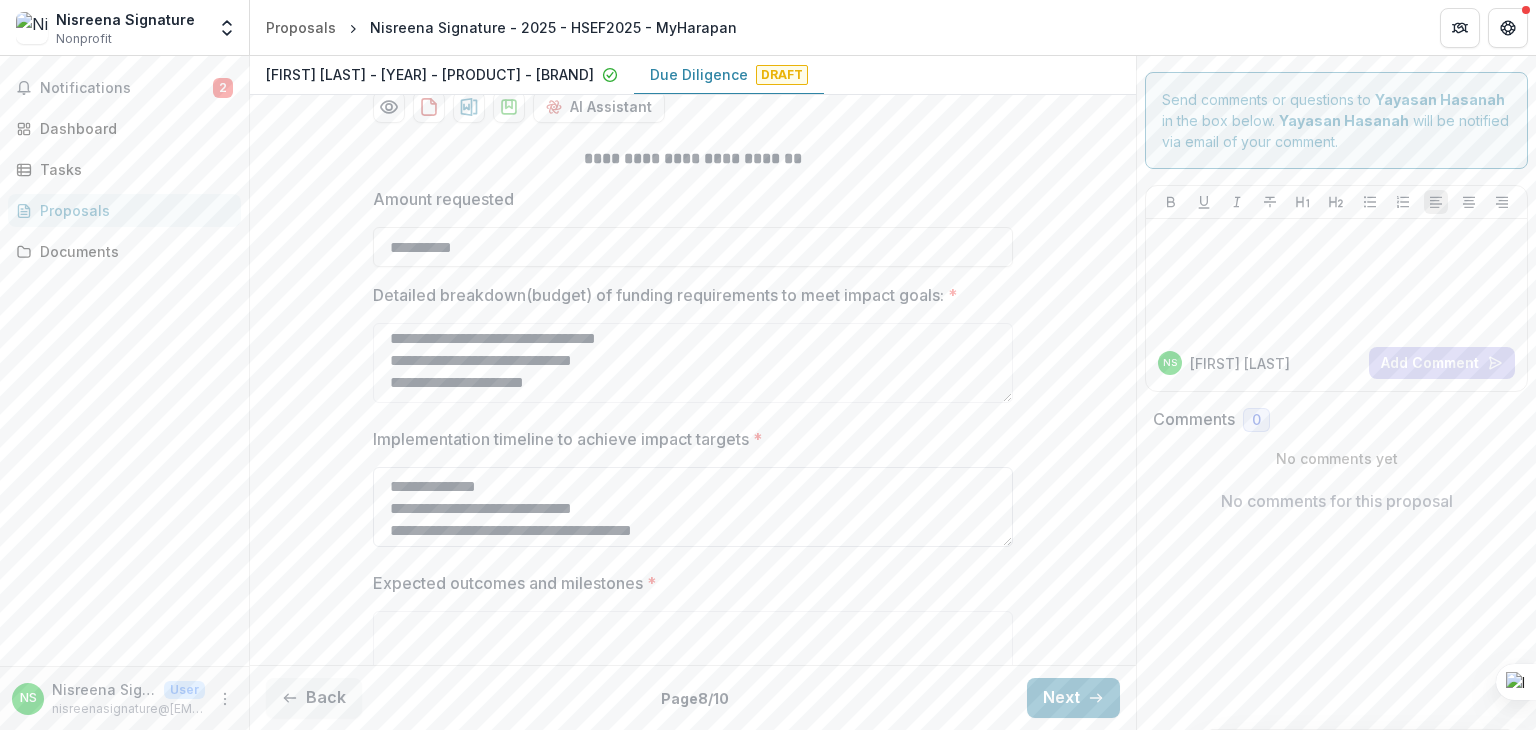click on "**********" at bounding box center (693, 507) 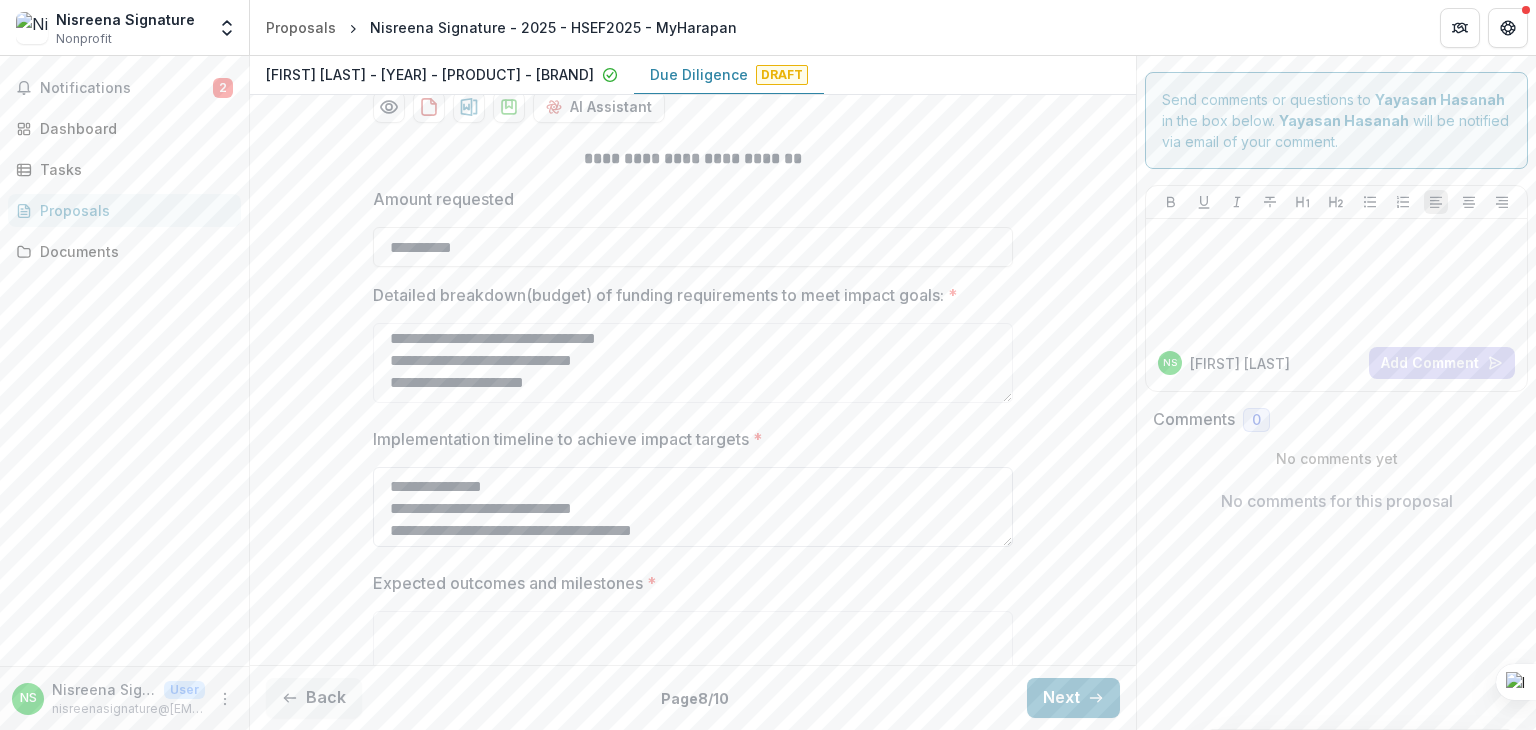 click on "**********" at bounding box center (693, 507) 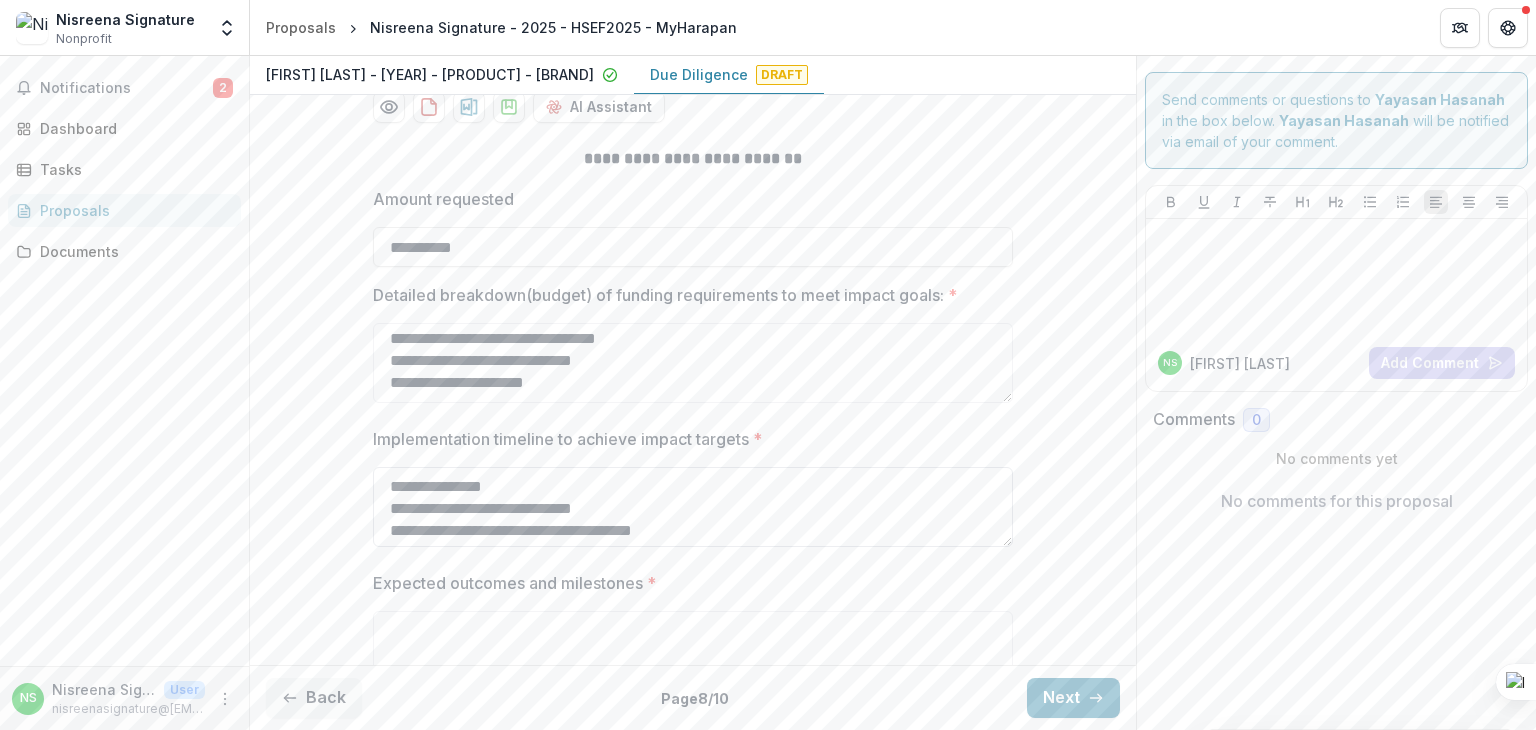 click on "**********" at bounding box center [693, 507] 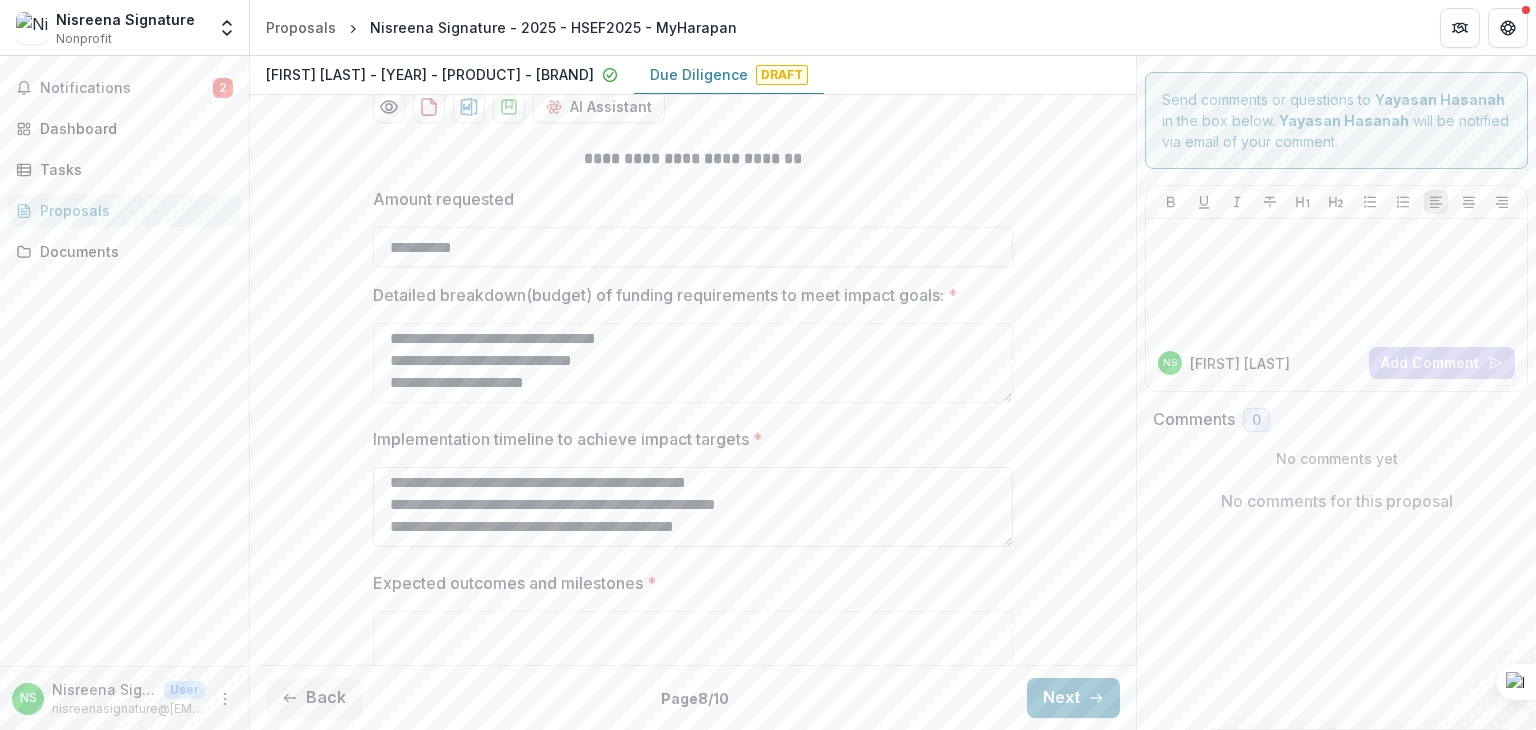 scroll, scrollTop: 113, scrollLeft: 0, axis: vertical 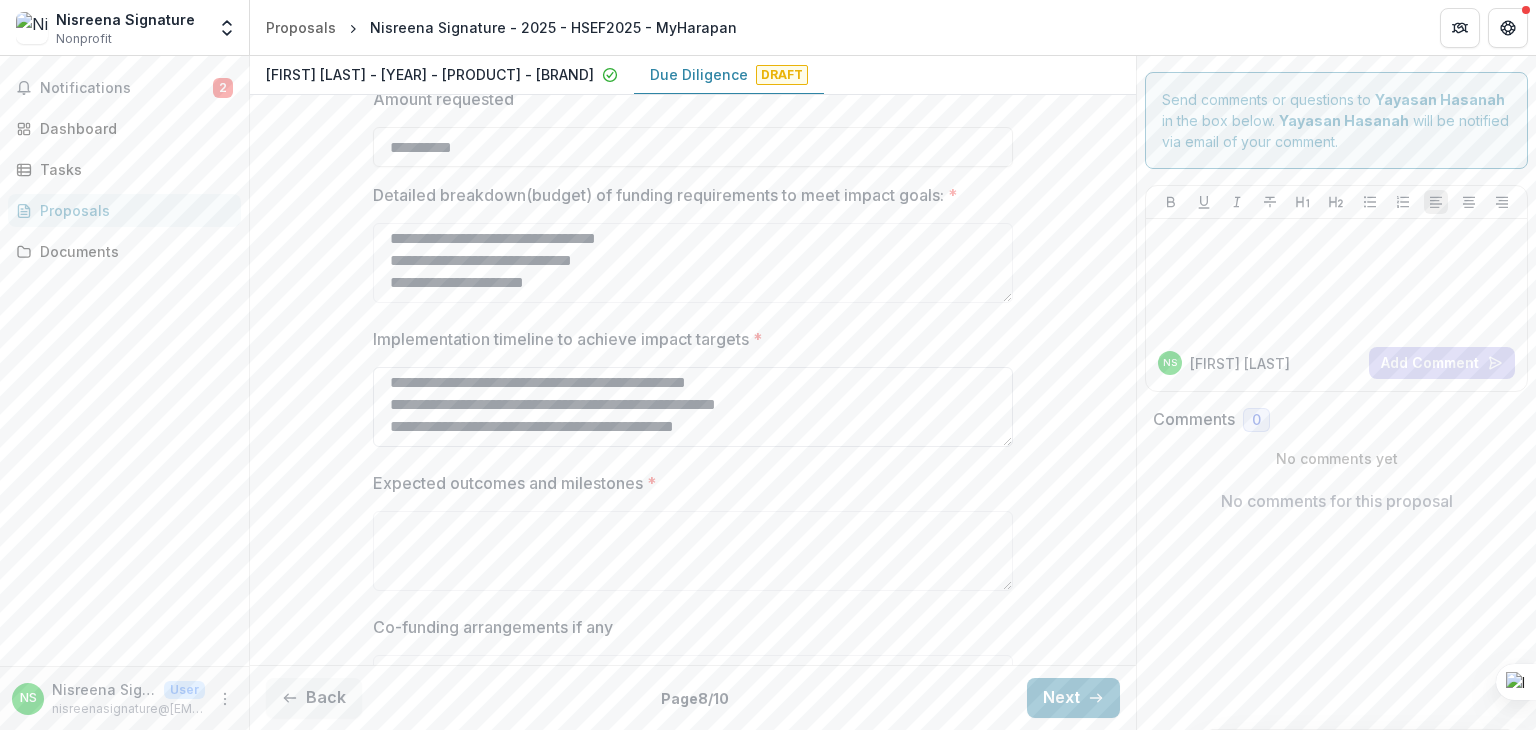 click on "**********" at bounding box center (693, 407) 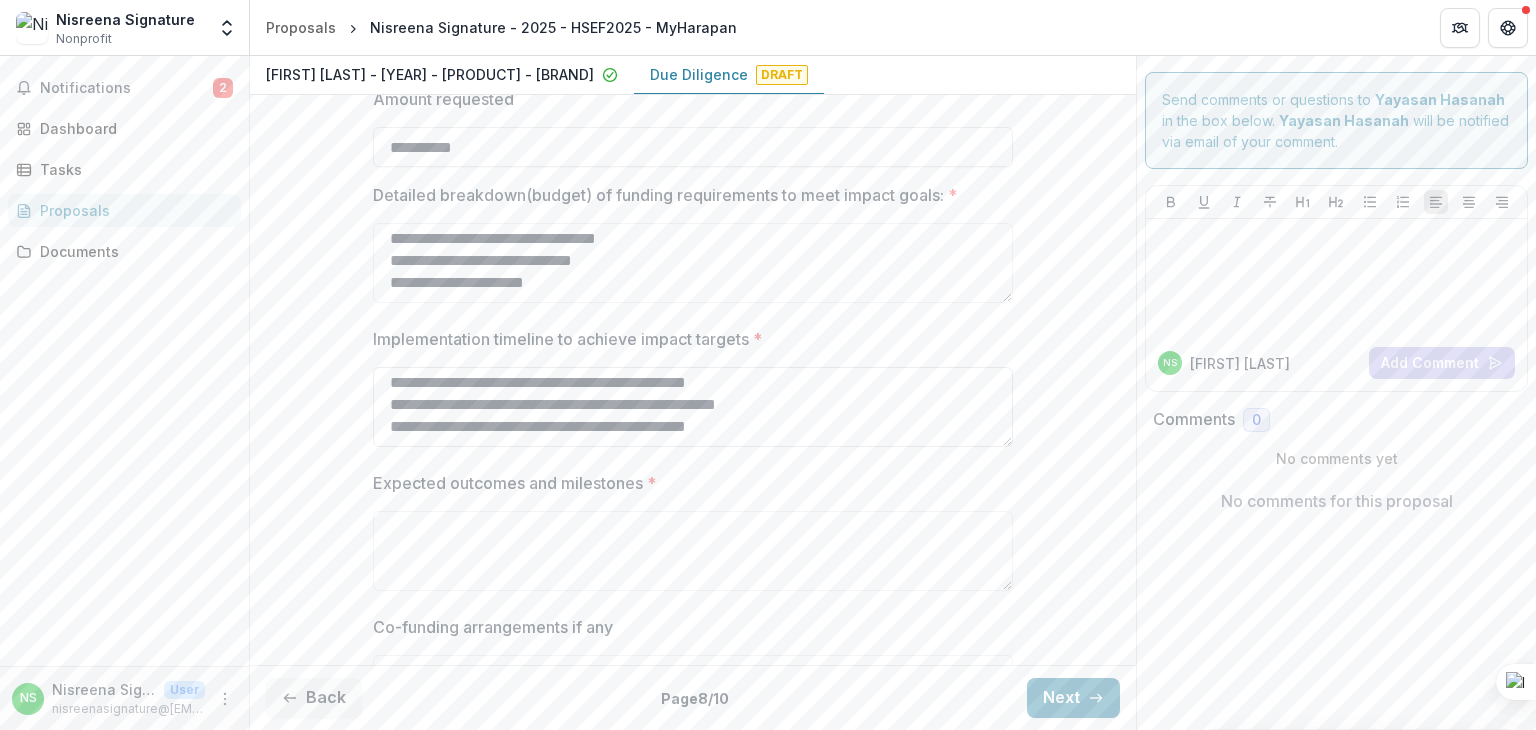 scroll, scrollTop: 126, scrollLeft: 0, axis: vertical 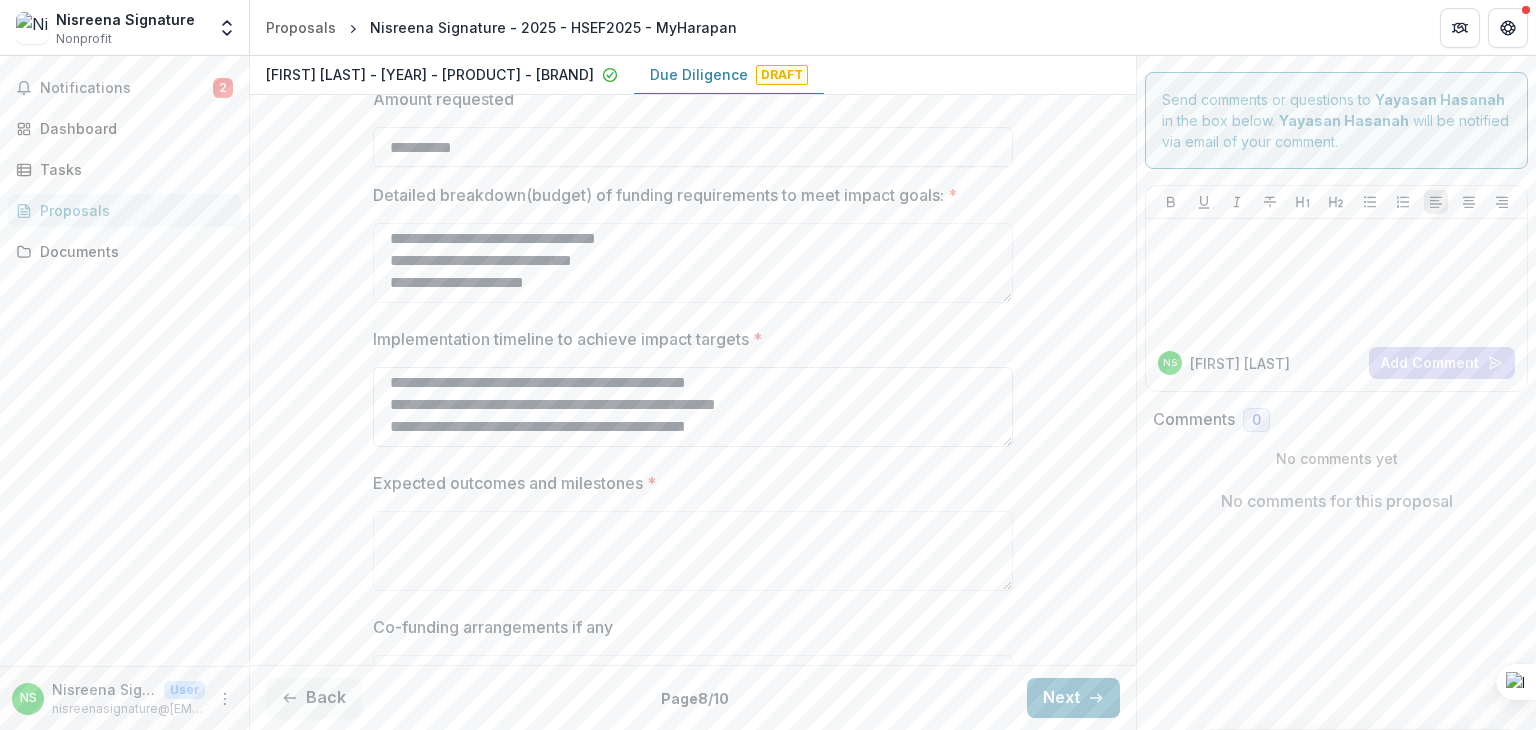 click on "**********" at bounding box center (693, 407) 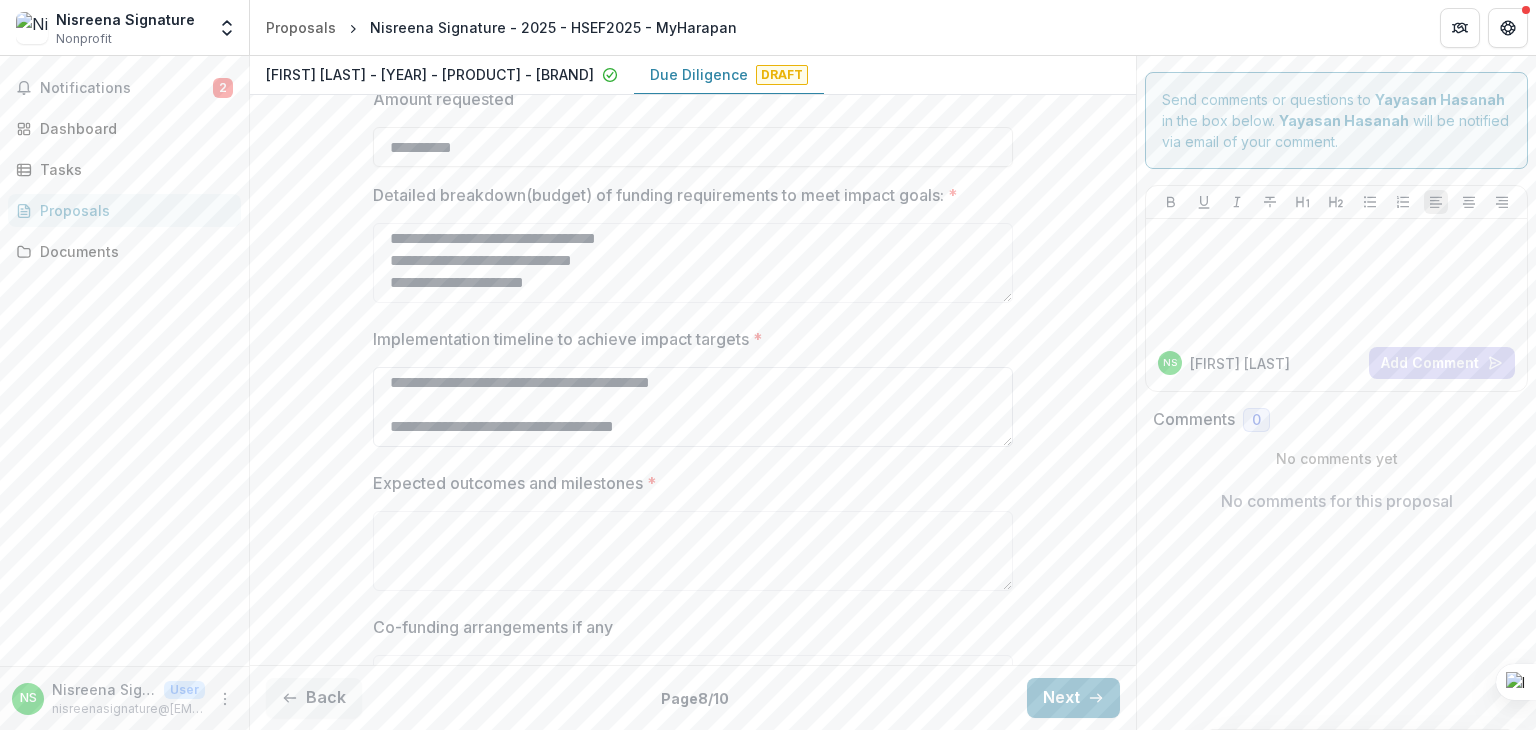 scroll, scrollTop: 190, scrollLeft: 0, axis: vertical 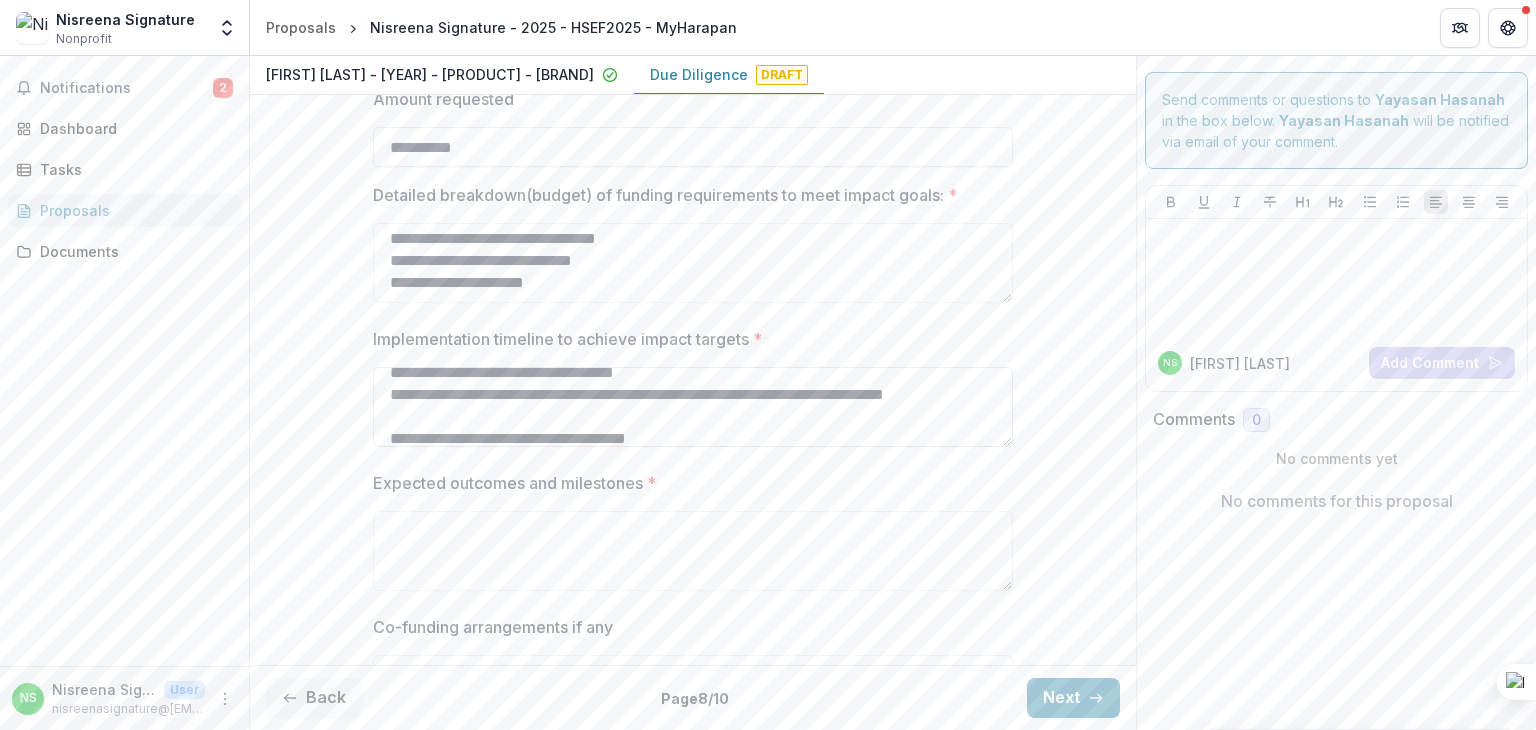 click on "**********" at bounding box center (693, 407) 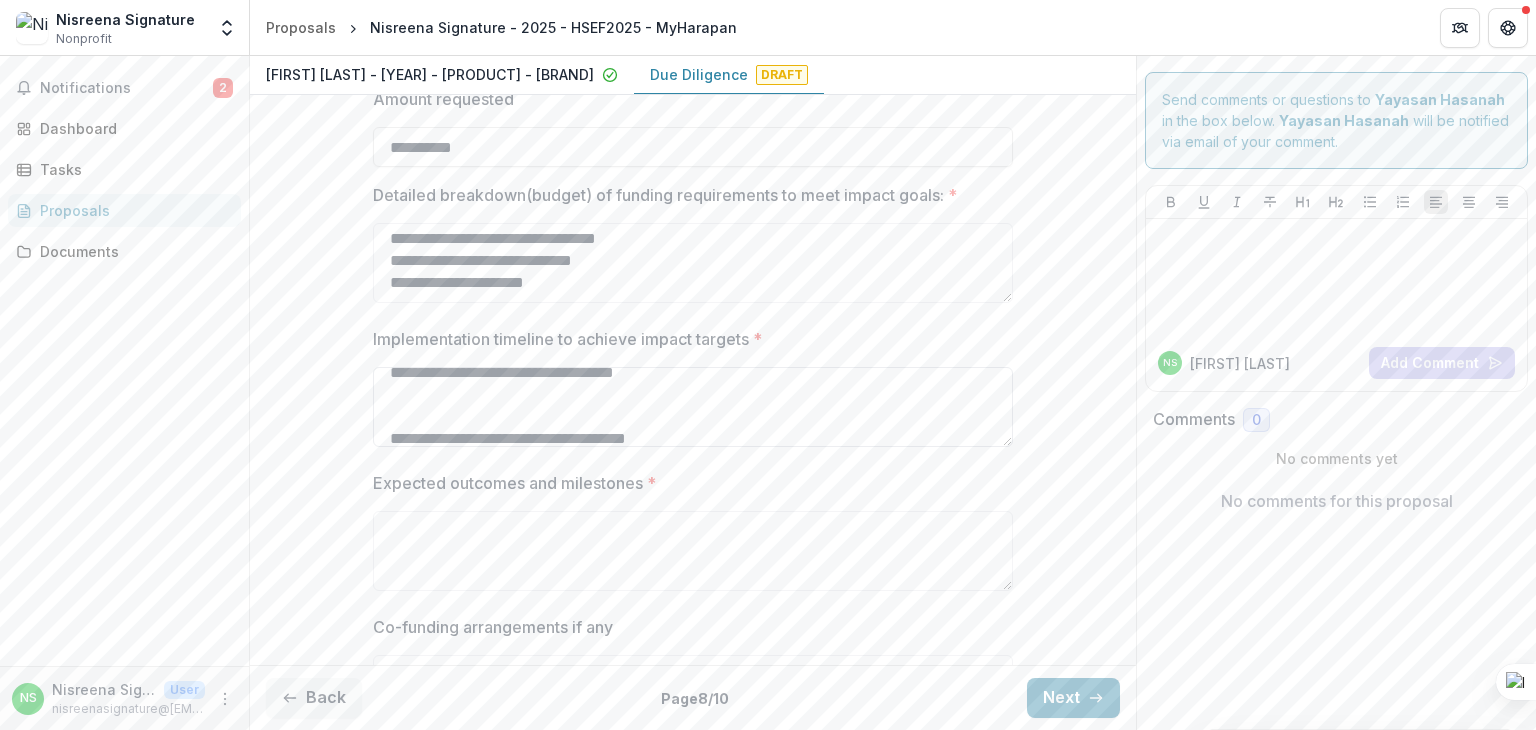 click on "**********" at bounding box center [693, 407] 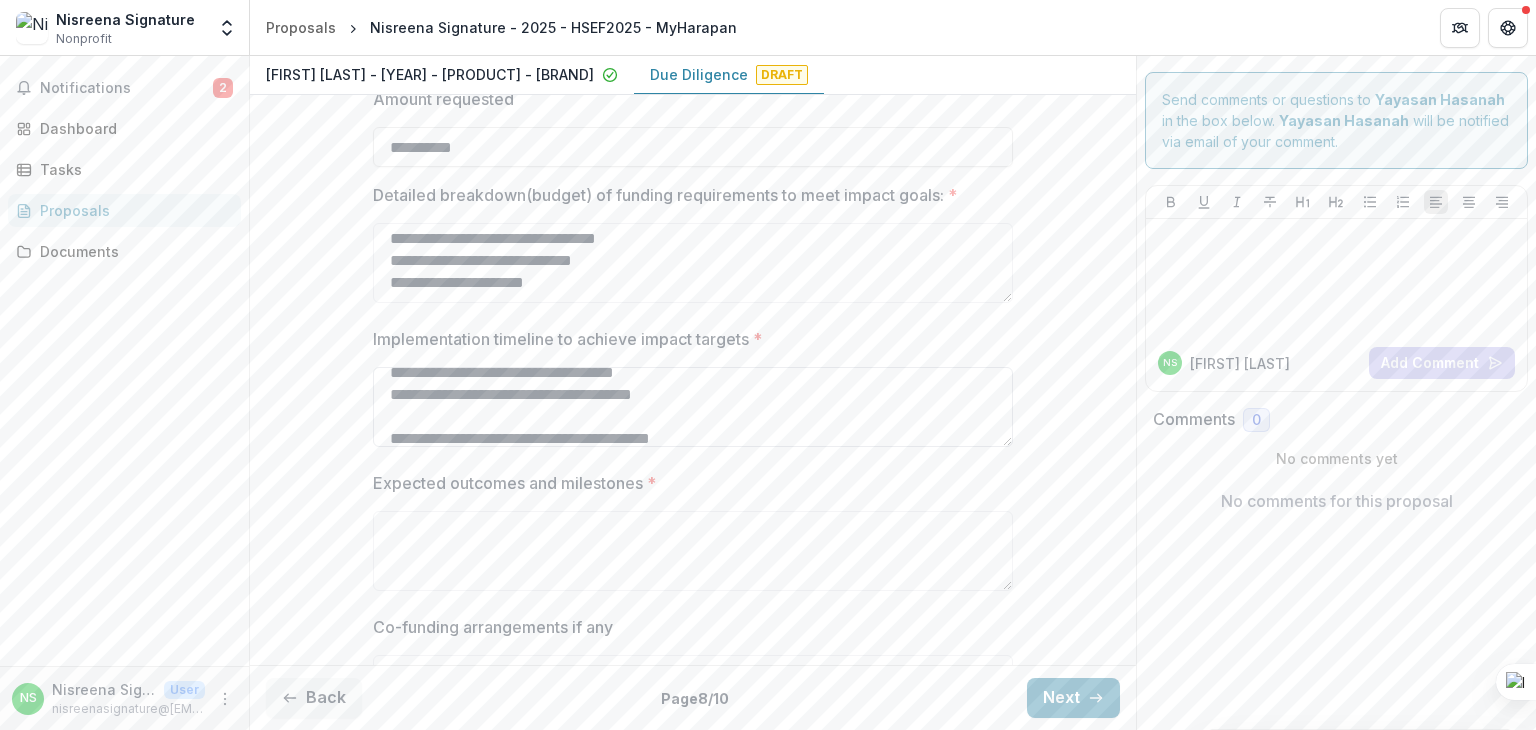 click on "**********" at bounding box center [693, 407] 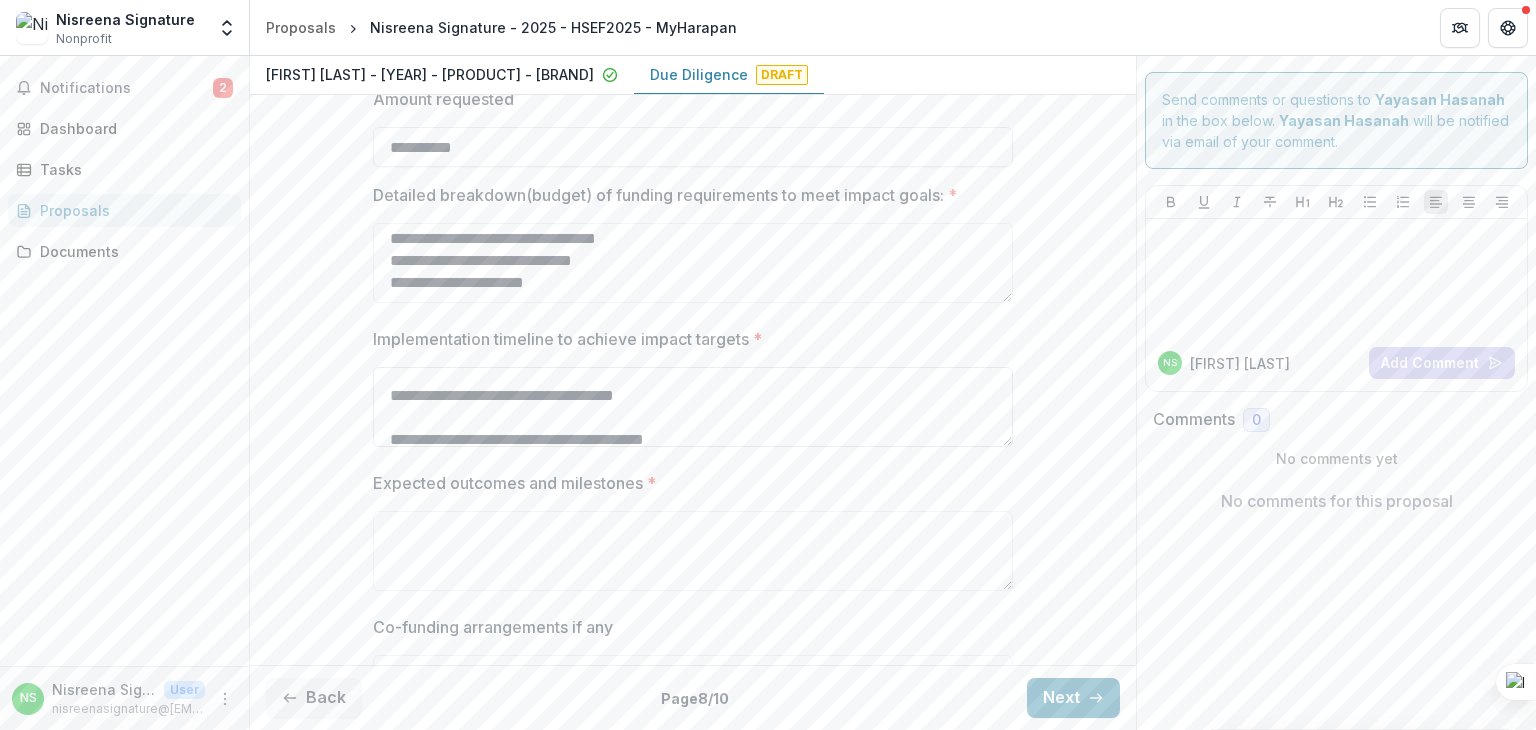 scroll, scrollTop: 290, scrollLeft: 0, axis: vertical 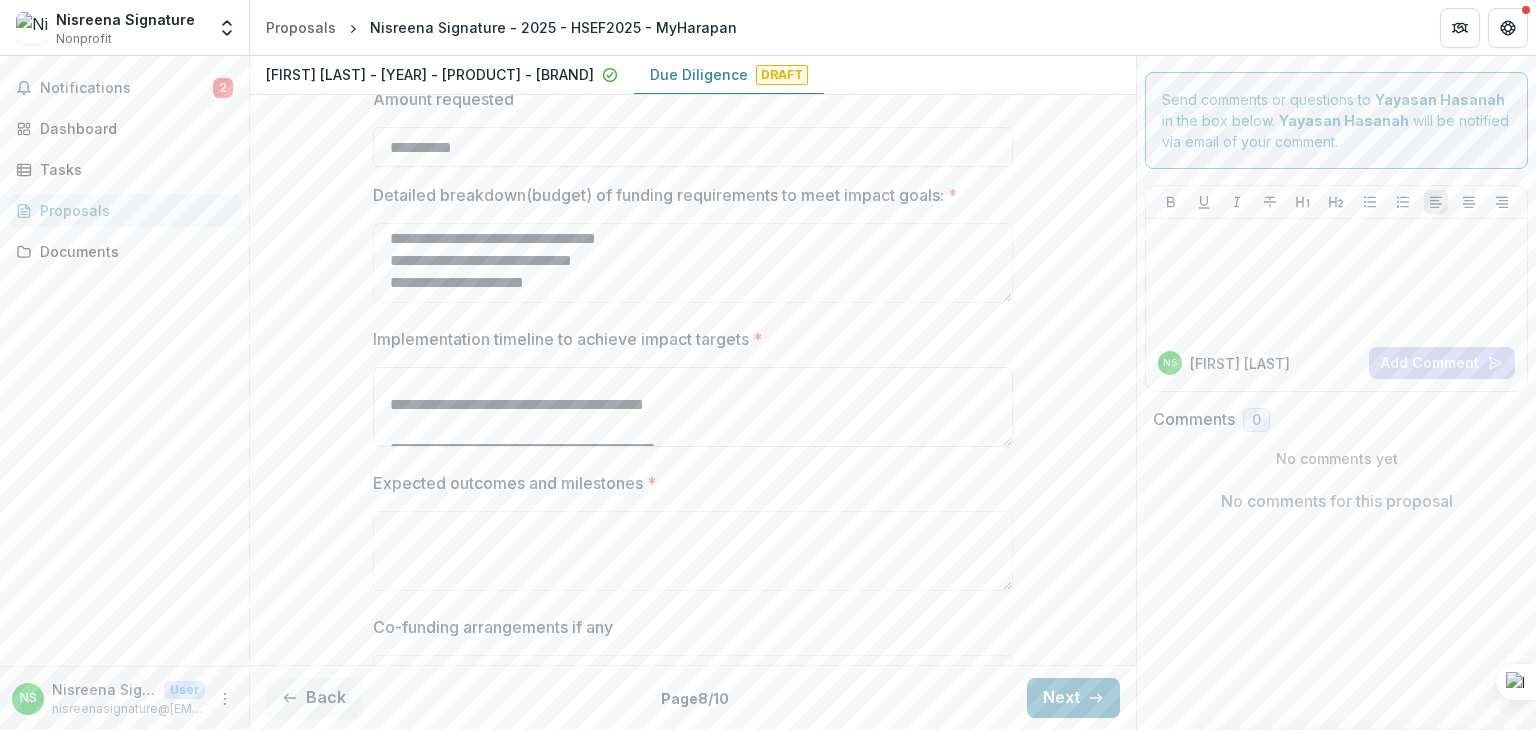 click on "**********" at bounding box center [693, 407] 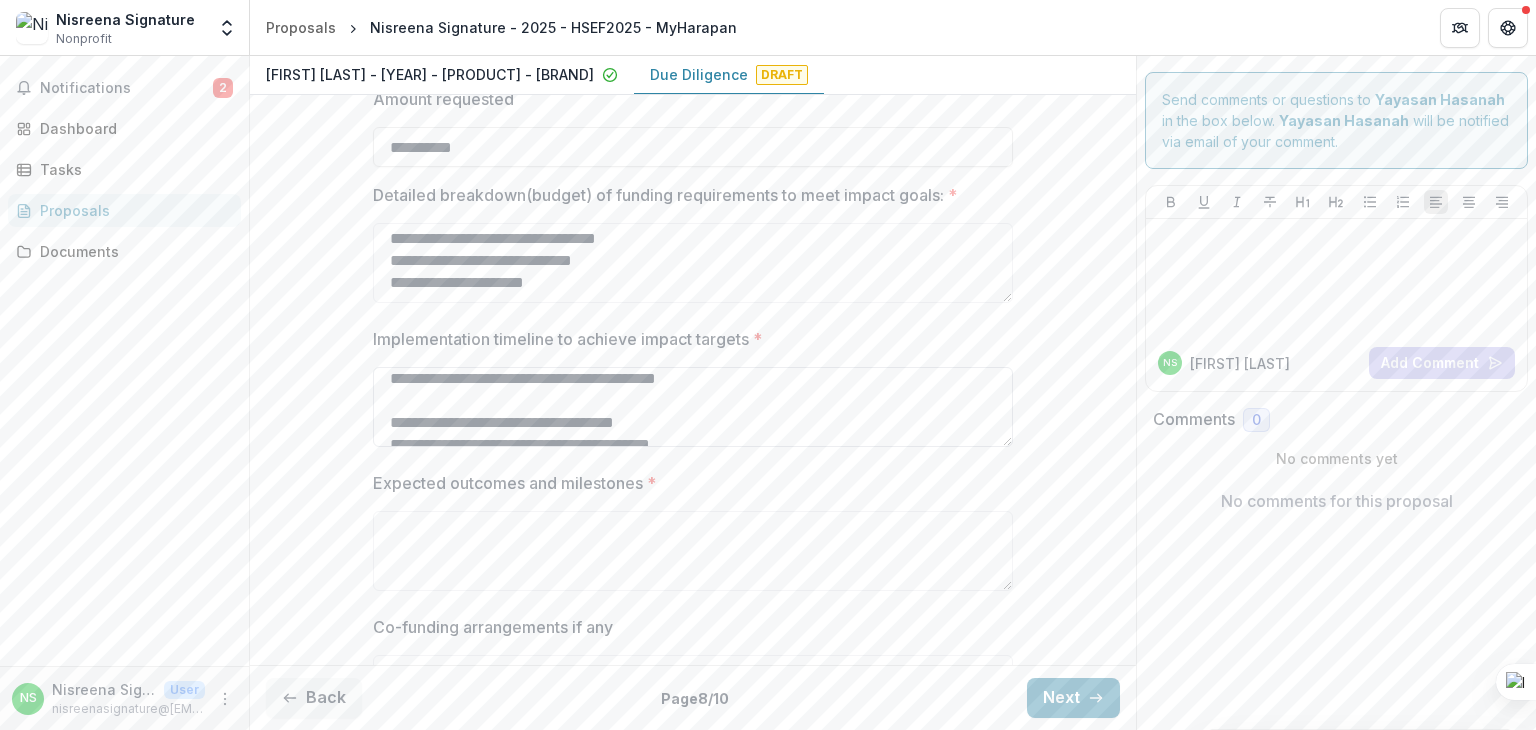 scroll, scrollTop: 194, scrollLeft: 0, axis: vertical 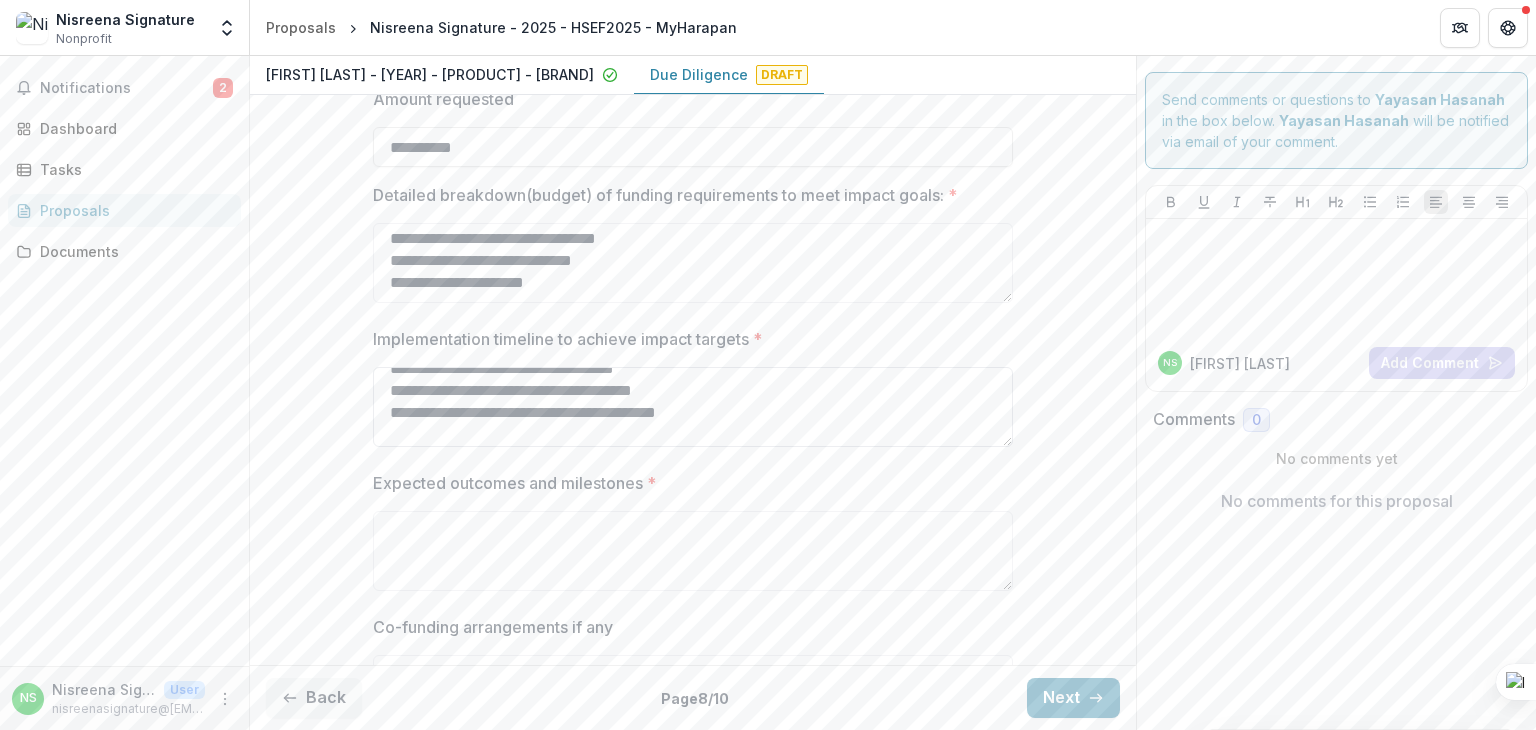 click on "**********" at bounding box center (693, 407) 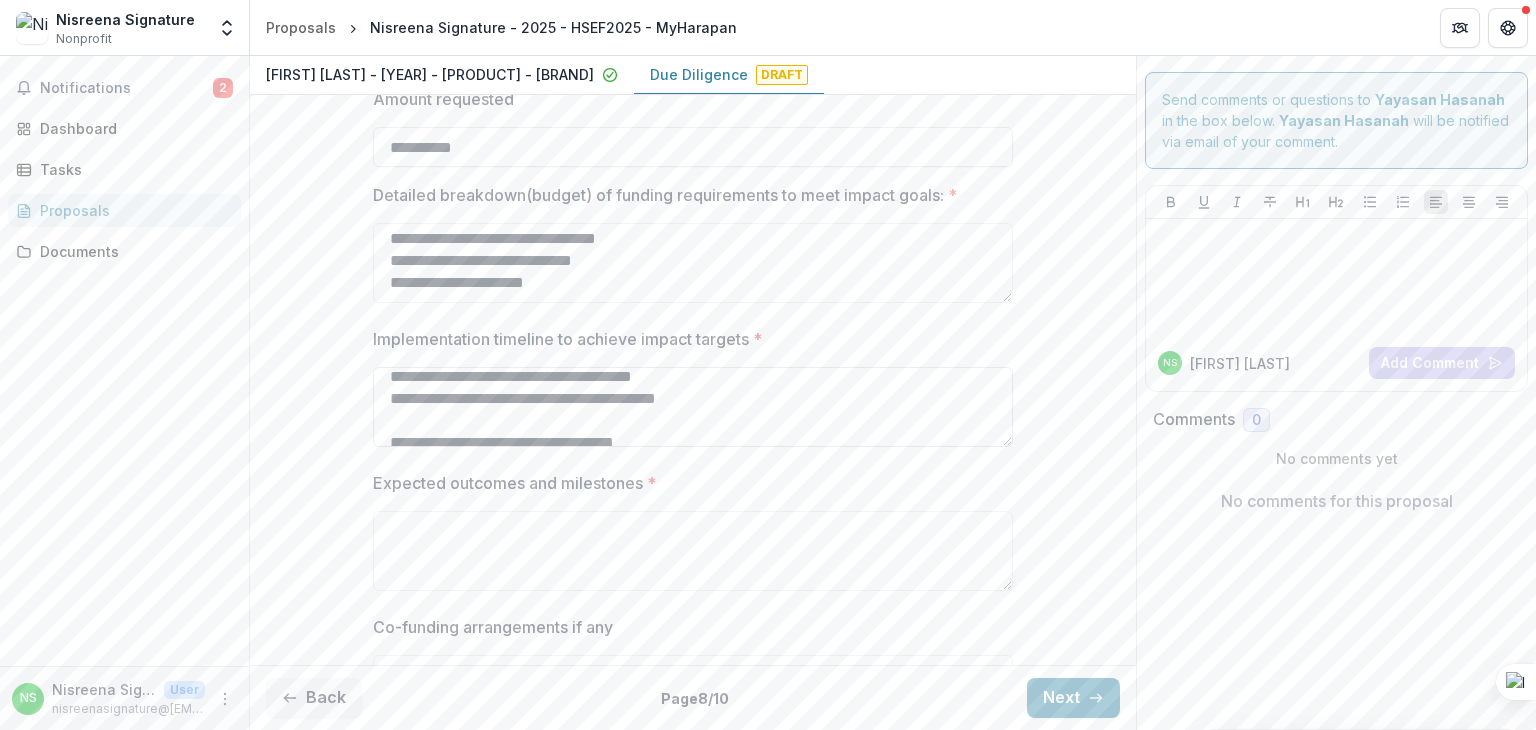 scroll, scrollTop: 256, scrollLeft: 0, axis: vertical 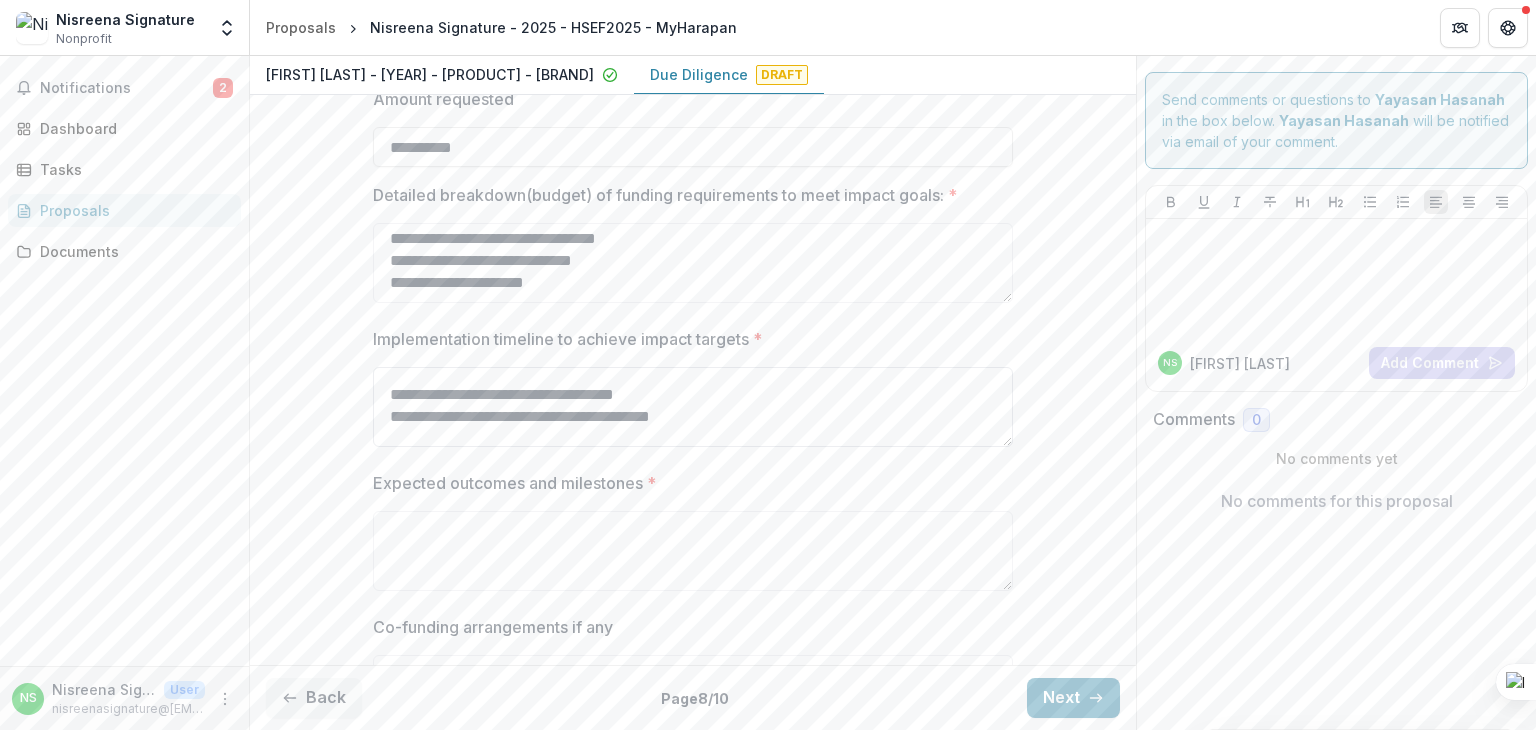 click on "**********" at bounding box center (693, 407) 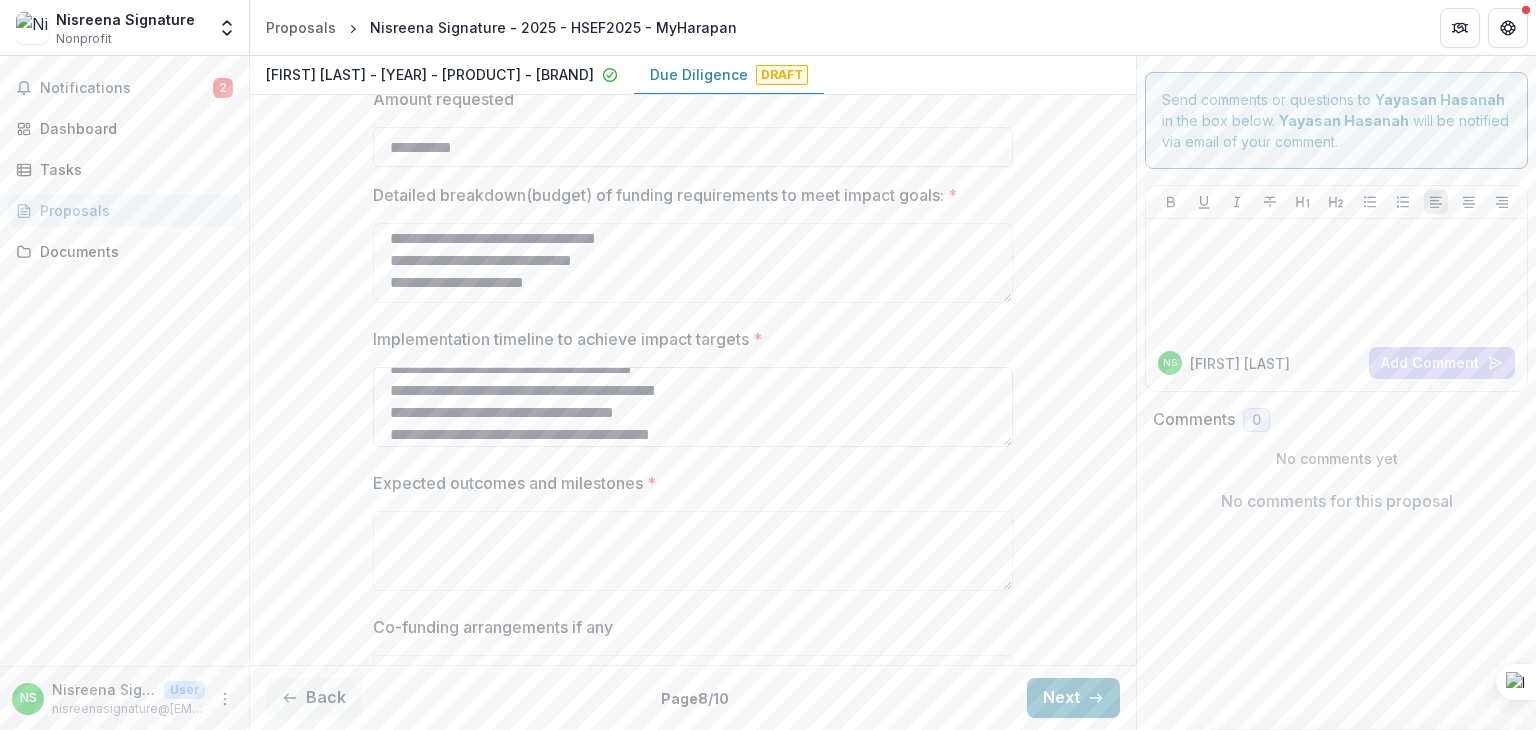 scroll, scrollTop: 250, scrollLeft: 0, axis: vertical 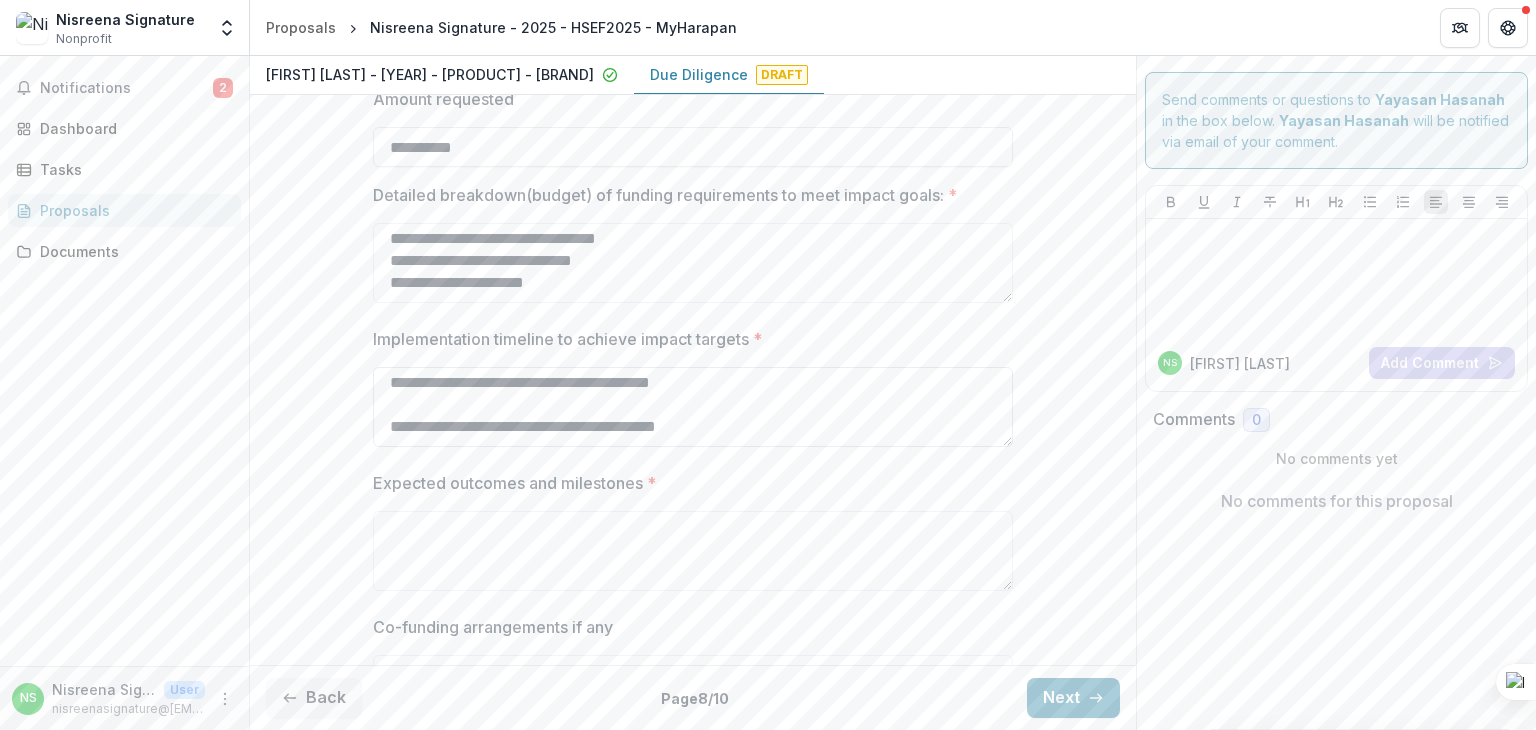 click on "**********" at bounding box center (693, 407) 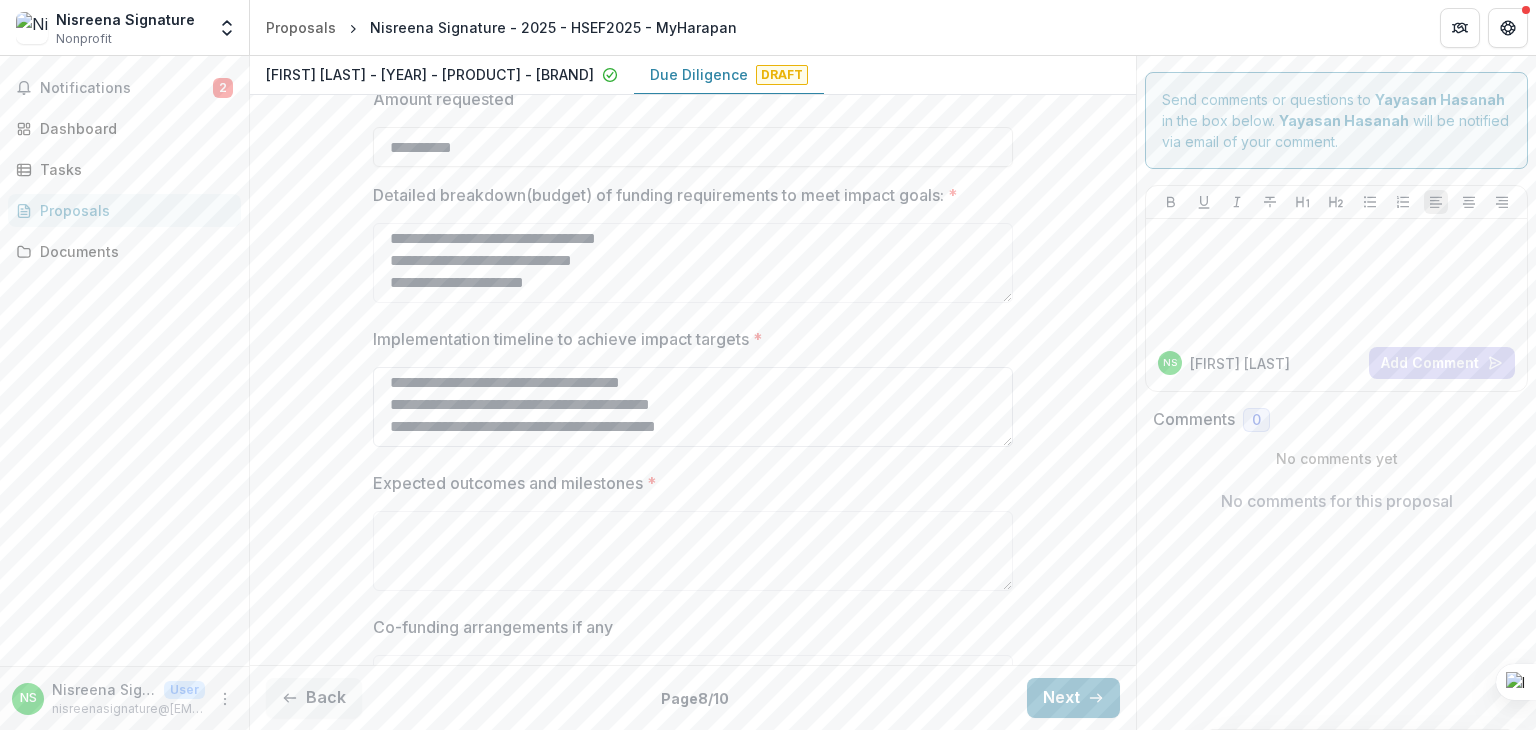 scroll, scrollTop: 268, scrollLeft: 0, axis: vertical 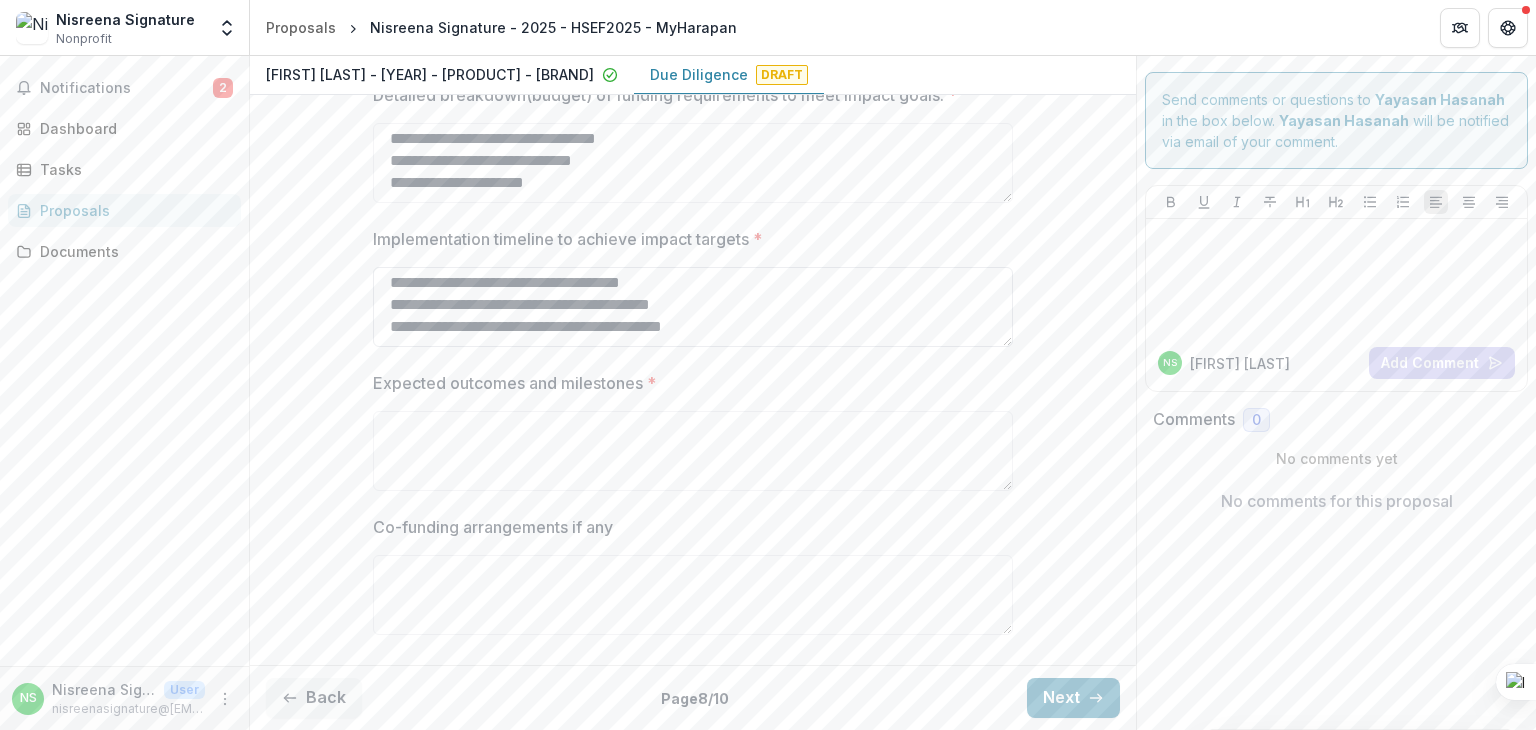 click on "**********" at bounding box center (693, 307) 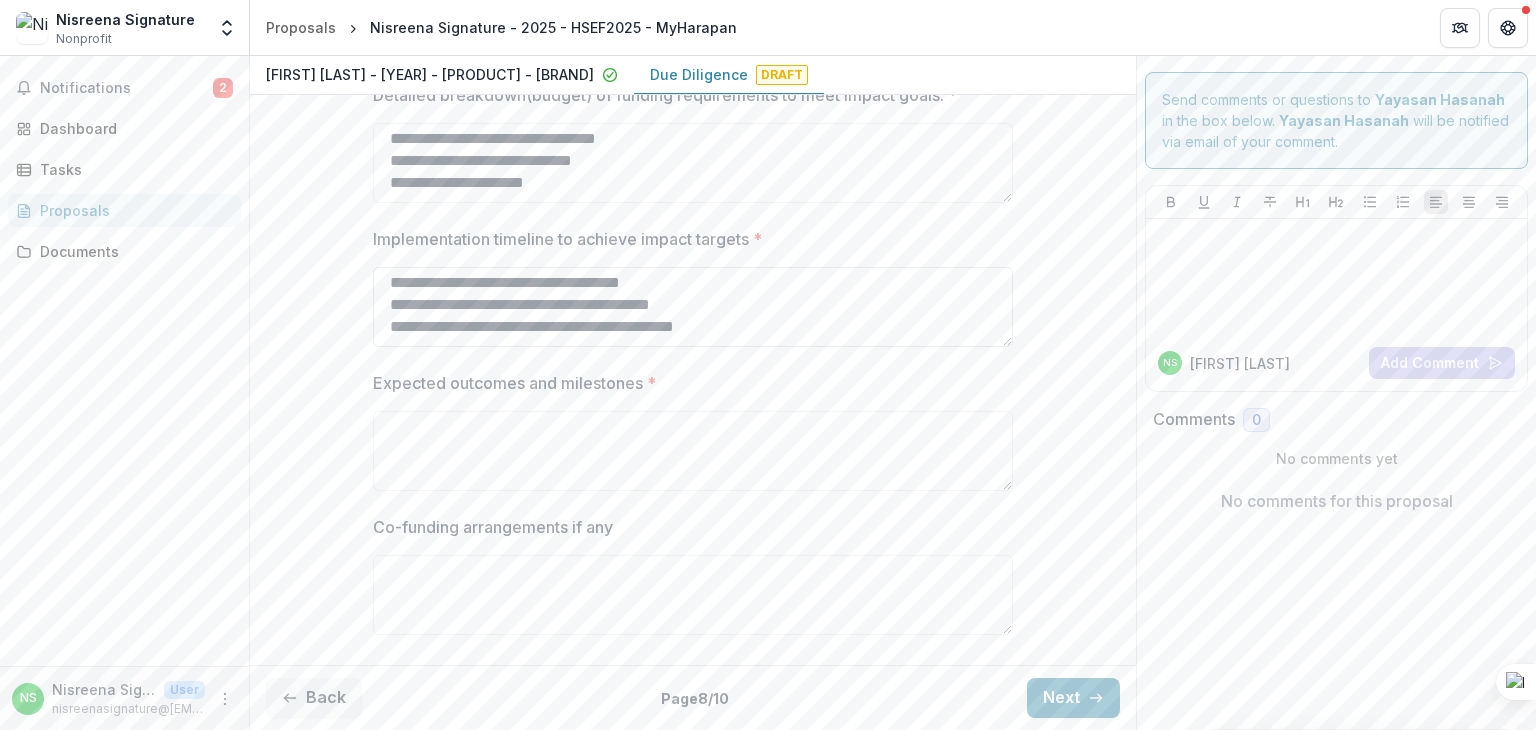 scroll, scrollTop: 280, scrollLeft: 0, axis: vertical 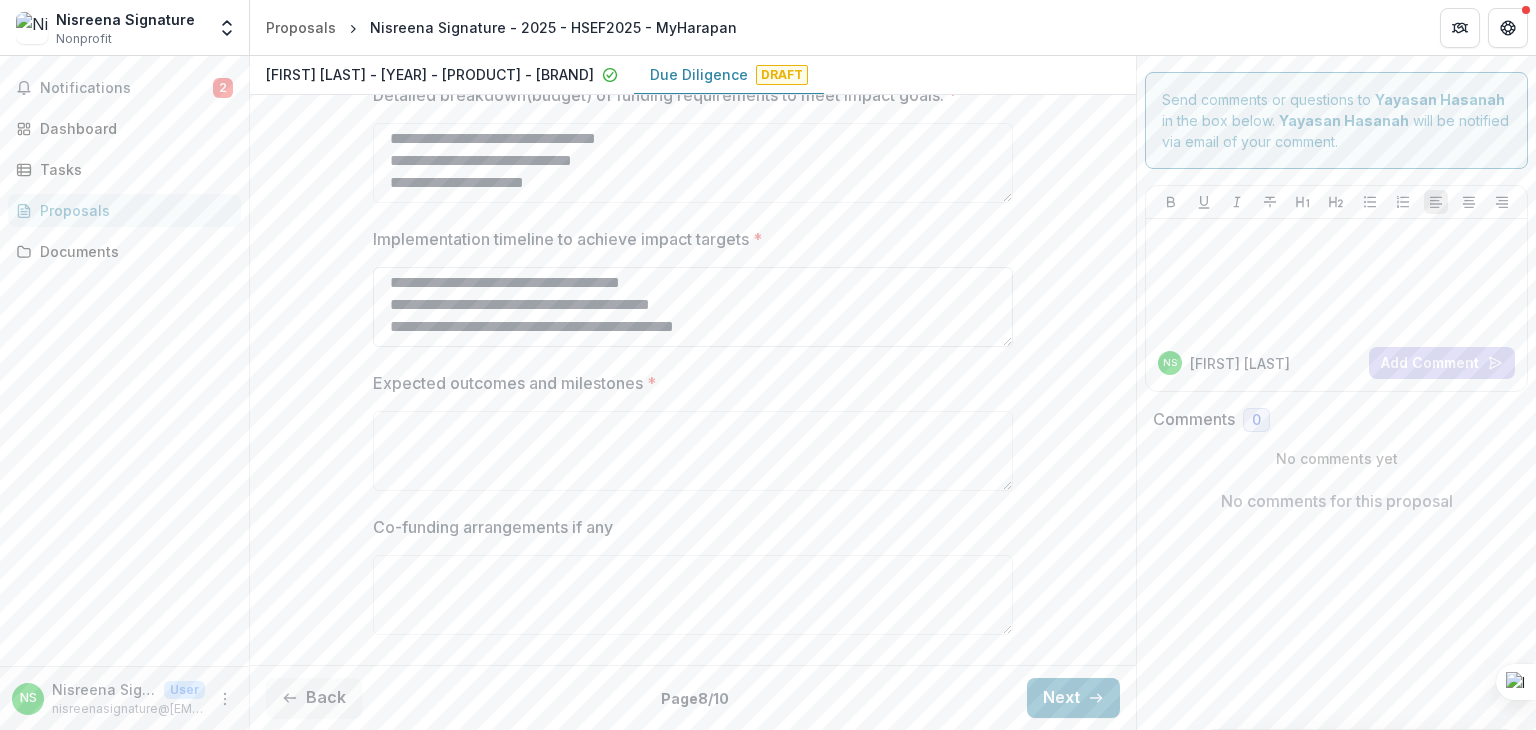 paste on "**********" 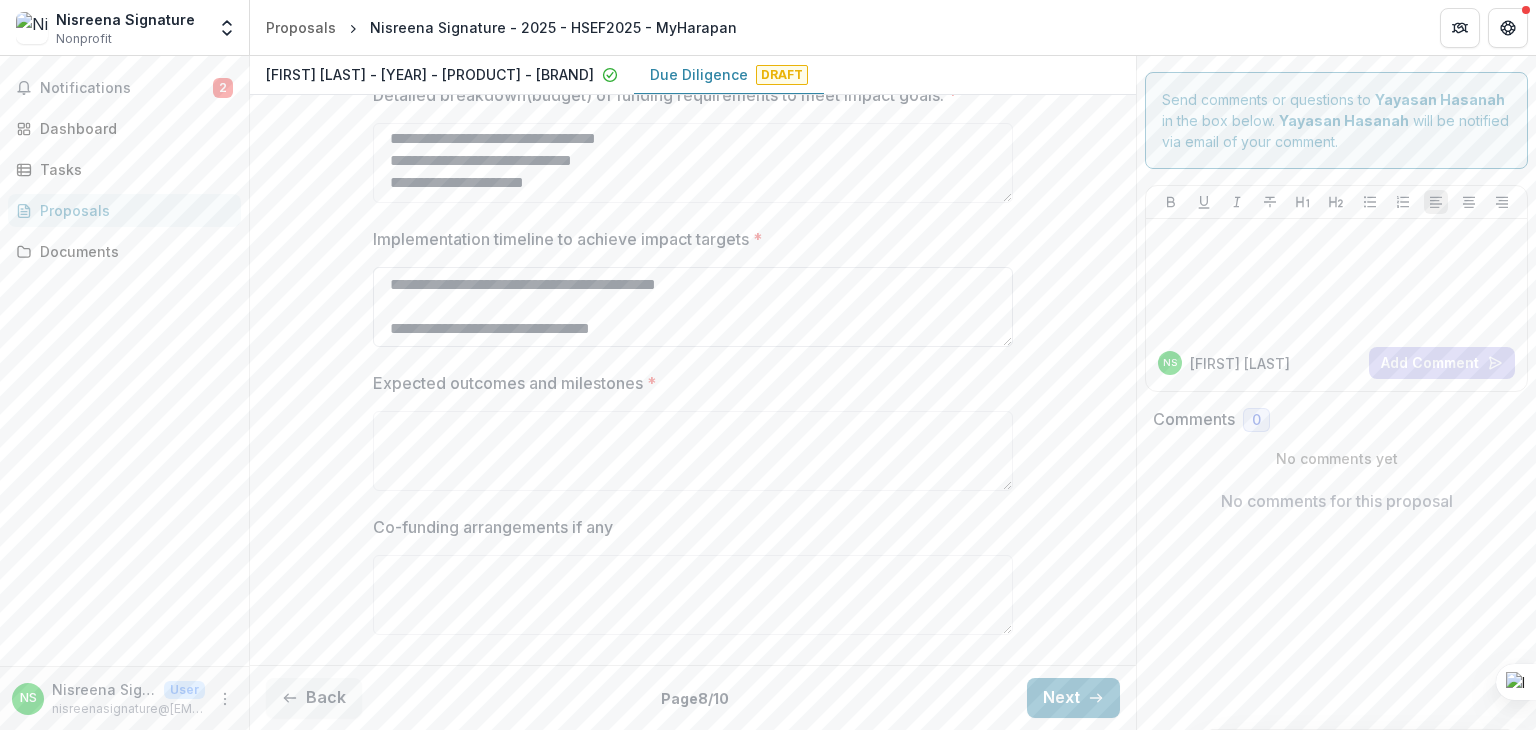 scroll, scrollTop: 388, scrollLeft: 0, axis: vertical 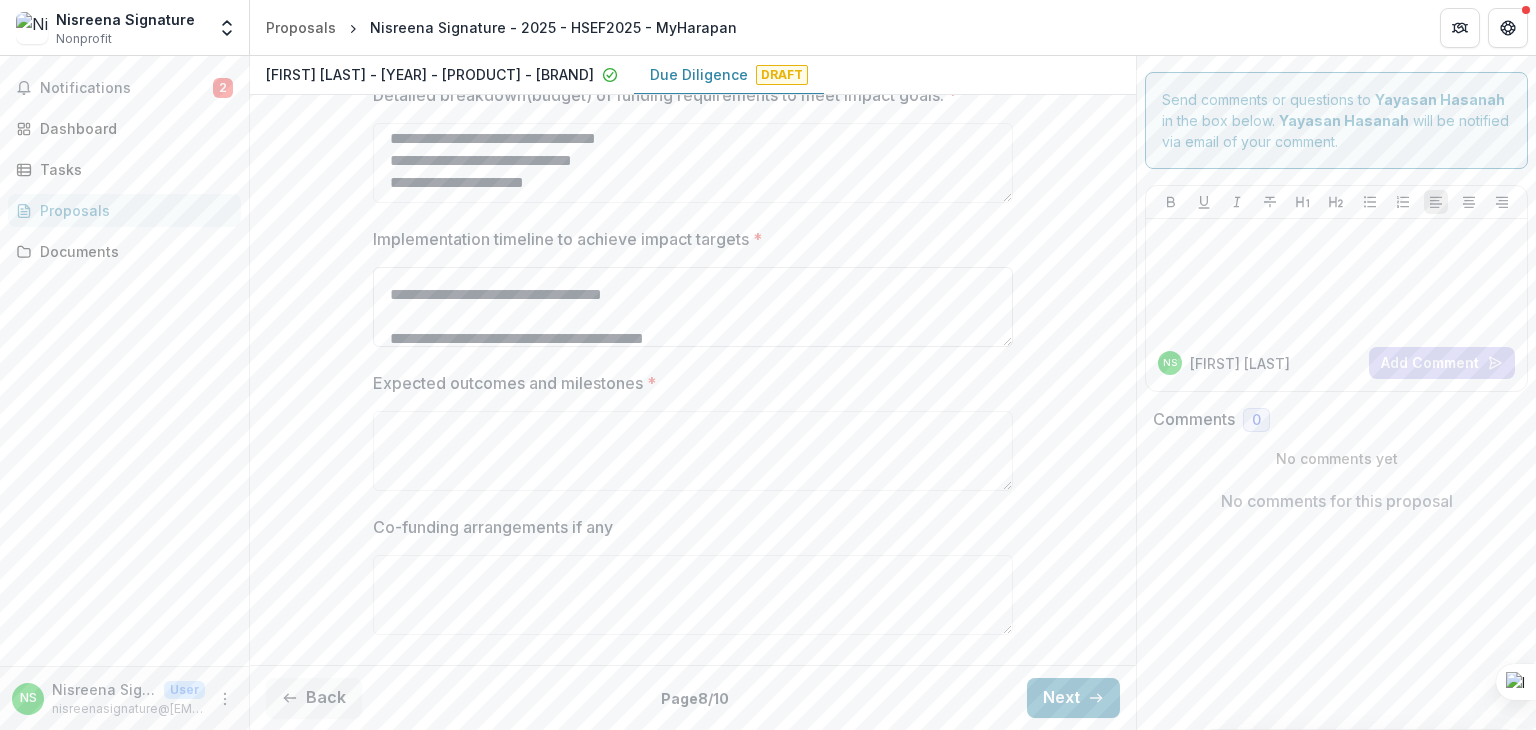 click on "**********" at bounding box center [693, 307] 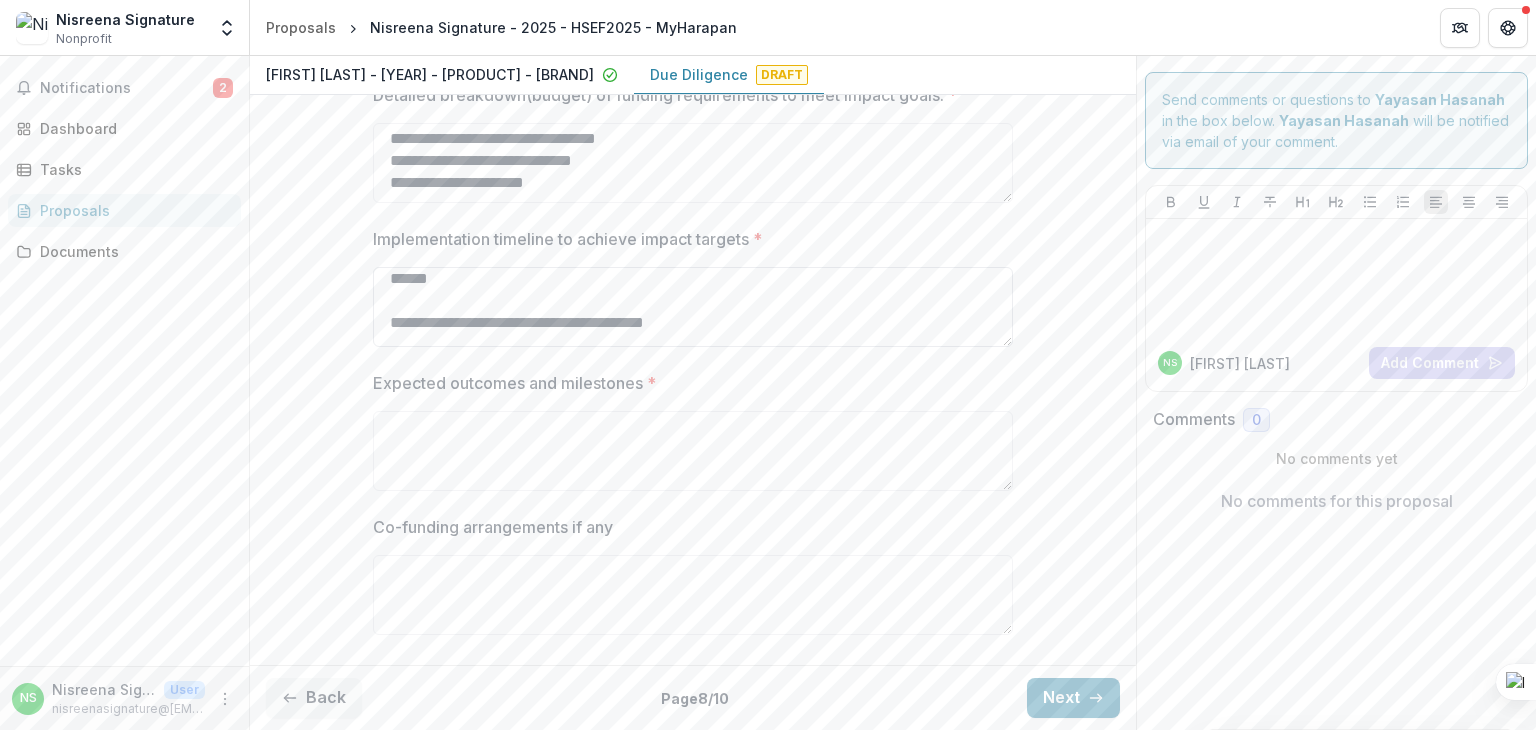 scroll, scrollTop: 360, scrollLeft: 0, axis: vertical 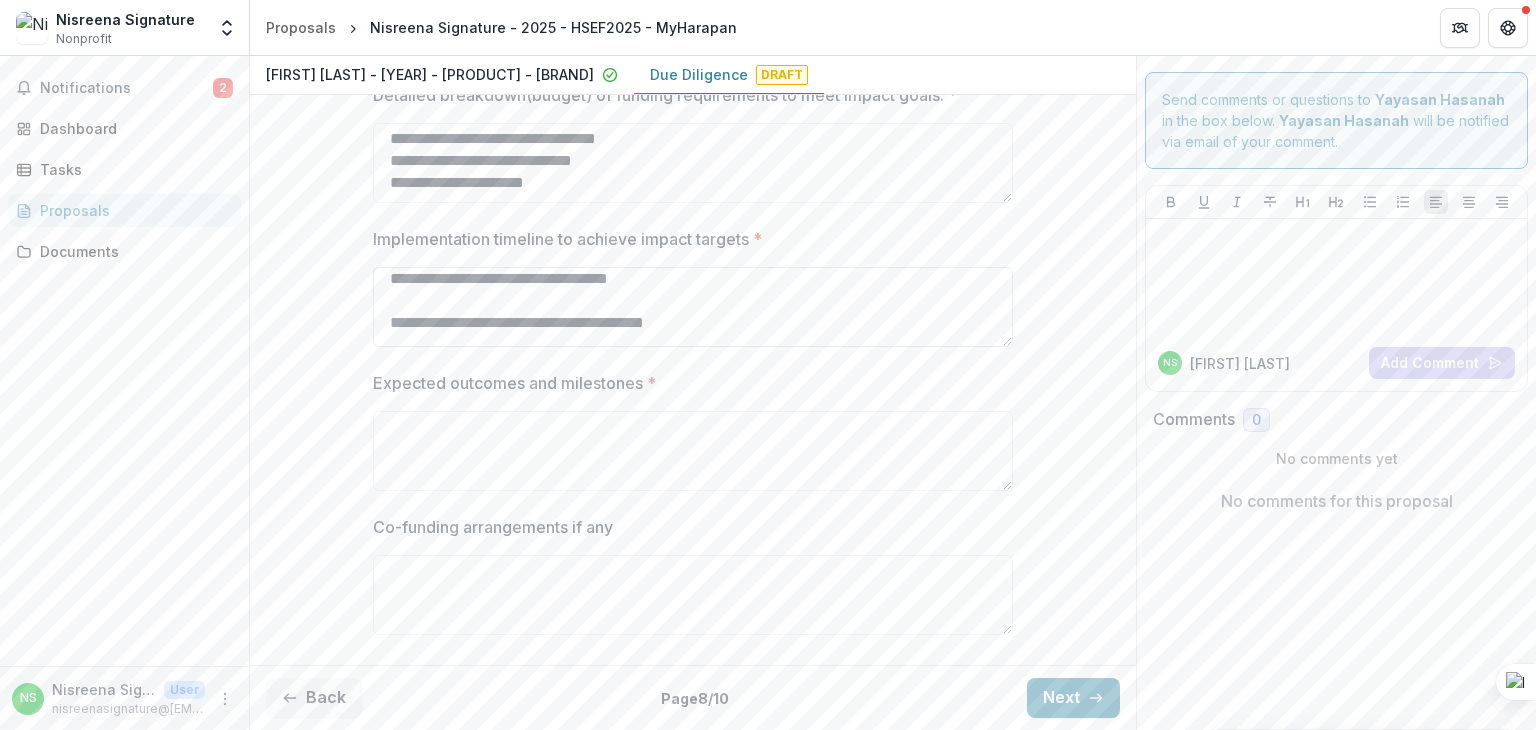 click on "**********" at bounding box center [693, 307] 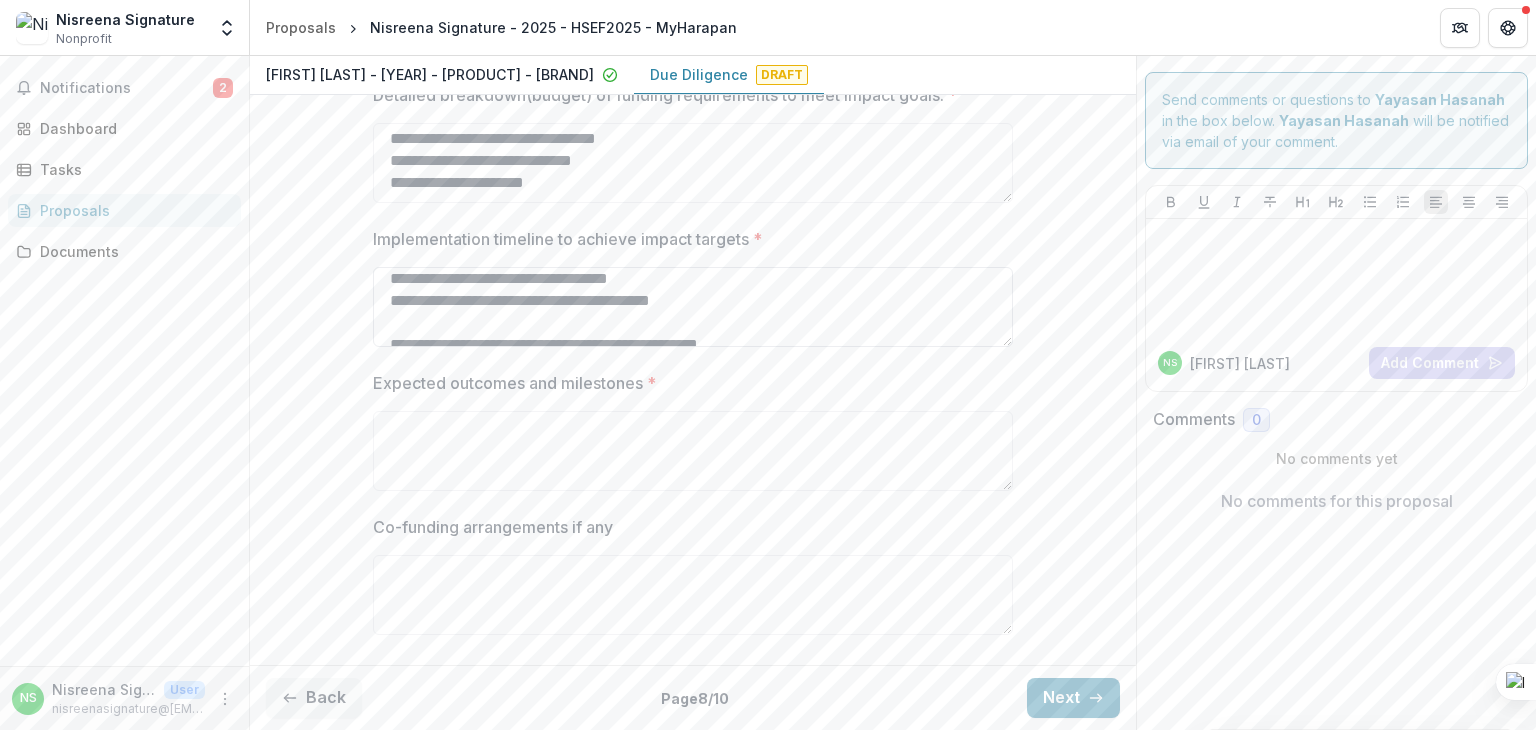 click on "**********" at bounding box center [693, 307] 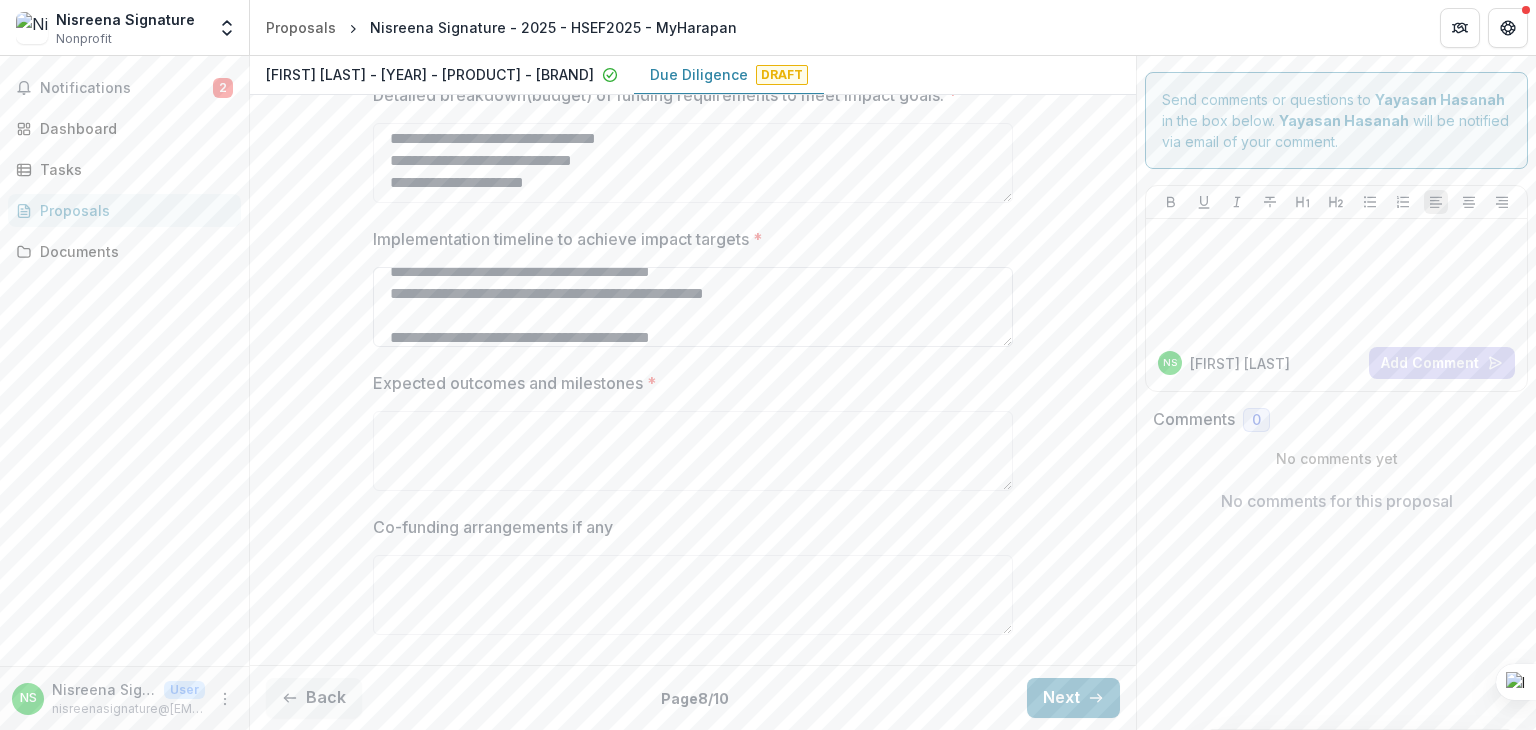 scroll, scrollTop: 411, scrollLeft: 0, axis: vertical 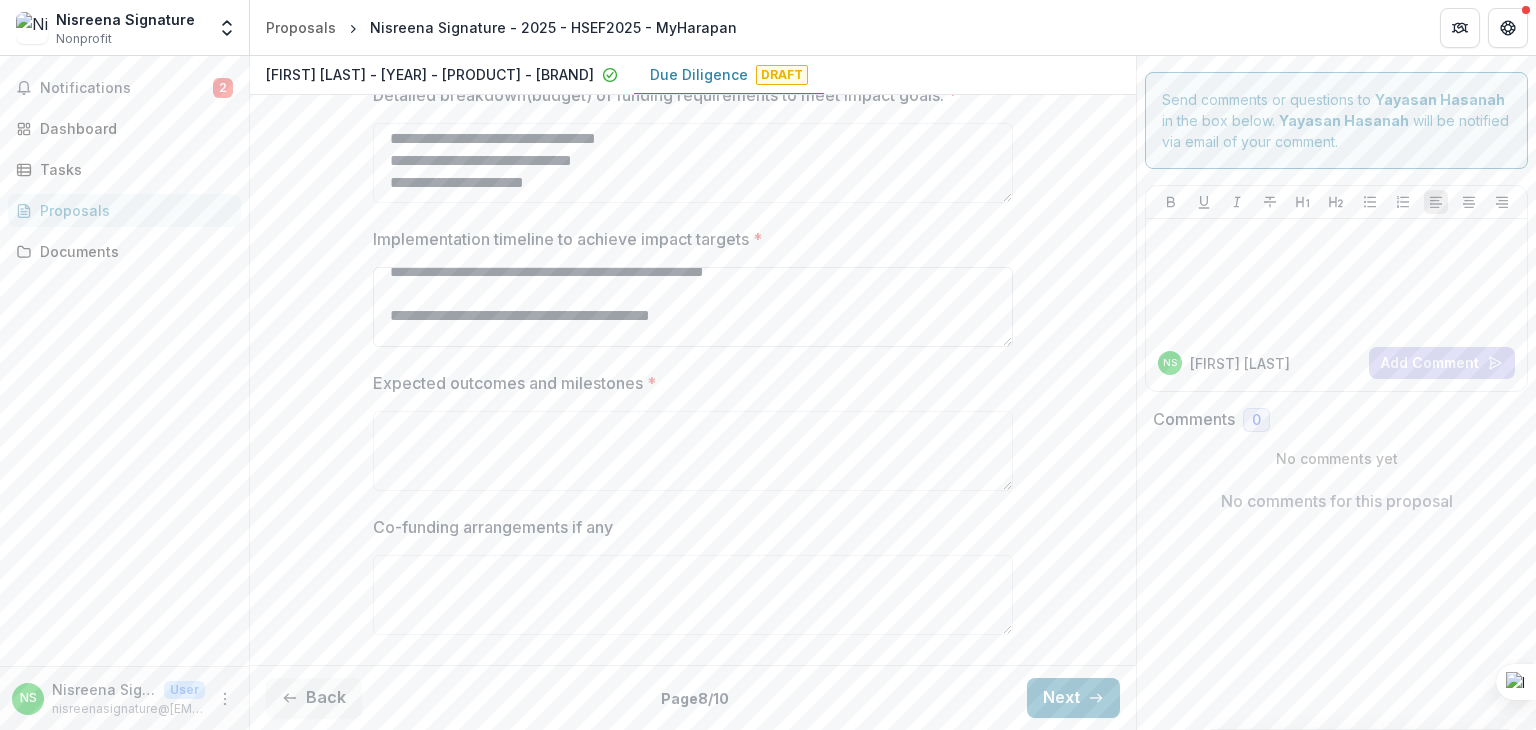 click on "**********" at bounding box center (693, 307) 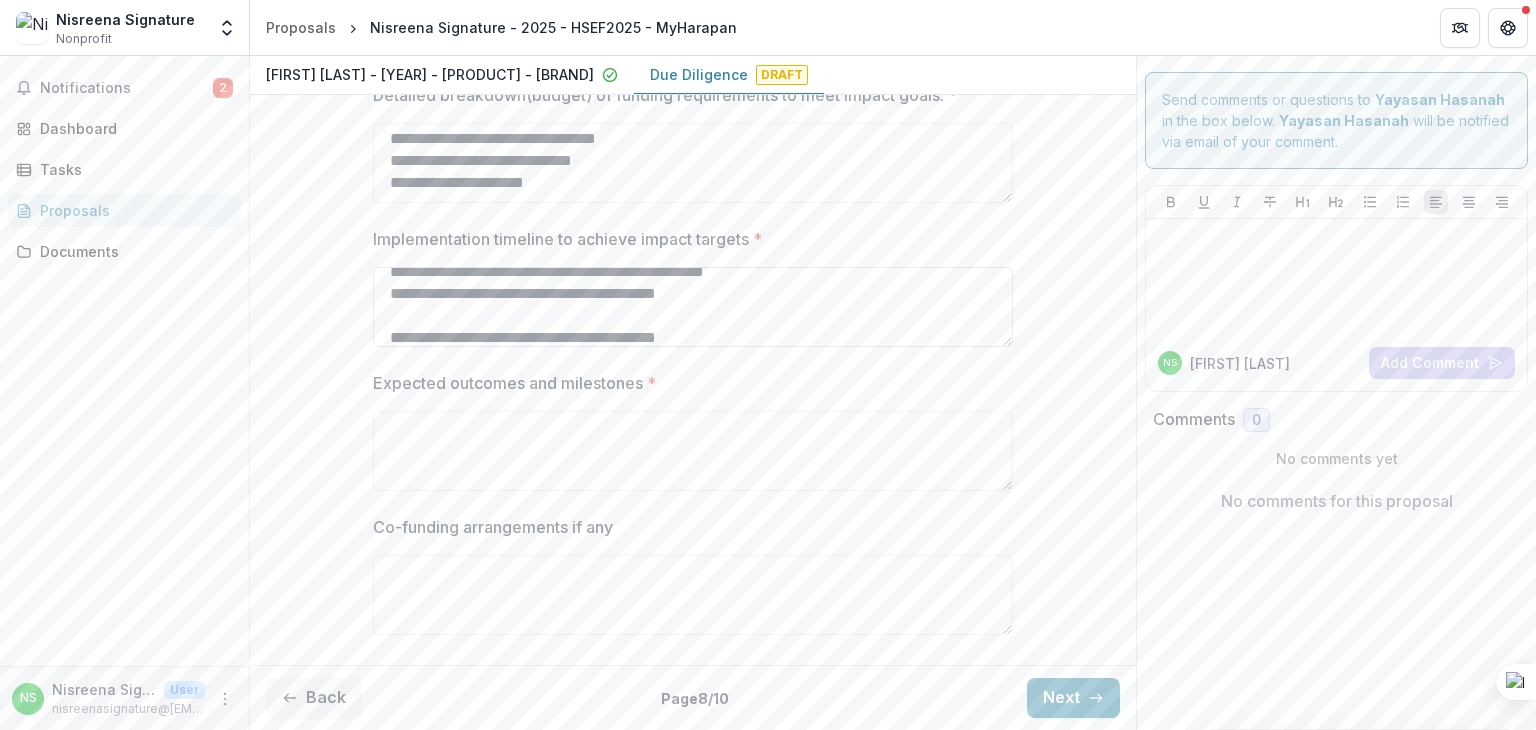 click on "**********" at bounding box center [693, 307] 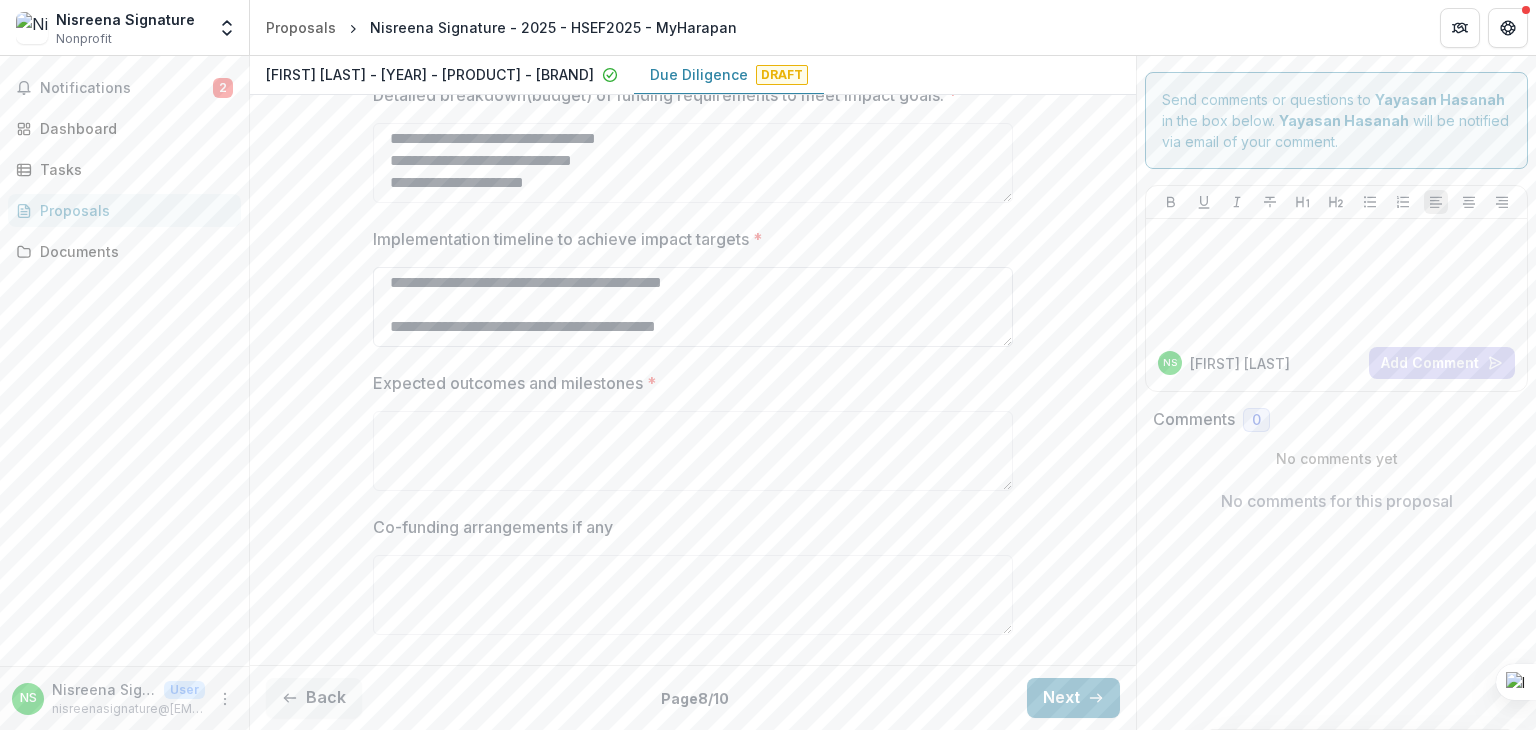 scroll, scrollTop: 465, scrollLeft: 0, axis: vertical 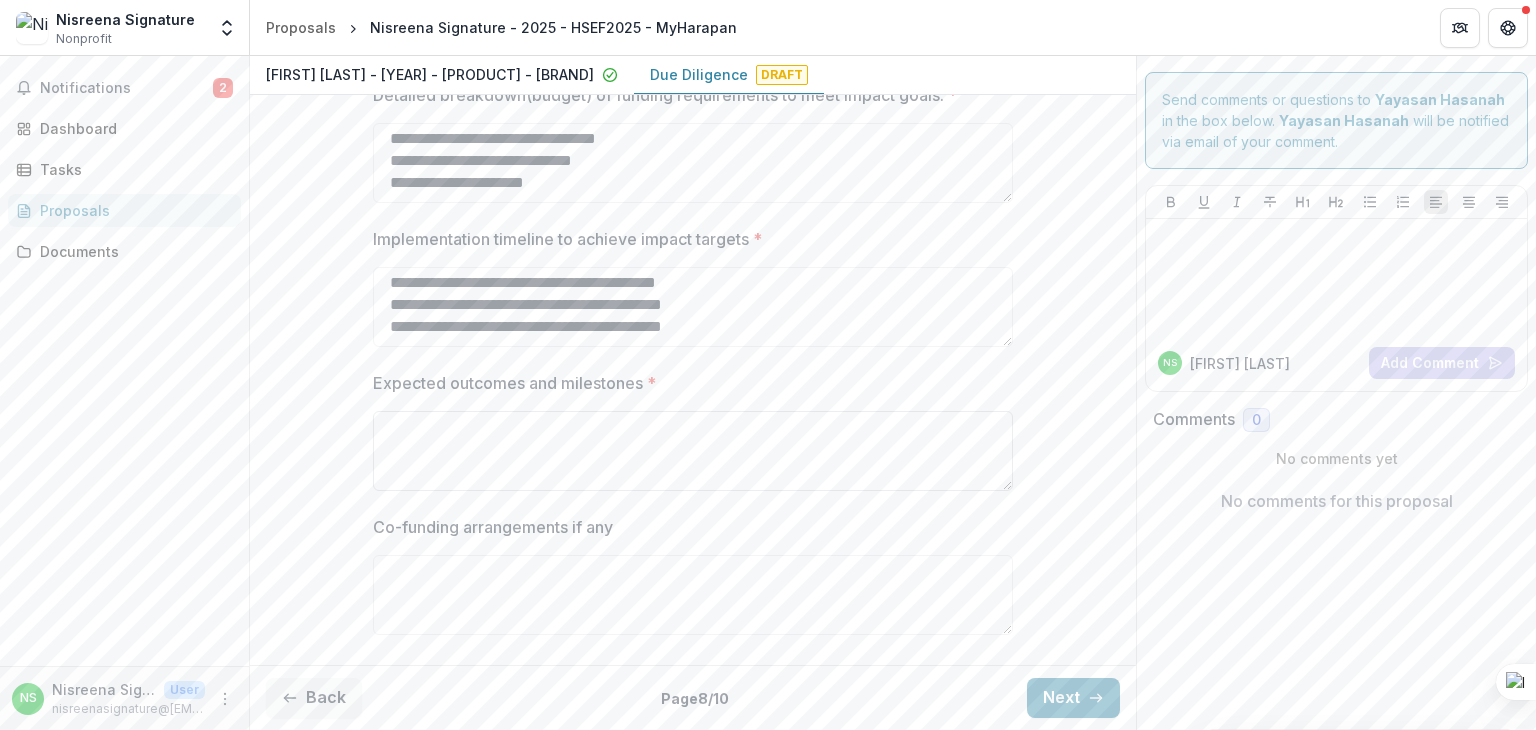 type on "**********" 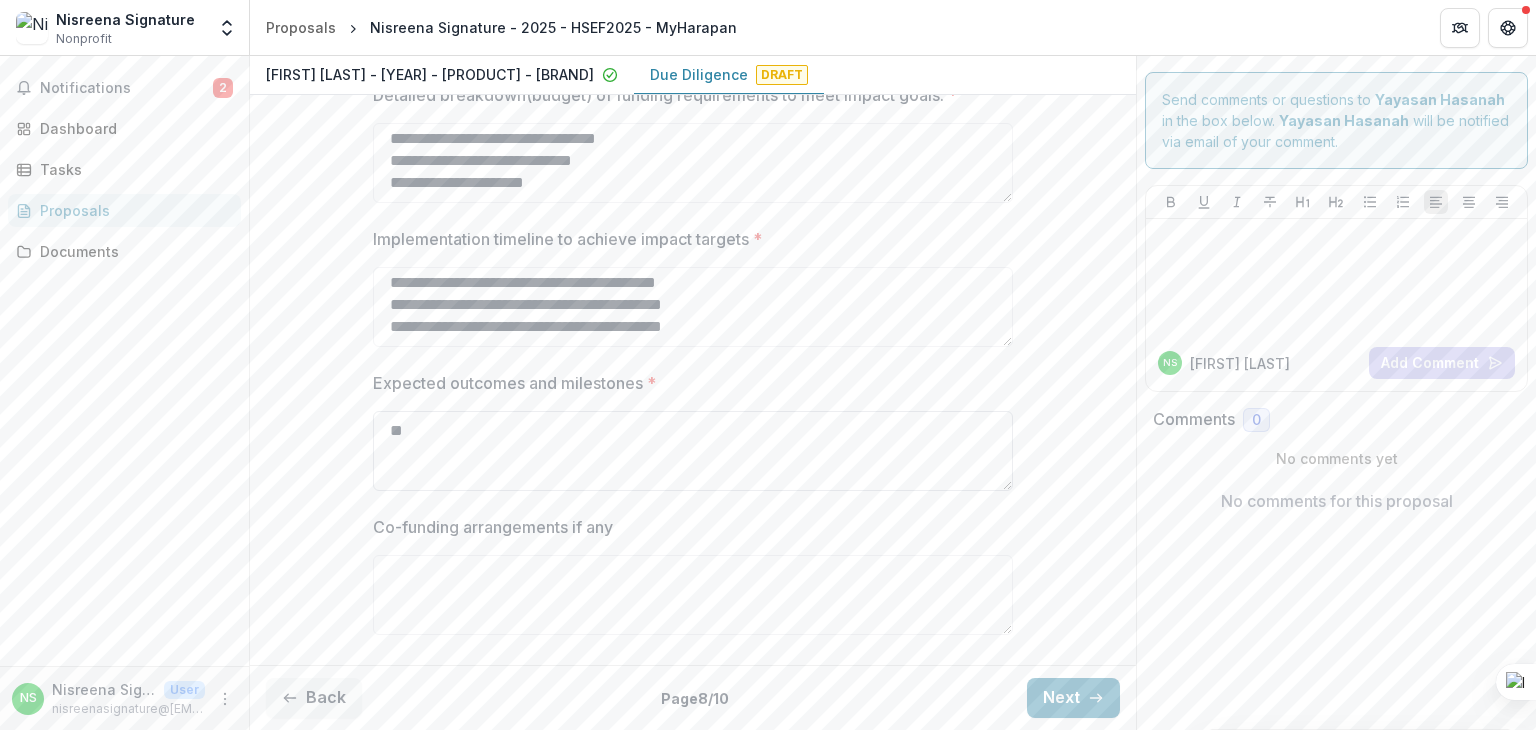 type on "*" 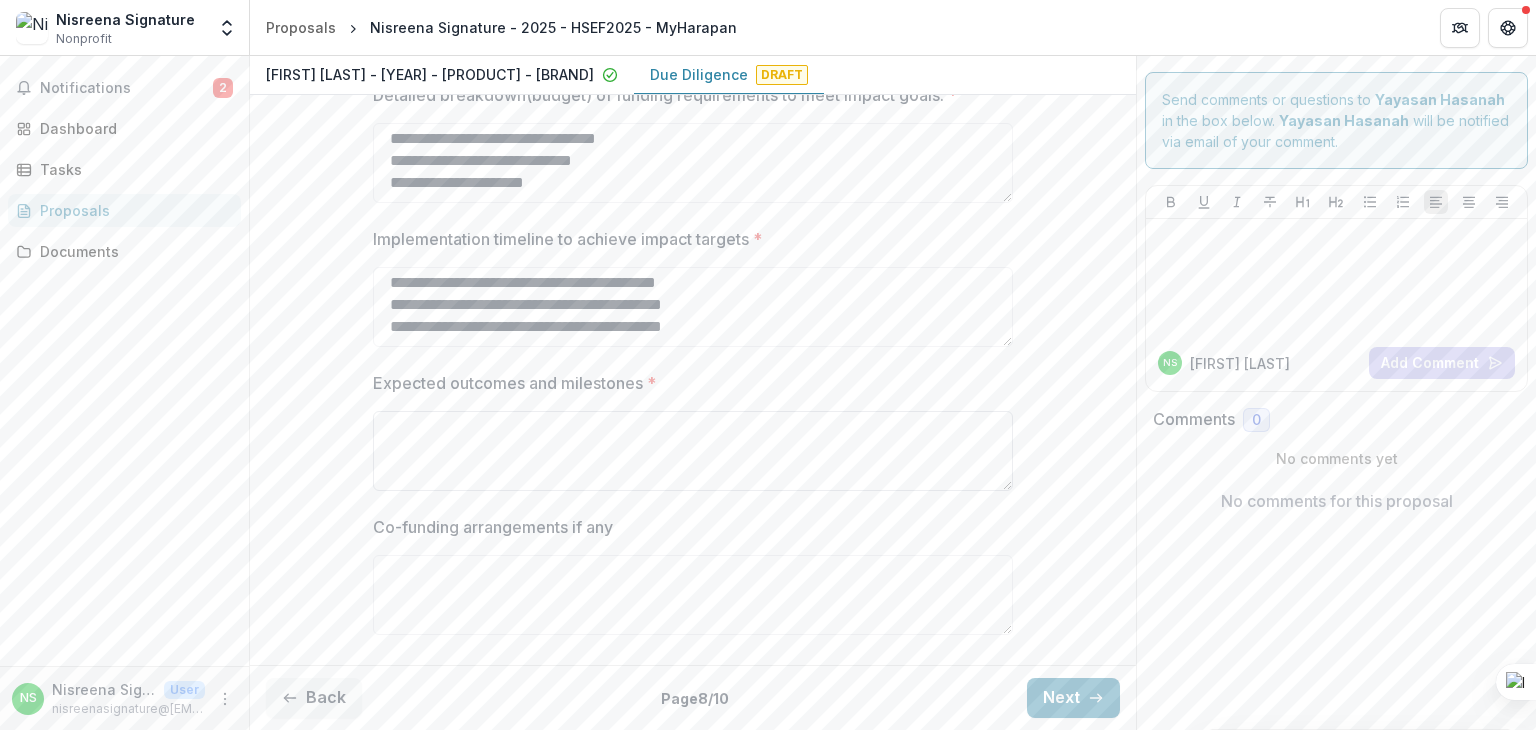 drag, startPoint x: 438, startPoint y: 451, endPoint x: 387, endPoint y: 427, distance: 56.364883 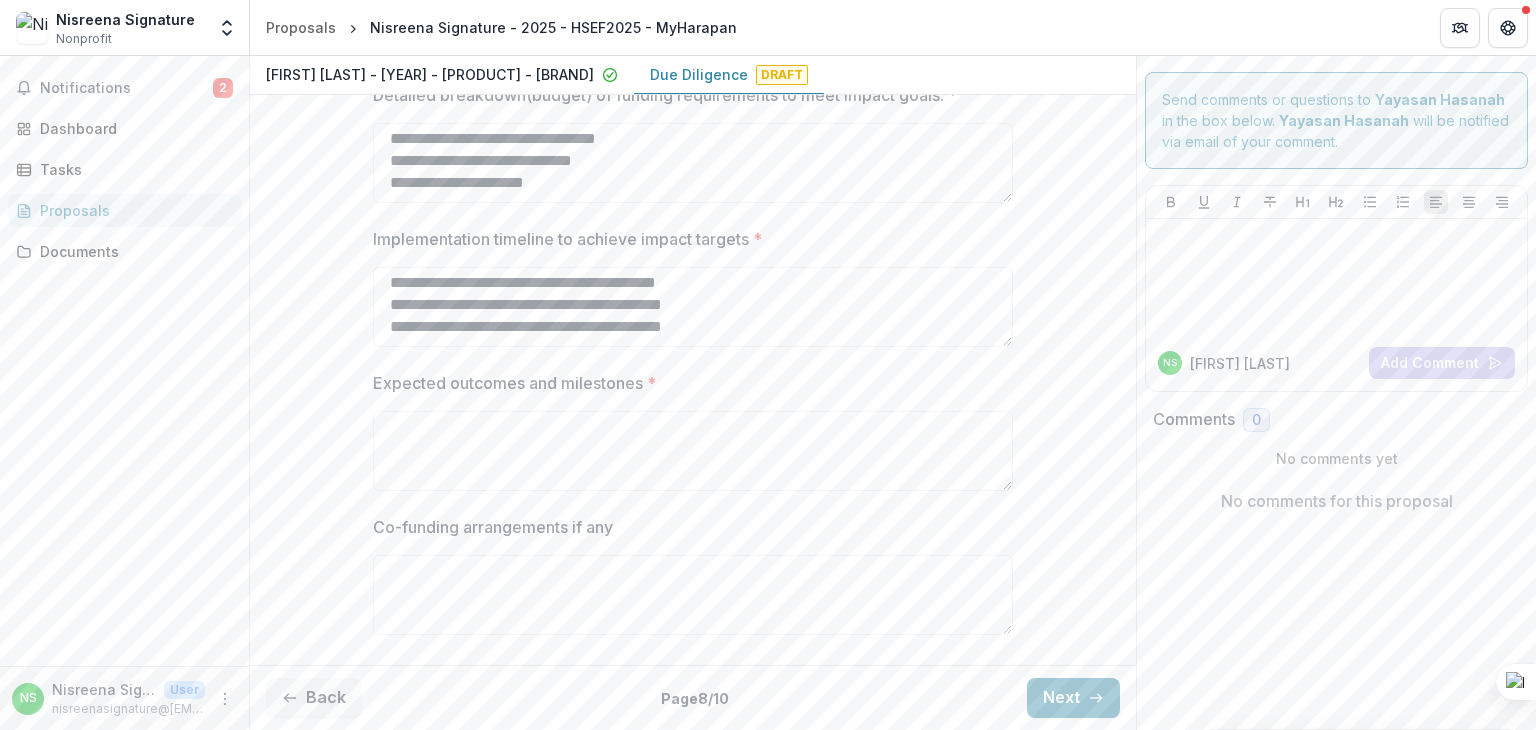 click on "Expected outcomes and milestones  *" at bounding box center [687, 383] 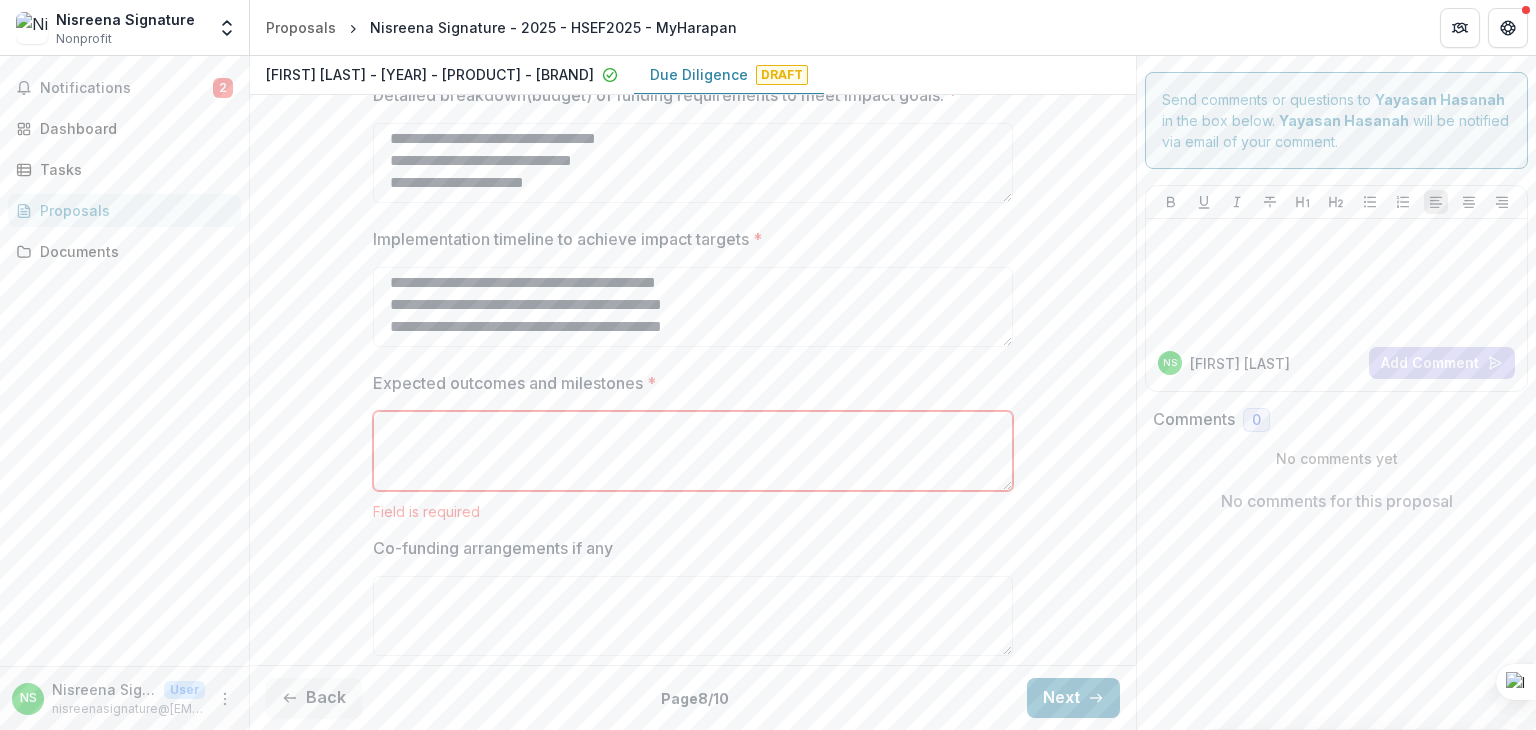 click on "Expected outcomes and milestones  *" at bounding box center (693, 451) 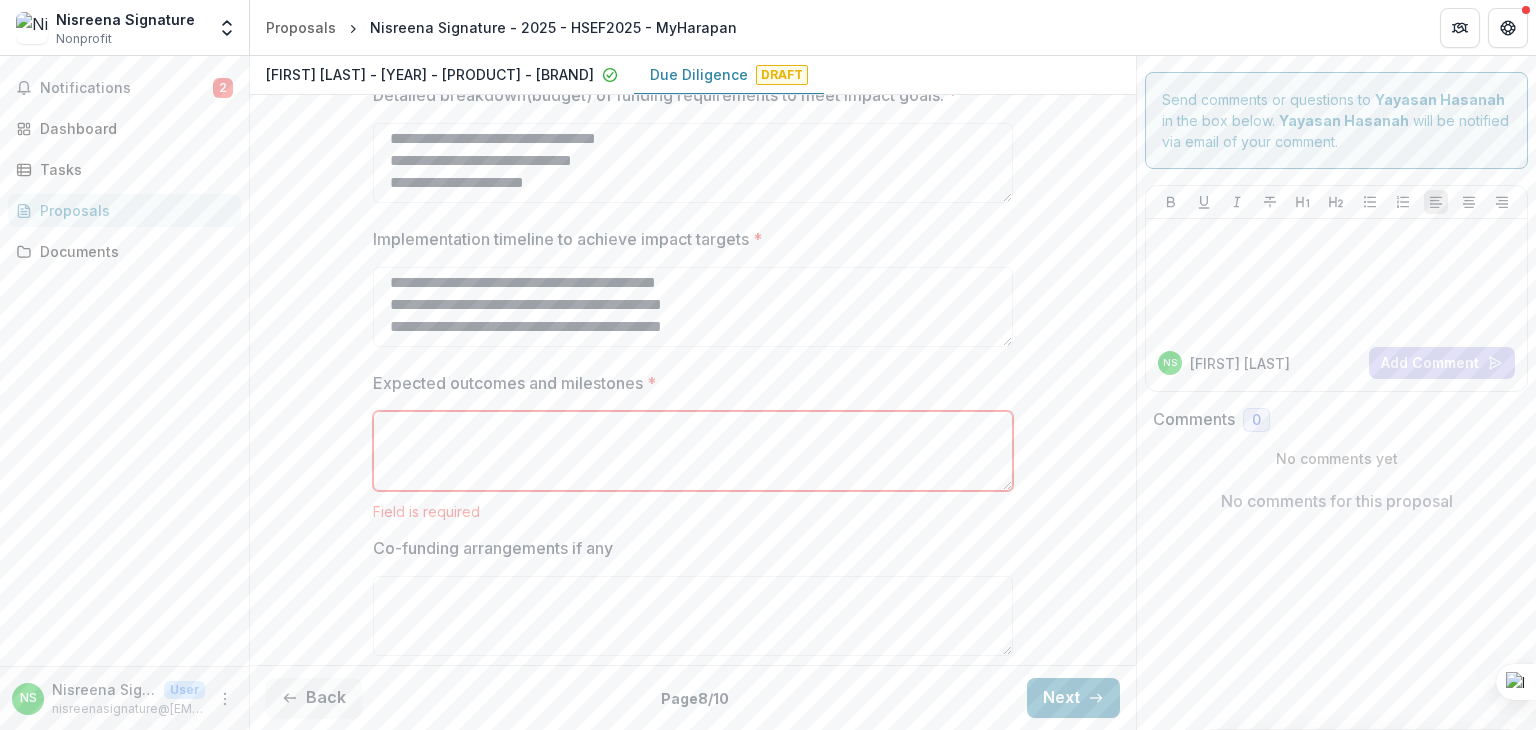paste on "**********" 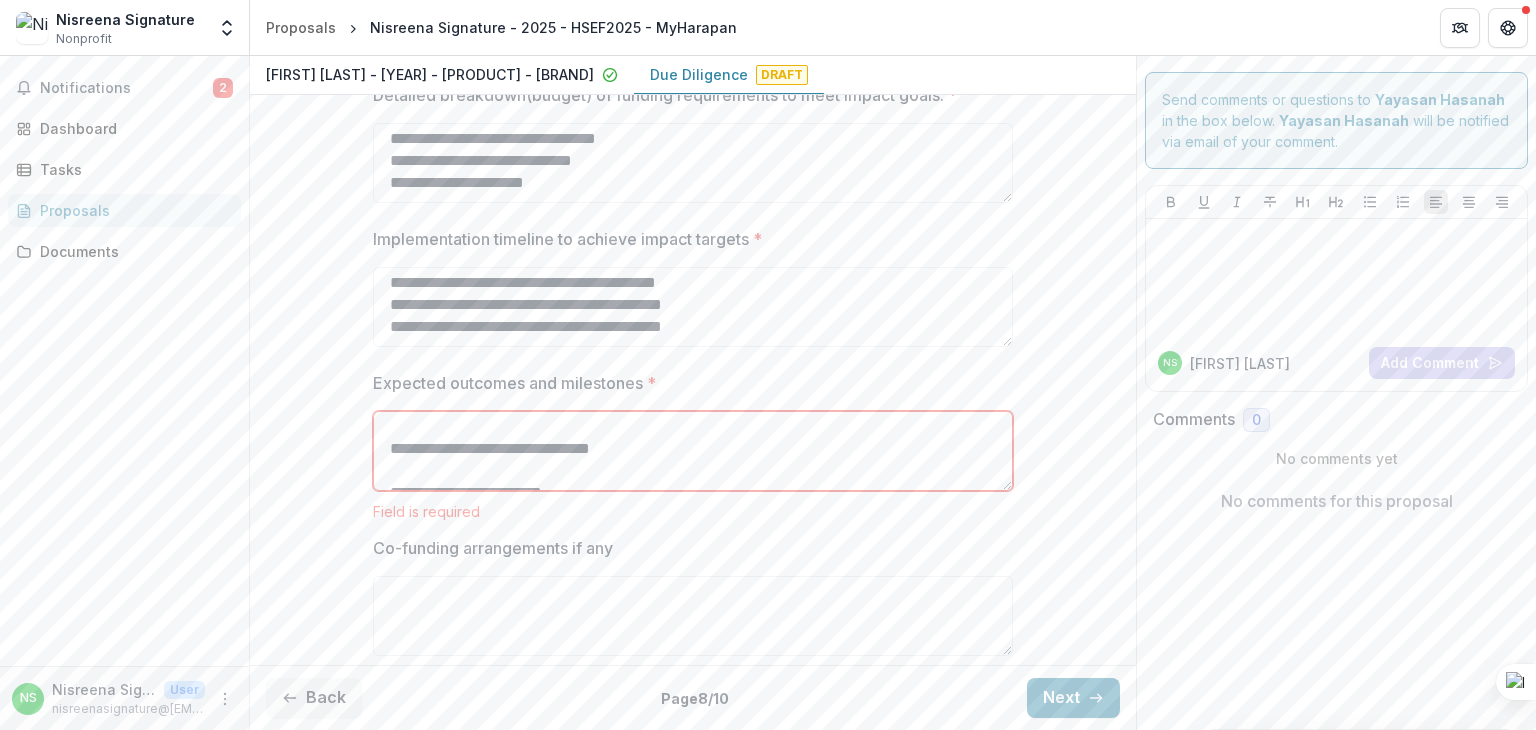 scroll, scrollTop: 0, scrollLeft: 0, axis: both 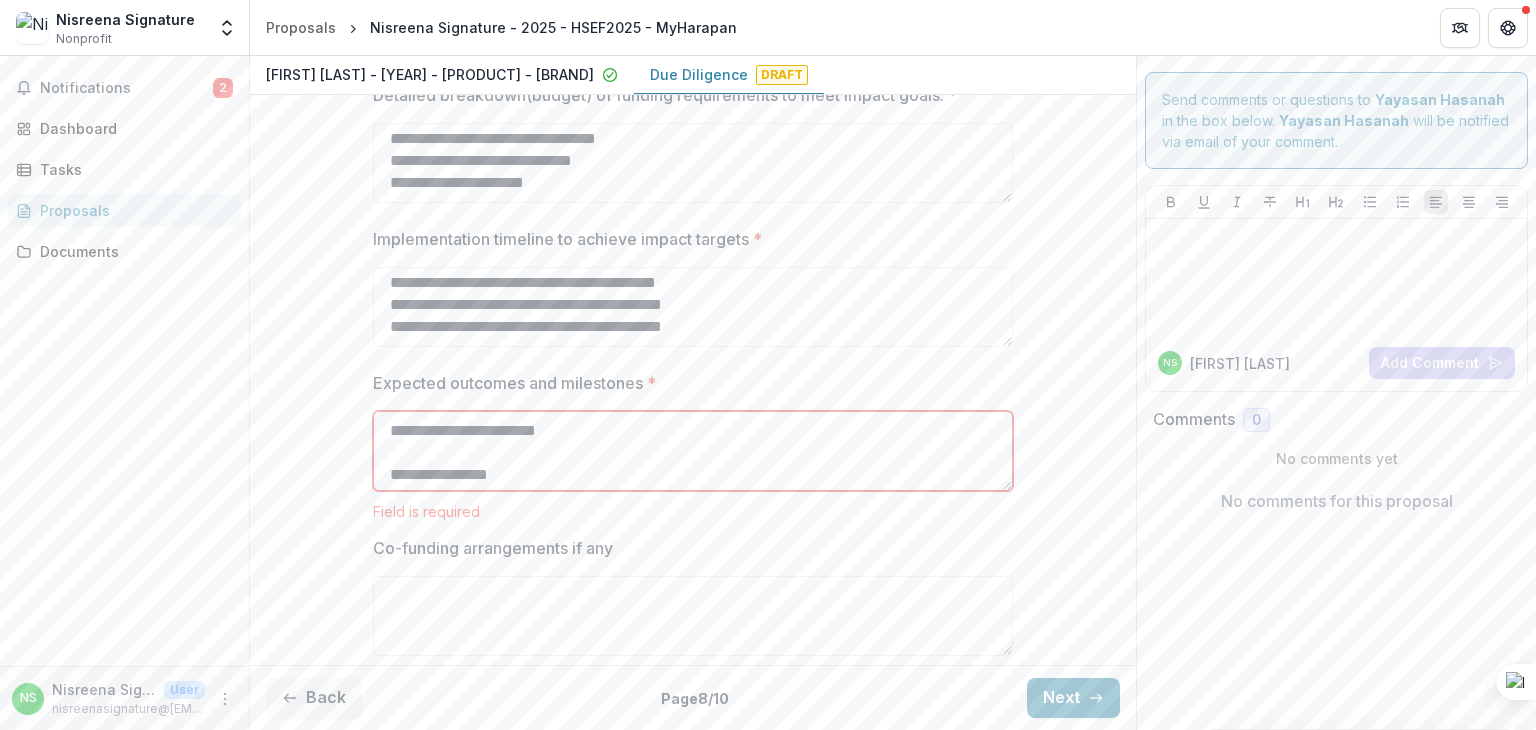 click on "Expected outcomes and milestones  *" at bounding box center (687, 383) 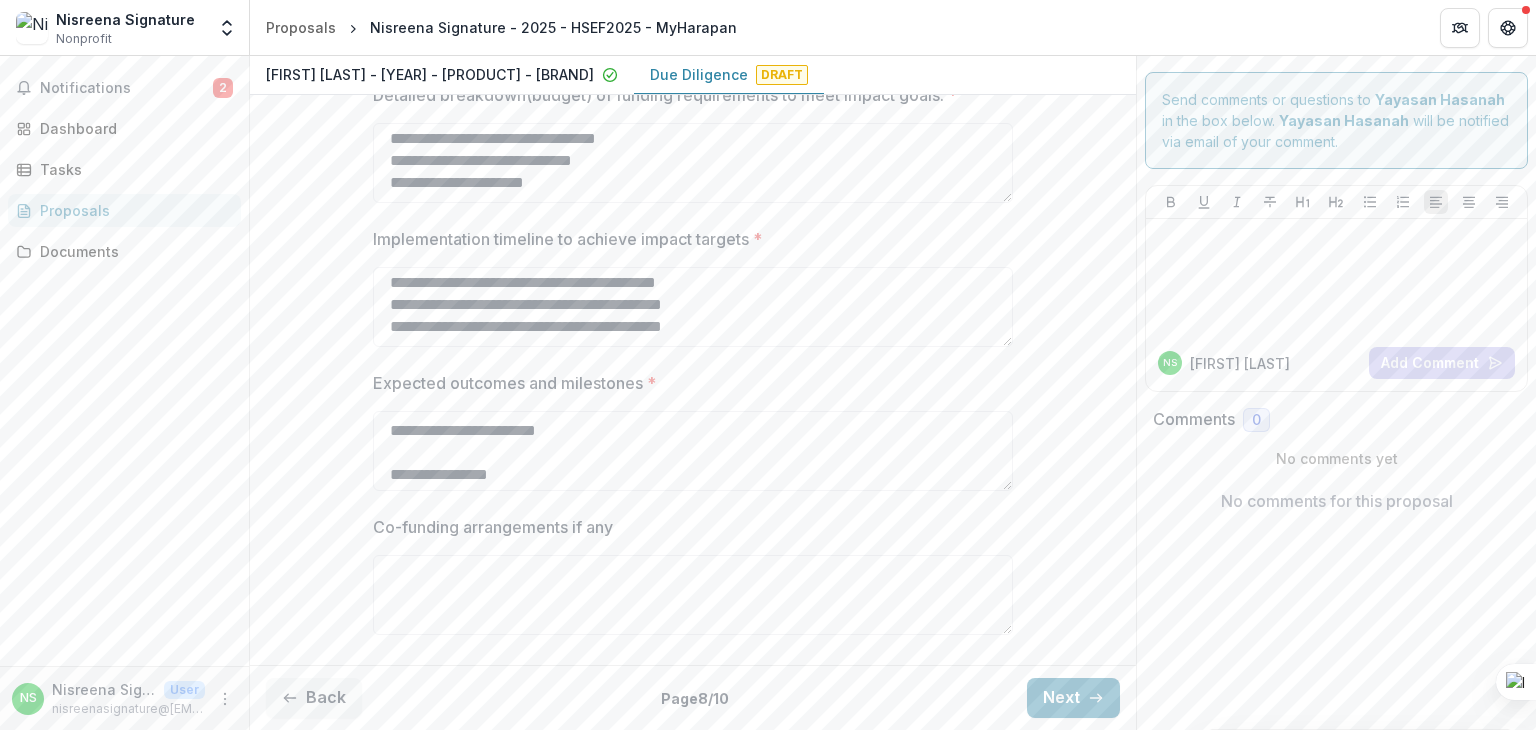 scroll, scrollTop: 180, scrollLeft: 0, axis: vertical 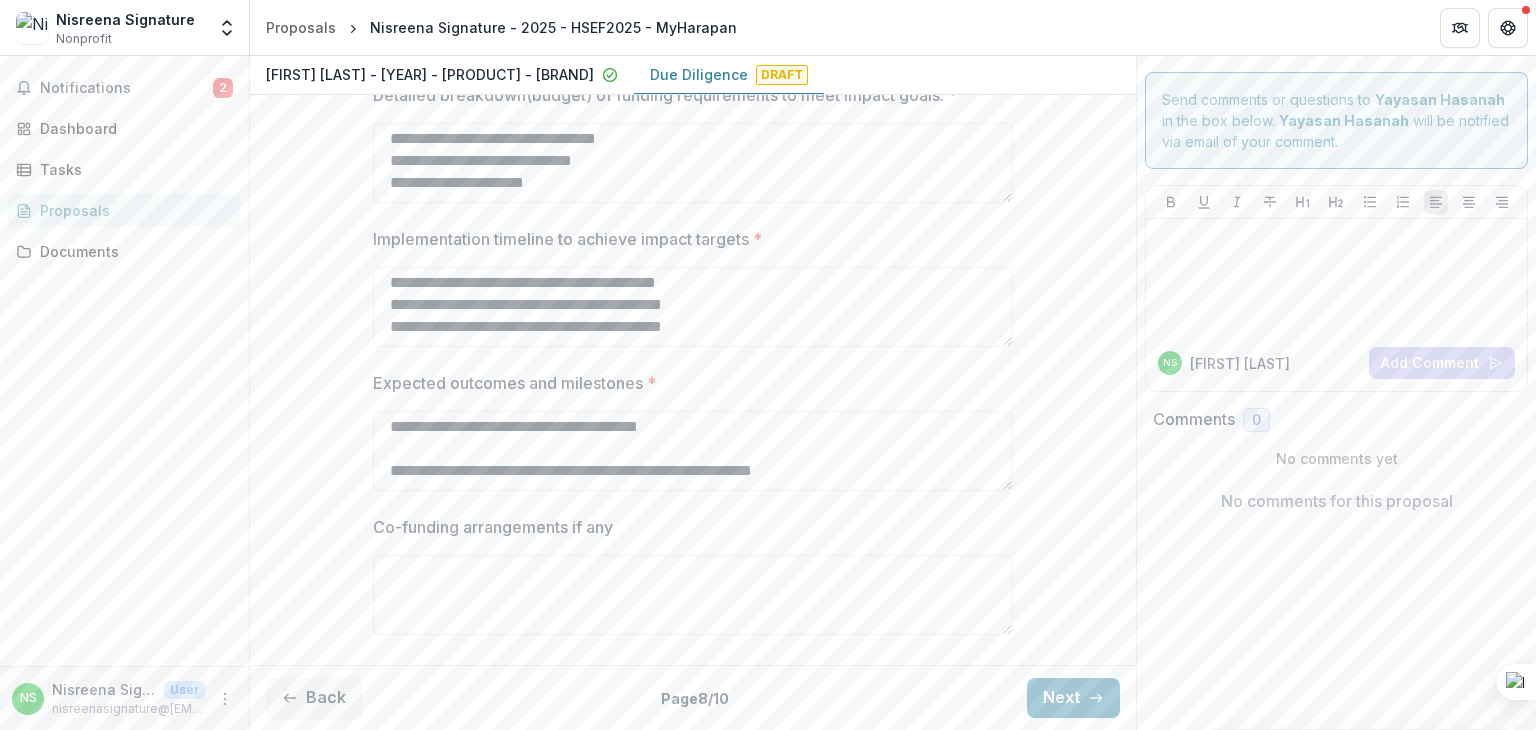 click on "Expected outcomes and milestones  *" at bounding box center [687, 383] 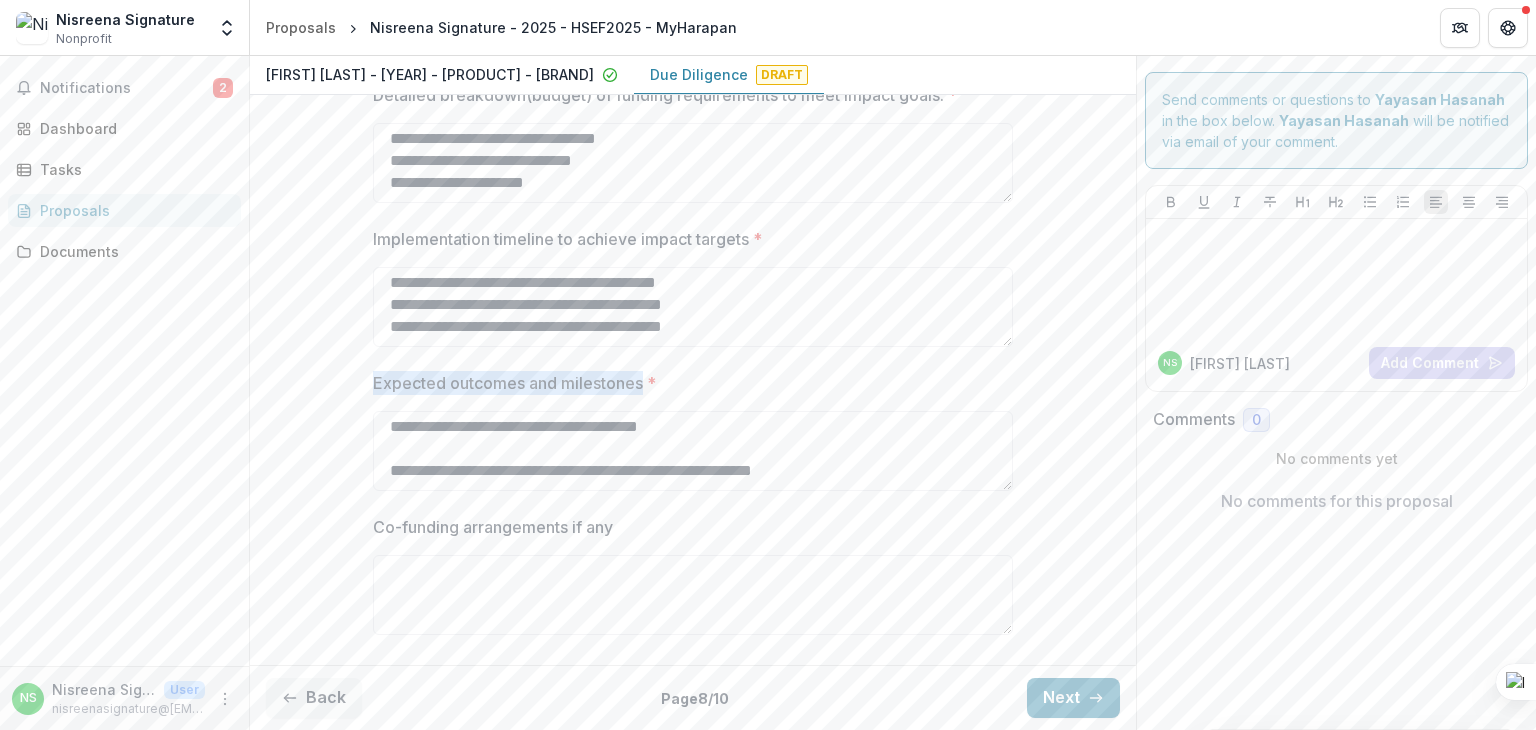 drag, startPoint x: 372, startPoint y: 376, endPoint x: 639, endPoint y: 390, distance: 267.3668 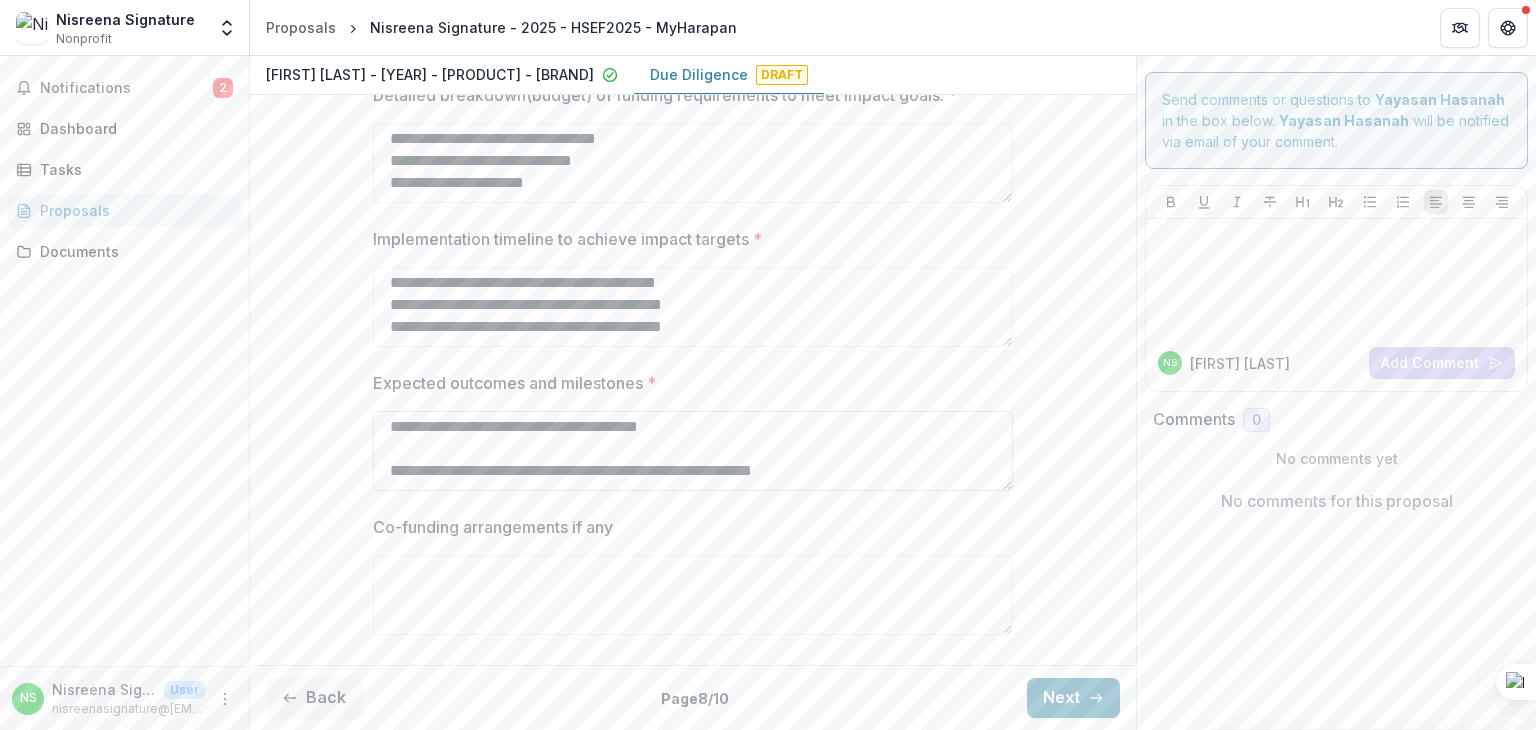 click on "**********" at bounding box center (693, 451) 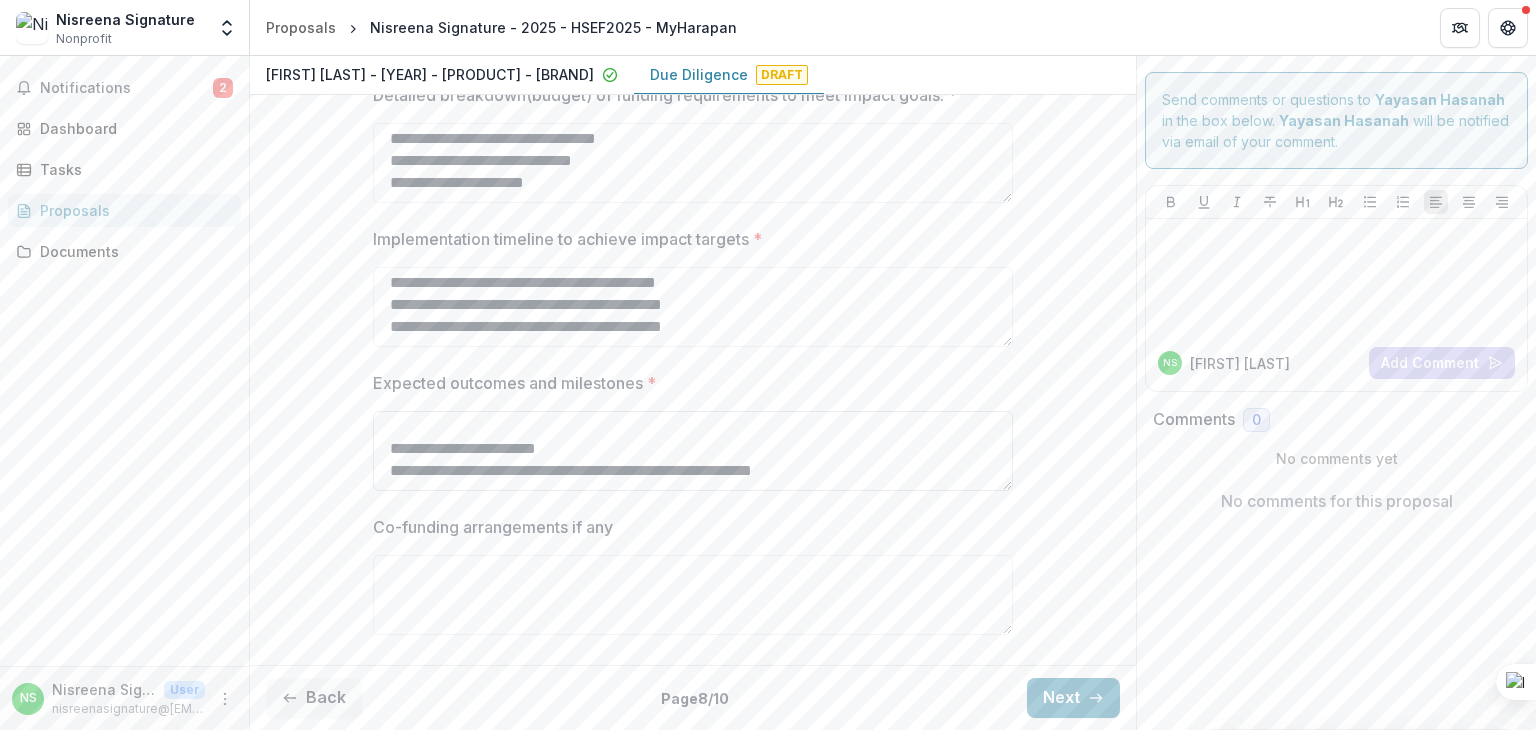 scroll, scrollTop: 113, scrollLeft: 0, axis: vertical 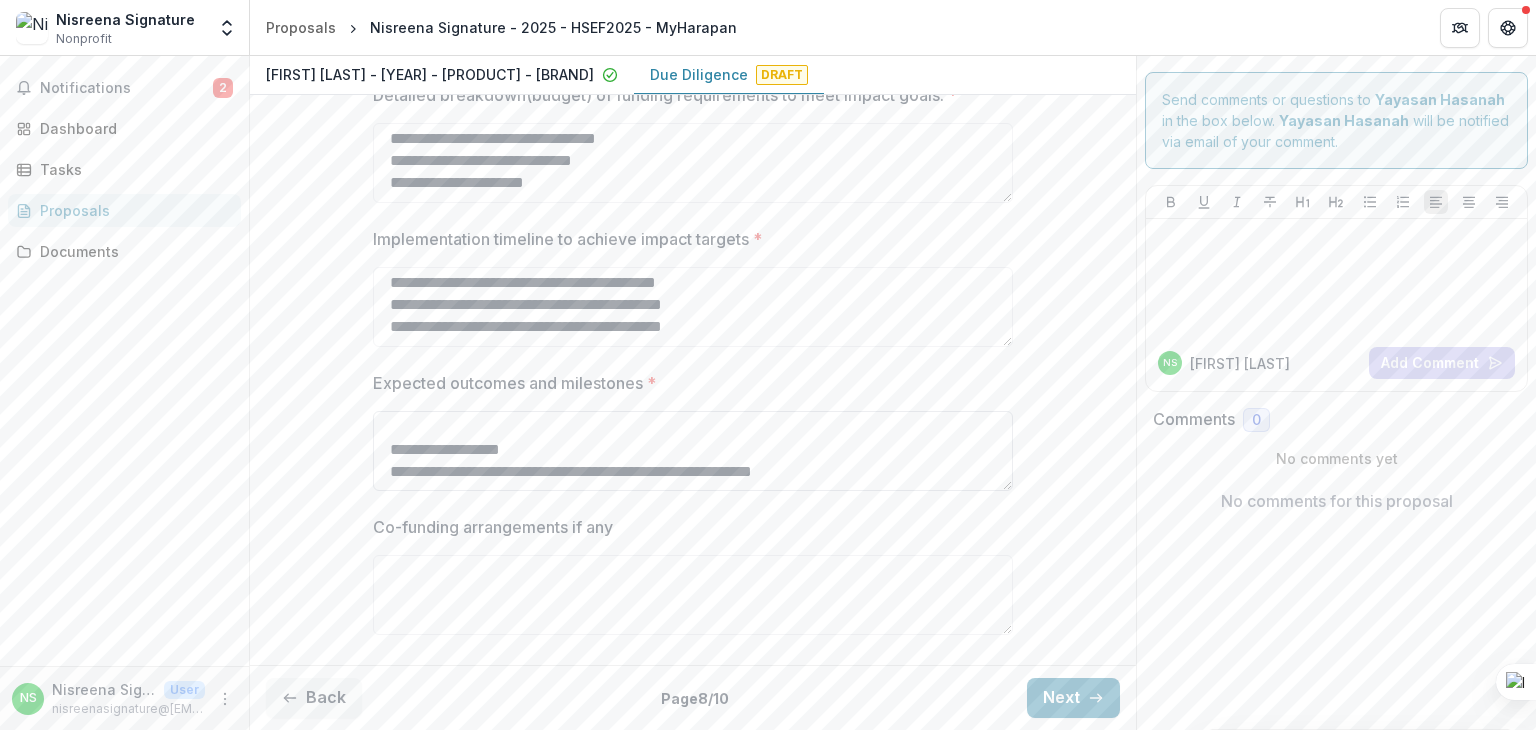 click on "**********" at bounding box center [693, 451] 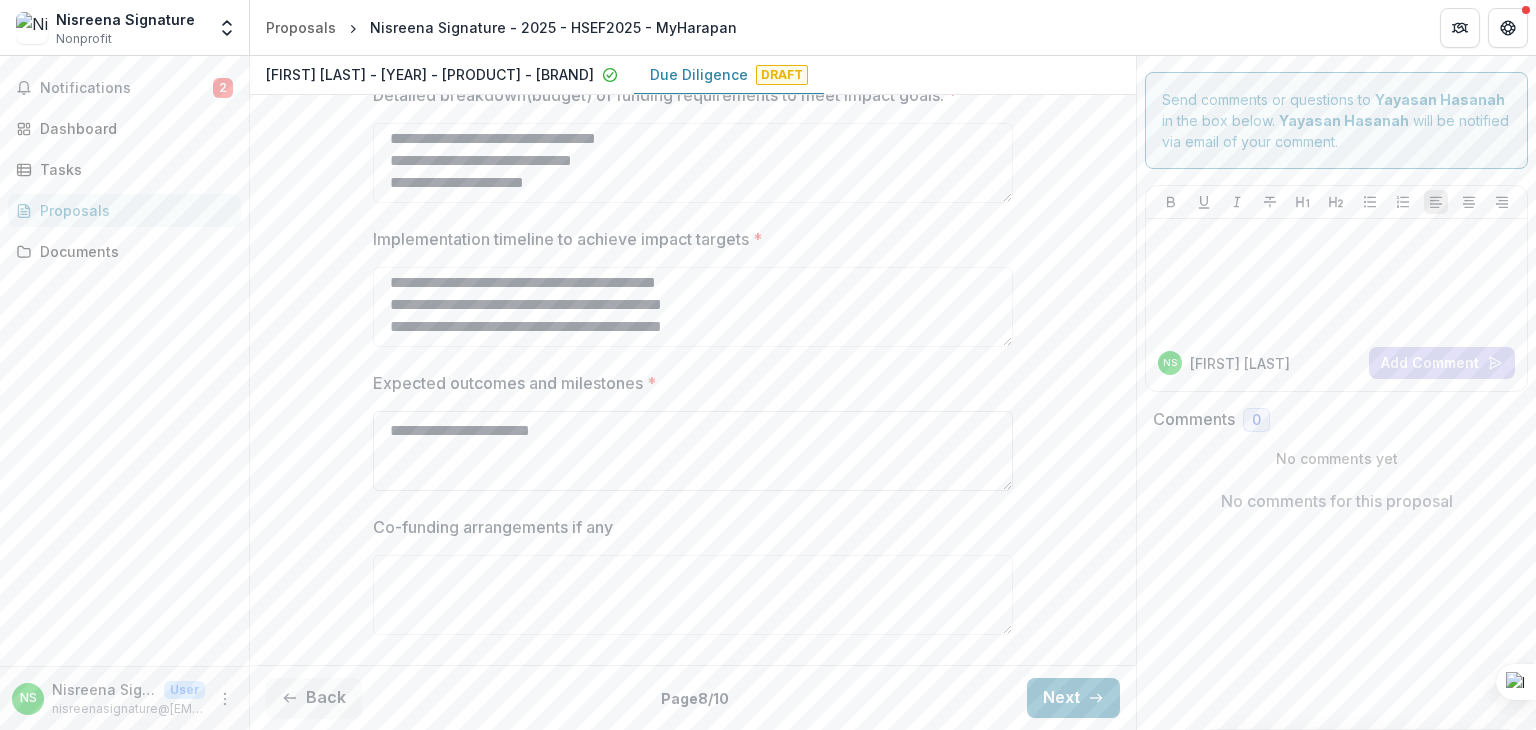 scroll, scrollTop: 0, scrollLeft: 0, axis: both 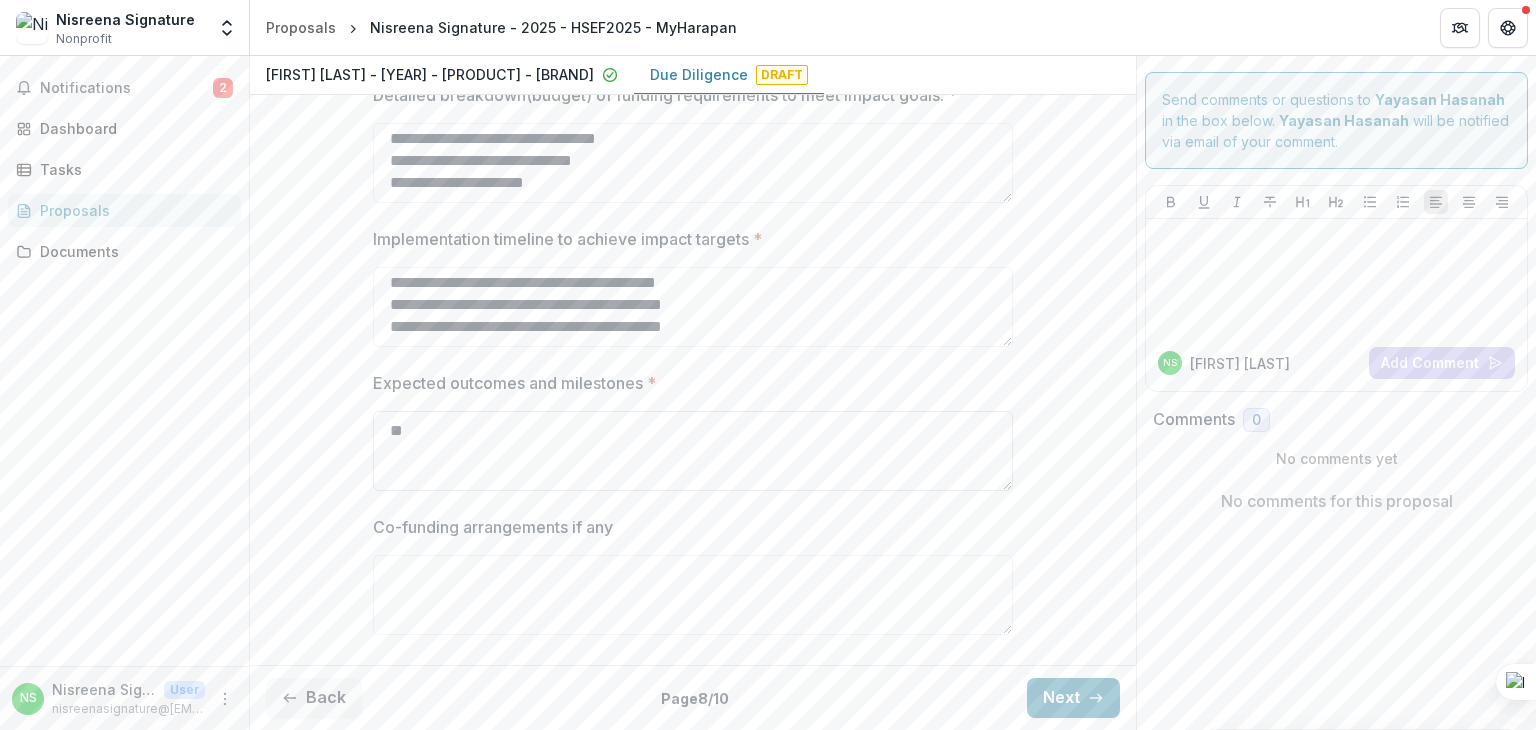 type on "*" 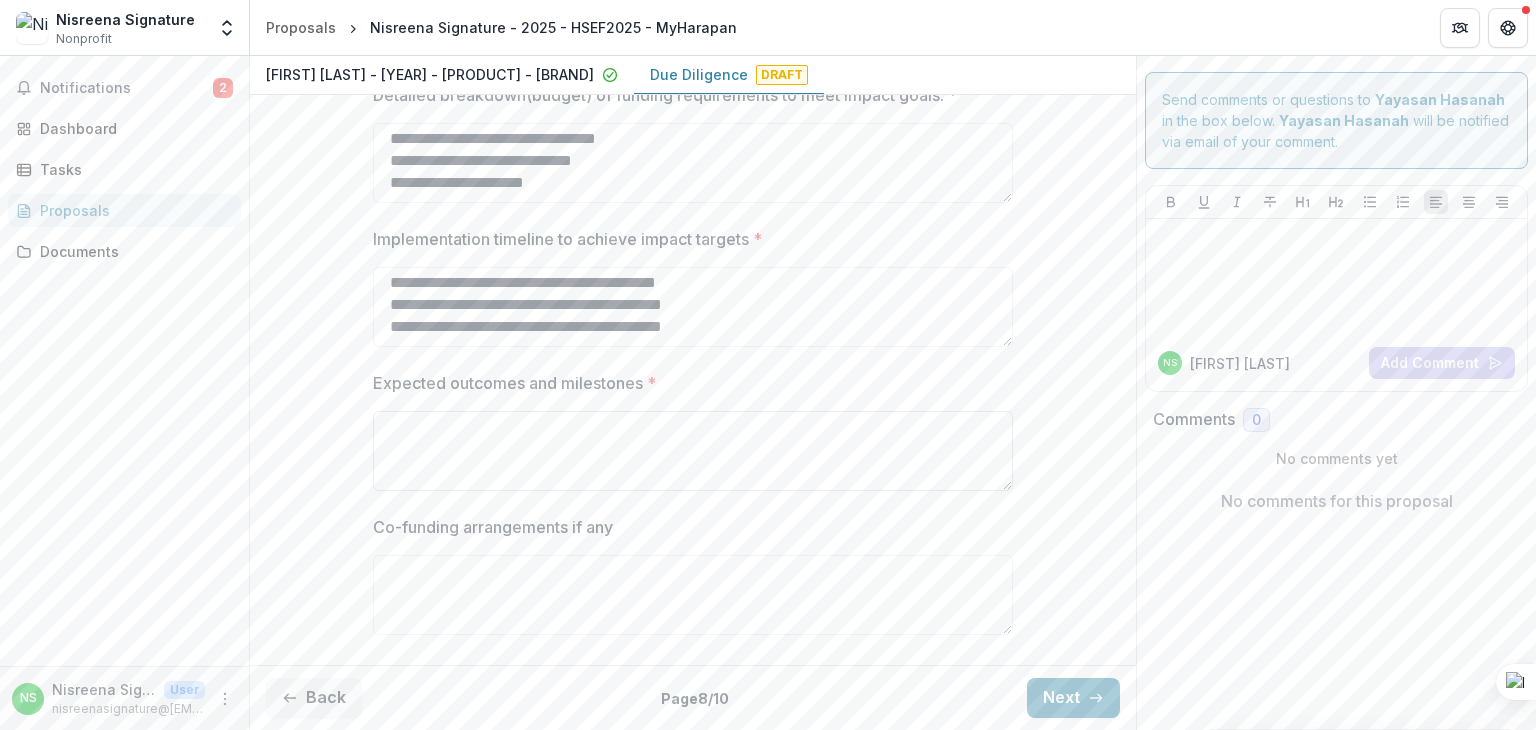 click on "Expected outcomes and milestones  *" at bounding box center (693, 451) 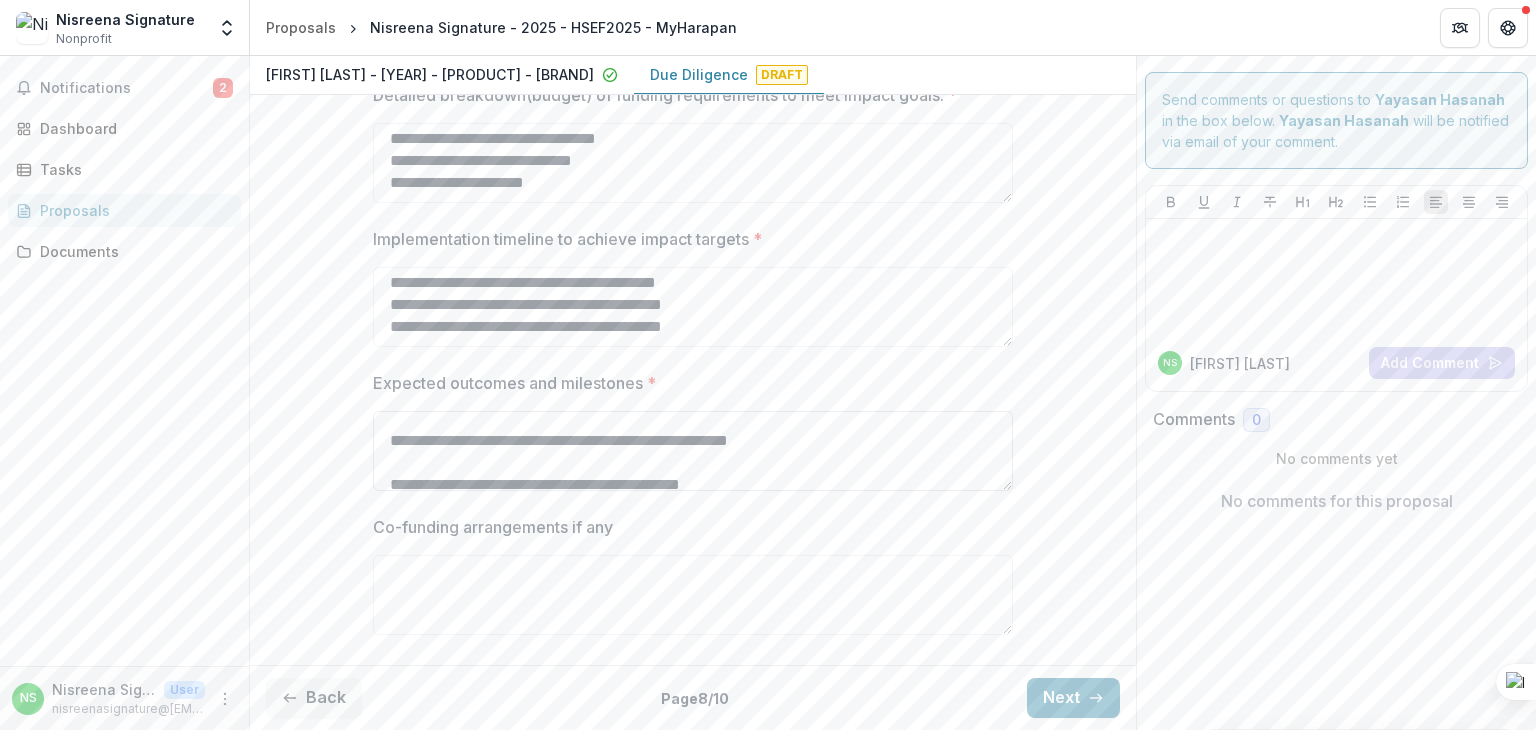 scroll, scrollTop: 0, scrollLeft: 0, axis: both 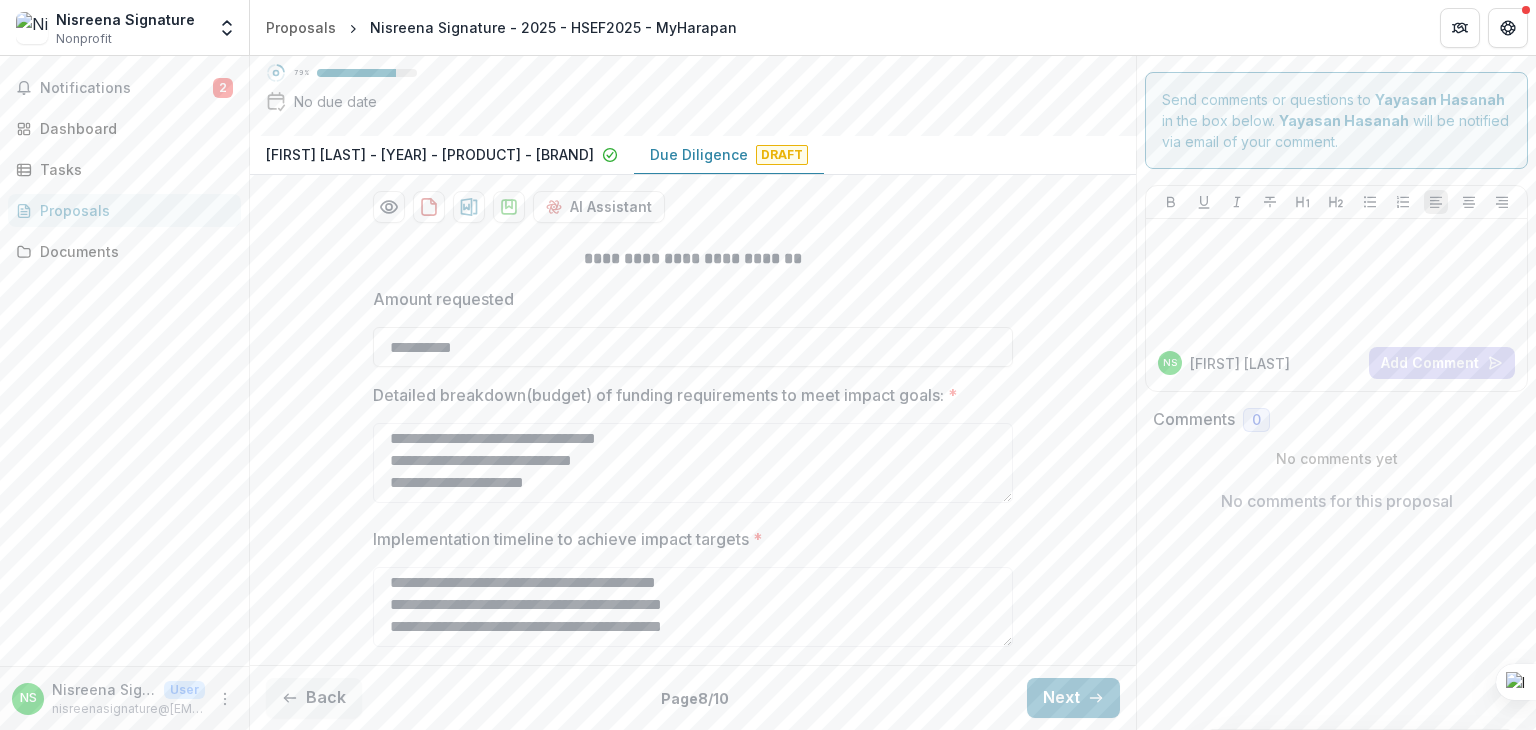 click on "Implementation timeline to achieve impact targets *" at bounding box center (687, 539) 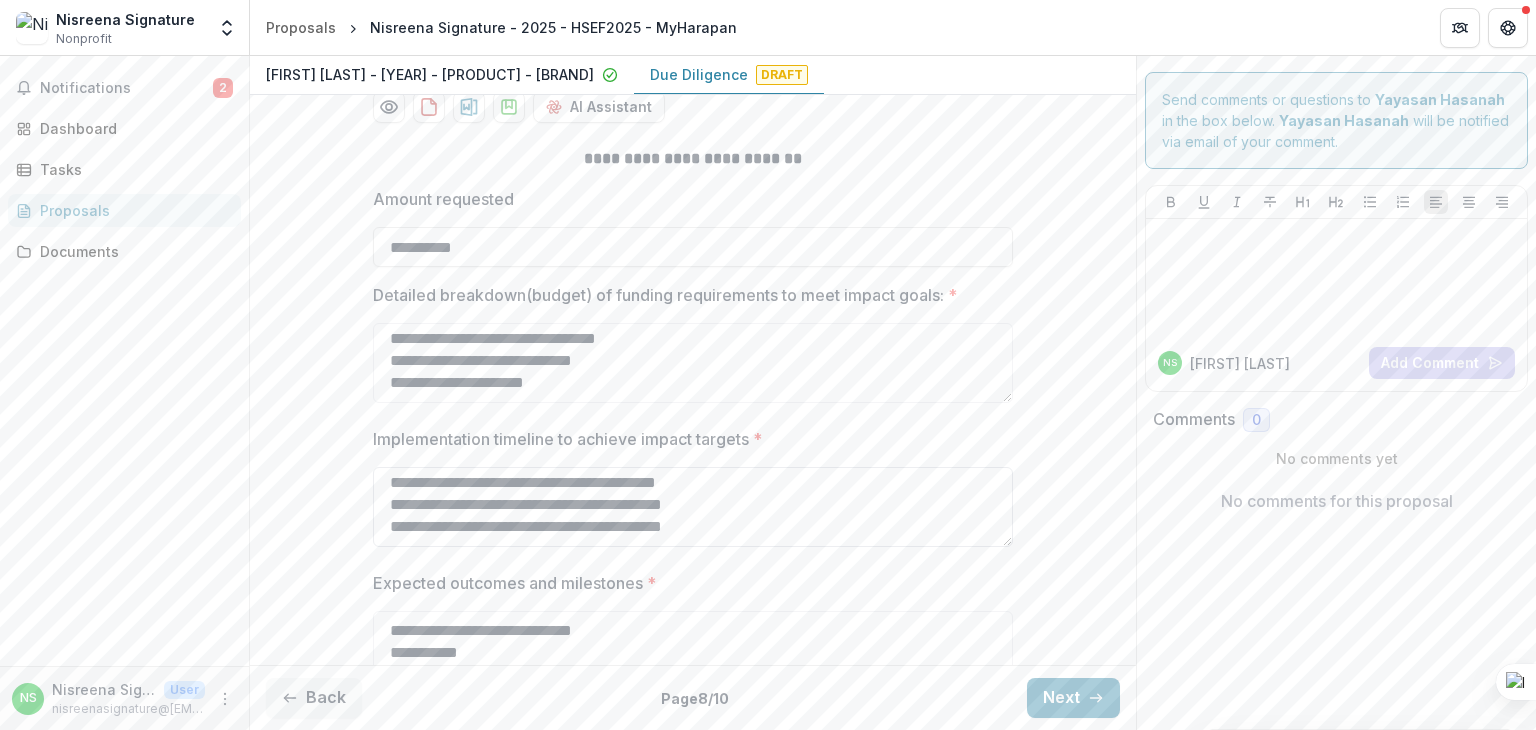 drag, startPoint x: 1003, startPoint y: 529, endPoint x: 1007, endPoint y: 479, distance: 50.159744 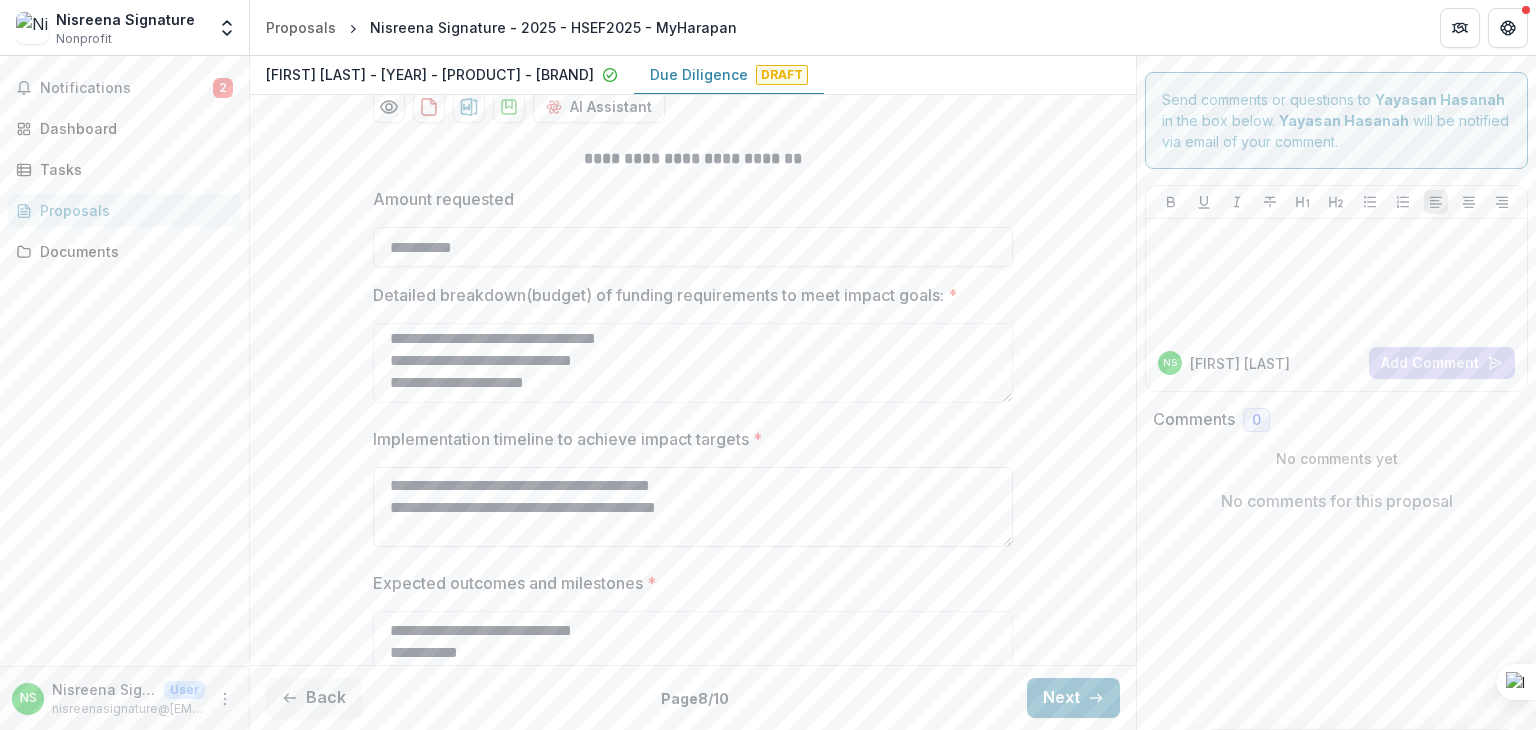 scroll, scrollTop: 300, scrollLeft: 0, axis: vertical 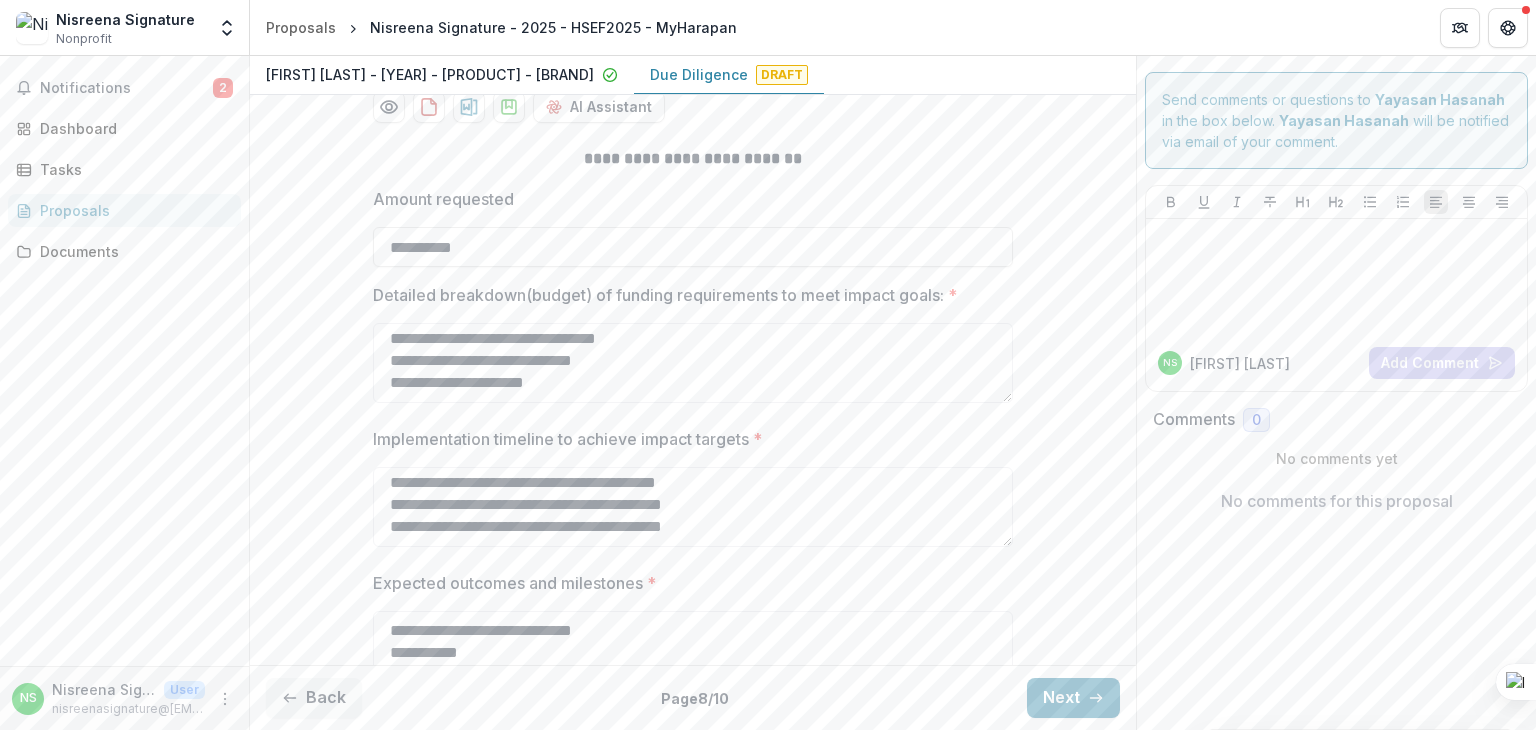 click on "**********" at bounding box center [693, 495] 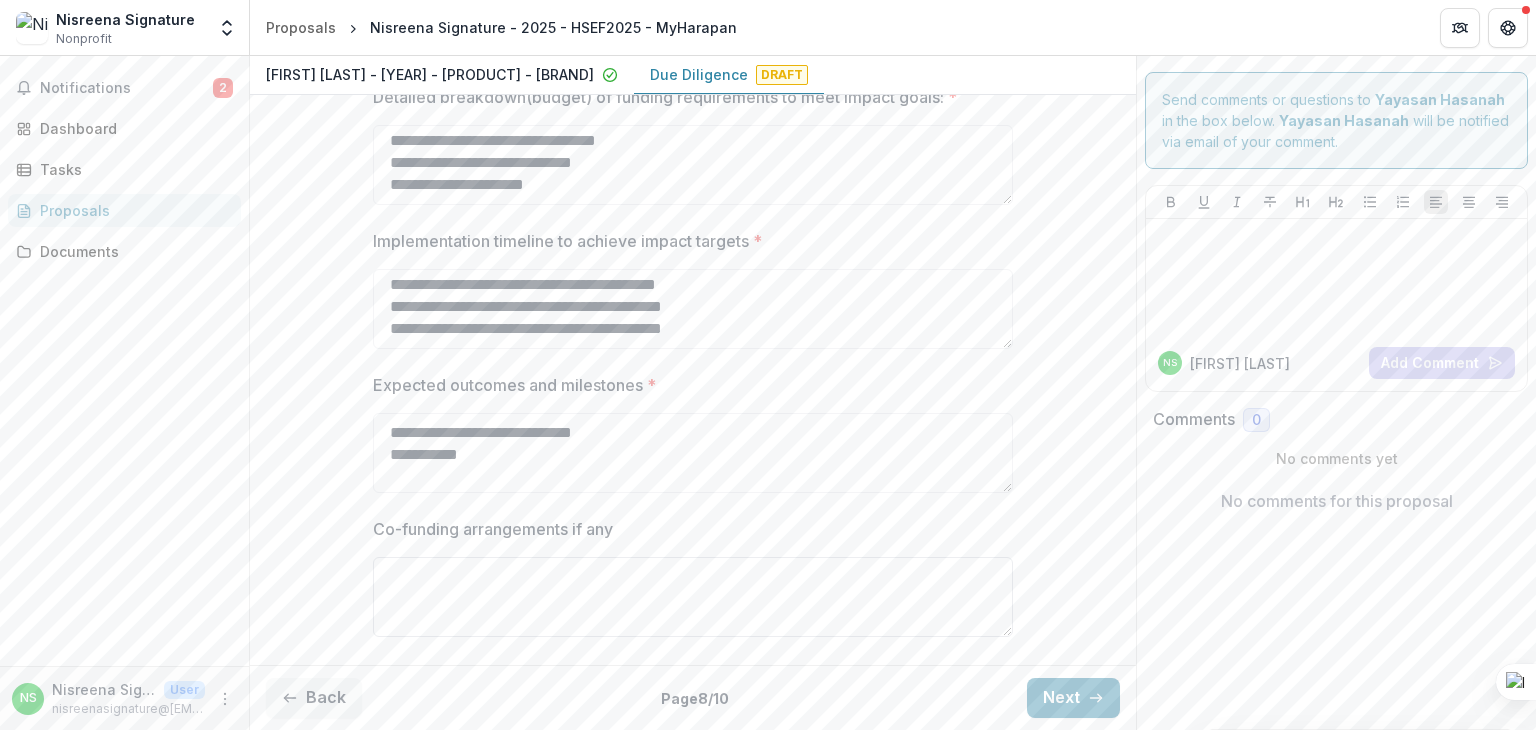 scroll, scrollTop: 560, scrollLeft: 0, axis: vertical 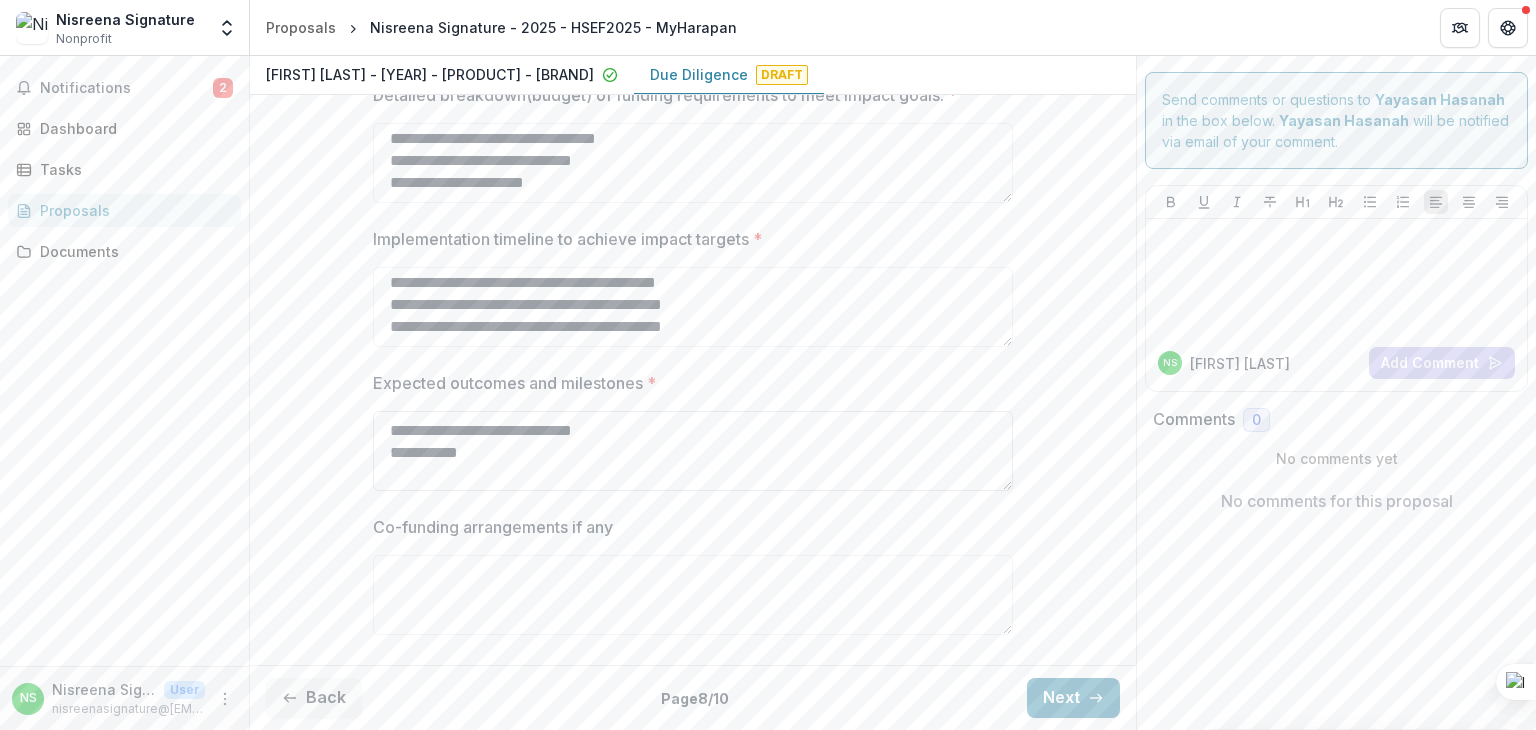 click on "Expected outcomes and milestones  *" at bounding box center [693, 451] 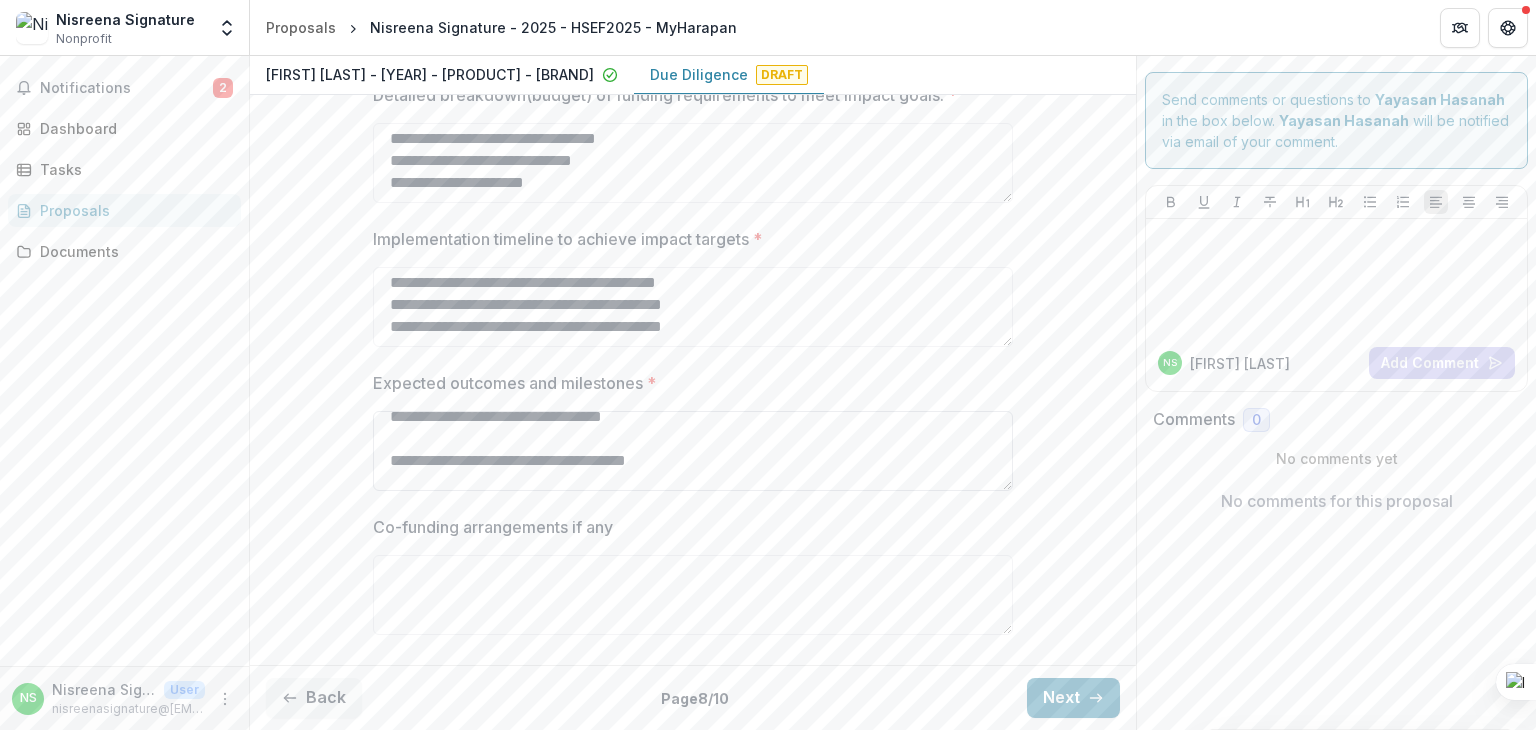 scroll, scrollTop: 400, scrollLeft: 0, axis: vertical 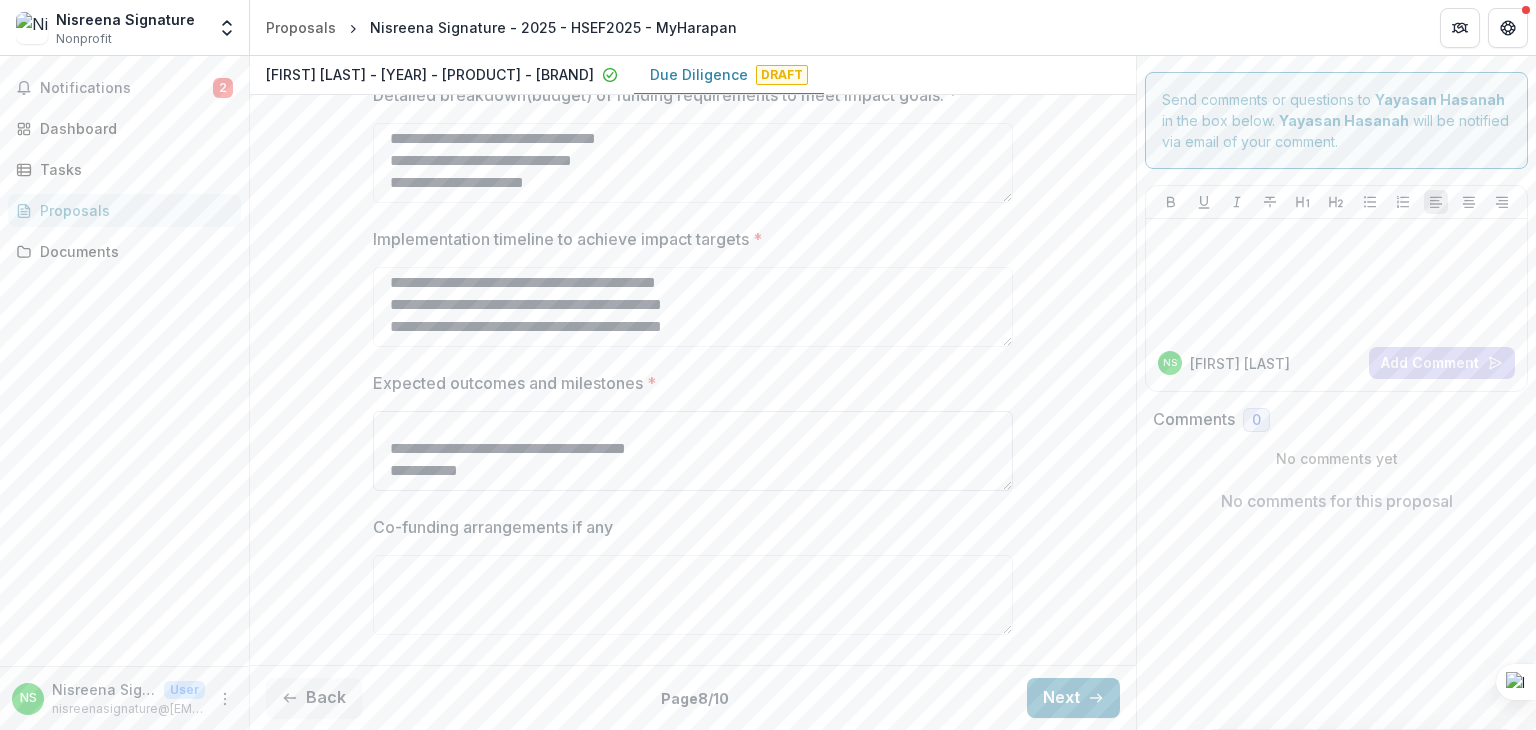 click on "Expected outcomes and milestones  *" at bounding box center (693, 451) 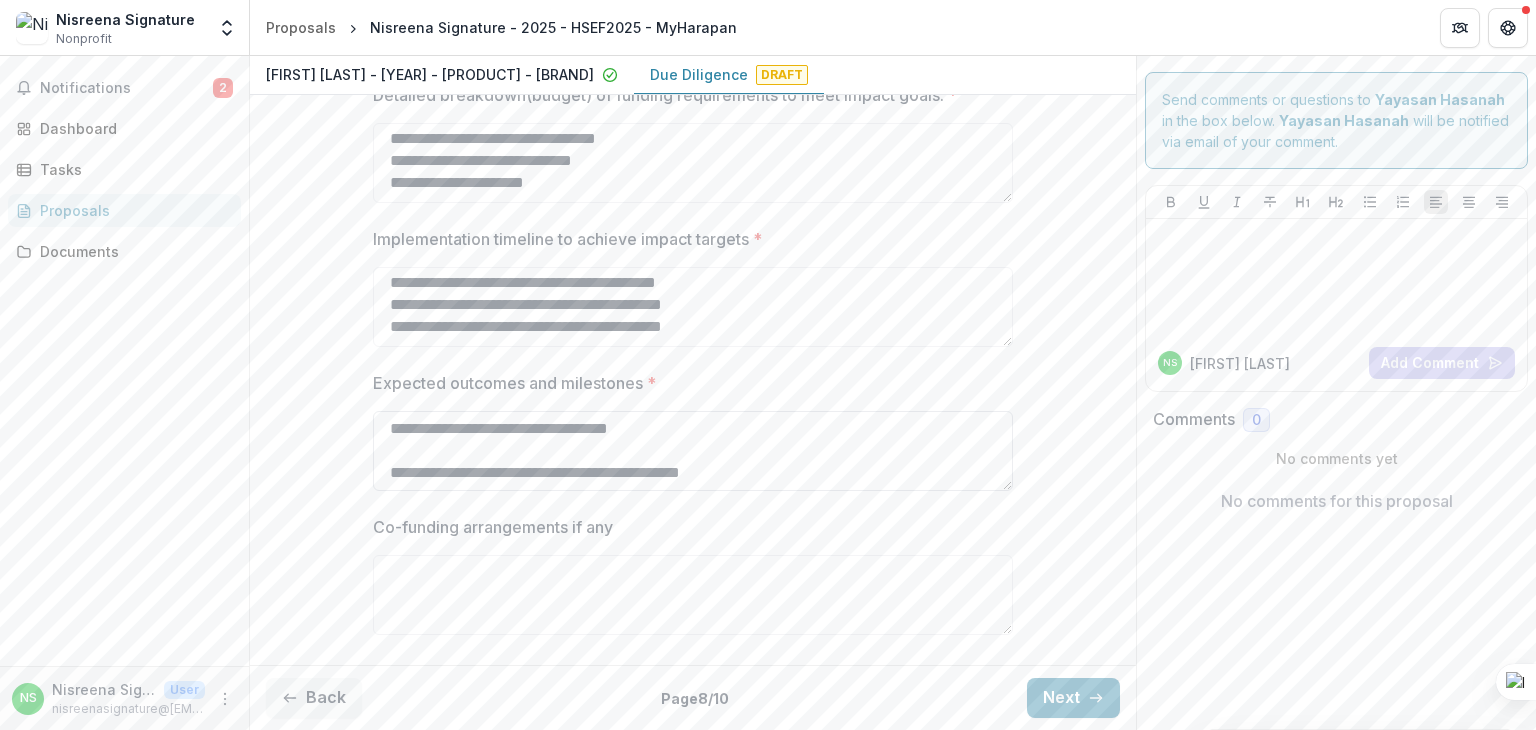 scroll, scrollTop: 1400, scrollLeft: 0, axis: vertical 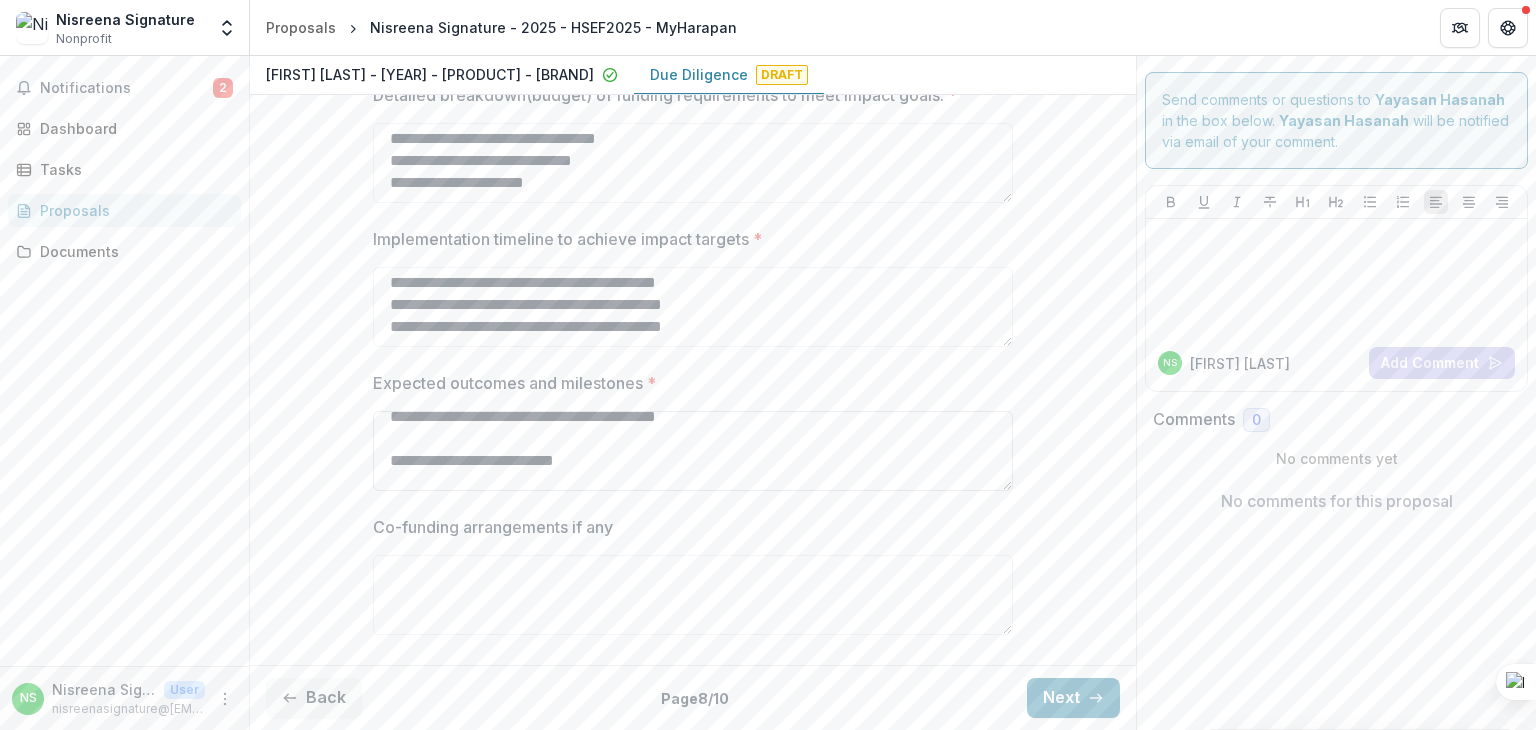click on "Expected outcomes and milestones  *" at bounding box center (693, 451) 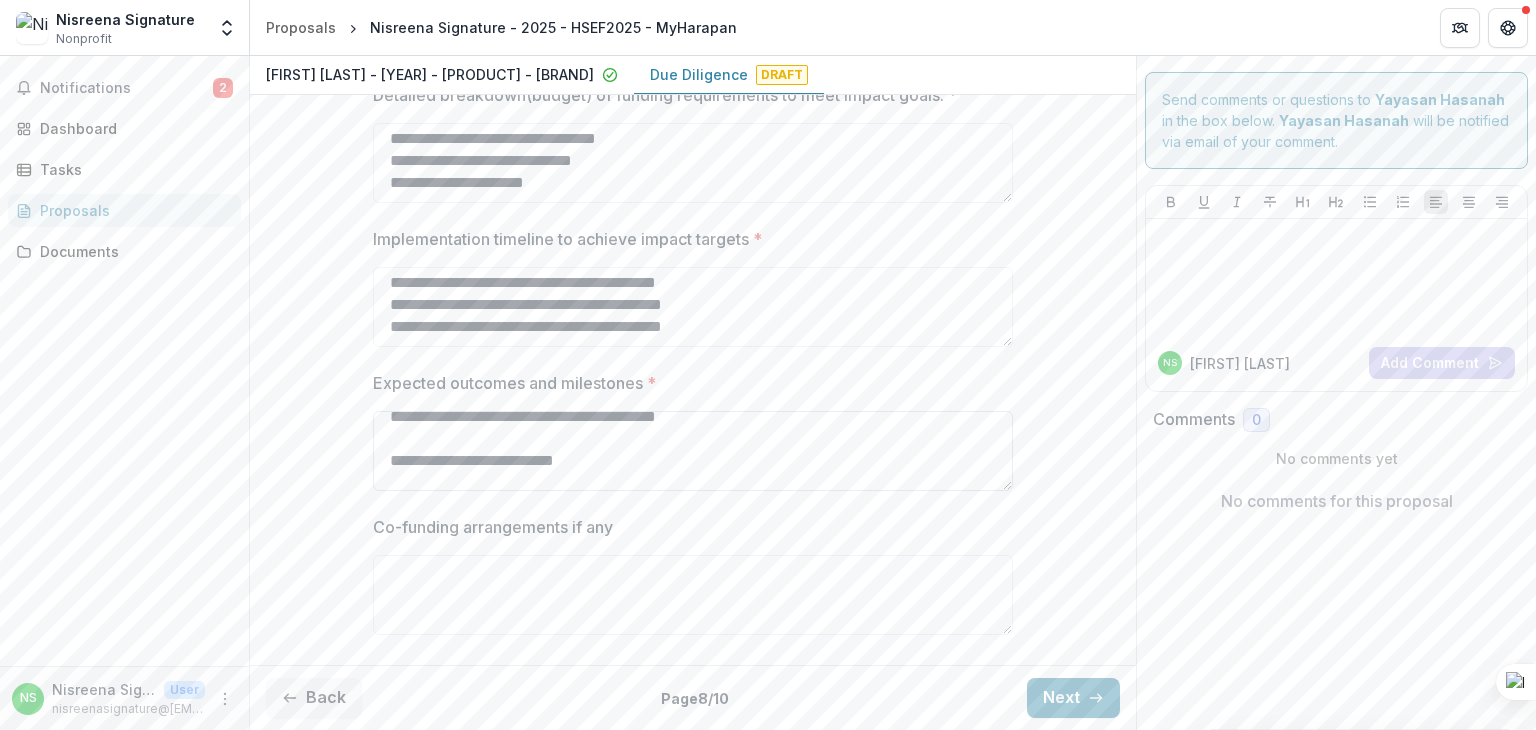 click on "Expected outcomes and milestones  *" at bounding box center [693, 451] 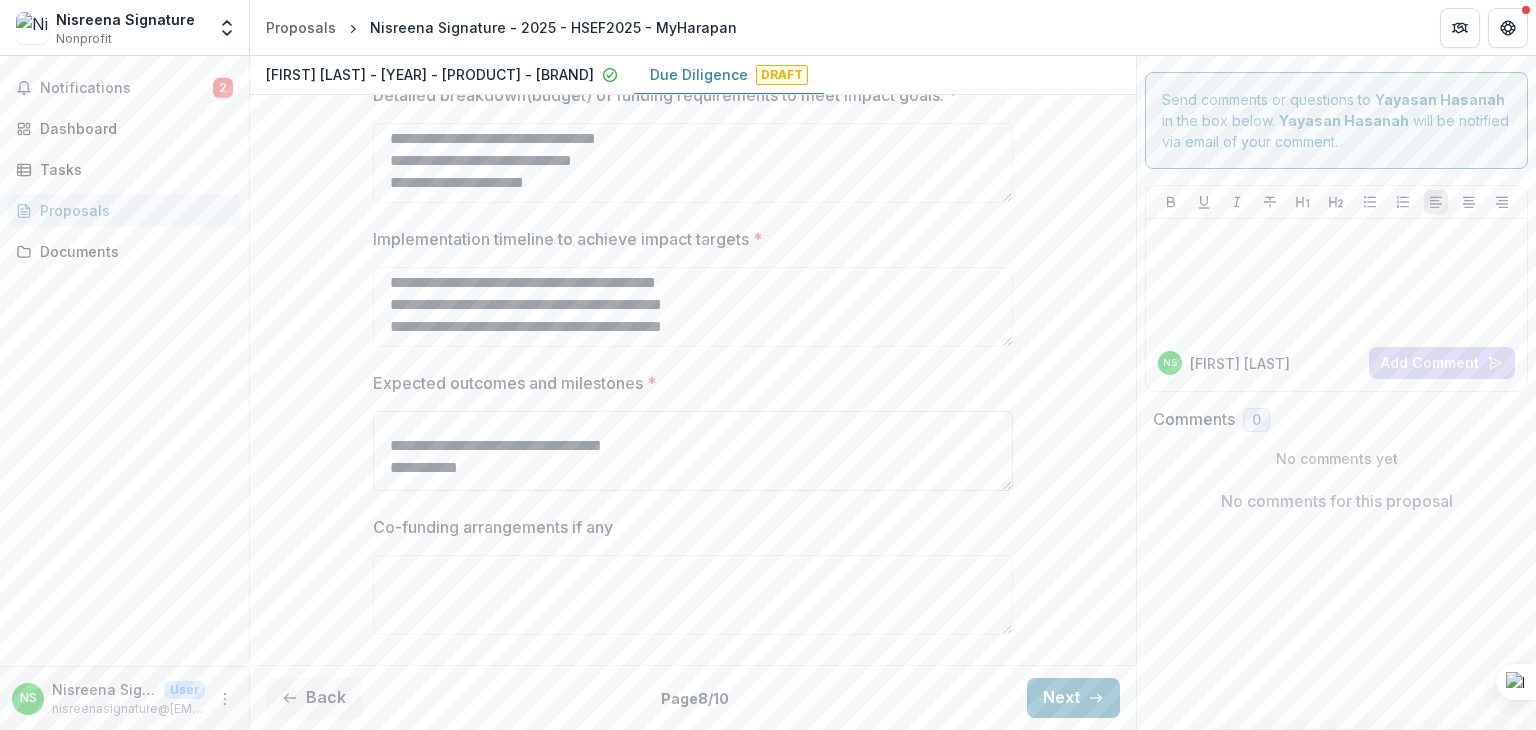 scroll, scrollTop: 900, scrollLeft: 0, axis: vertical 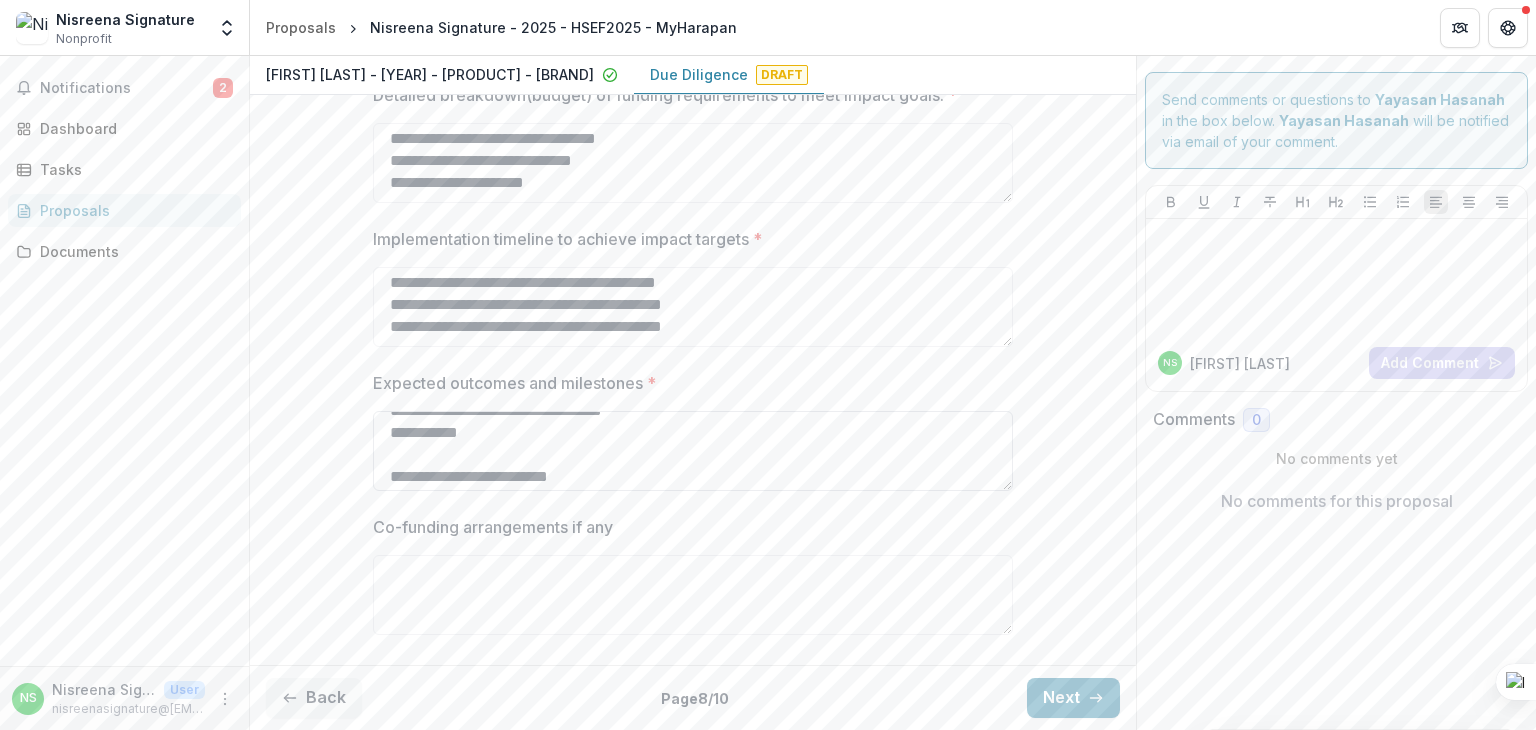 click on "Expected outcomes and milestones  *" at bounding box center [693, 451] 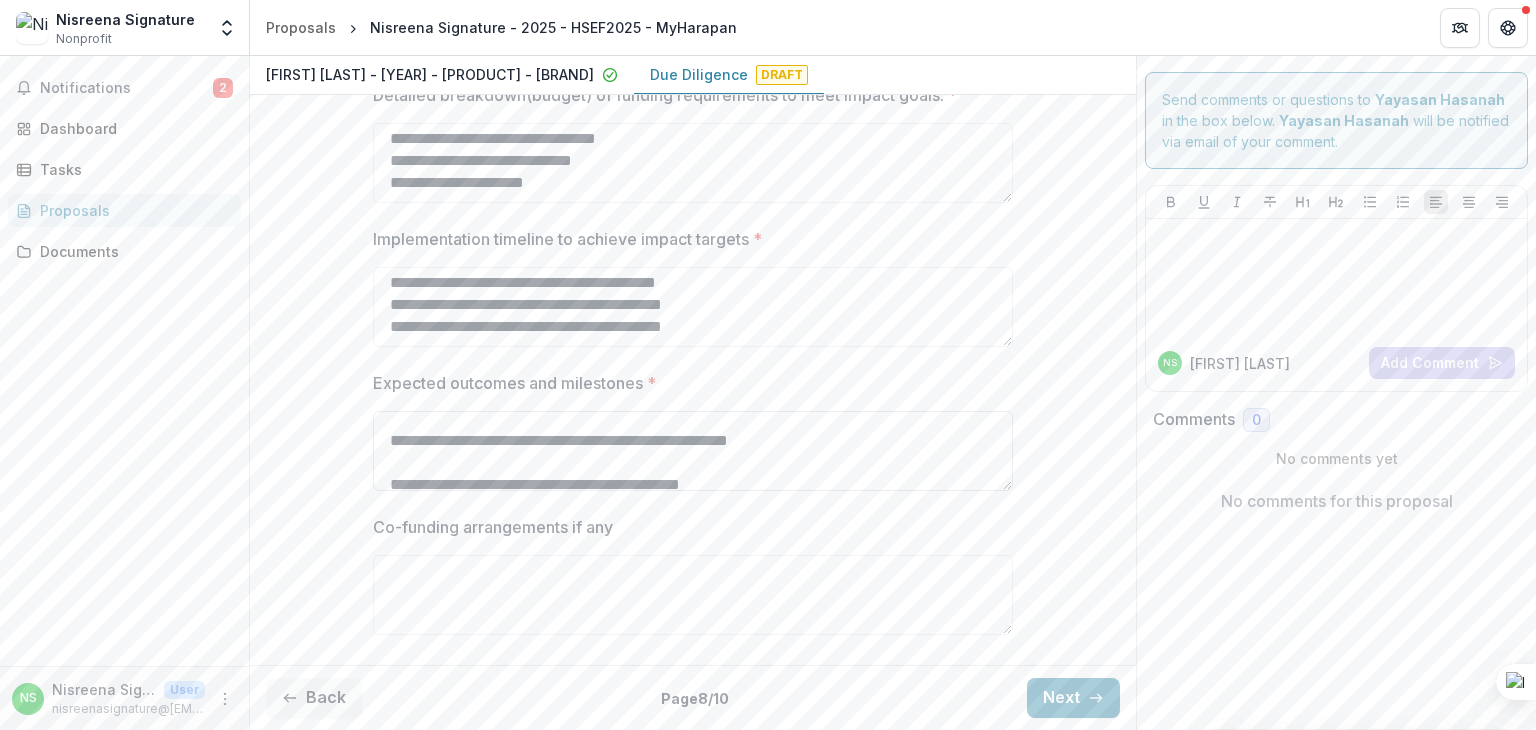 scroll, scrollTop: 0, scrollLeft: 0, axis: both 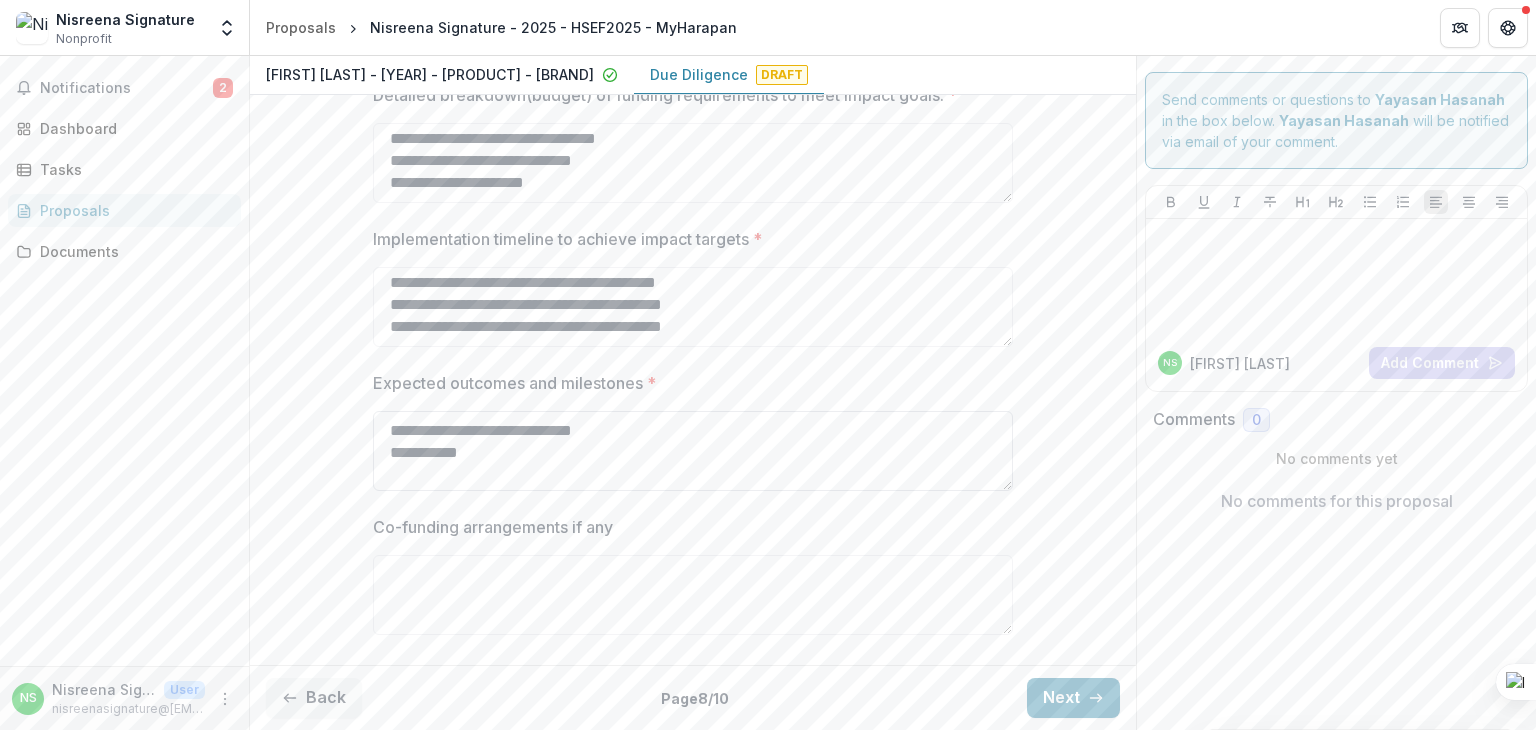 click on "Expected outcomes and milestones  *" at bounding box center (693, 451) 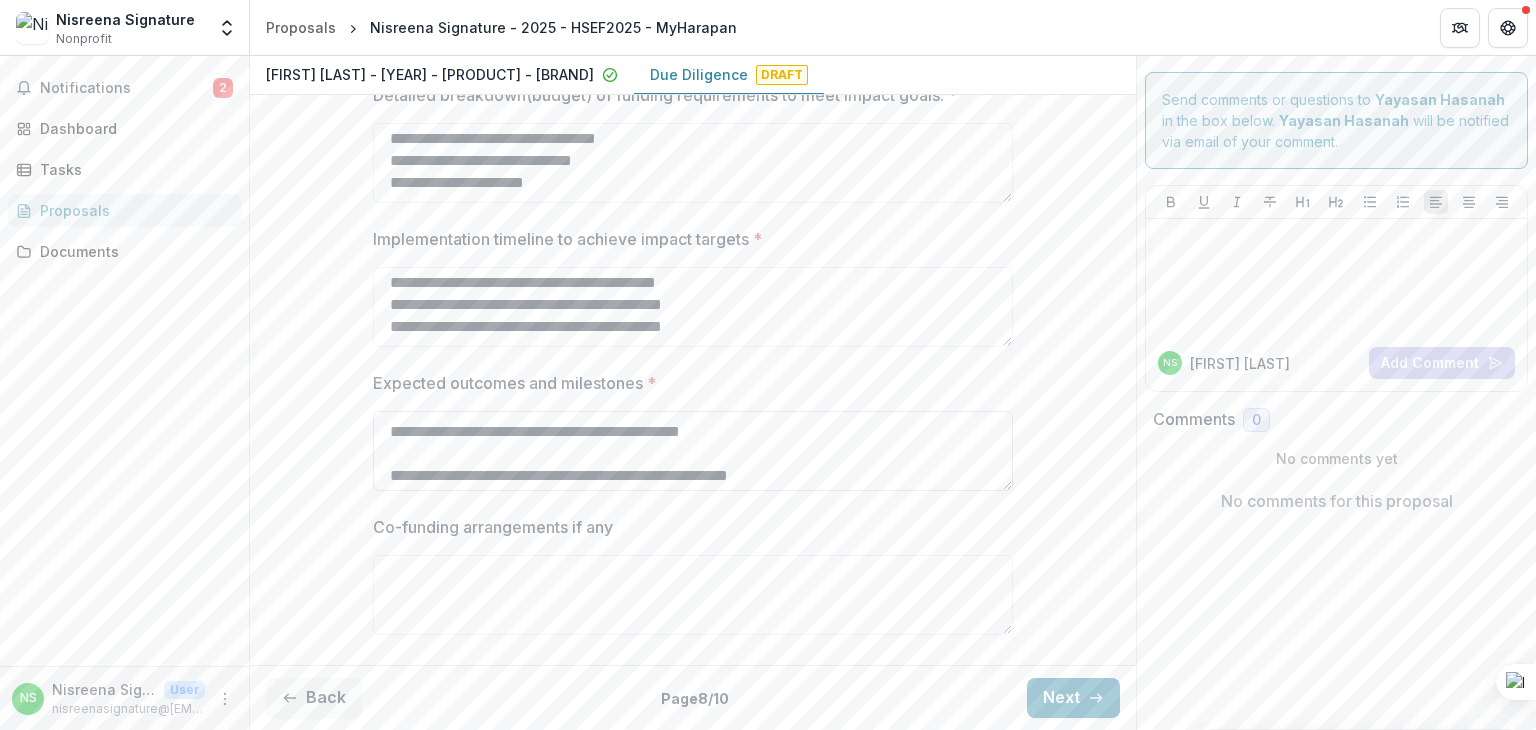 scroll, scrollTop: 100, scrollLeft: 0, axis: vertical 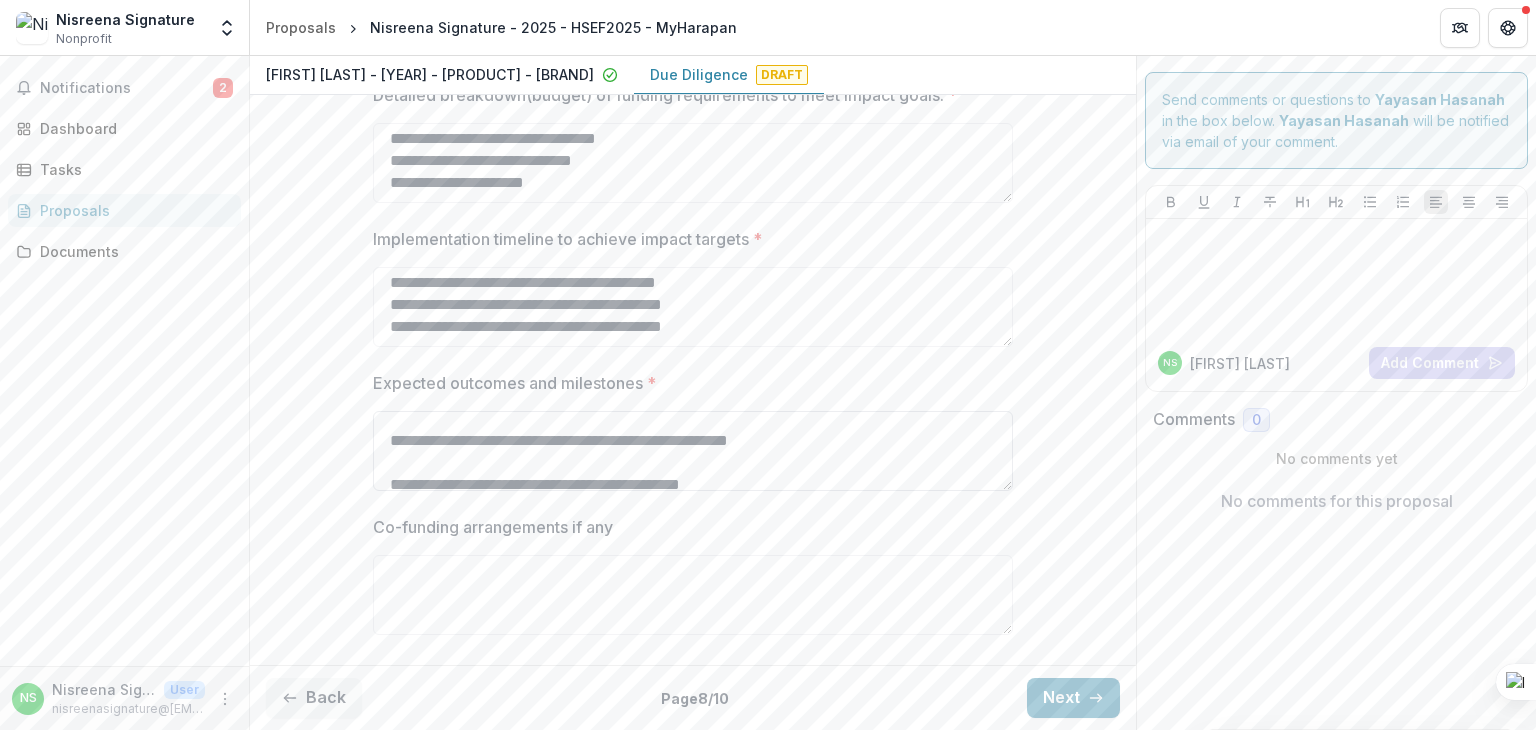 drag, startPoint x: 1001, startPoint y: 419, endPoint x: 1005, endPoint y: 445, distance: 26.305893 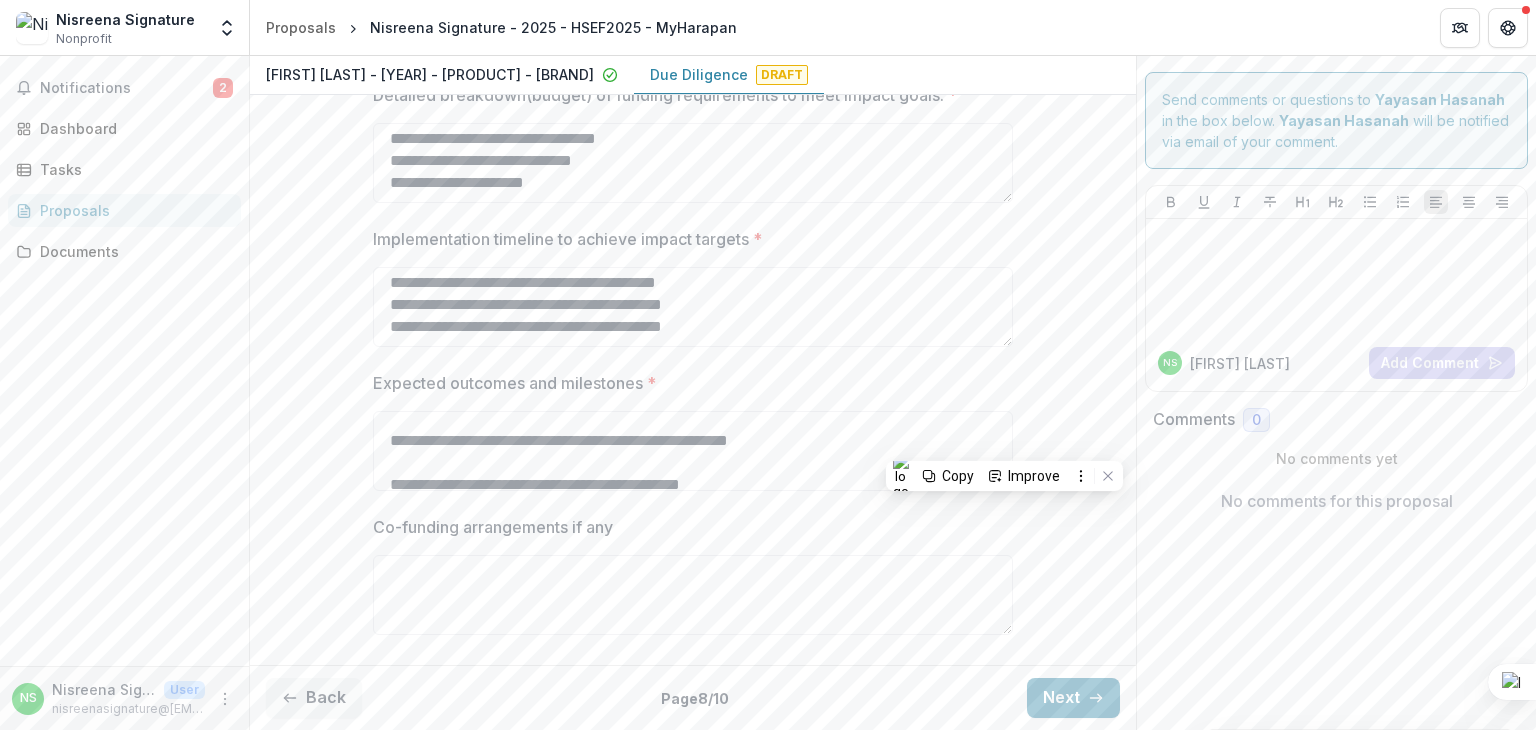 type on "**********" 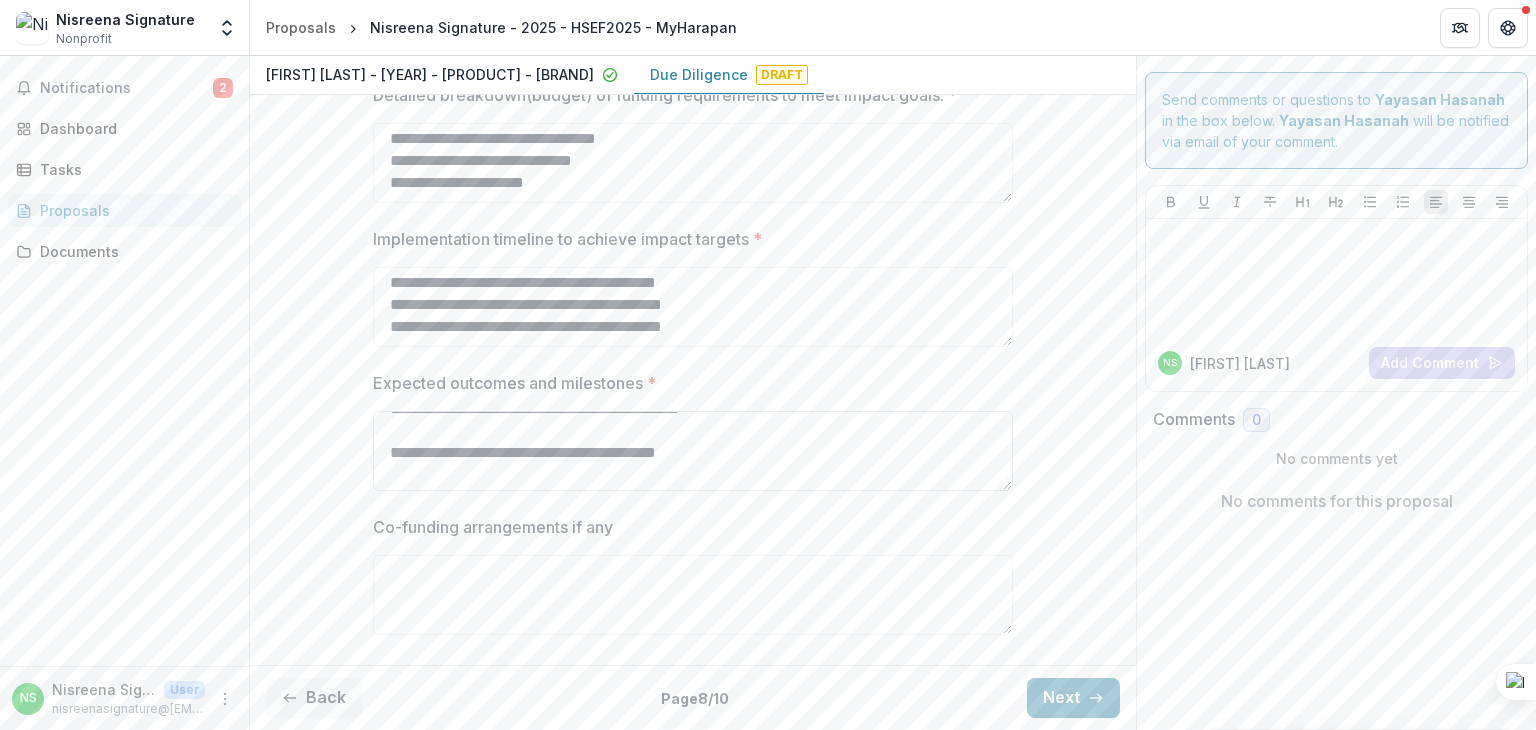 scroll, scrollTop: 1609, scrollLeft: 0, axis: vertical 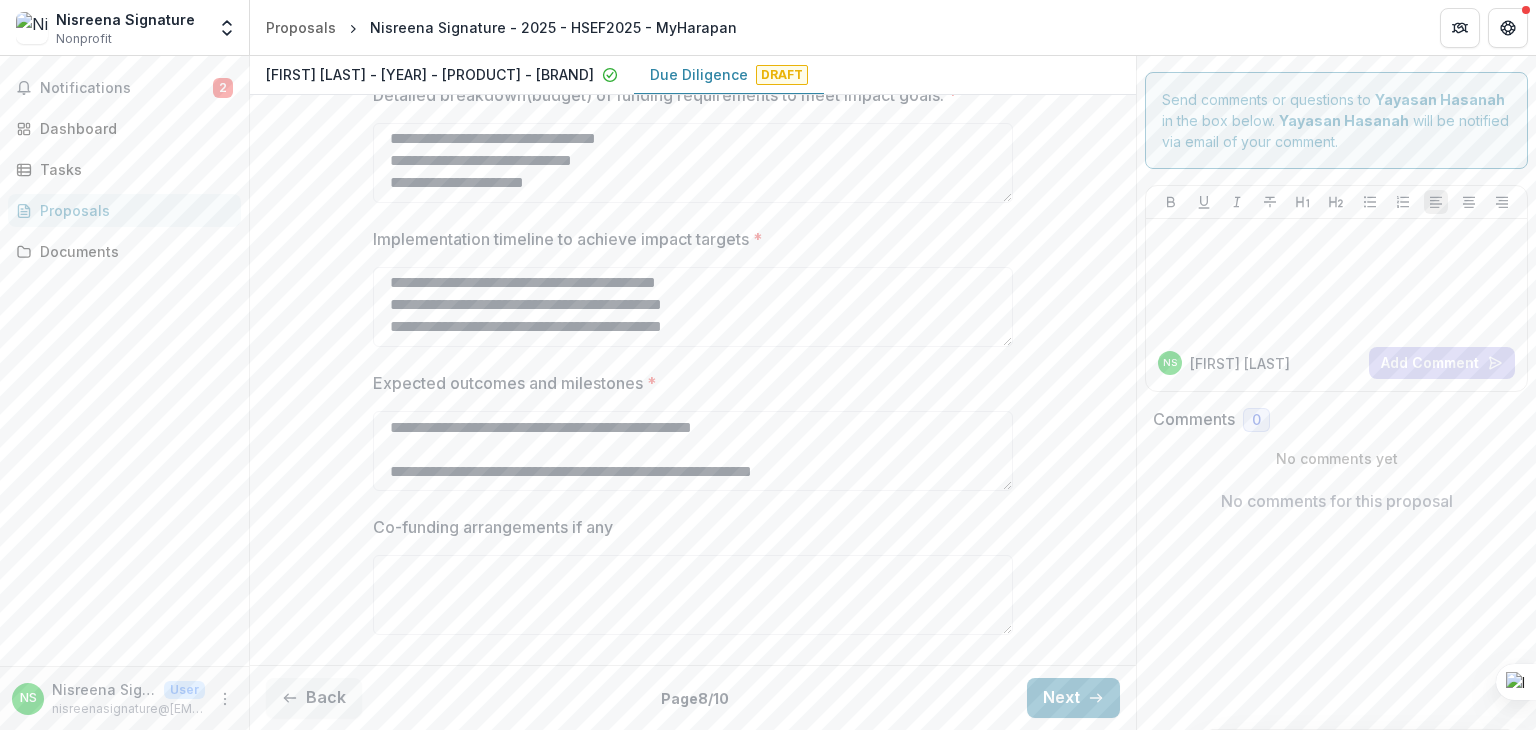 click on "Co-funding arrangements if any" at bounding box center [687, 527] 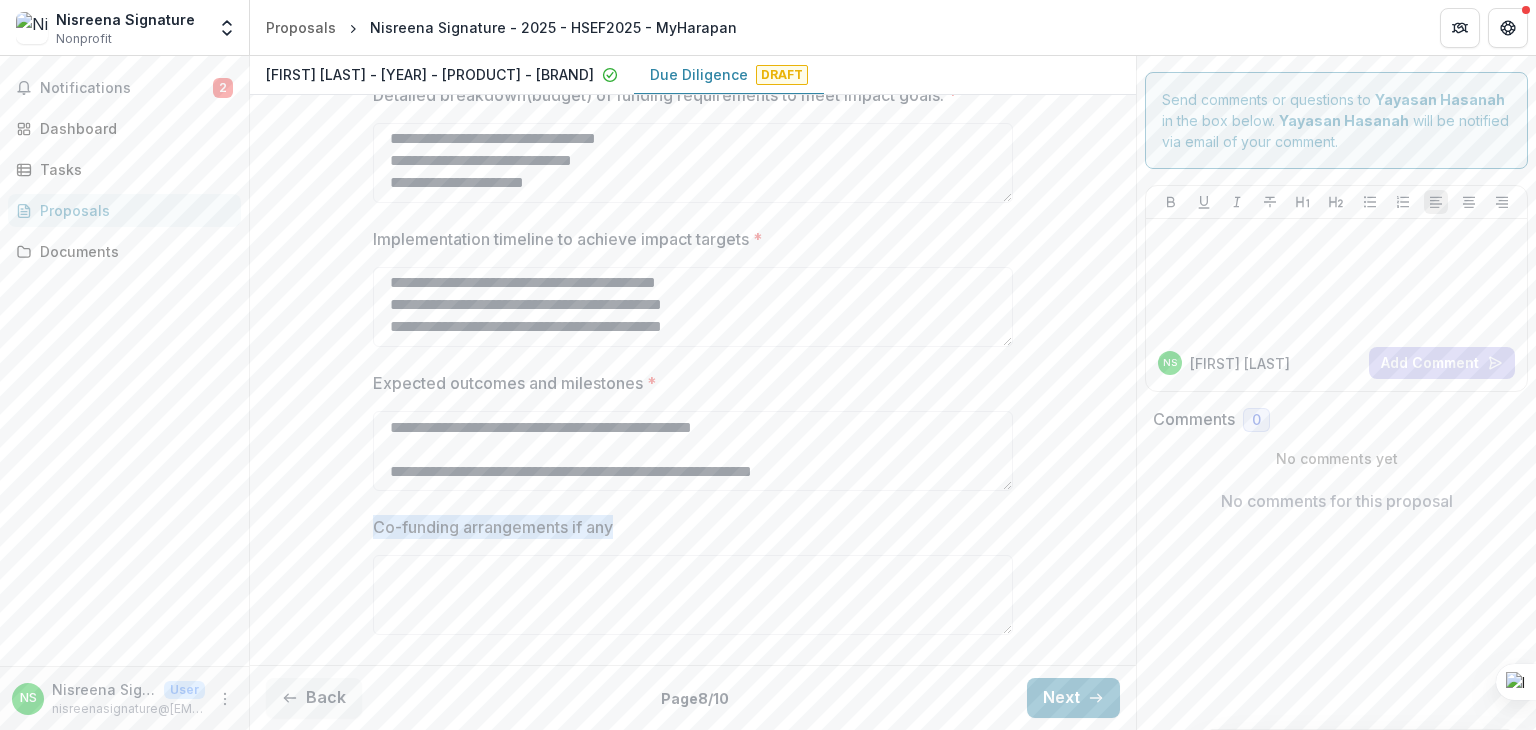drag, startPoint x: 371, startPoint y: 522, endPoint x: 620, endPoint y: 527, distance: 249.0502 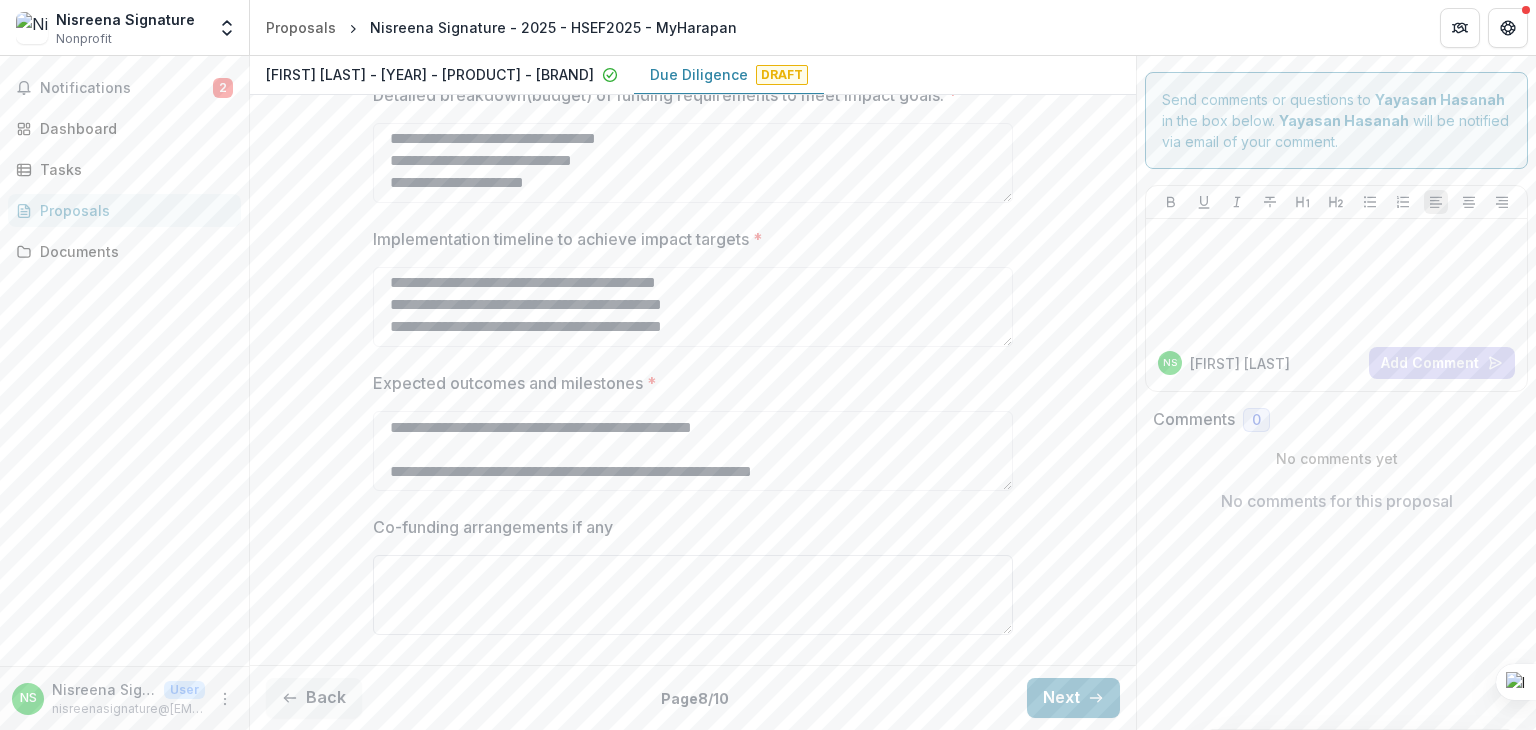 click on "Co-funding arrangements if any" at bounding box center (693, 595) 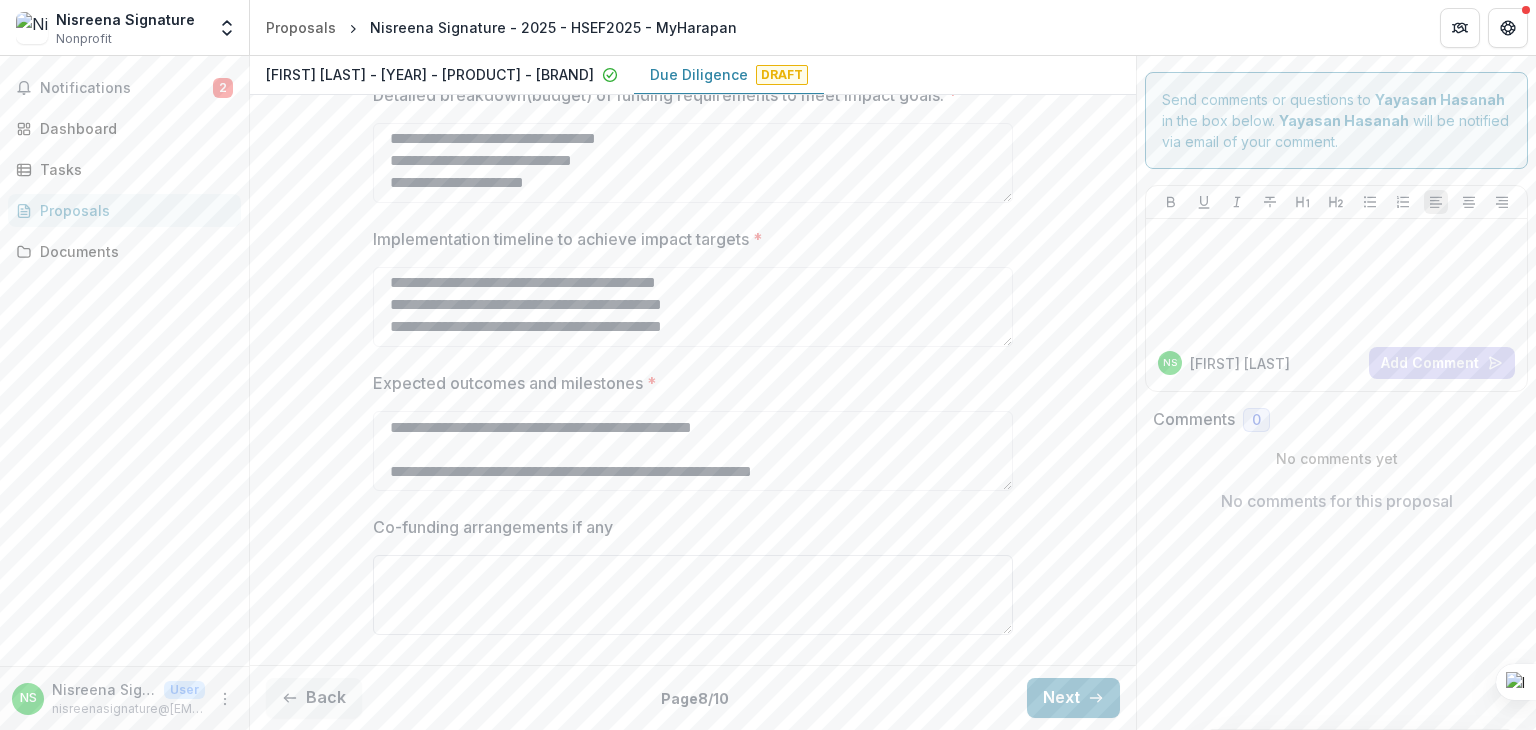 paste on "**********" 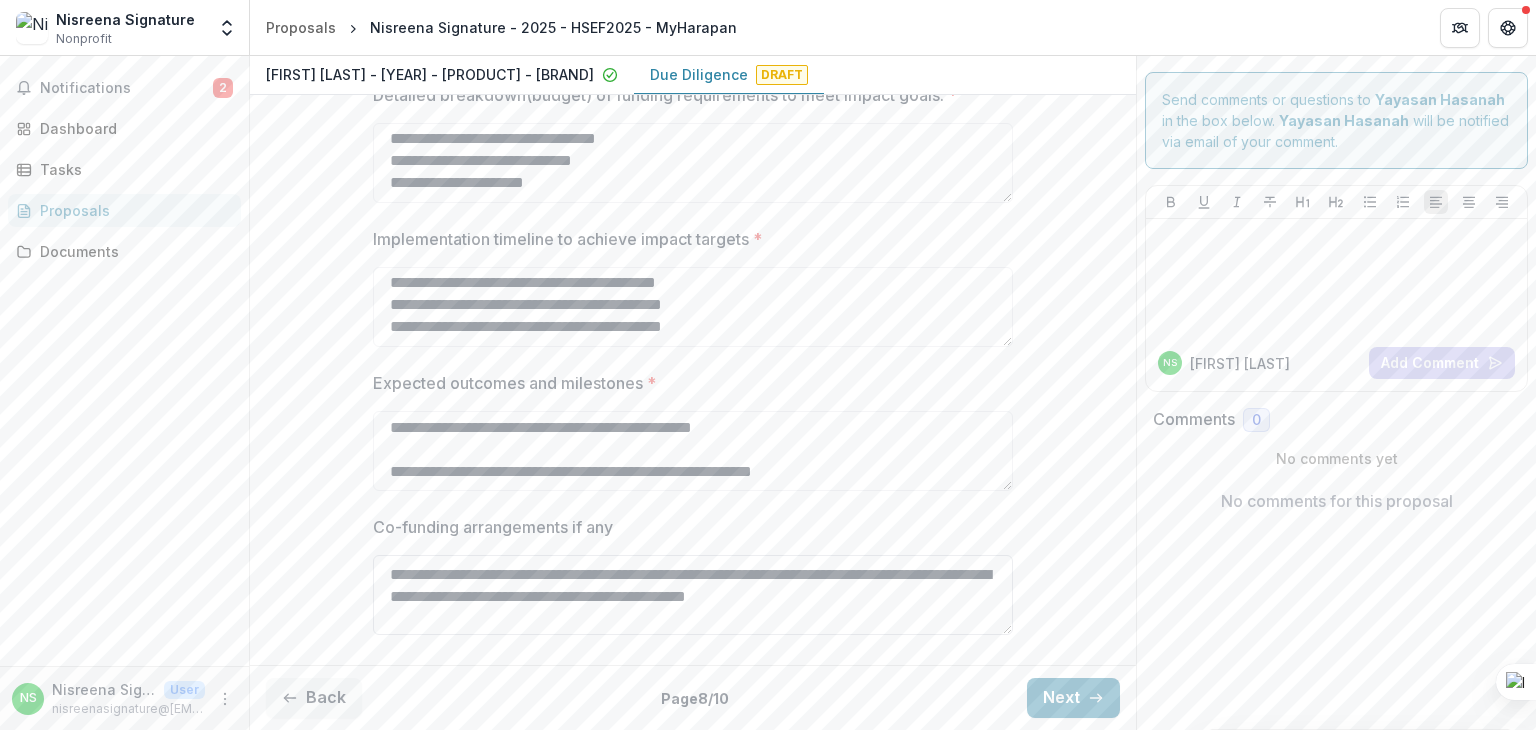 scroll, scrollTop: 0, scrollLeft: 0, axis: both 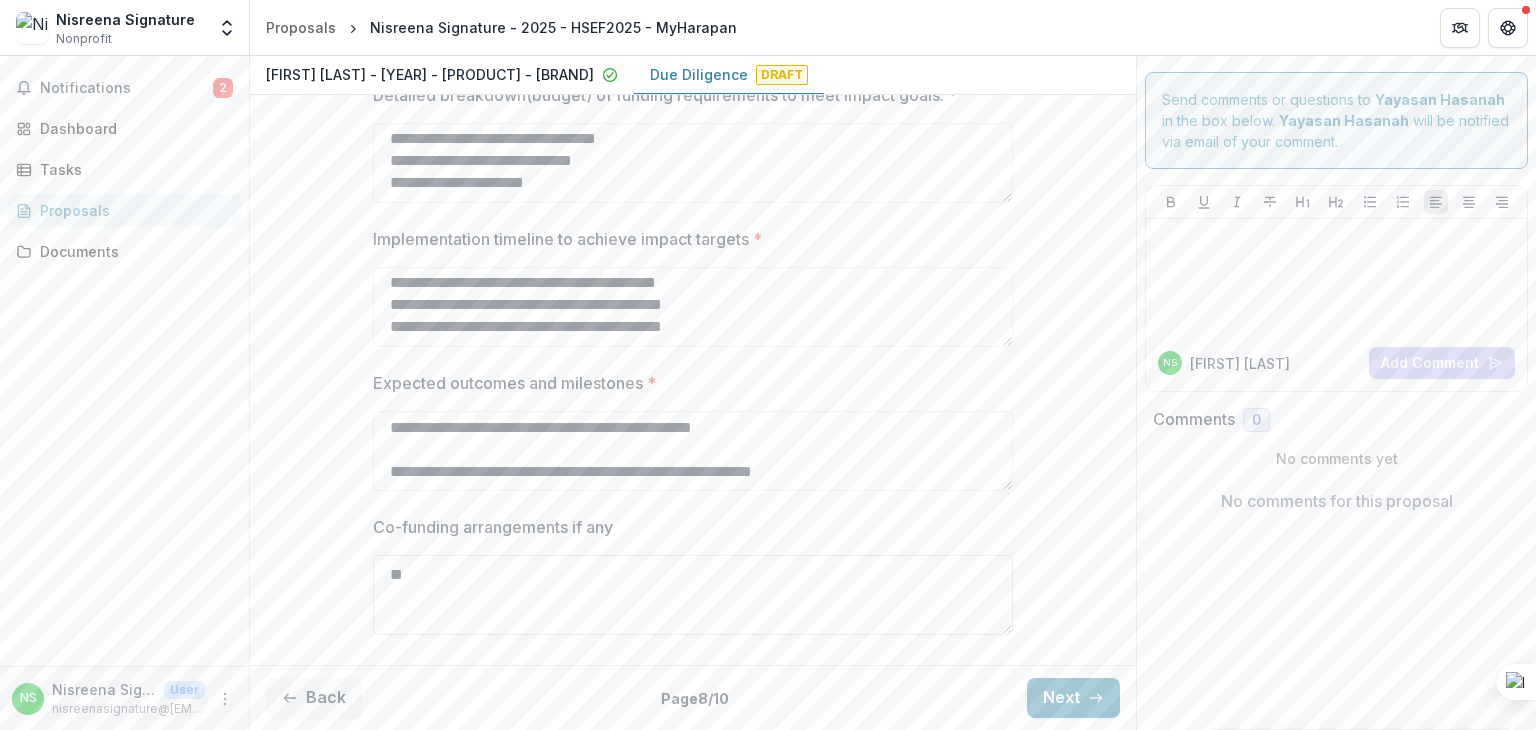type on "*" 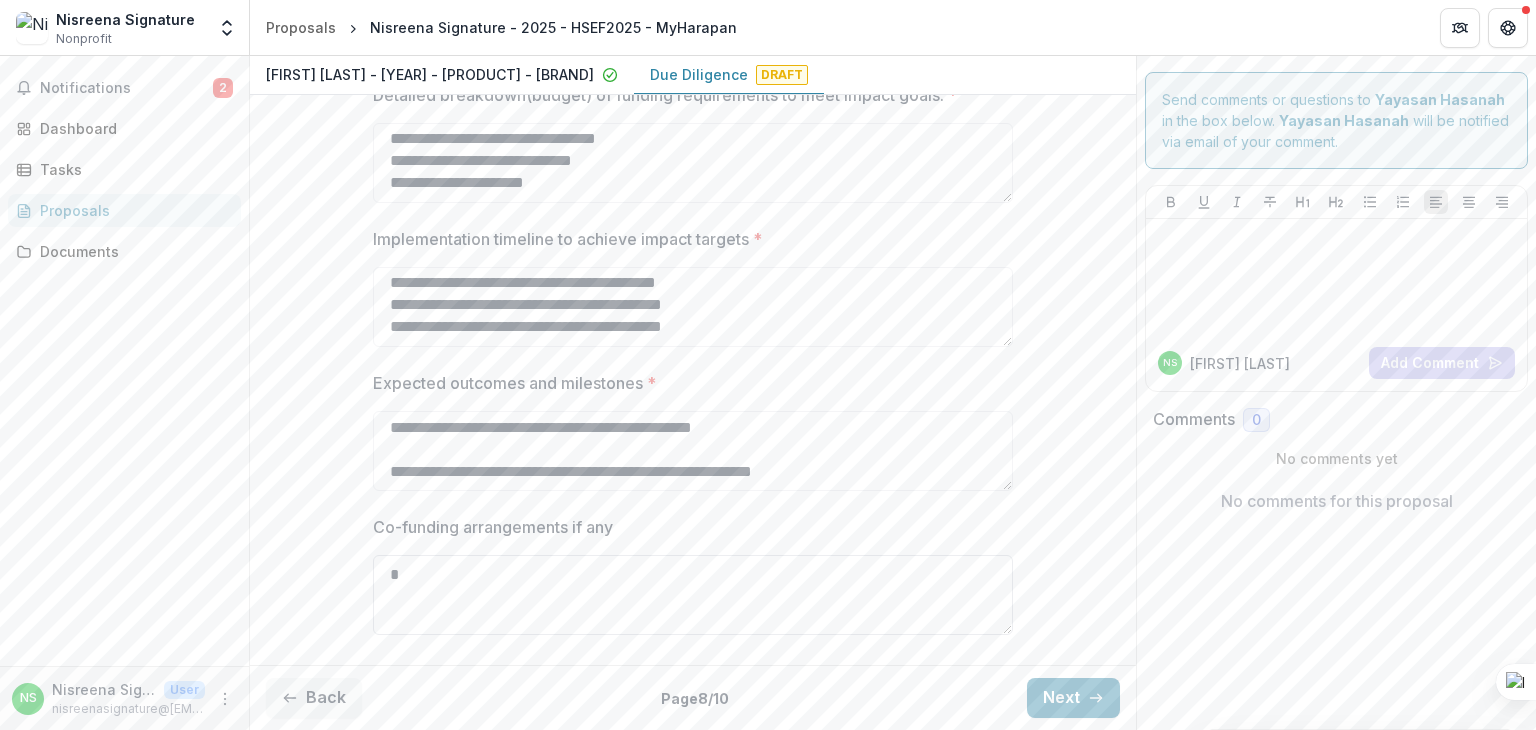 type 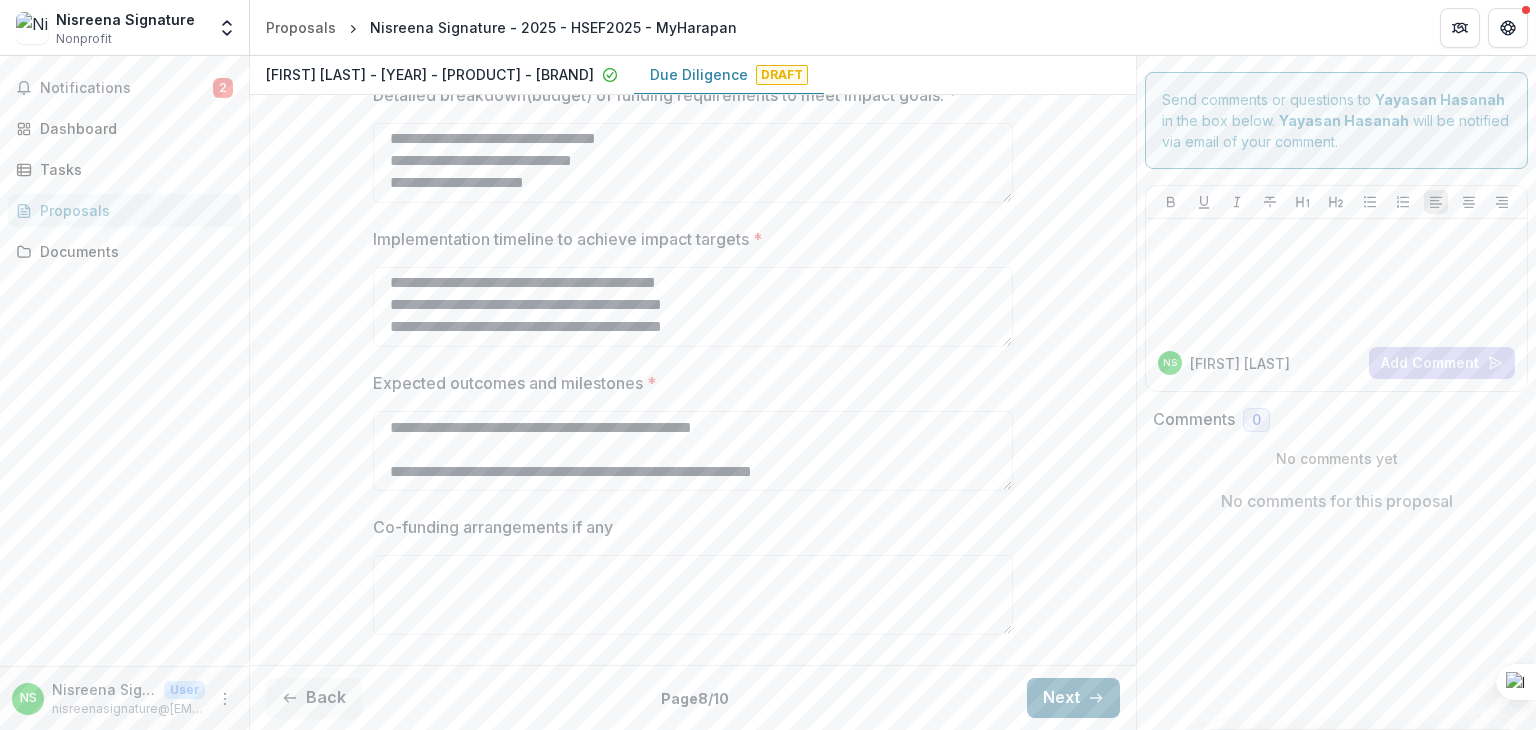 click on "Next" at bounding box center (1073, 698) 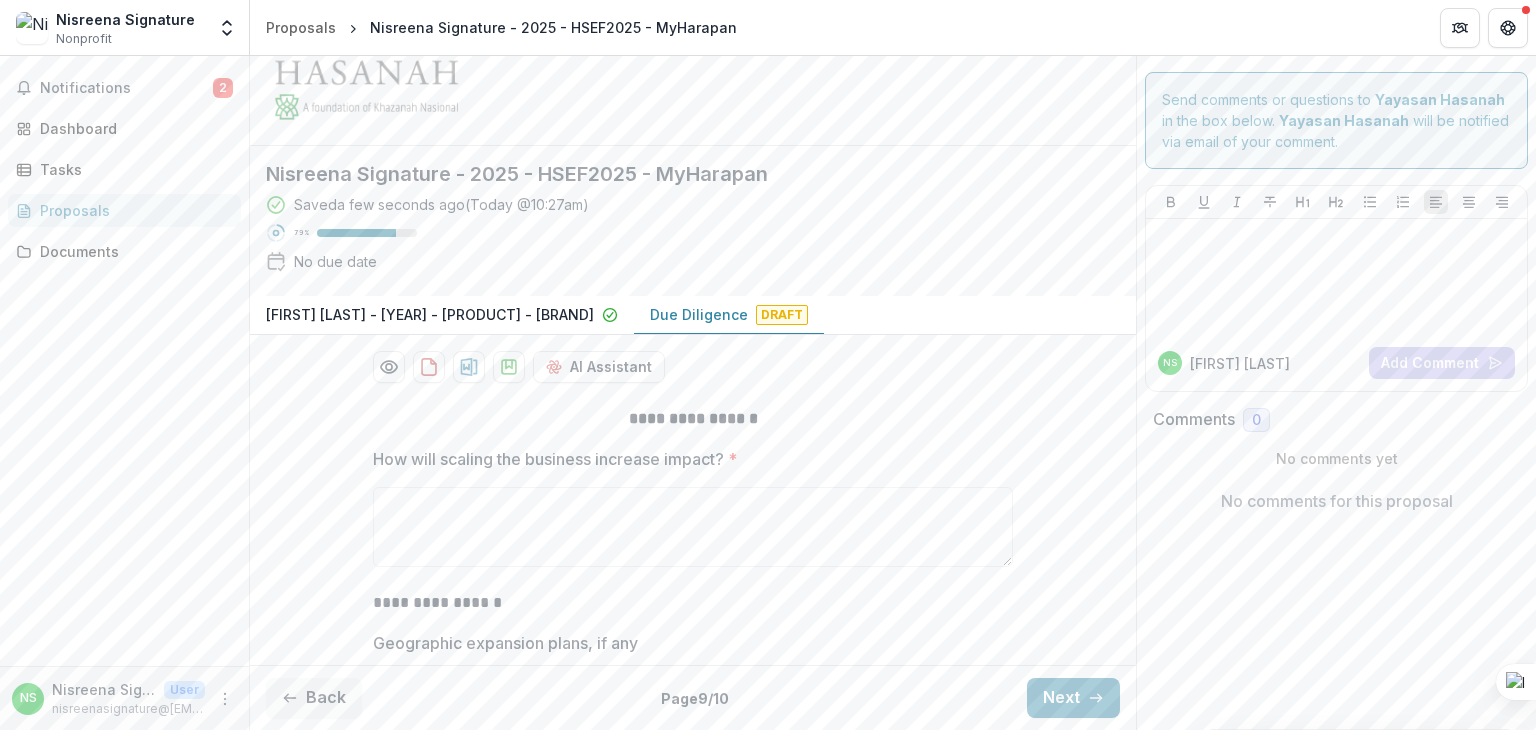 scroll, scrollTop: 200, scrollLeft: 0, axis: vertical 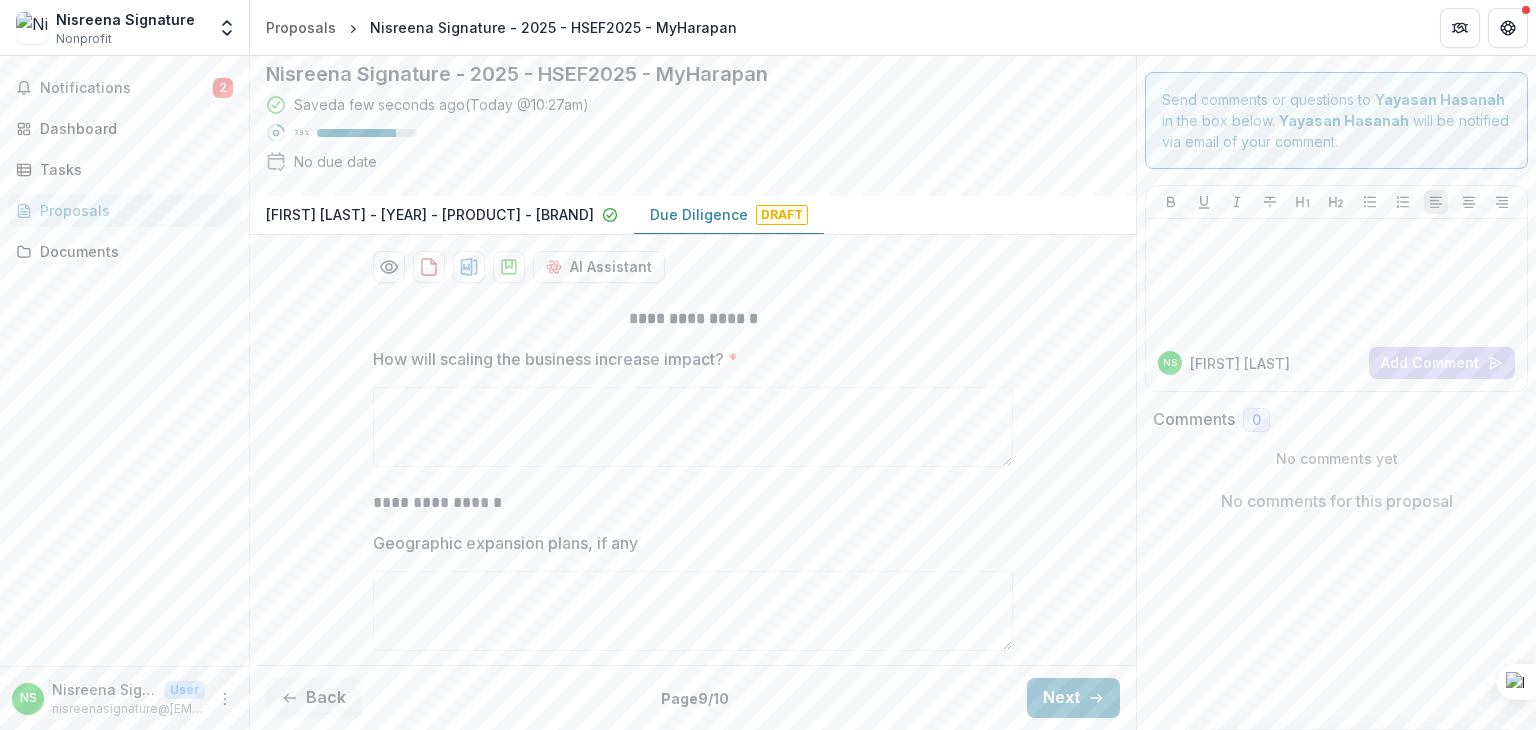 click on "How will scaling the business increase impact? *" at bounding box center (687, 359) 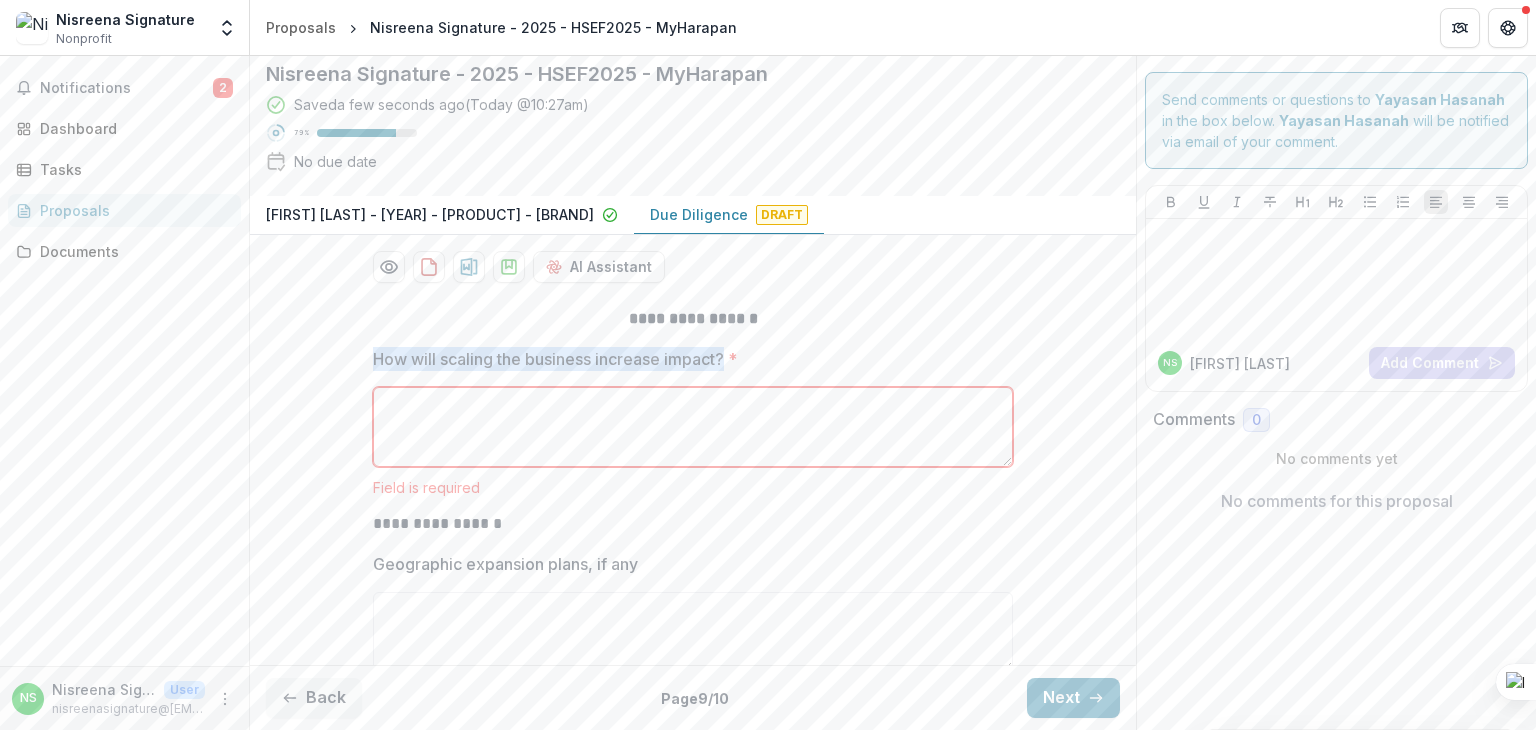 drag, startPoint x: 370, startPoint y: 353, endPoint x: 730, endPoint y: 348, distance: 360.03473 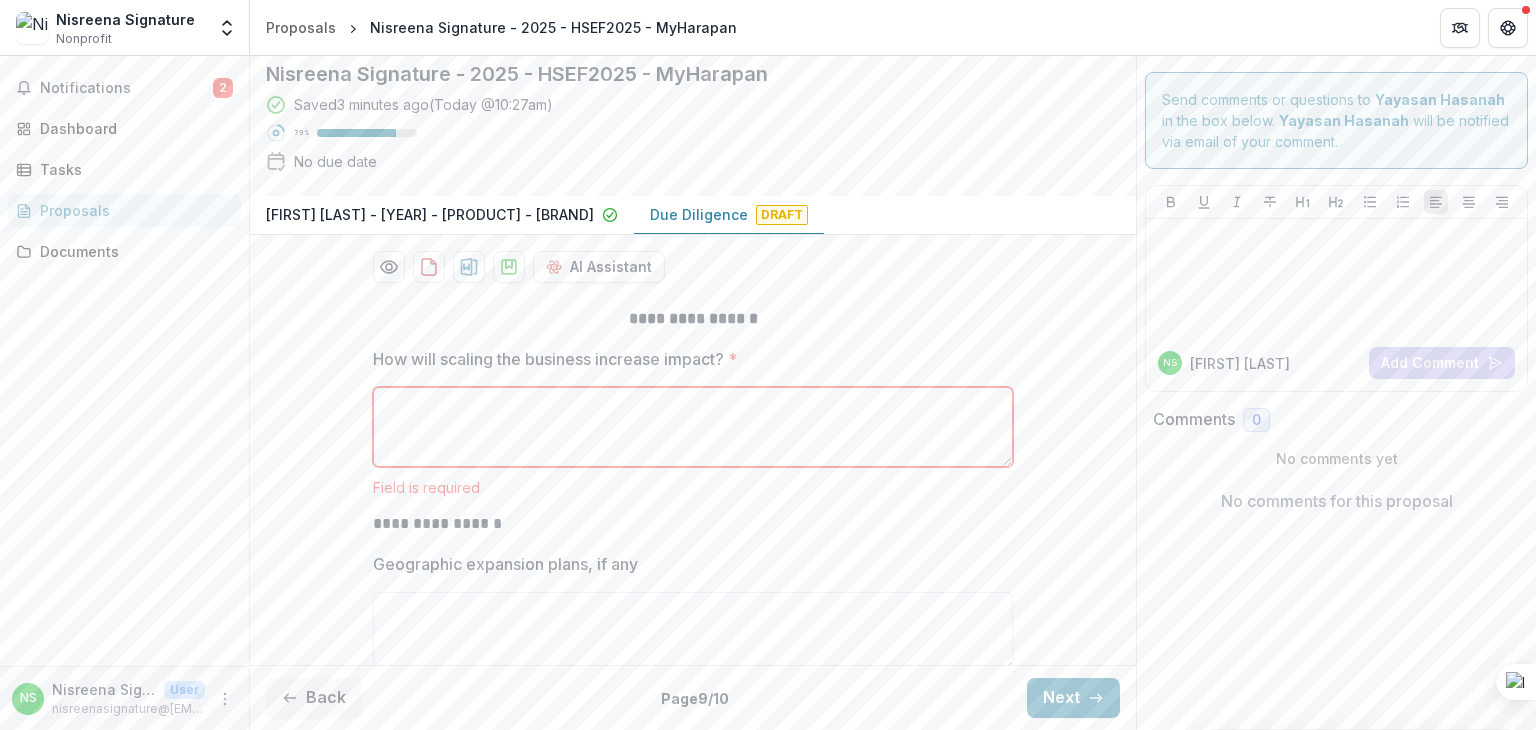 click on "How will scaling the business increase impact? *" at bounding box center (693, 427) 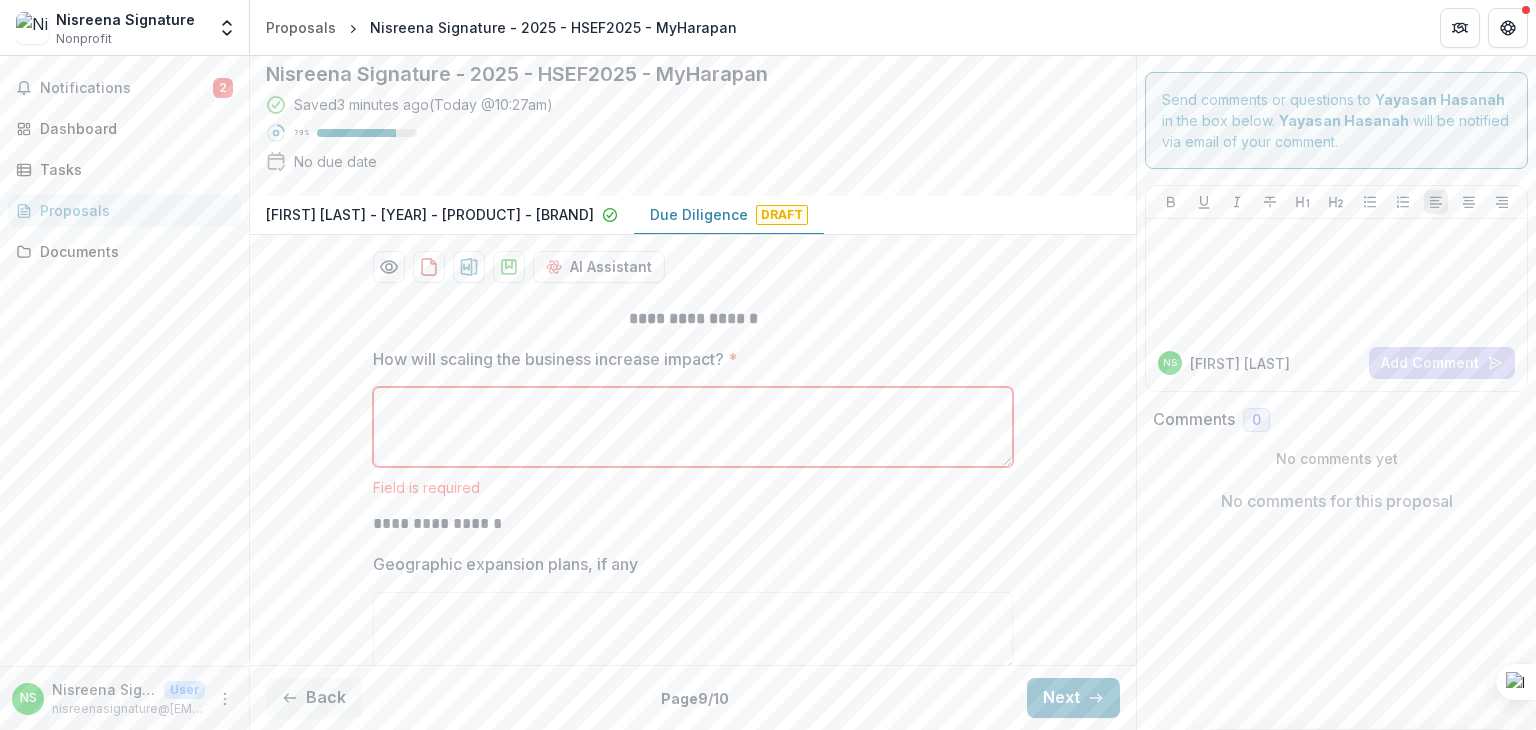 paste on "**********" 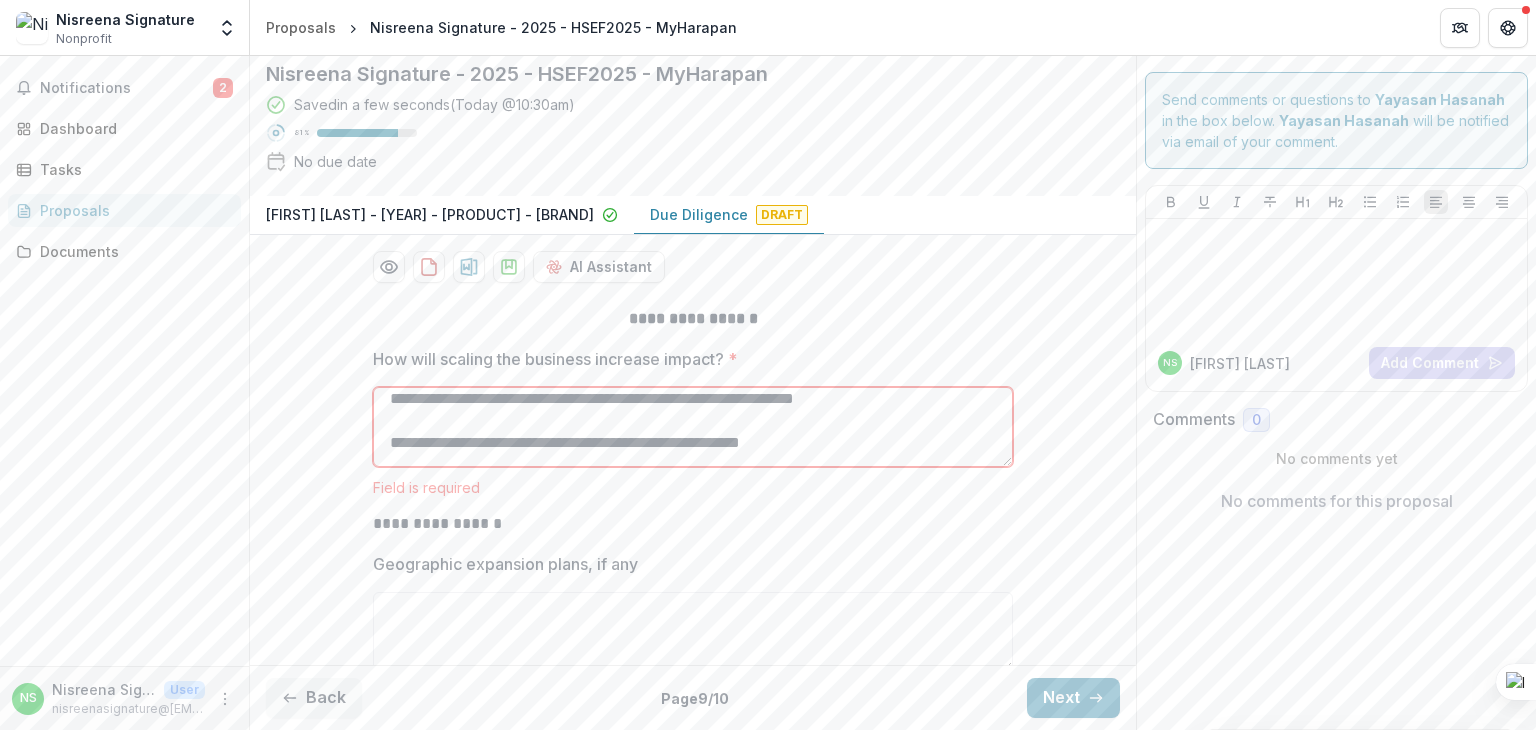 scroll, scrollTop: 500, scrollLeft: 0, axis: vertical 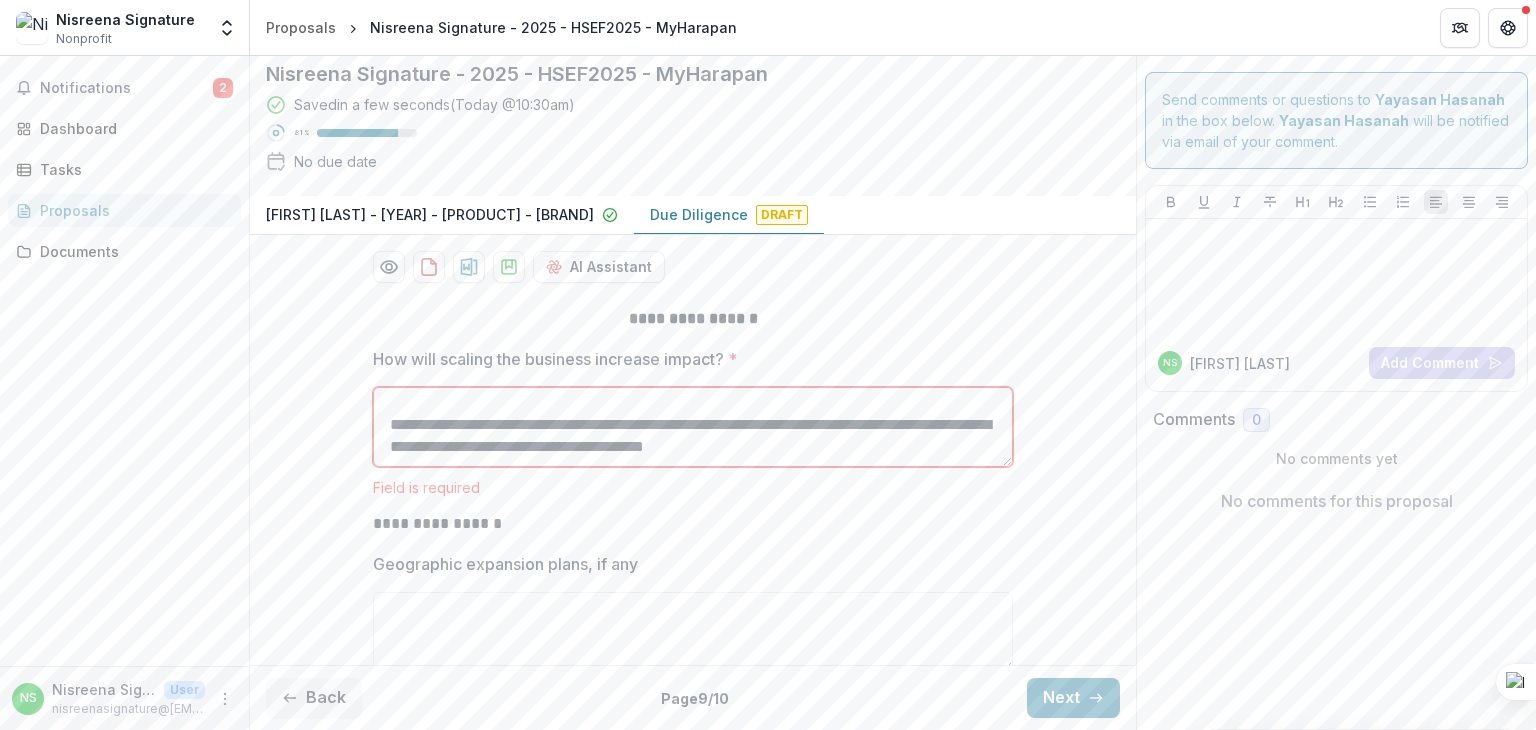 type on "**********" 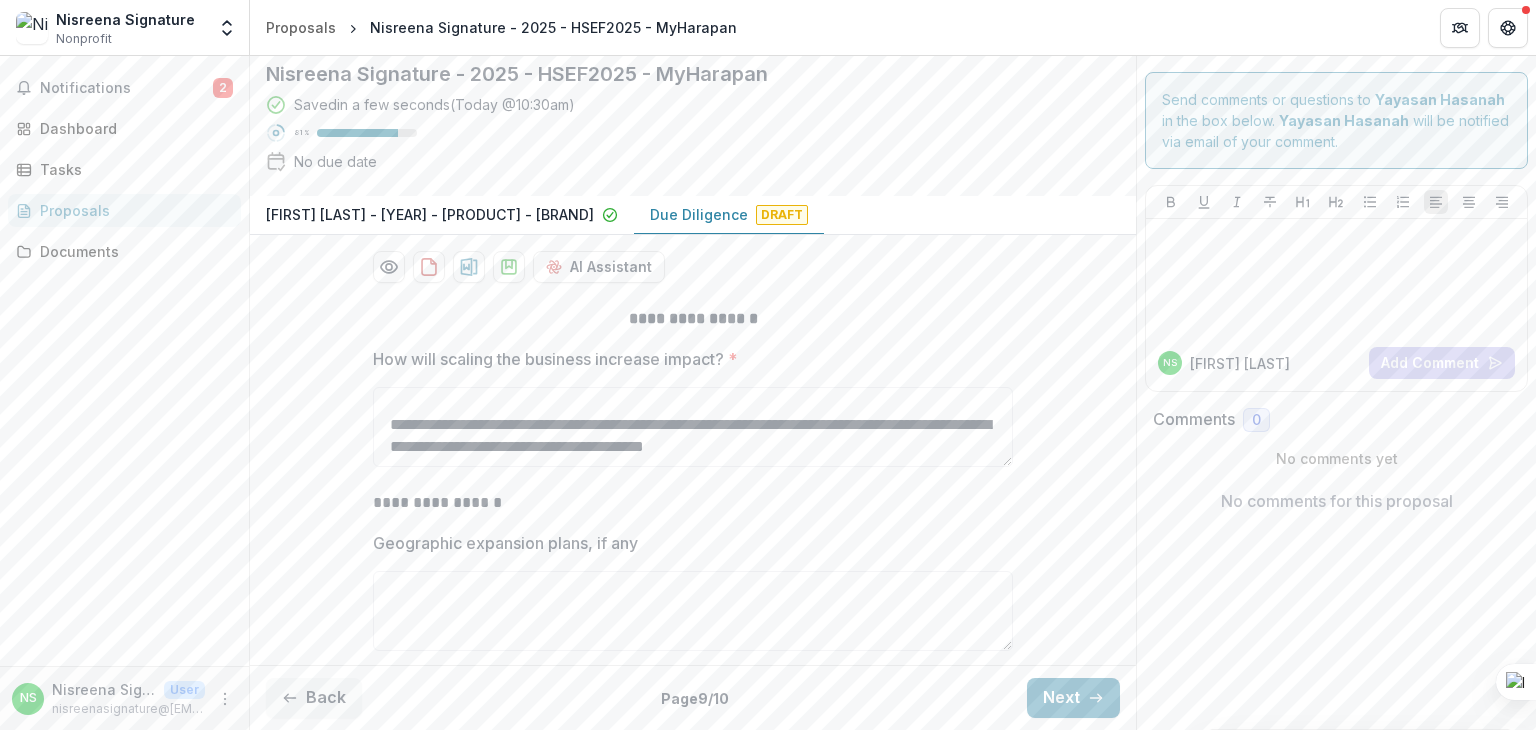 click on "**********" at bounding box center (693, 627) 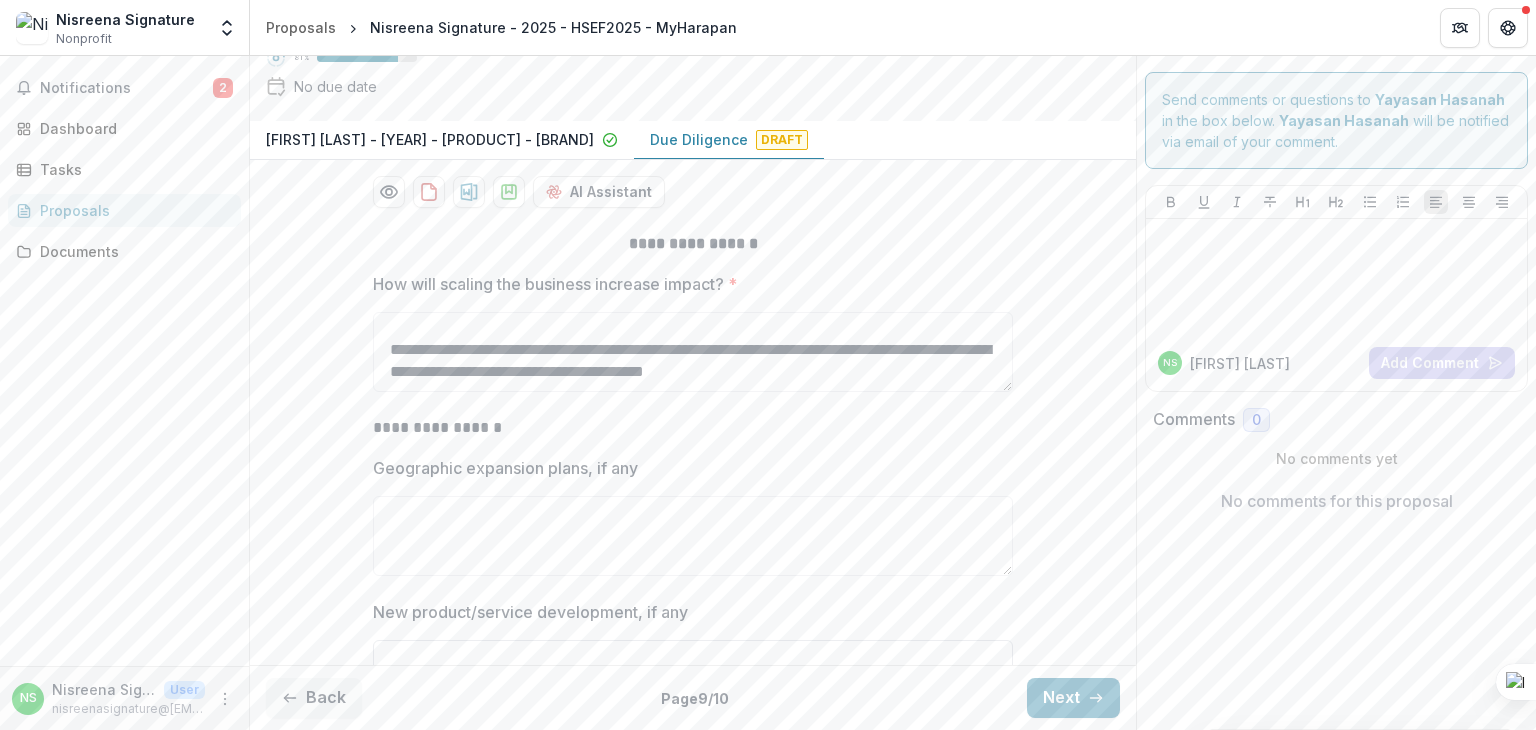 scroll, scrollTop: 400, scrollLeft: 0, axis: vertical 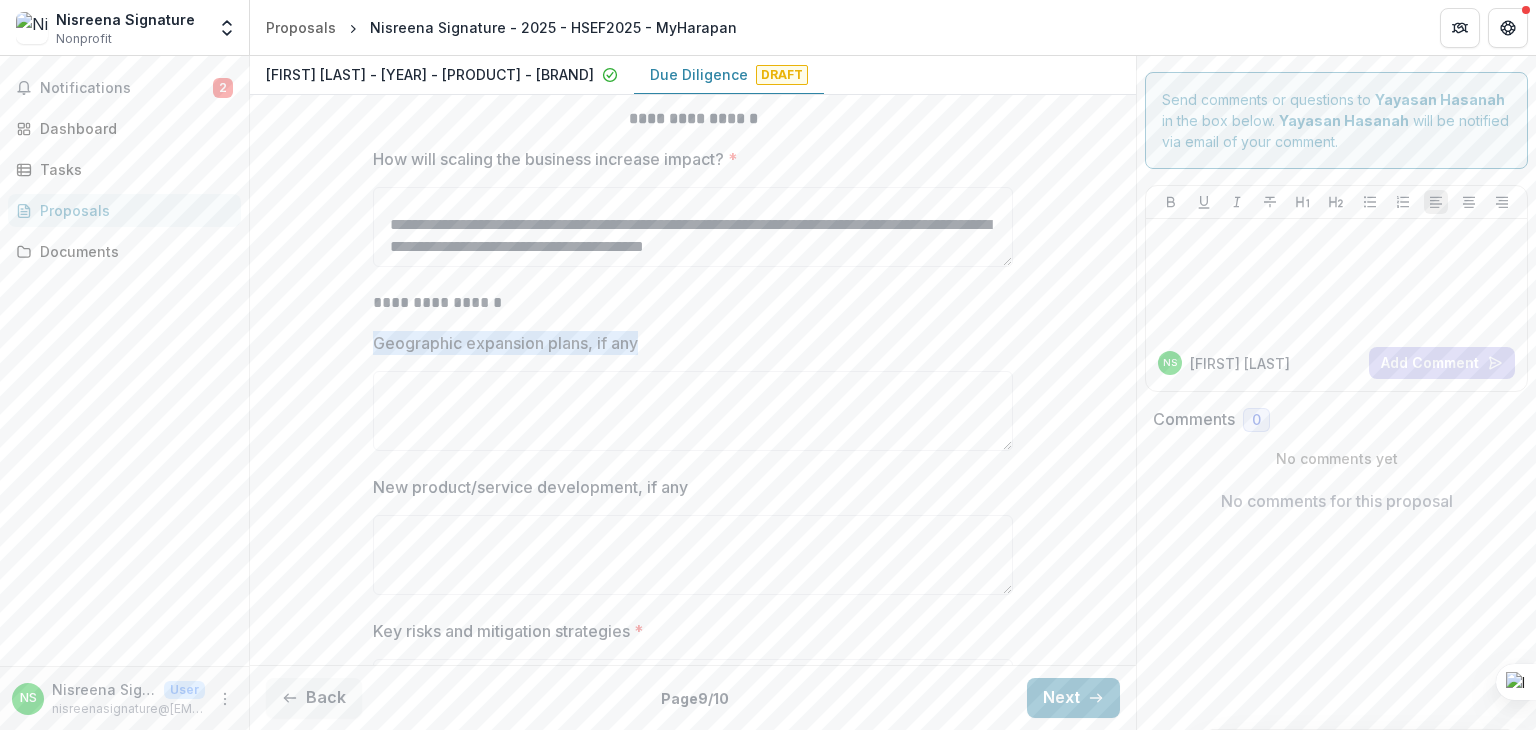 drag, startPoint x: 370, startPoint y: 337, endPoint x: 663, endPoint y: 335, distance: 293.00684 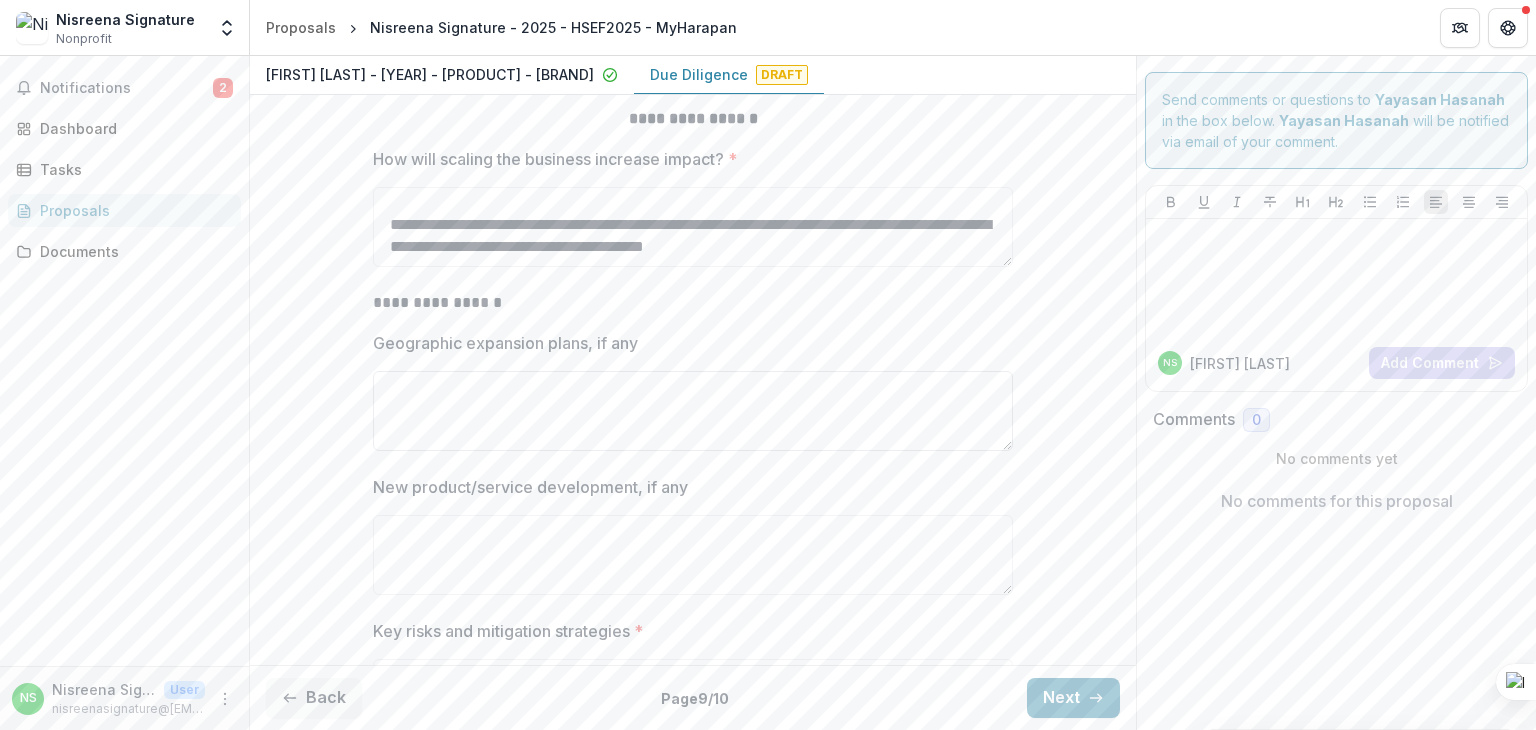 click on "Geographic expansion plans, if any" at bounding box center (693, 411) 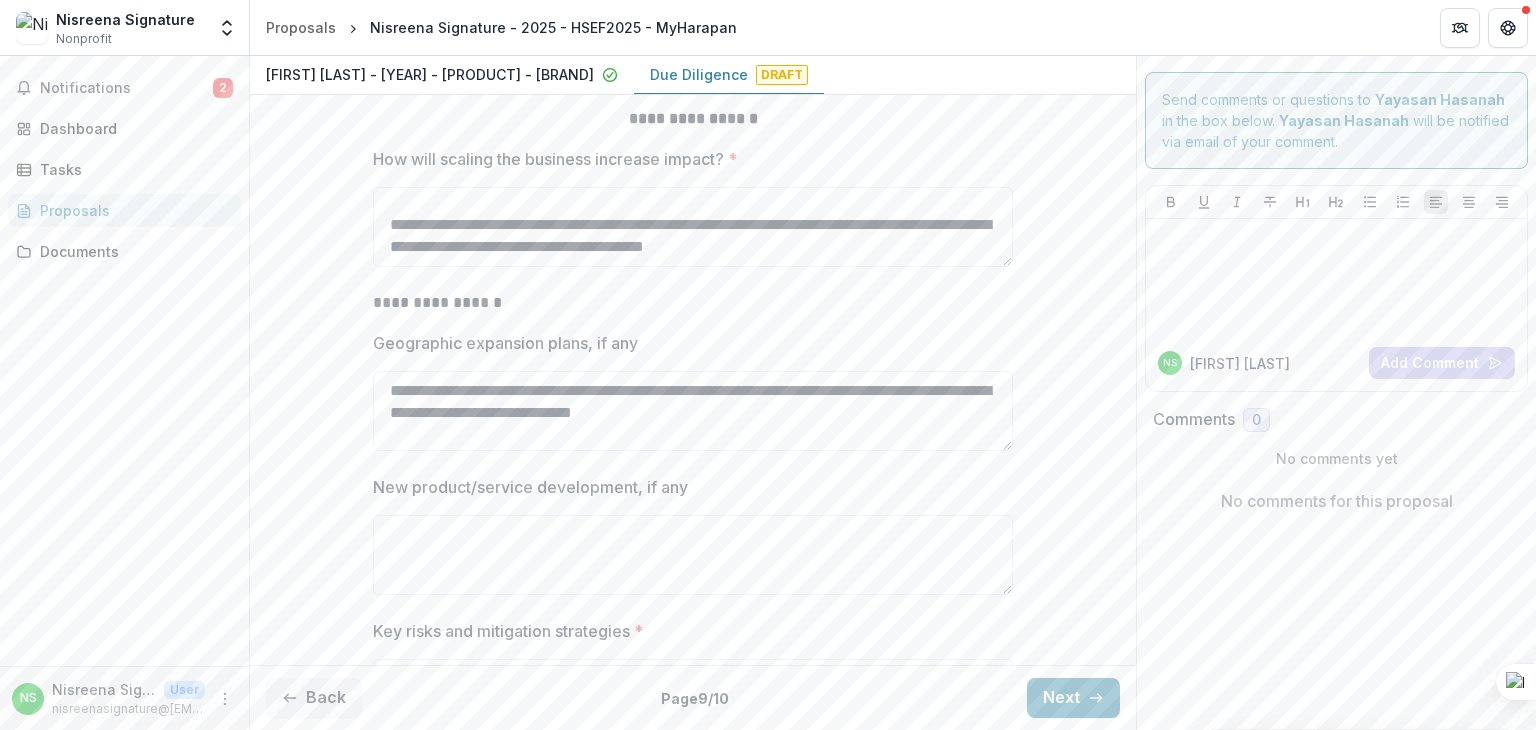 scroll, scrollTop: 478, scrollLeft: 0, axis: vertical 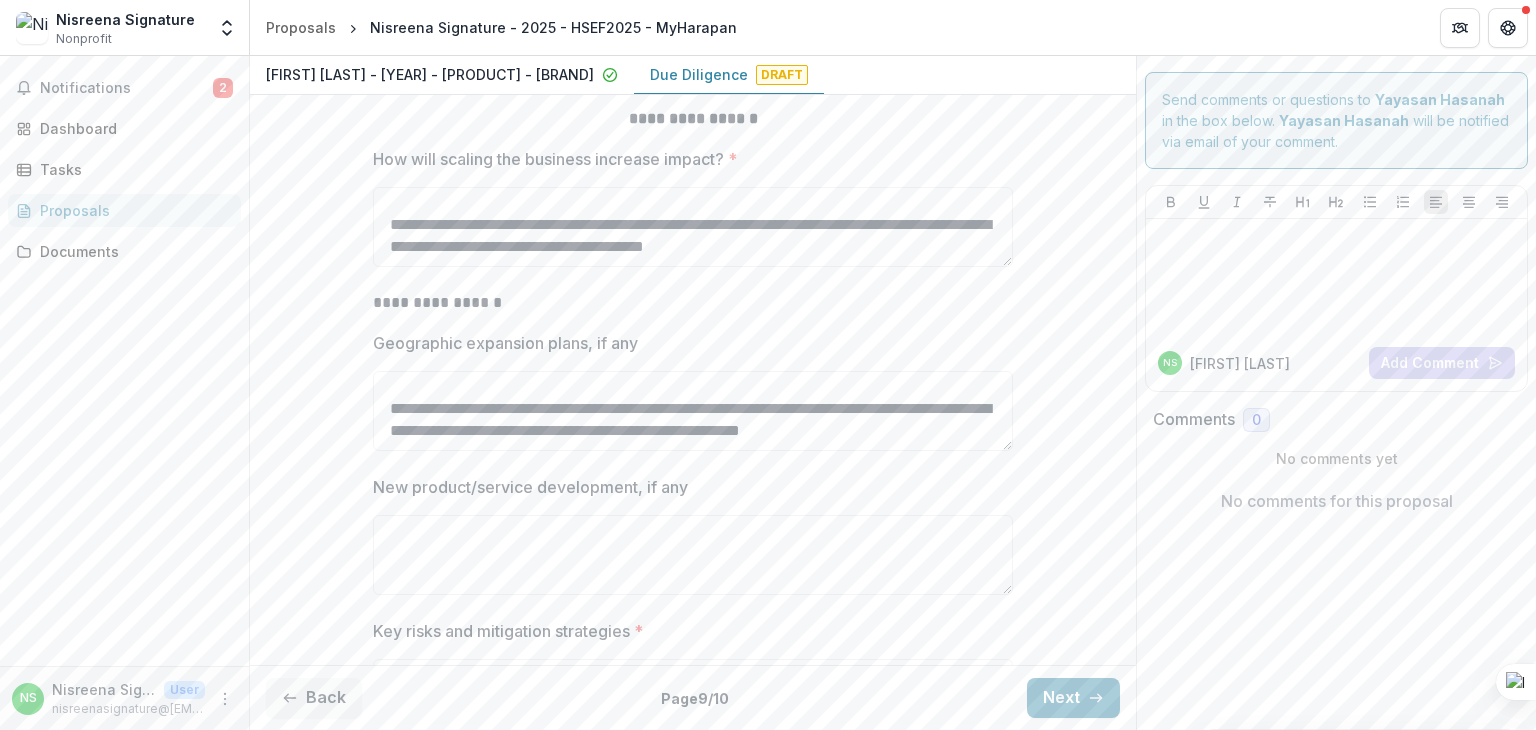 type on "**********" 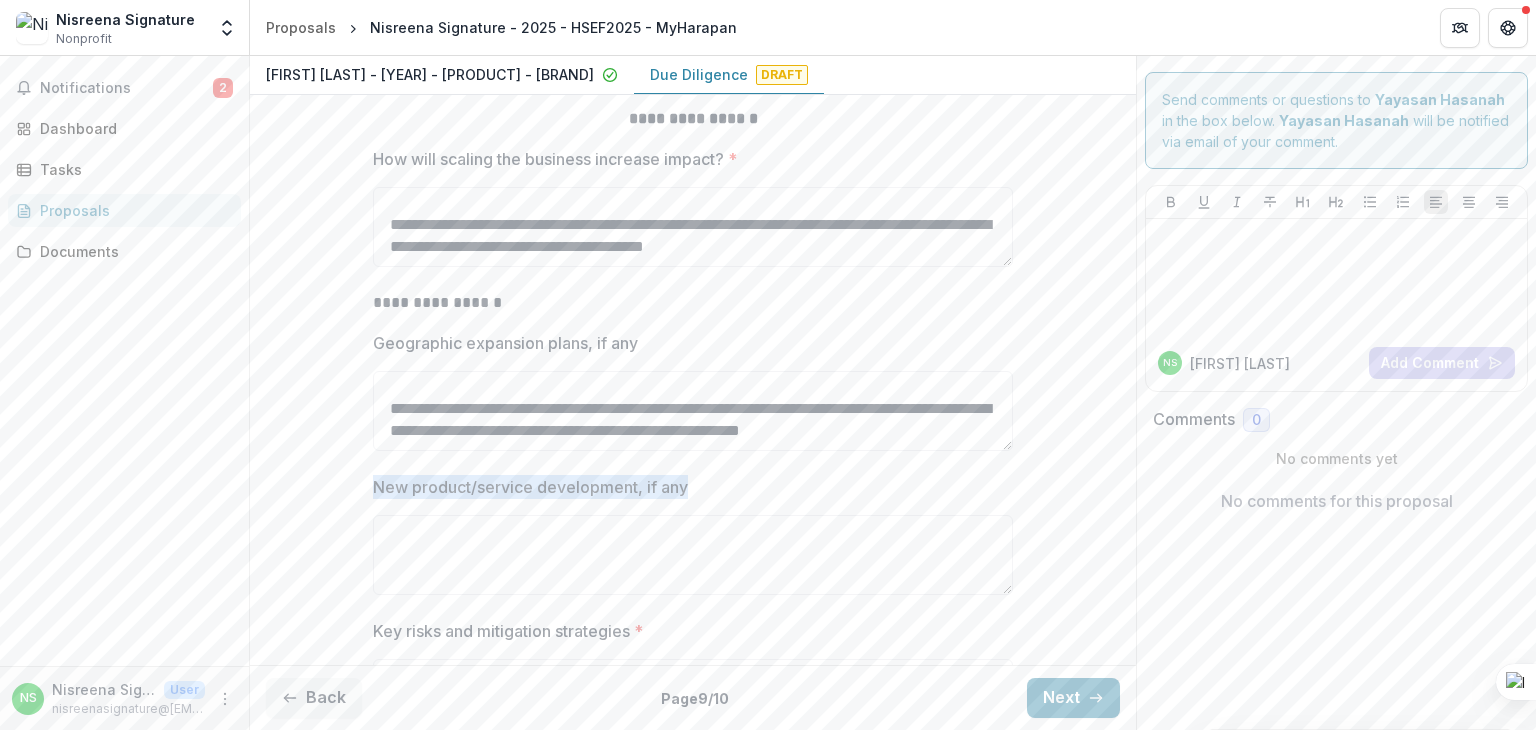 drag, startPoint x: 371, startPoint y: 481, endPoint x: 689, endPoint y: 497, distance: 318.40225 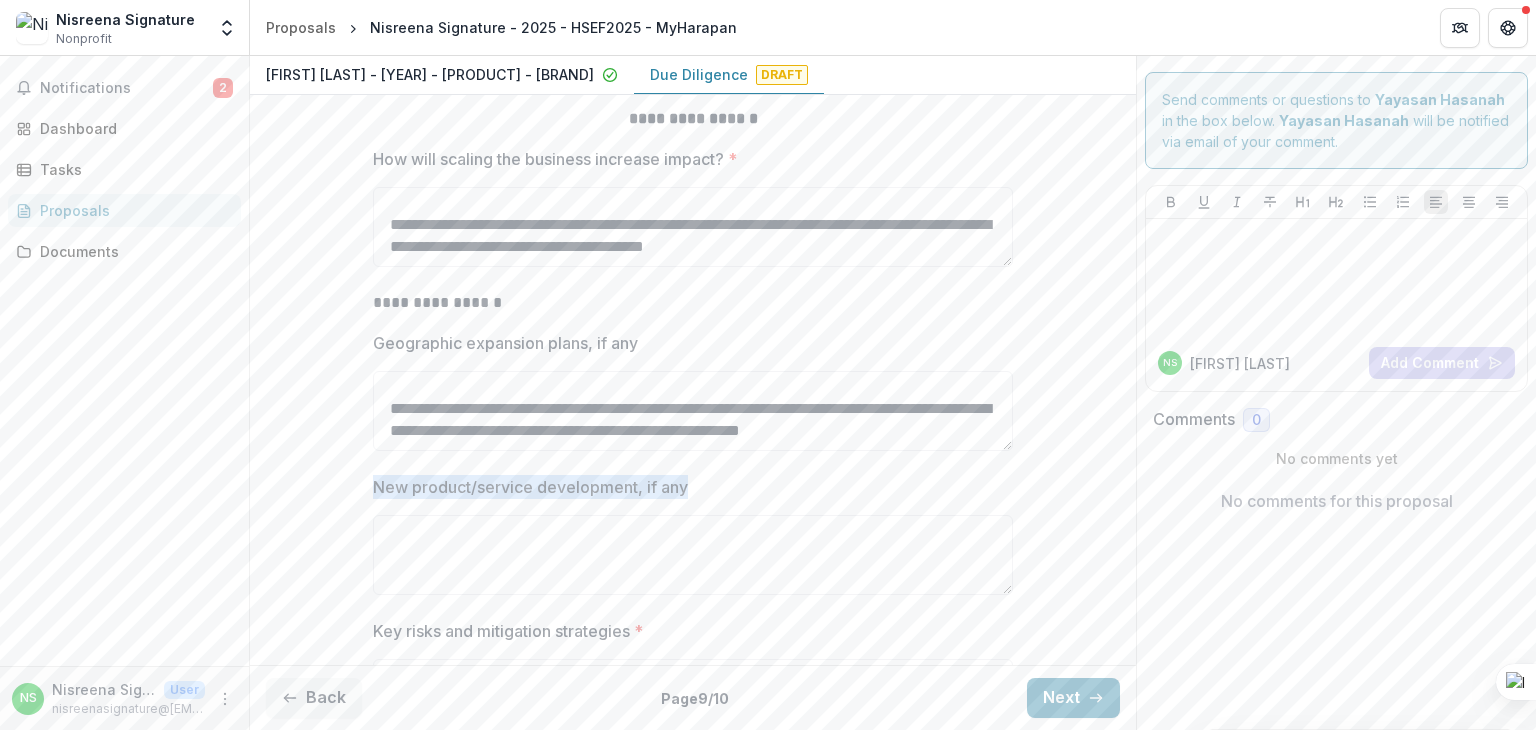scroll, scrollTop: 500, scrollLeft: 0, axis: vertical 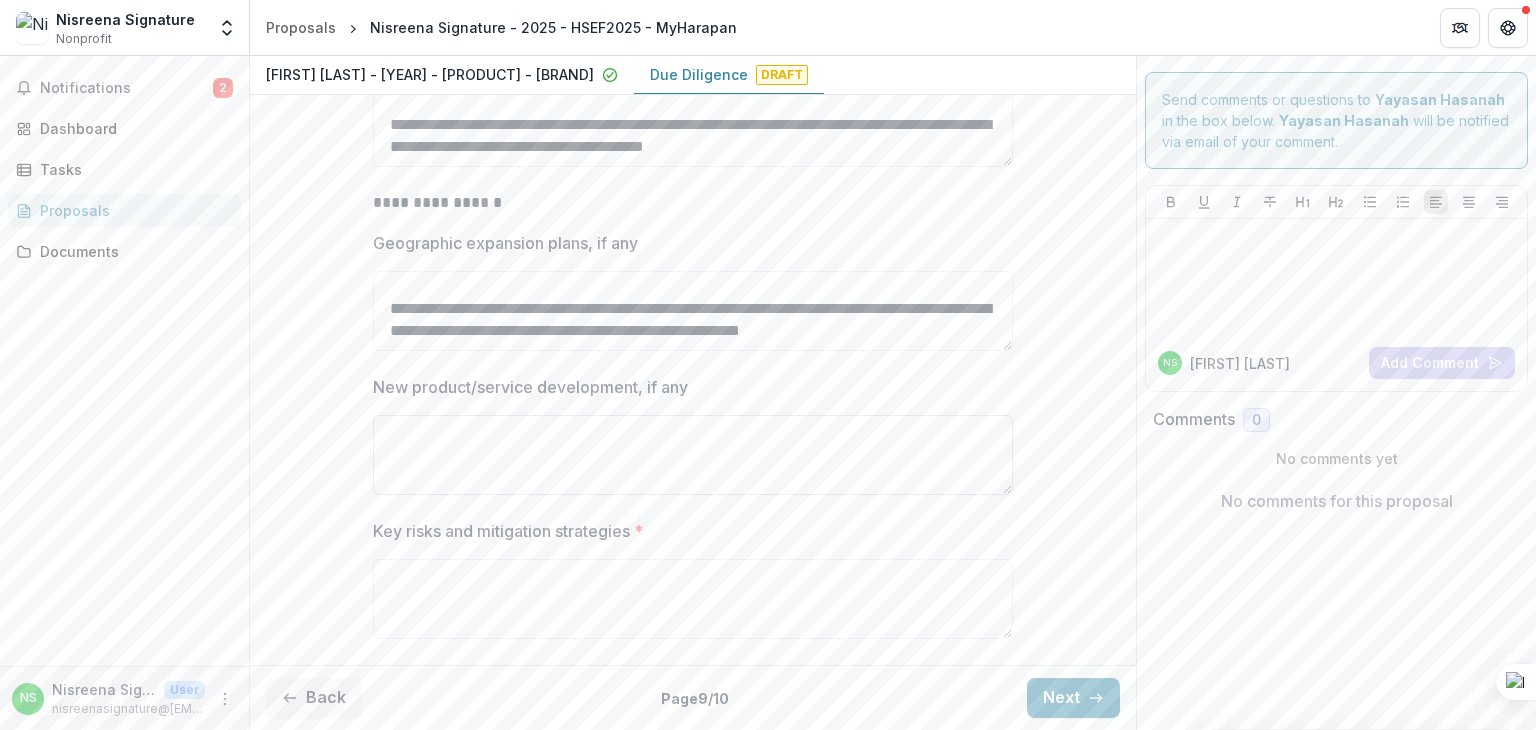click on "New product/service development, if any" at bounding box center [693, 455] 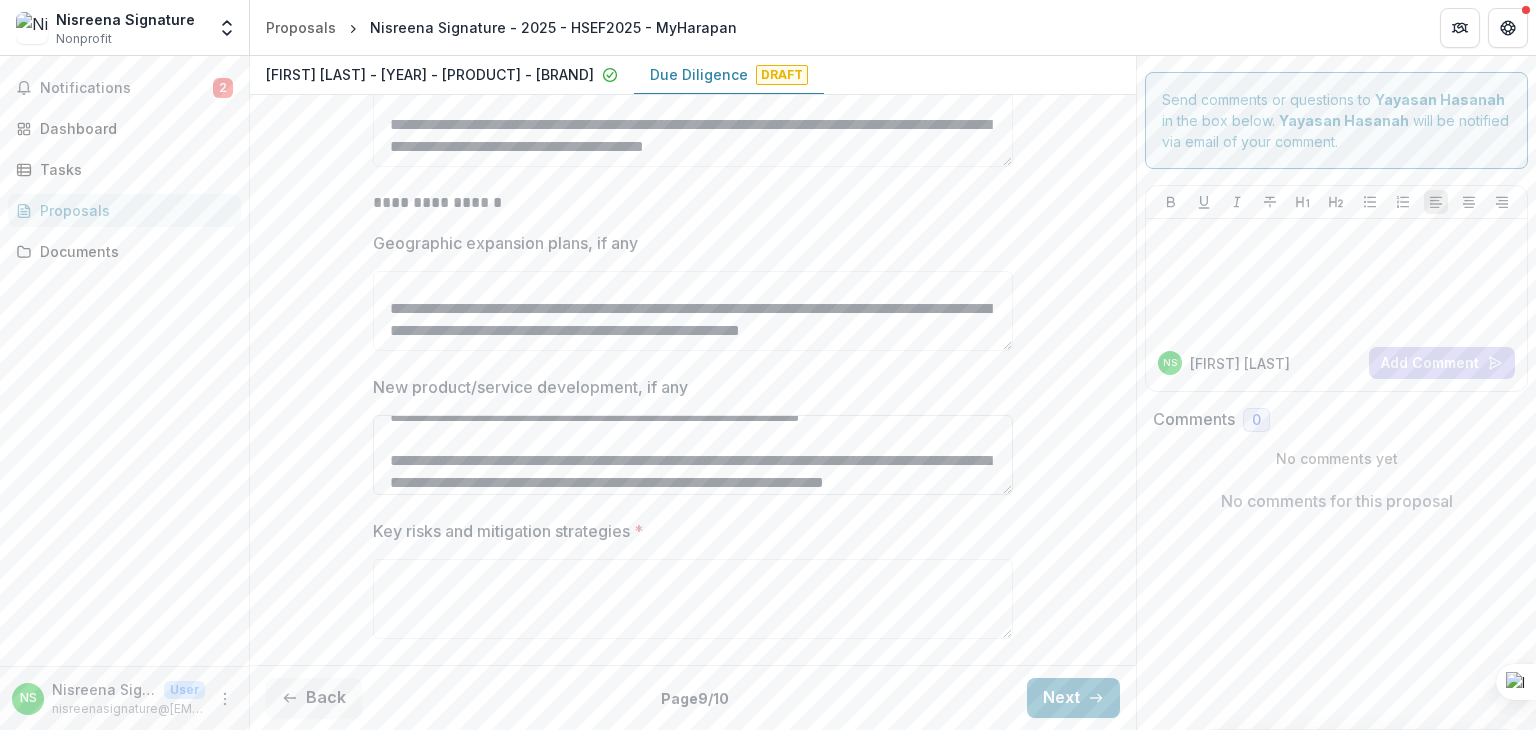 scroll, scrollTop: 773, scrollLeft: 0, axis: vertical 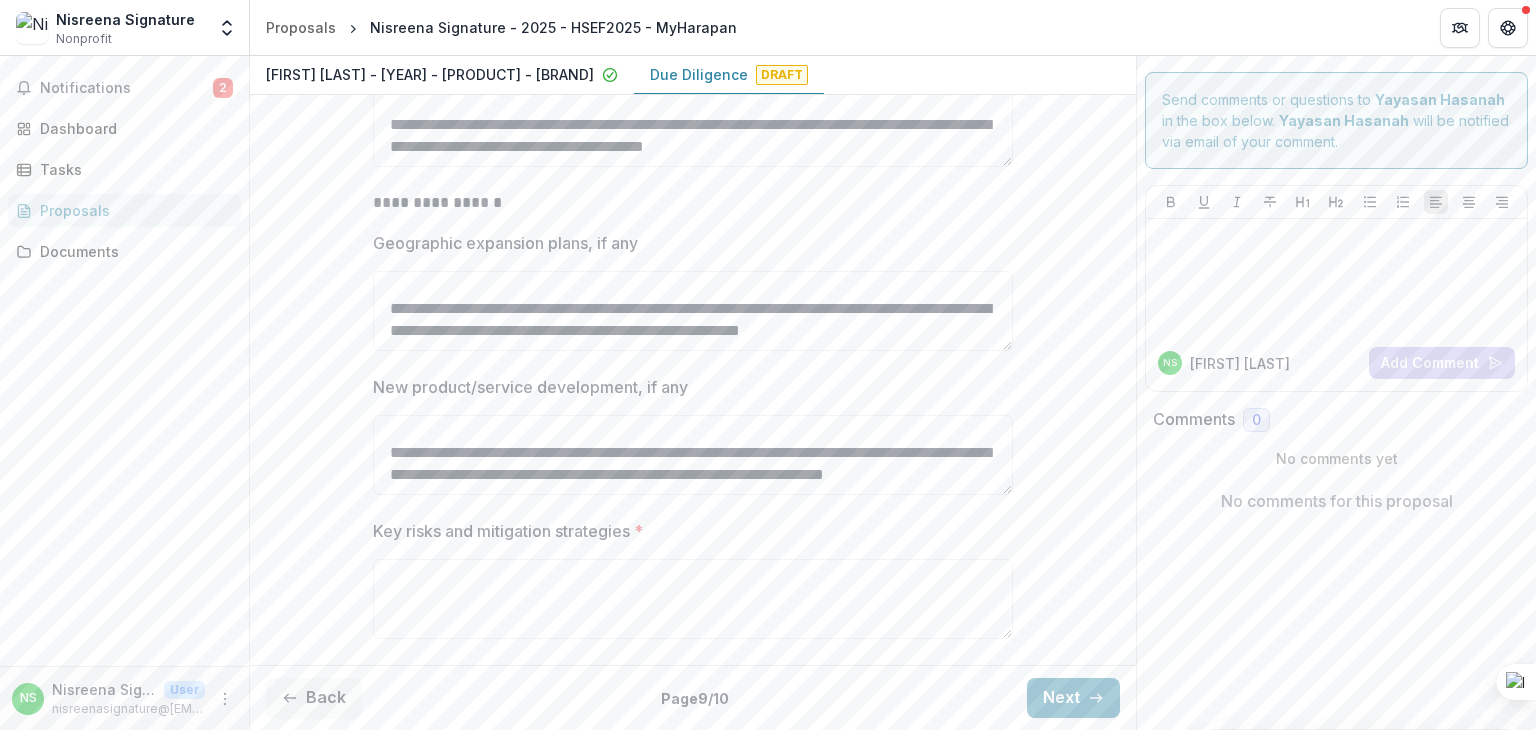 type on "**********" 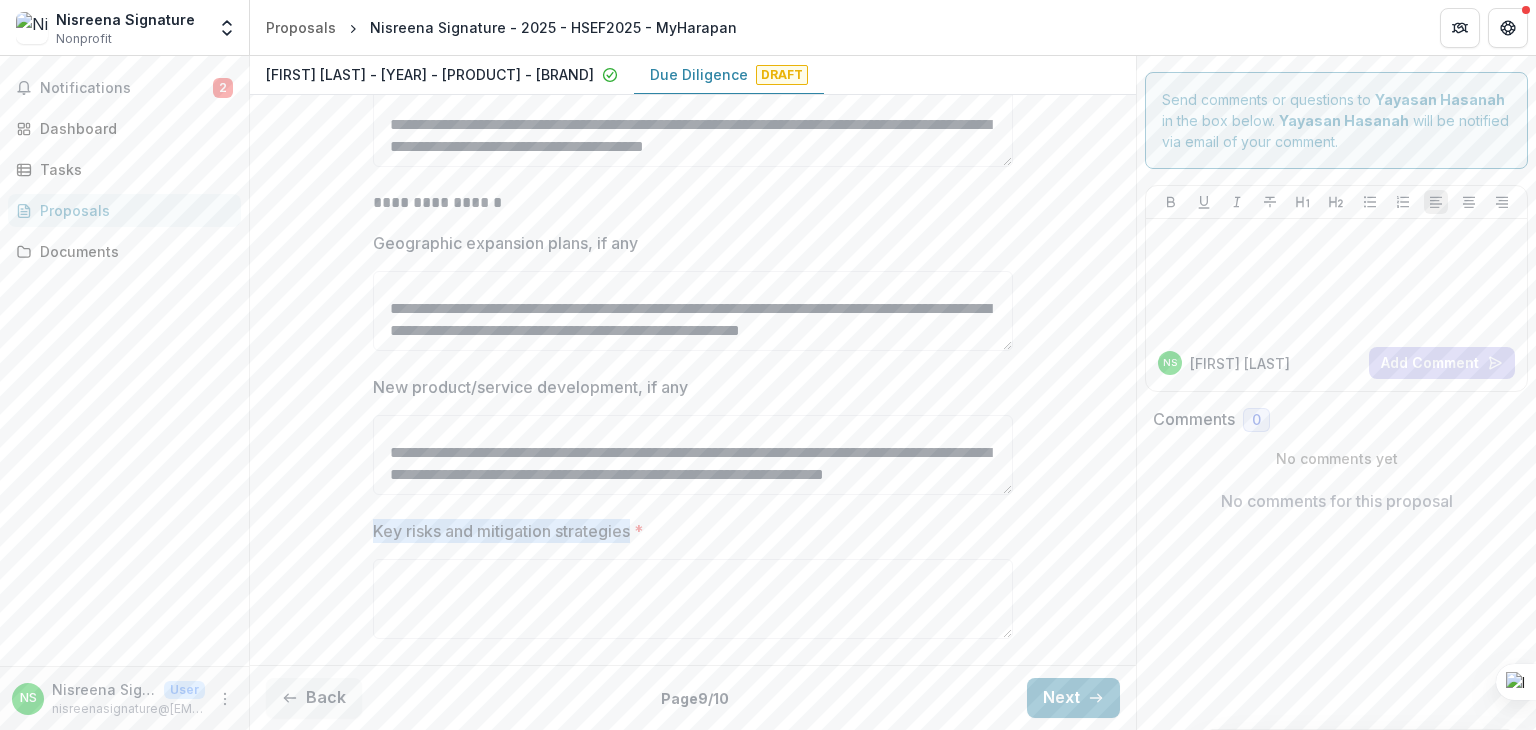 drag, startPoint x: 373, startPoint y: 529, endPoint x: 636, endPoint y: 537, distance: 263.12164 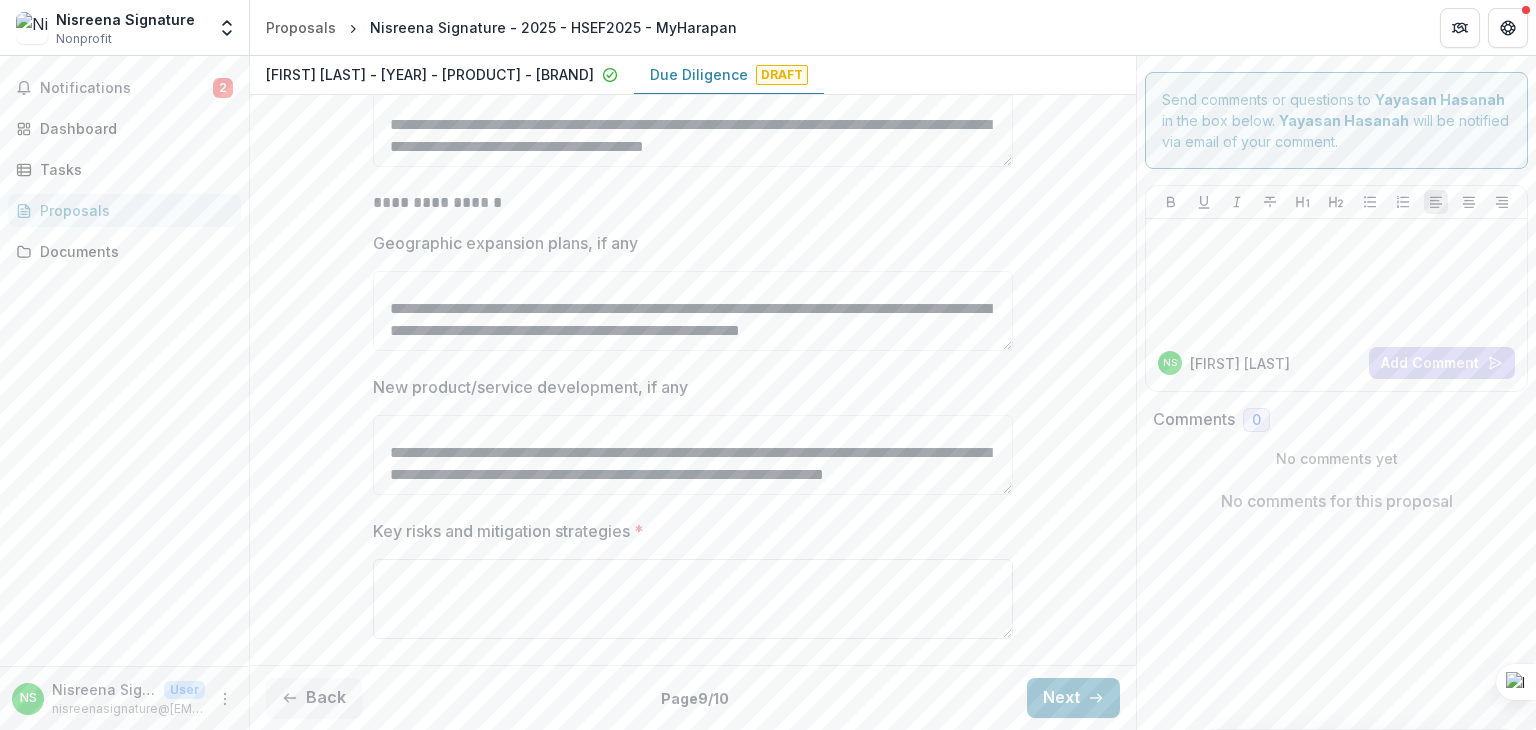 click on "Key risks and mitigation strategies *" at bounding box center (693, 599) 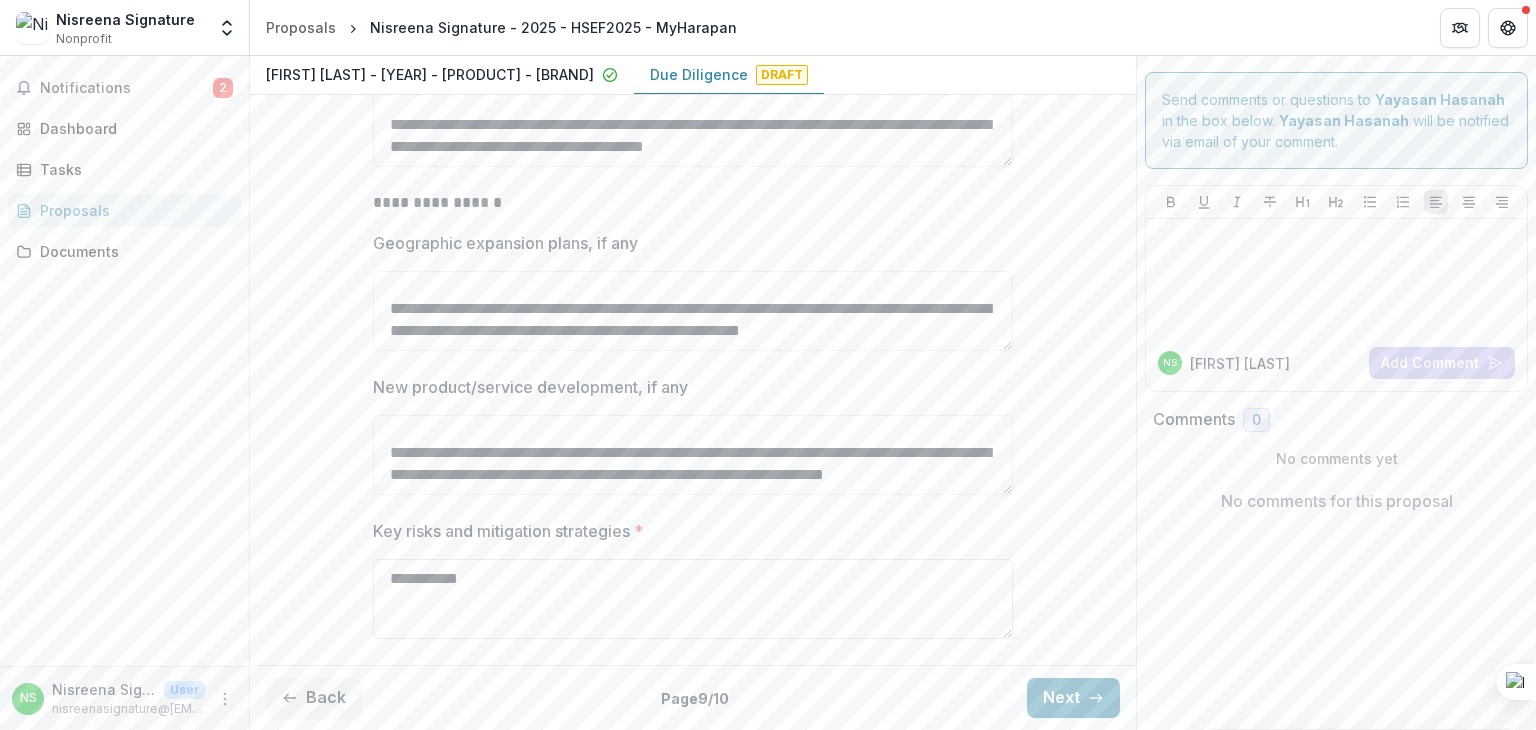 paste on "**********" 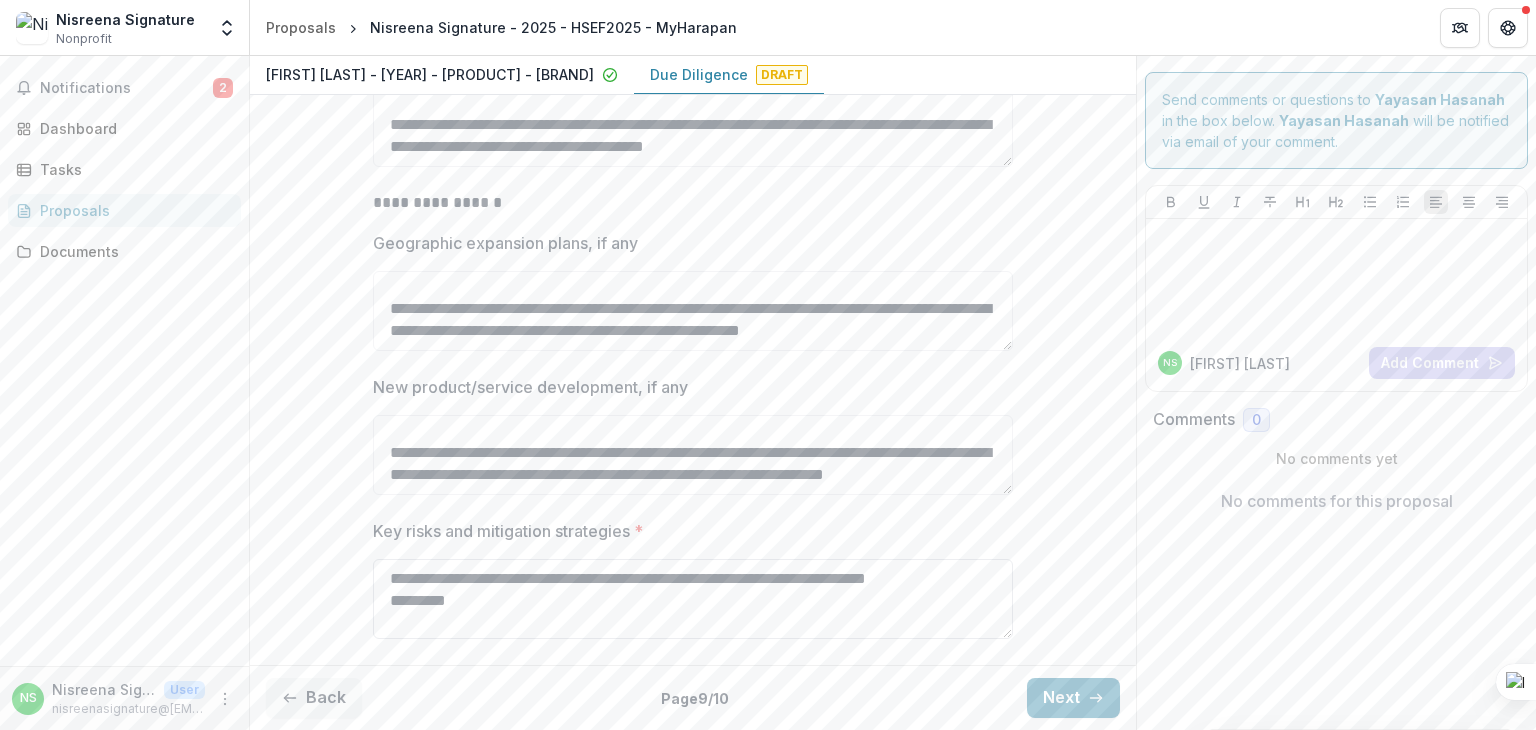 click on "**********" at bounding box center [693, 599] 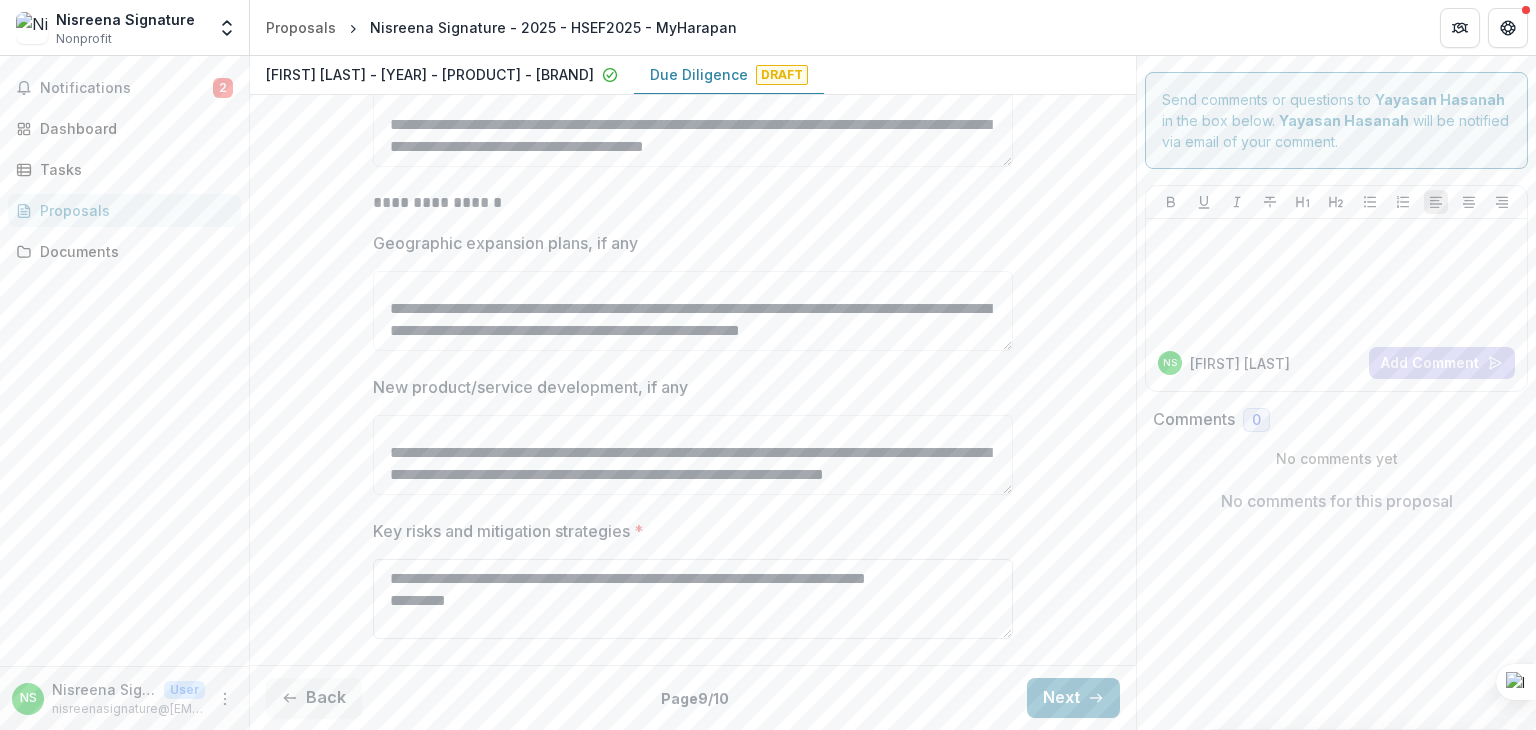 paste on "**********" 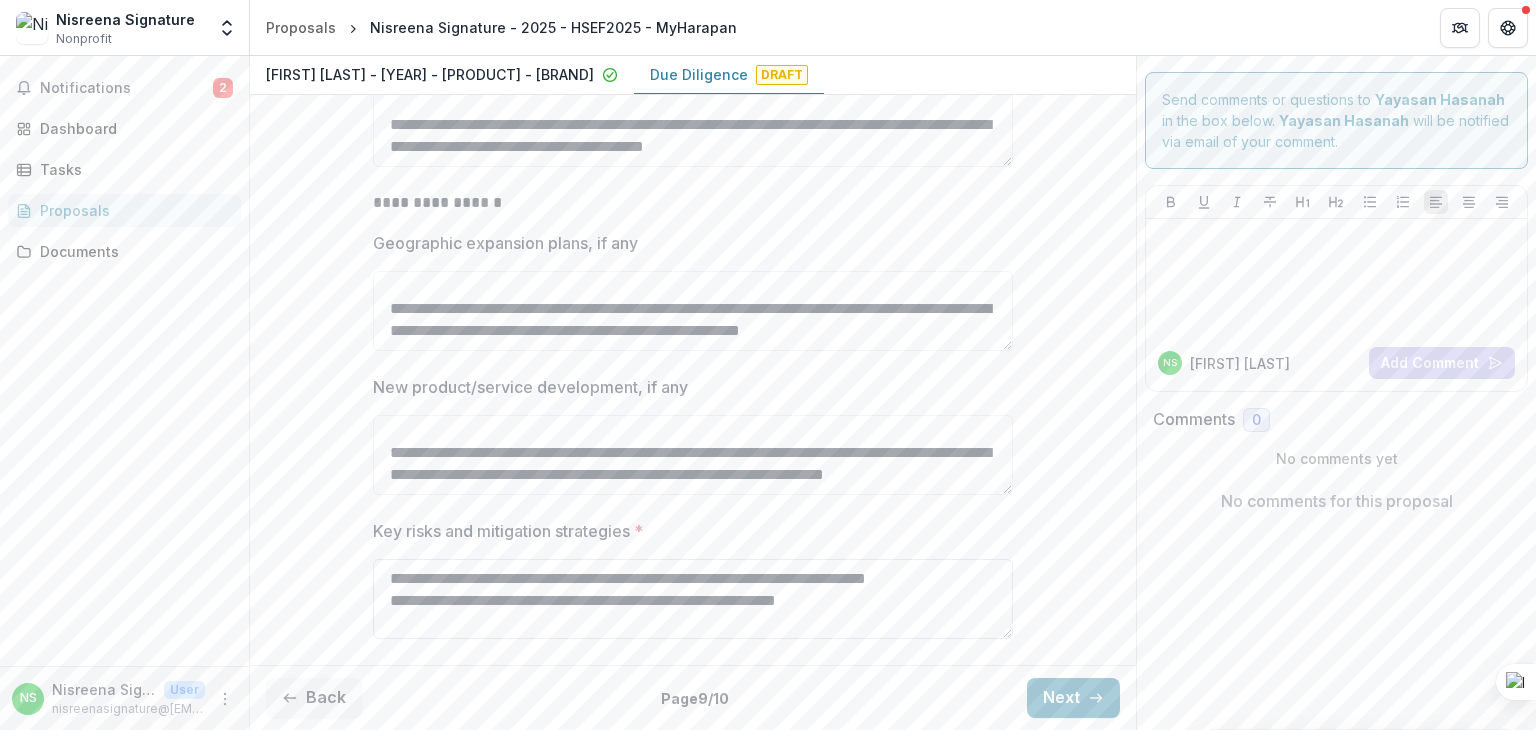 click on "**********" at bounding box center (693, 599) 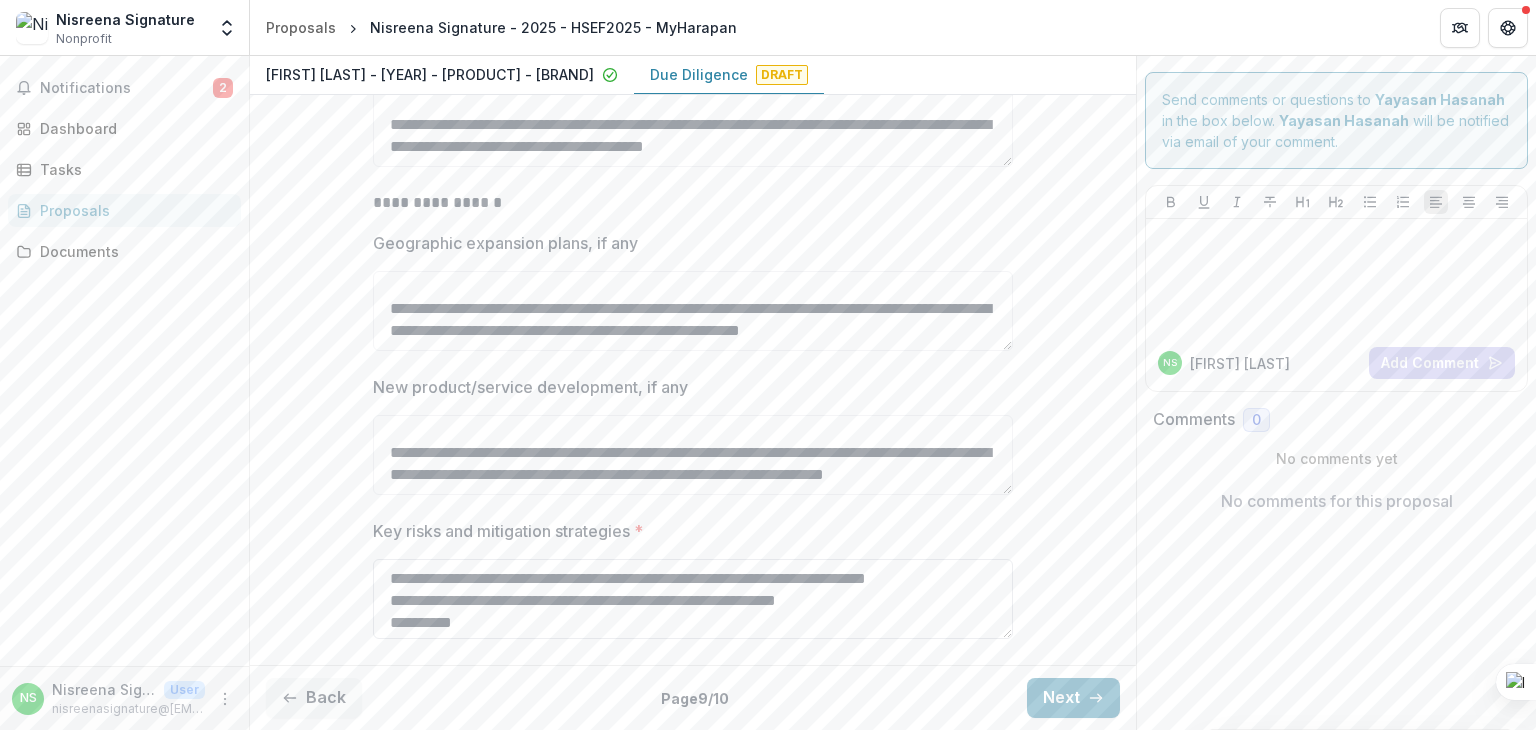 click on "**********" at bounding box center (693, 599) 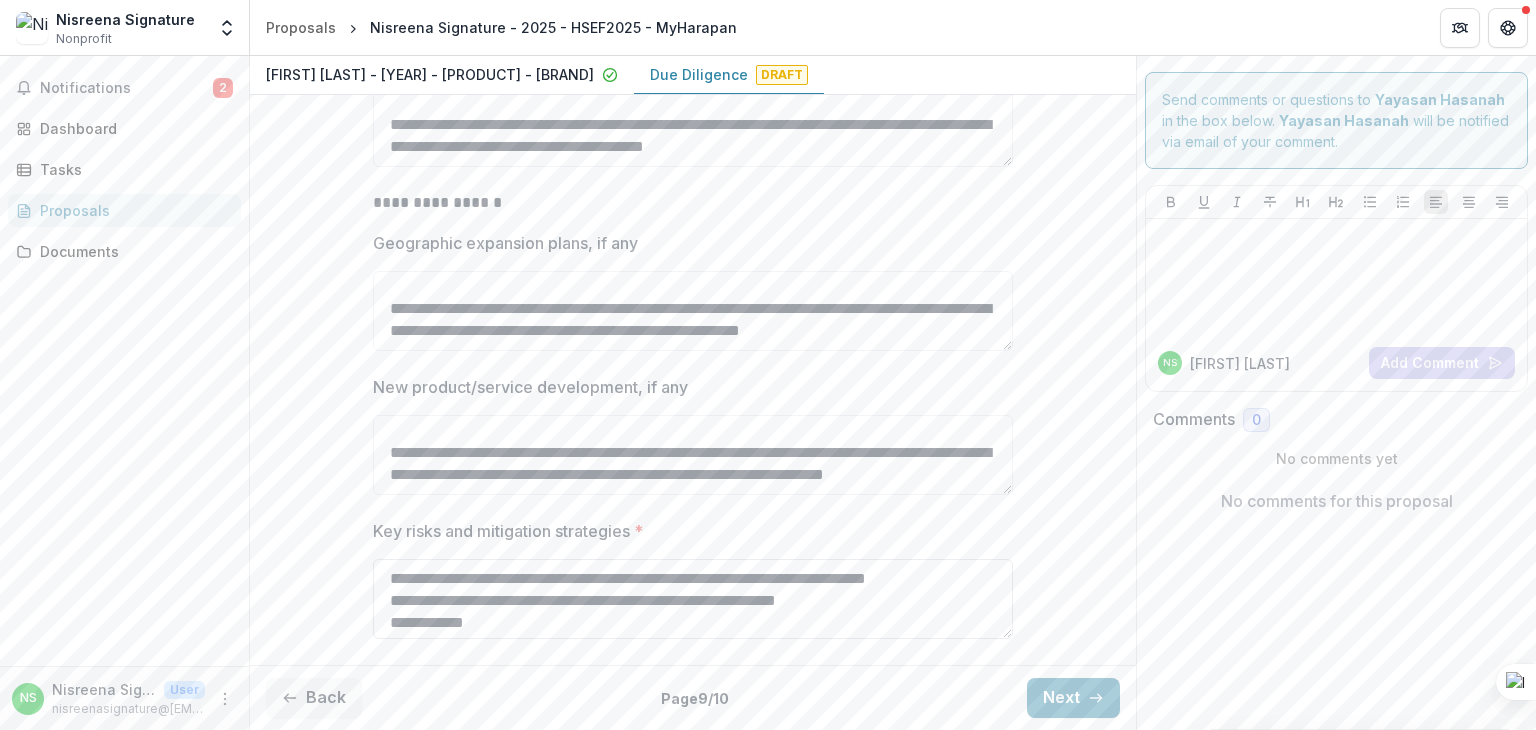click on "**********" at bounding box center (693, 599) 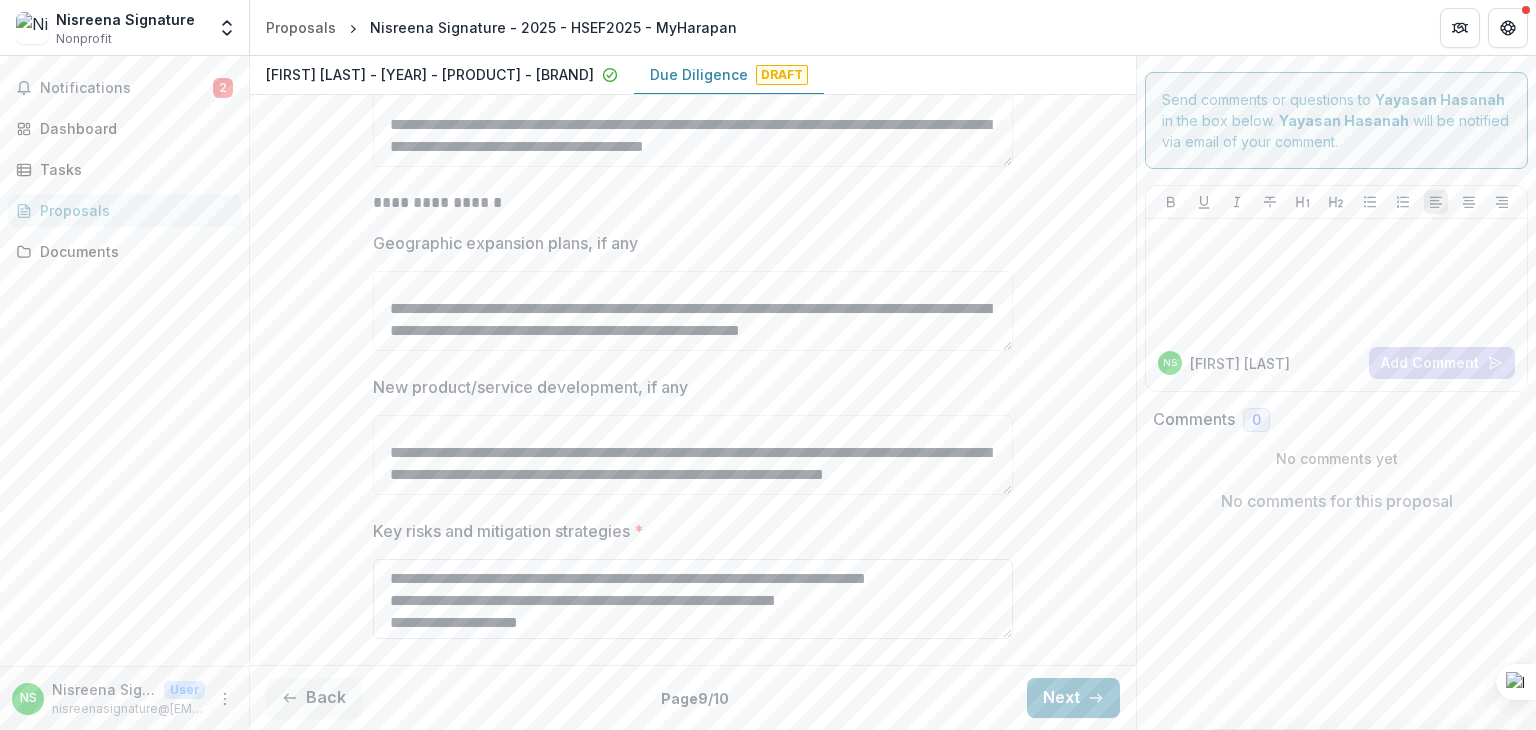 click on "**********" at bounding box center [693, 599] 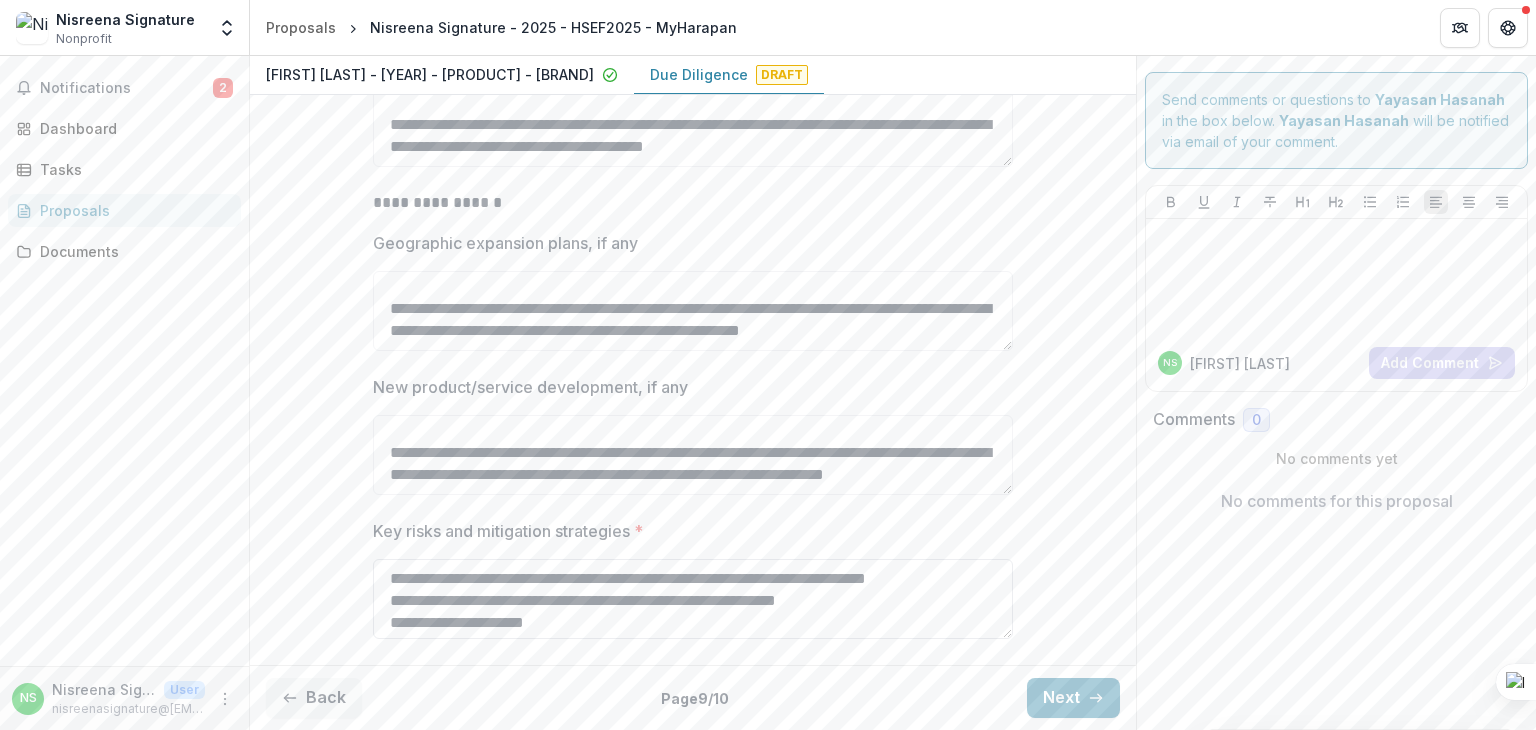 paste on "**********" 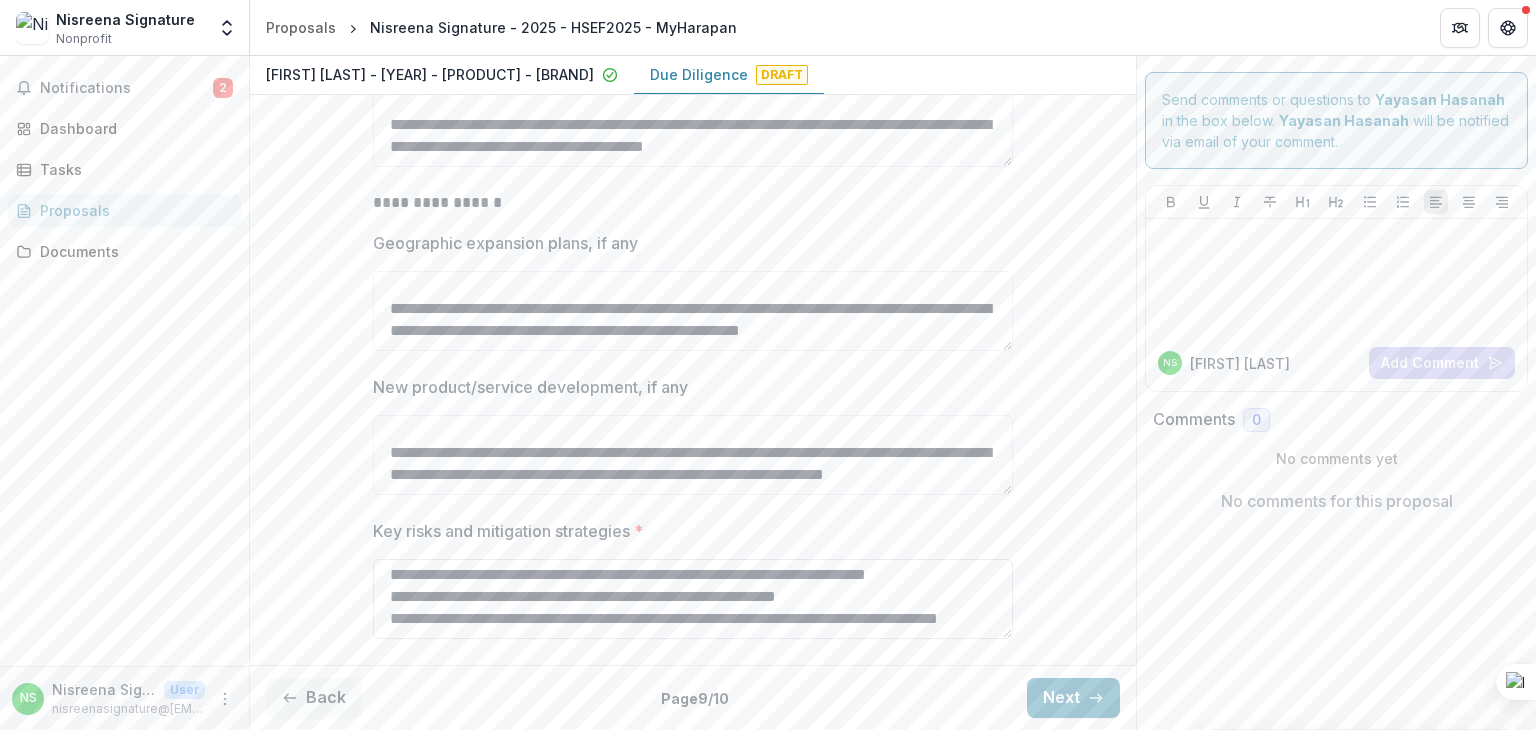 scroll, scrollTop: 38, scrollLeft: 0, axis: vertical 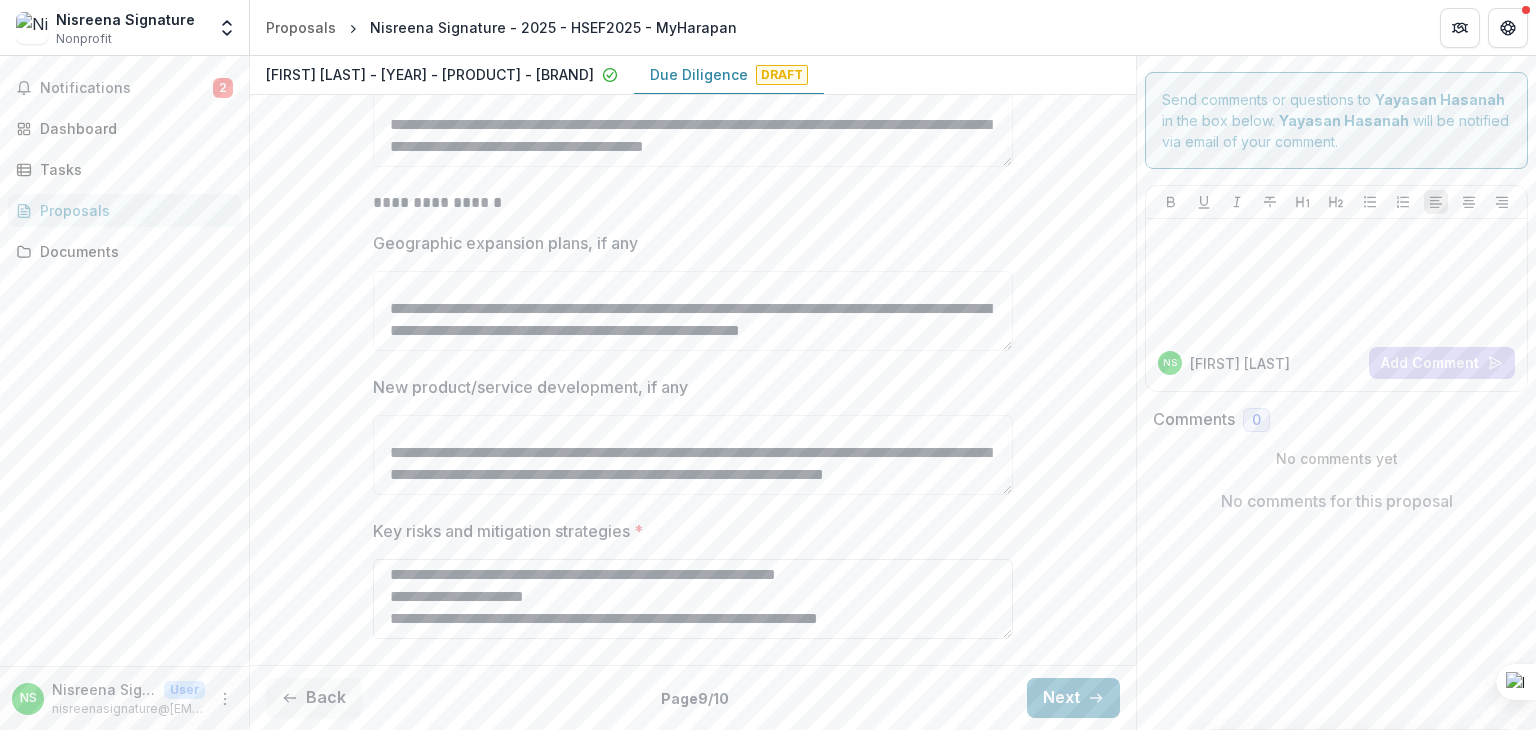 click on "**********" at bounding box center [693, 599] 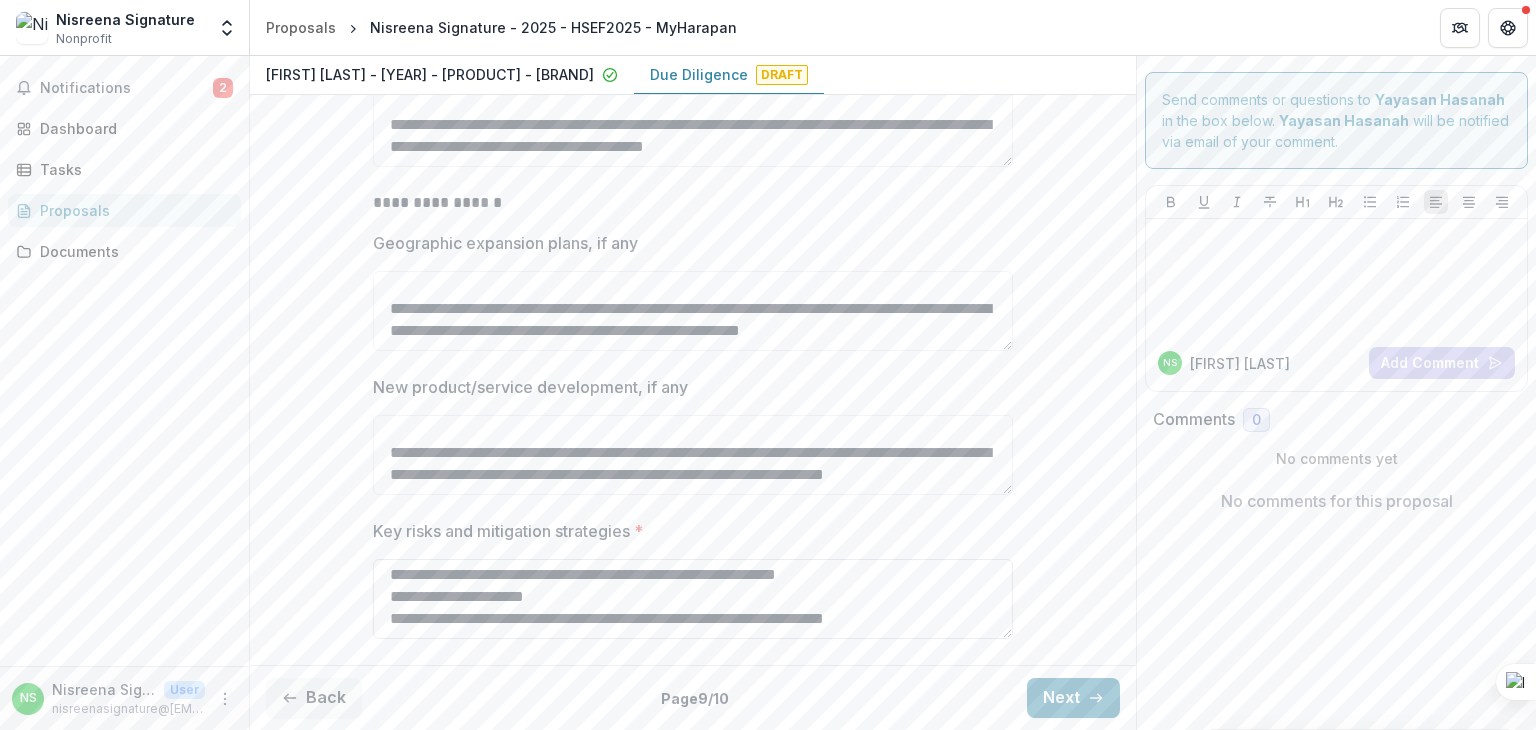 paste on "**********" 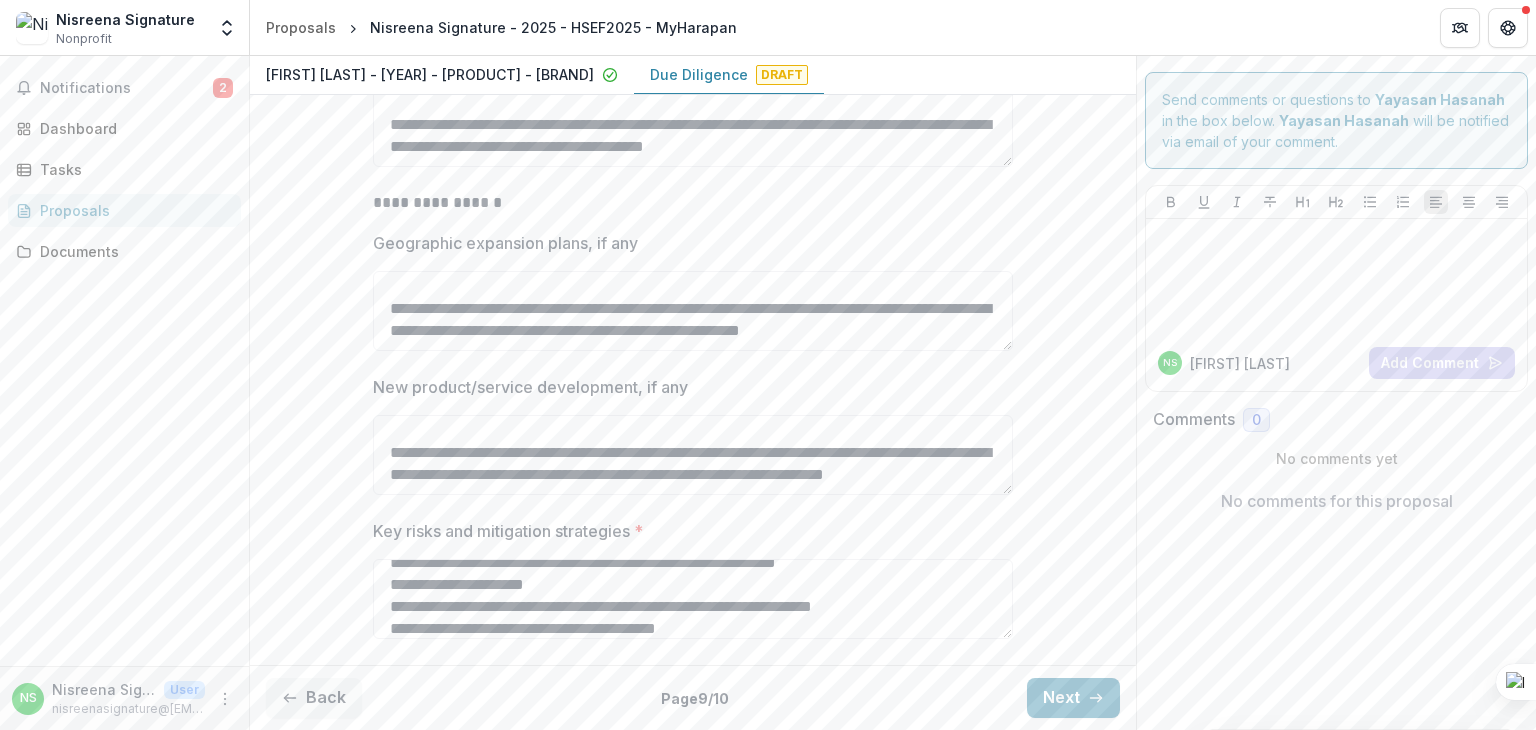 scroll, scrollTop: 82, scrollLeft: 0, axis: vertical 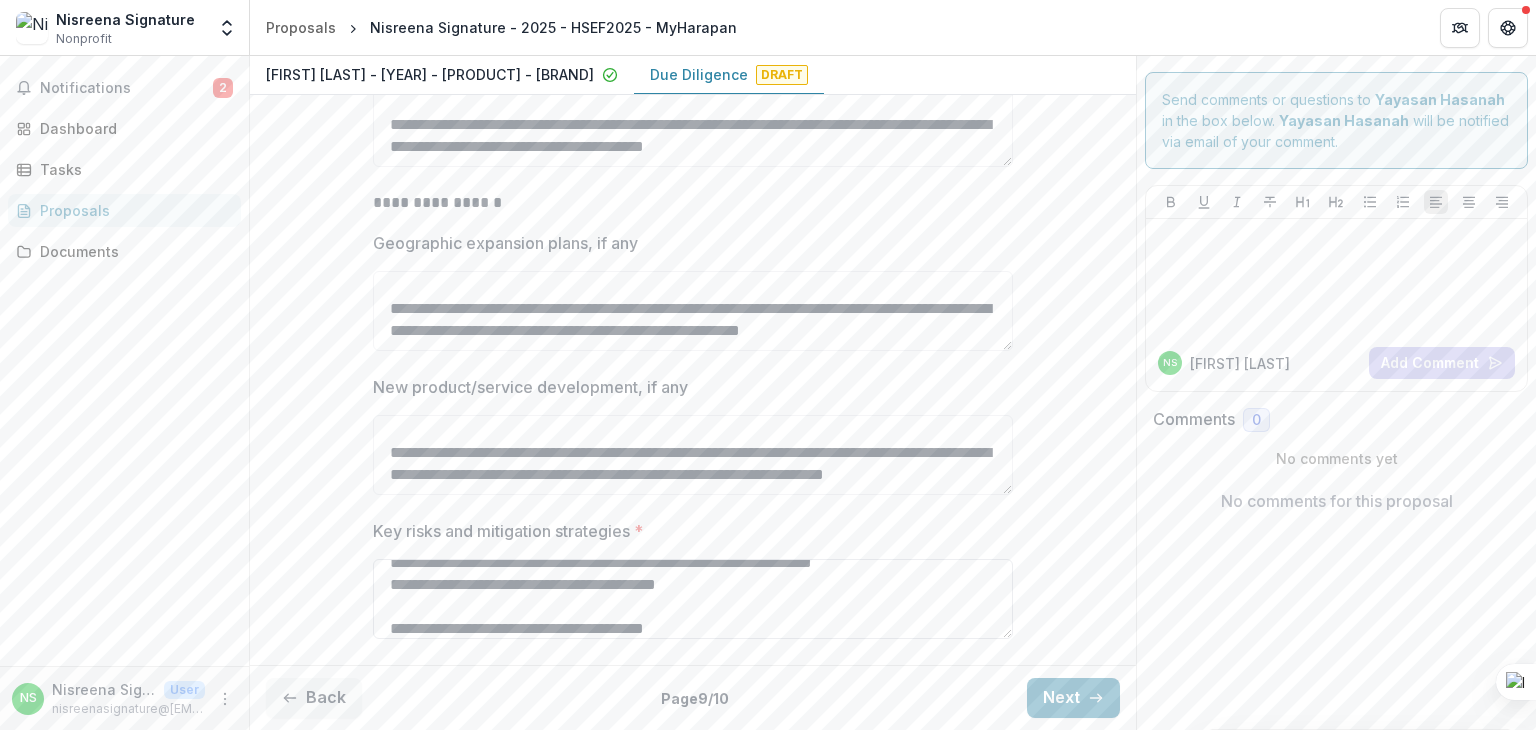 click on "**********" at bounding box center [693, 599] 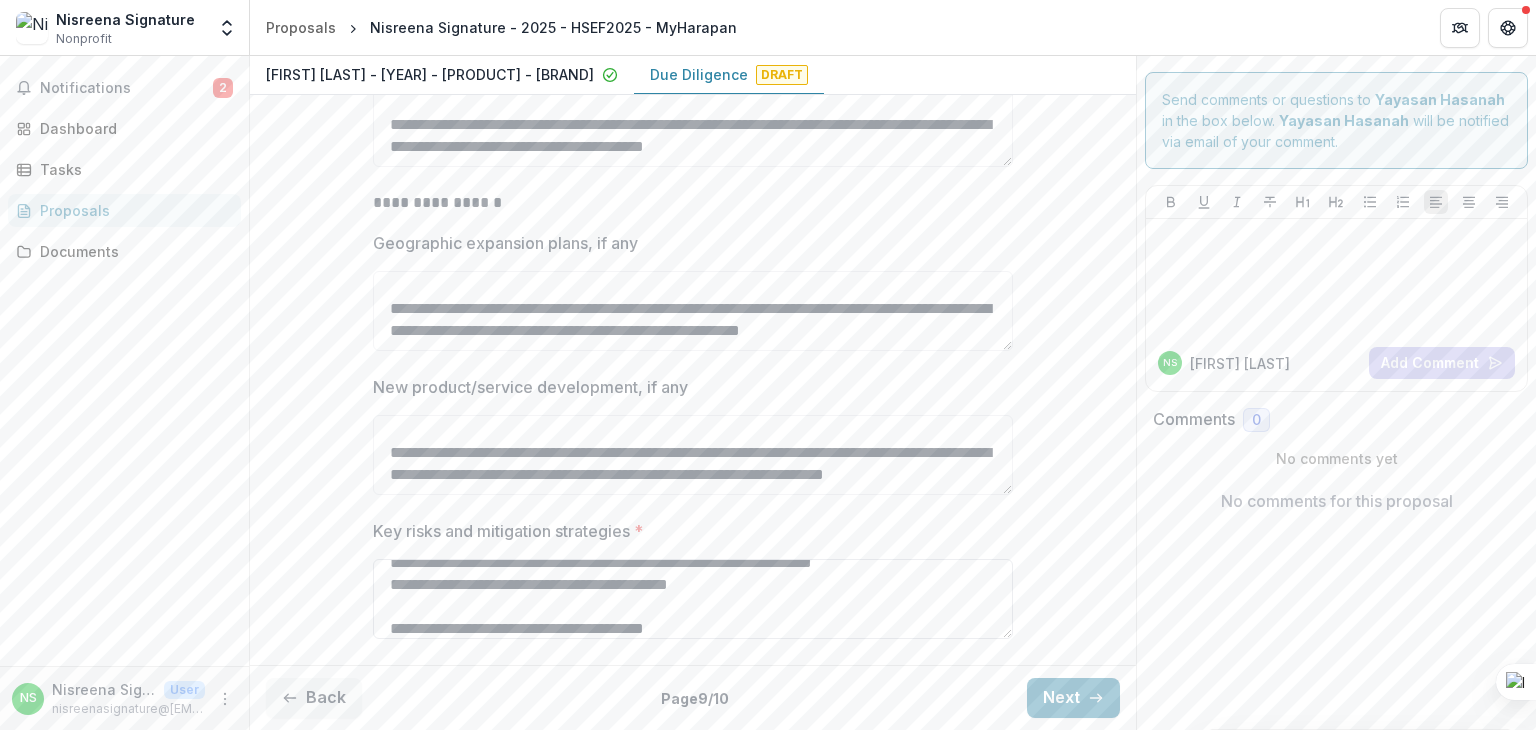 click on "**********" at bounding box center [693, 599] 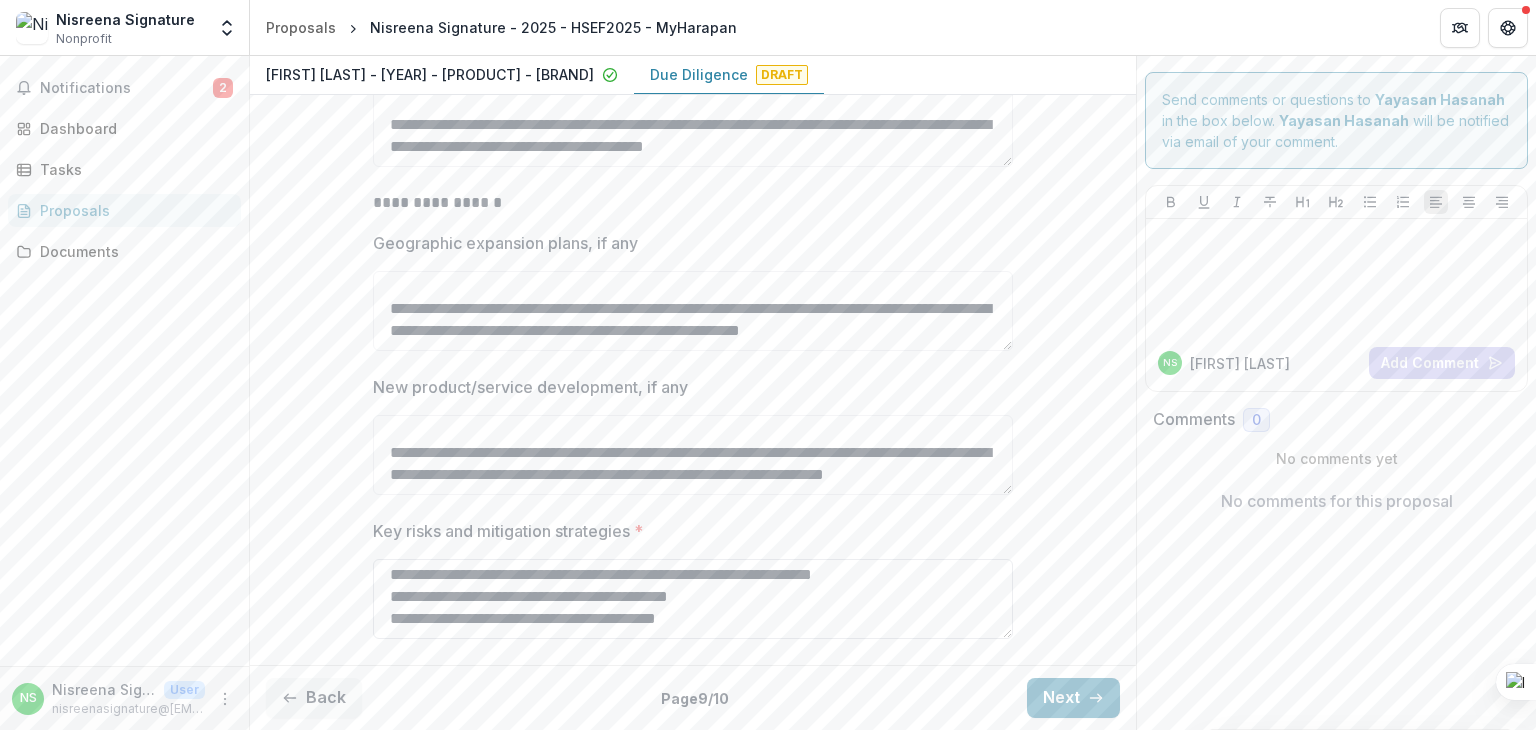 scroll, scrollTop: 0, scrollLeft: 0, axis: both 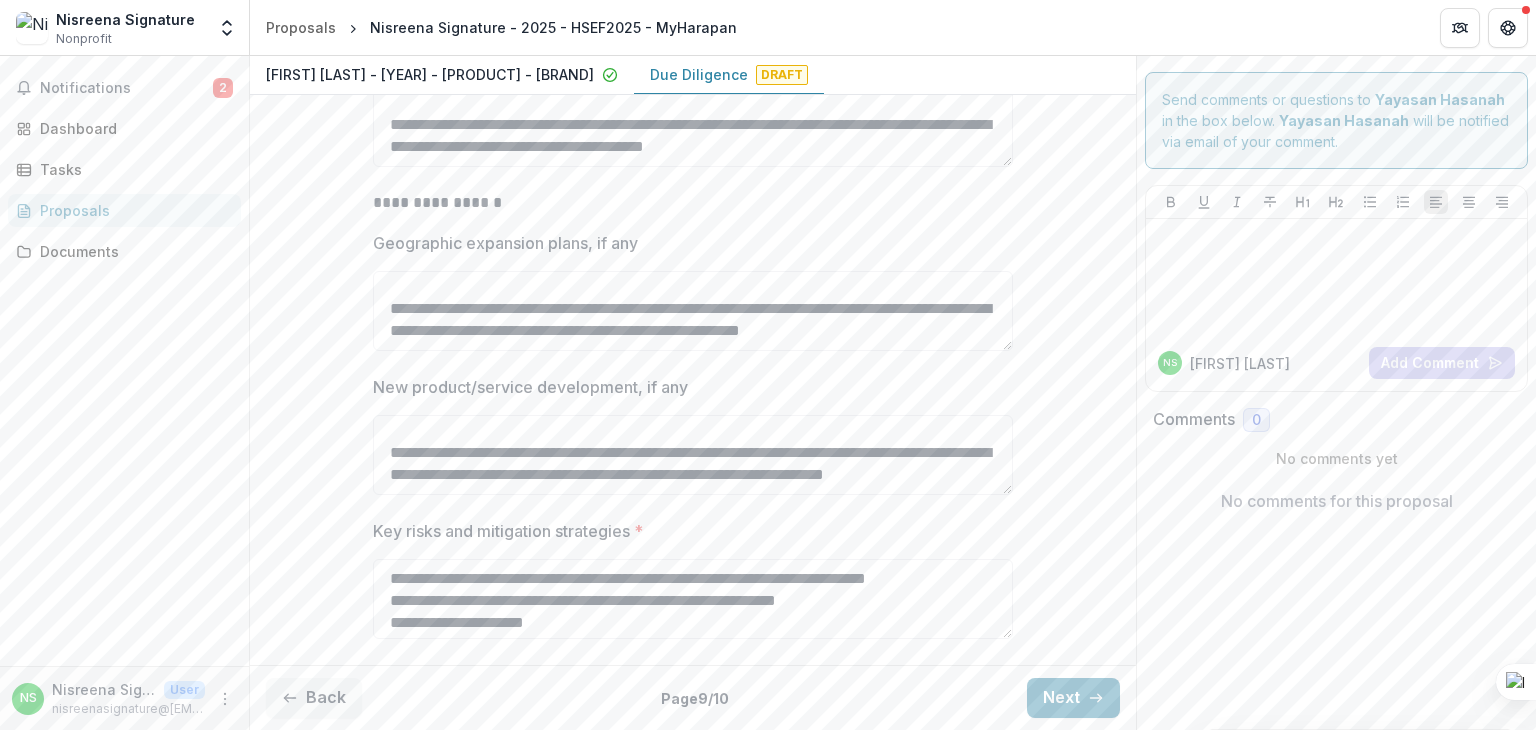 type on "**********" 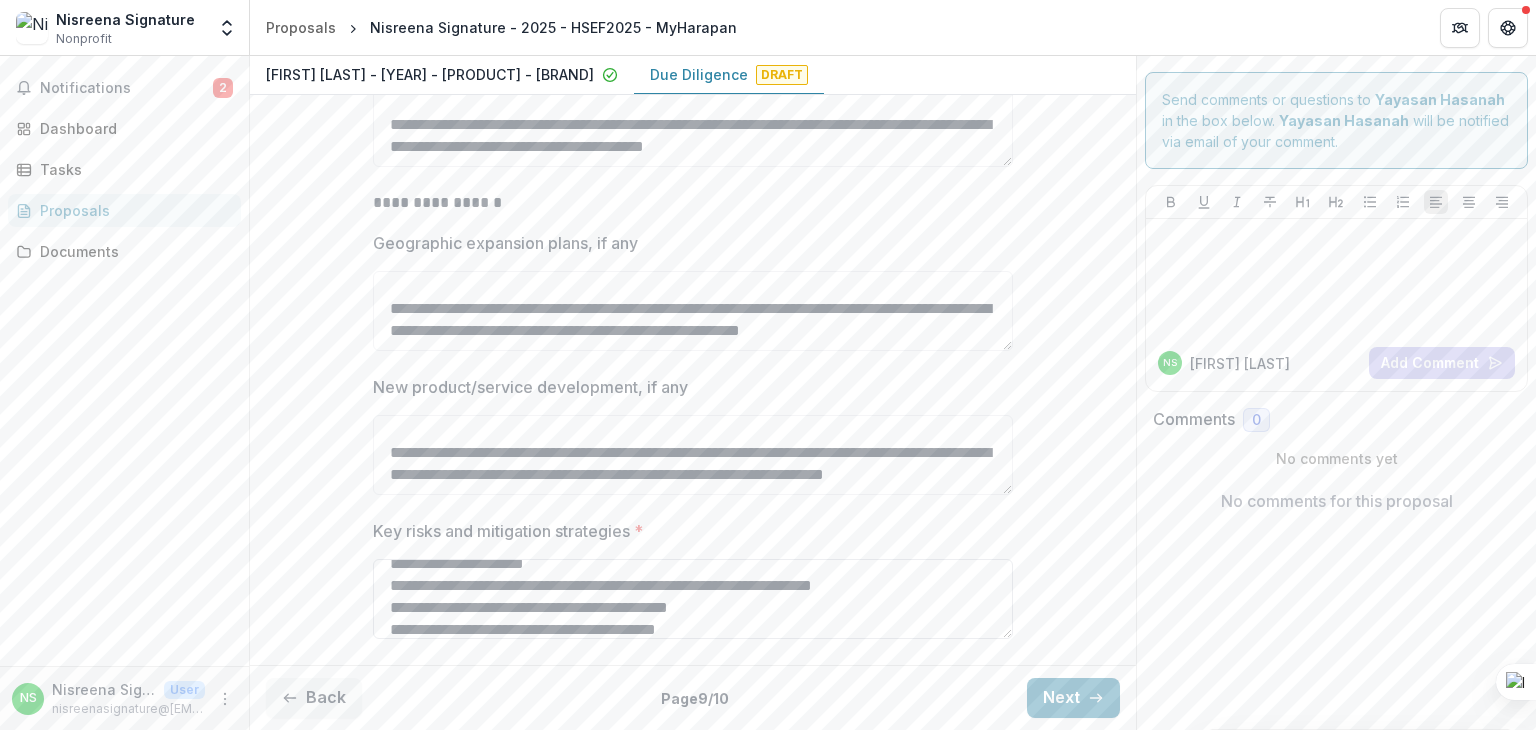 scroll, scrollTop: 92, scrollLeft: 0, axis: vertical 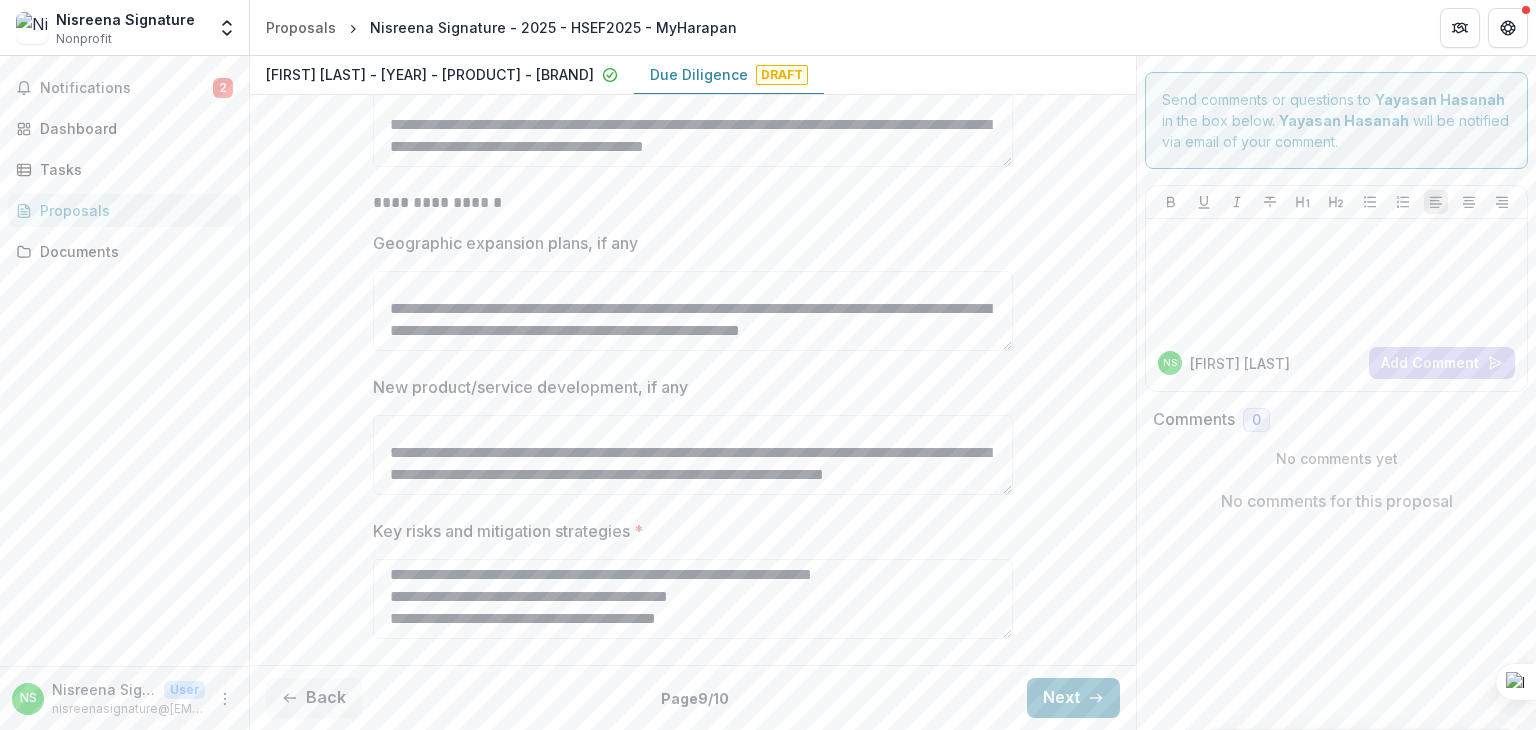 click on "**********" at bounding box center (693, 327) 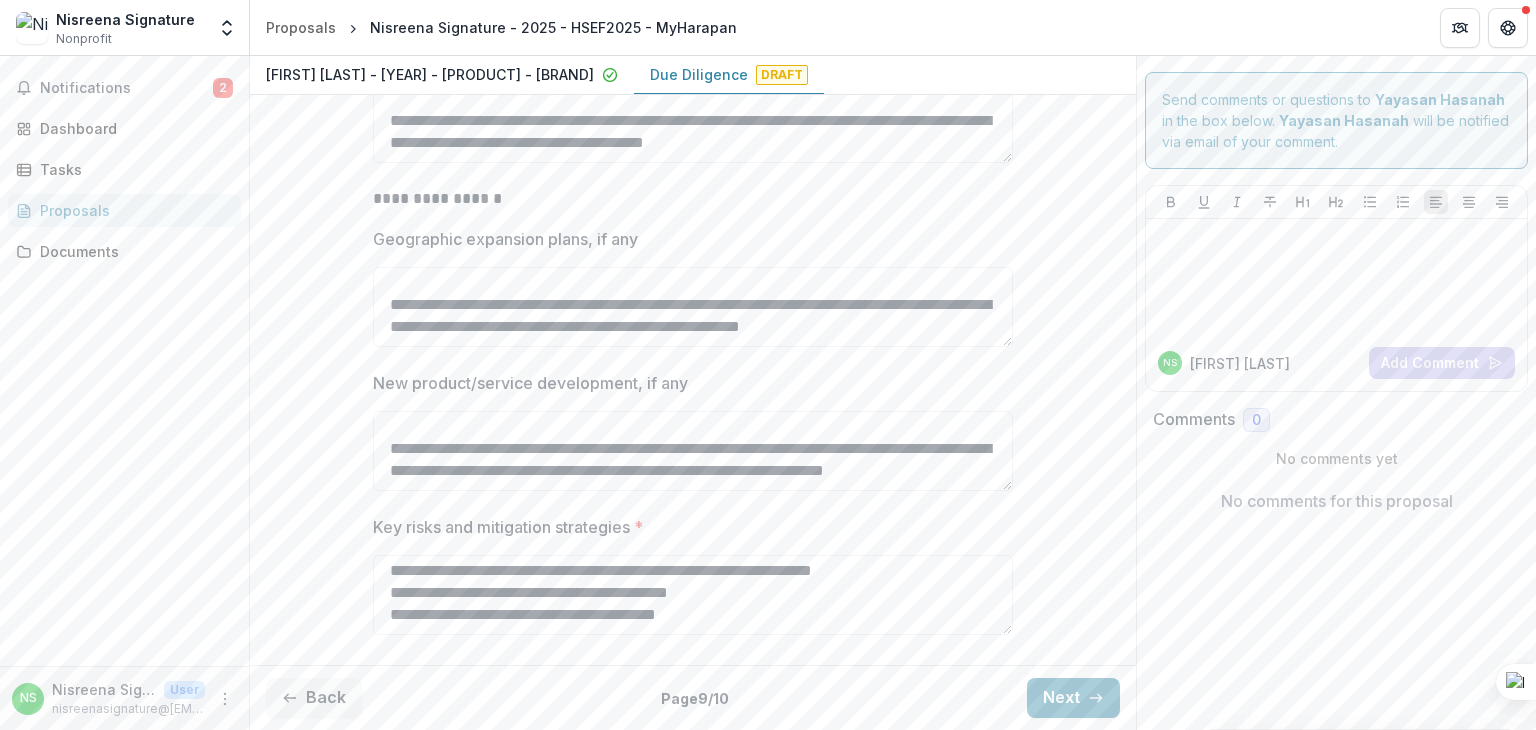 scroll, scrollTop: 504, scrollLeft: 0, axis: vertical 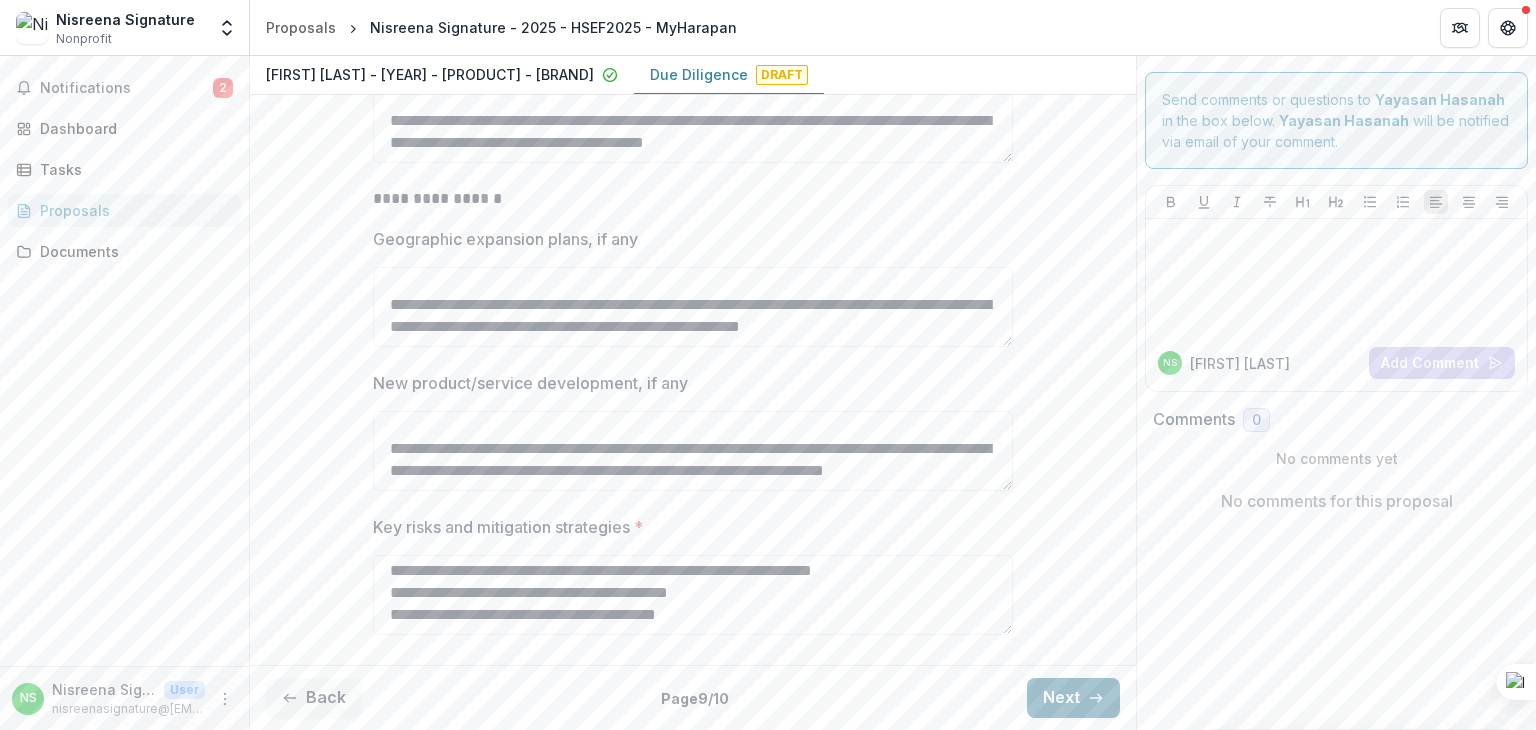 click on "Next" at bounding box center (1073, 698) 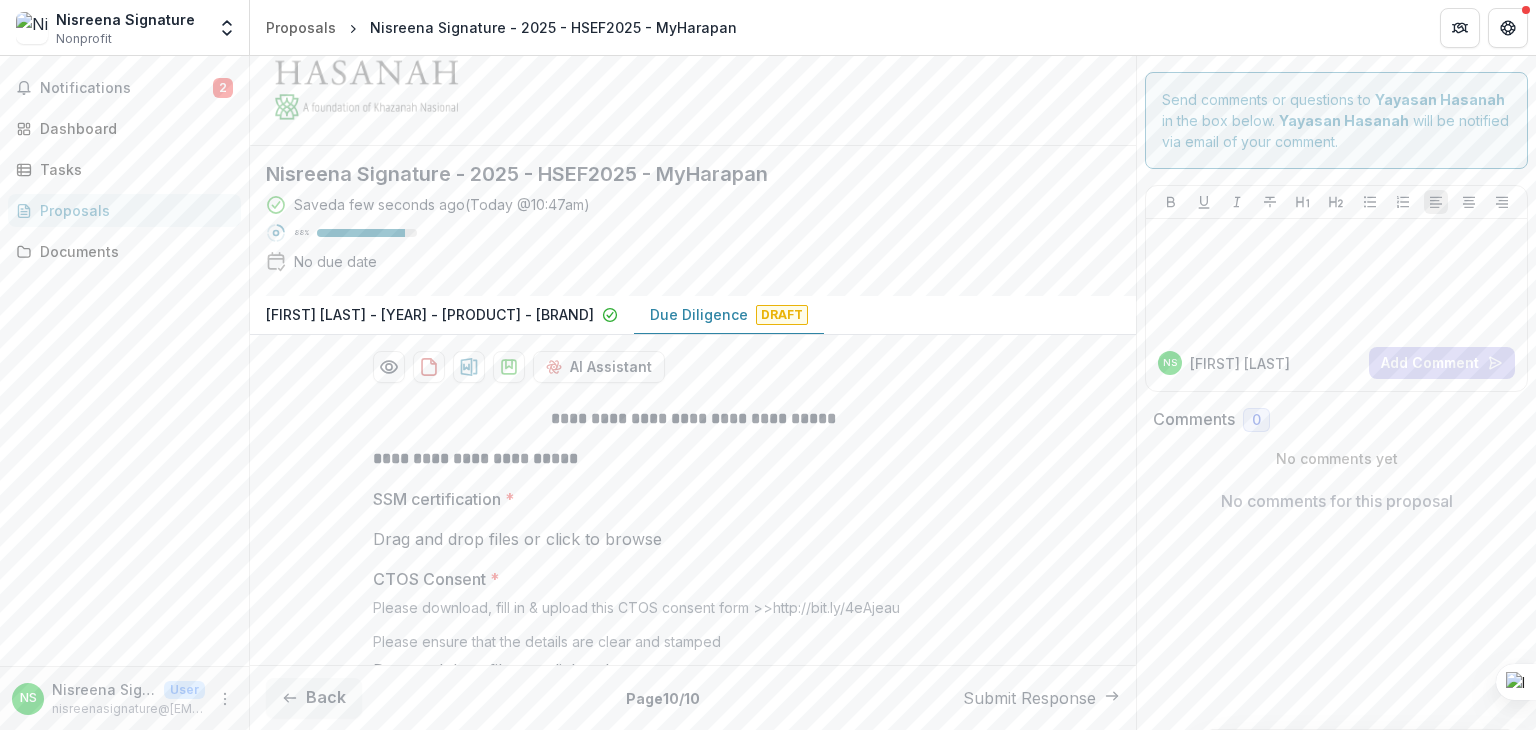 scroll, scrollTop: 200, scrollLeft: 0, axis: vertical 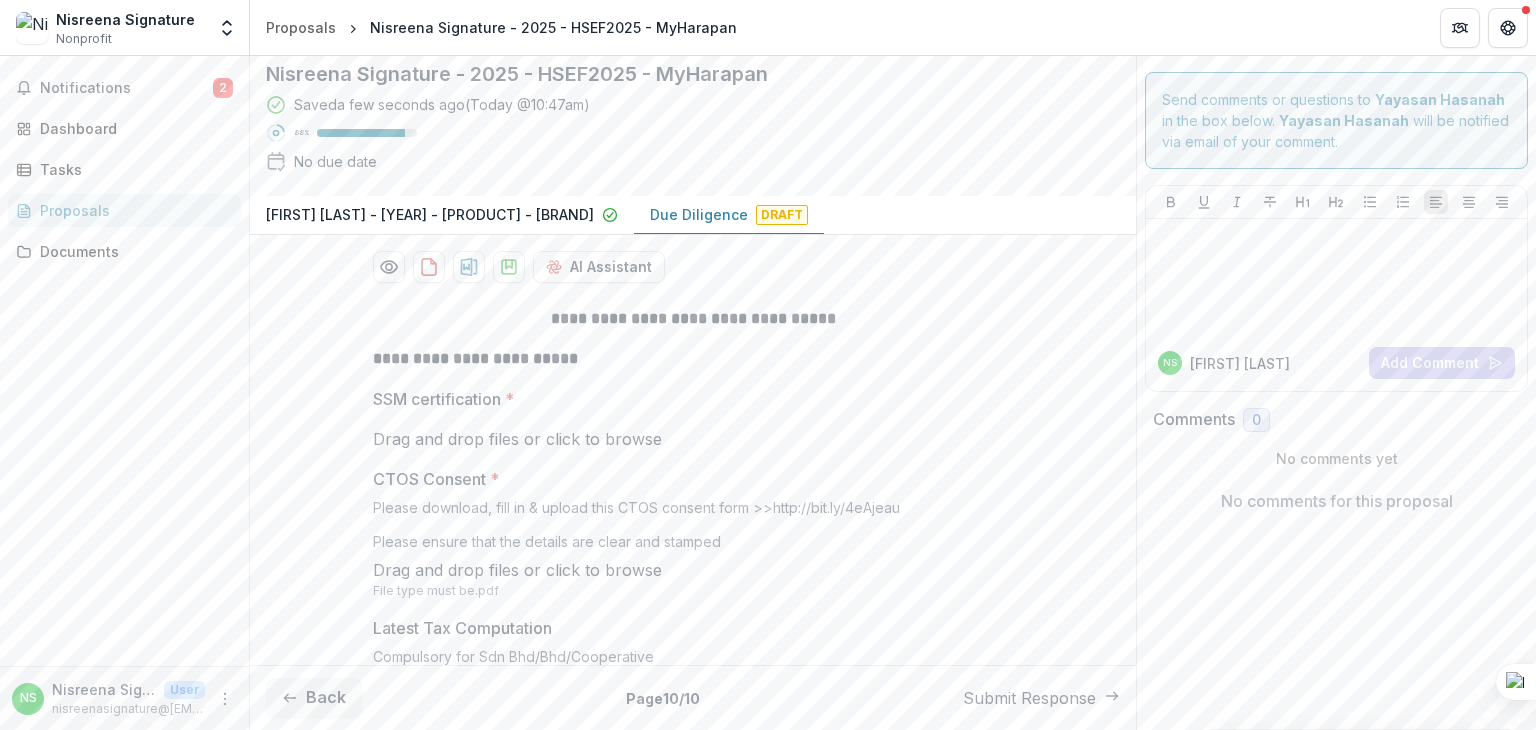 click on "click to browse" at bounding box center [604, 439] 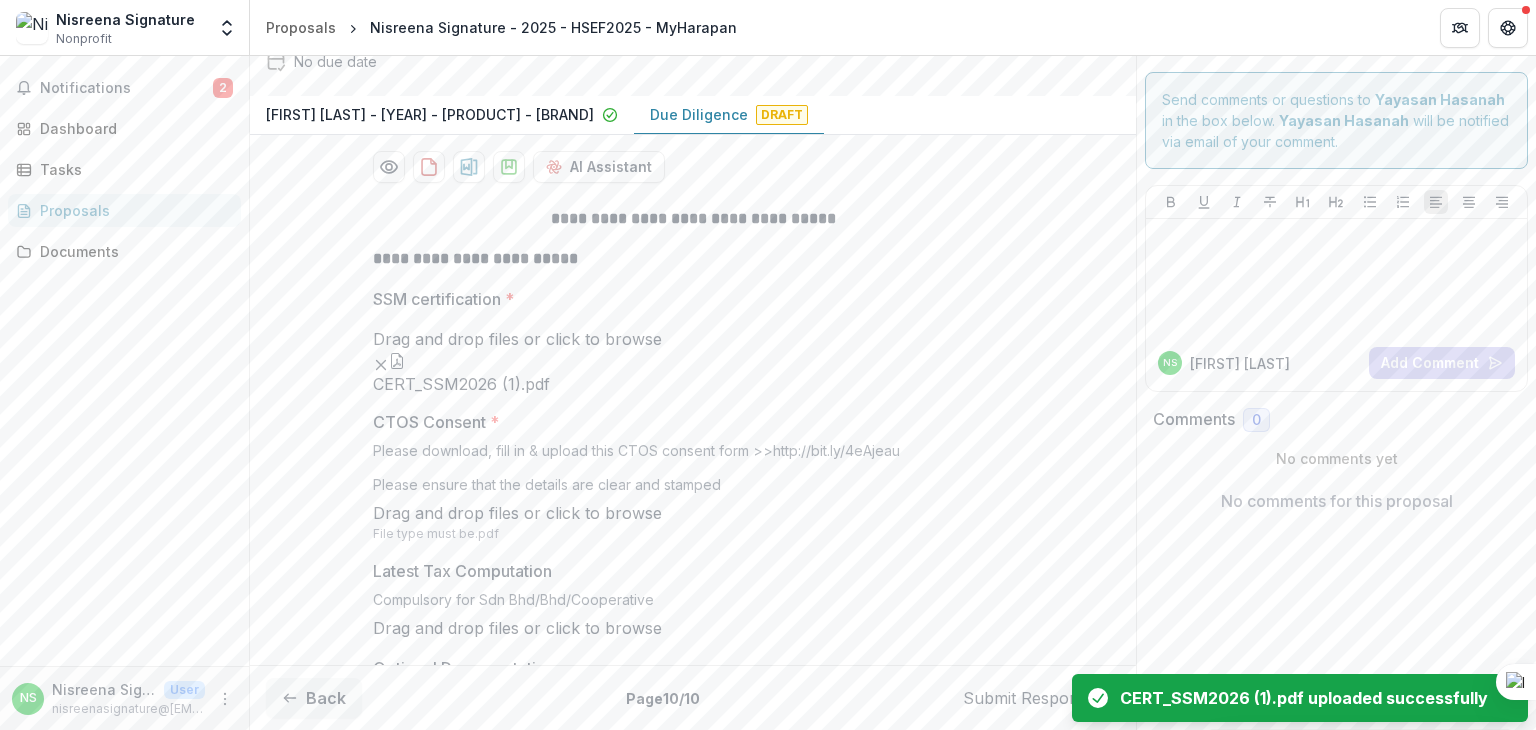 scroll, scrollTop: 400, scrollLeft: 0, axis: vertical 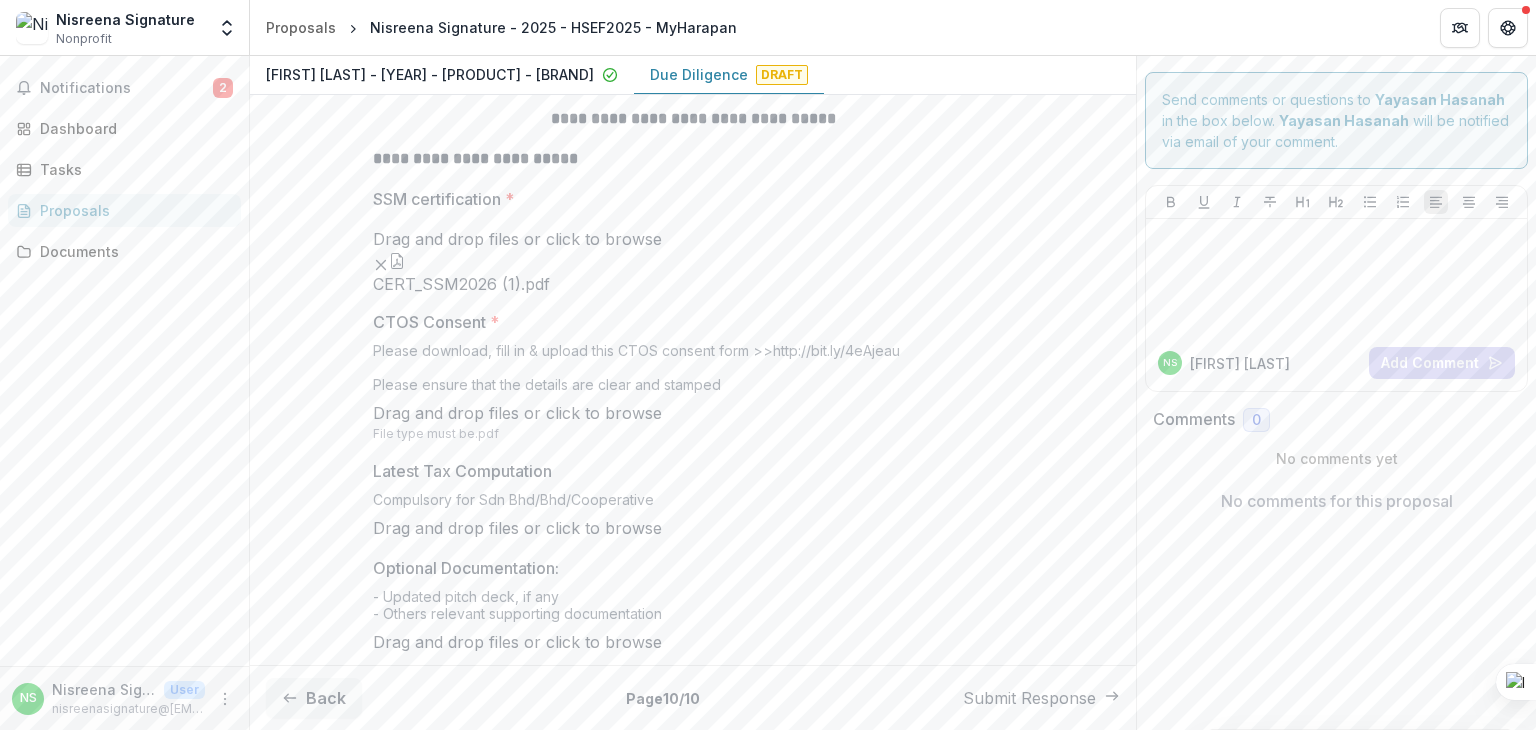 click on "click to browse" at bounding box center (604, 239) 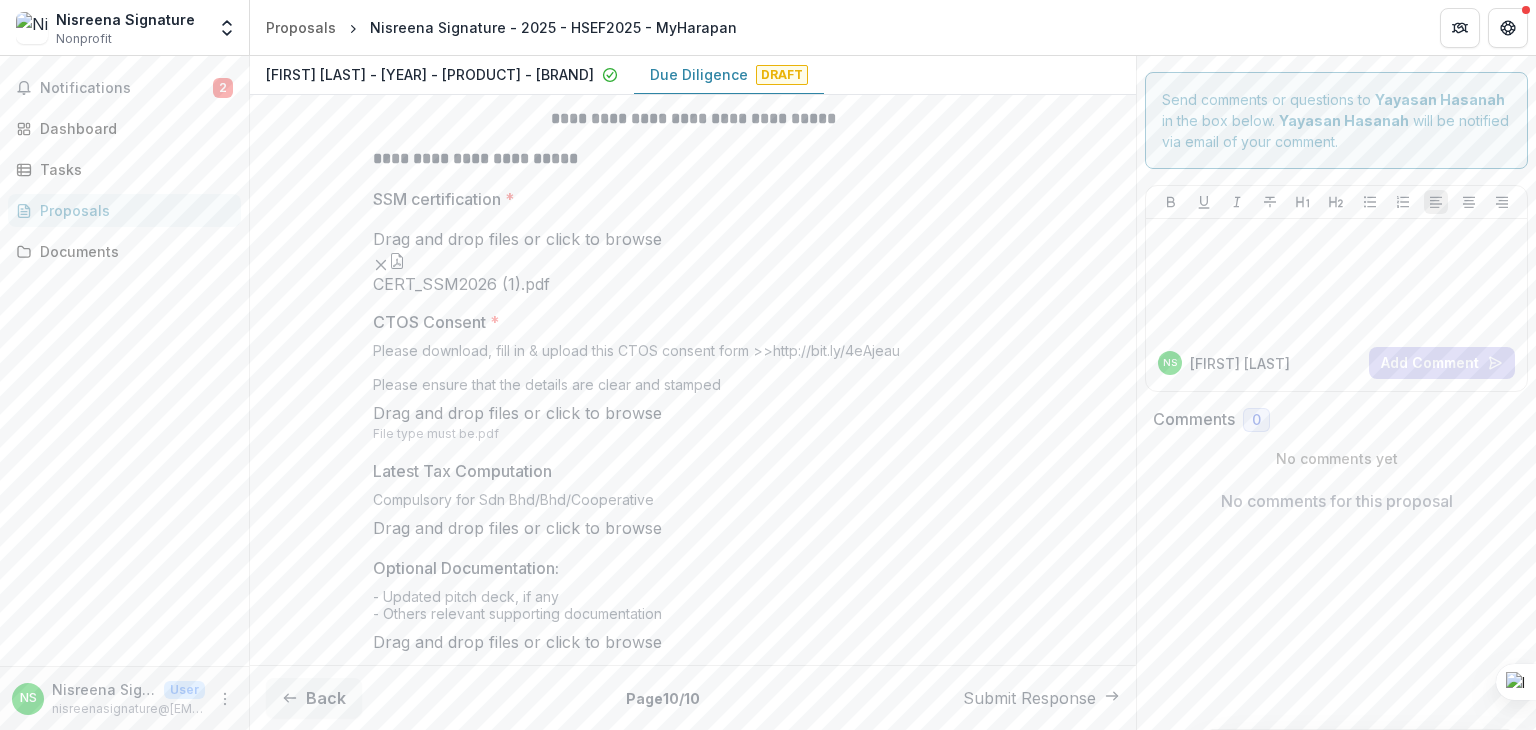 type on "**********" 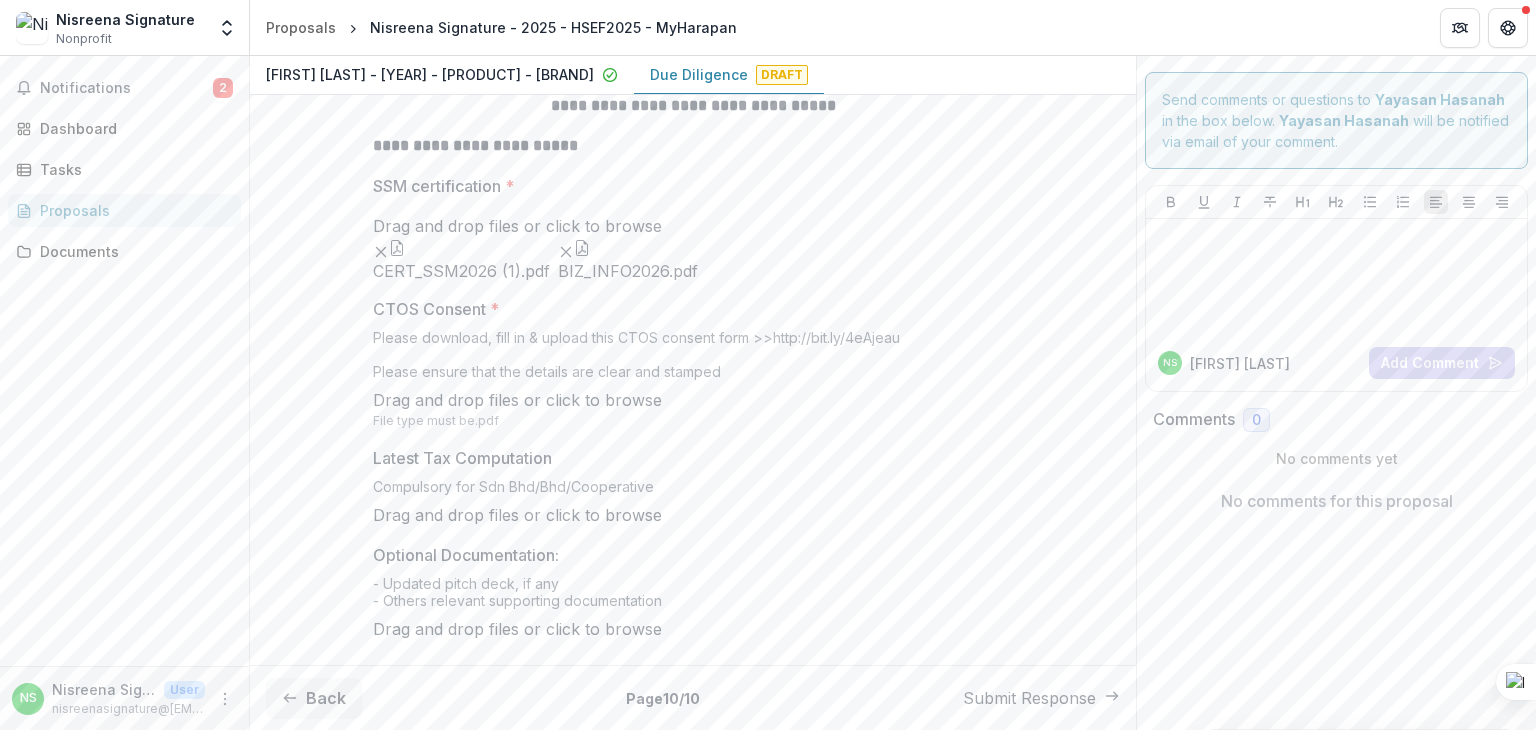 scroll, scrollTop: 700, scrollLeft: 0, axis: vertical 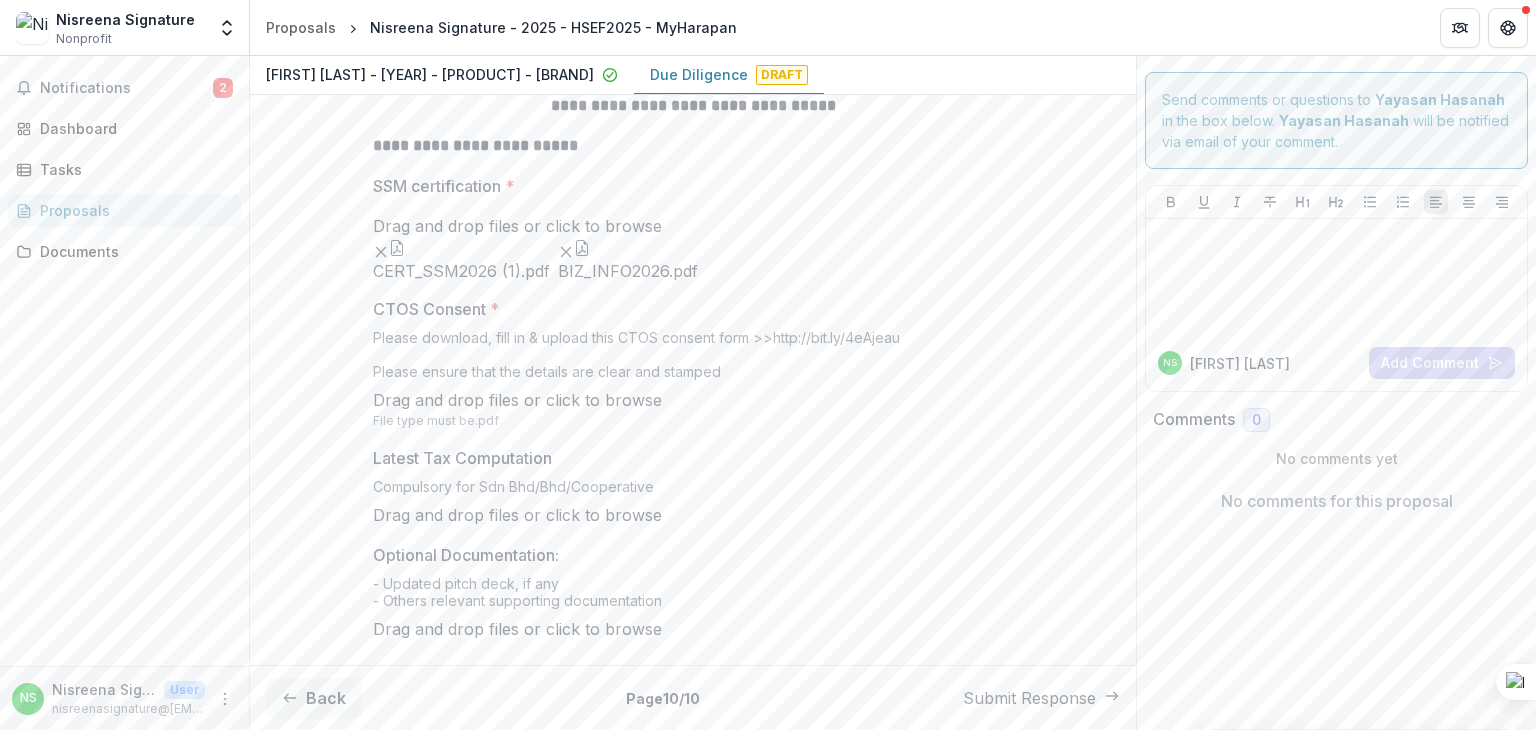 click on "http://bit.ly/4eAjeau" at bounding box center (836, 337) 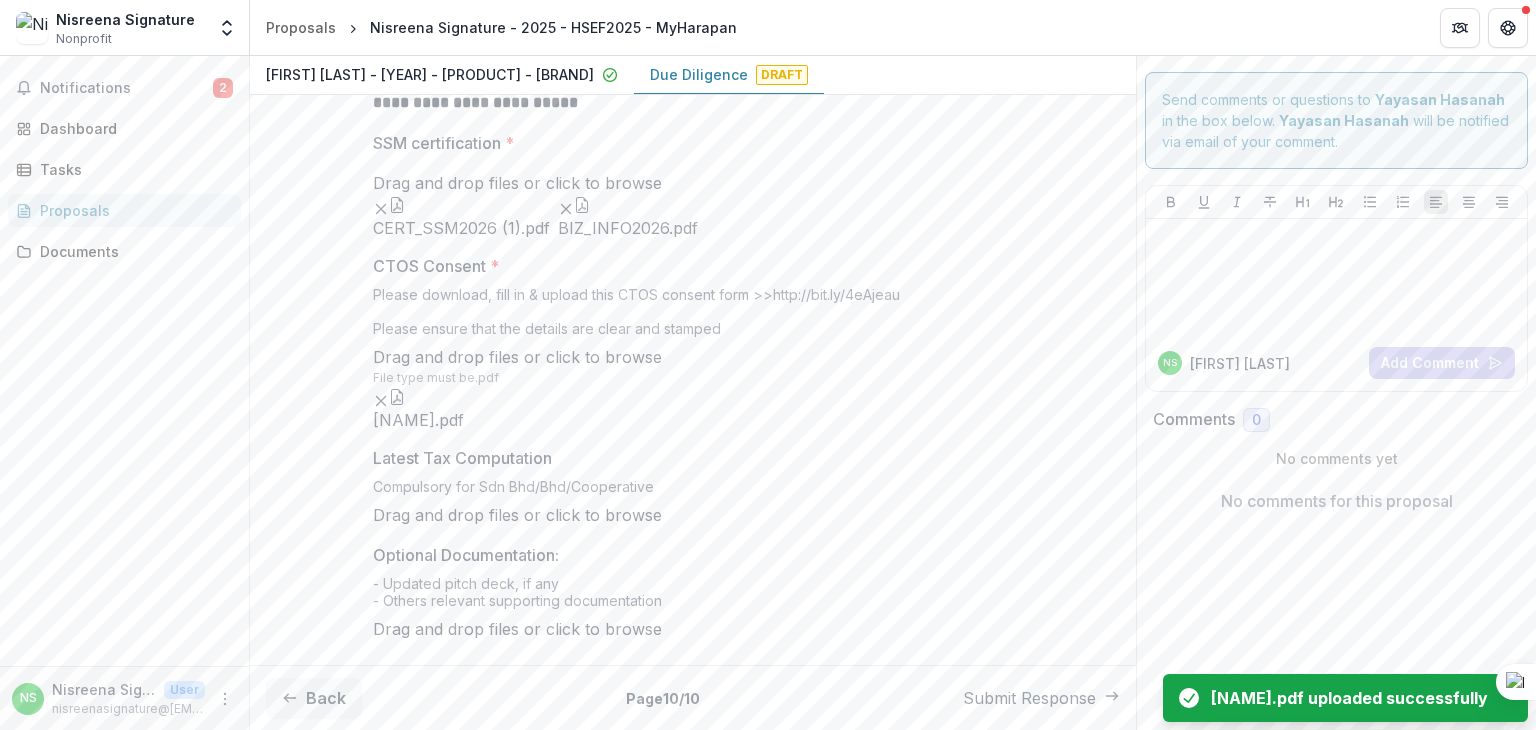 scroll, scrollTop: 984, scrollLeft: 0, axis: vertical 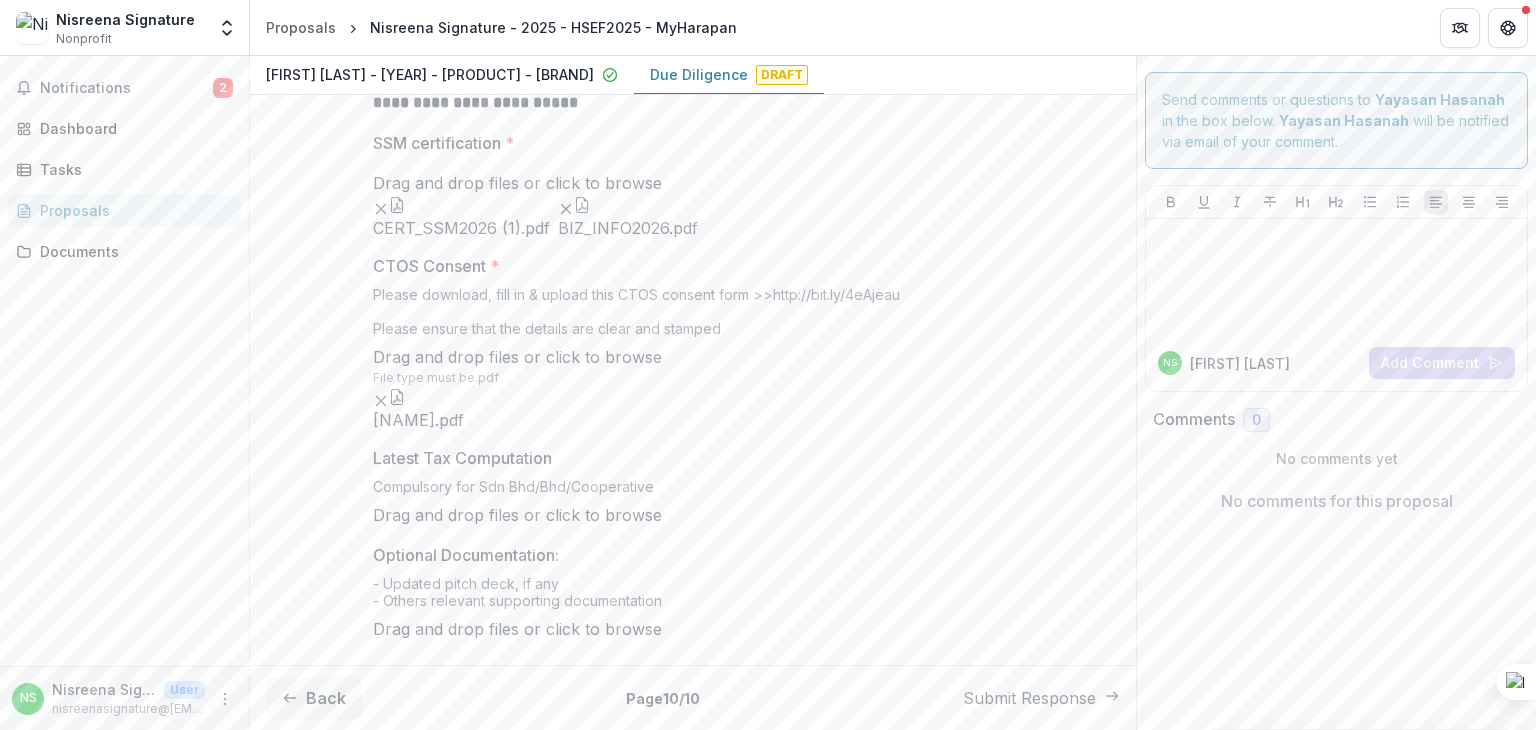 click on "click to browse" at bounding box center (604, 629) 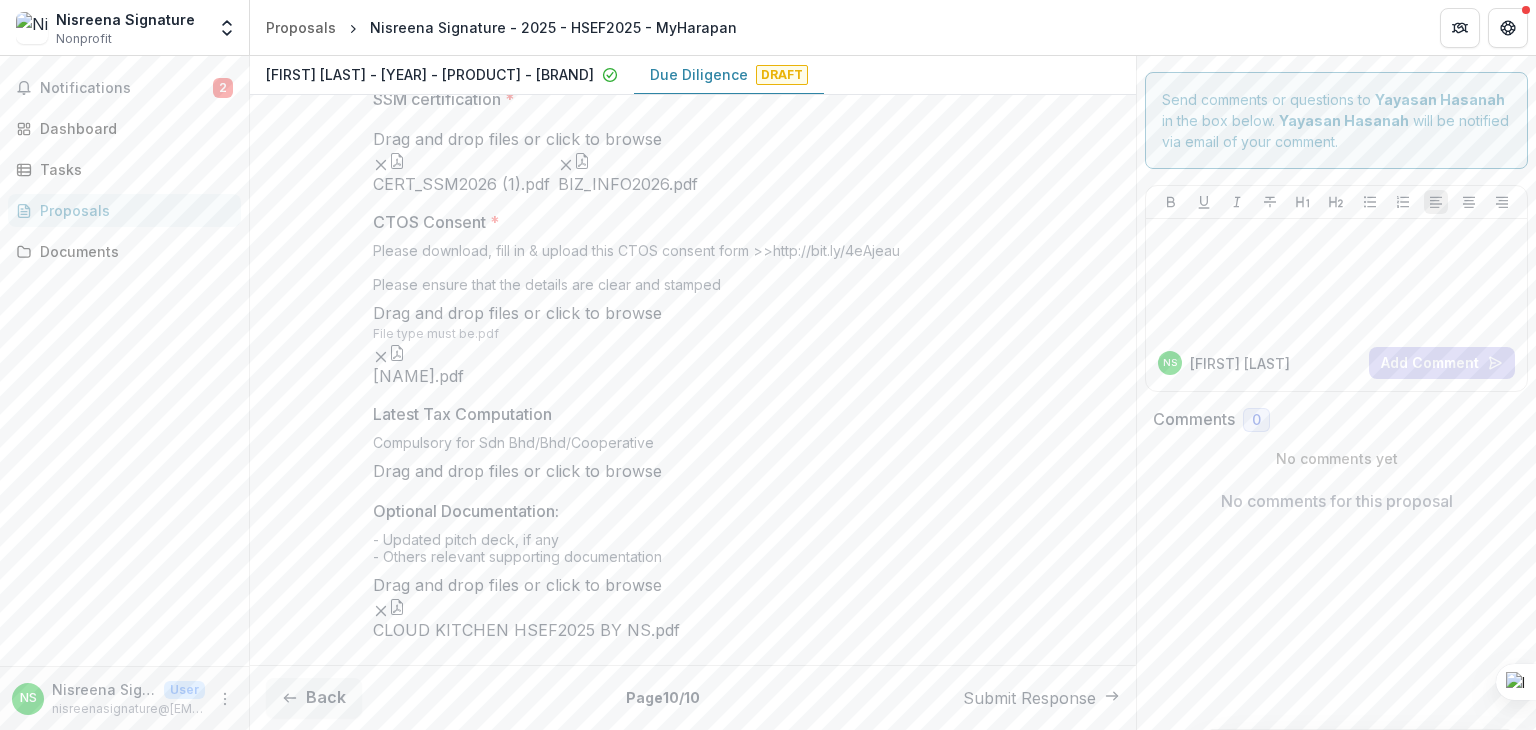 scroll, scrollTop: 1148, scrollLeft: 0, axis: vertical 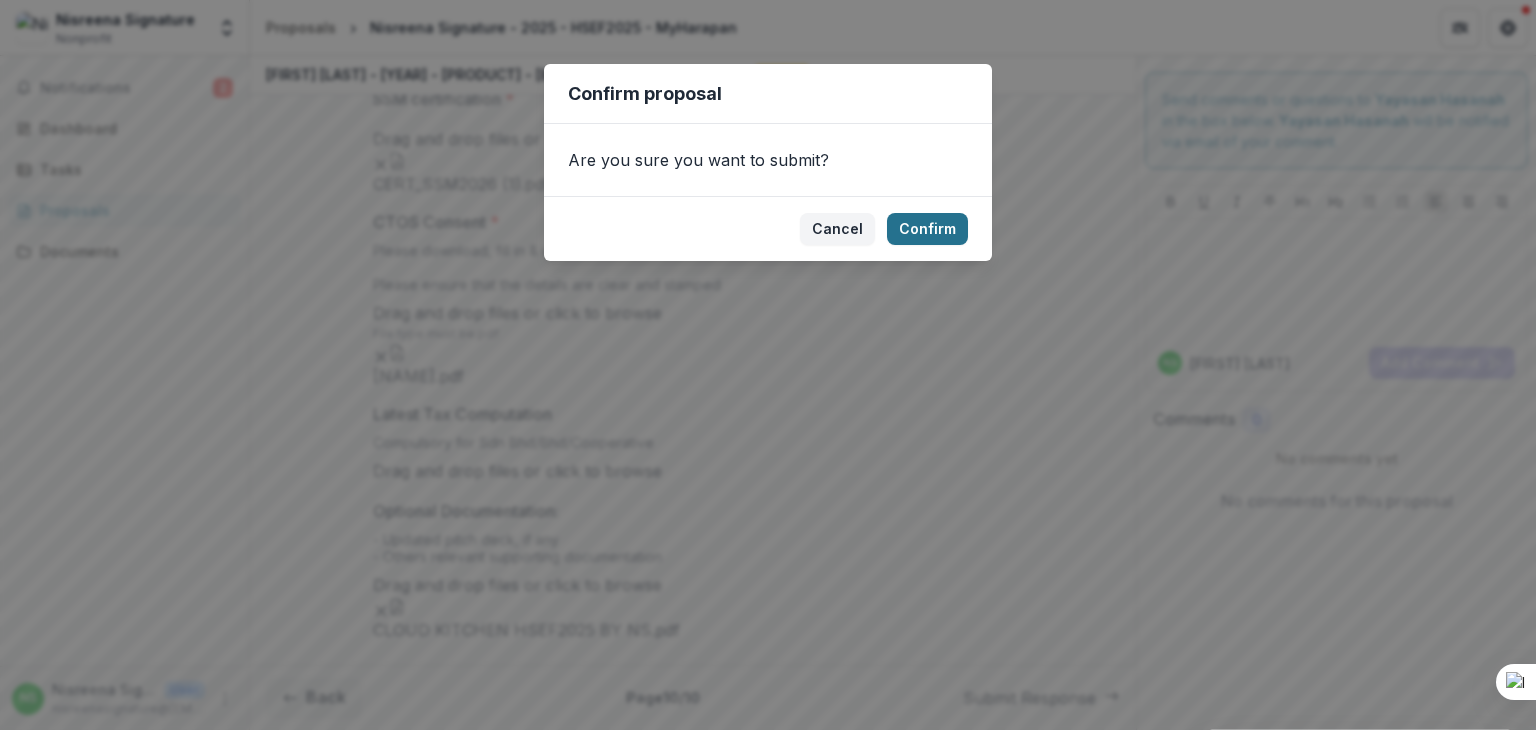 click on "Confirm" at bounding box center [927, 229] 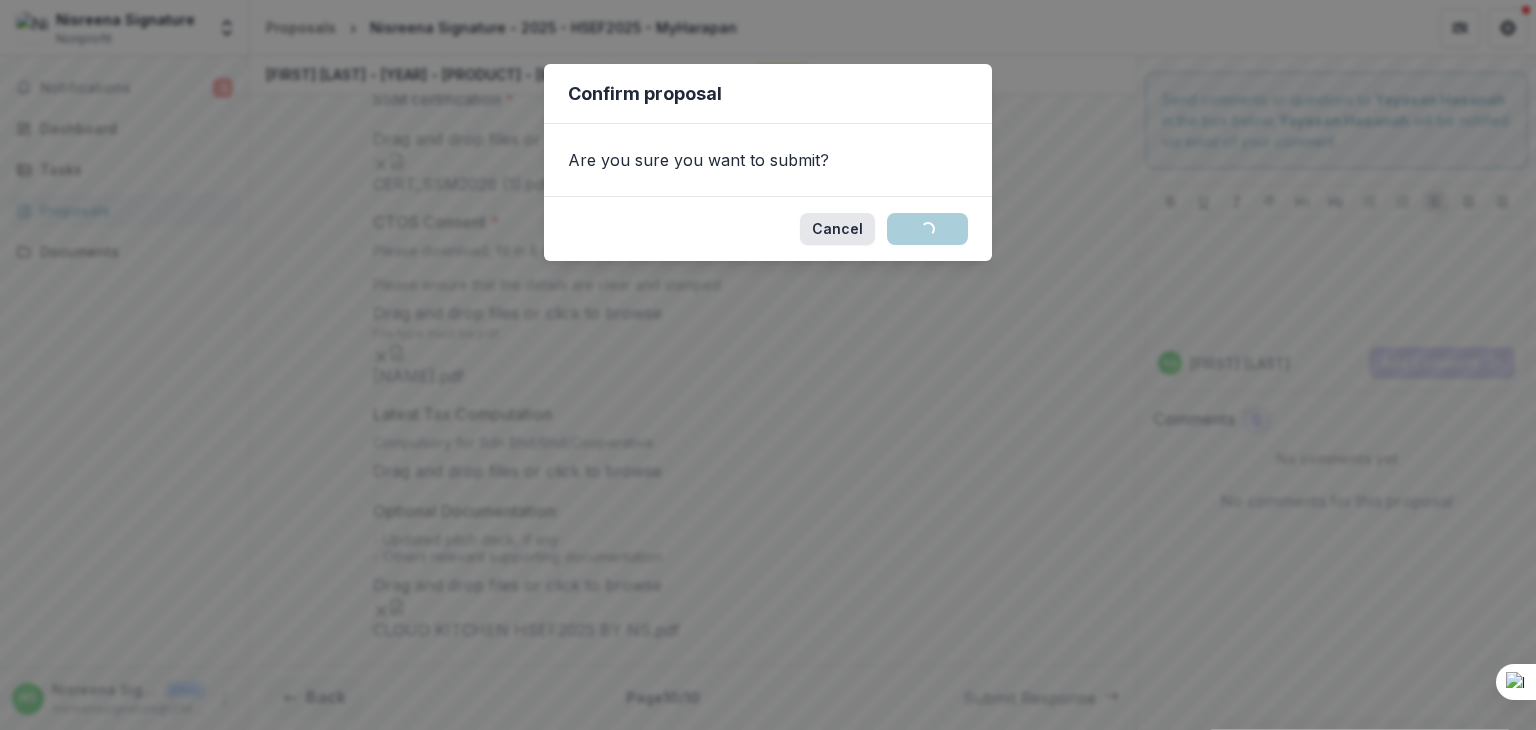 click on "Cancel" at bounding box center (837, 229) 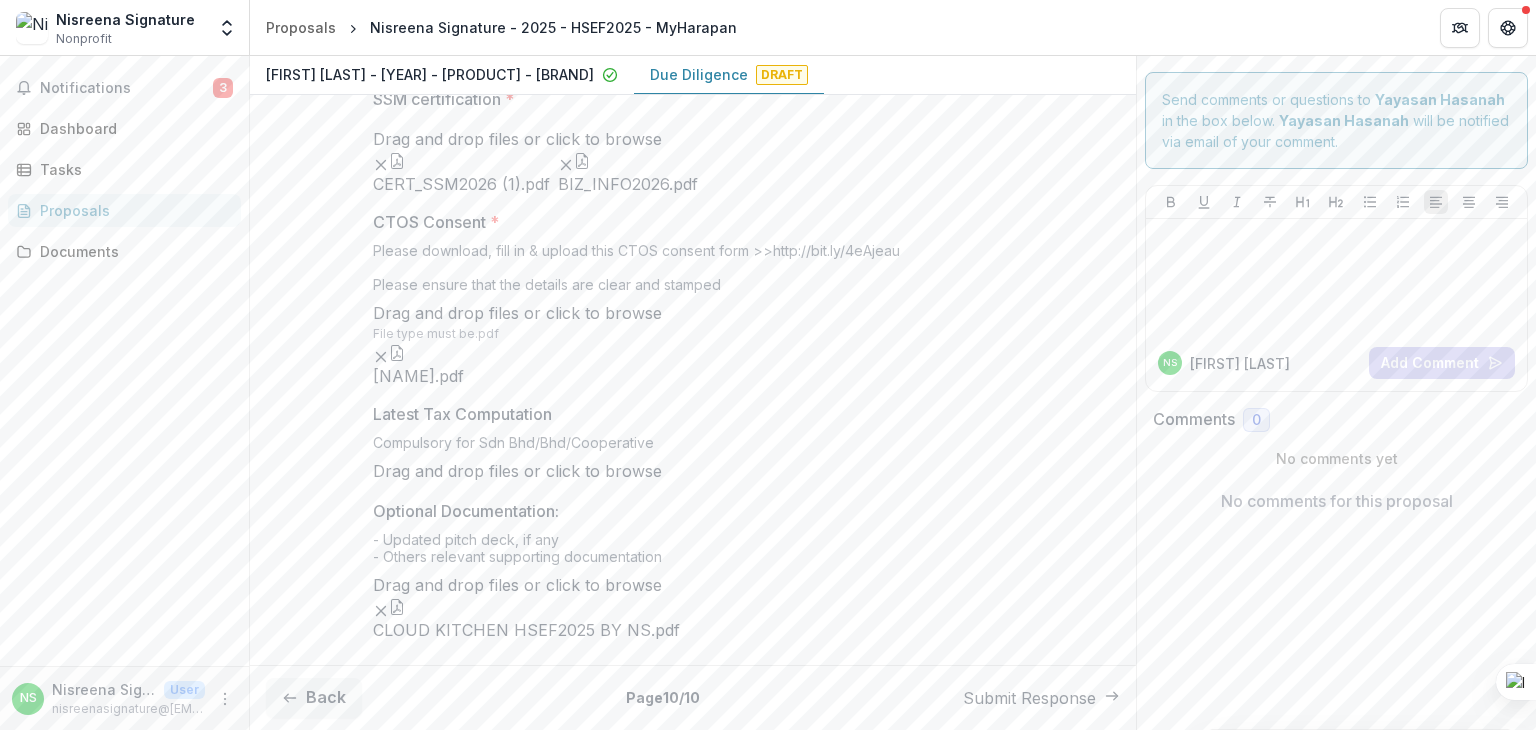 click on "Submit Response" at bounding box center (1041, 698) 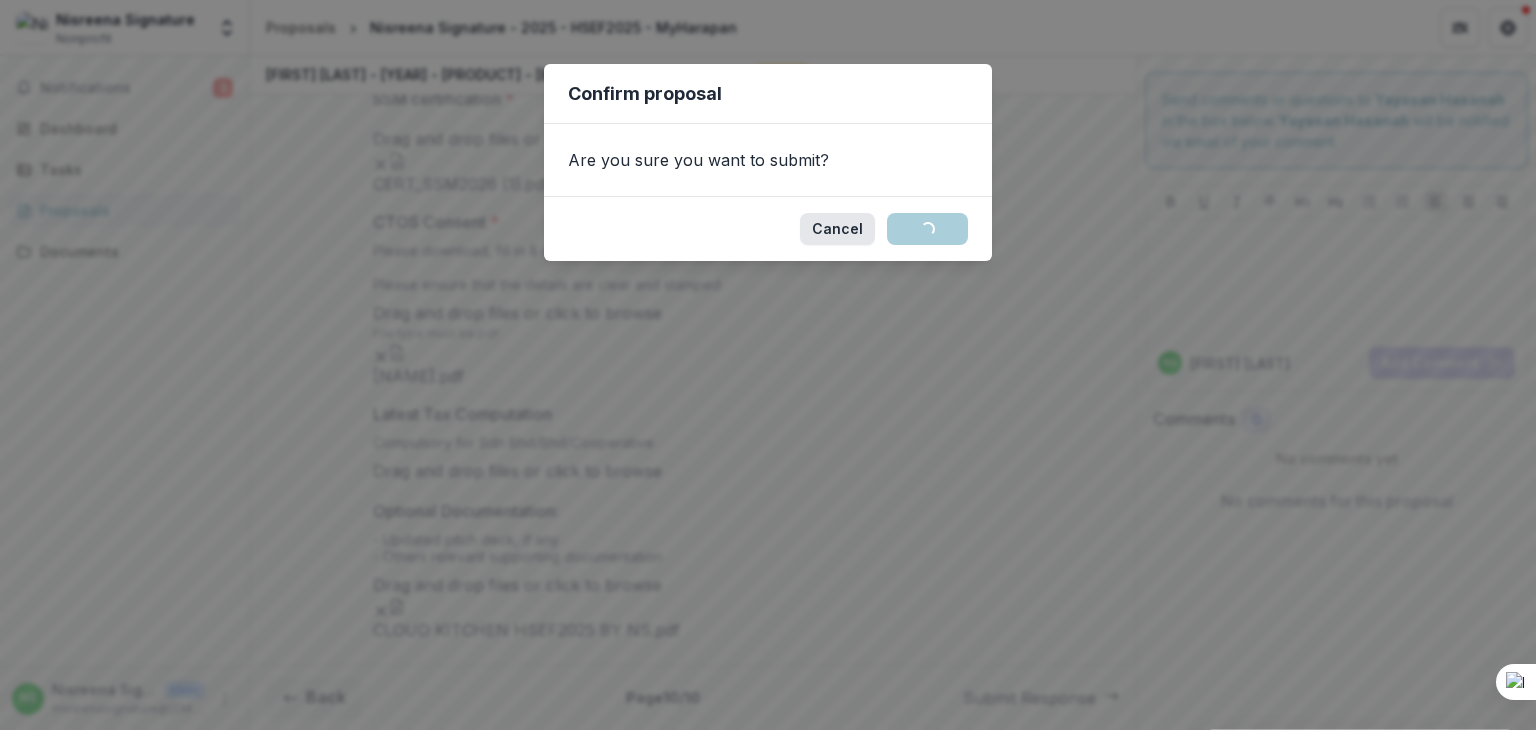 click on "Cancel" at bounding box center [837, 229] 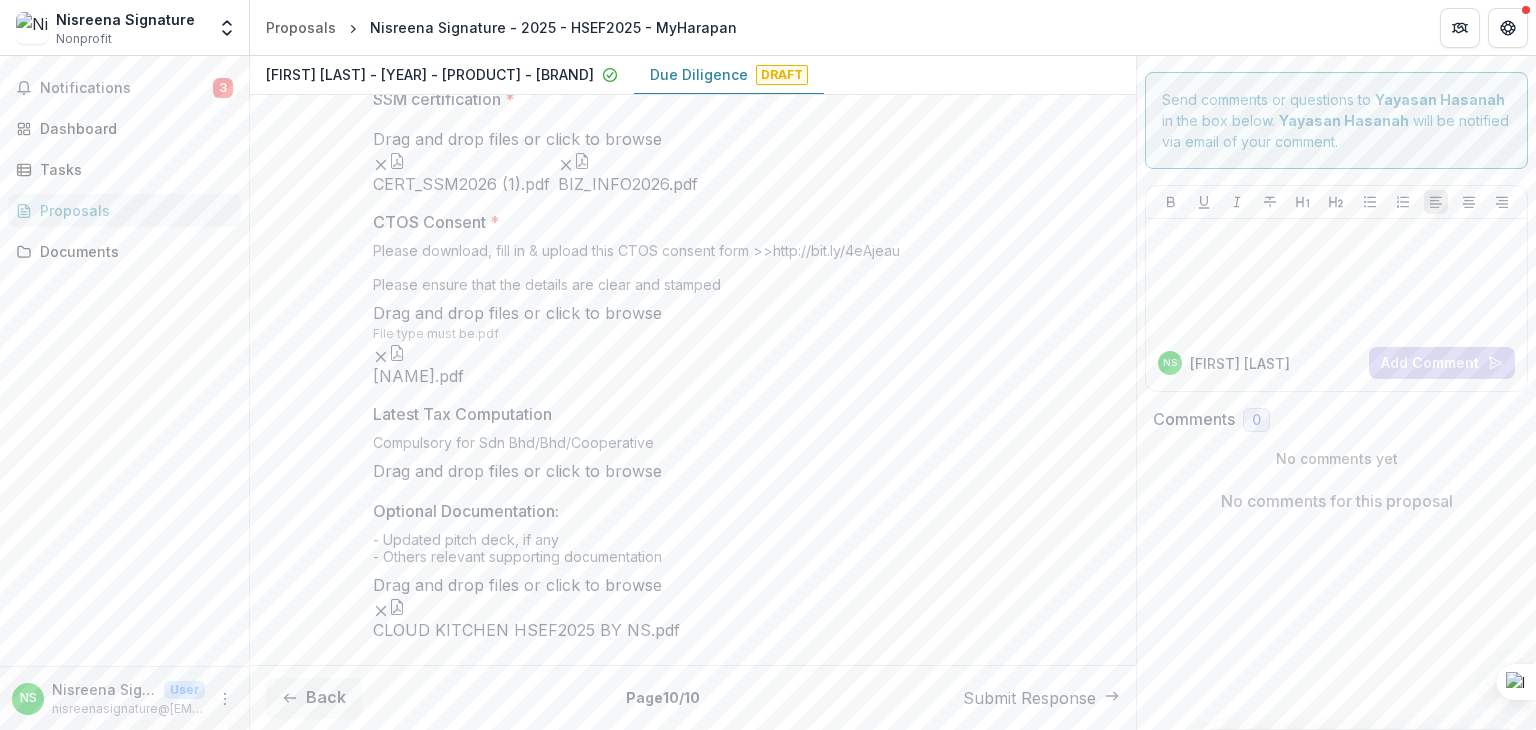 click on "**********" at bounding box center [693, 324] 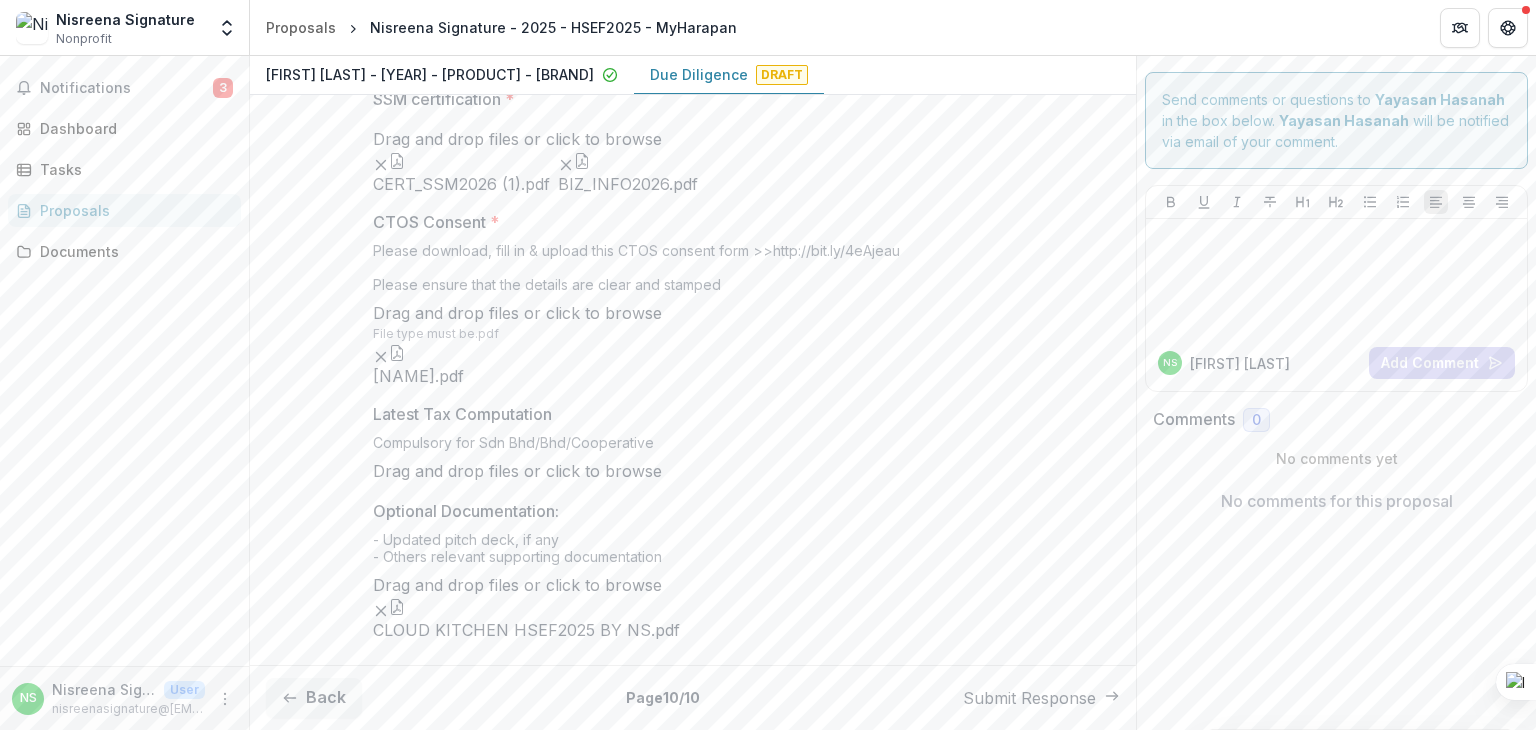 scroll, scrollTop: 1148, scrollLeft: 0, axis: vertical 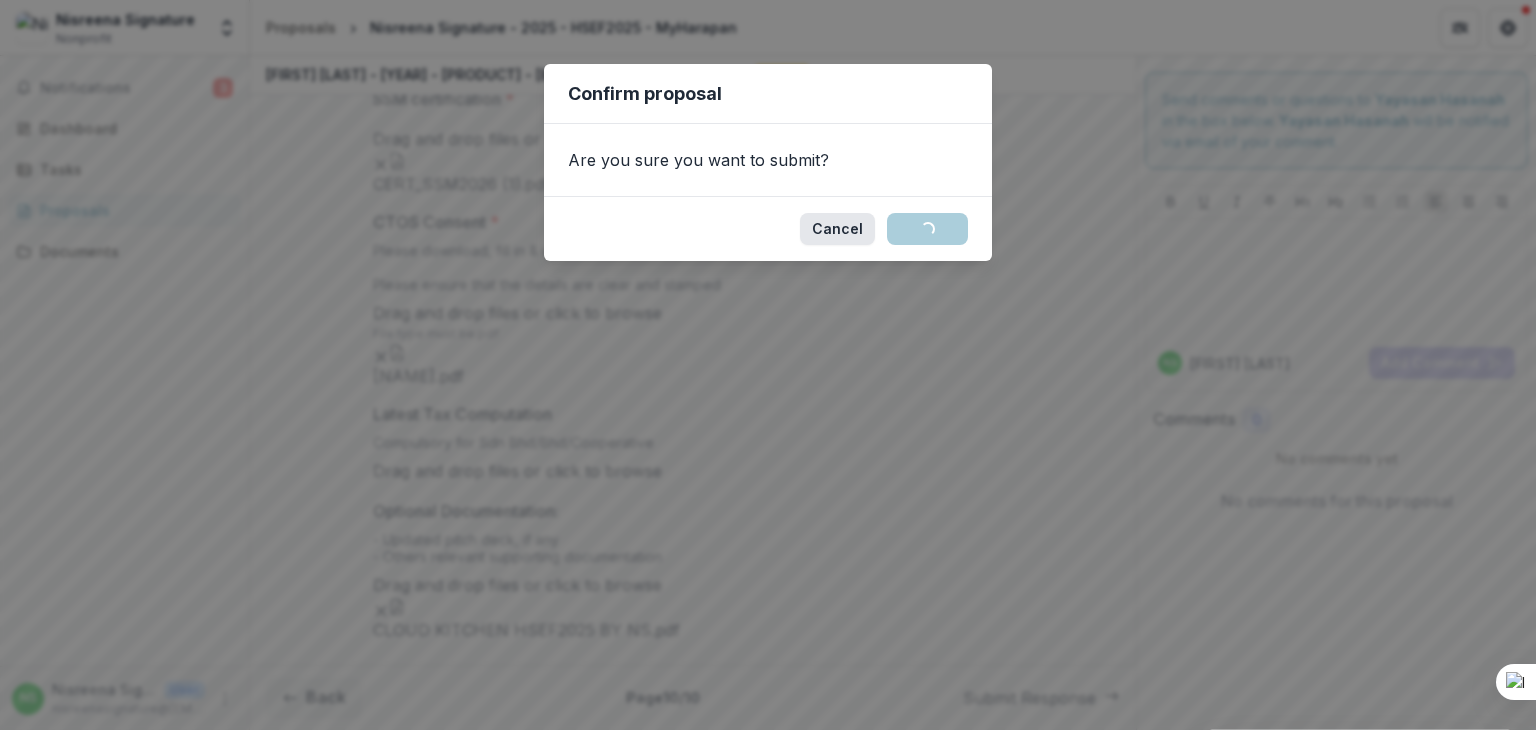 click on "Cancel" at bounding box center (837, 229) 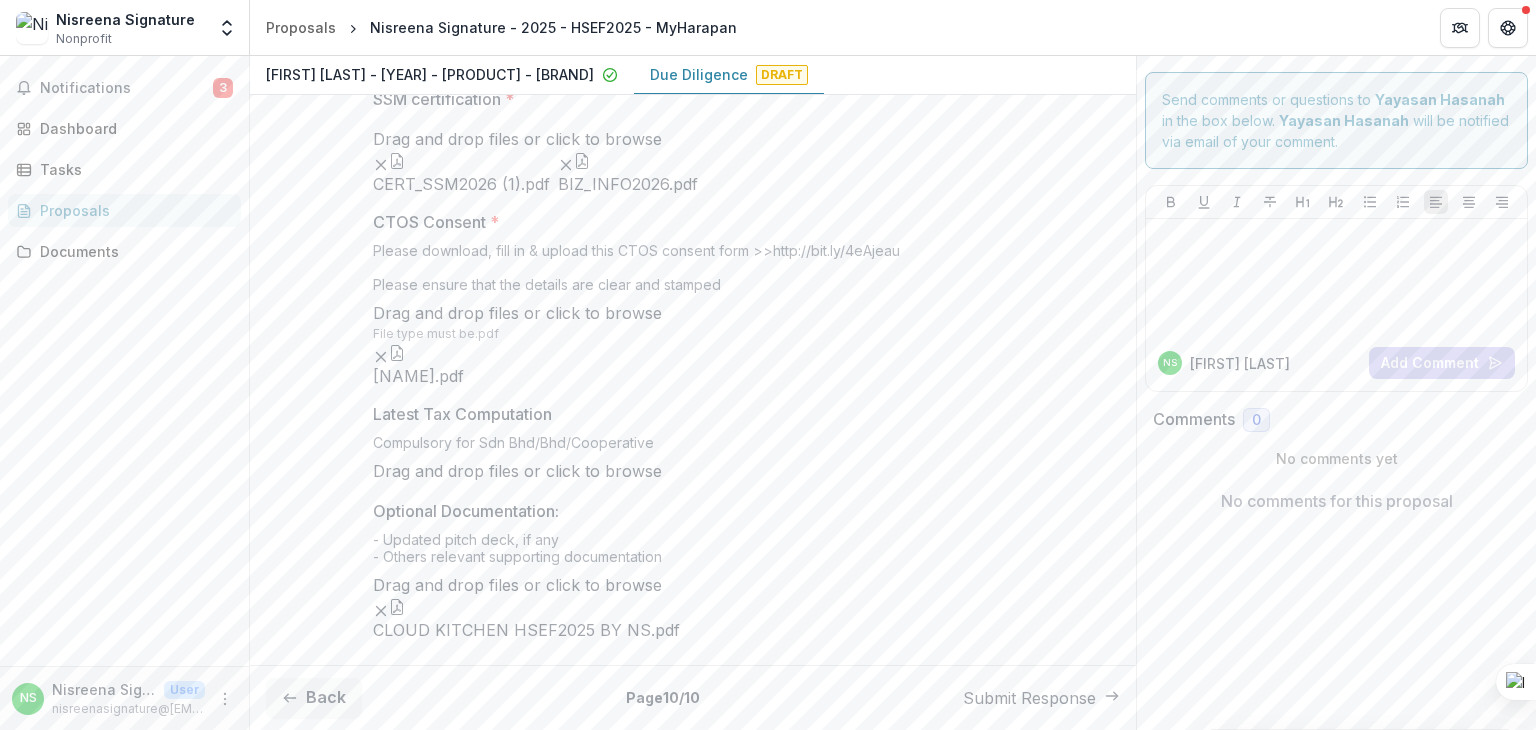 click on "Draft" at bounding box center (782, 75) 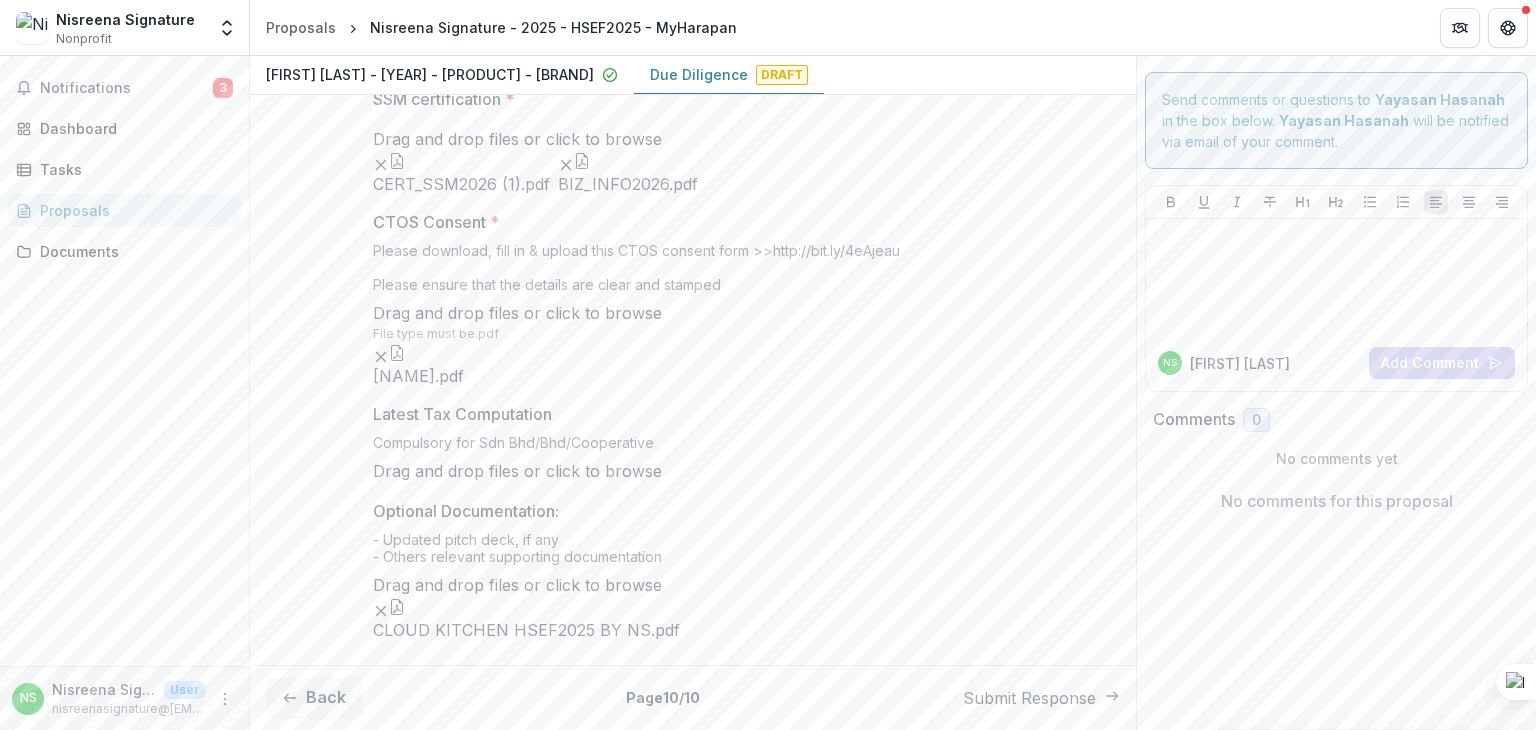 scroll, scrollTop: 1148, scrollLeft: 0, axis: vertical 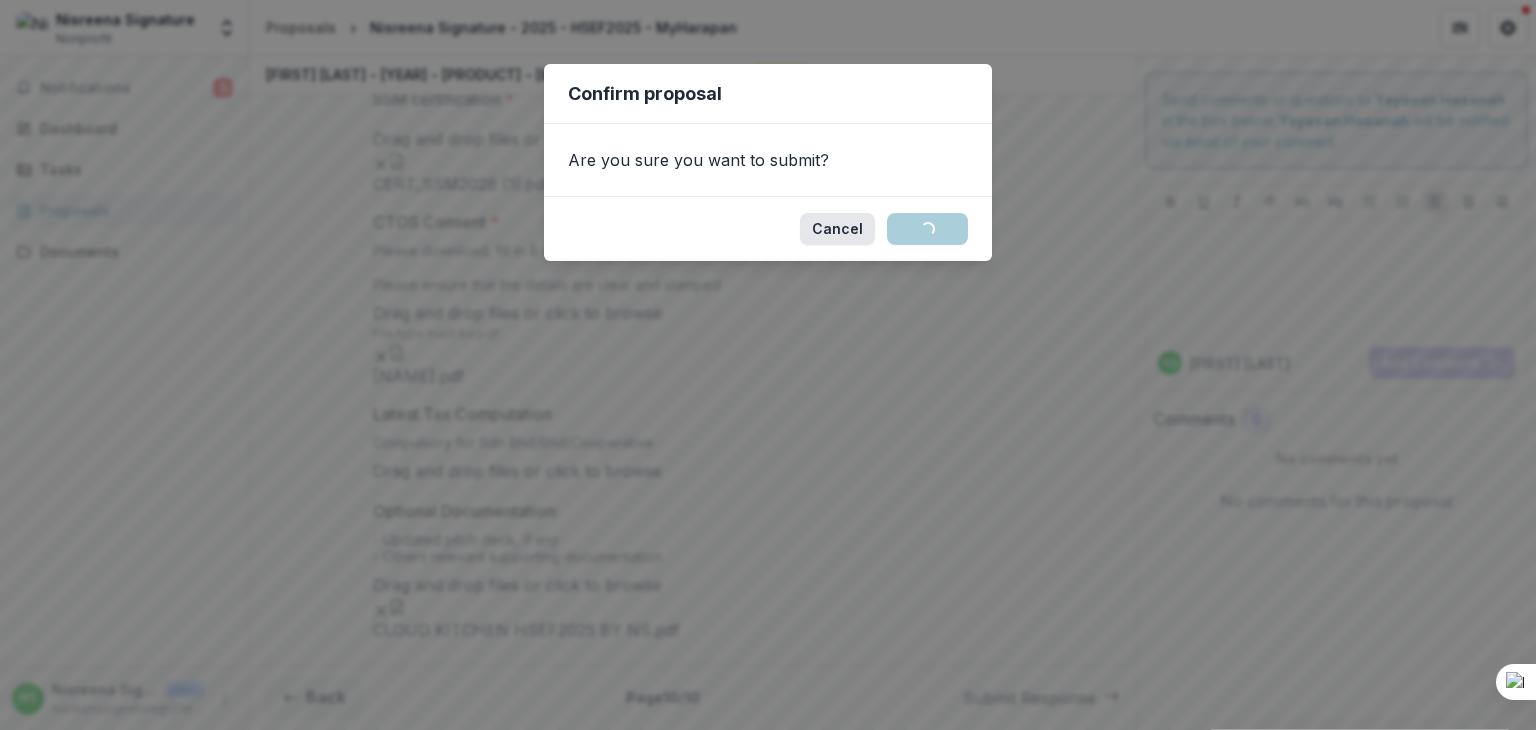 click on "Cancel" at bounding box center (837, 229) 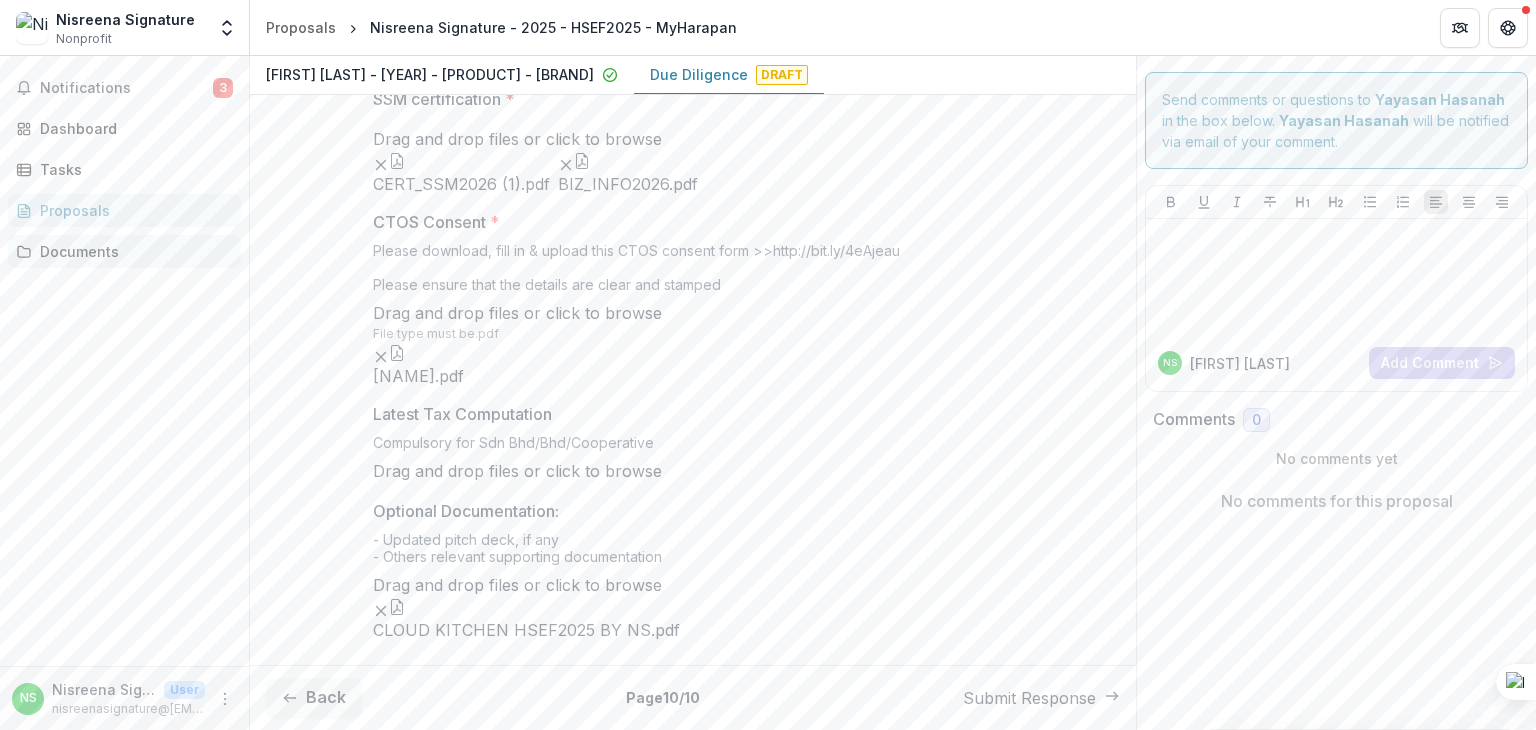 click on "Documents" at bounding box center (132, 251) 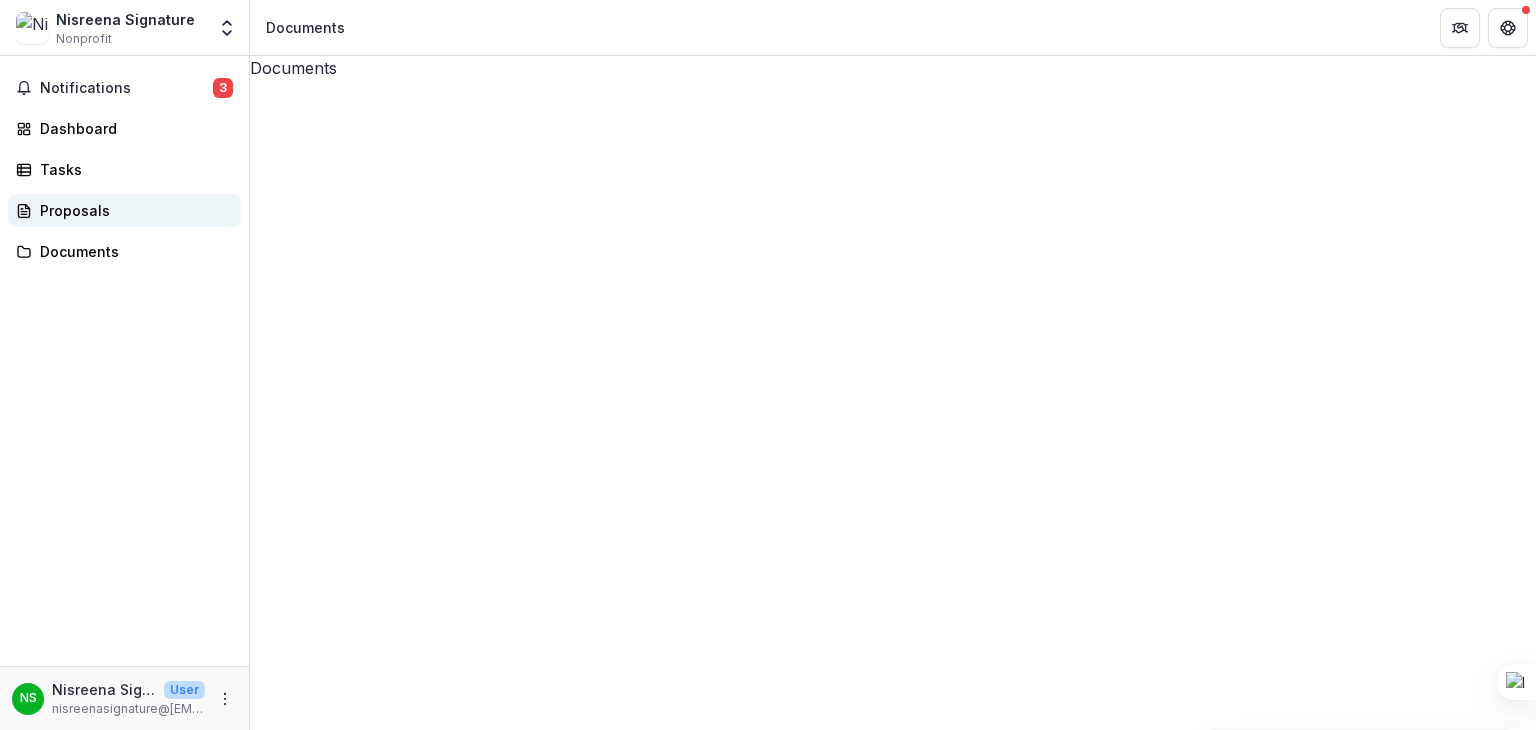 click on "Proposals" at bounding box center [132, 210] 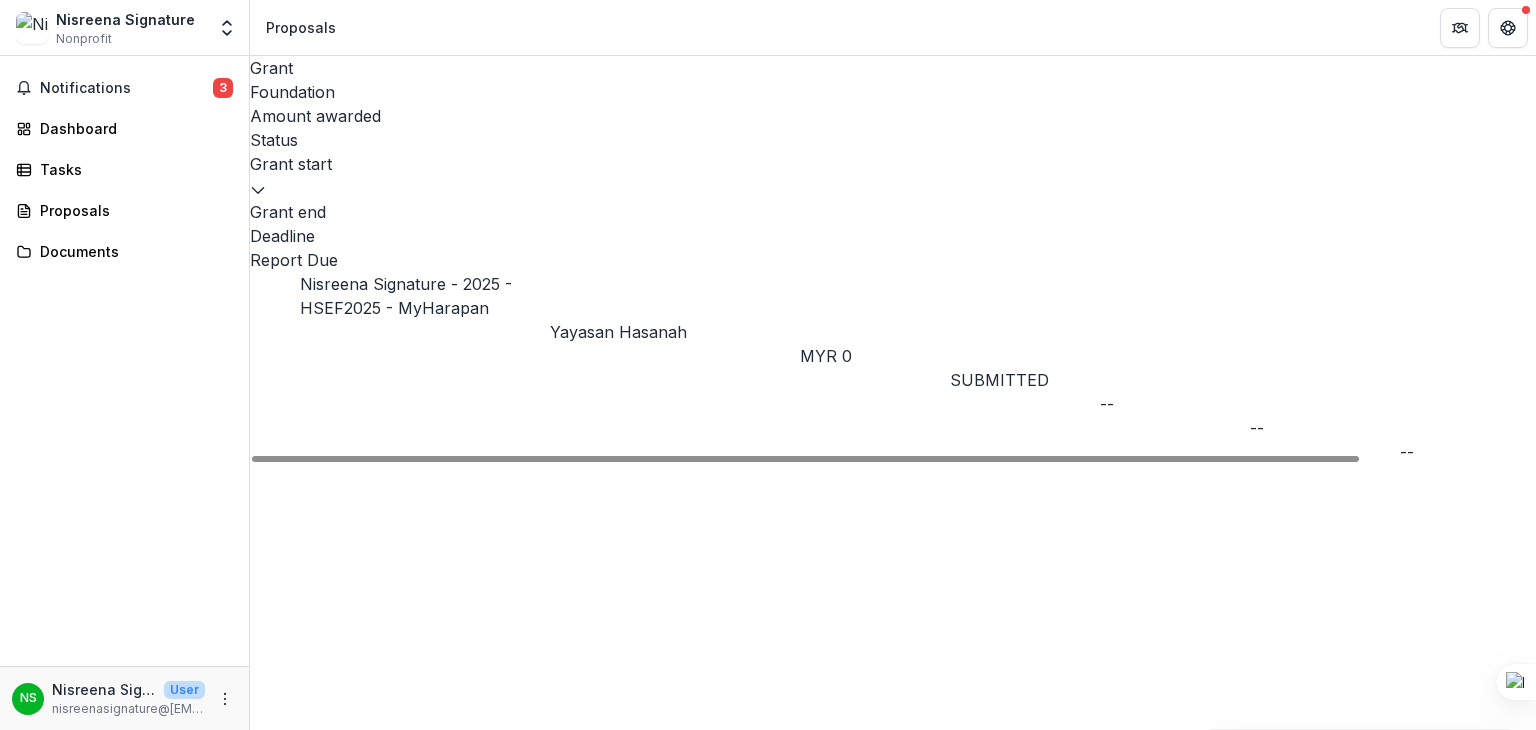 click on "SUBMITTED" at bounding box center [999, 380] 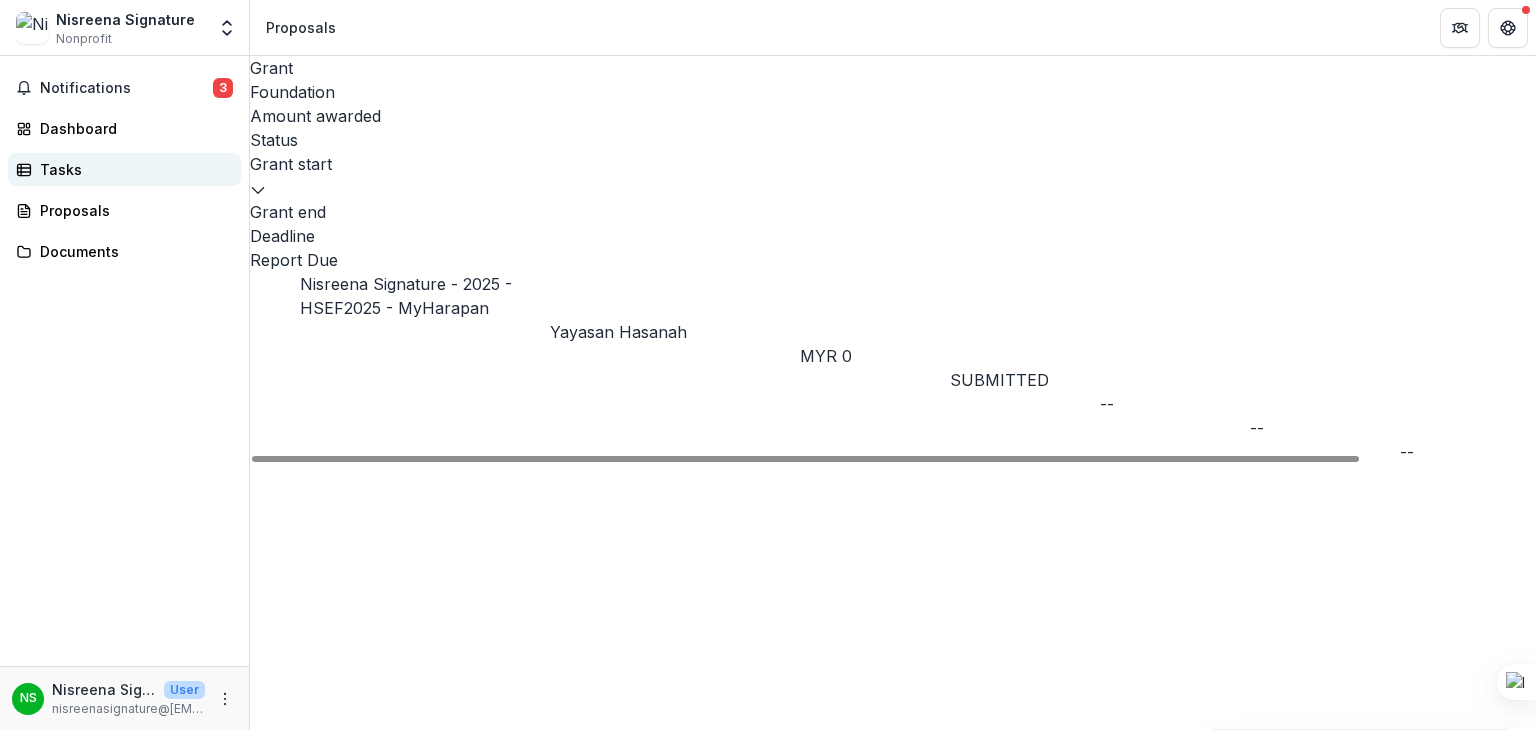 click on "Tasks" at bounding box center [132, 169] 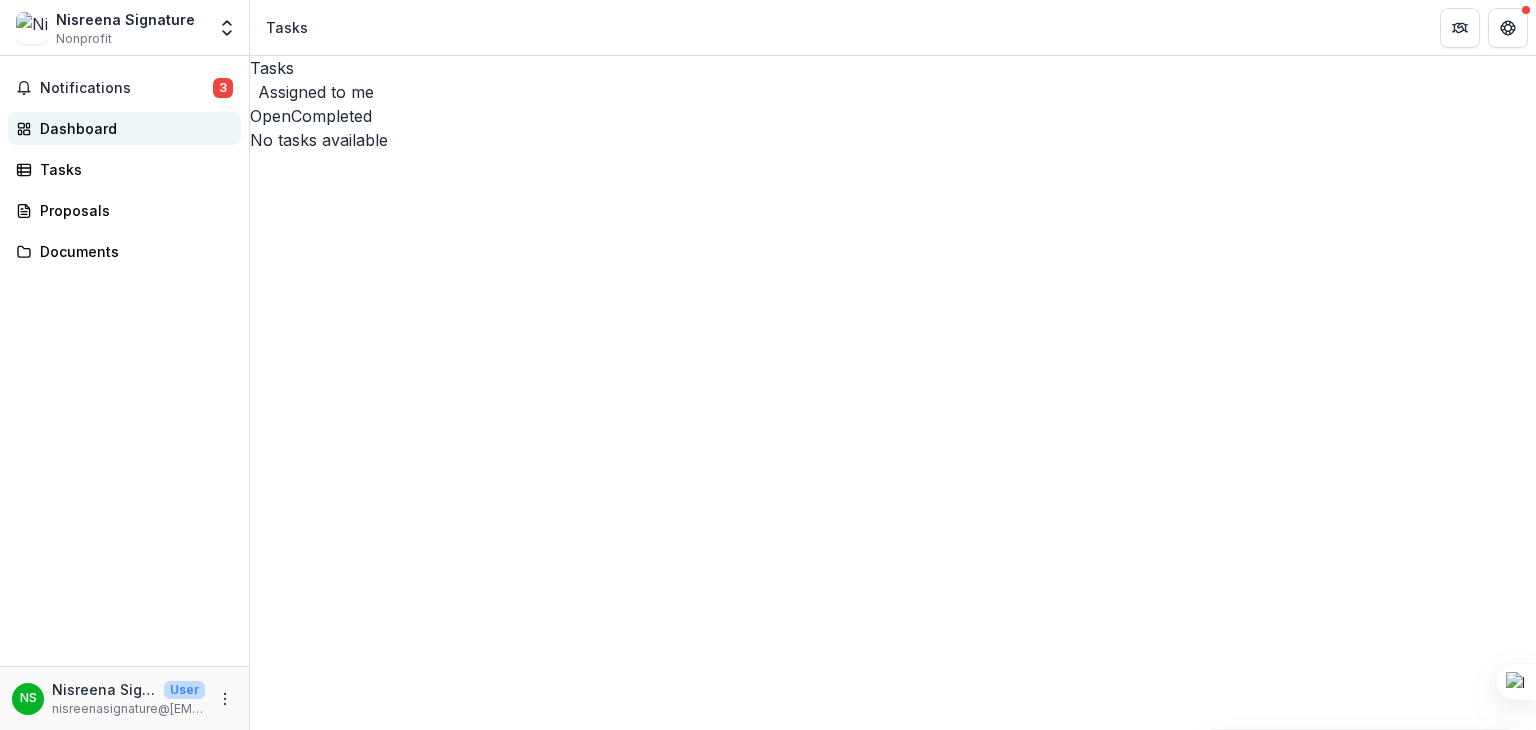 click on "Dashboard" at bounding box center (124, 128) 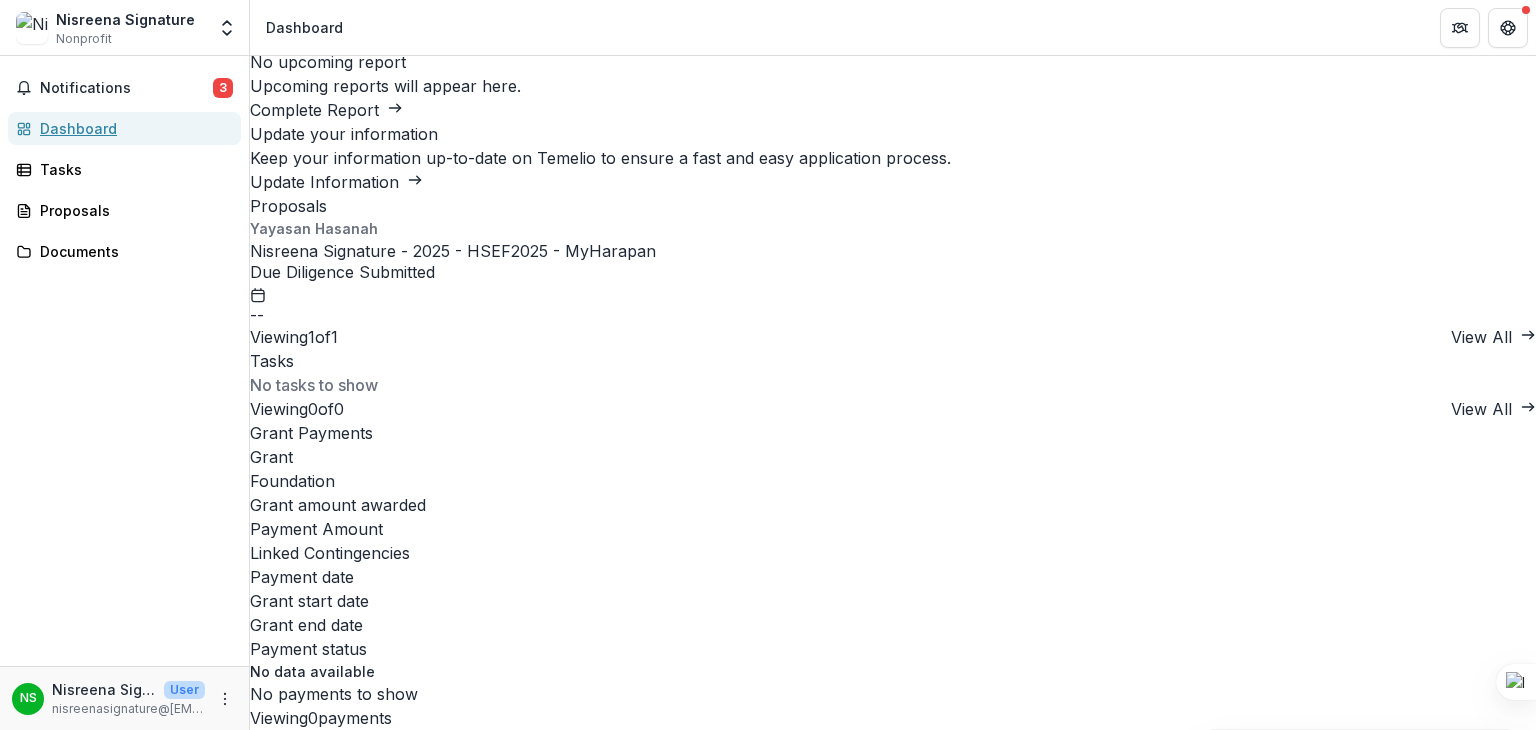 scroll, scrollTop: 0, scrollLeft: 0, axis: both 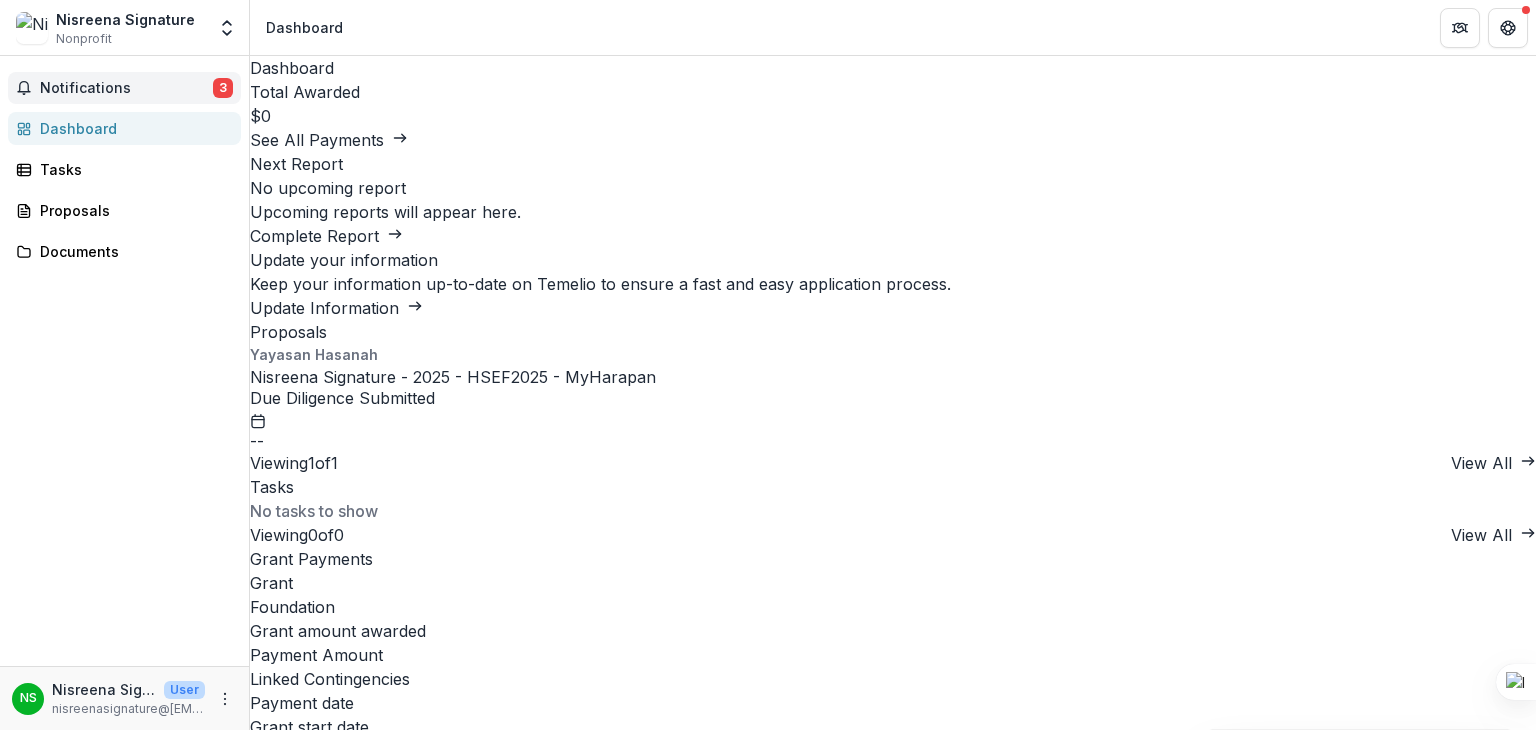 click on "Notifications" at bounding box center (126, 88) 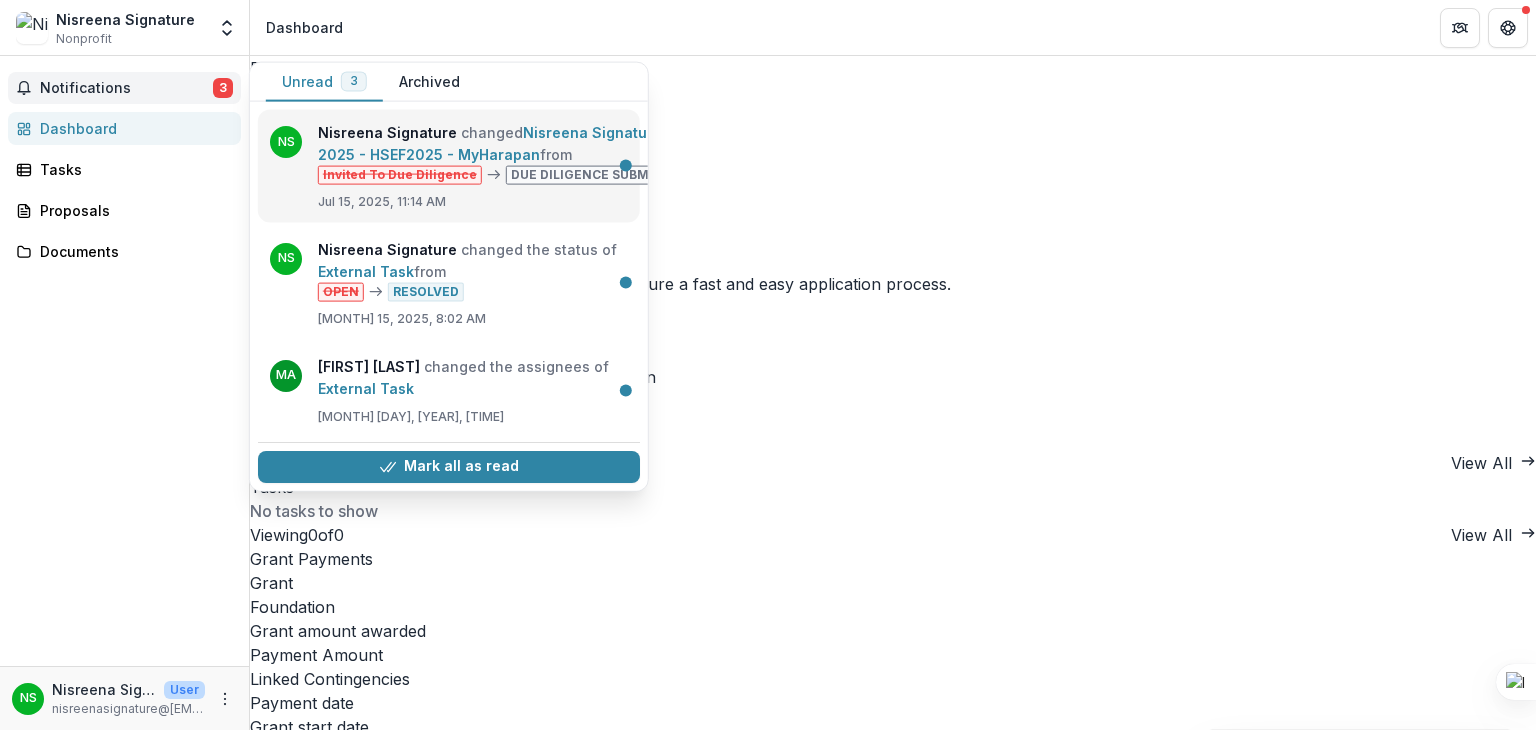 click on "Nisreena Signature - 2025 - HSEF2025 - MyHarapan" at bounding box center (495, 143) 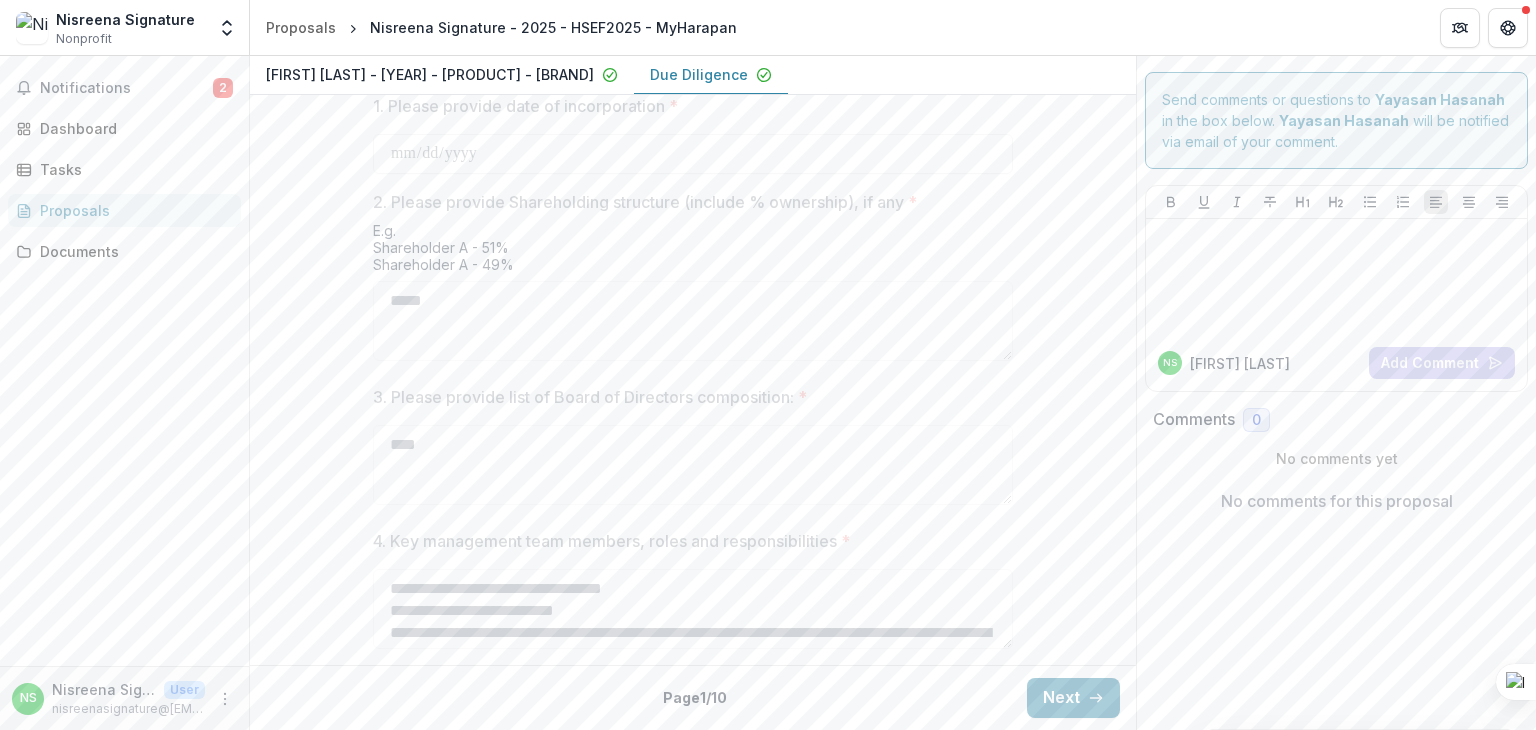 scroll, scrollTop: 984, scrollLeft: 0, axis: vertical 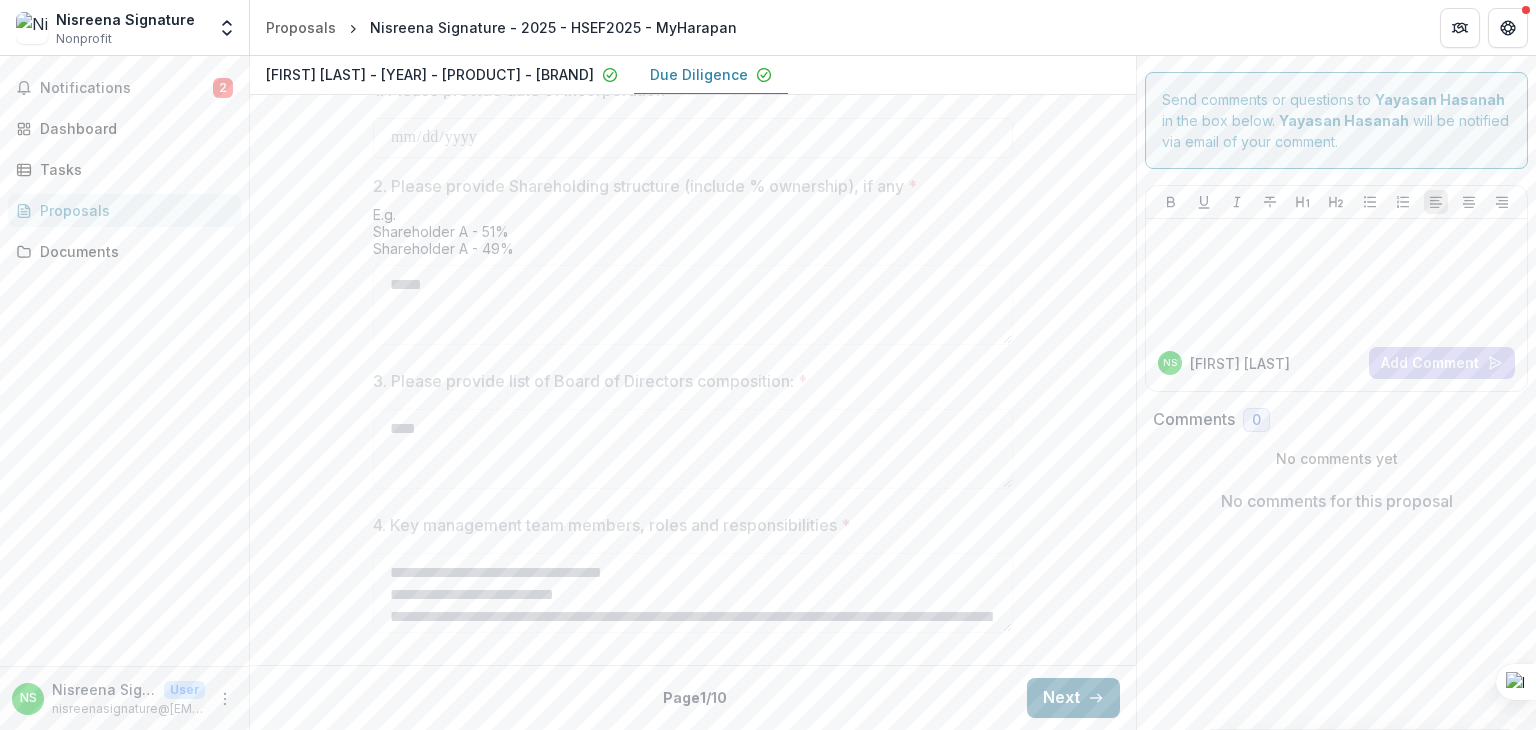 click on "Next" at bounding box center (1073, 698) 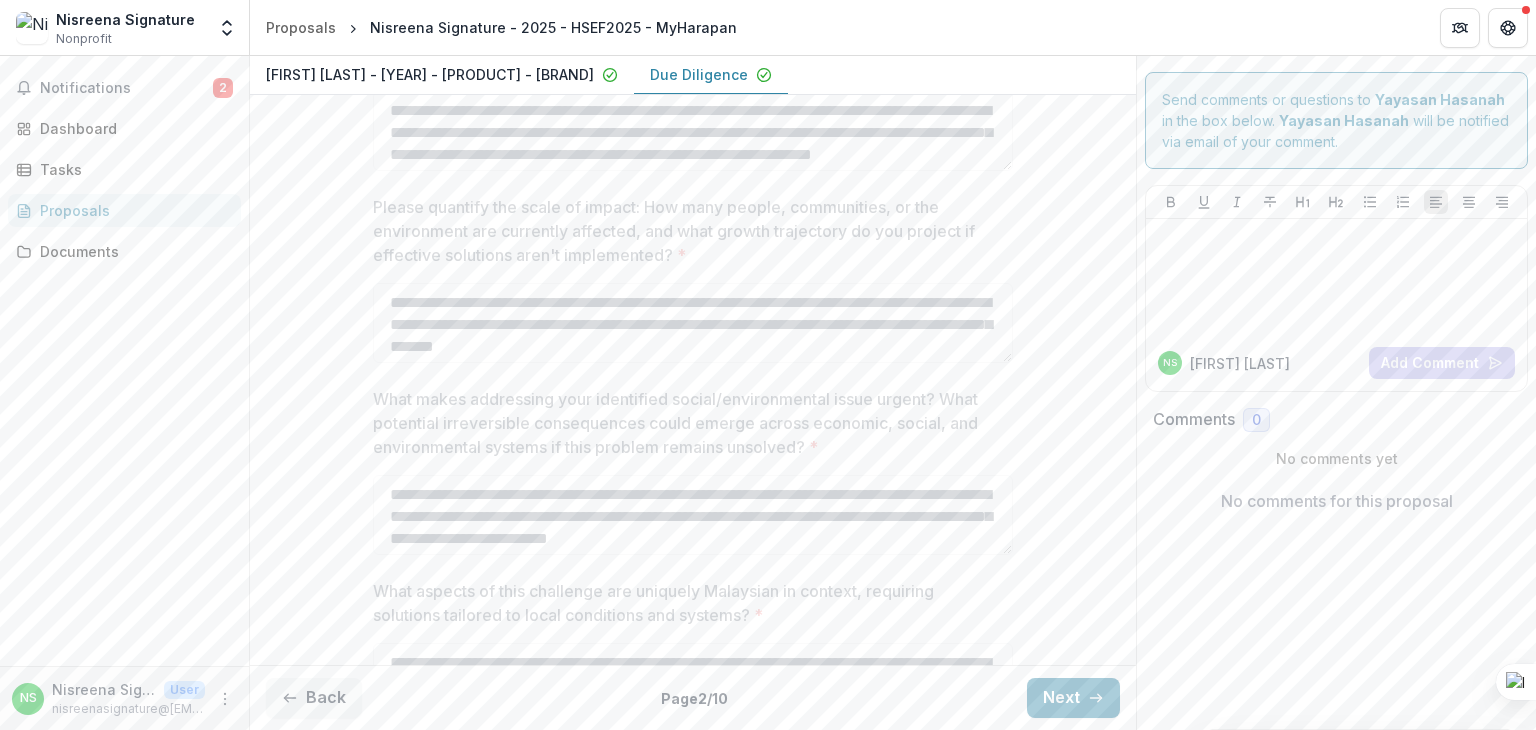 scroll, scrollTop: 904, scrollLeft: 0, axis: vertical 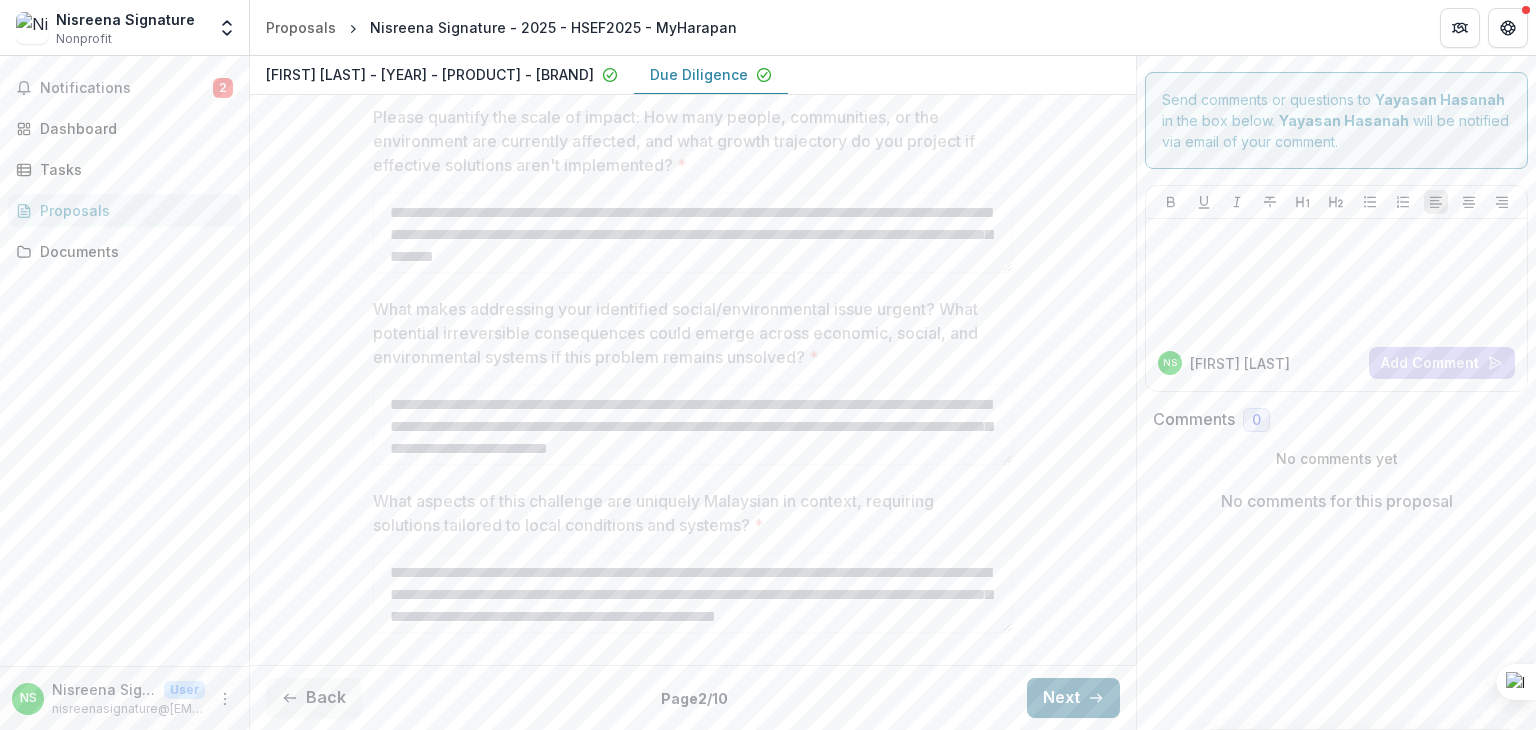 click on "Next" at bounding box center [1073, 698] 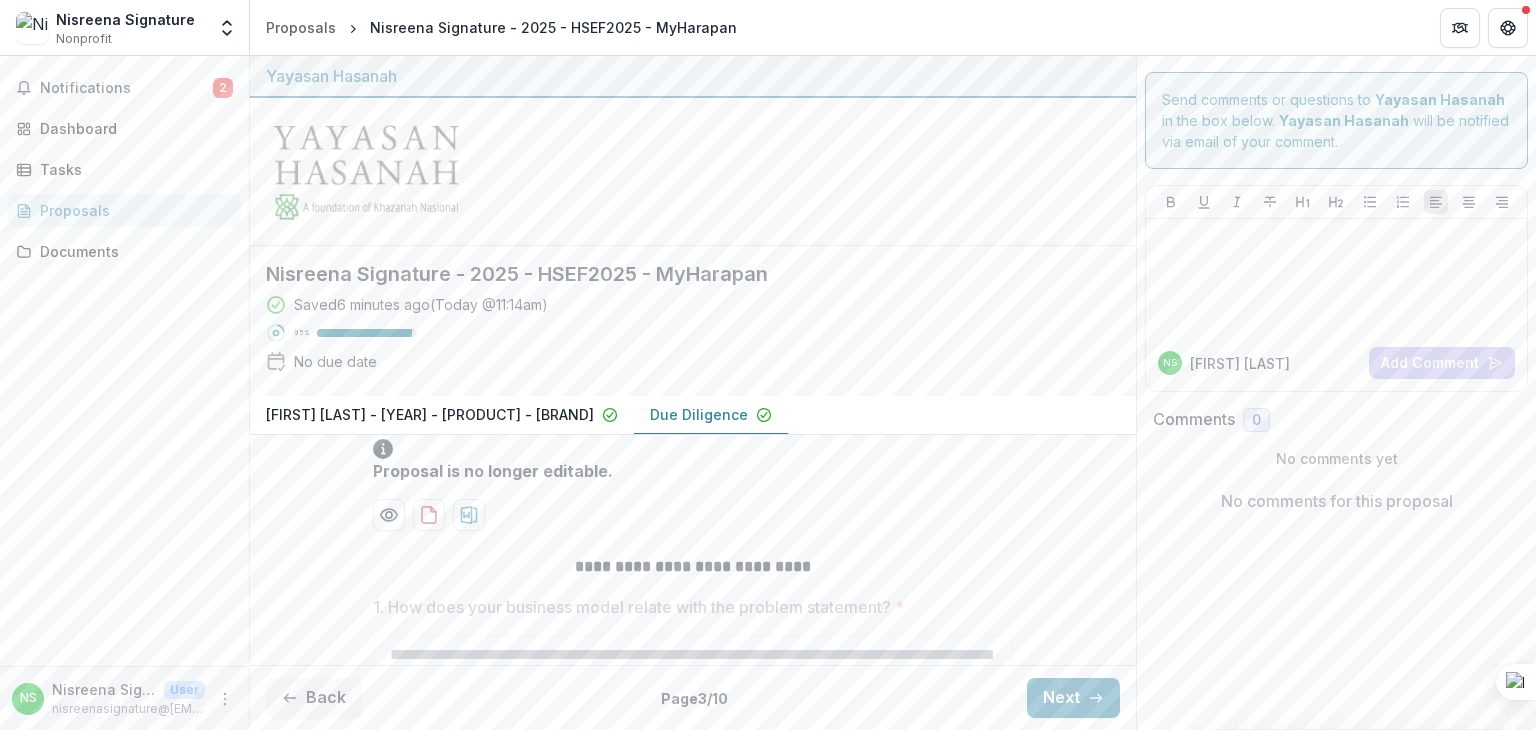 scroll, scrollTop: 200, scrollLeft: 0, axis: vertical 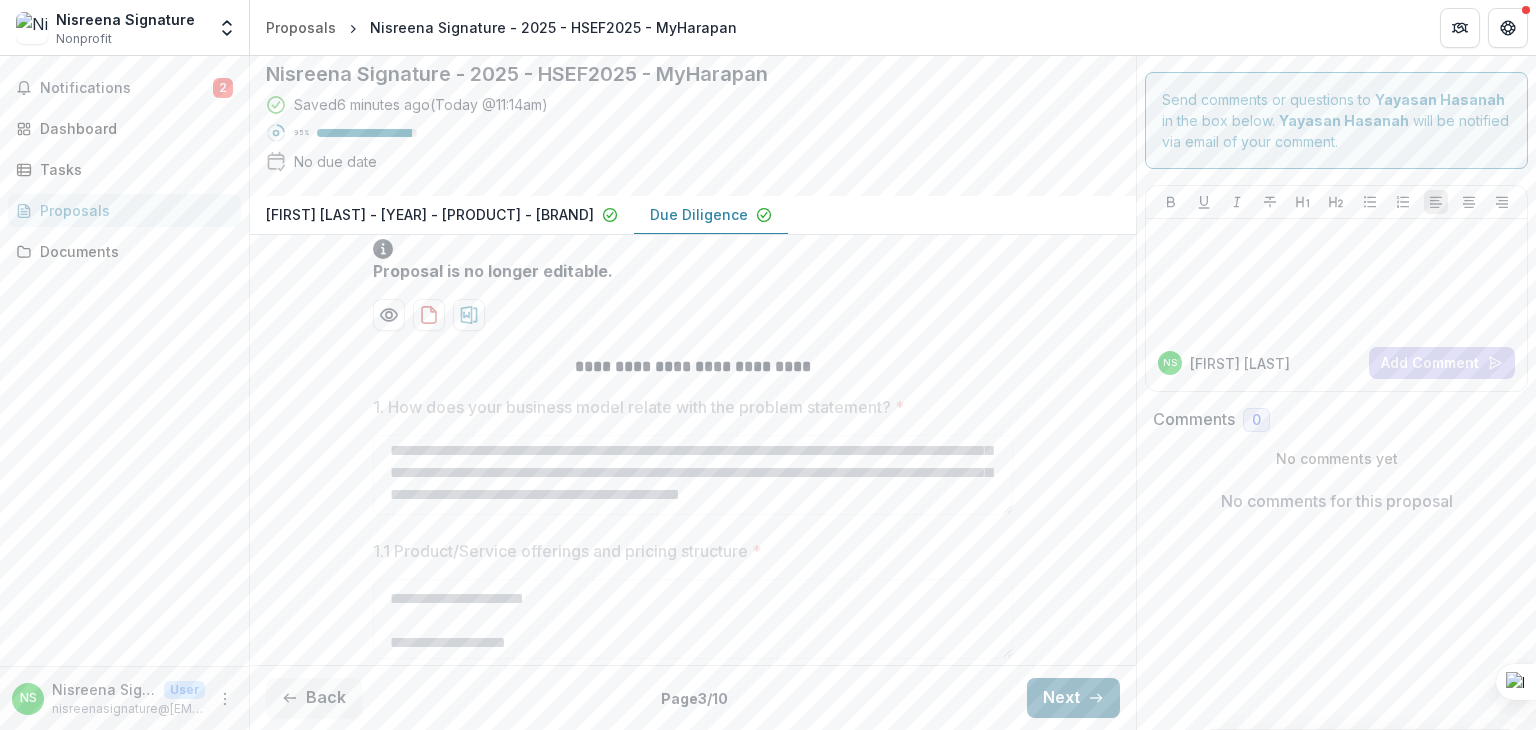 click on "Next" at bounding box center (1073, 698) 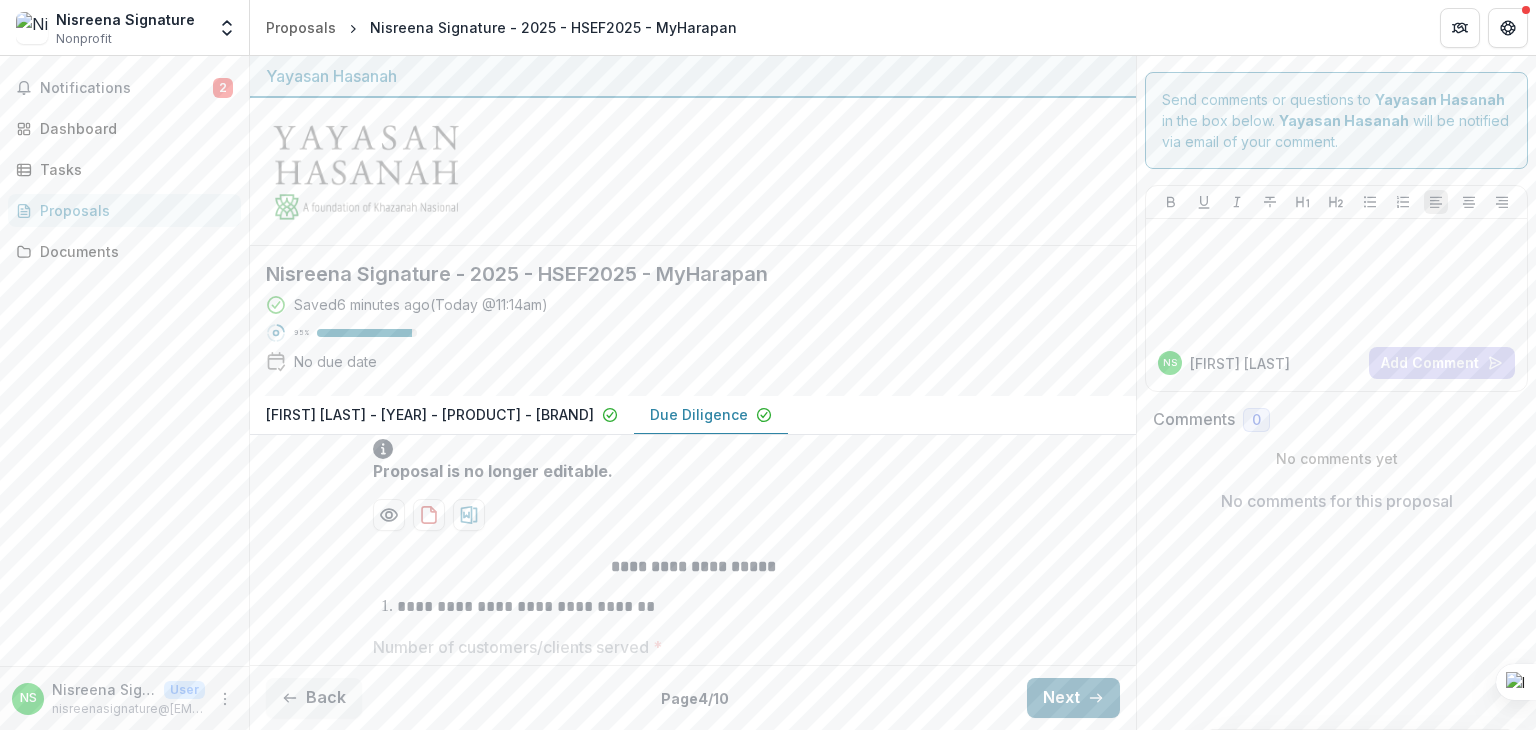click on "Next" at bounding box center (1073, 698) 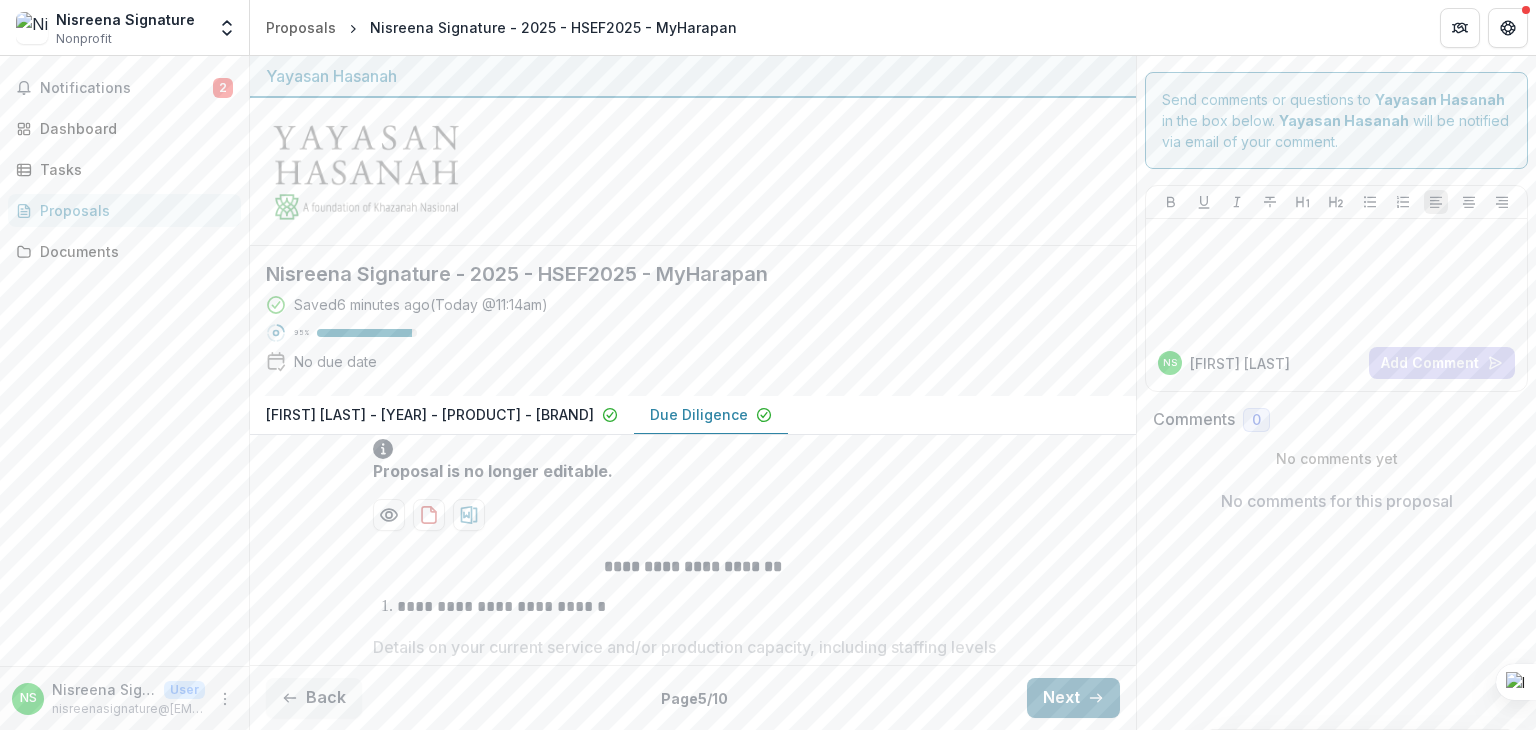 click on "Next" at bounding box center [1073, 698] 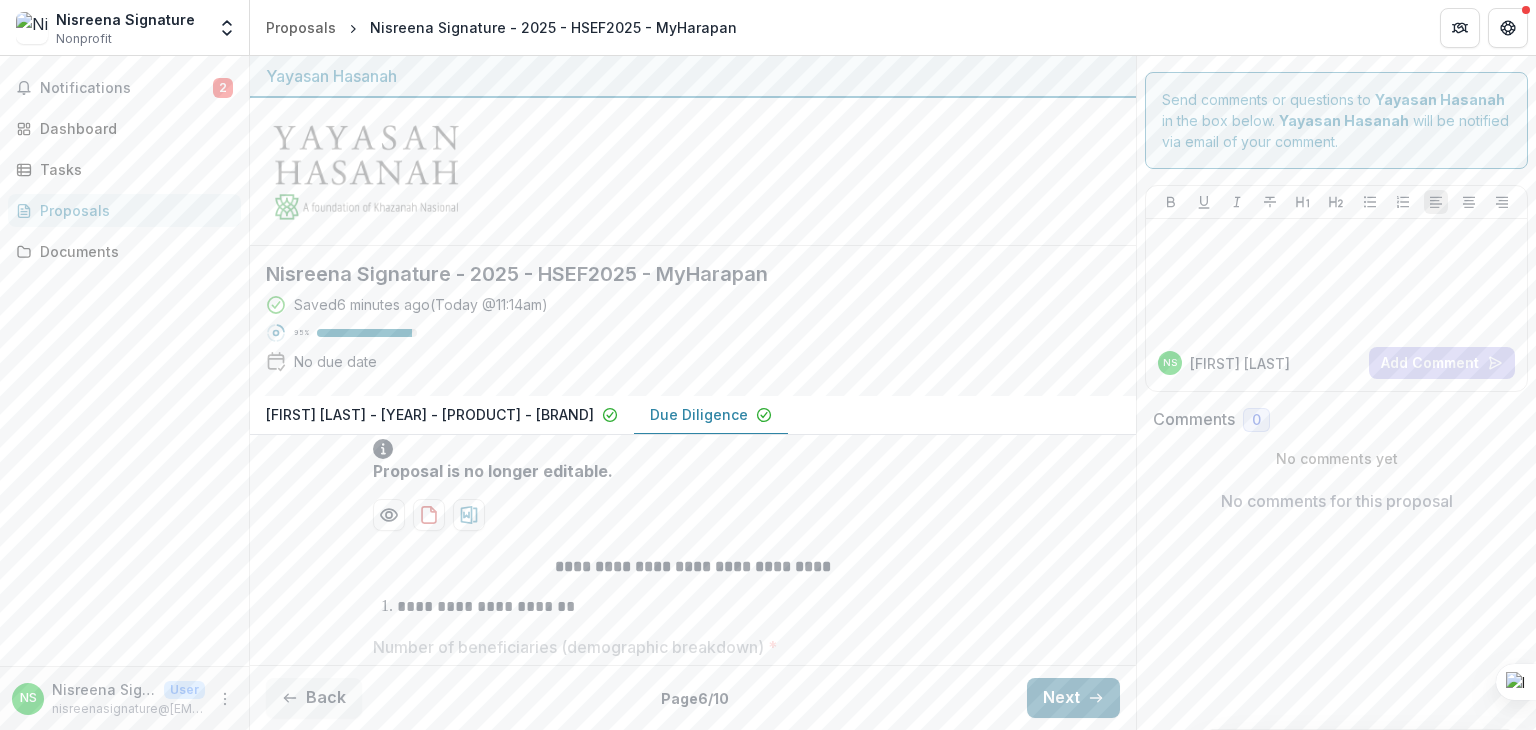 click on "Next" at bounding box center (1073, 698) 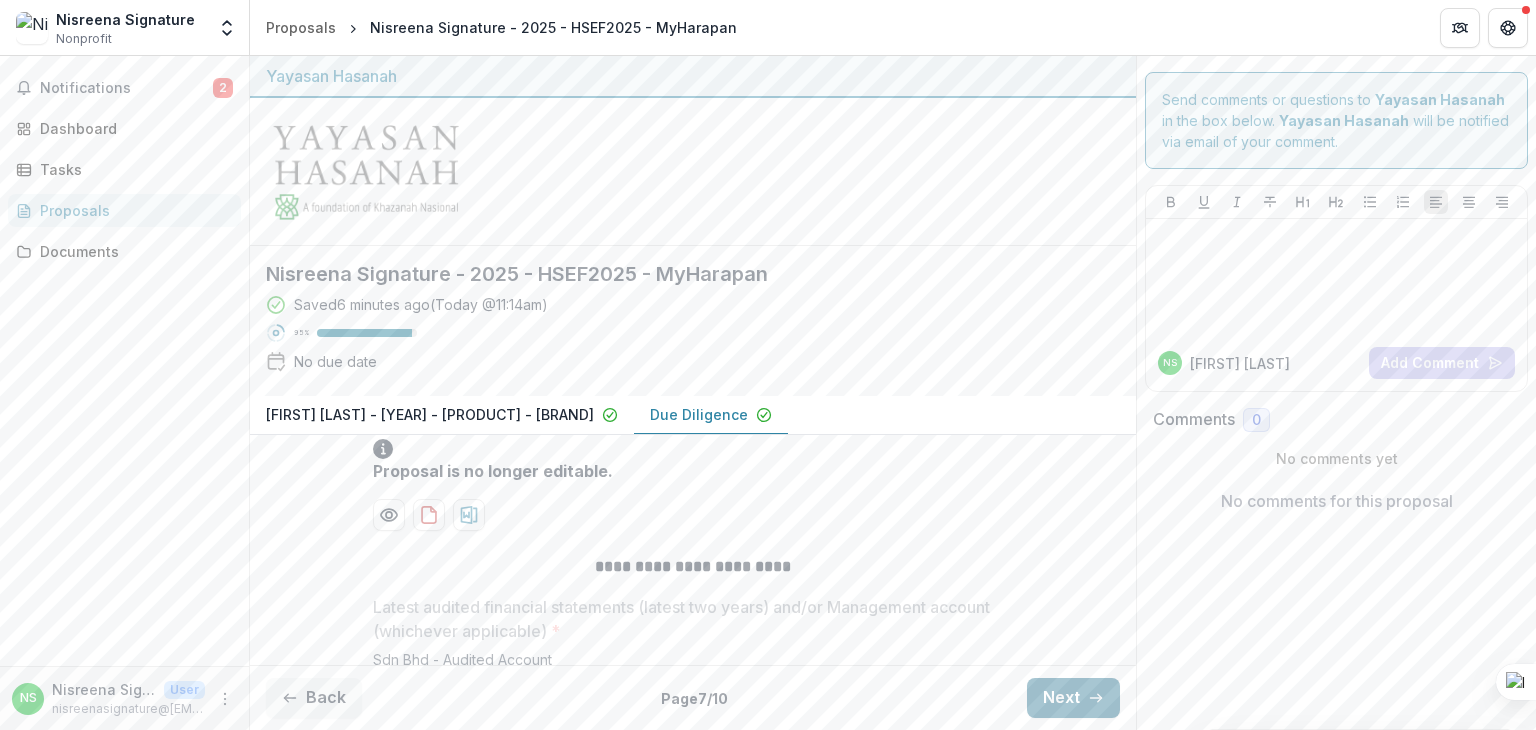 click on "Next" at bounding box center [1073, 698] 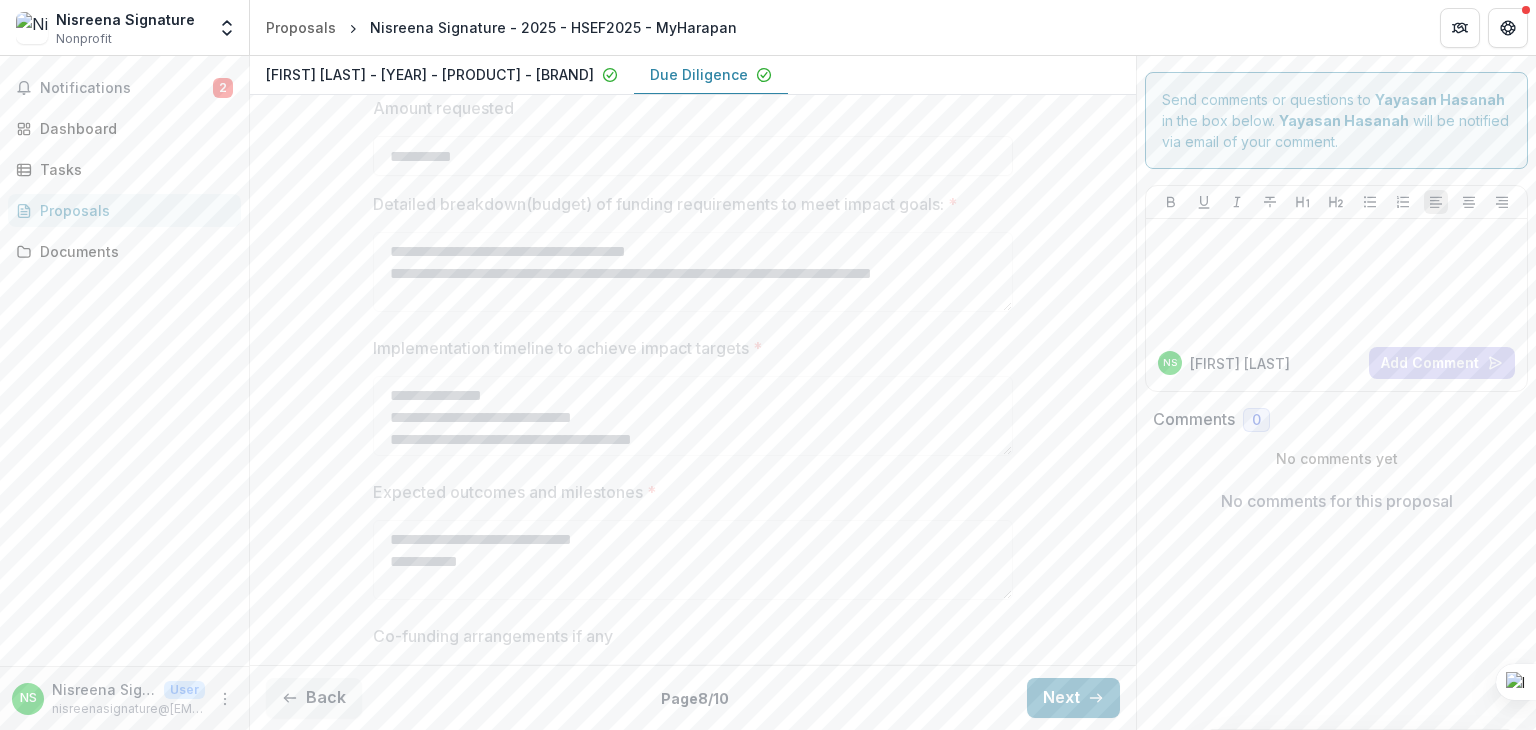 scroll, scrollTop: 500, scrollLeft: 0, axis: vertical 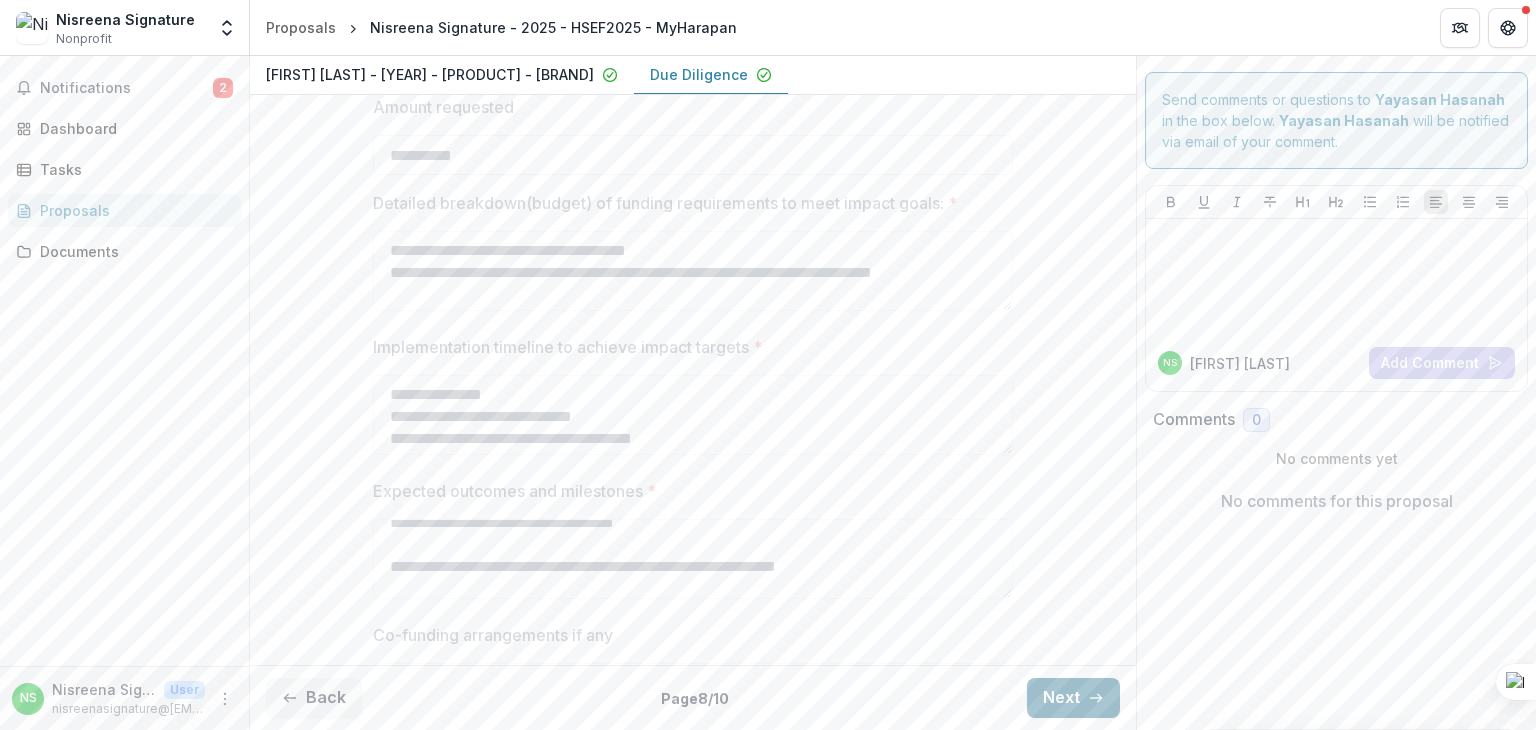 click on "Next" at bounding box center [1073, 698] 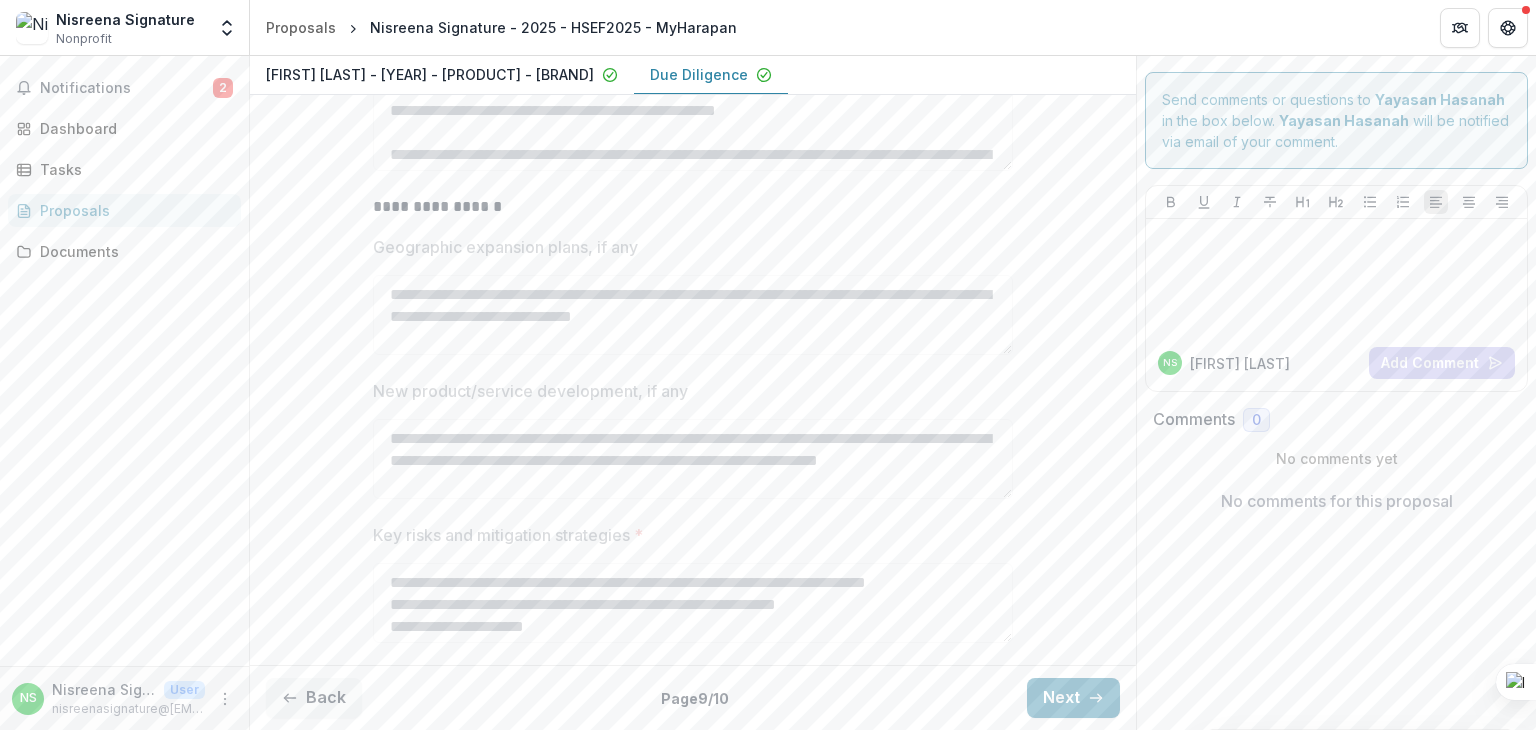scroll, scrollTop: 568, scrollLeft: 0, axis: vertical 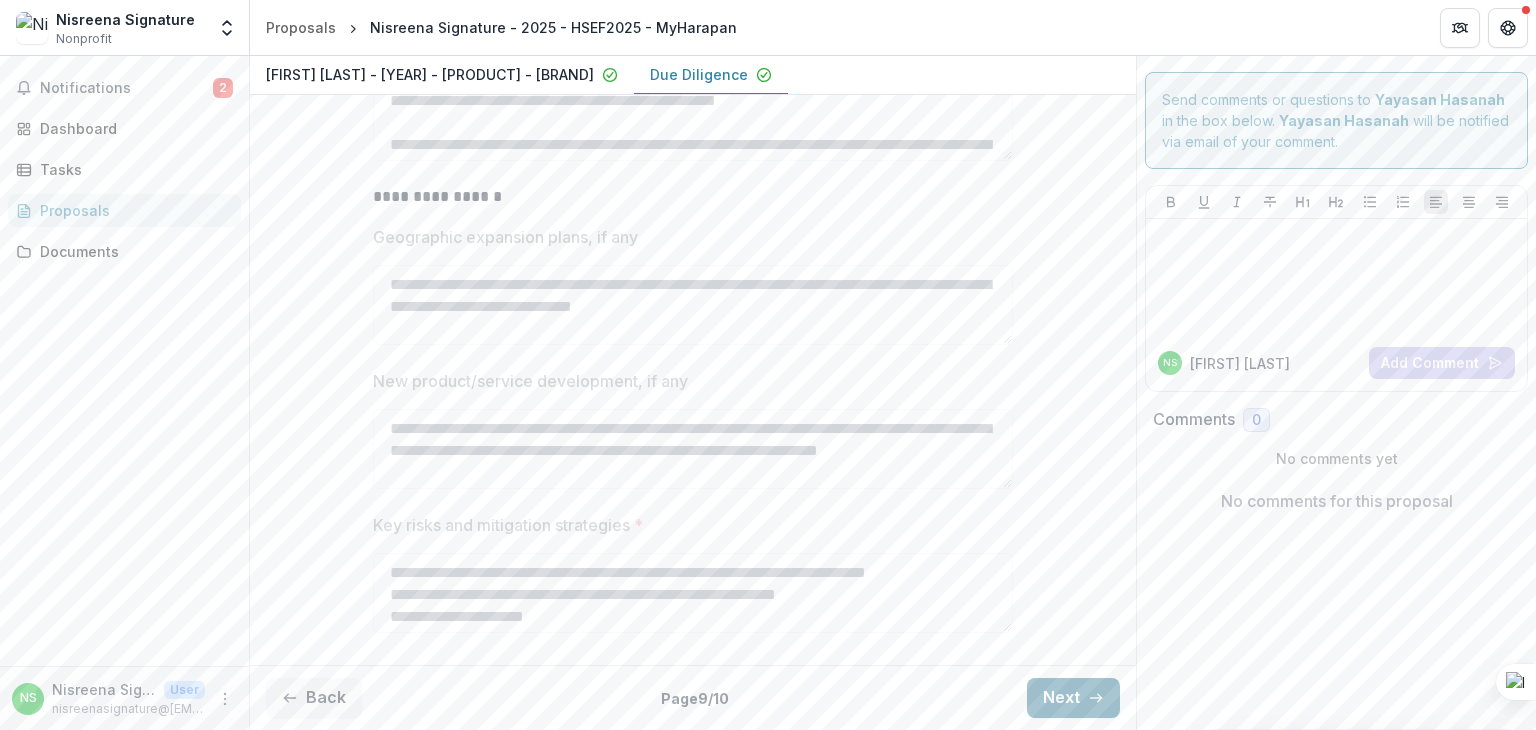 click on "Next" at bounding box center (1073, 698) 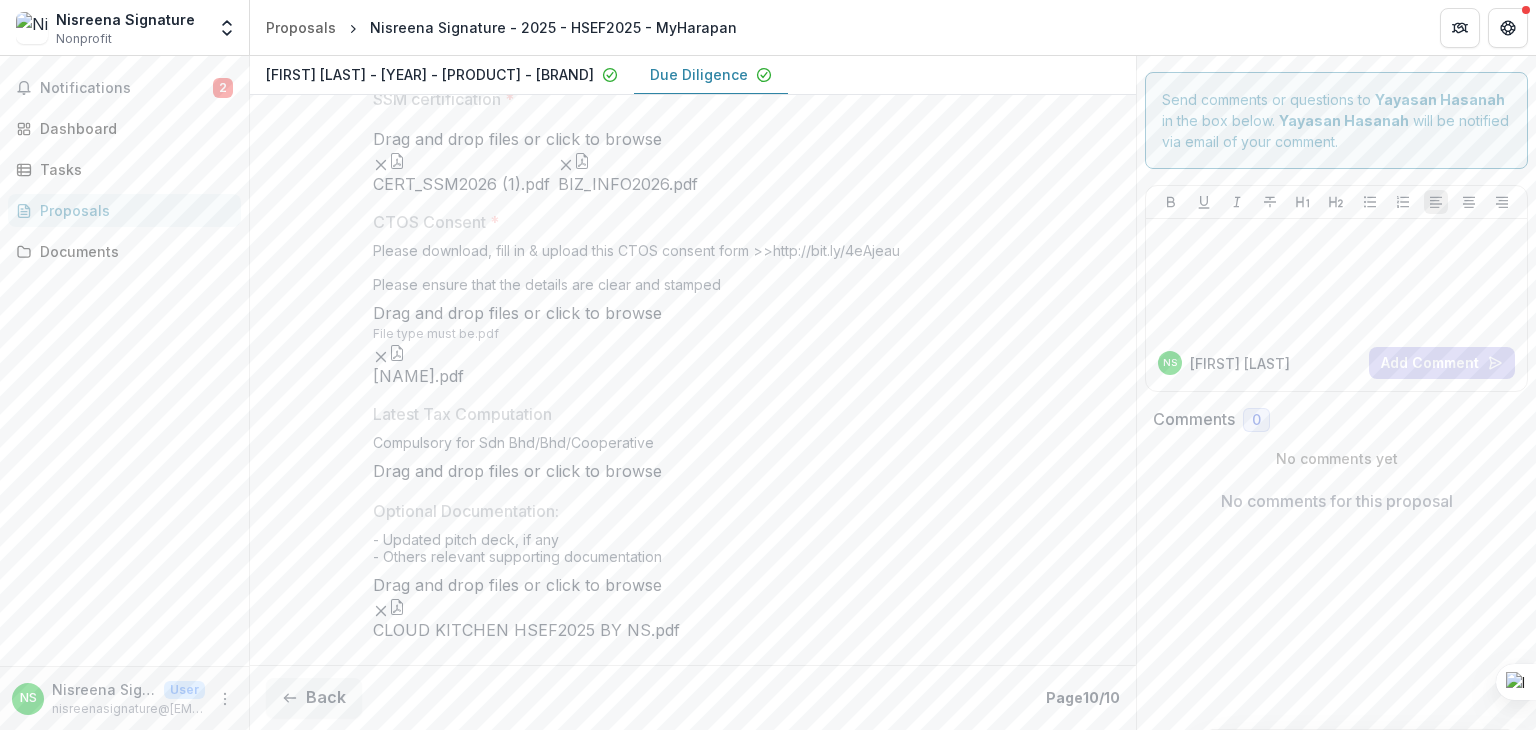 scroll, scrollTop: 1212, scrollLeft: 0, axis: vertical 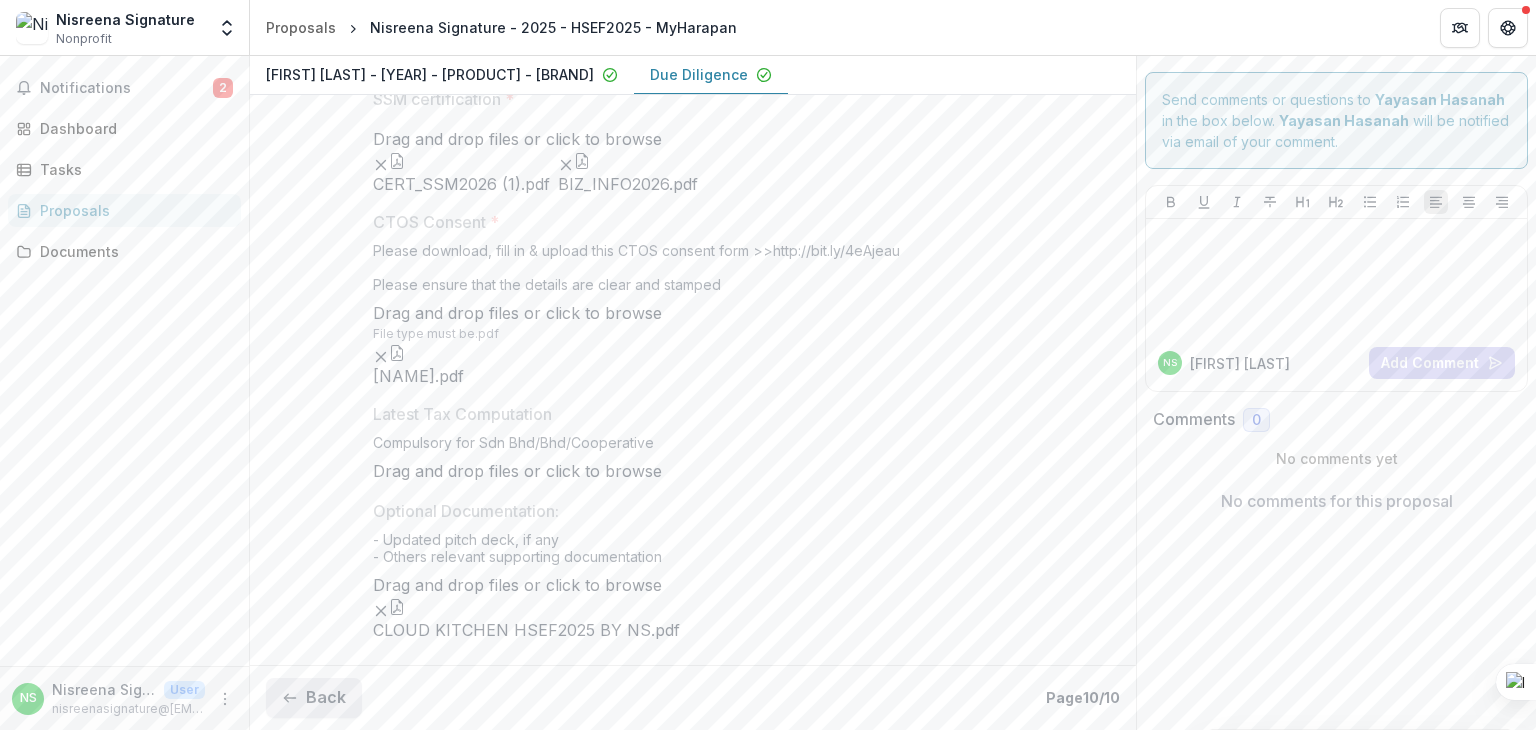 click on "Back" at bounding box center [314, 698] 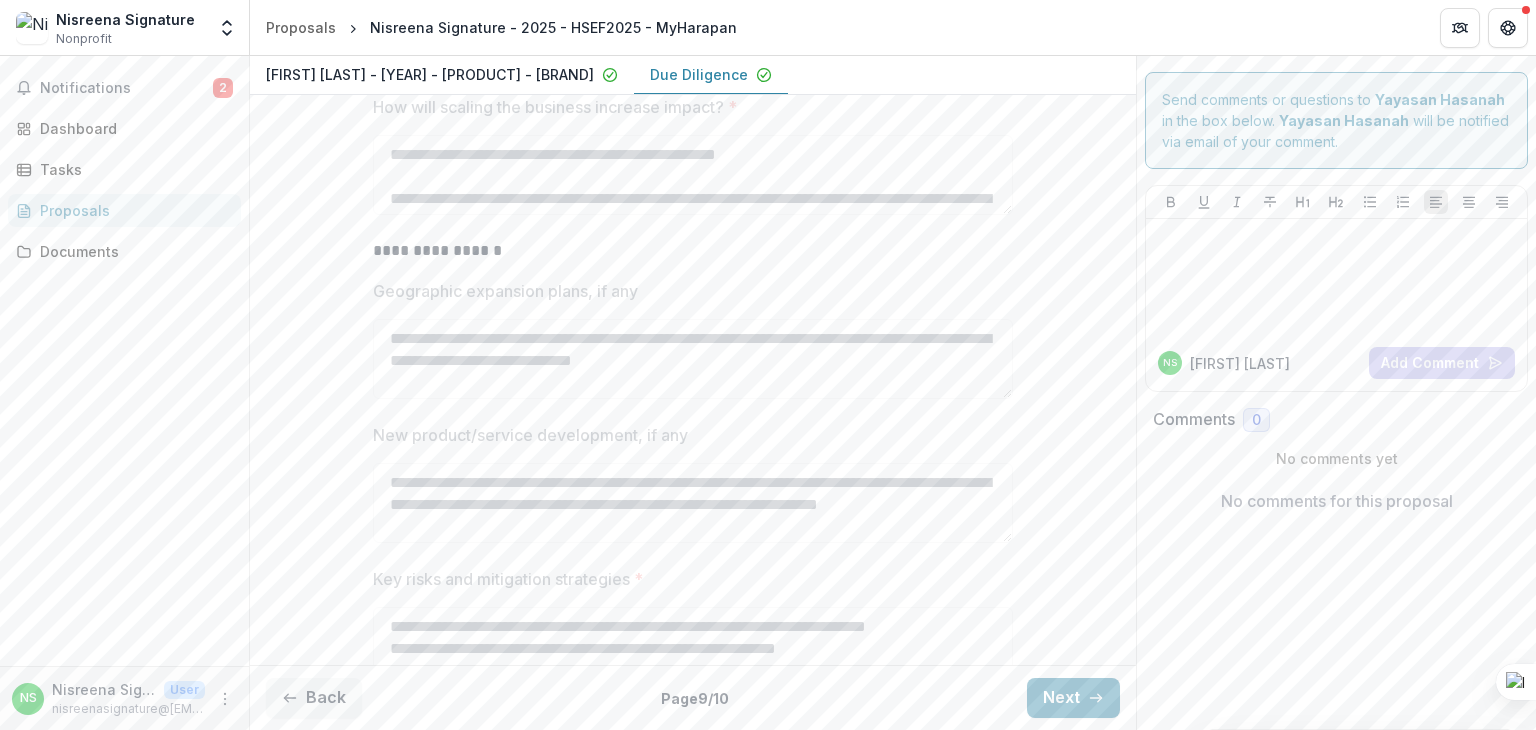 scroll, scrollTop: 568, scrollLeft: 0, axis: vertical 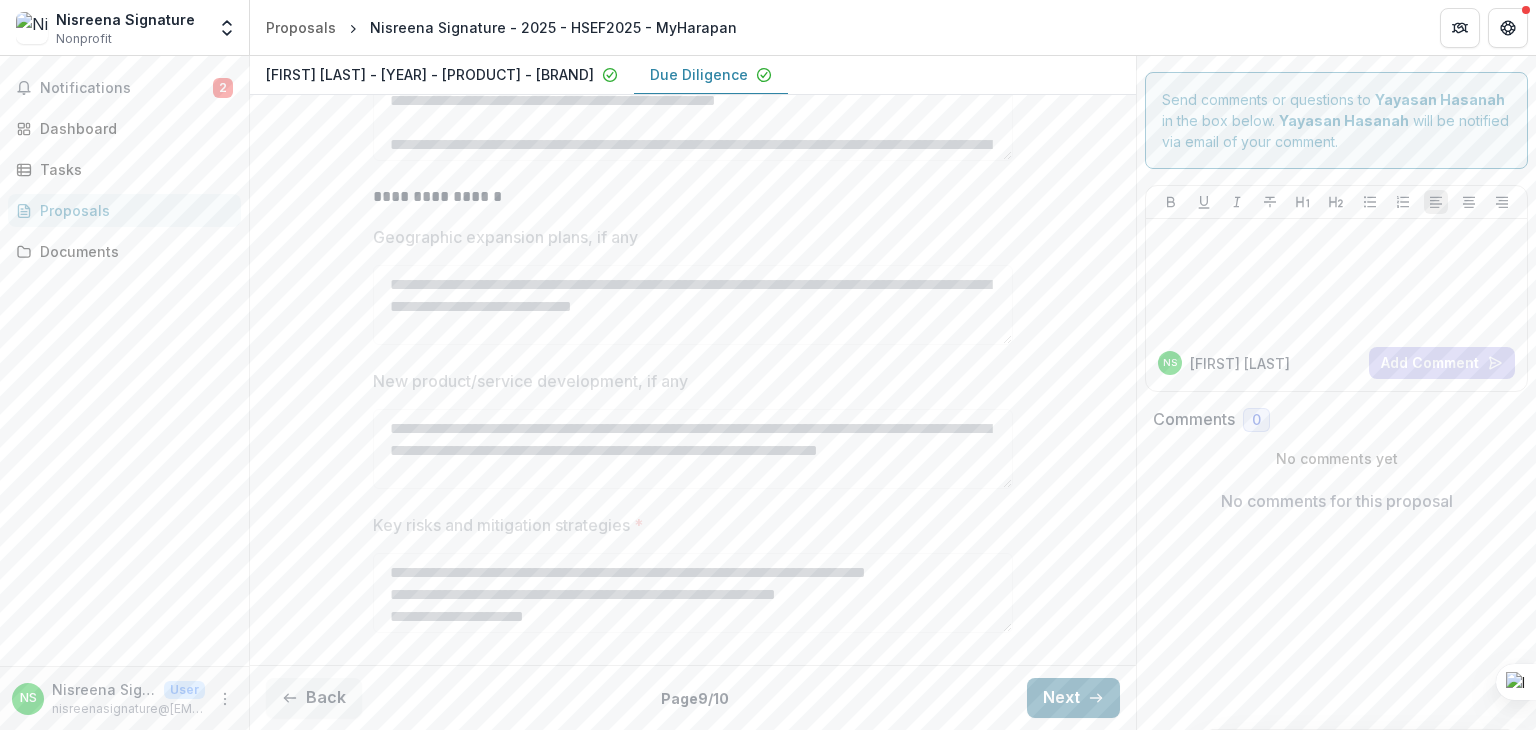 click on "Next" at bounding box center (1073, 698) 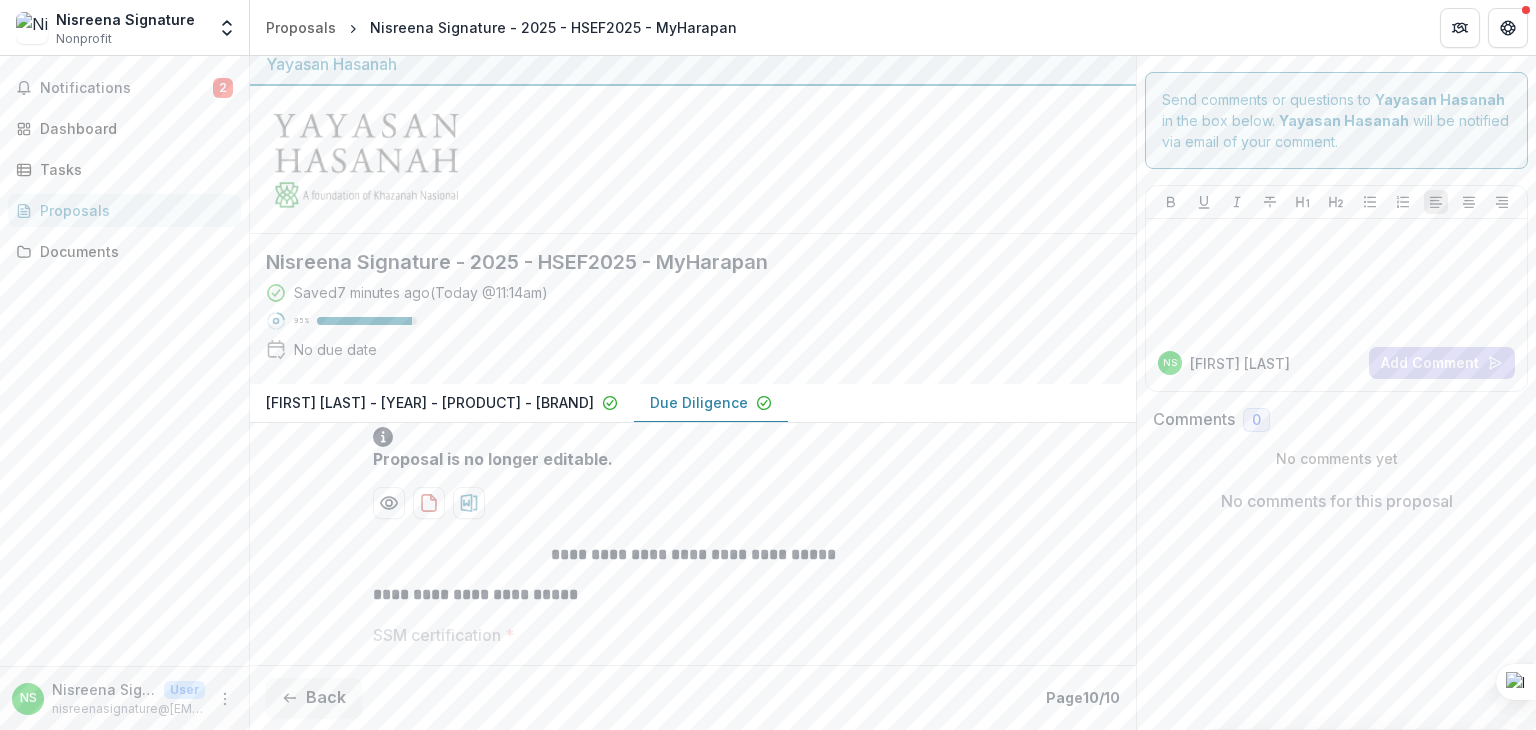 scroll, scrollTop: 0, scrollLeft: 0, axis: both 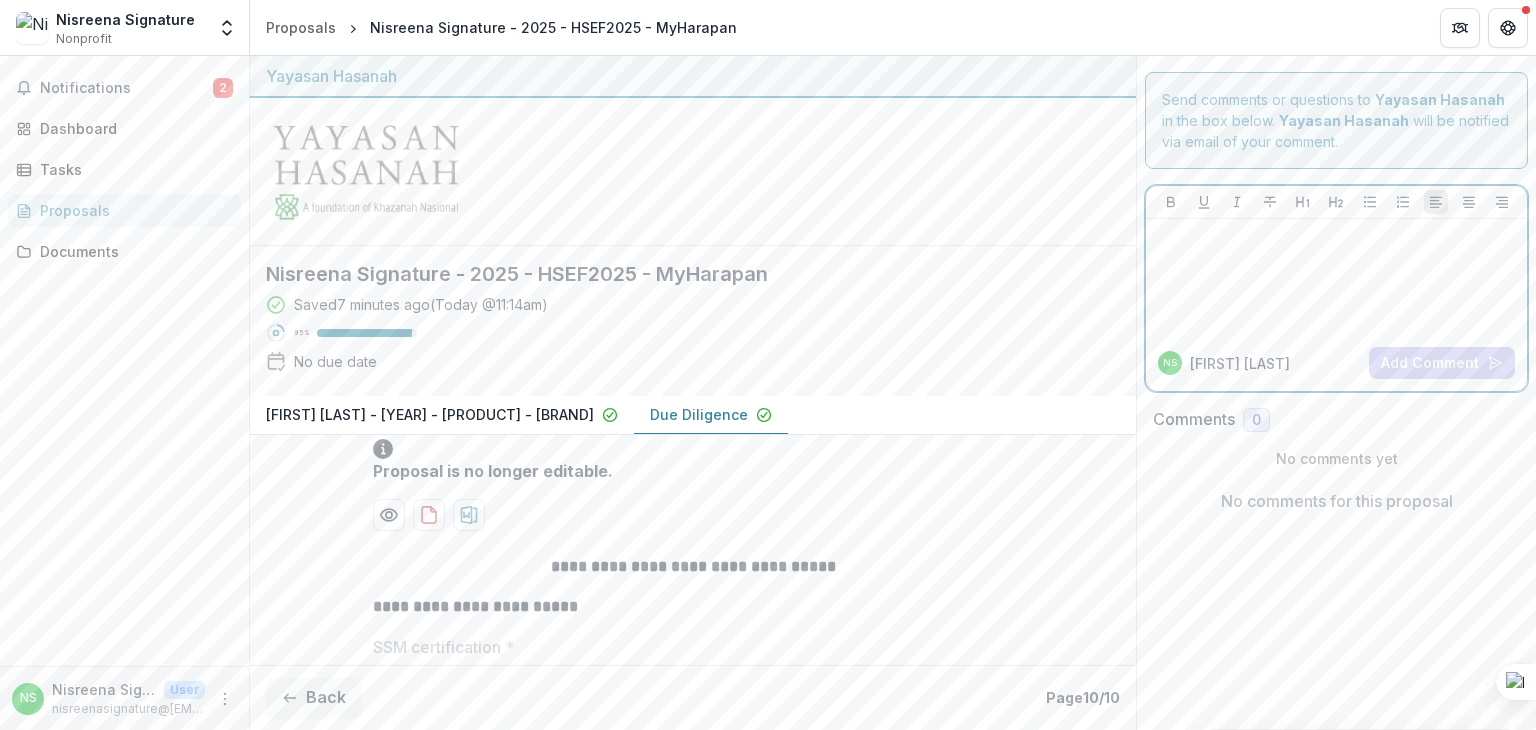 click at bounding box center [1336, 277] 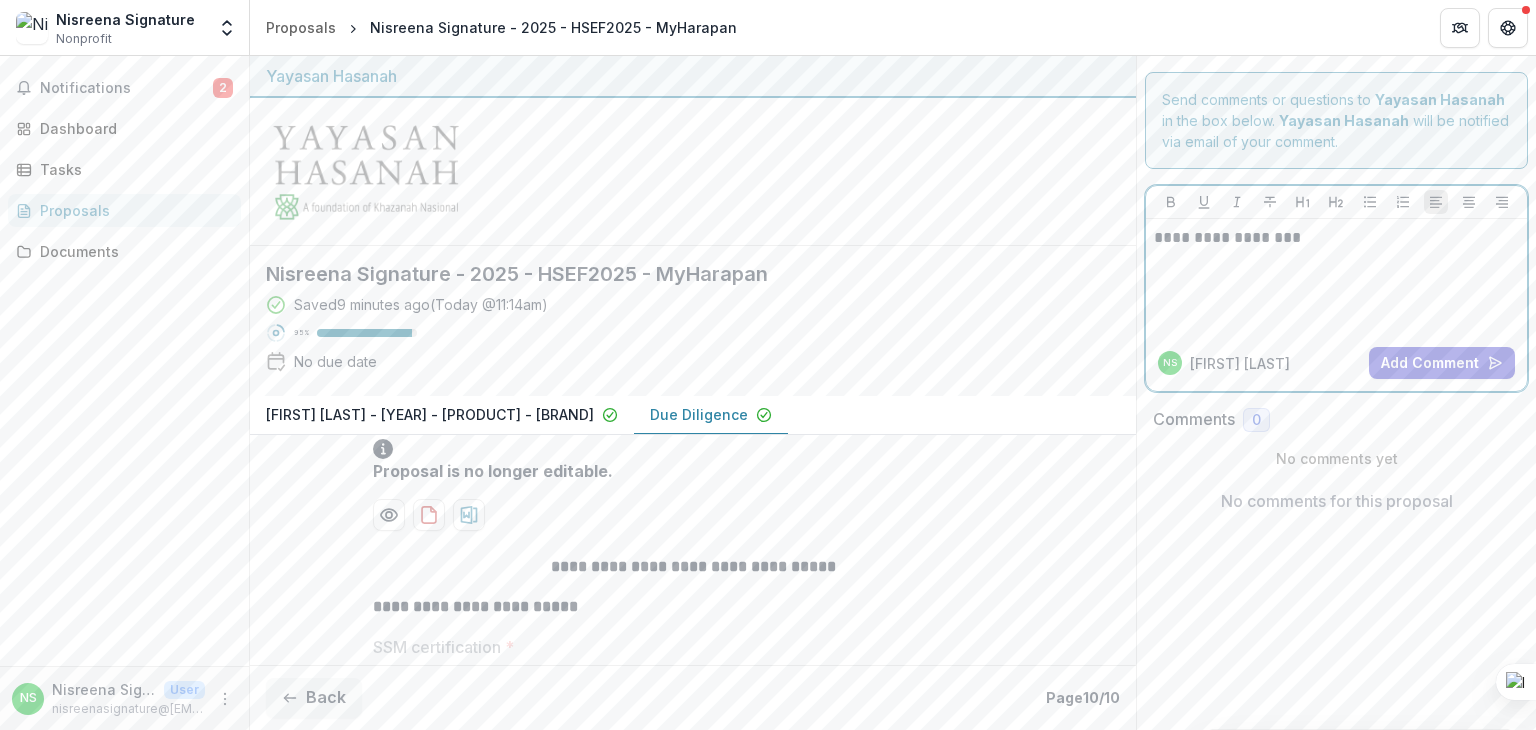 click on "**********" at bounding box center (1337, 238) 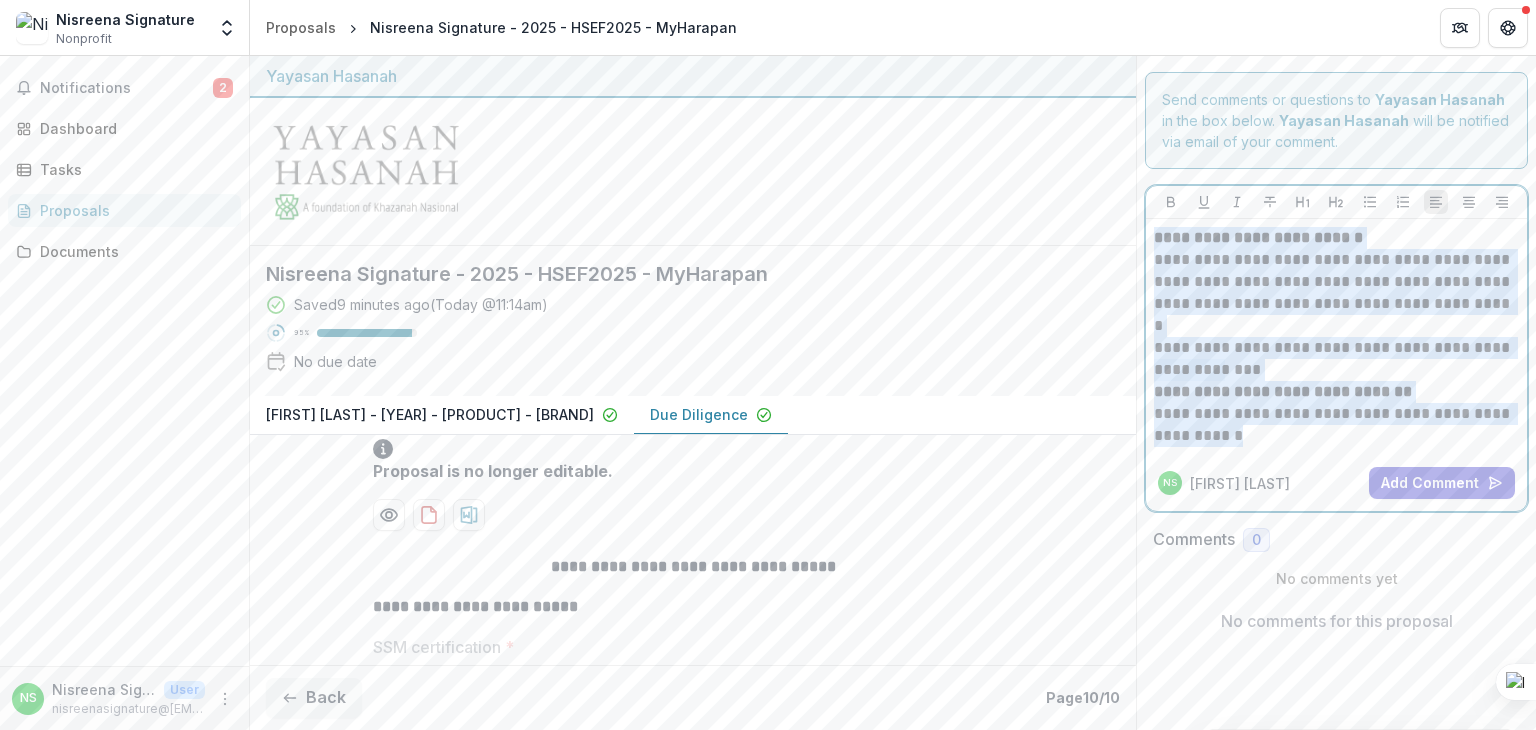 drag, startPoint x: 1155, startPoint y: 235, endPoint x: 1379, endPoint y: 441, distance: 304.3222 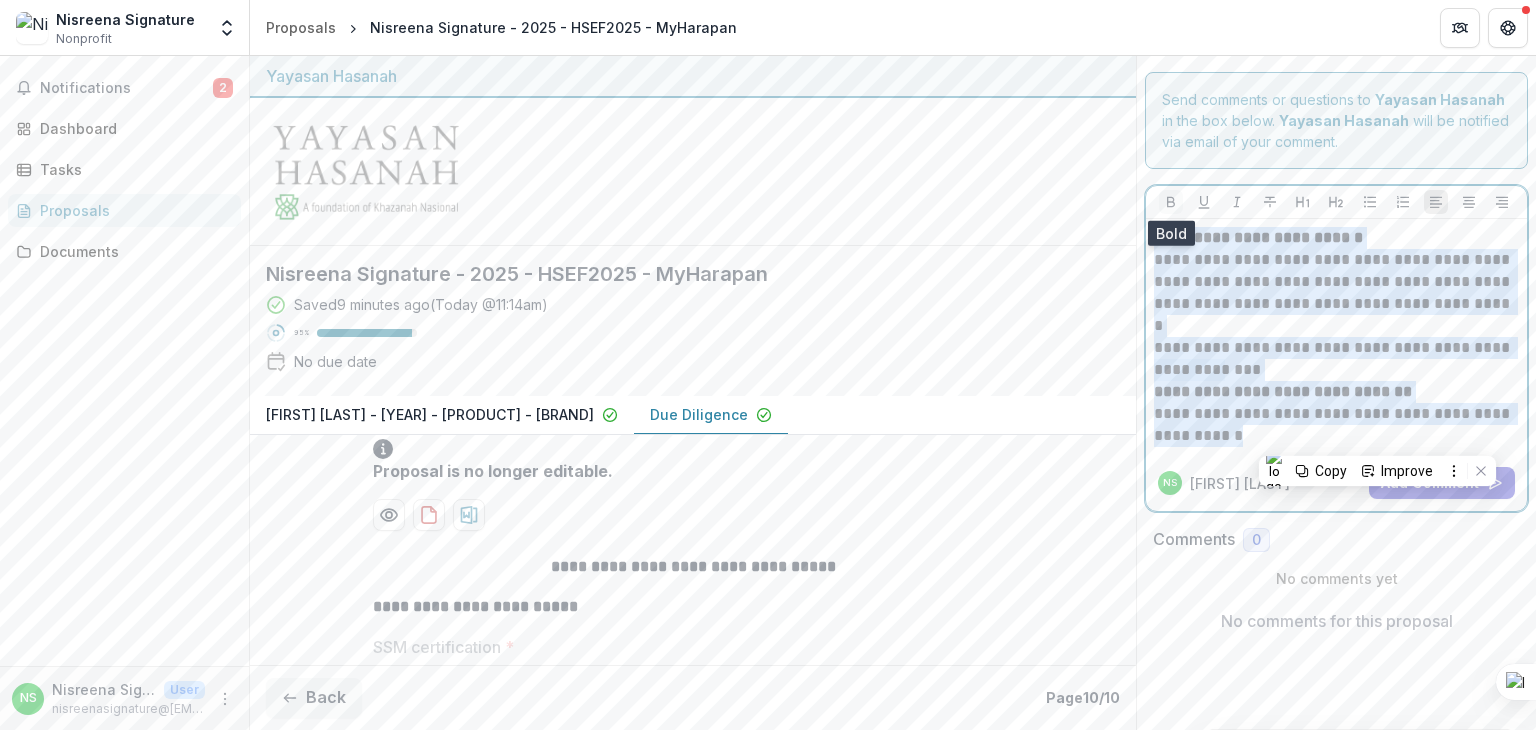 click 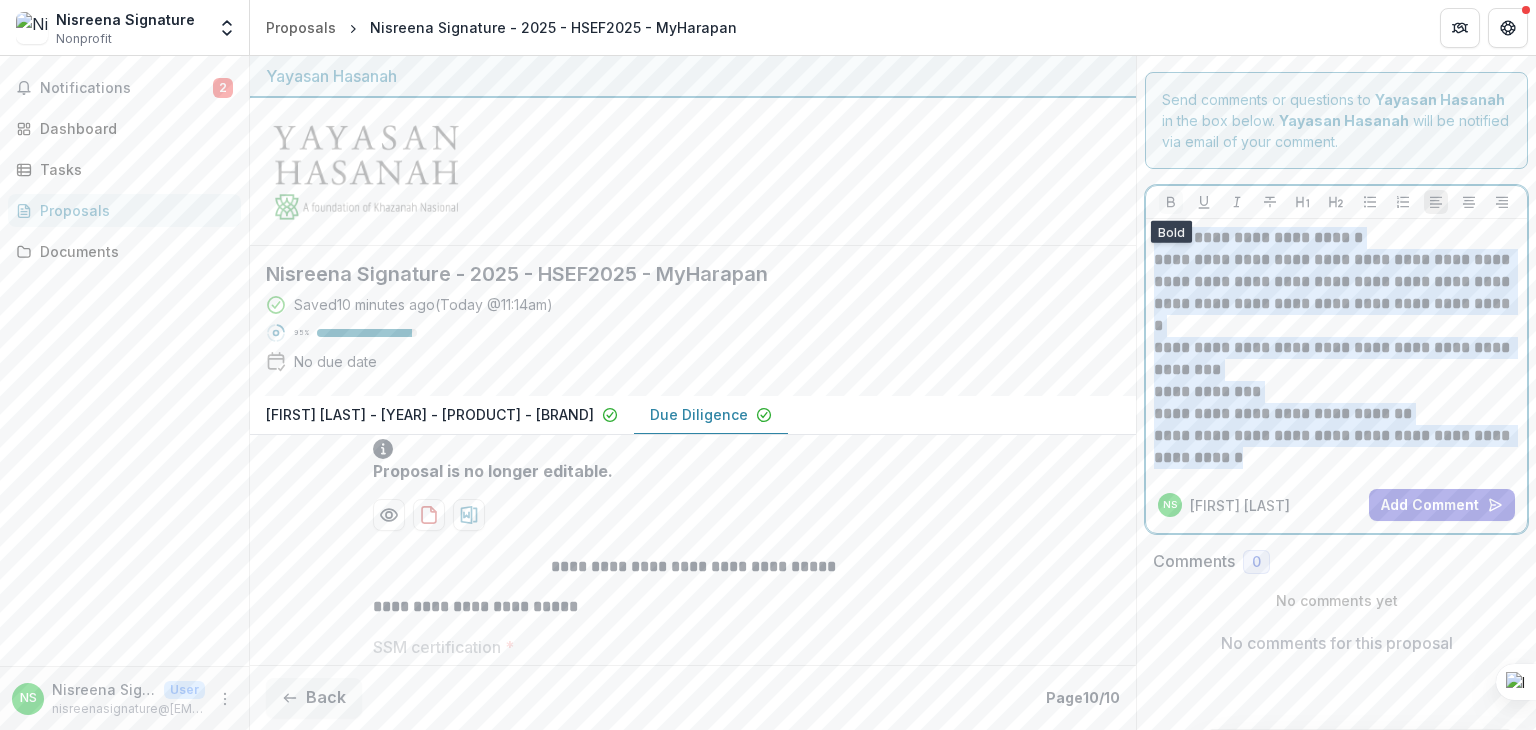click 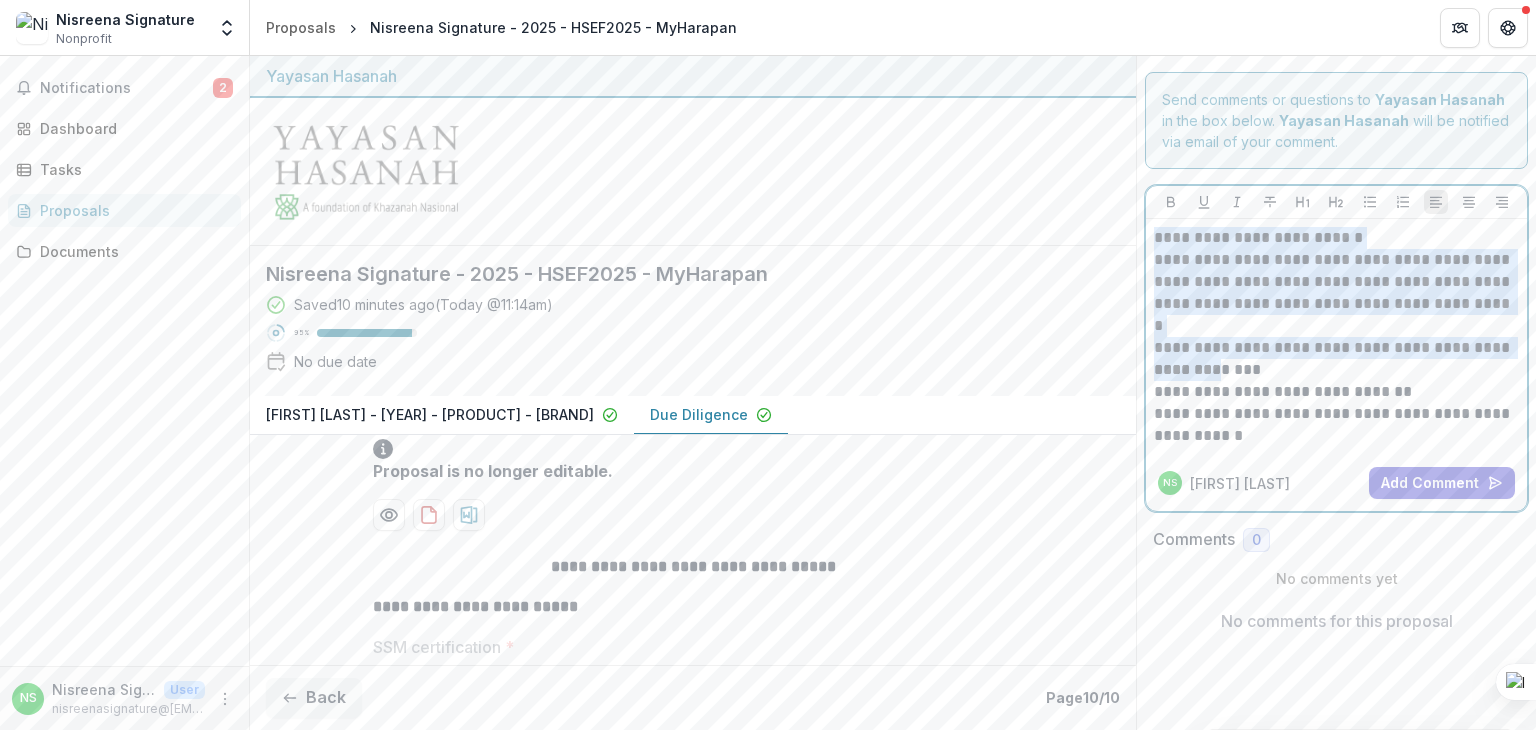 click on "**********" at bounding box center (1337, 403) 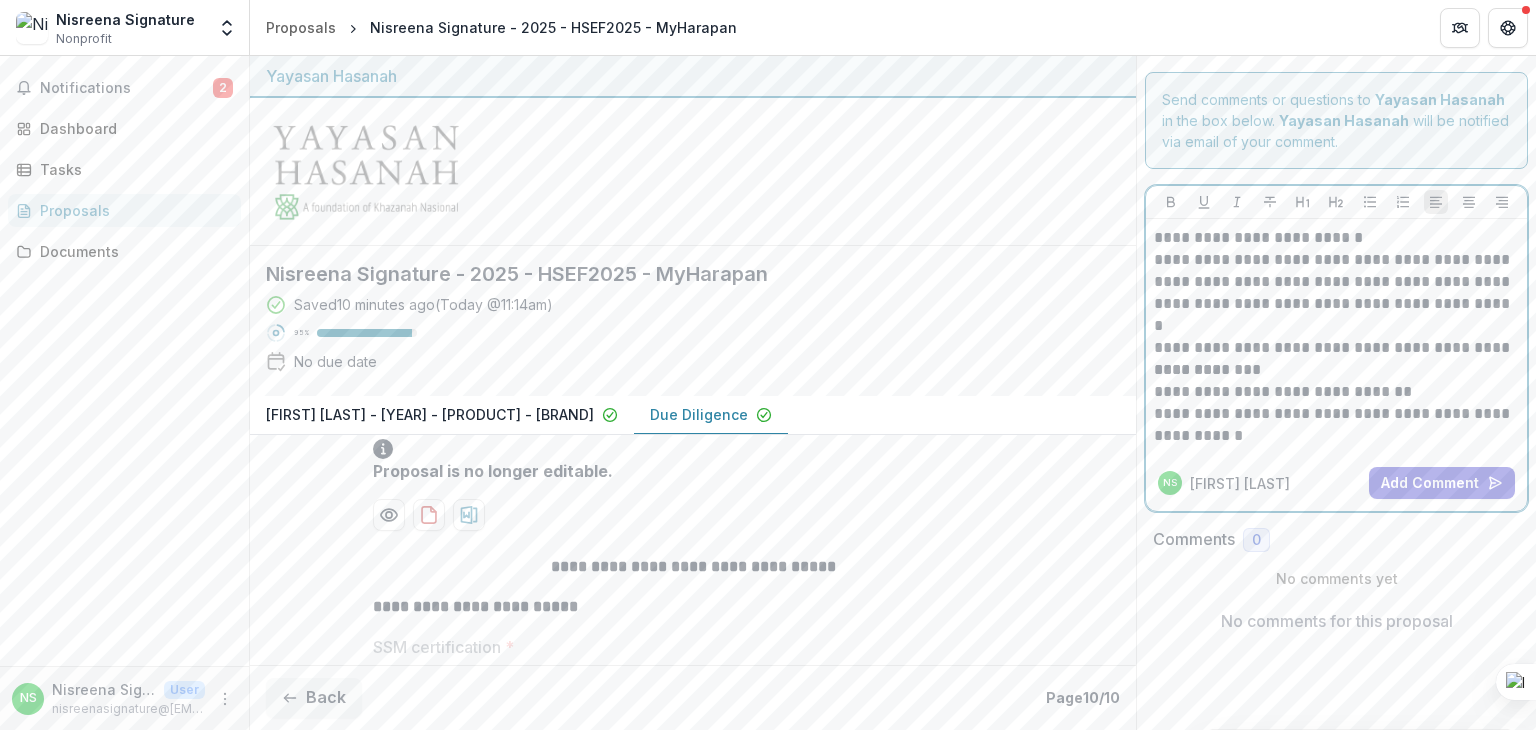 click on "**********" at bounding box center (1337, 403) 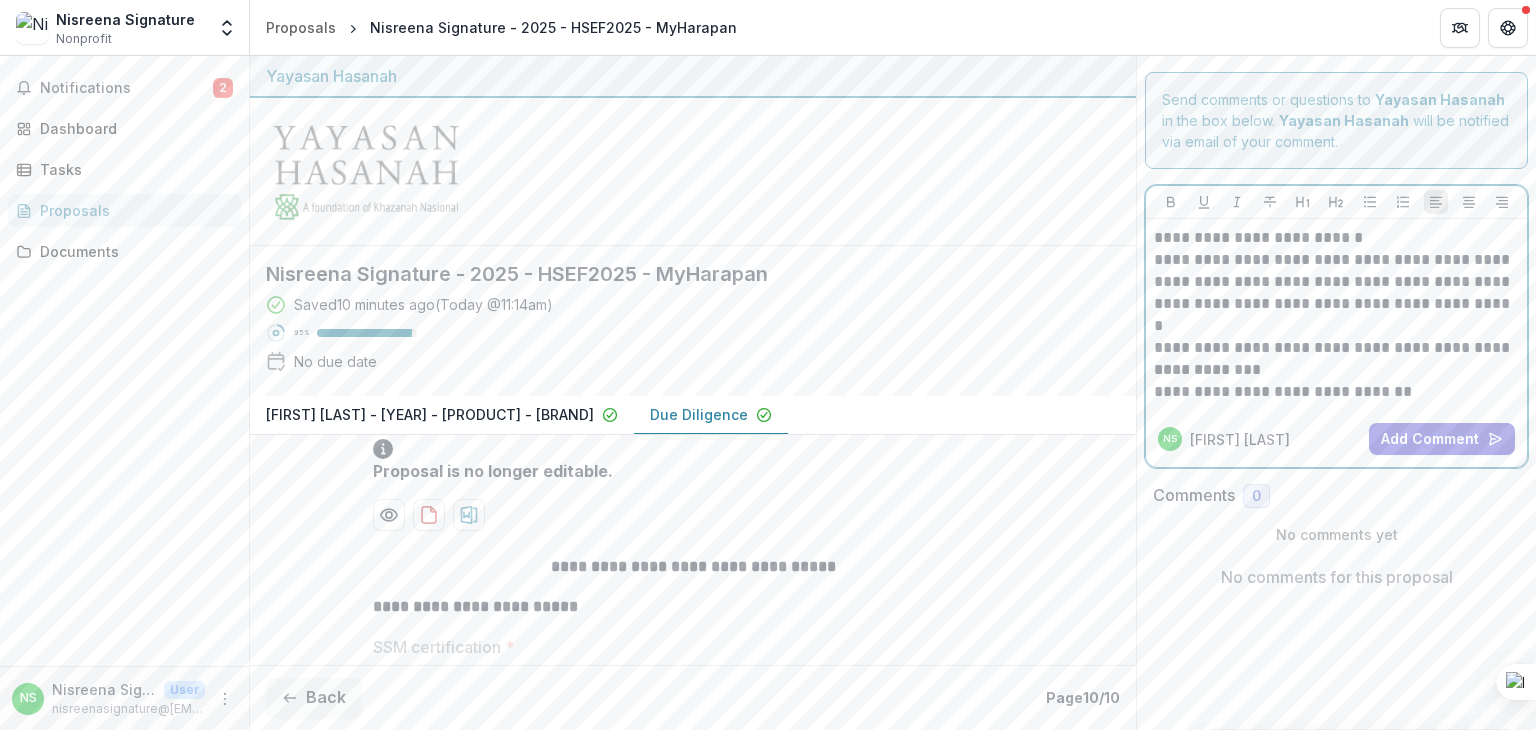 click on "**********" at bounding box center [1337, 381] 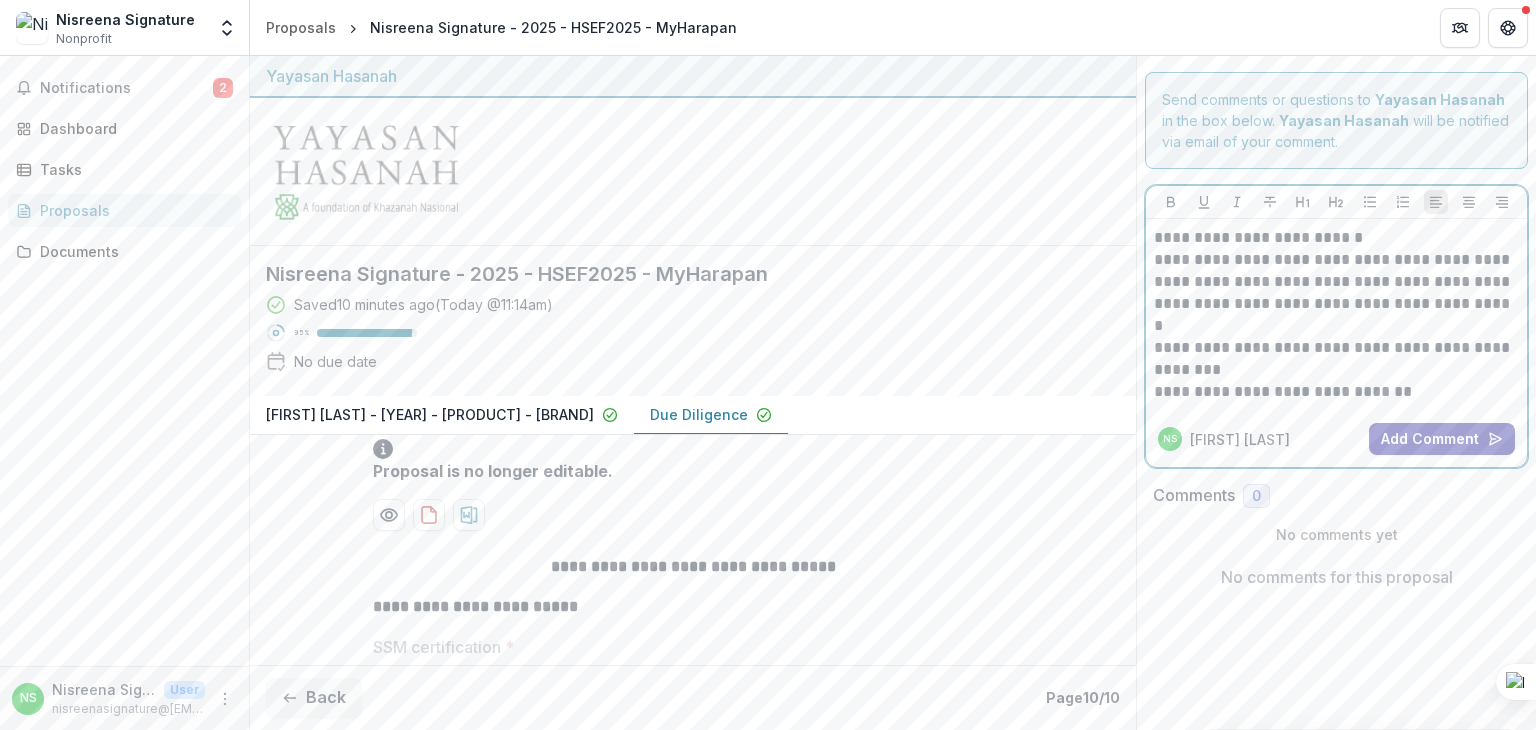 click on "Add Comment" at bounding box center (1442, 439) 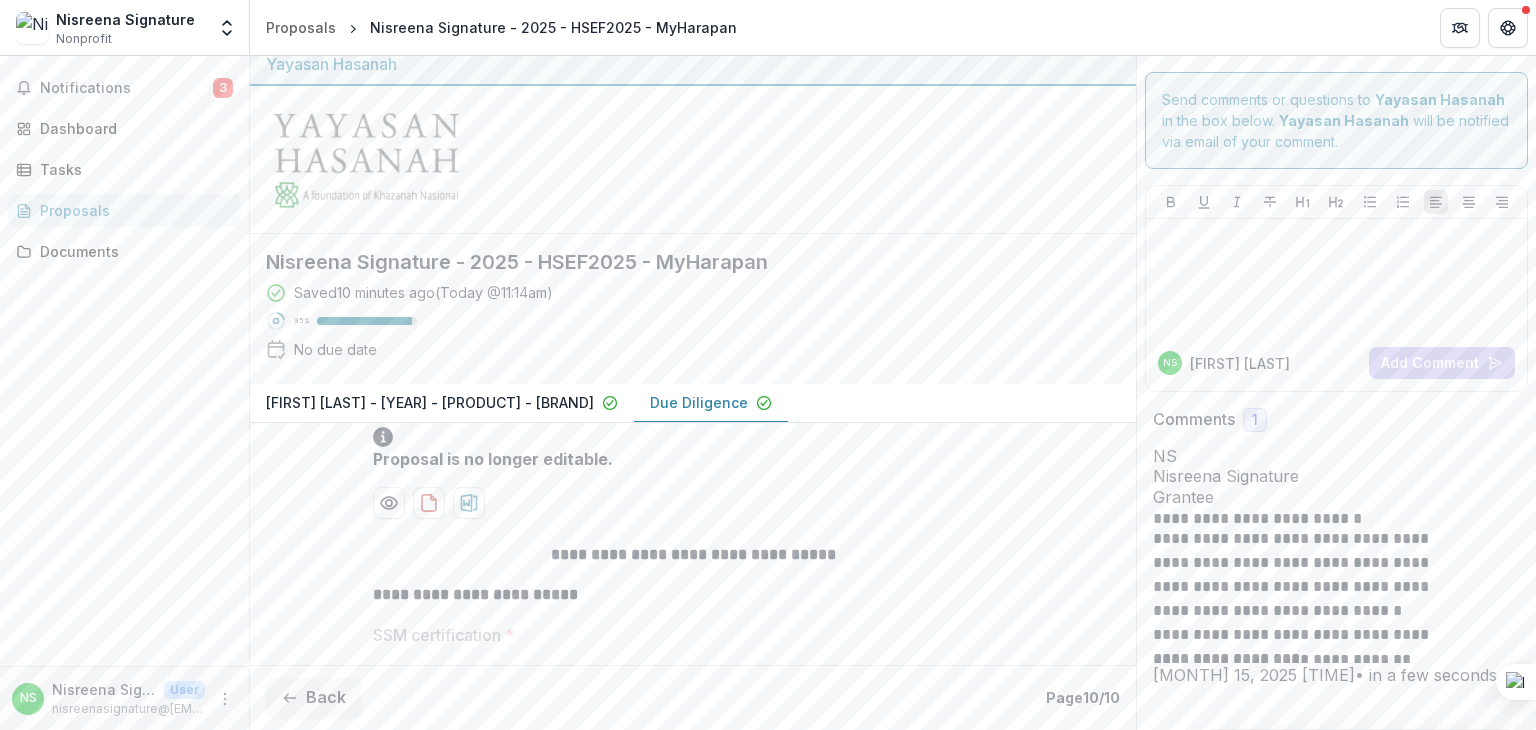 scroll, scrollTop: 0, scrollLeft: 0, axis: both 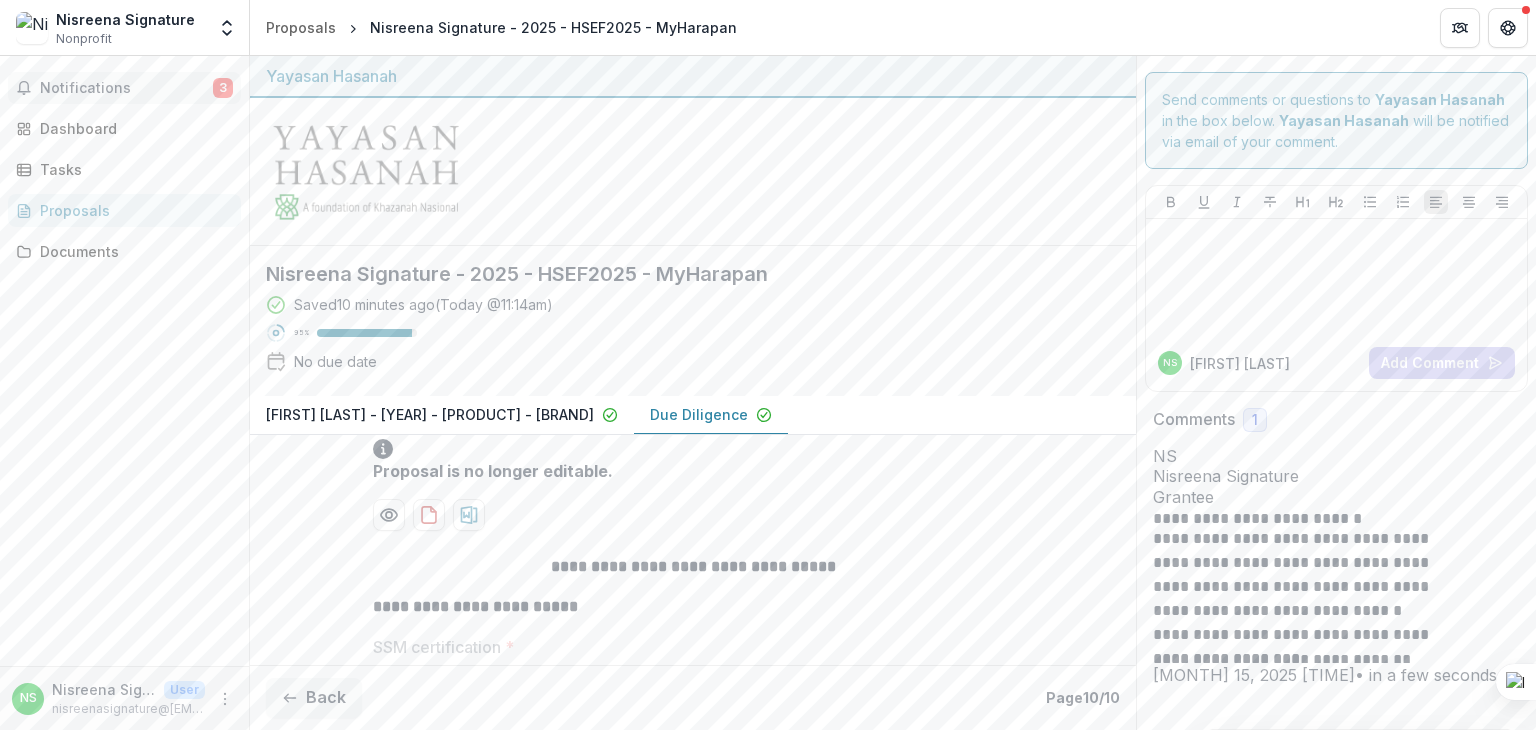 click on "Notifications" at bounding box center [126, 88] 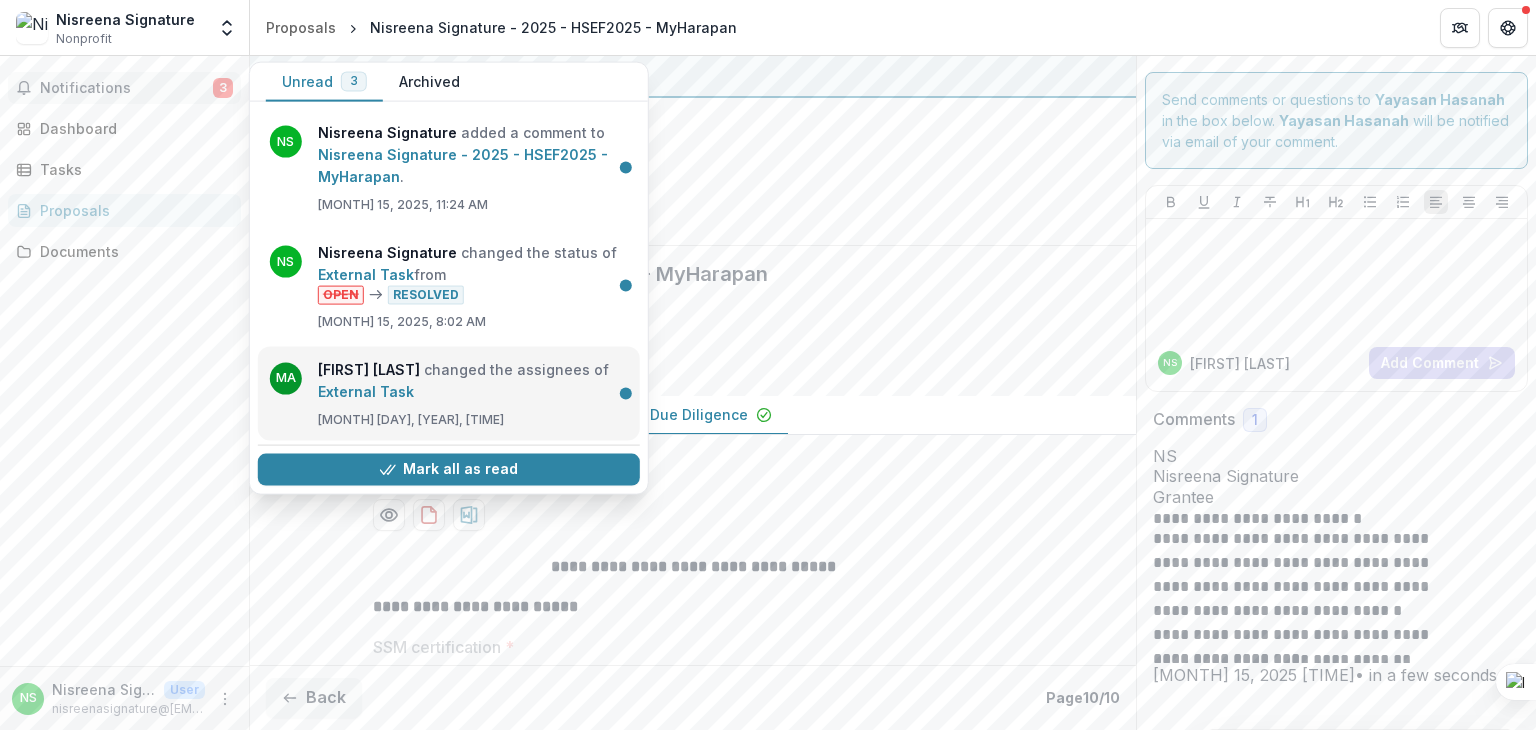 click on "External Task" at bounding box center [366, 390] 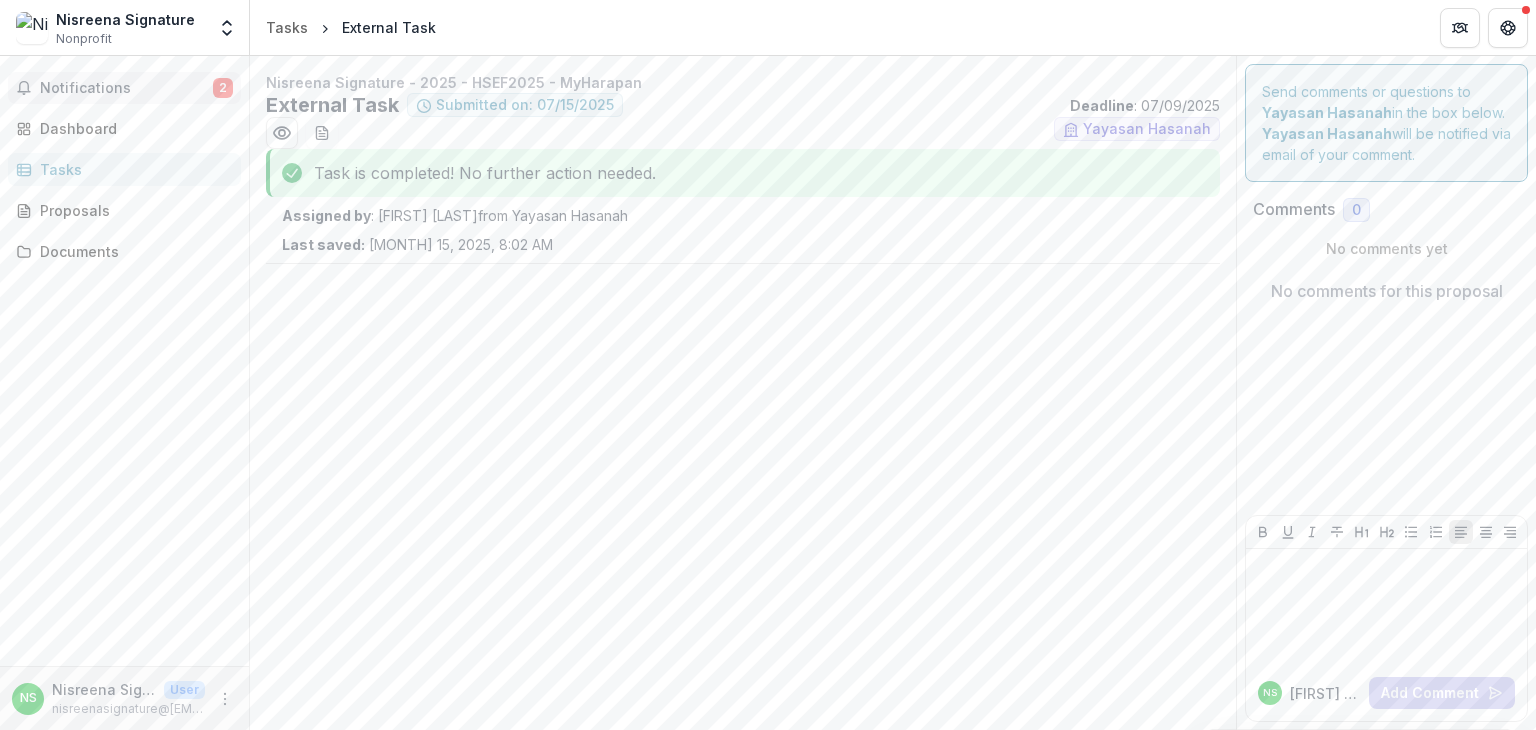 click on "Notifications" at bounding box center (126, 88) 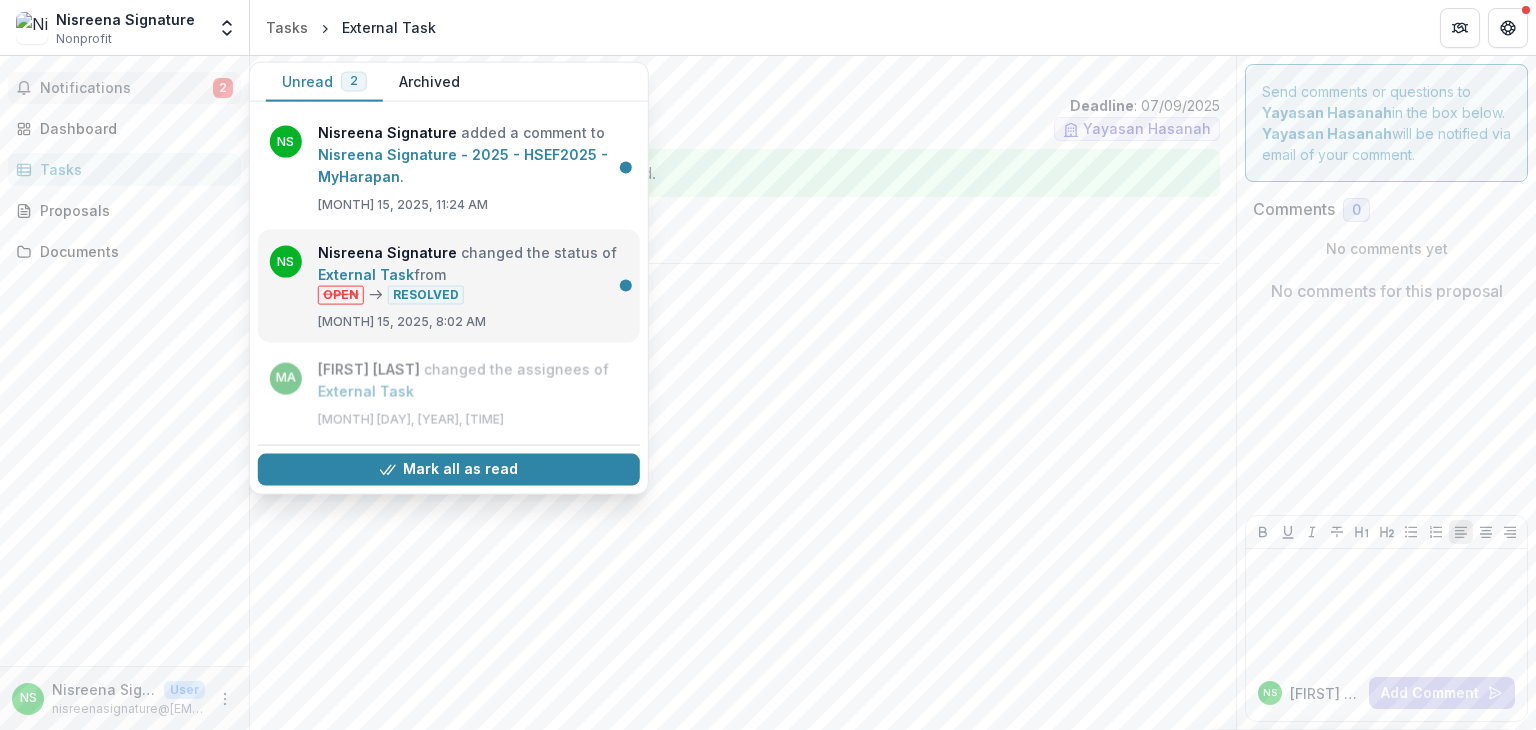click on "External Task" at bounding box center [366, 274] 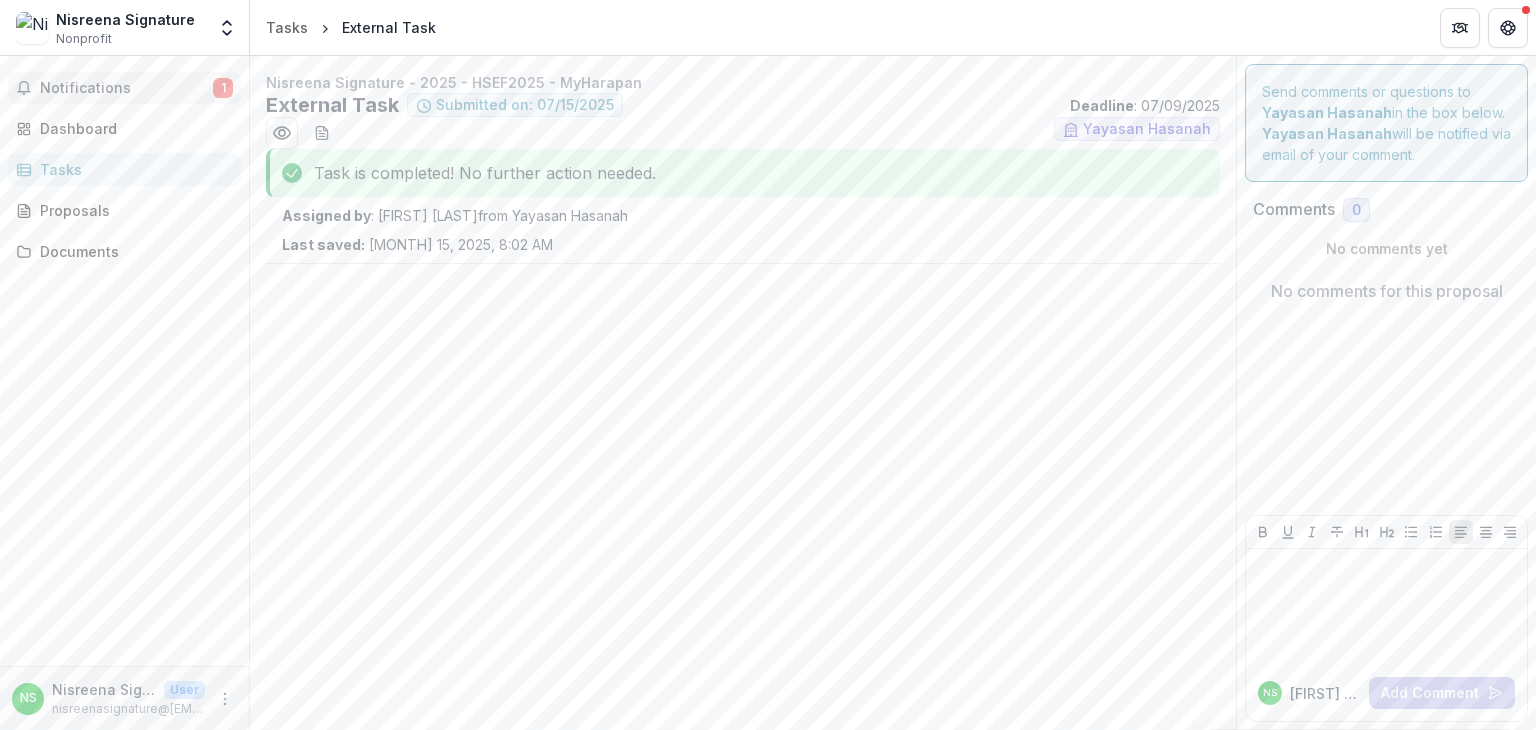 click on "Notifications" at bounding box center (126, 88) 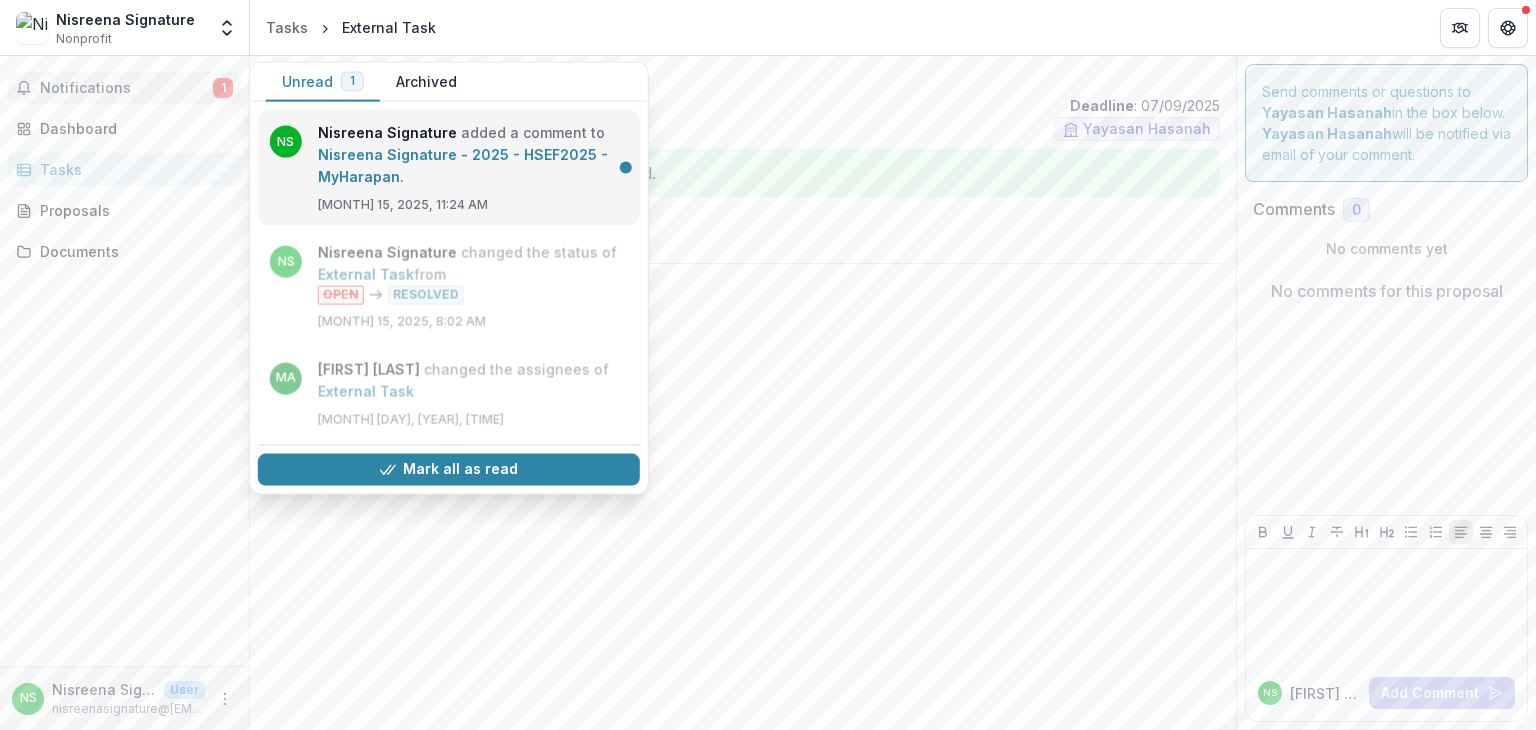 click on "Nisreena Signature - 2025 - HSEF2025 - MyHarapan" at bounding box center (463, 165) 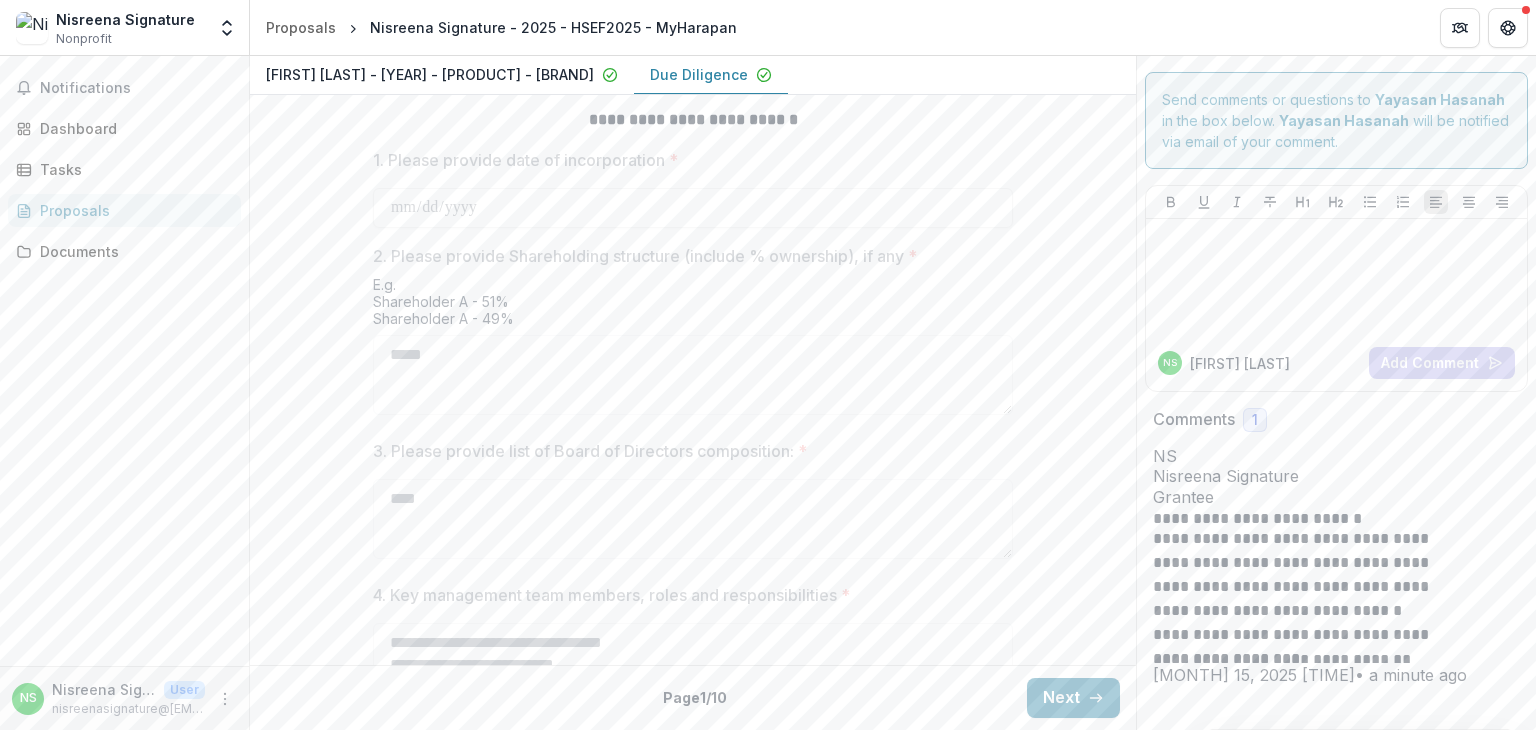 scroll, scrollTop: 984, scrollLeft: 0, axis: vertical 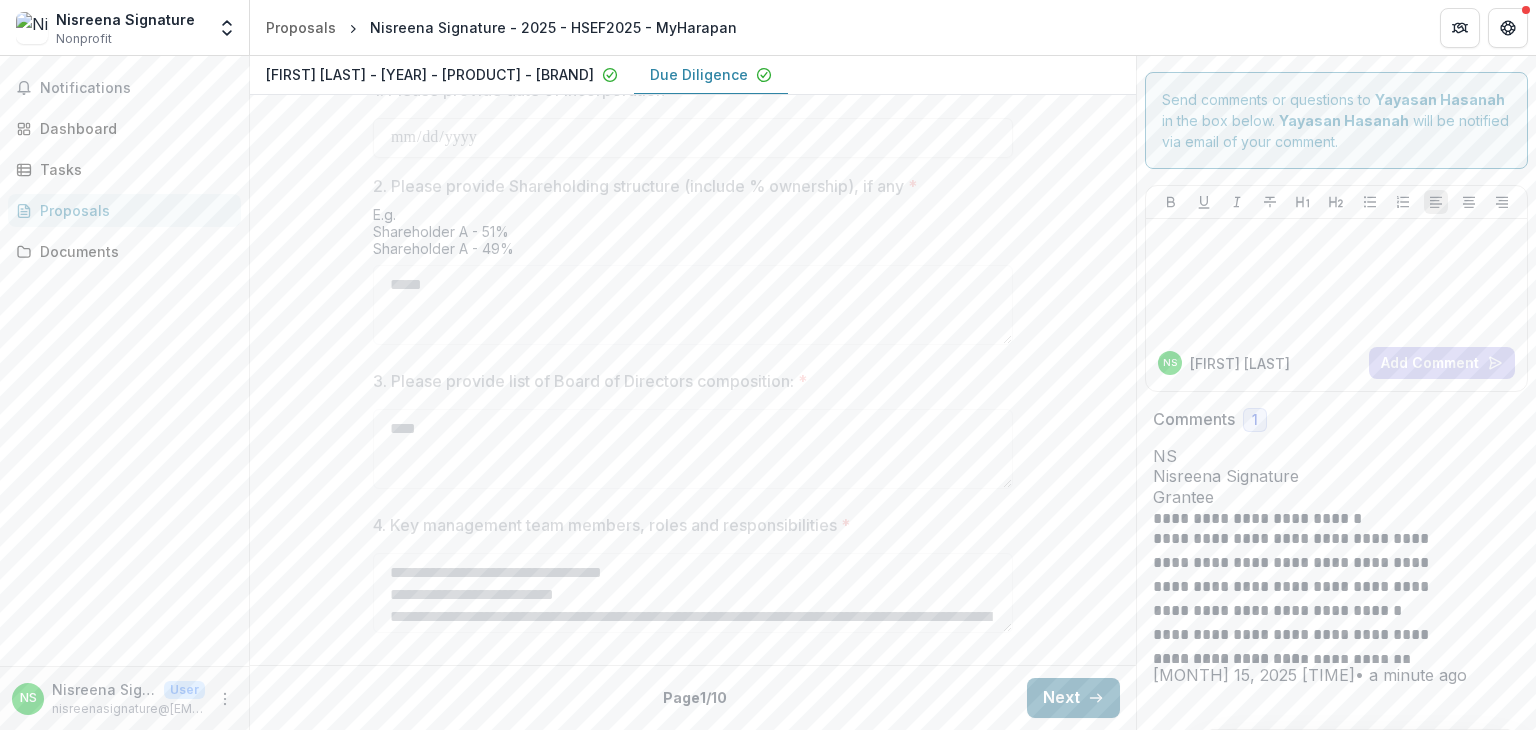 click on "Next" at bounding box center (1073, 698) 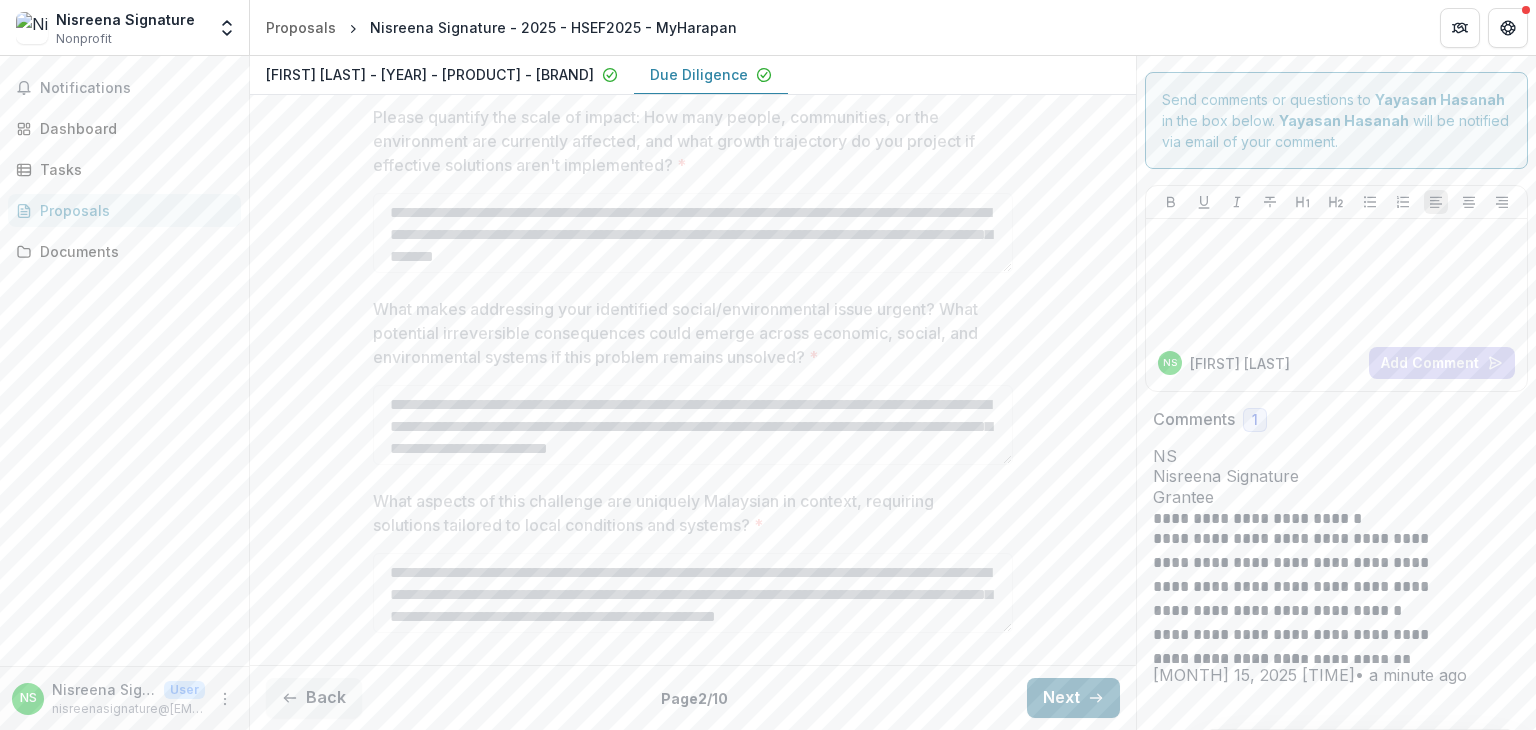 scroll, scrollTop: 0, scrollLeft: 0, axis: both 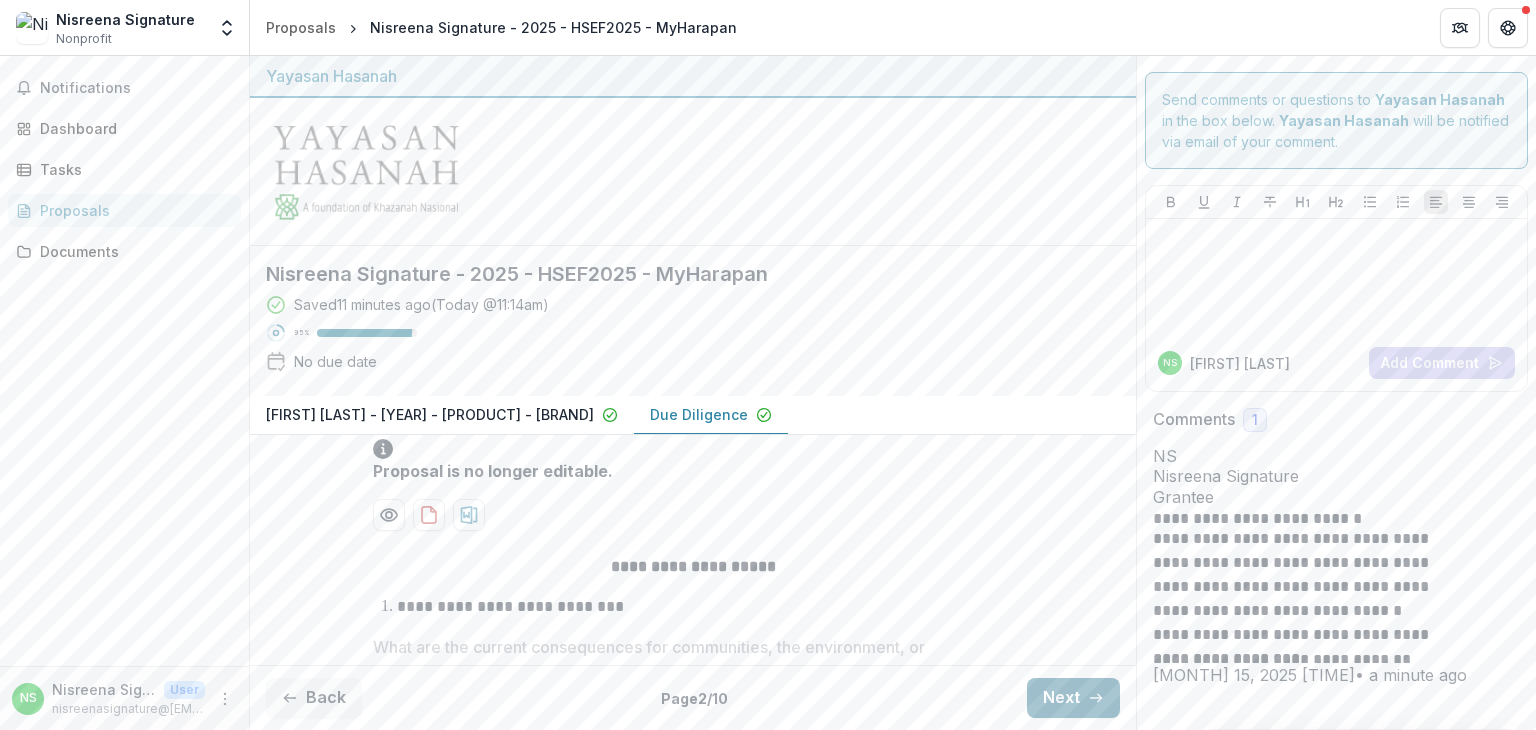 click on "Next" at bounding box center (1073, 698) 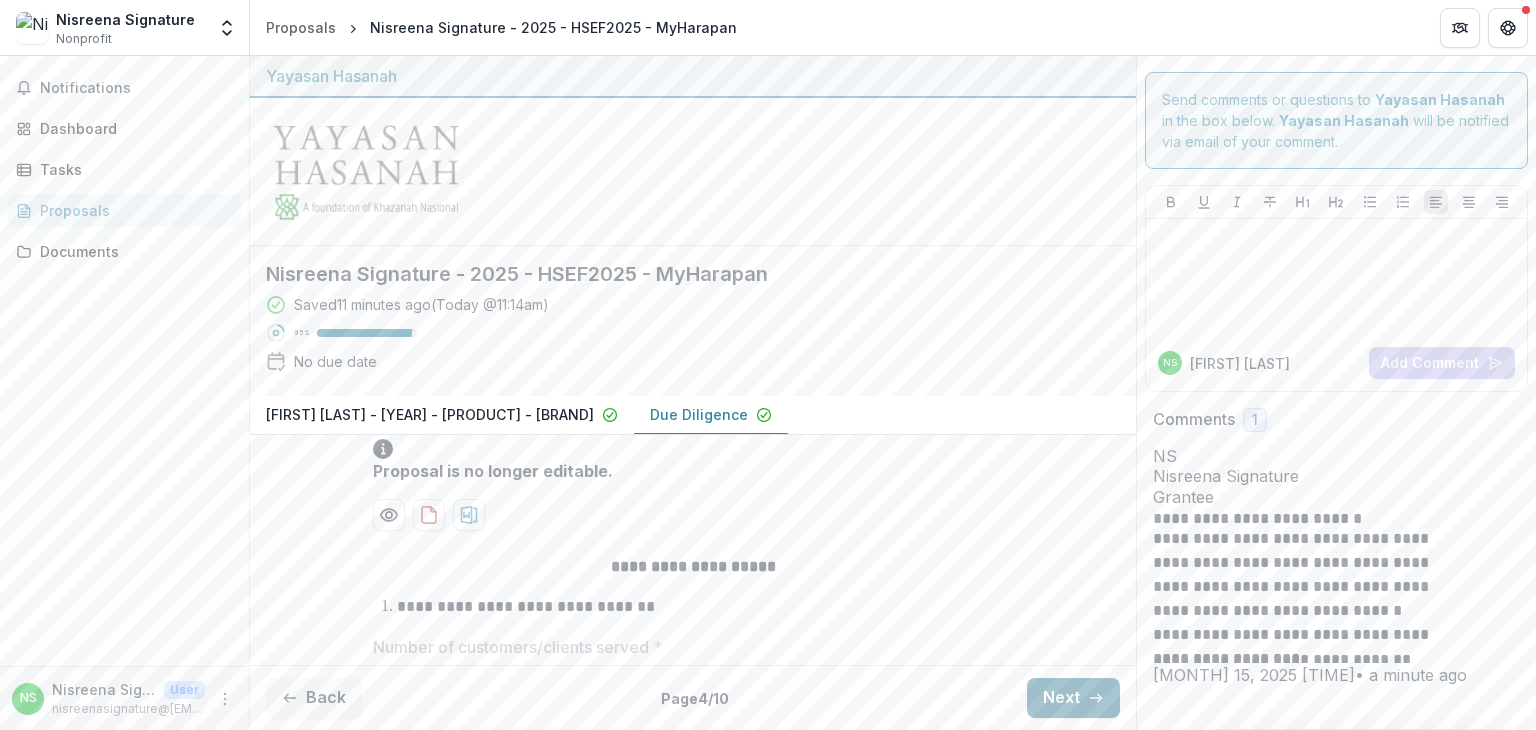 click on "Next" at bounding box center [1073, 698] 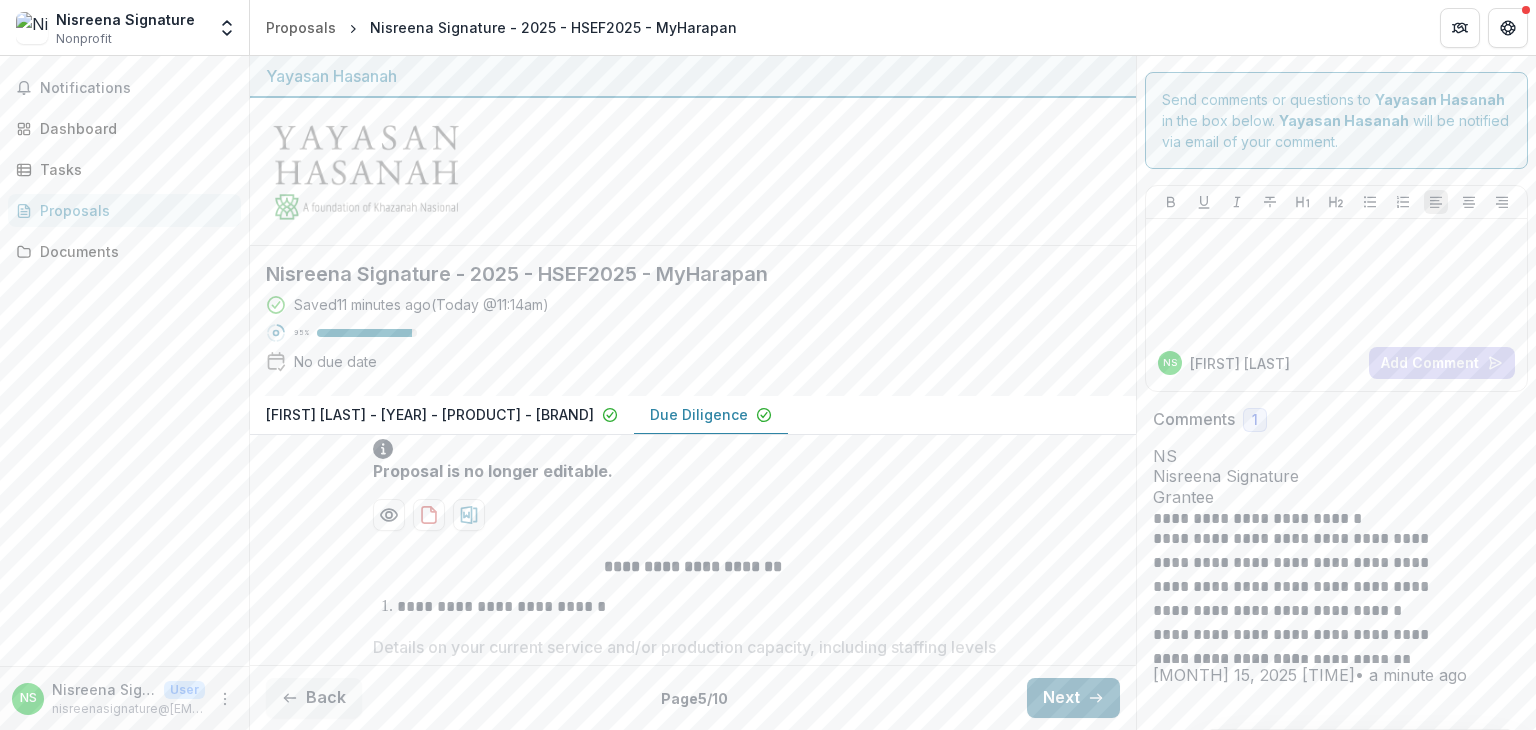 click on "Next" at bounding box center (1073, 698) 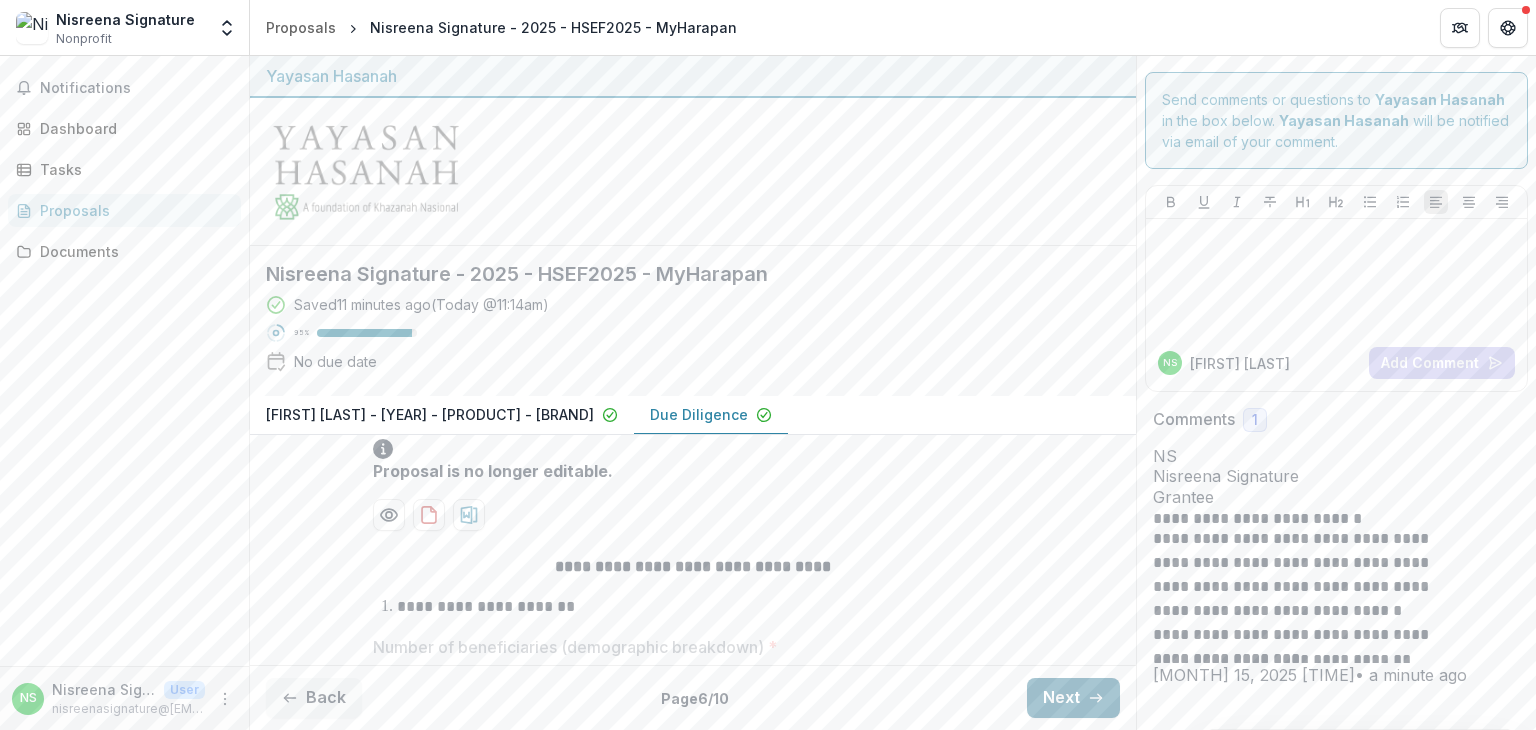 click on "Next" at bounding box center (1073, 698) 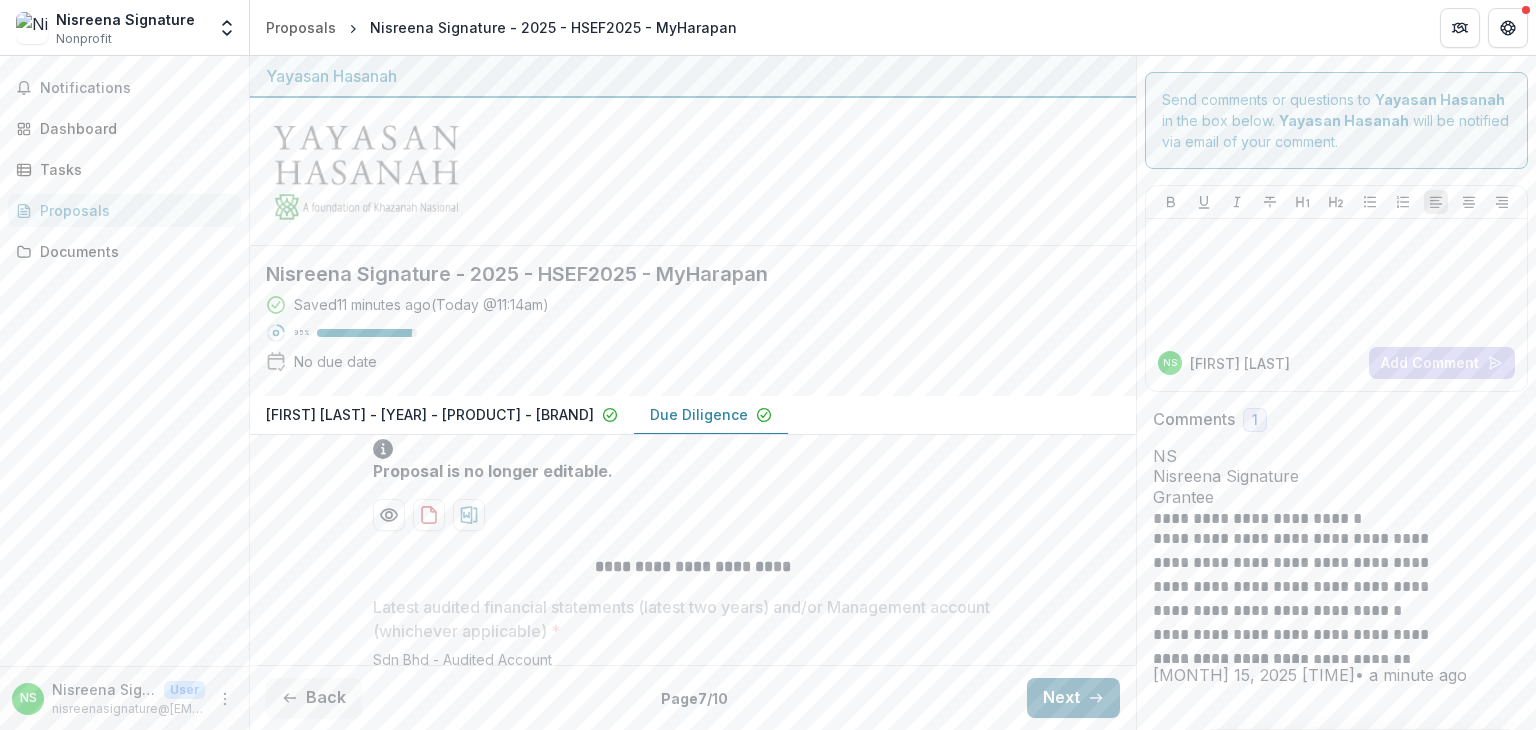 click on "Next" at bounding box center (1073, 698) 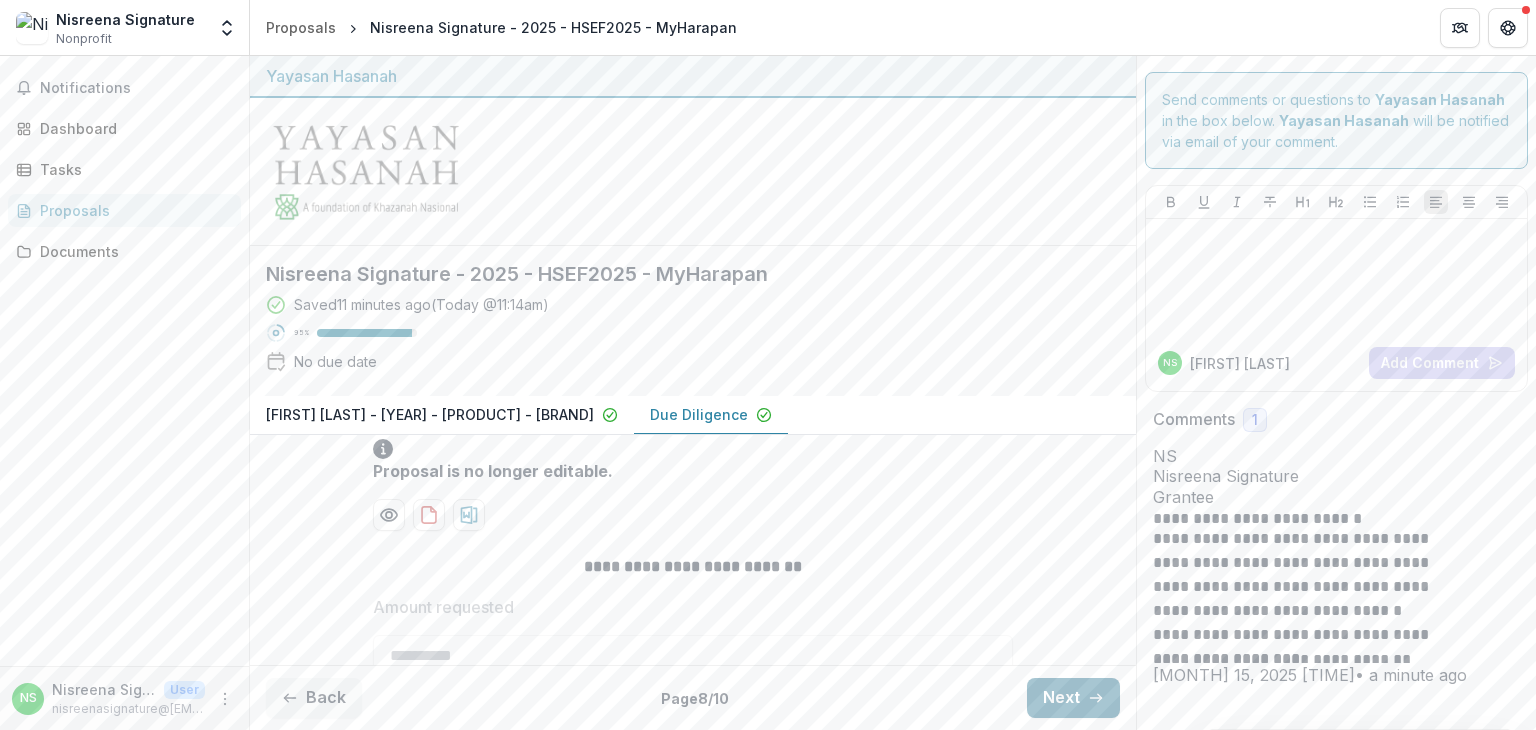 click on "Next" at bounding box center [1073, 698] 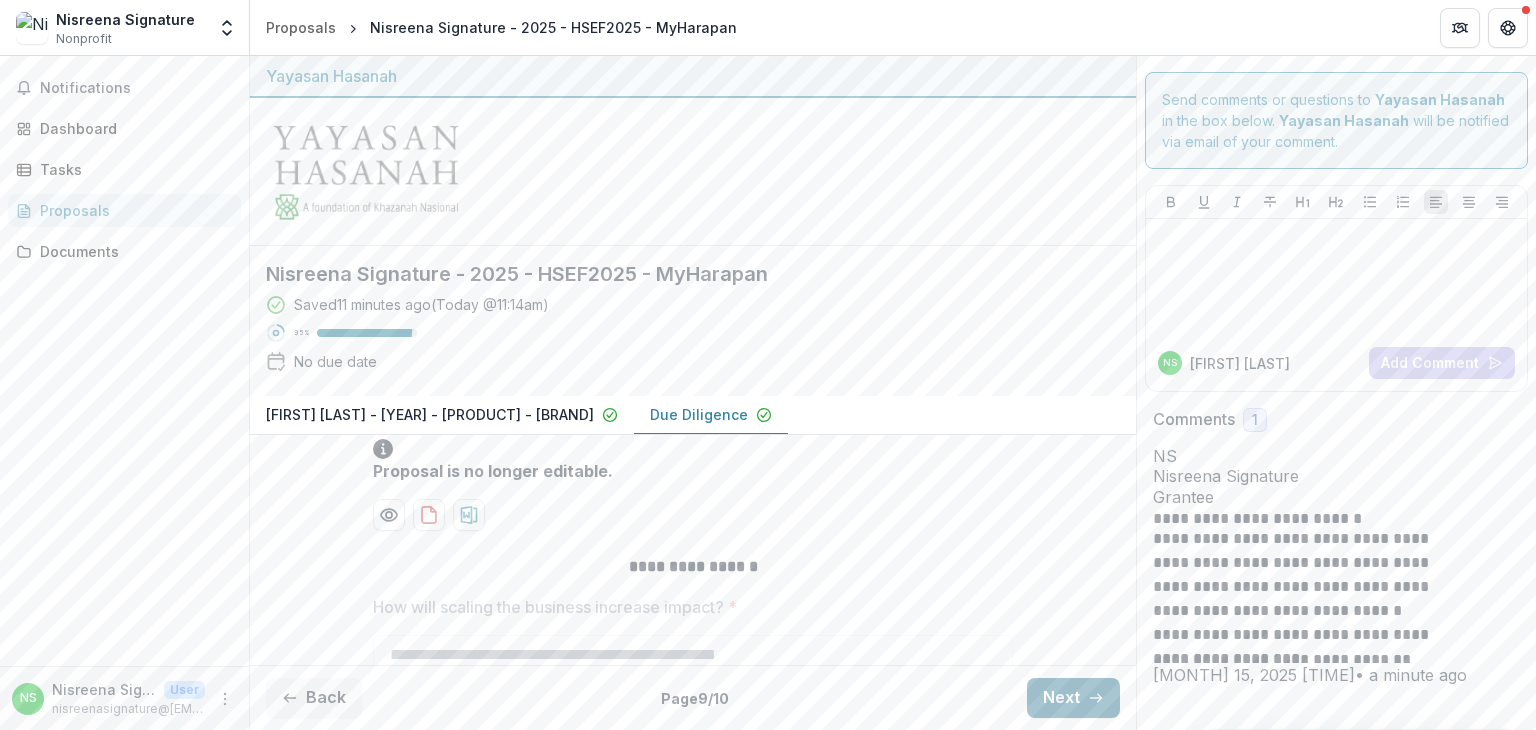 click on "Next" at bounding box center (1073, 698) 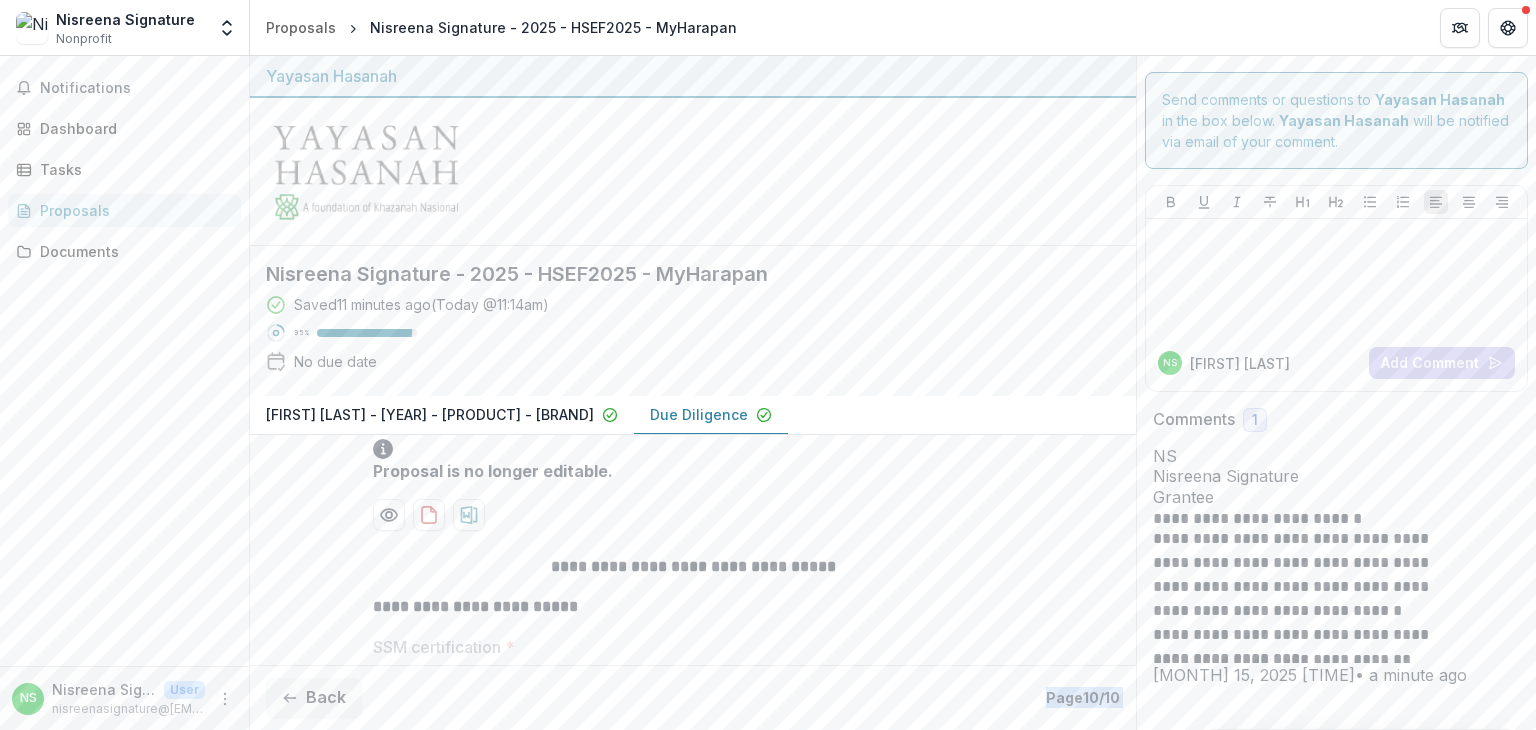 click on "Page  10  /  10" at bounding box center (1083, 698) 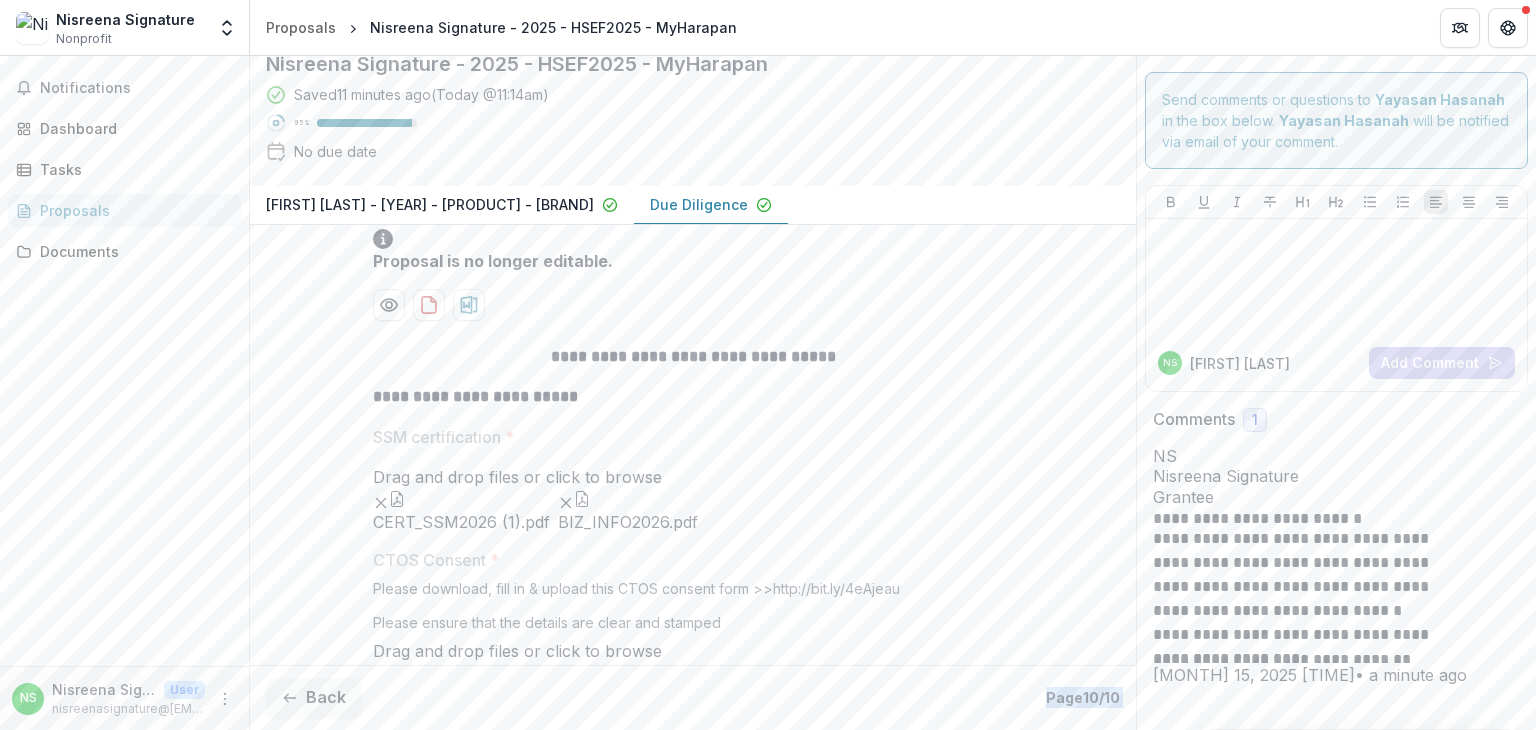 scroll, scrollTop: 0, scrollLeft: 0, axis: both 